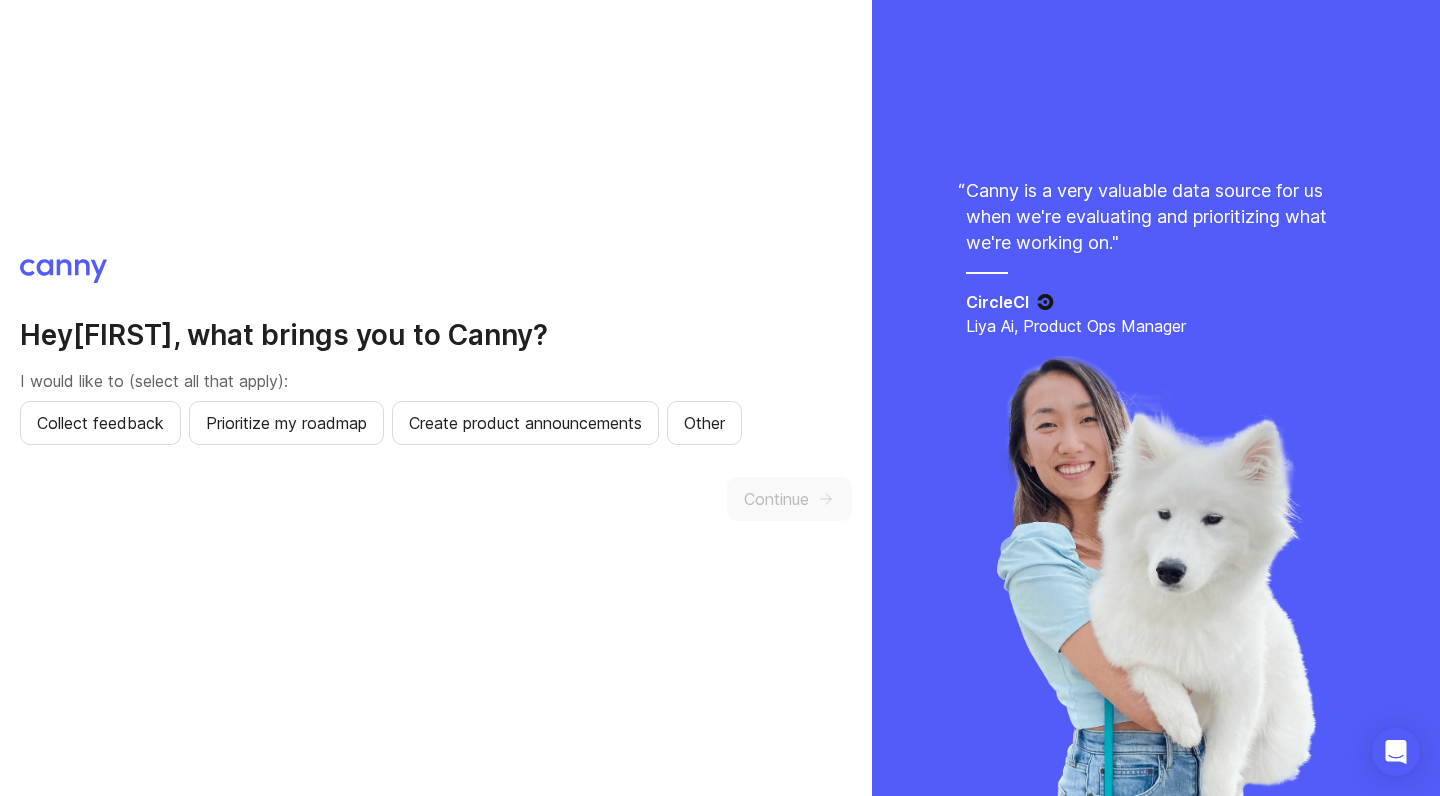 scroll, scrollTop: 0, scrollLeft: 0, axis: both 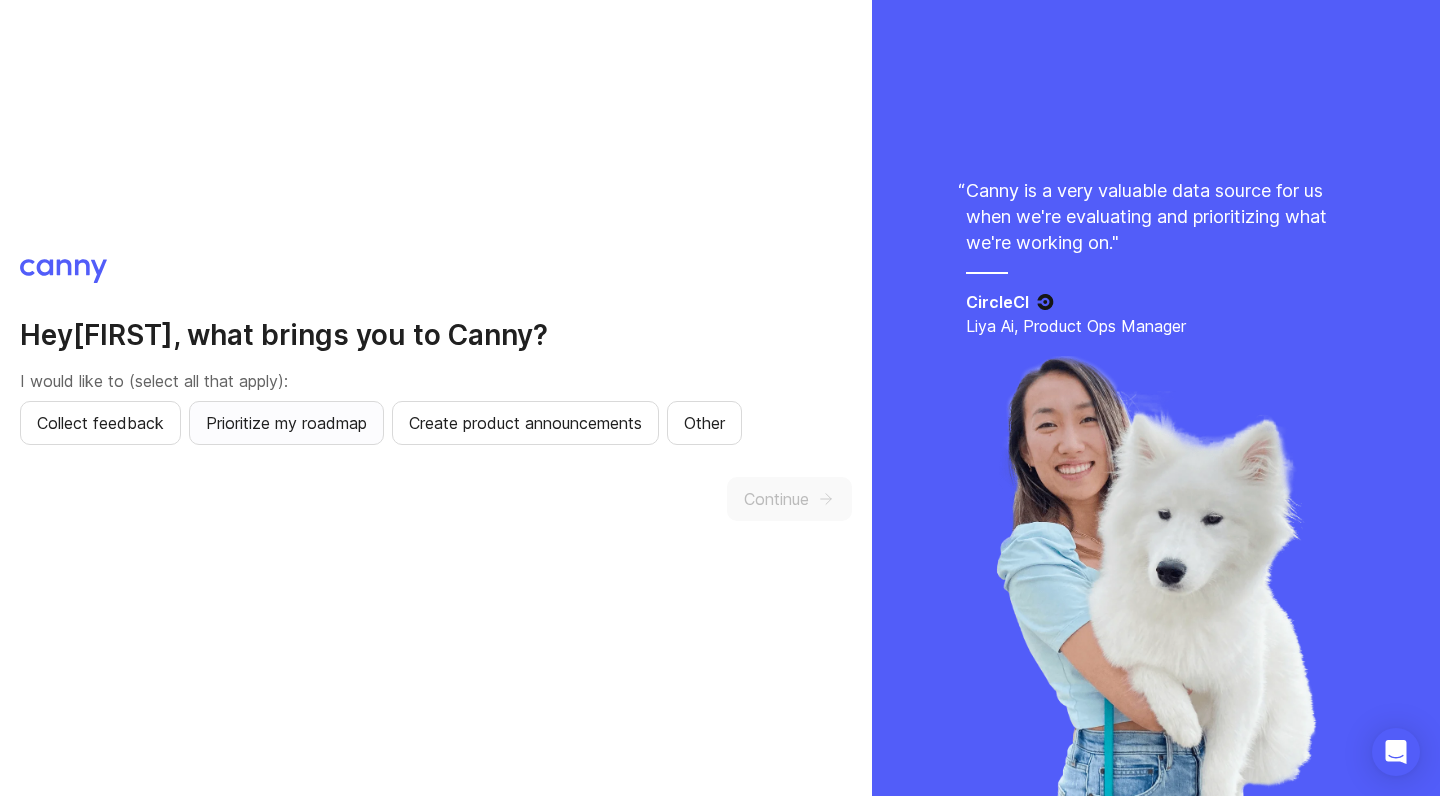 click on "Prioritize my roadmap" at bounding box center (100, 423) 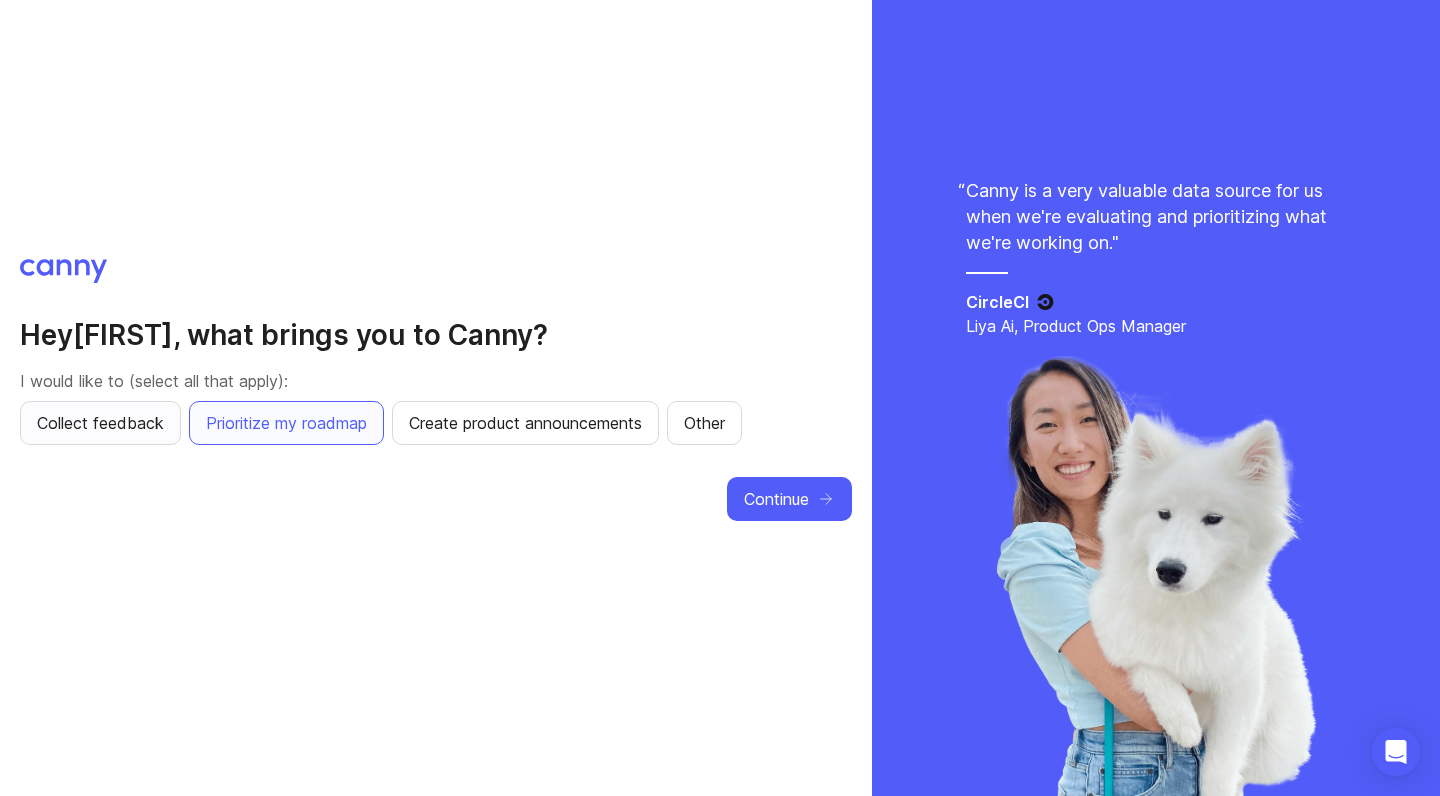 click on "Collect feedback" at bounding box center (100, 423) 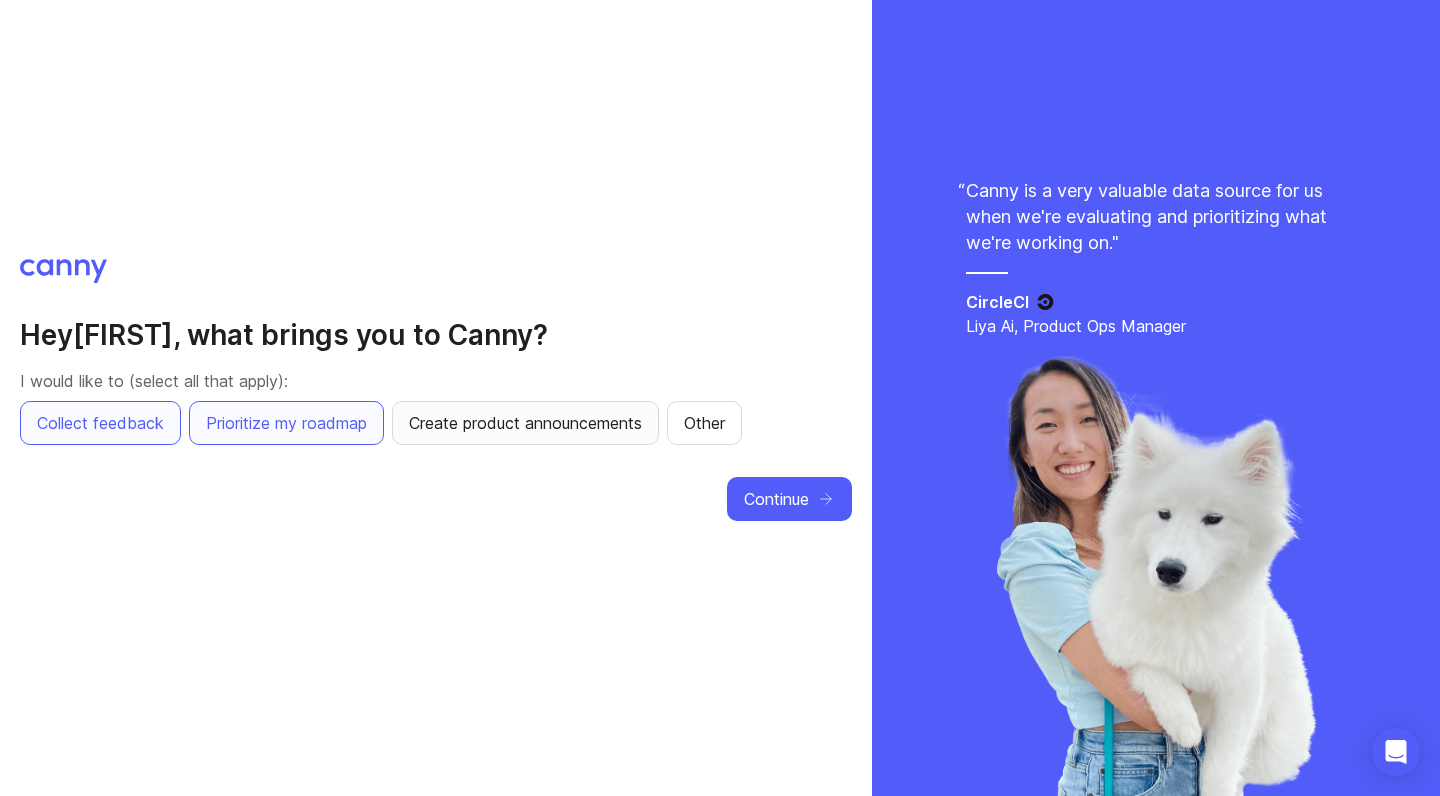 click on "Create product announcements" at bounding box center (525, 423) 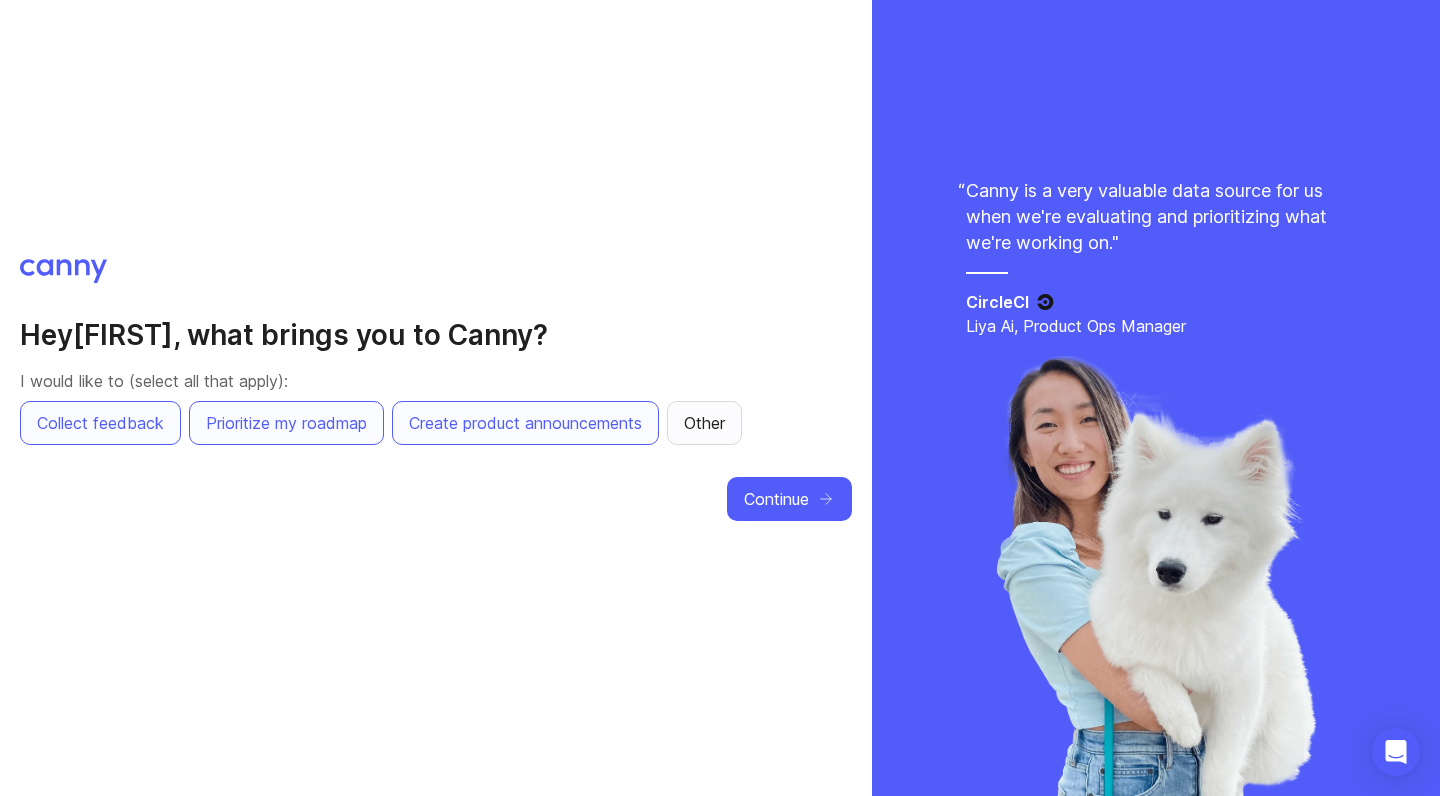 click on "Other" at bounding box center [704, 423] 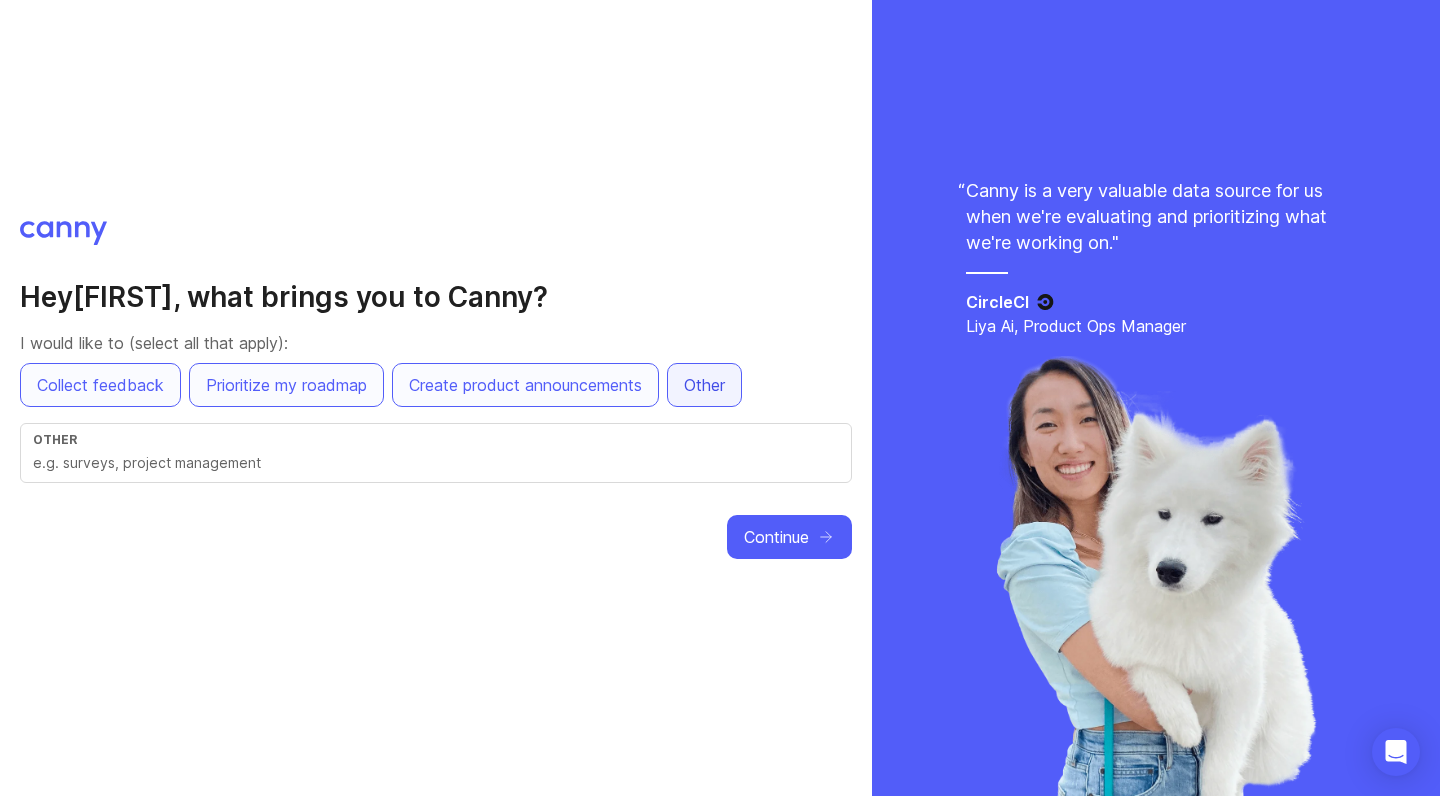 click on "Other" at bounding box center [100, 385] 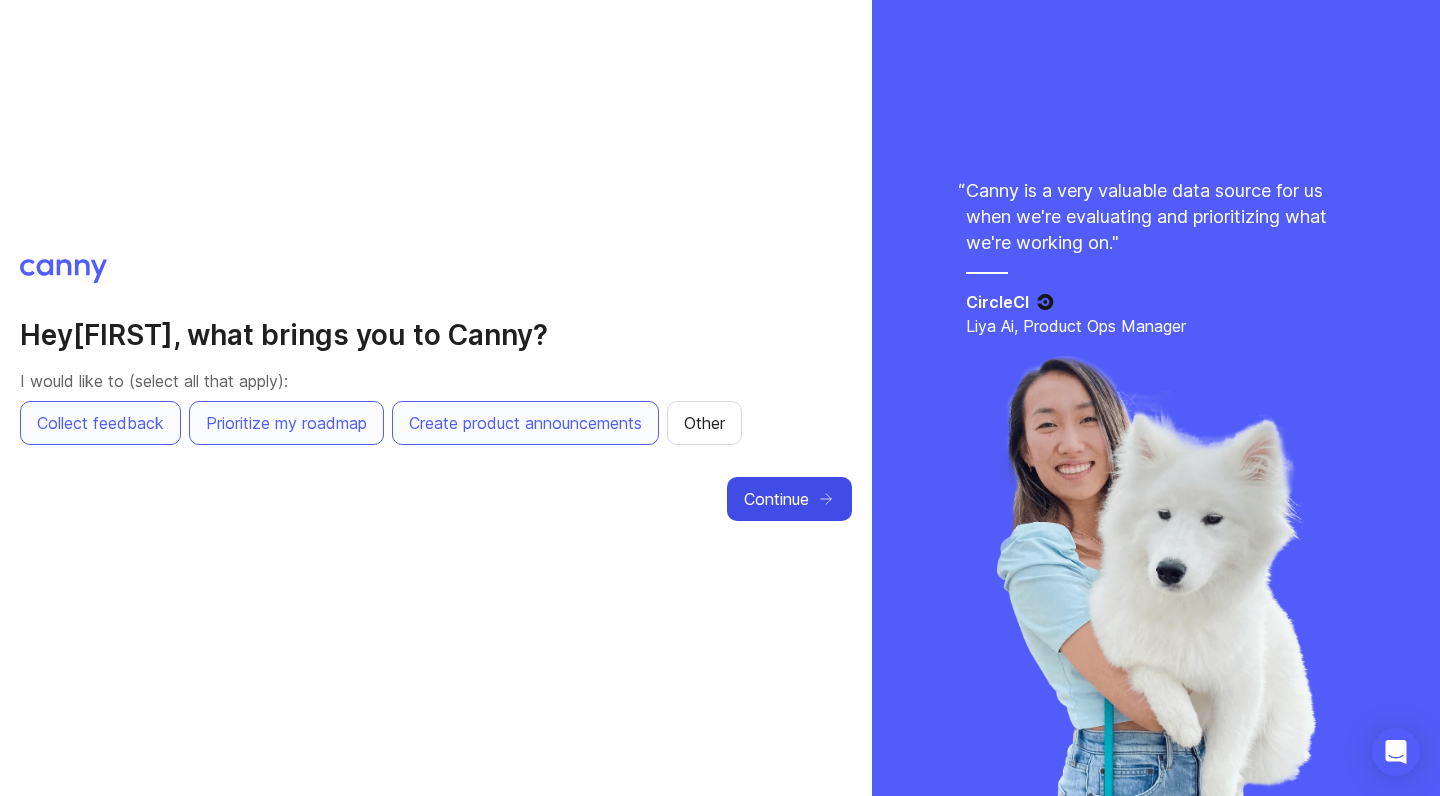 click on "Continue" at bounding box center [776, 499] 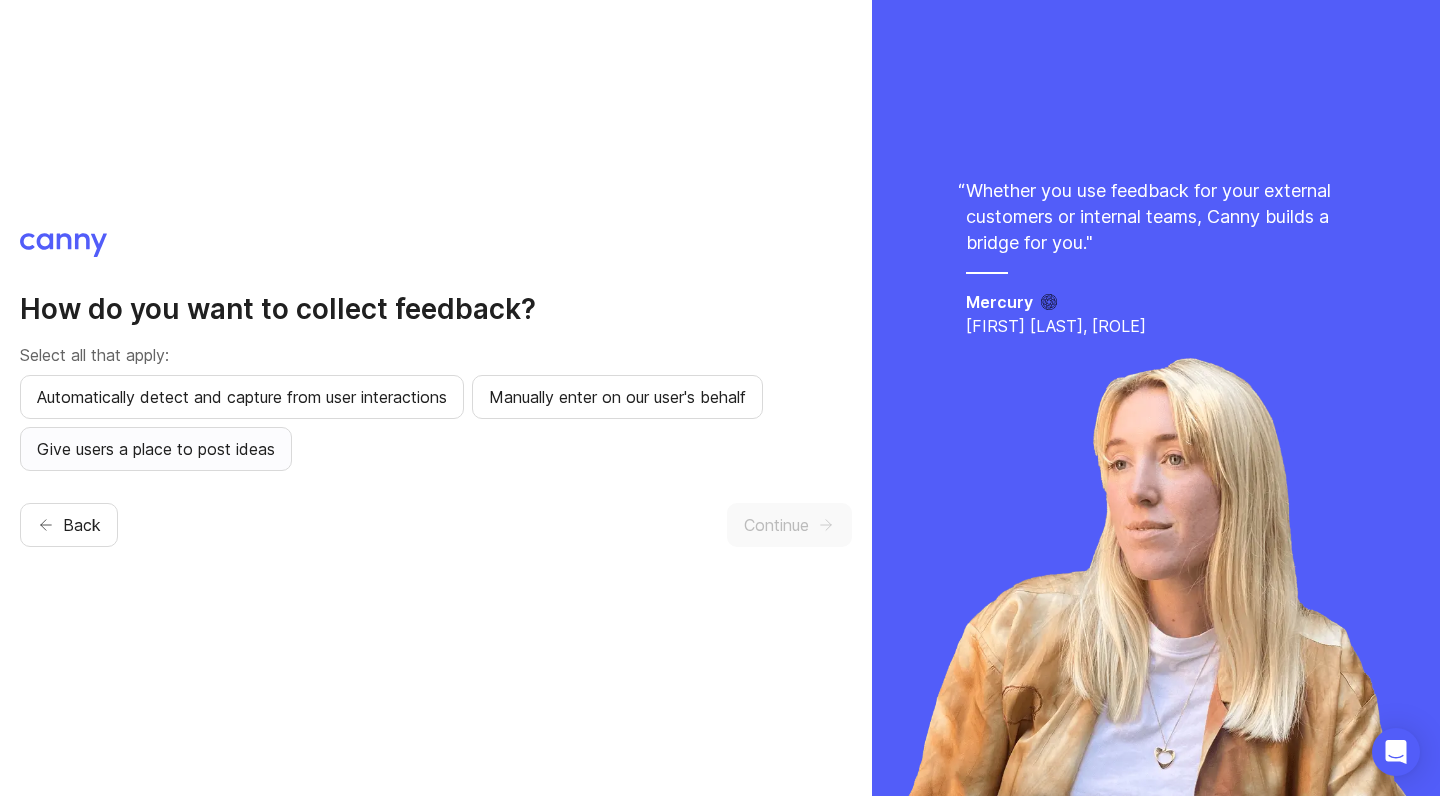click on "Give users a place to post ideas" at bounding box center (156, 449) 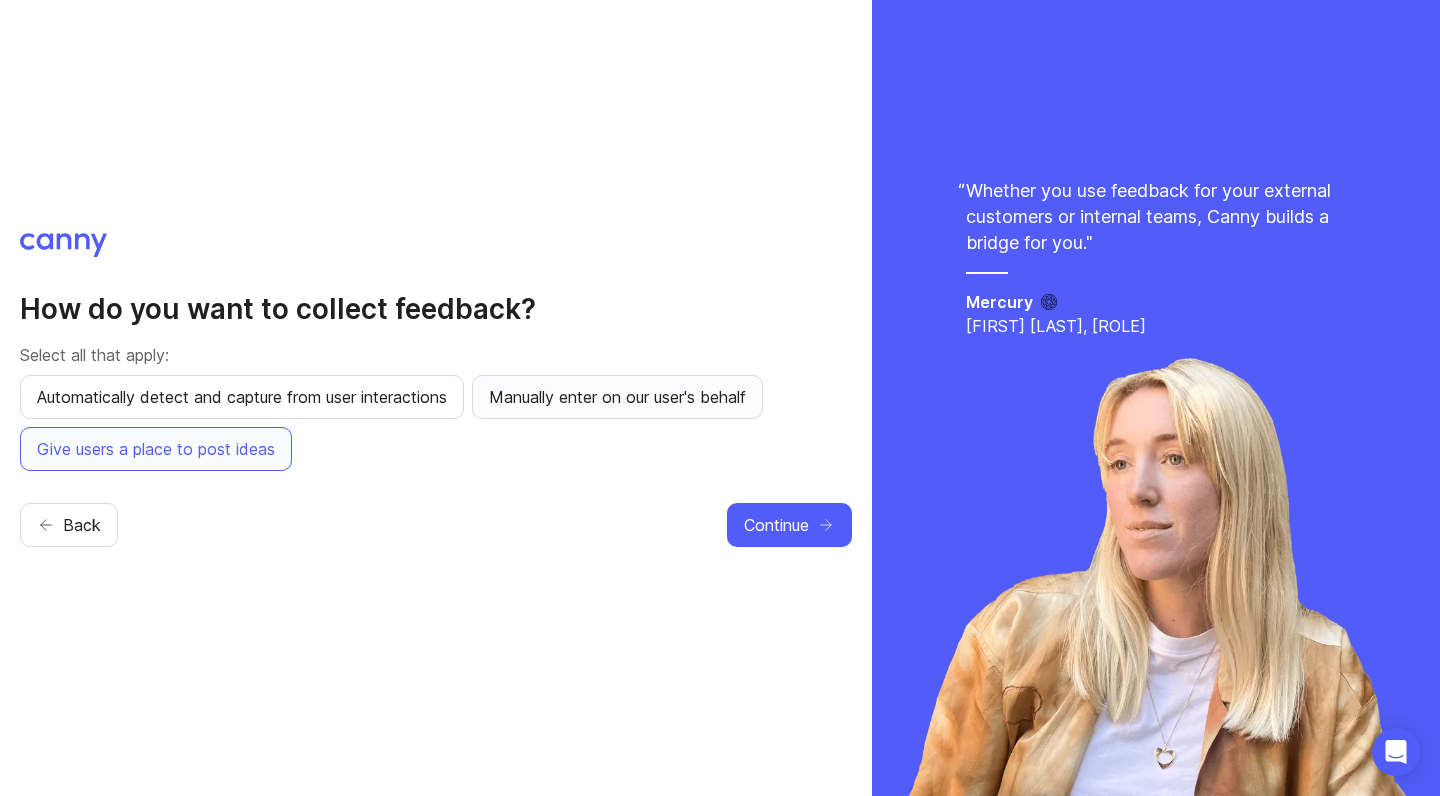 click on "Manually enter on our user's behalf" at bounding box center (617, 397) 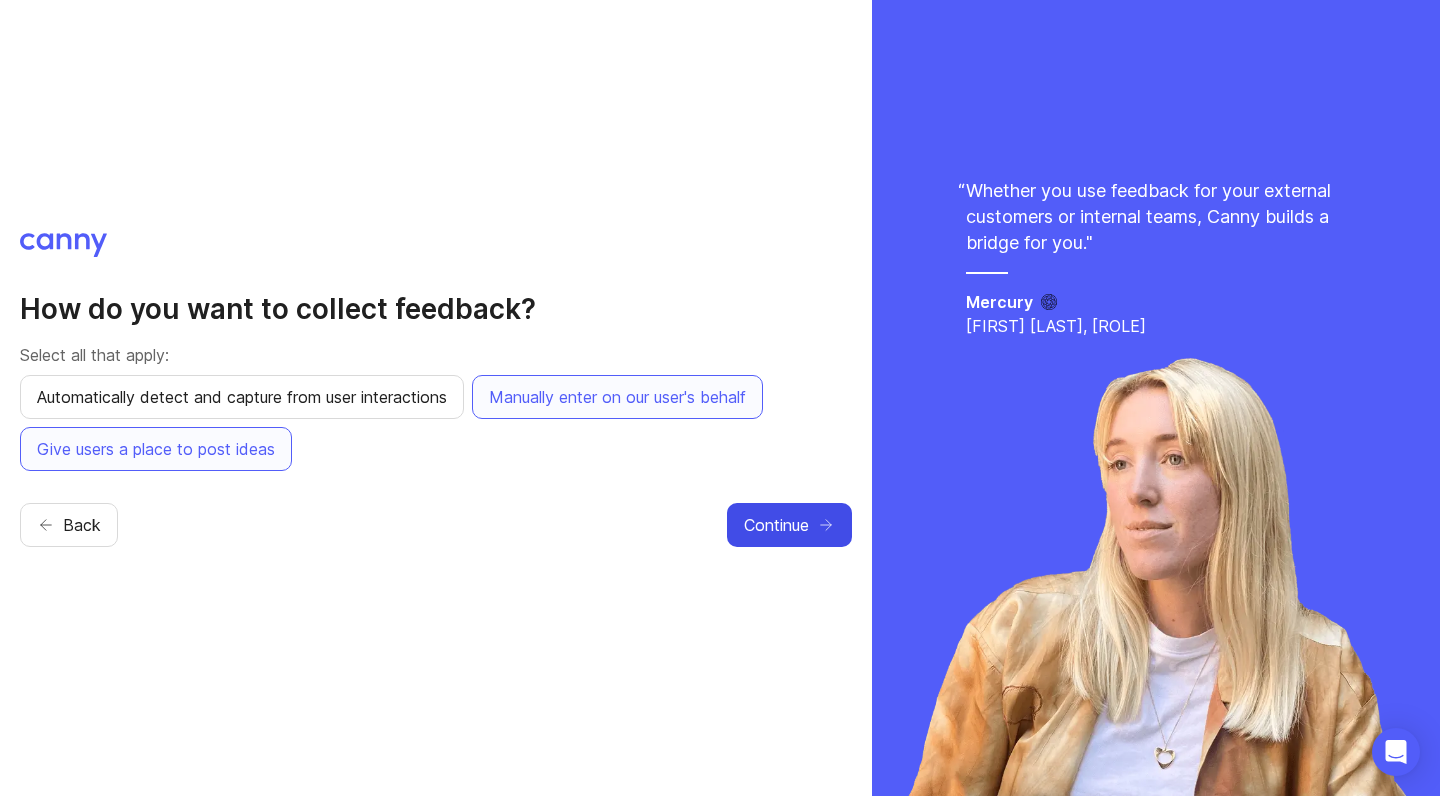 click on "Continue" at bounding box center [776, 525] 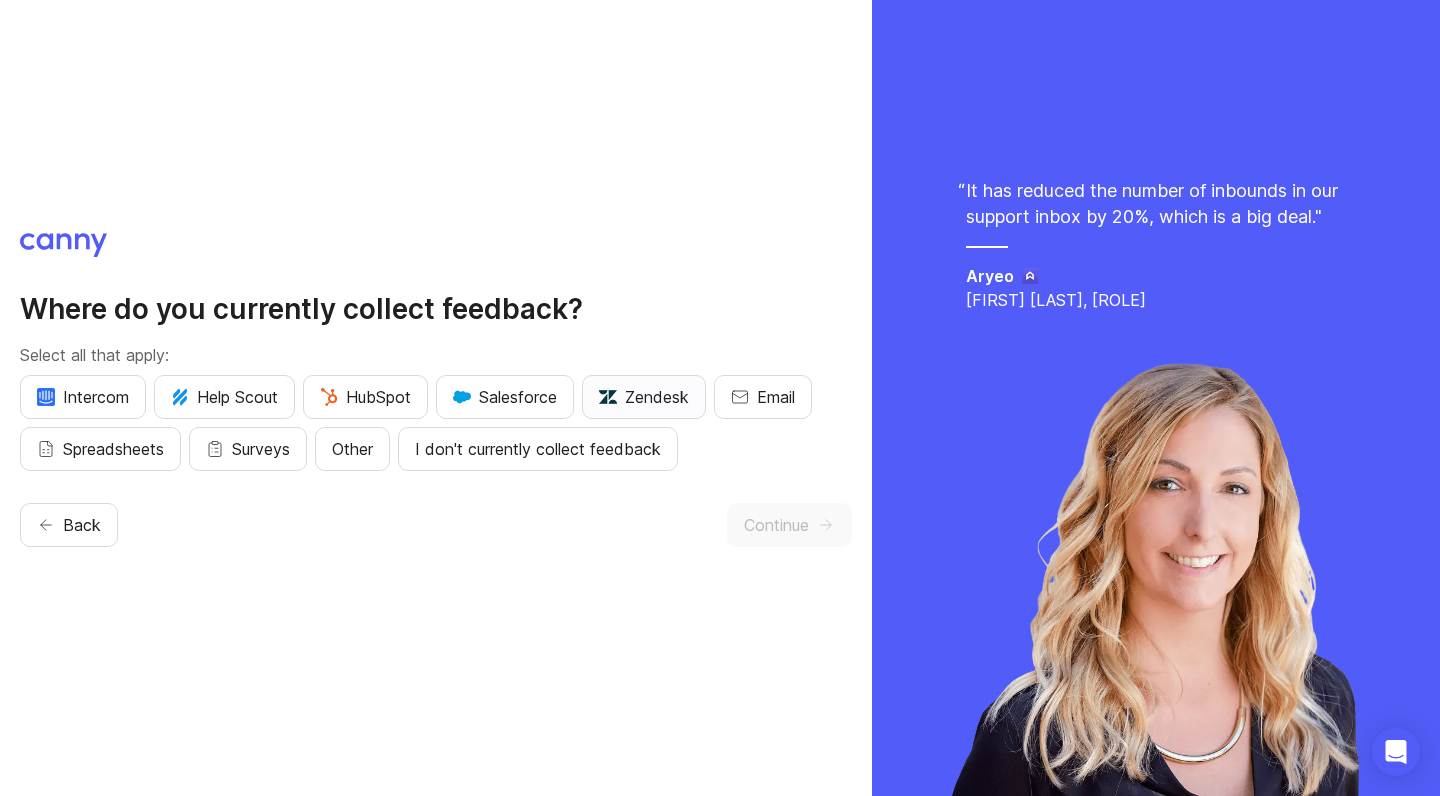 click on "Zendesk" at bounding box center [83, 397] 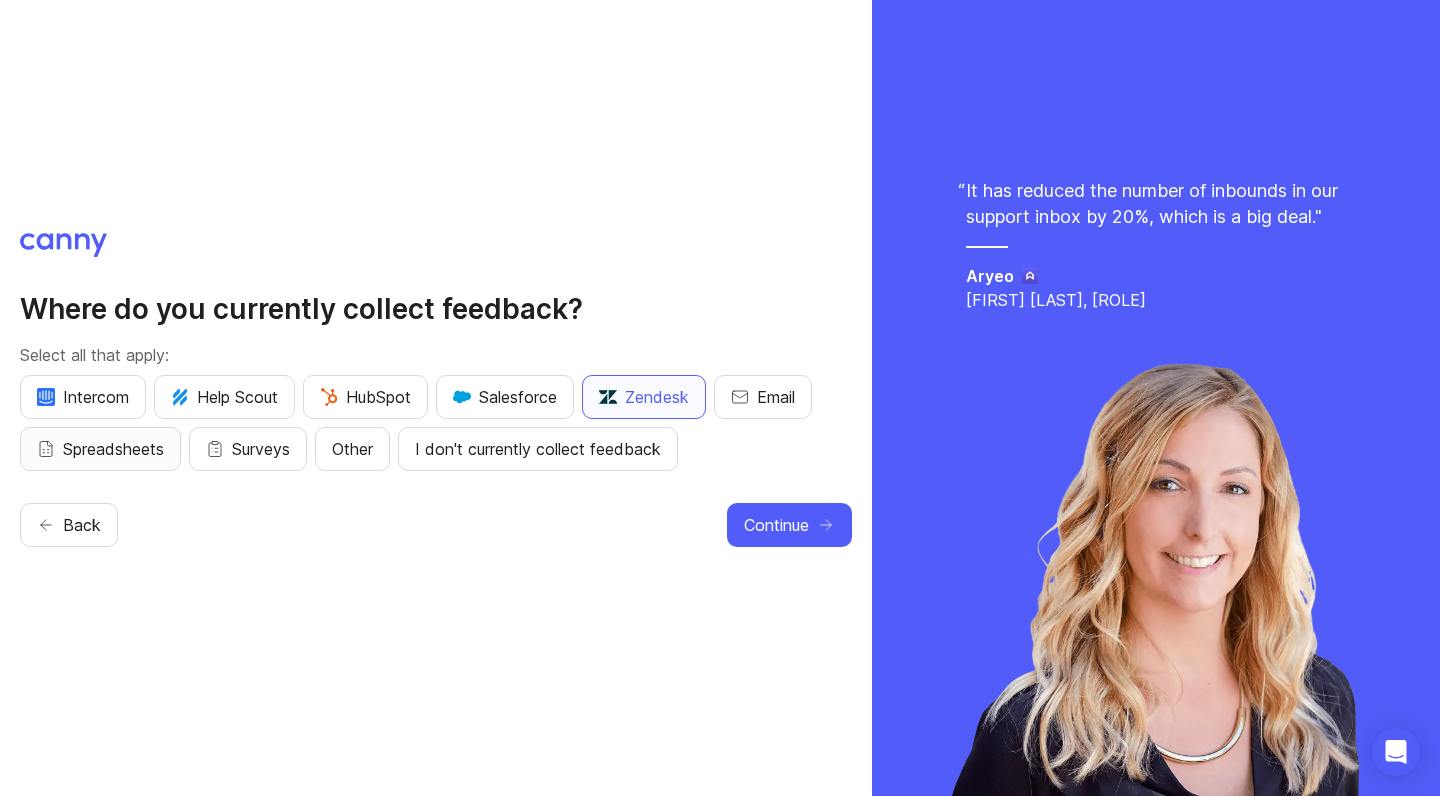 click on "Spreadsheets" at bounding box center [776, 397] 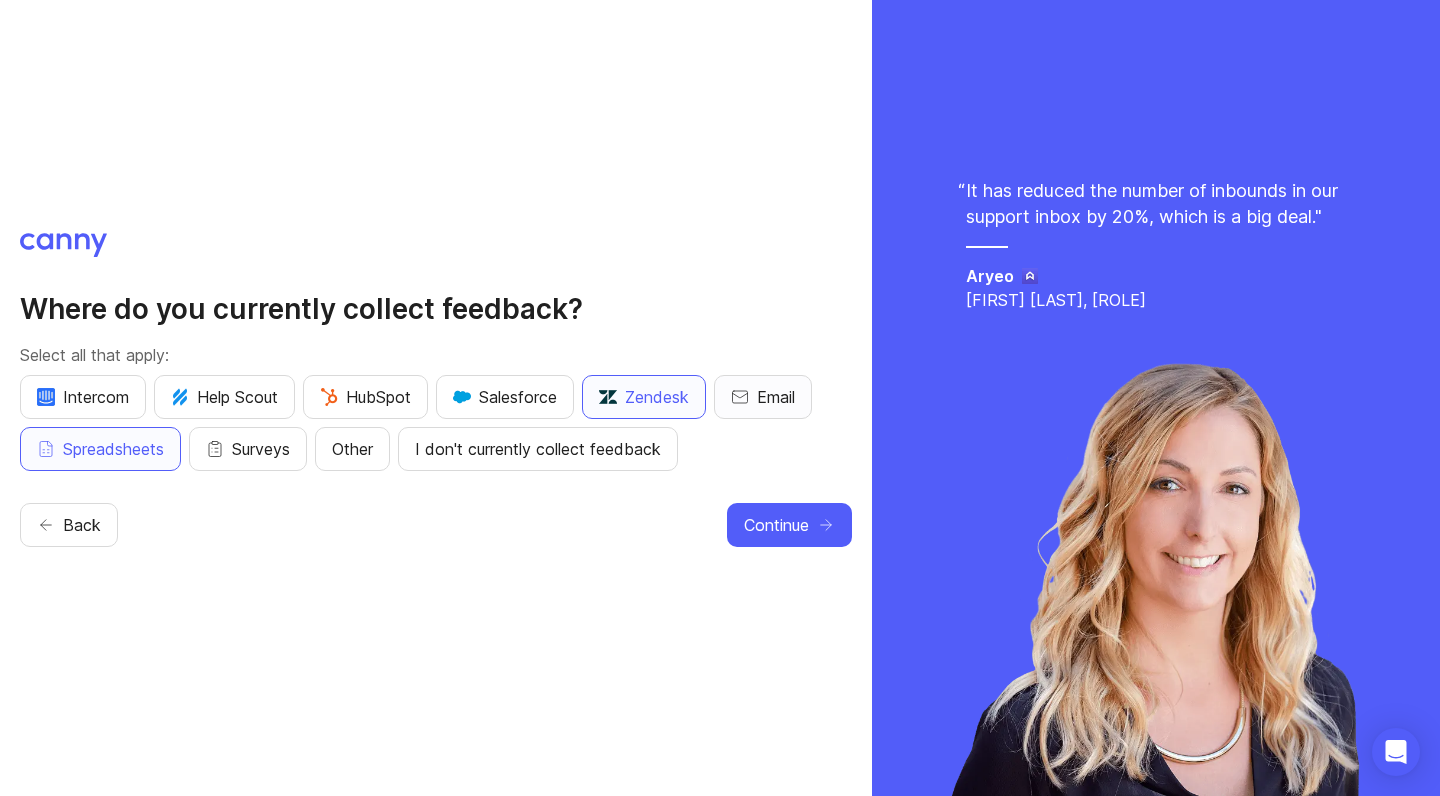 click on "Email" at bounding box center (776, 397) 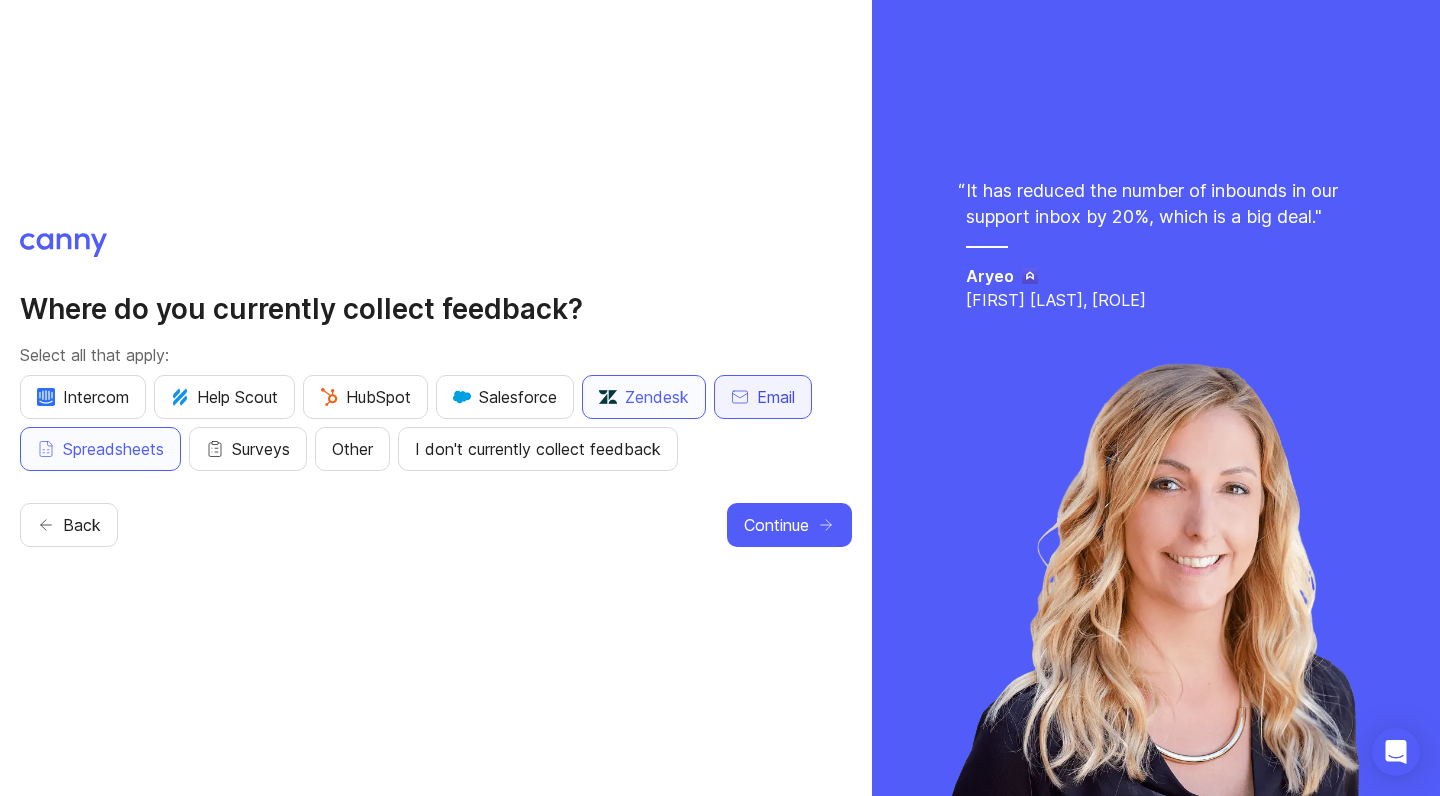 click on "Email" at bounding box center (776, 397) 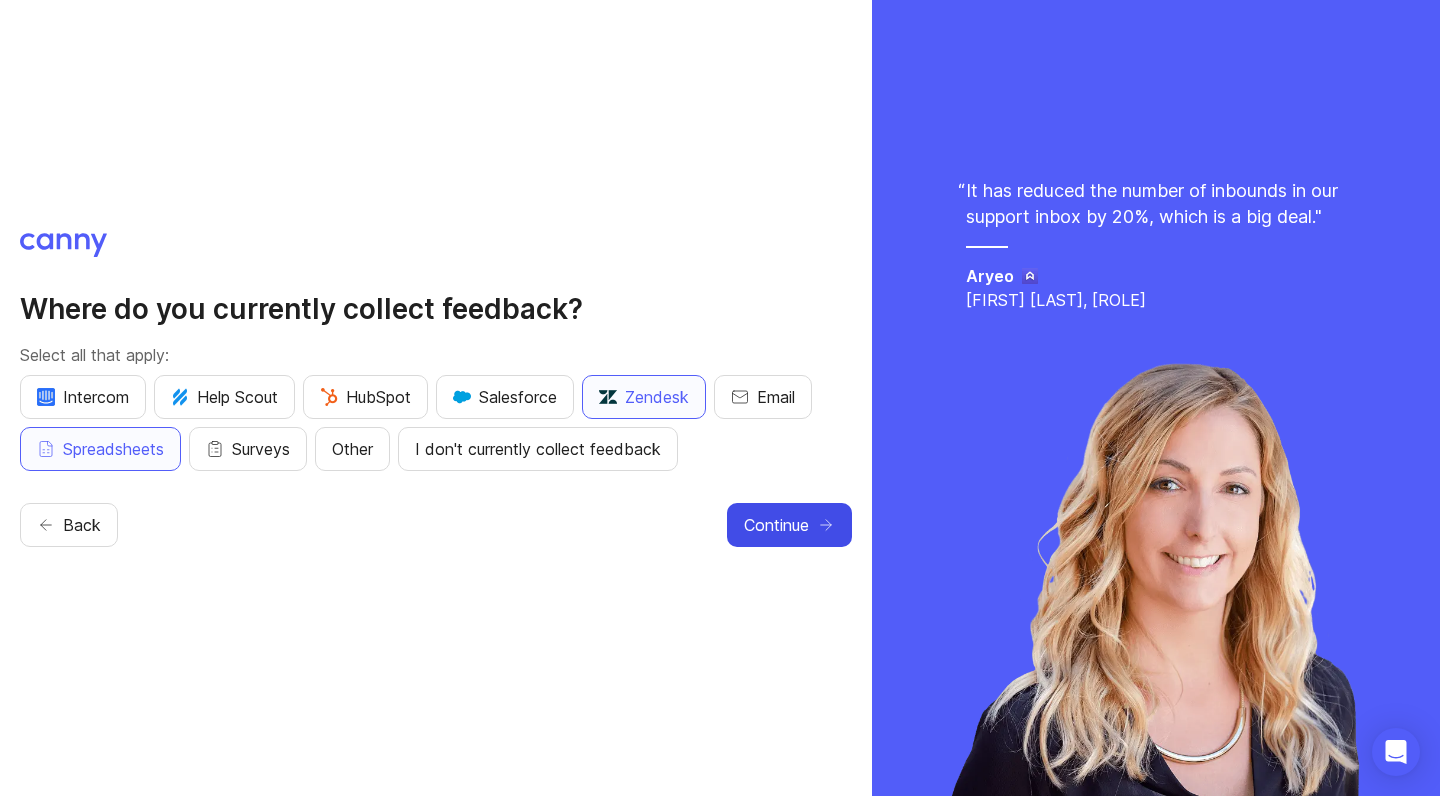 click on "Continue" at bounding box center [789, 525] 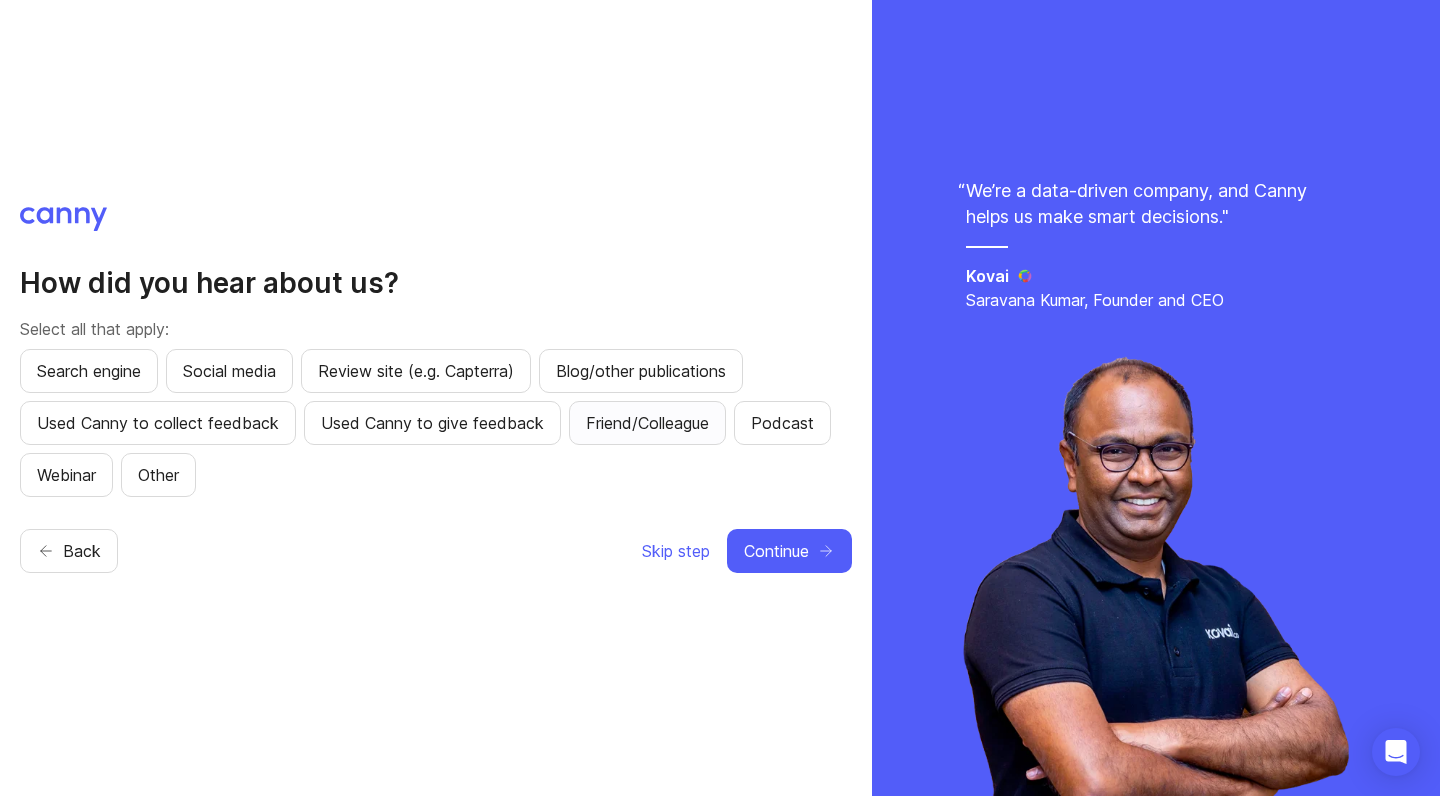 click on "Friend/Colleague" at bounding box center (647, 423) 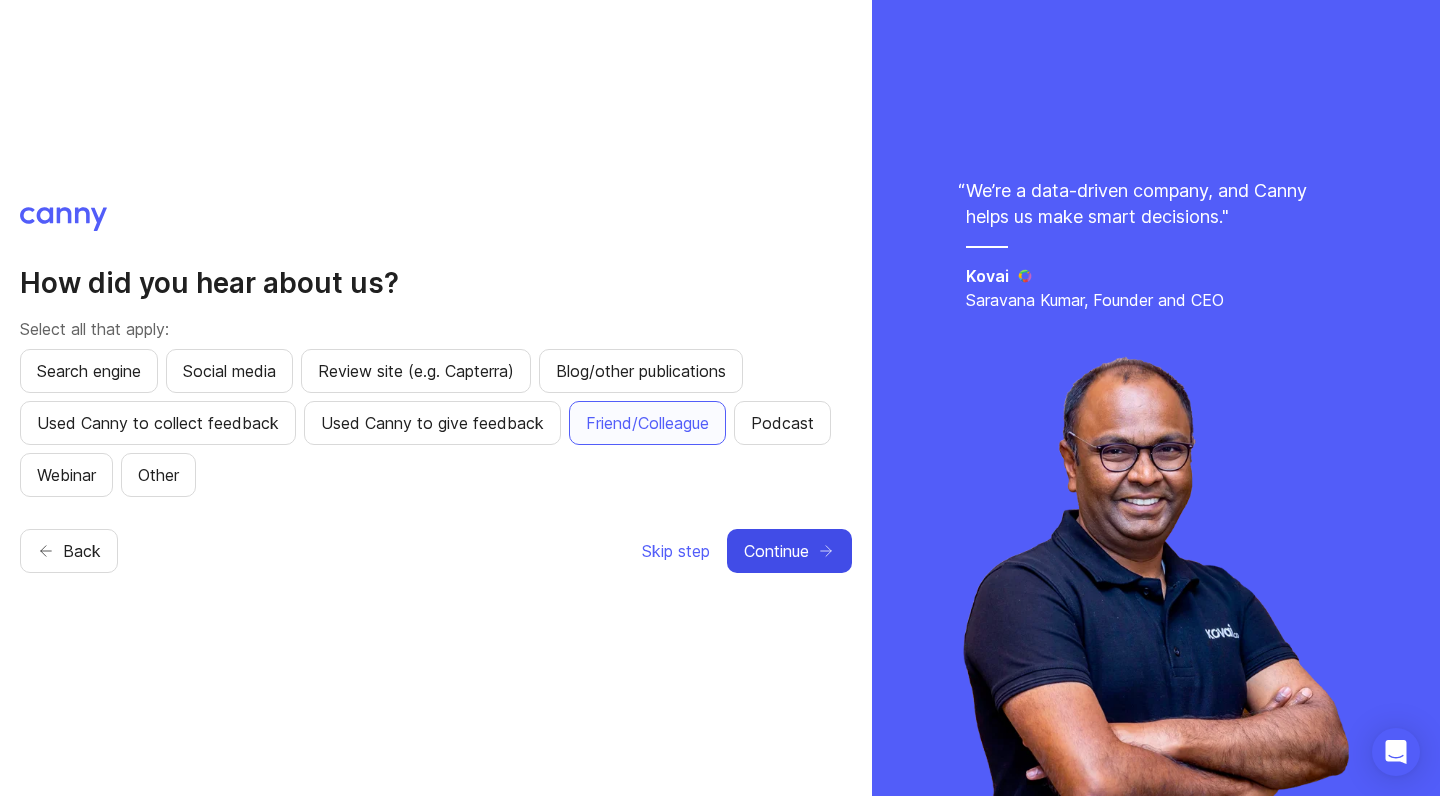 click on "Continue" at bounding box center (776, 551) 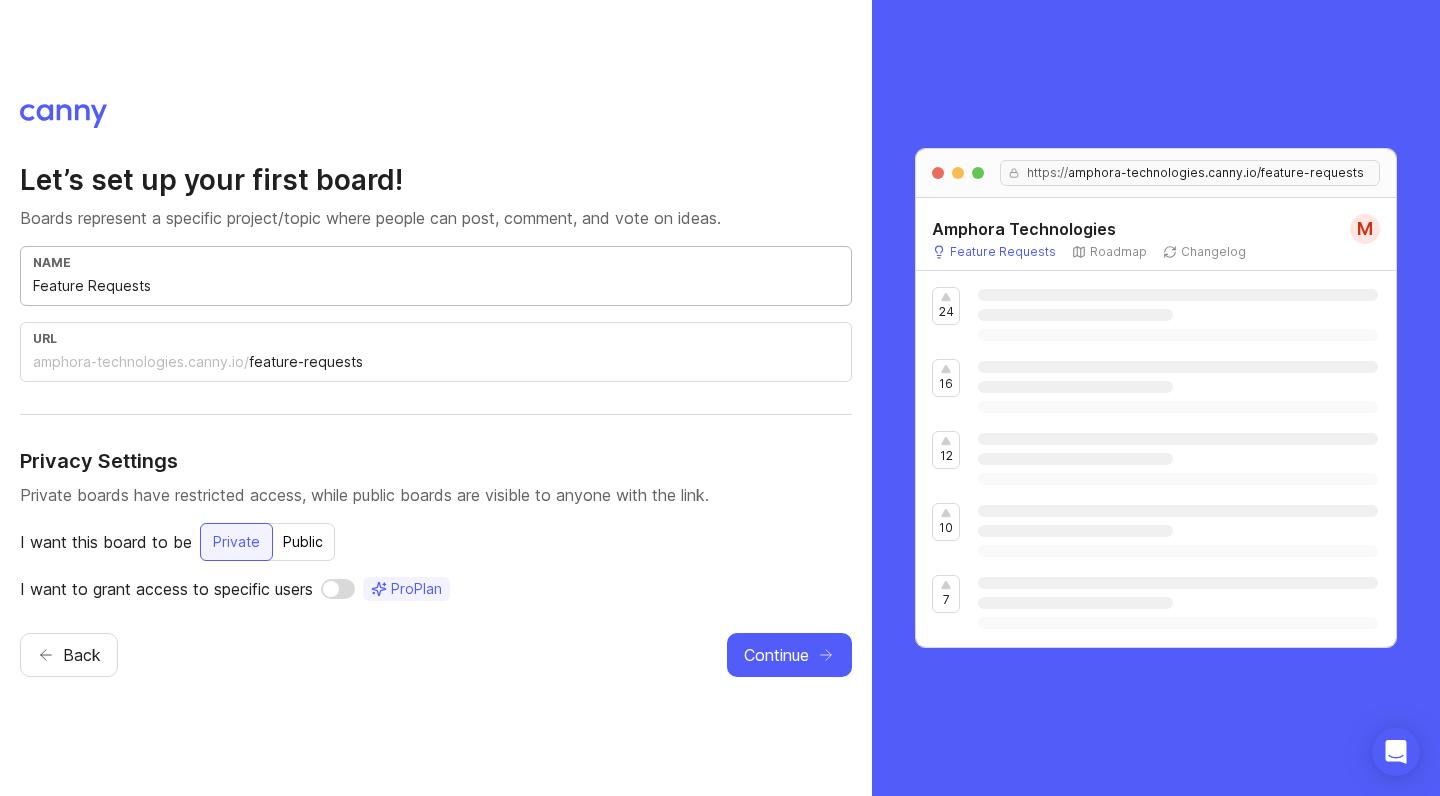 click on "Feature Requests" at bounding box center [436, 286] 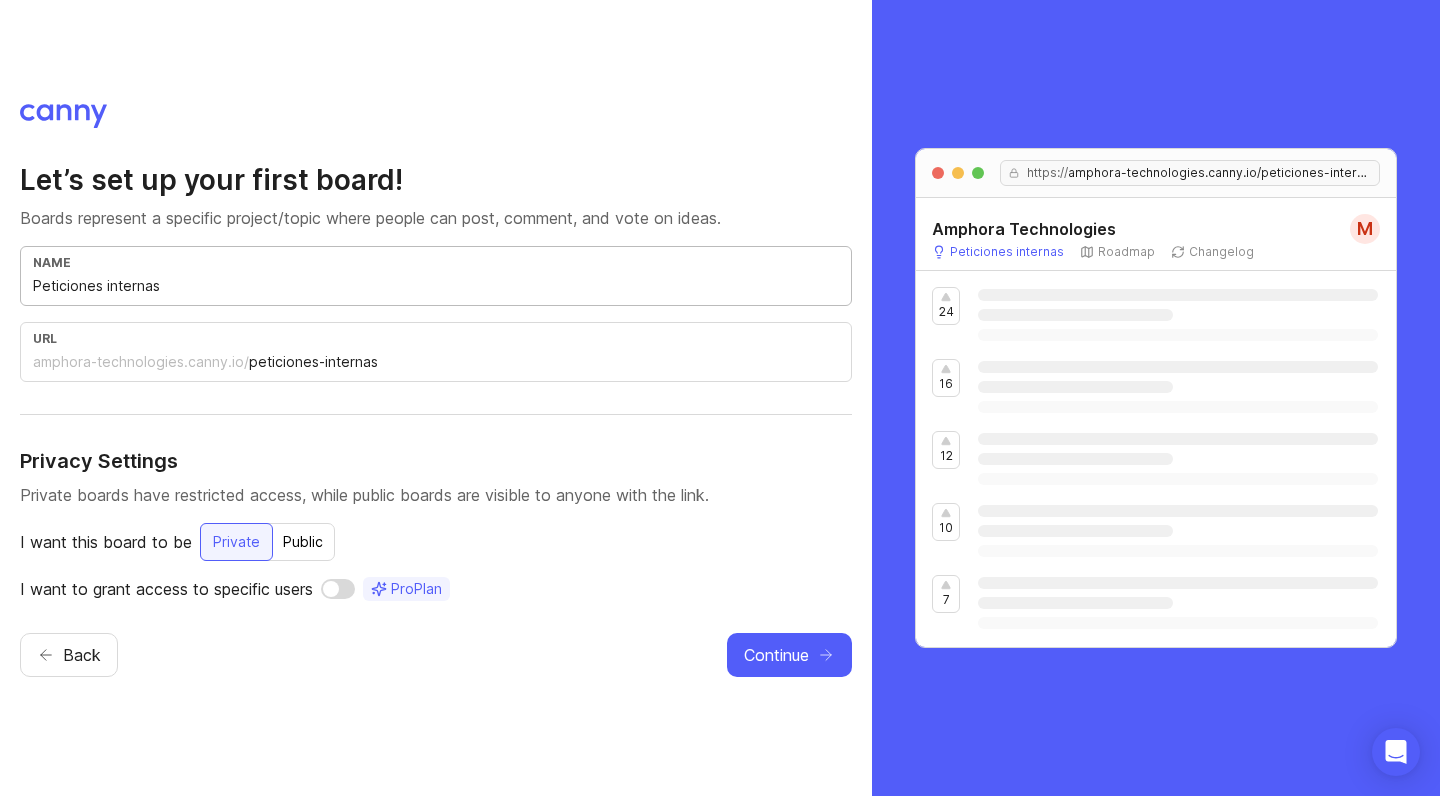 type on "Peticiones internas" 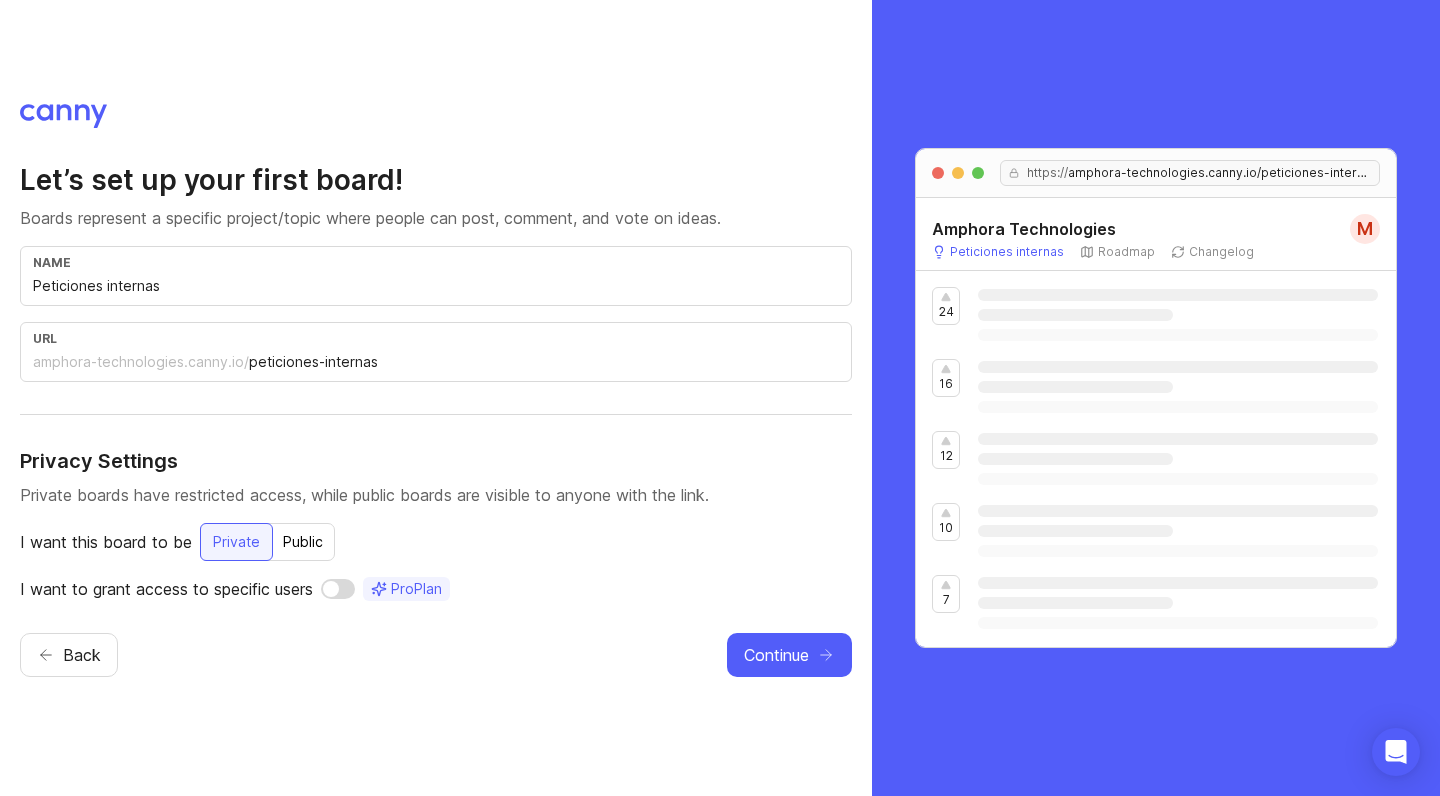 click on "Public" at bounding box center [236, 542] 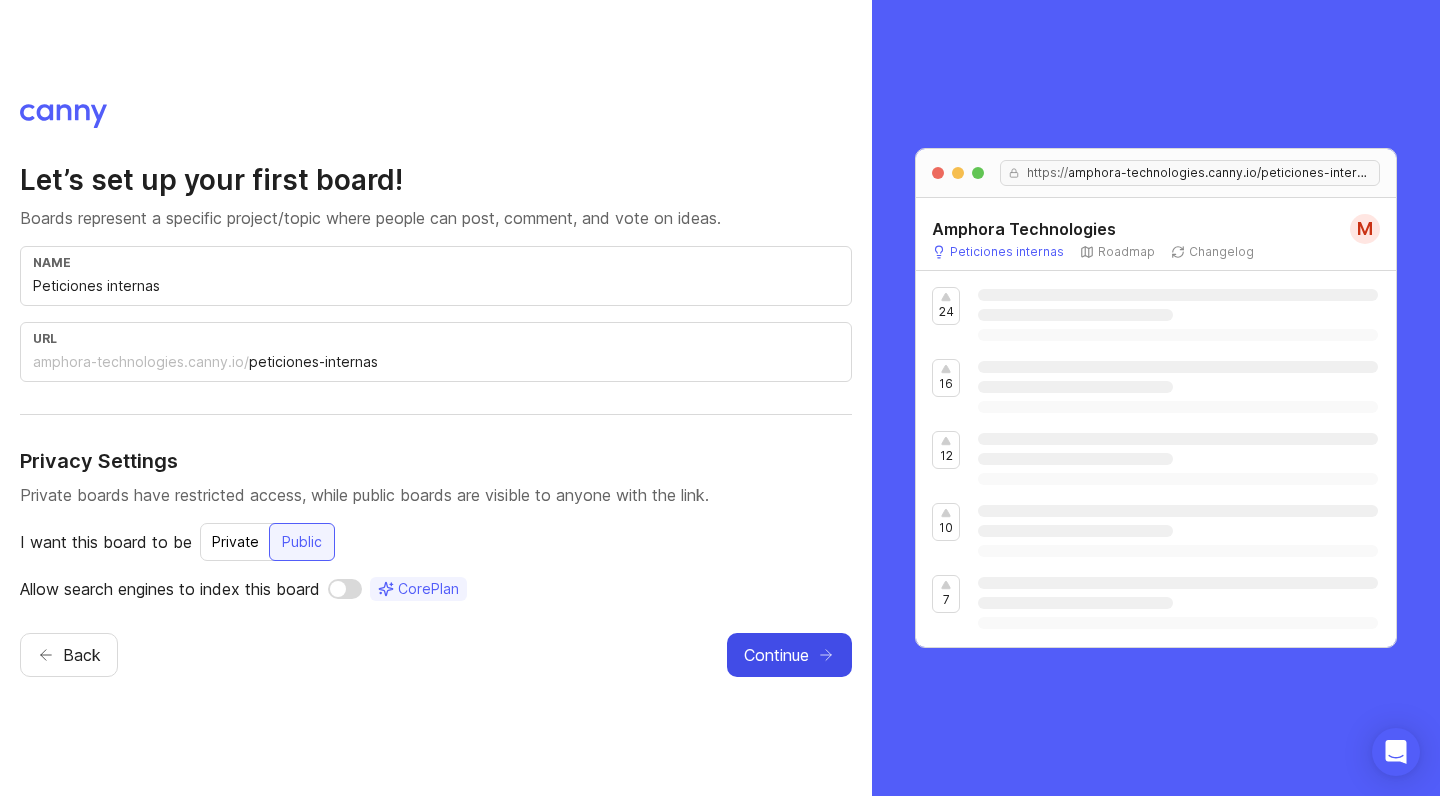 click on "Continue" at bounding box center (776, 655) 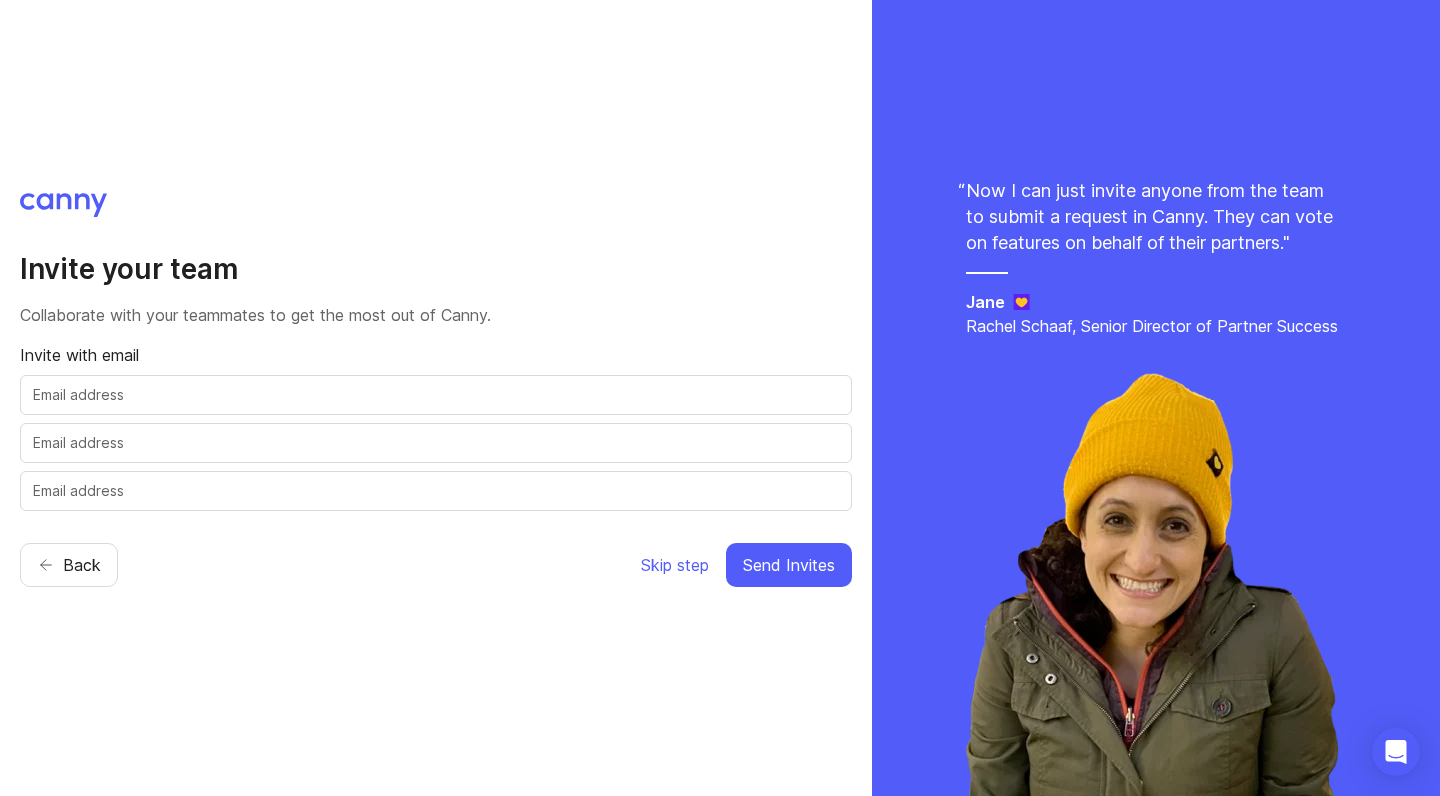 click at bounding box center (436, 395) 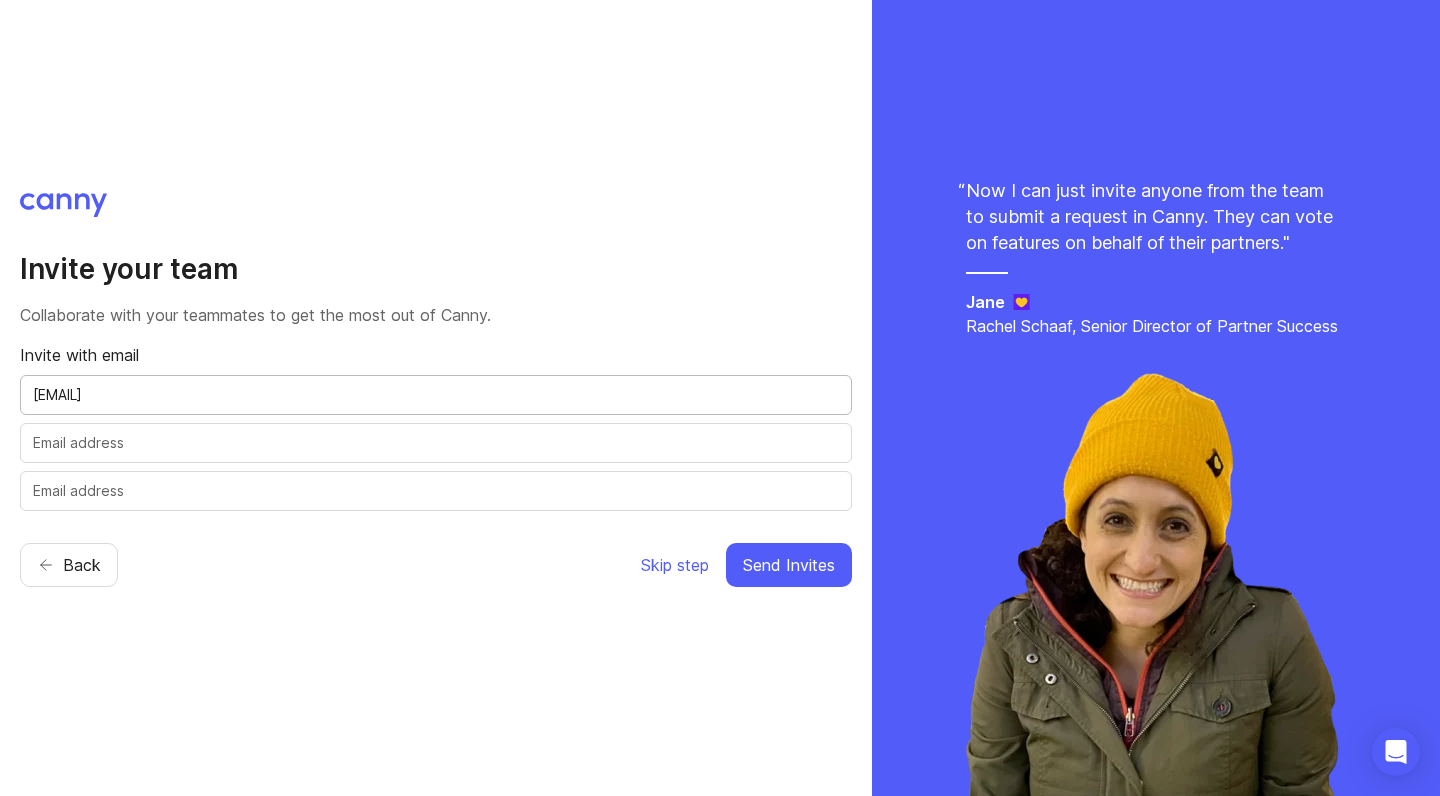 type on "[EMAIL]" 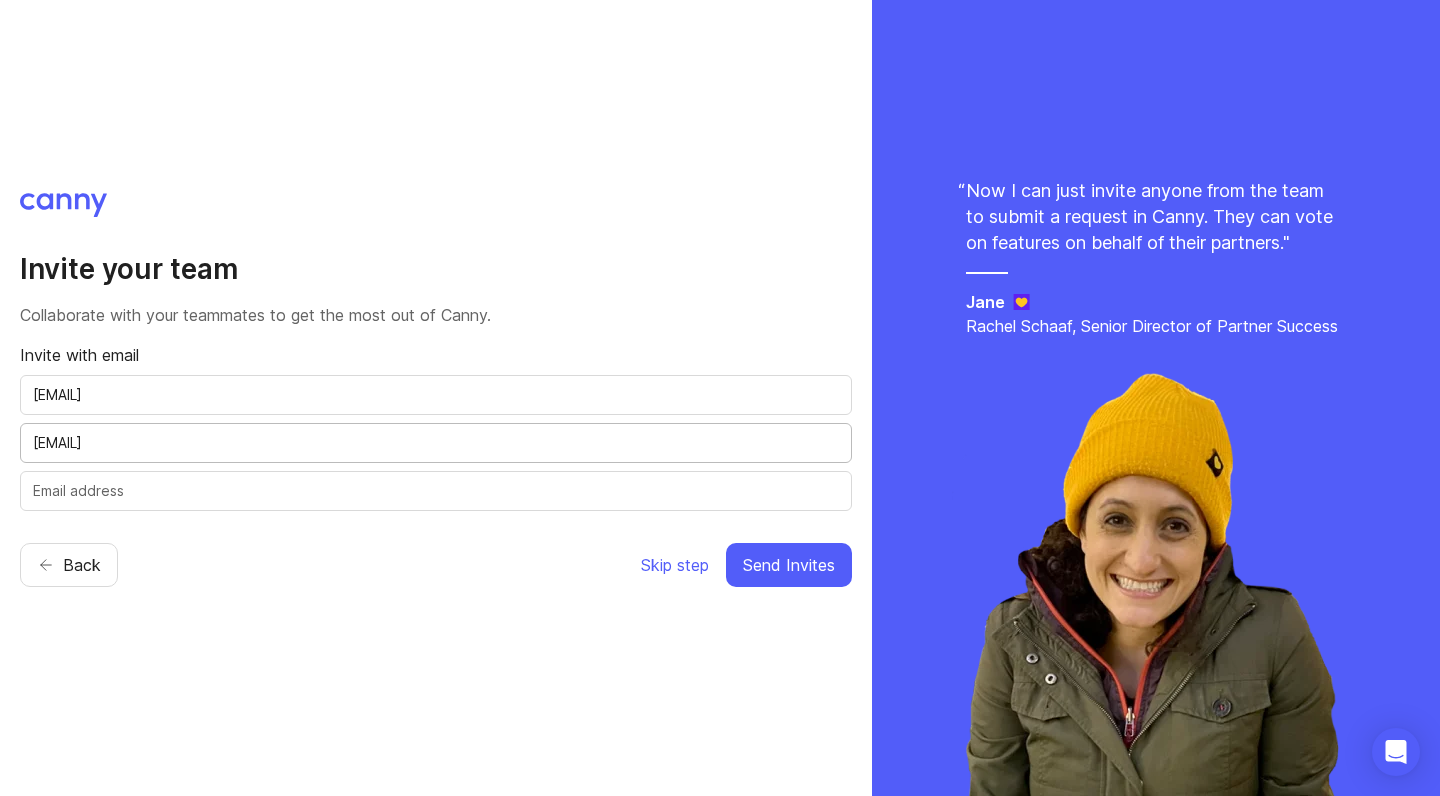 click on "joaquim.sant@amphoralogistics.com" at bounding box center [436, 443] 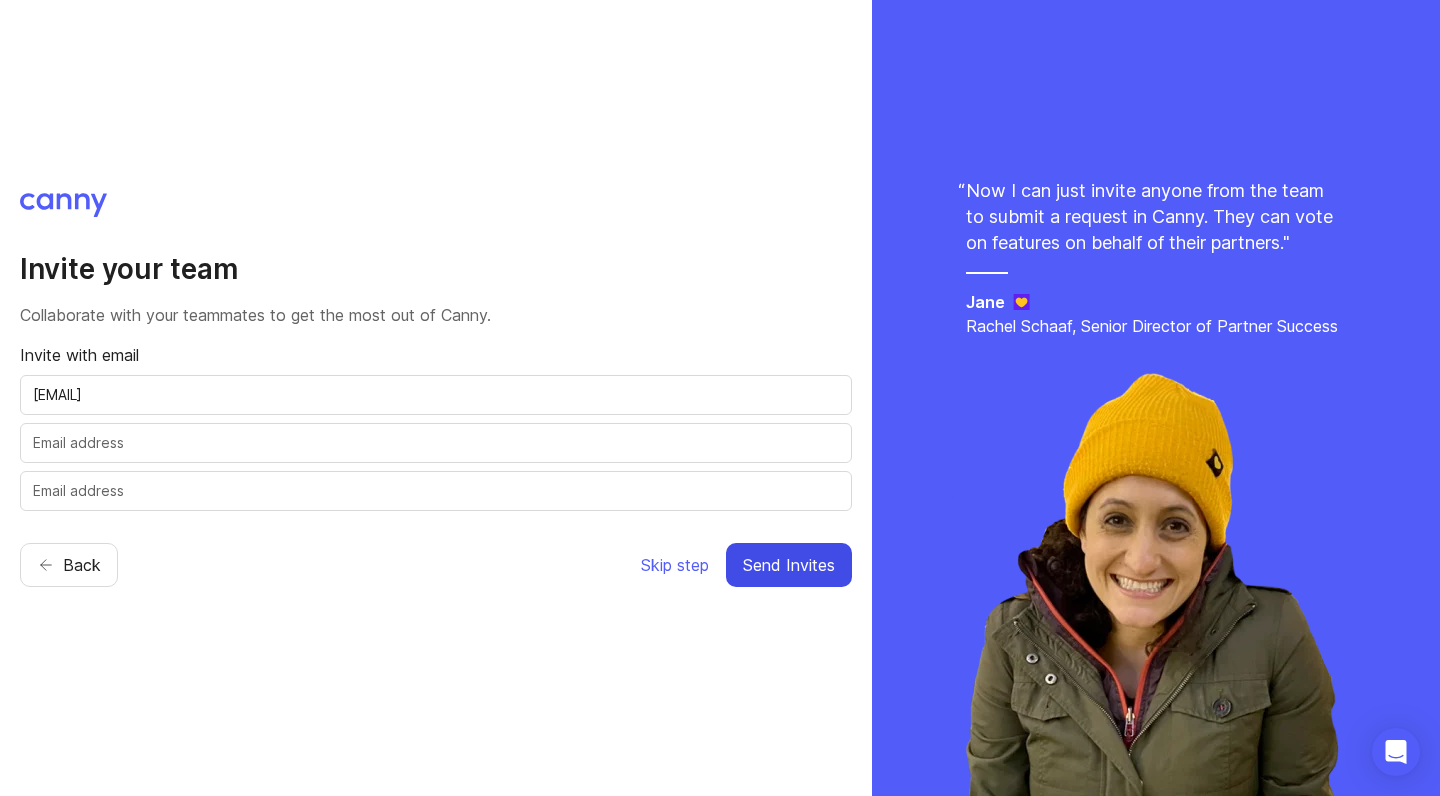 click on "Send Invites" at bounding box center [789, 565] 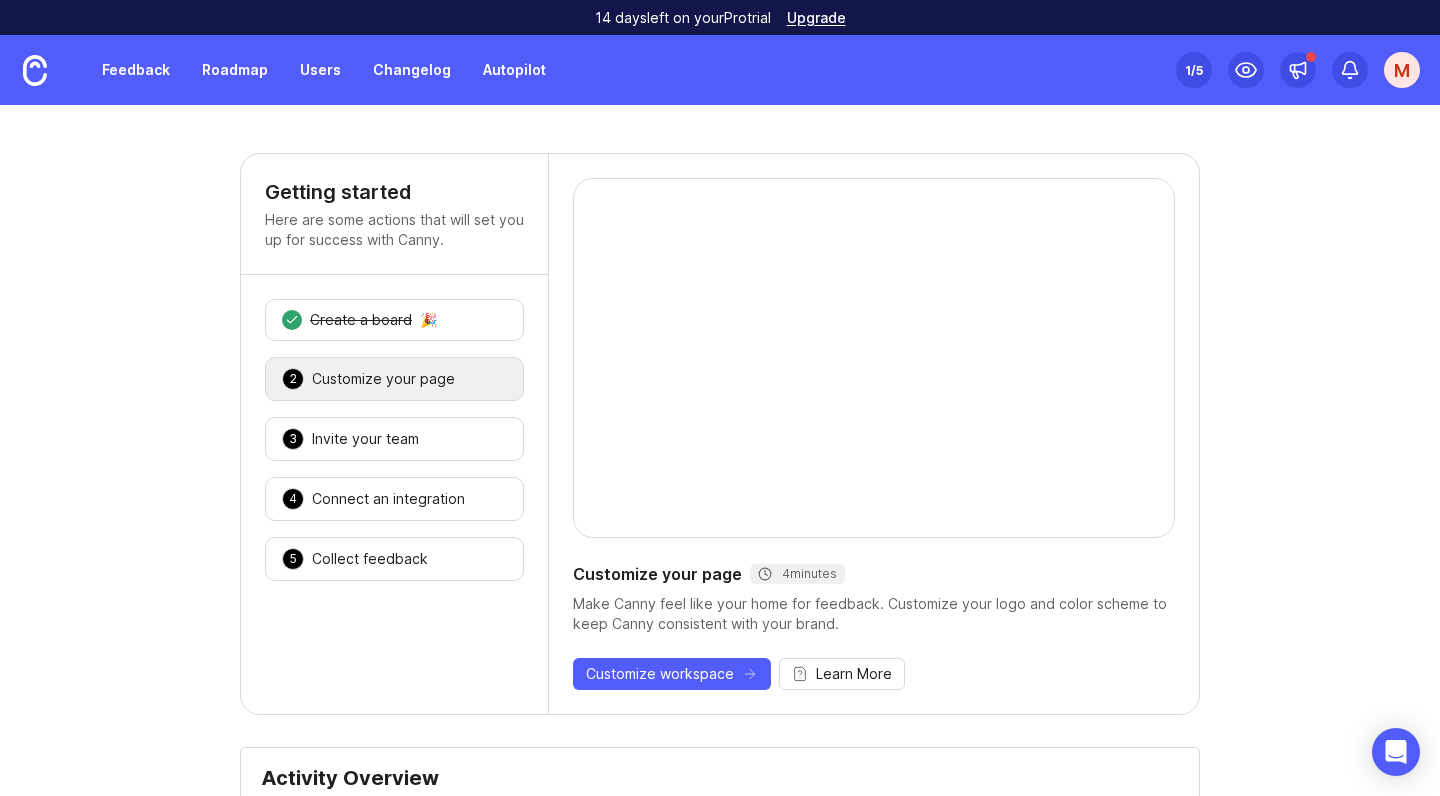 scroll, scrollTop: 0, scrollLeft: 0, axis: both 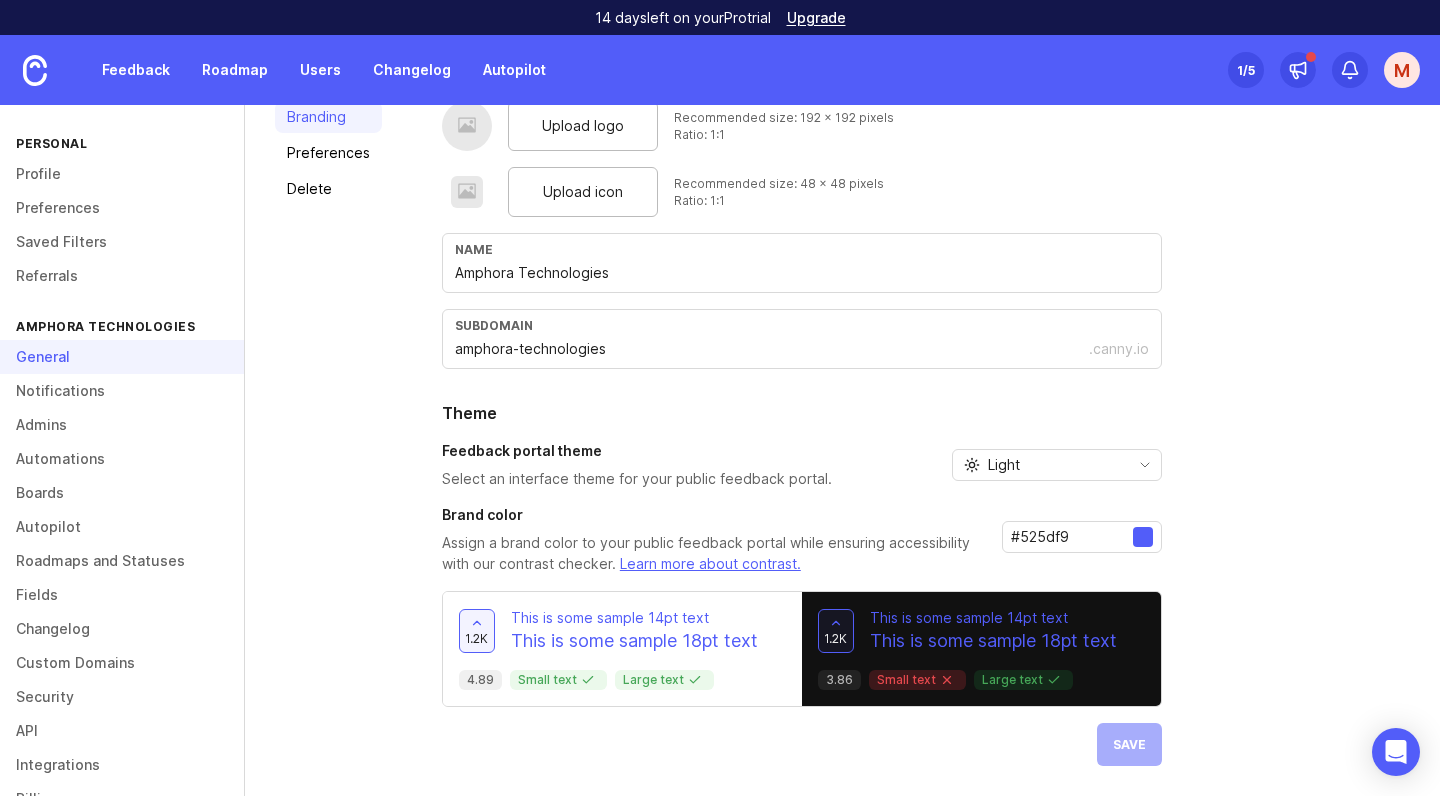 click at bounding box center (1143, 537) 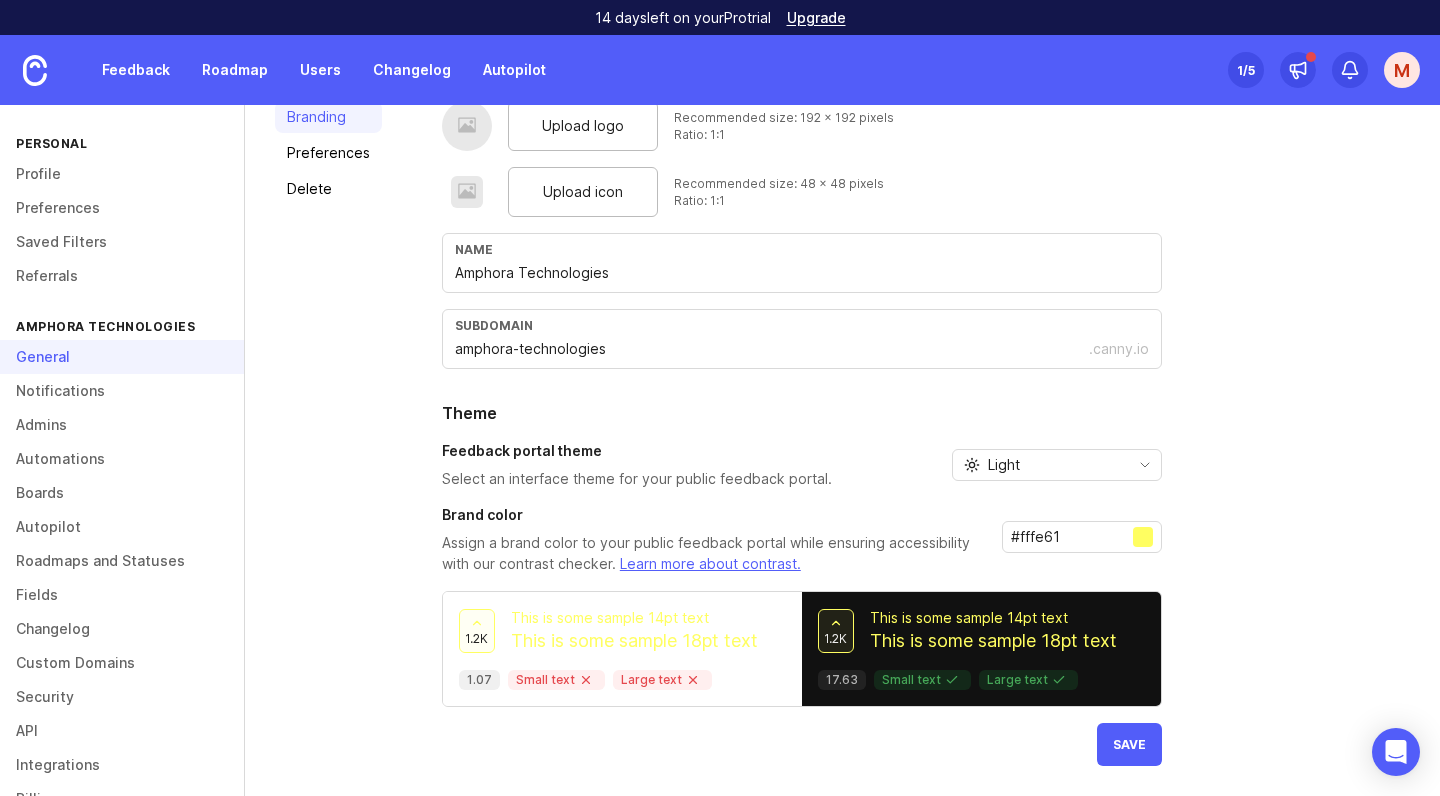 scroll, scrollTop: 137, scrollLeft: 0, axis: vertical 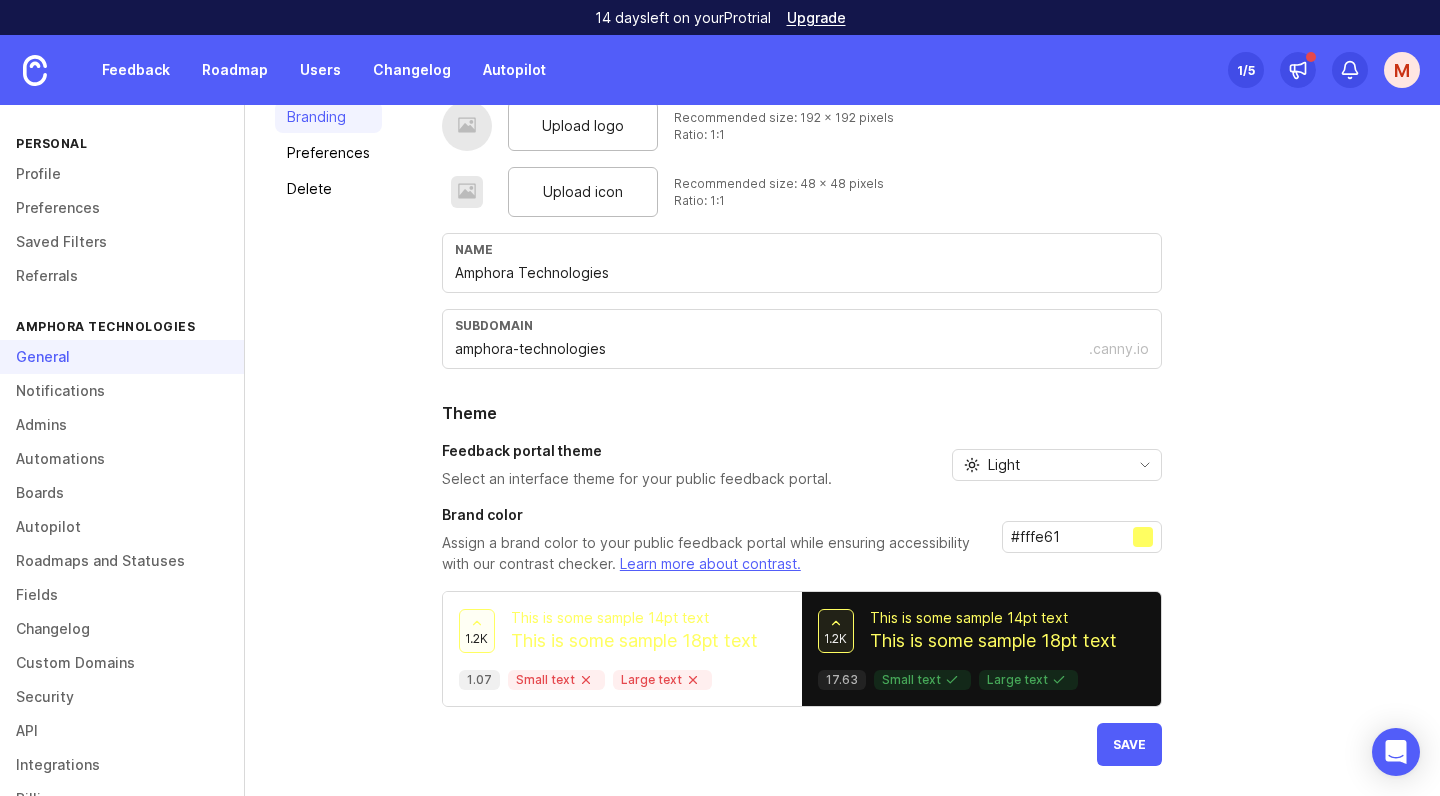 drag, startPoint x: 1068, startPoint y: 541, endPoint x: 1013, endPoint y: 542, distance: 55.00909 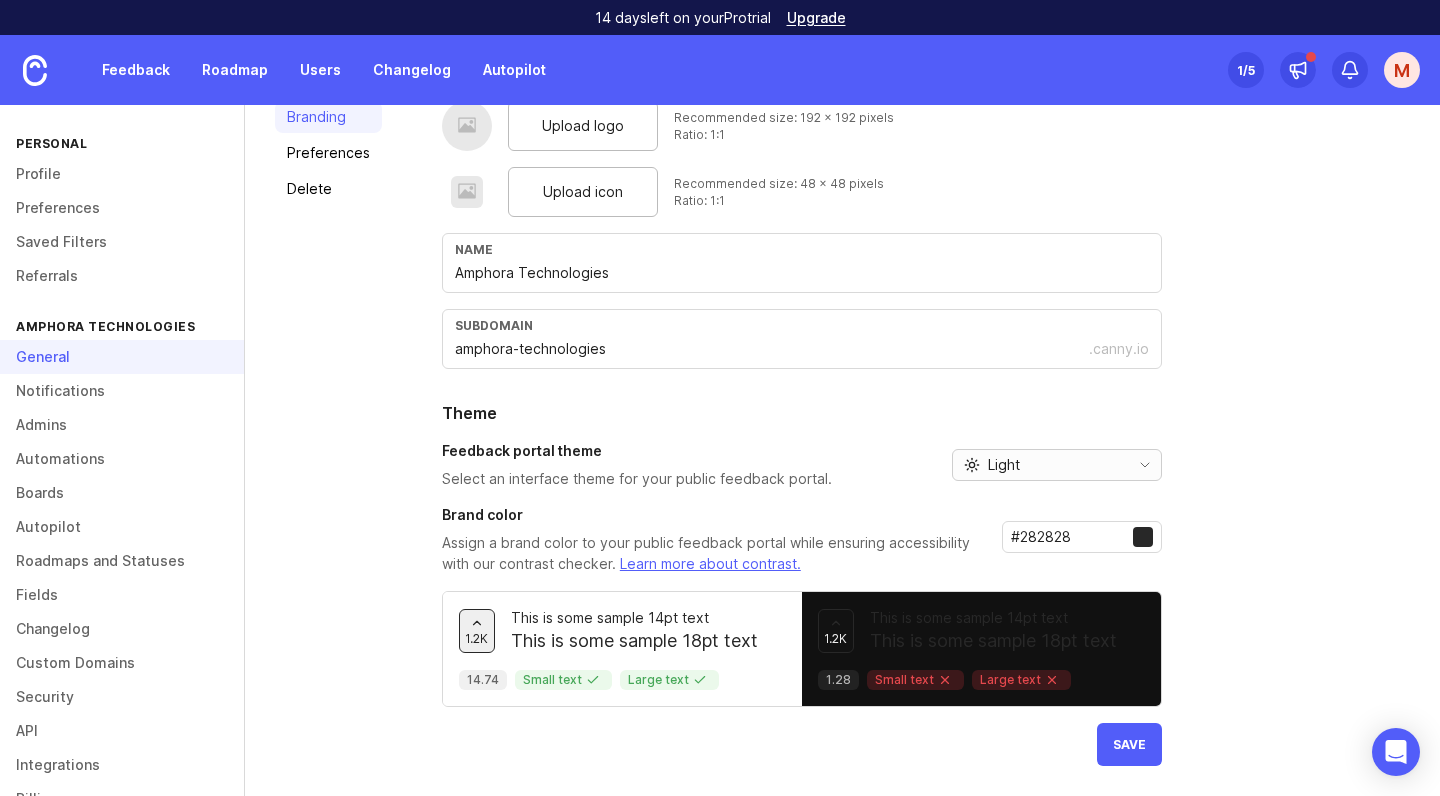 type on "#282828" 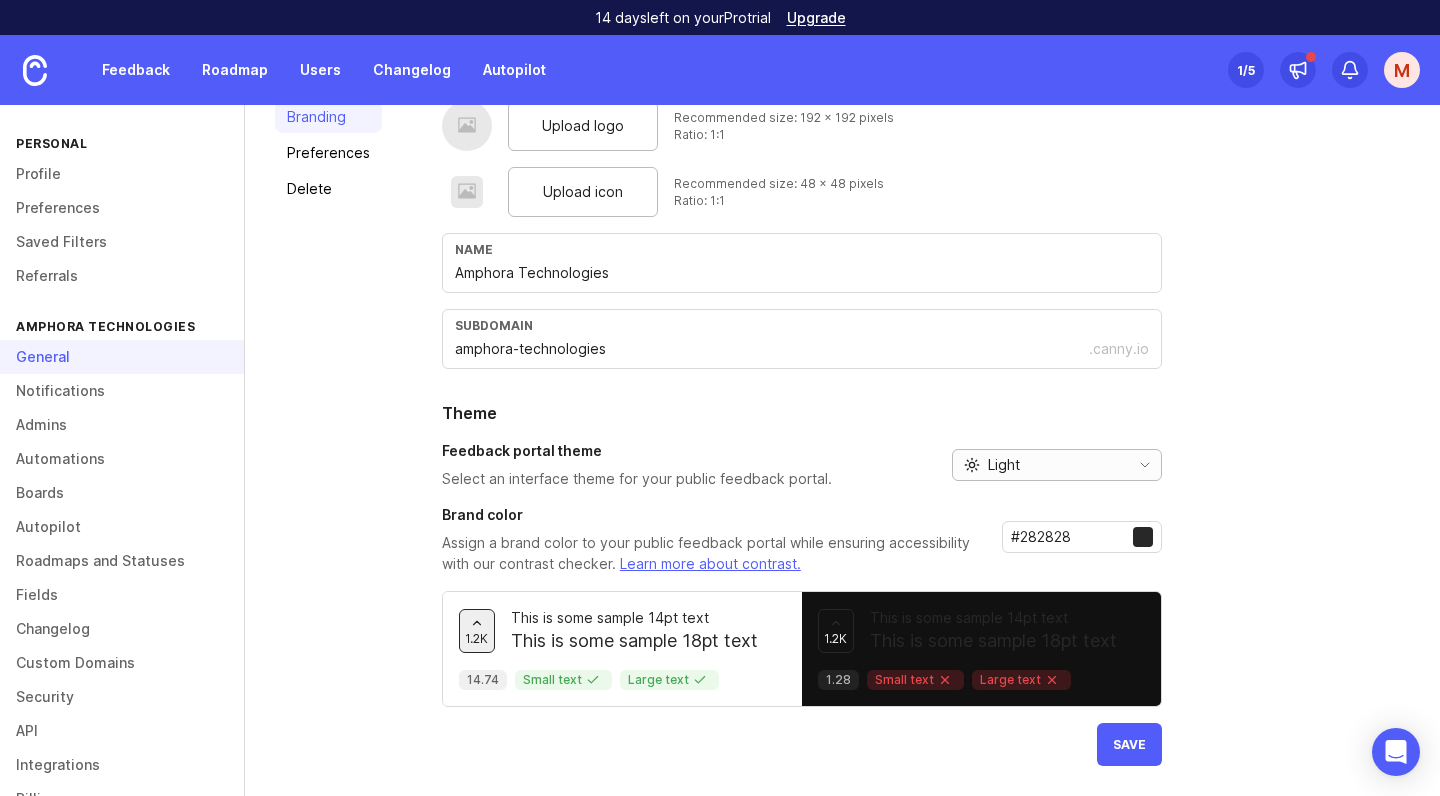 click on "Light" at bounding box center (1037, 465) 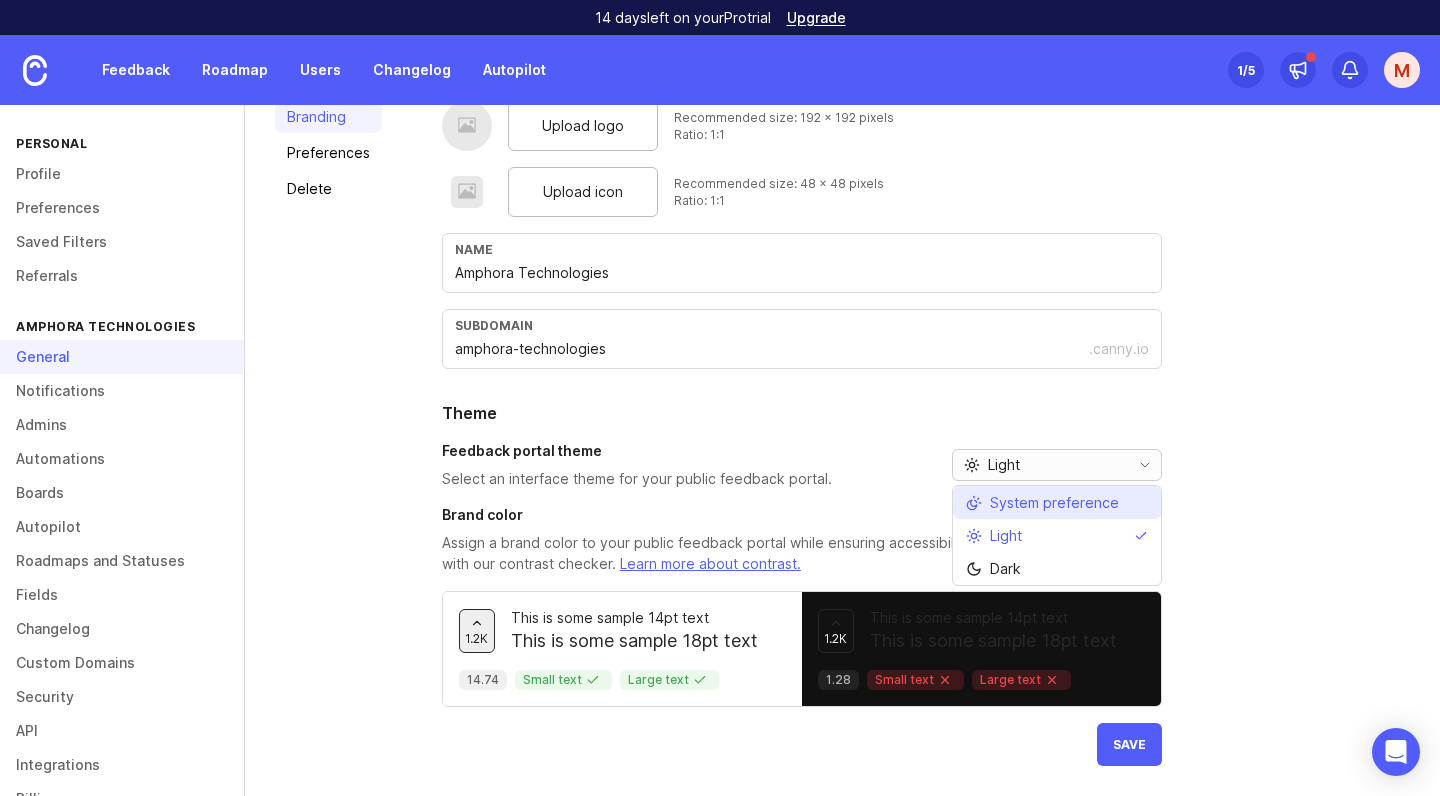 click on "System preference" at bounding box center [1054, 503] 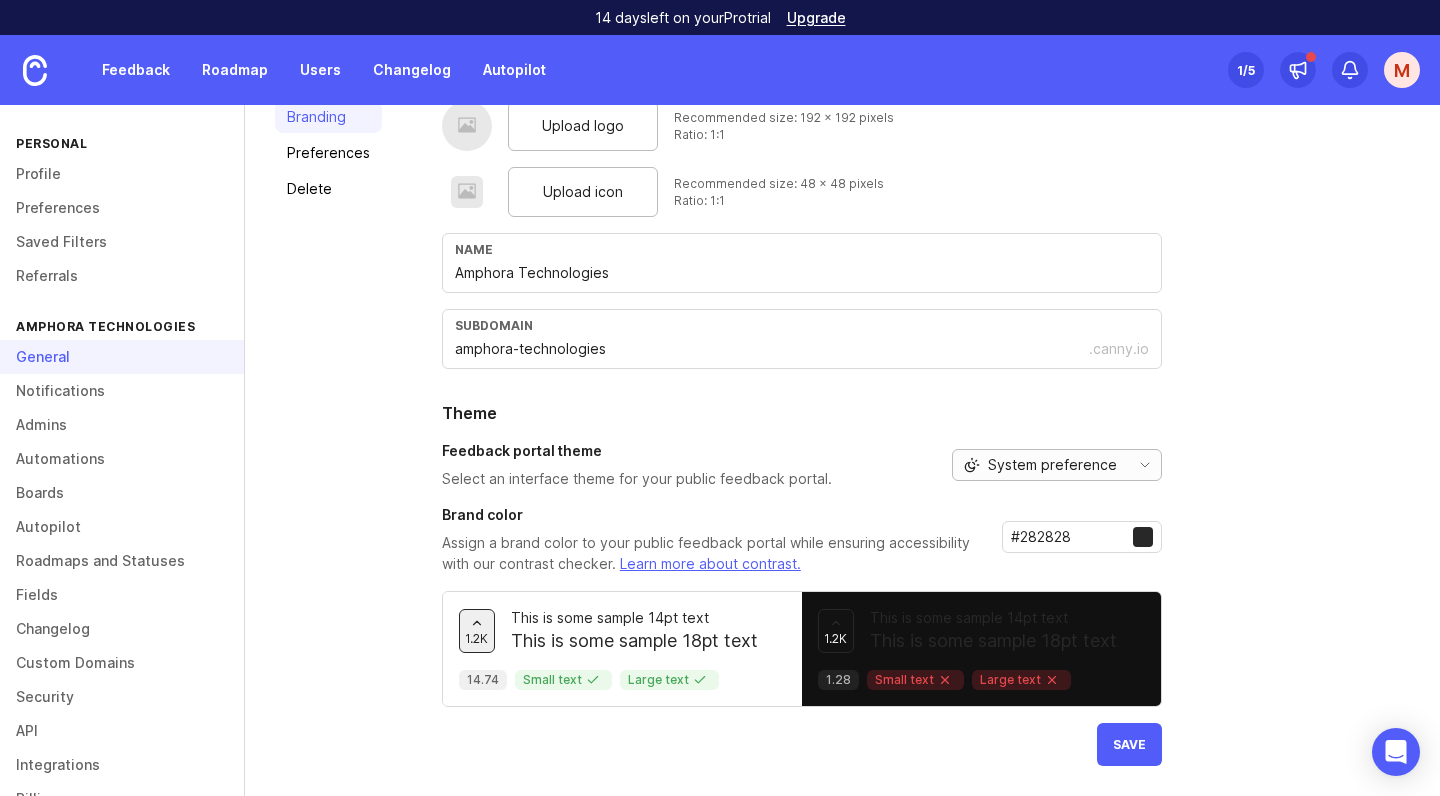 click on "System preference" at bounding box center (1052, 465) 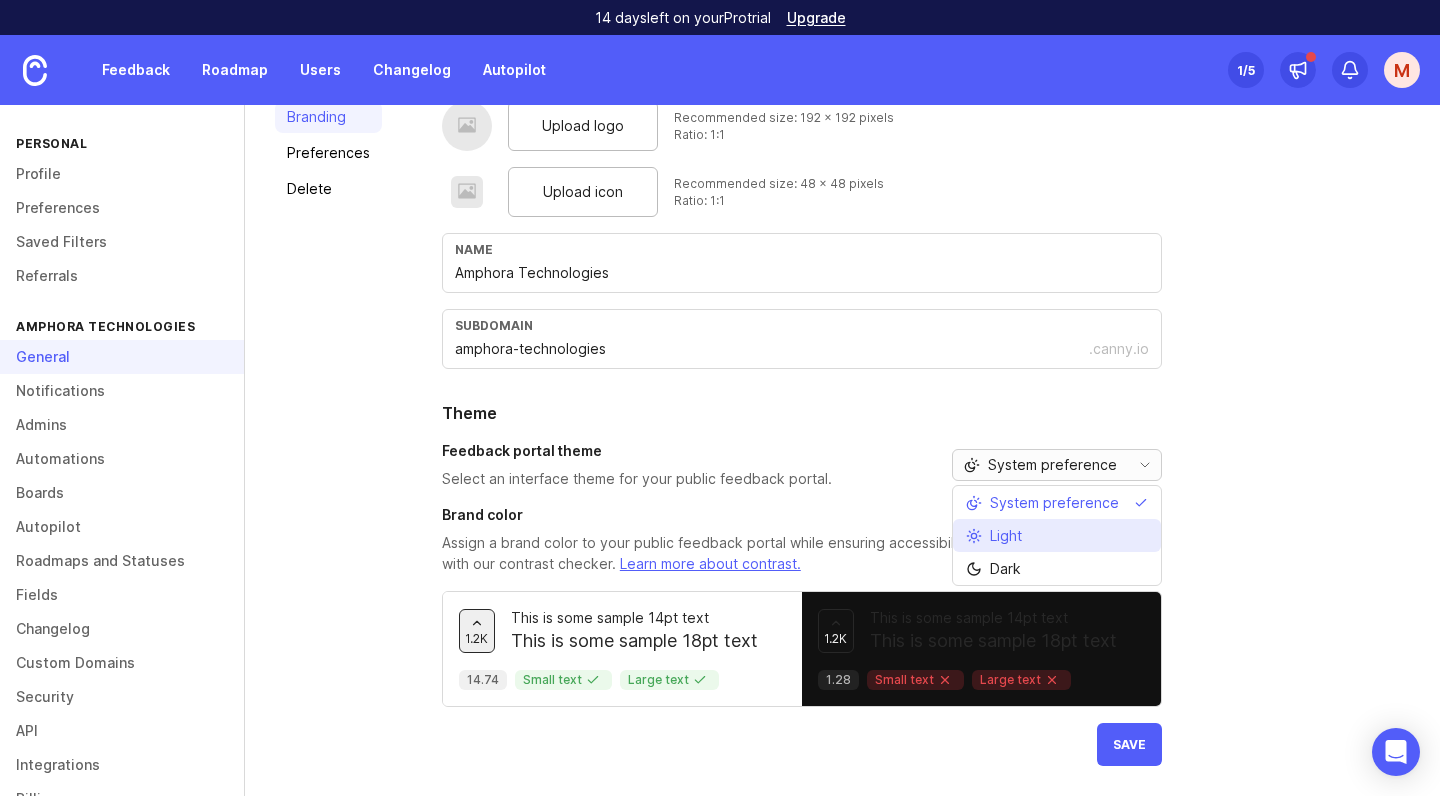 click on "Light" at bounding box center [1006, 536] 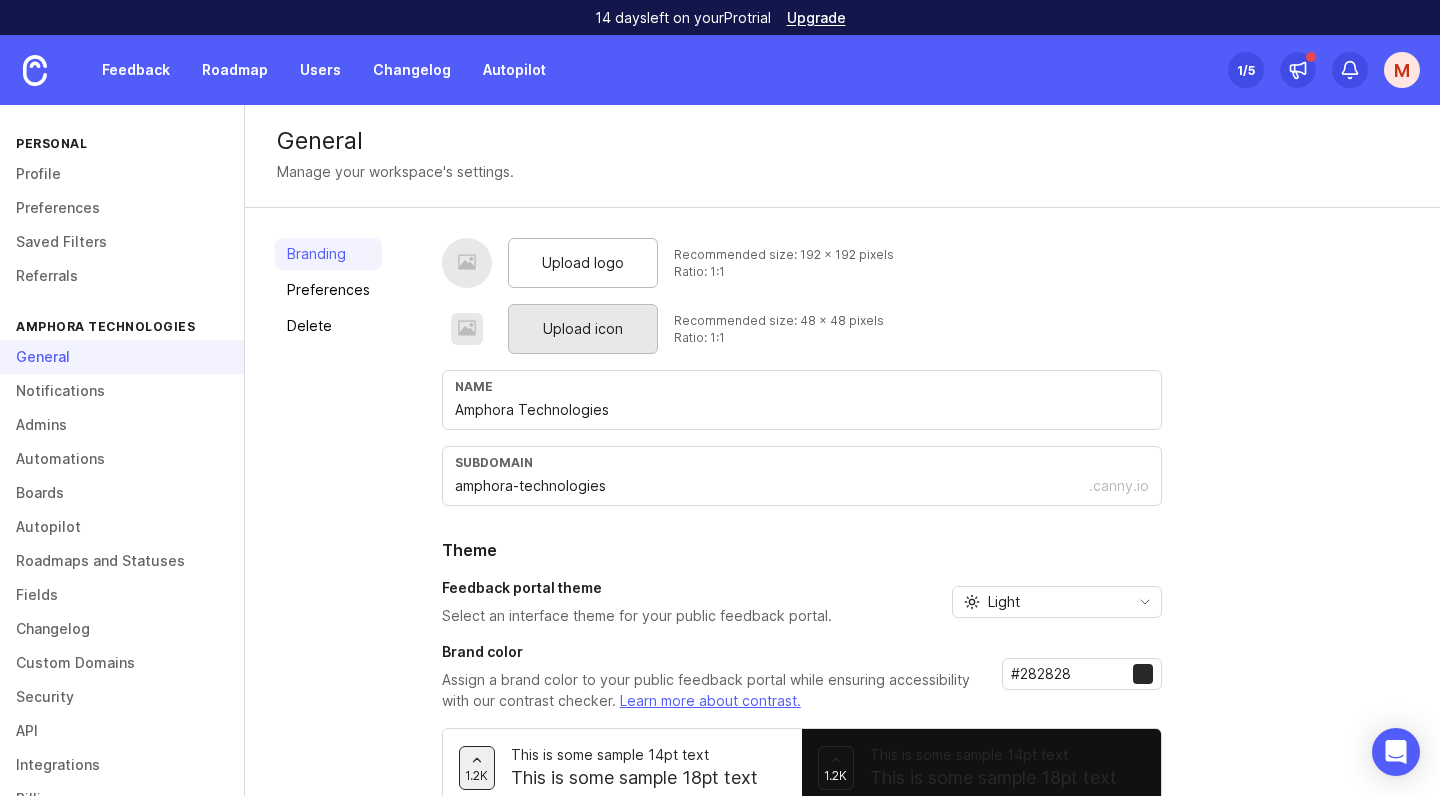 scroll, scrollTop: 0, scrollLeft: 0, axis: both 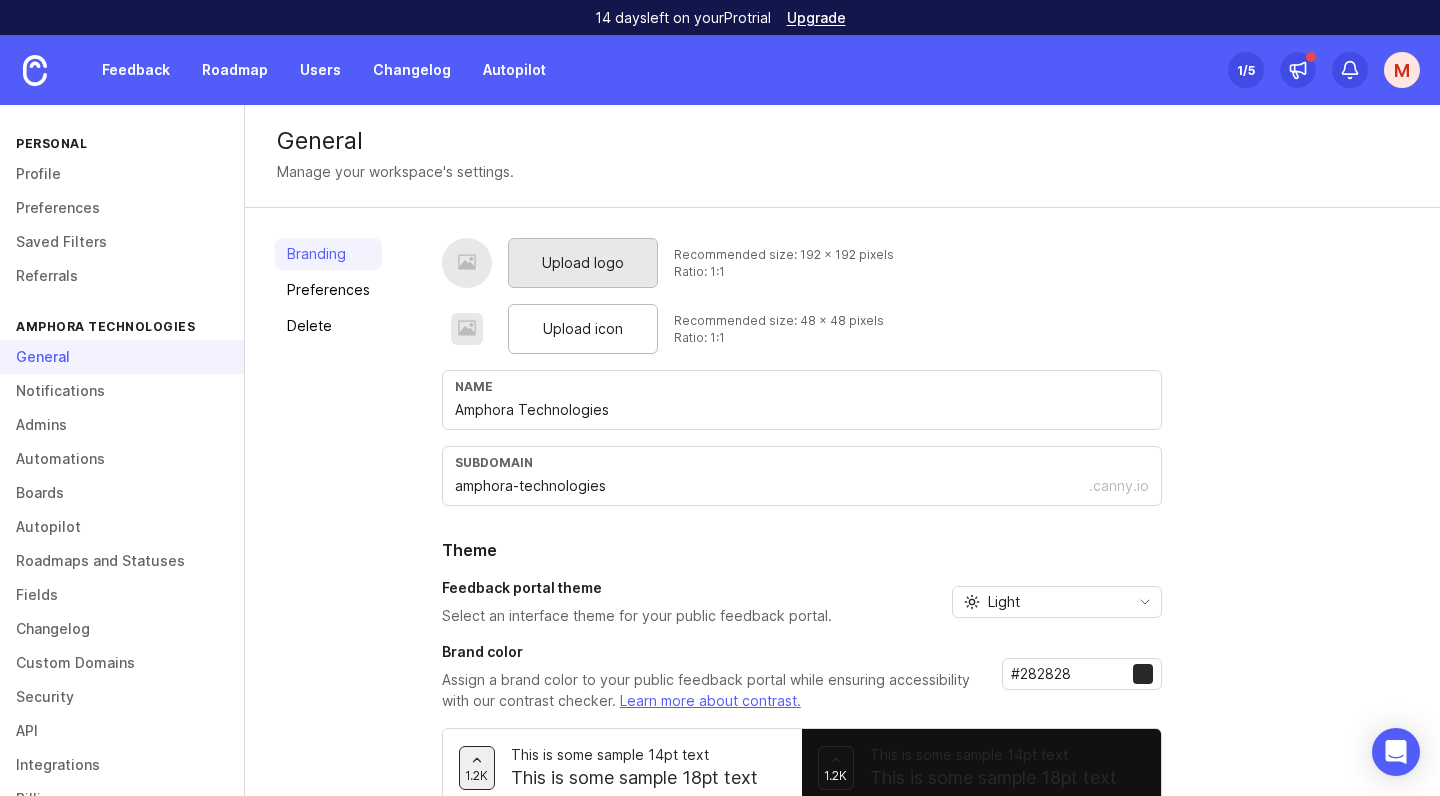 click on "Upload logo" at bounding box center [583, 263] 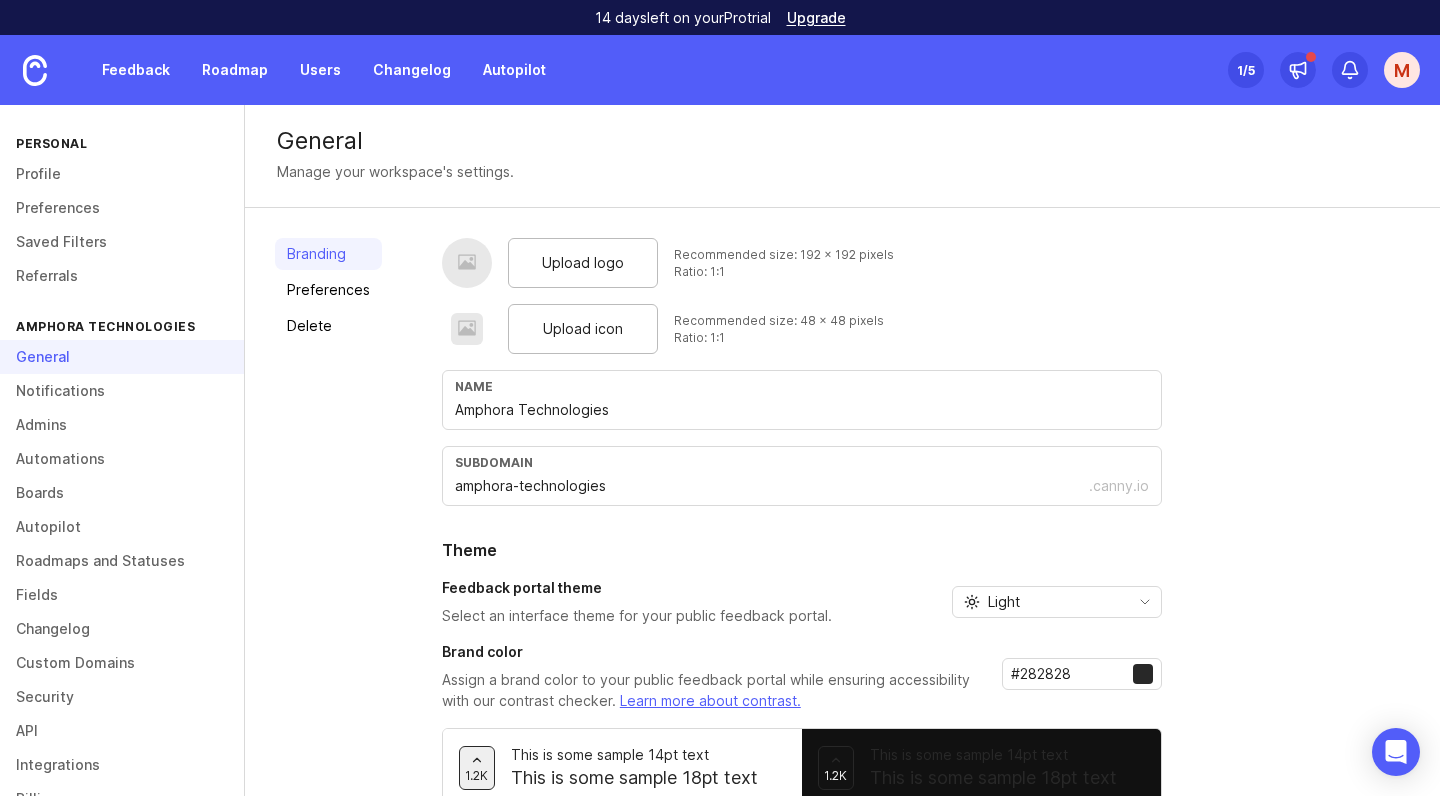 click at bounding box center (467, 263) 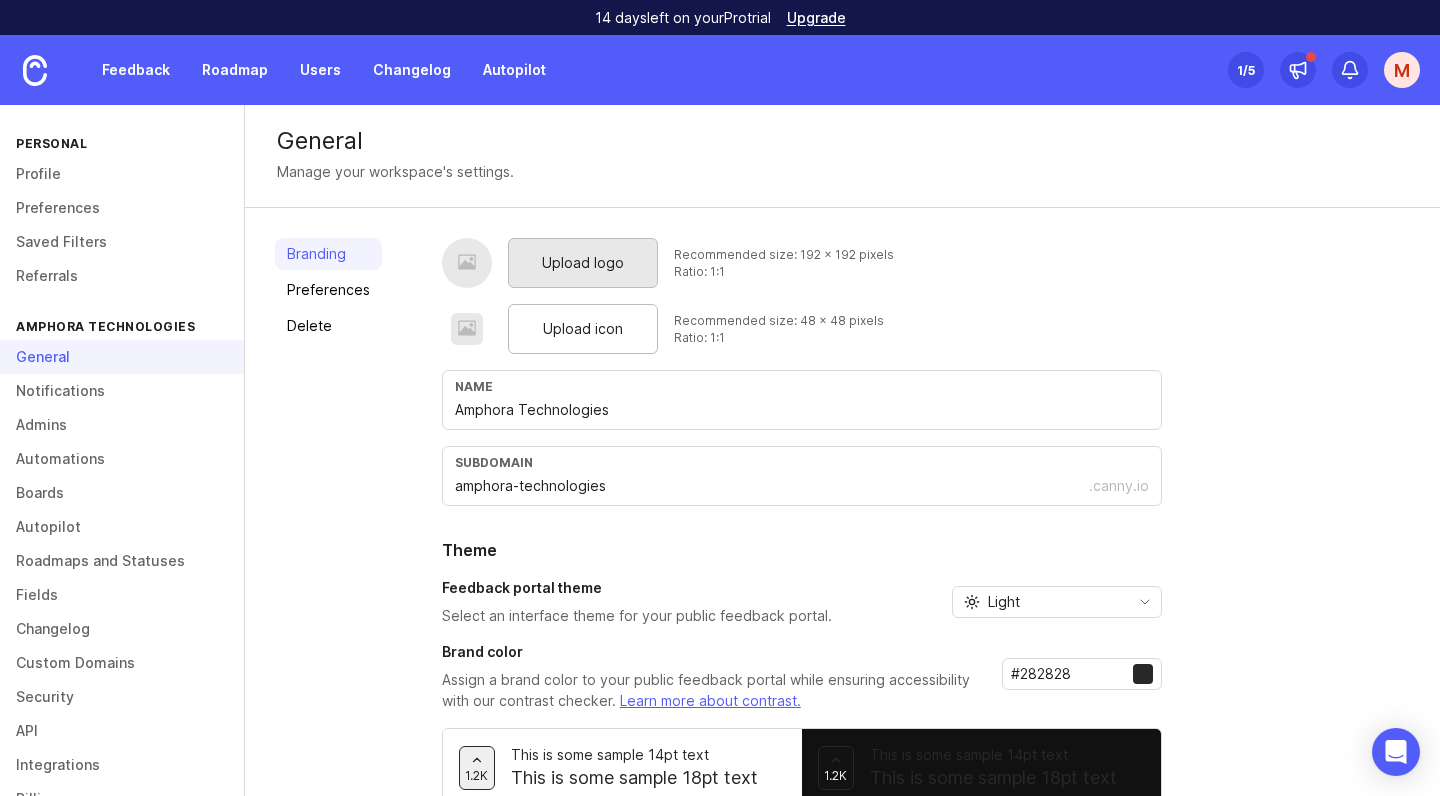 click on "Upload logo" at bounding box center [583, 263] 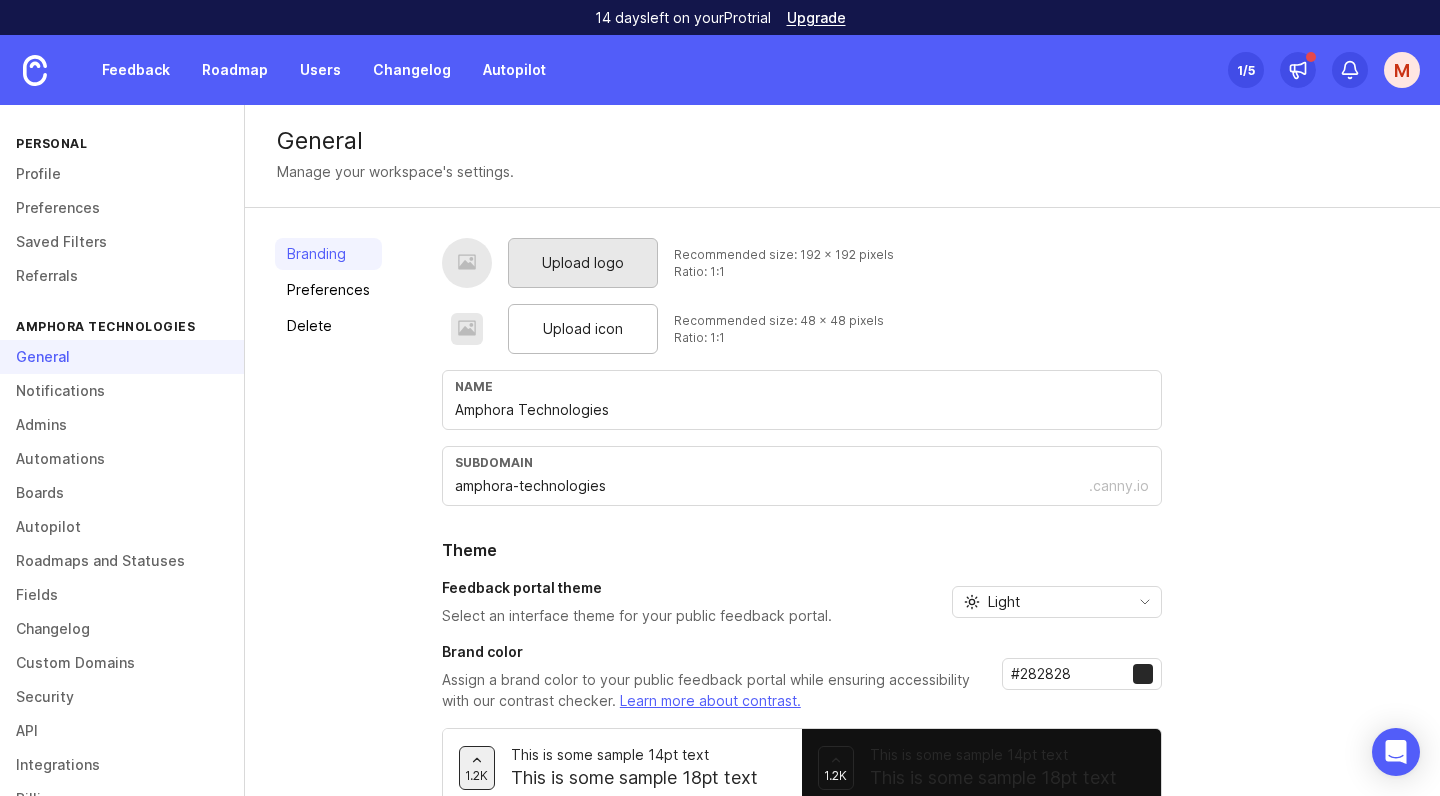 click on "Upload logo" at bounding box center (583, 263) 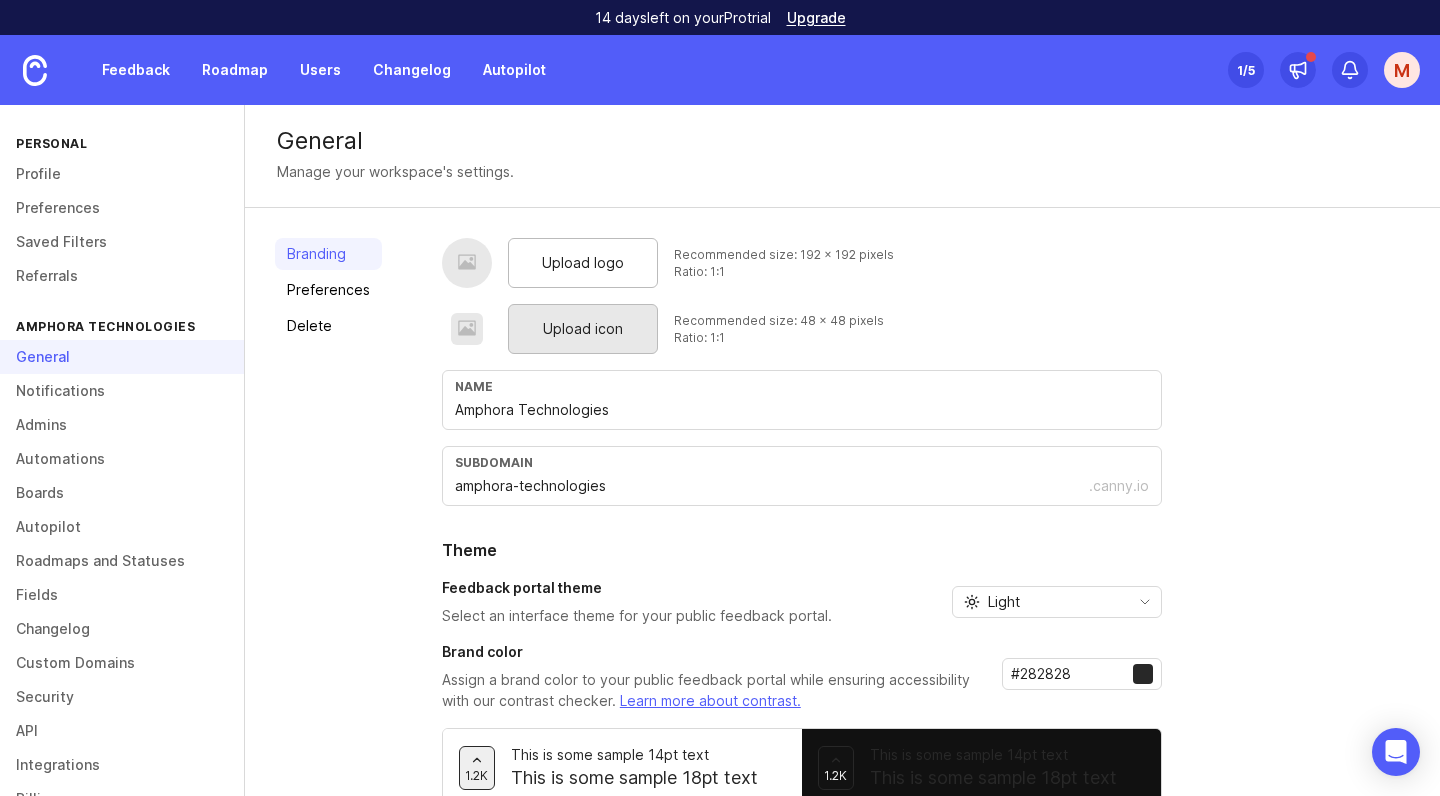 scroll, scrollTop: -1, scrollLeft: 0, axis: vertical 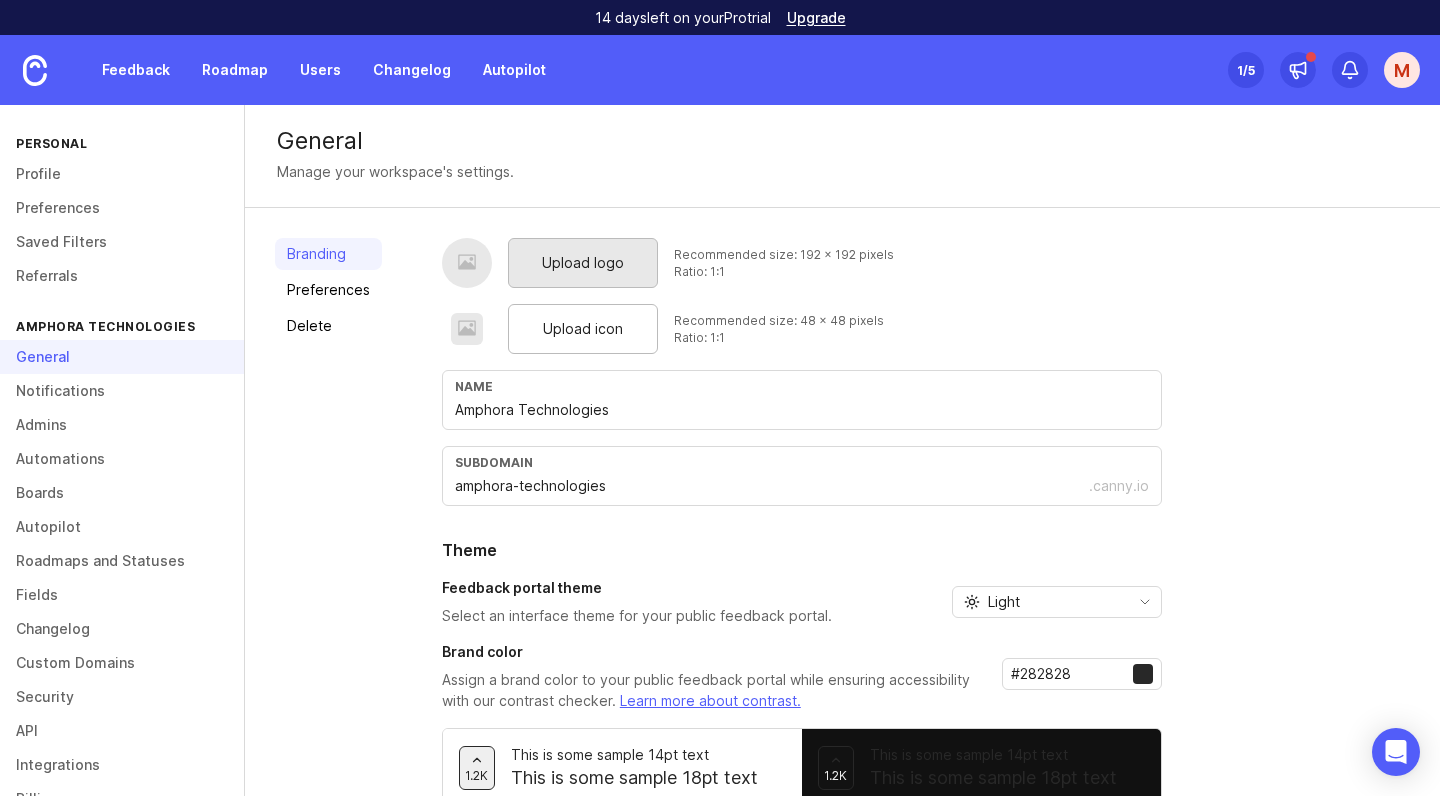 click on "Upload logo" at bounding box center (583, 263) 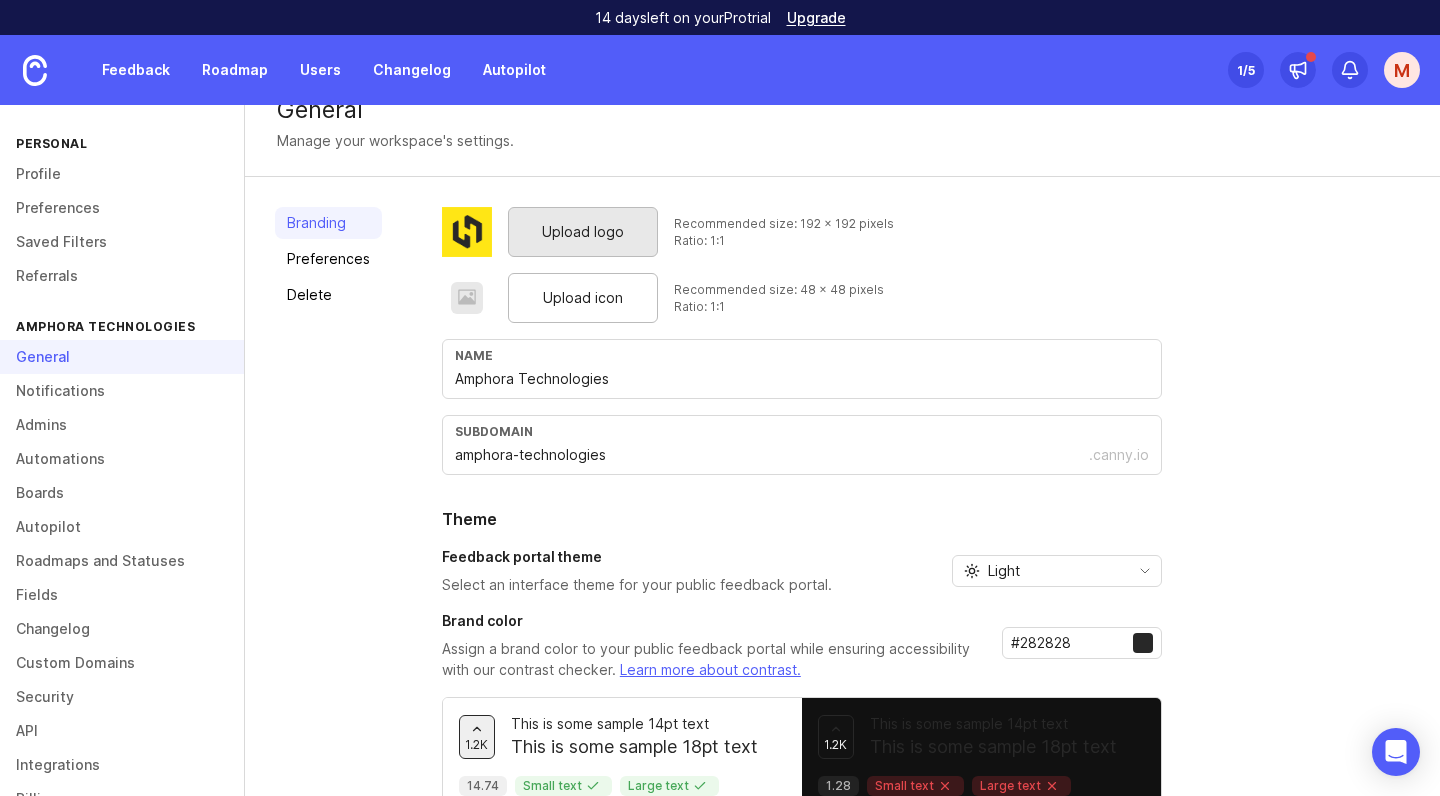 scroll, scrollTop: 32, scrollLeft: 0, axis: vertical 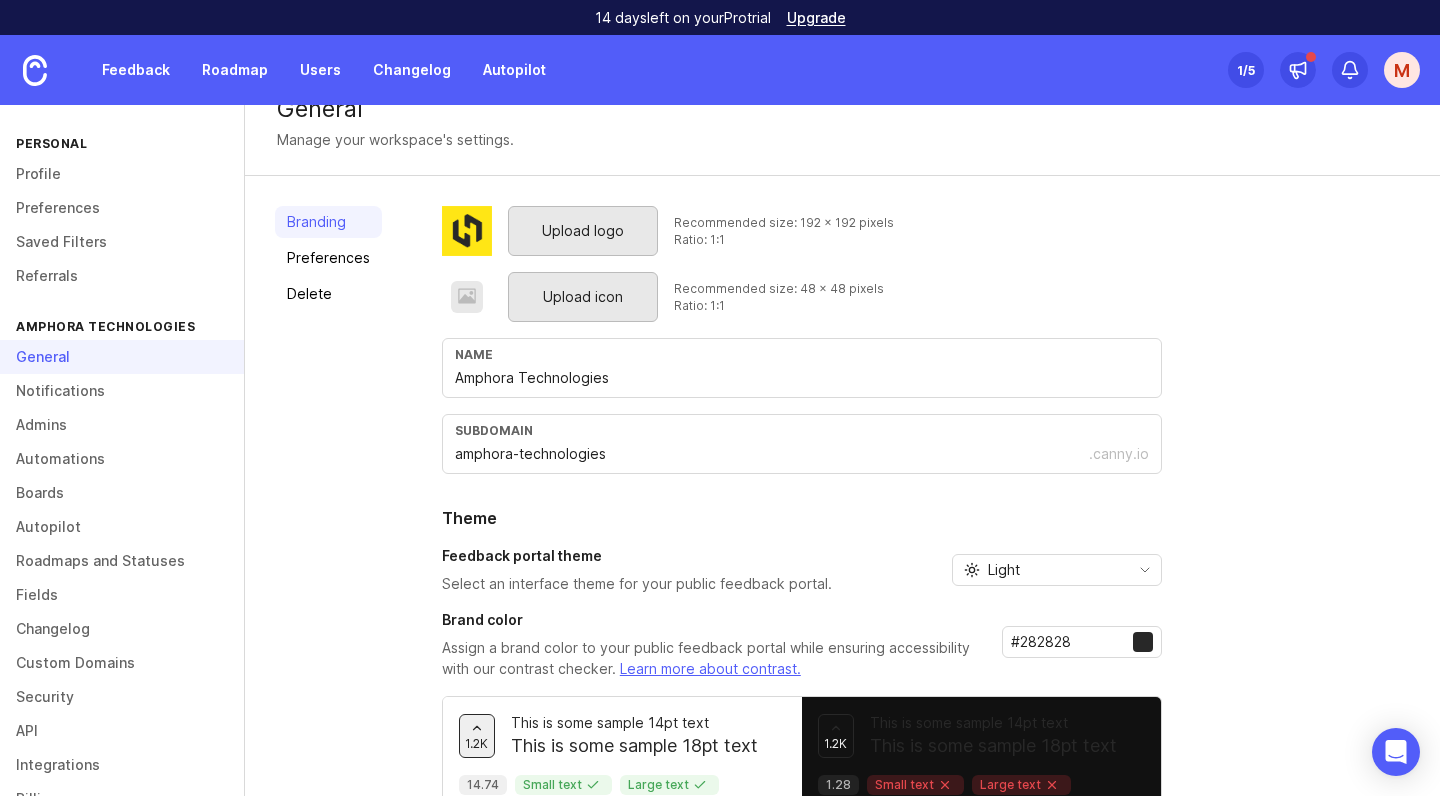 click on "Upload icon" at bounding box center [583, 297] 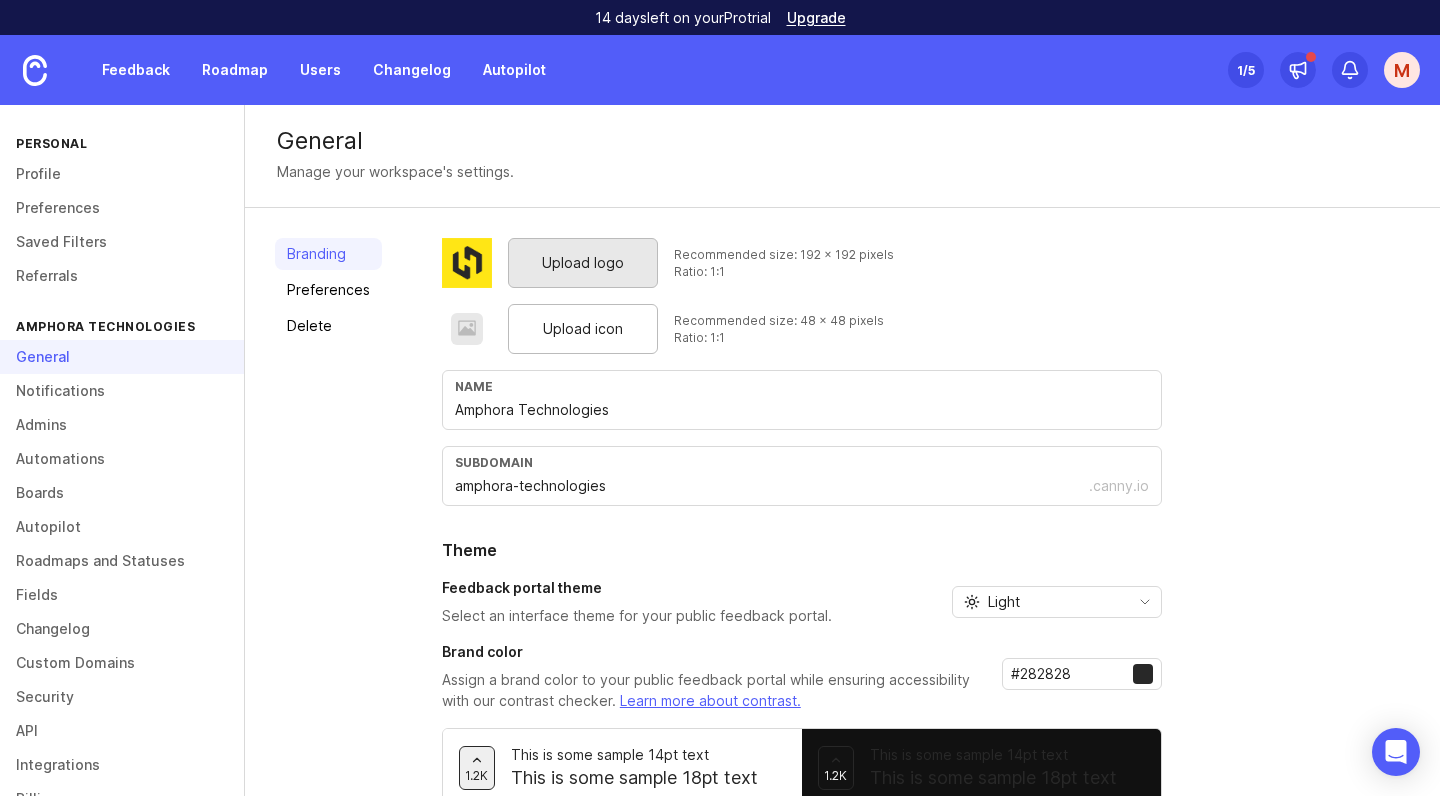 scroll, scrollTop: 0, scrollLeft: 0, axis: both 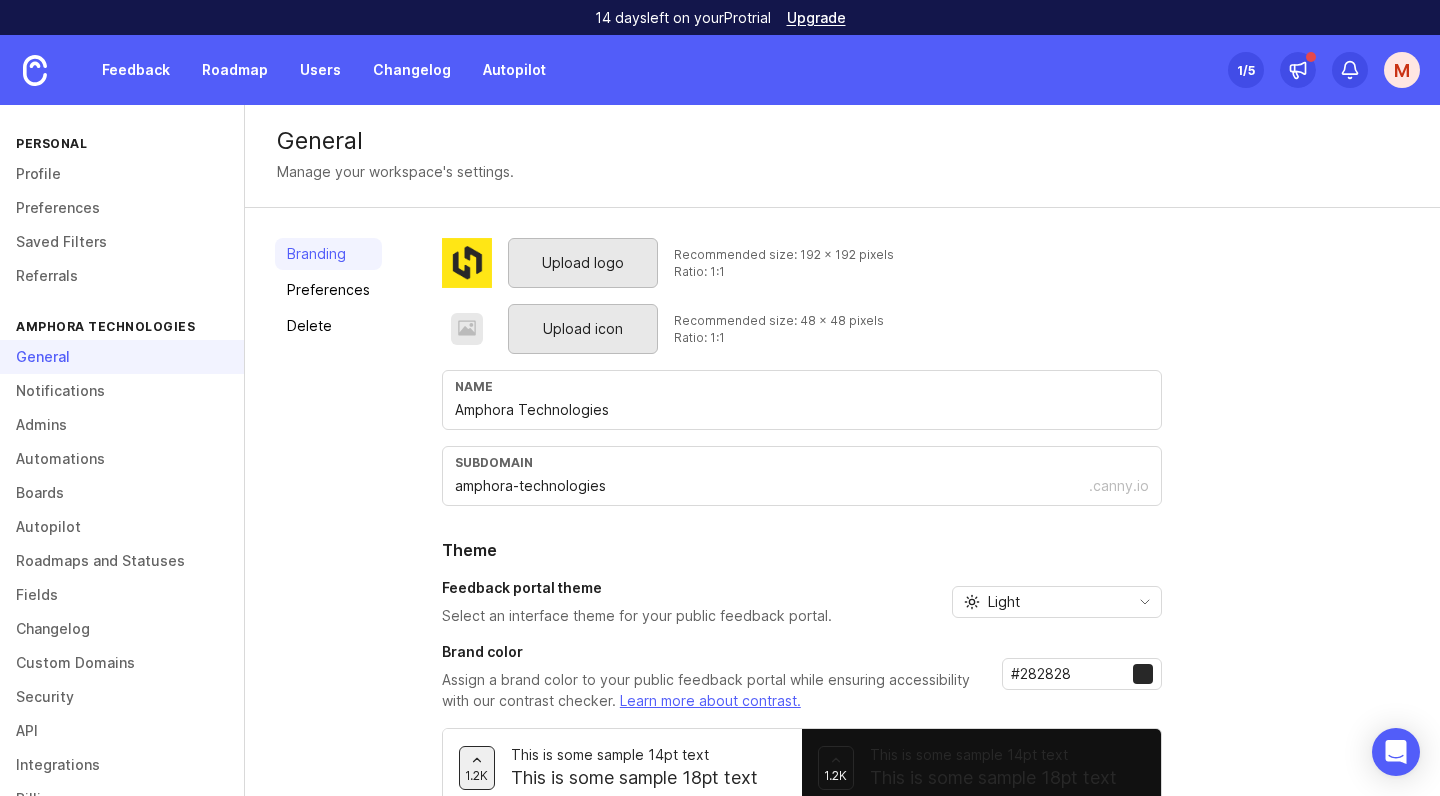 click on "Upload icon" at bounding box center (583, 329) 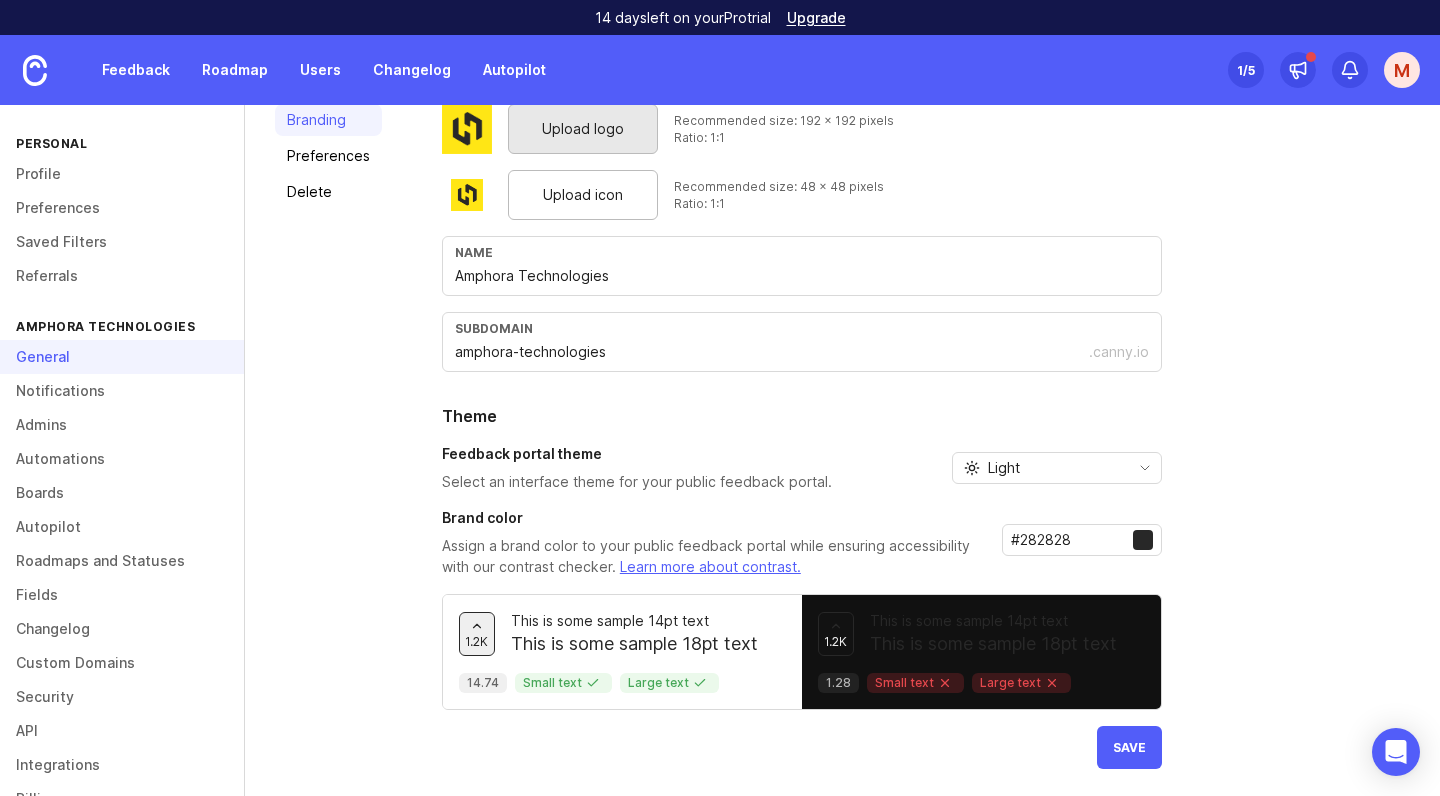 scroll, scrollTop: 137, scrollLeft: 0, axis: vertical 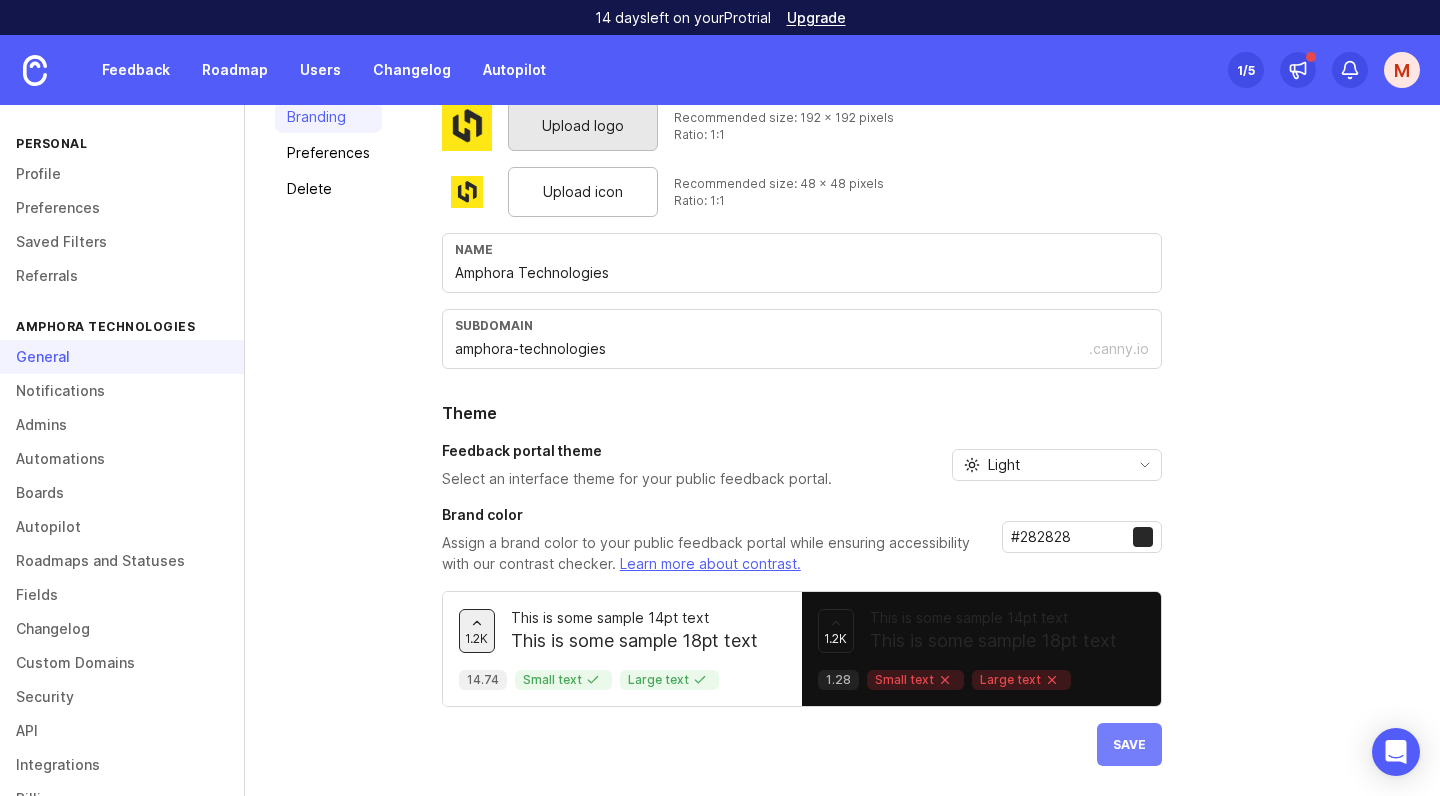 click on "Save" at bounding box center (1129, 744) 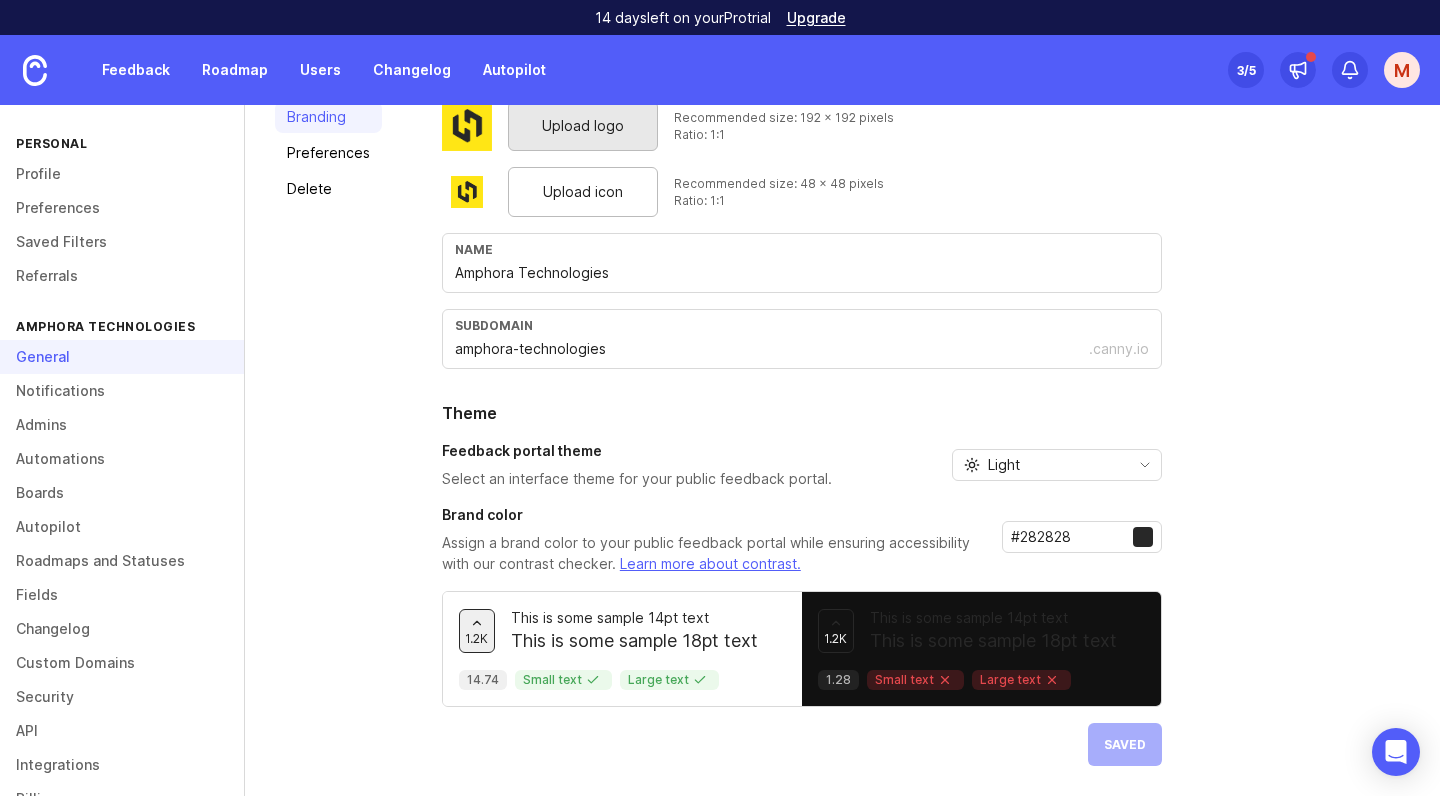 scroll, scrollTop: 137, scrollLeft: 0, axis: vertical 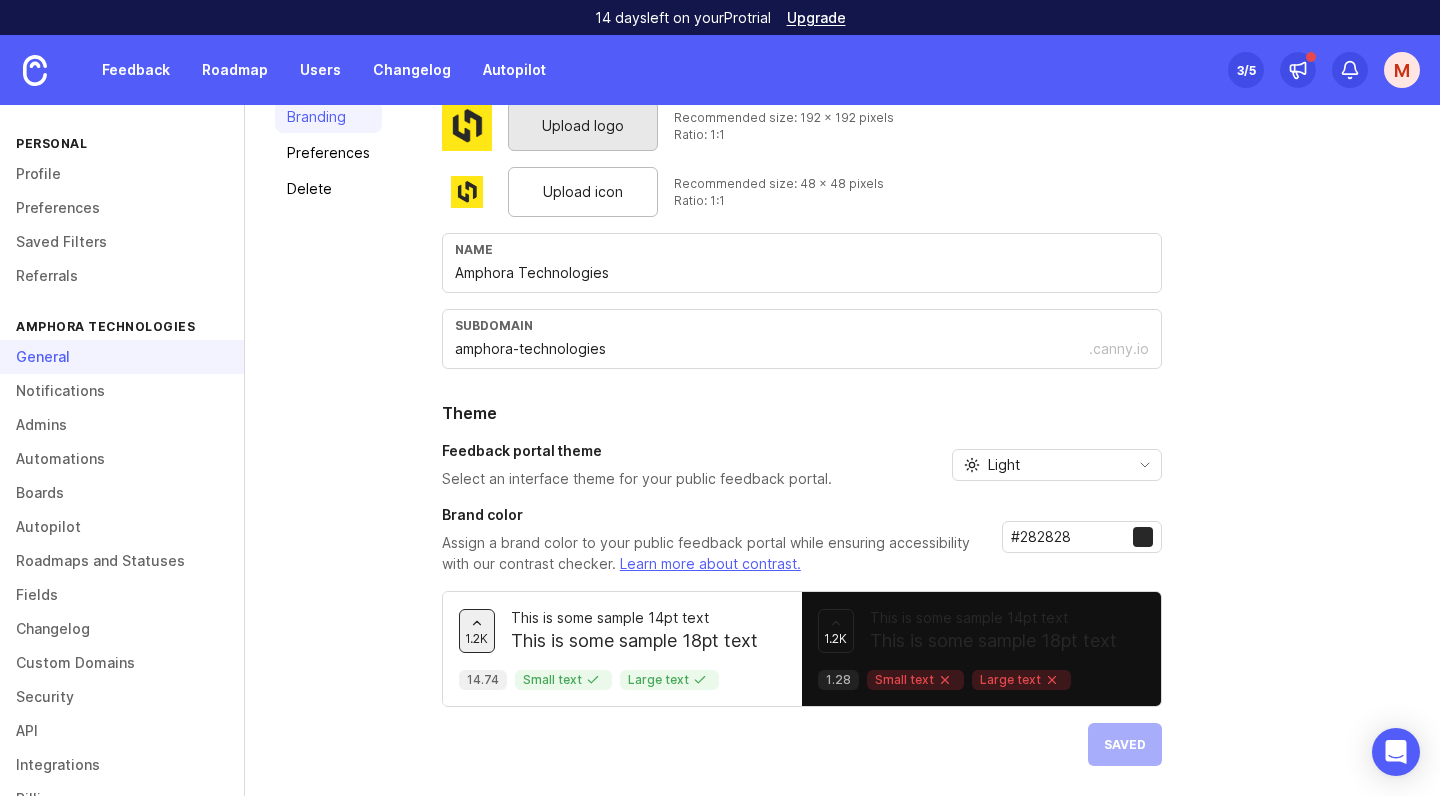 click on "Upload logo Recommended size: 192 x 192 pixels Ratio: 1:1 Upload icon Recommended size: 48 x 48 pixels Ratio: 1:1 Name Amphora Technologies subdomain amphora-technologies .canny.io Theme Feedback portal theme Select an interface theme for your public feedback portal. Light System preference Light Dark Brand color Assign a brand color to your public feedback portal while ensuring accessibility with our contrast checker.   Learn more about contrast. #282828 1.2k This is some sample 14pt text This is some sample 18pt text 14.74 Small text  Large text  1.2k This is some sample 14pt text This is some sample 18pt text 1.28 Small text  Large text  Saved" at bounding box center (802, 433) 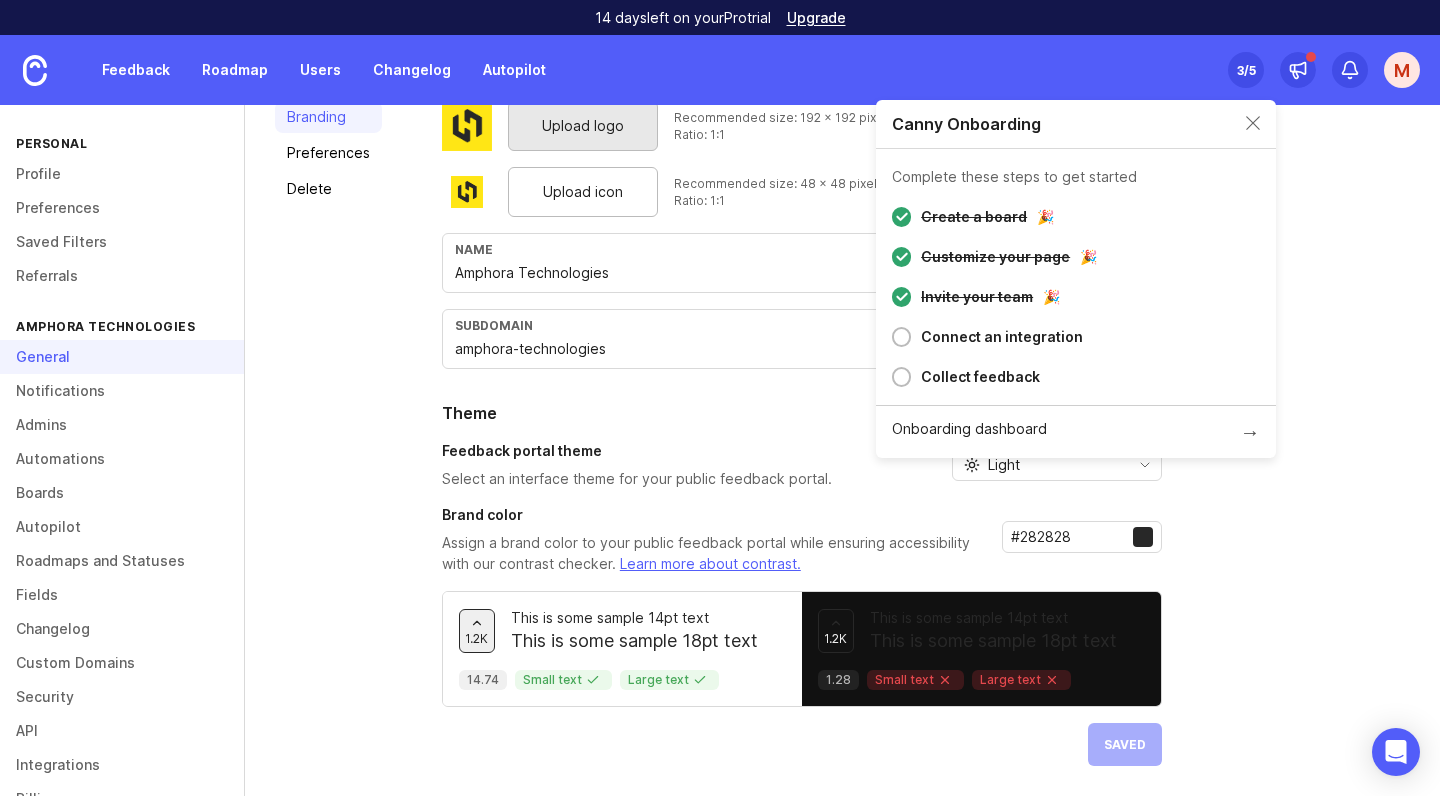 click at bounding box center [901, 217] 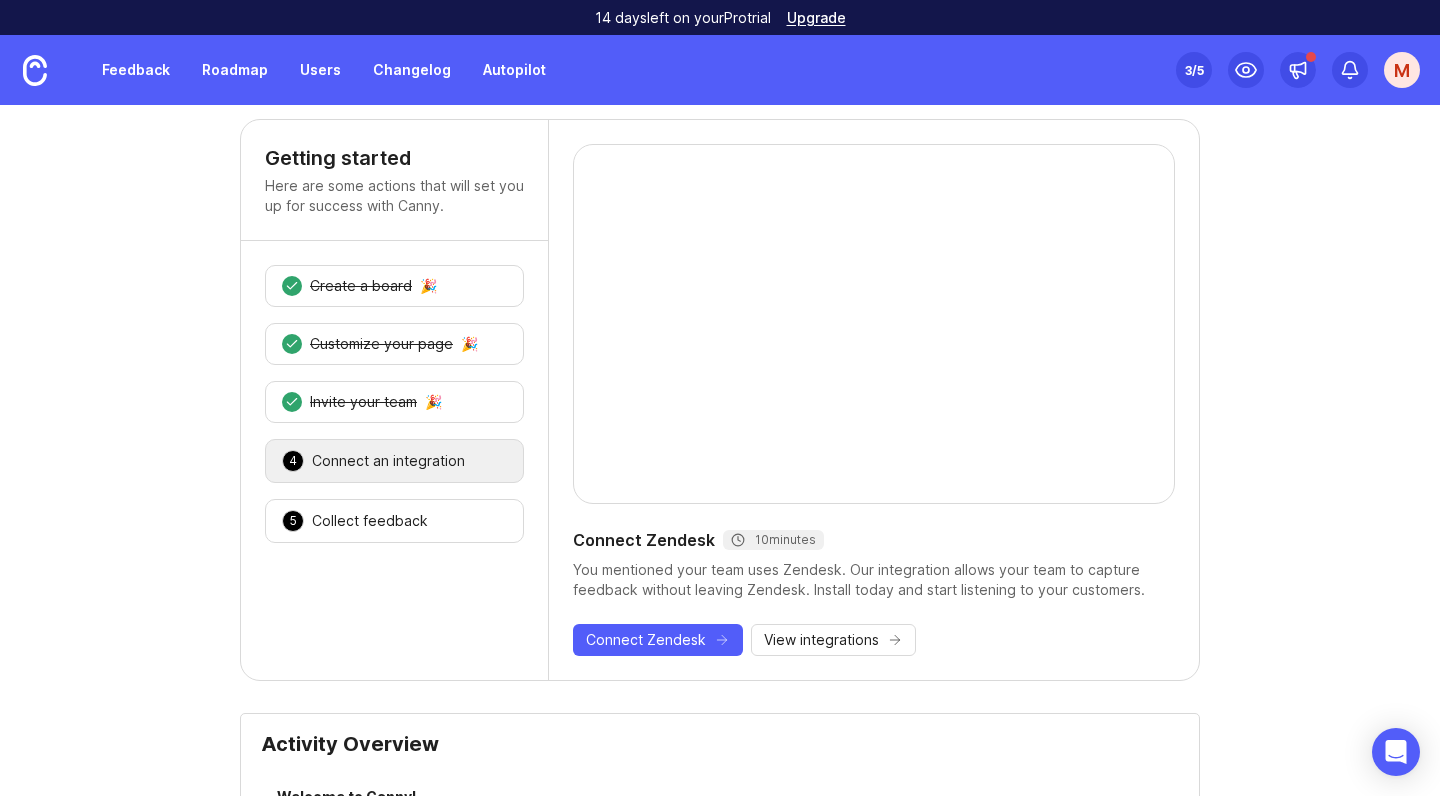 scroll, scrollTop: 35, scrollLeft: 0, axis: vertical 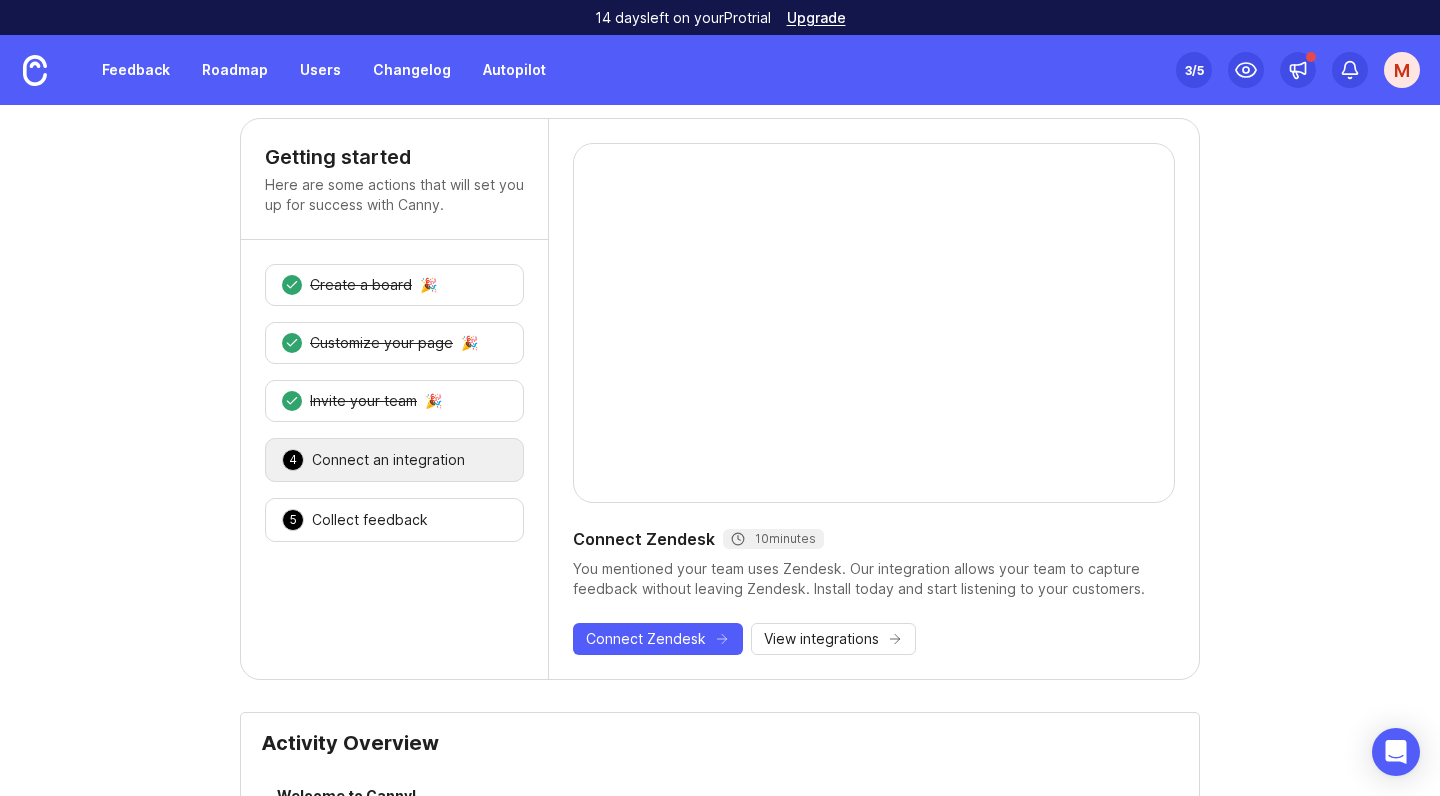 click on "Connect an integration" at bounding box center (388, 460) 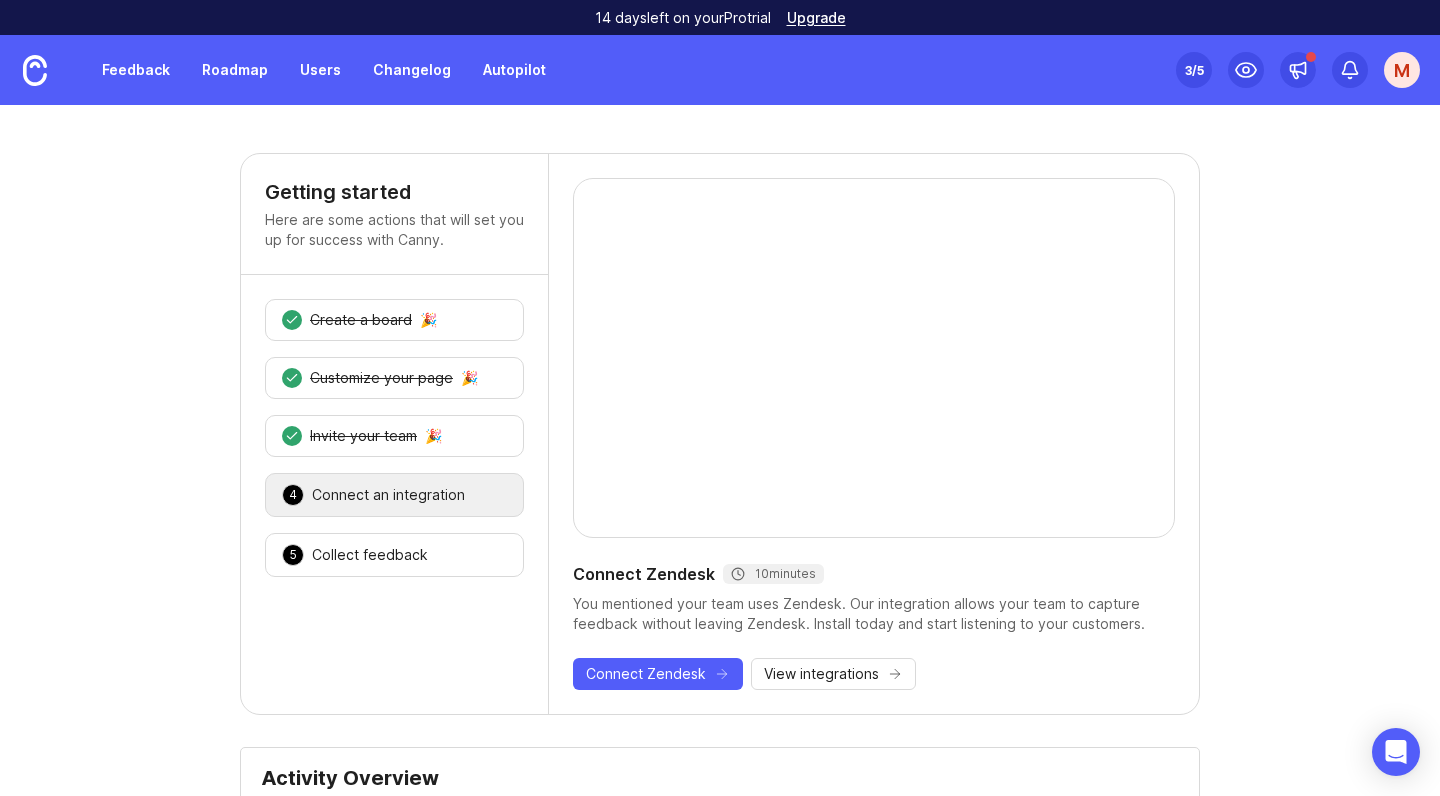 scroll, scrollTop: 0, scrollLeft: 0, axis: both 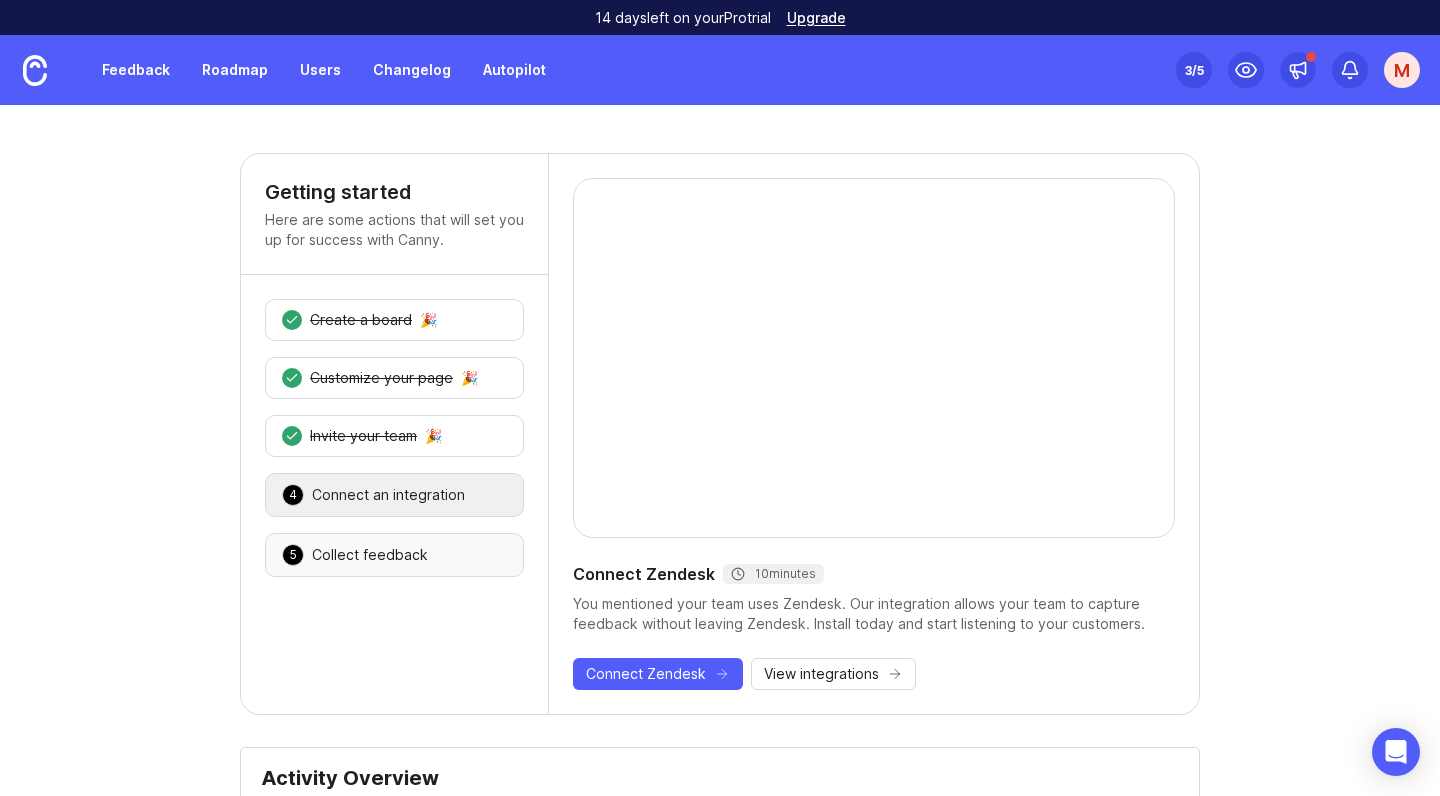 click on "5 Collect feedback 🎉" at bounding box center [394, 555] 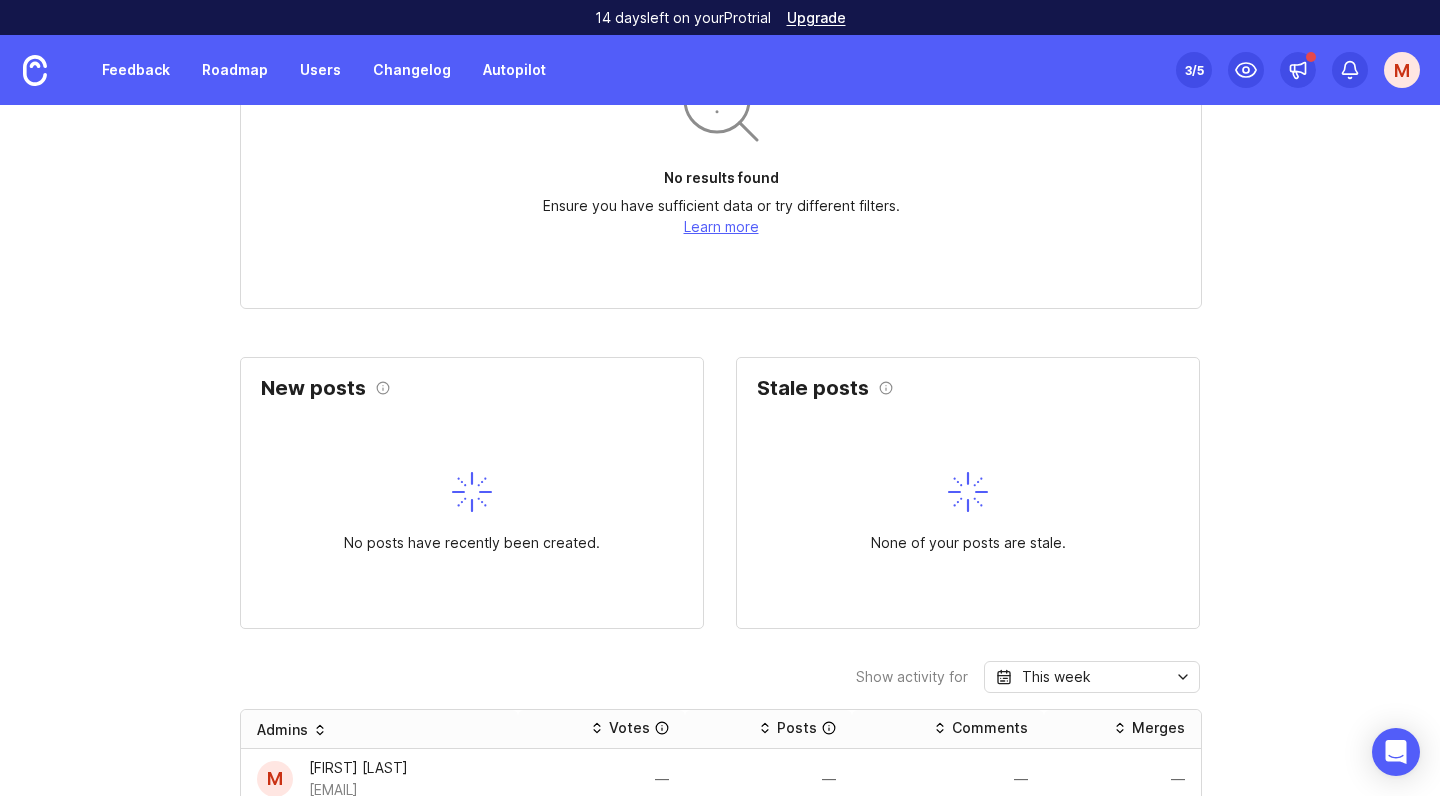 scroll, scrollTop: -31, scrollLeft: 0, axis: vertical 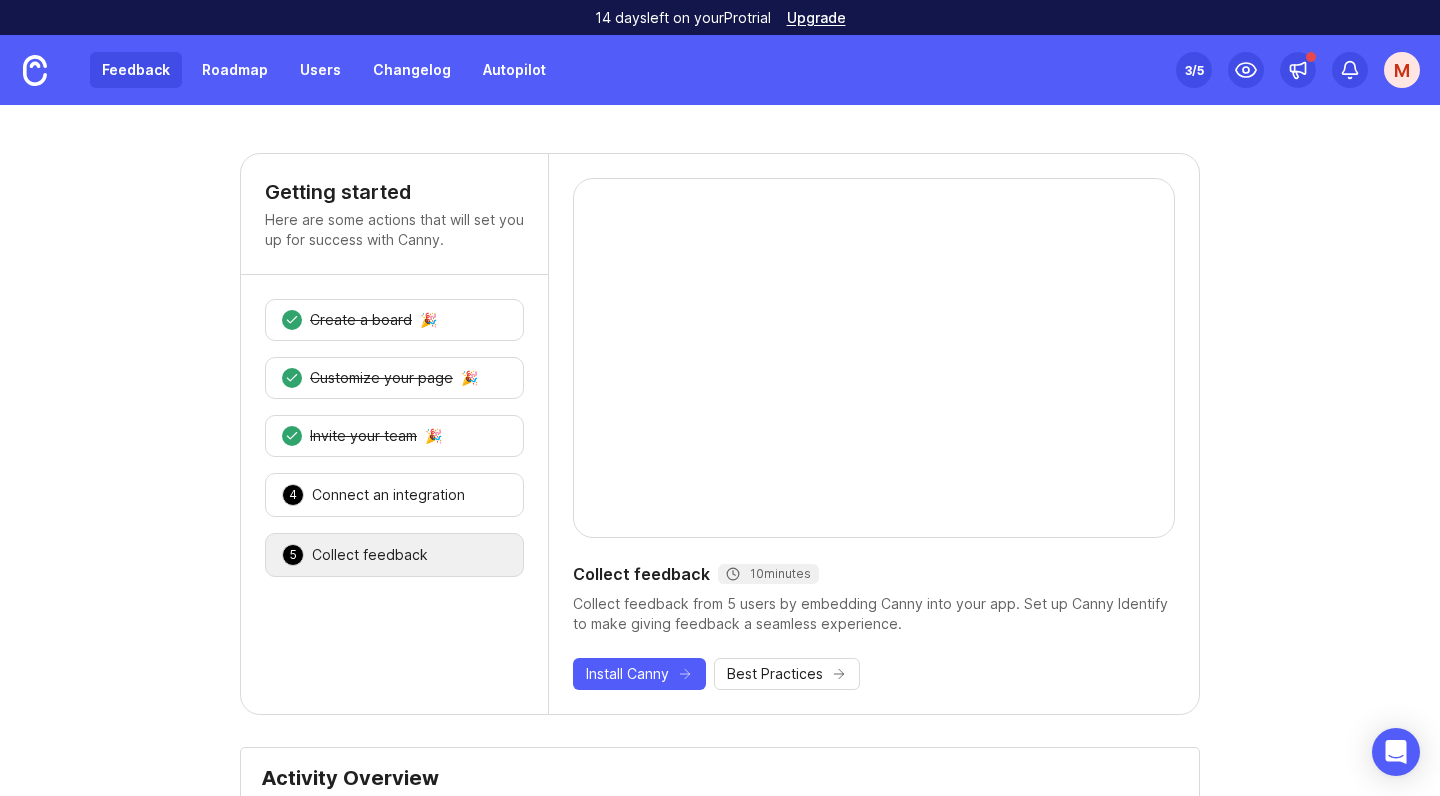 click on "Feedback" at bounding box center (136, 70) 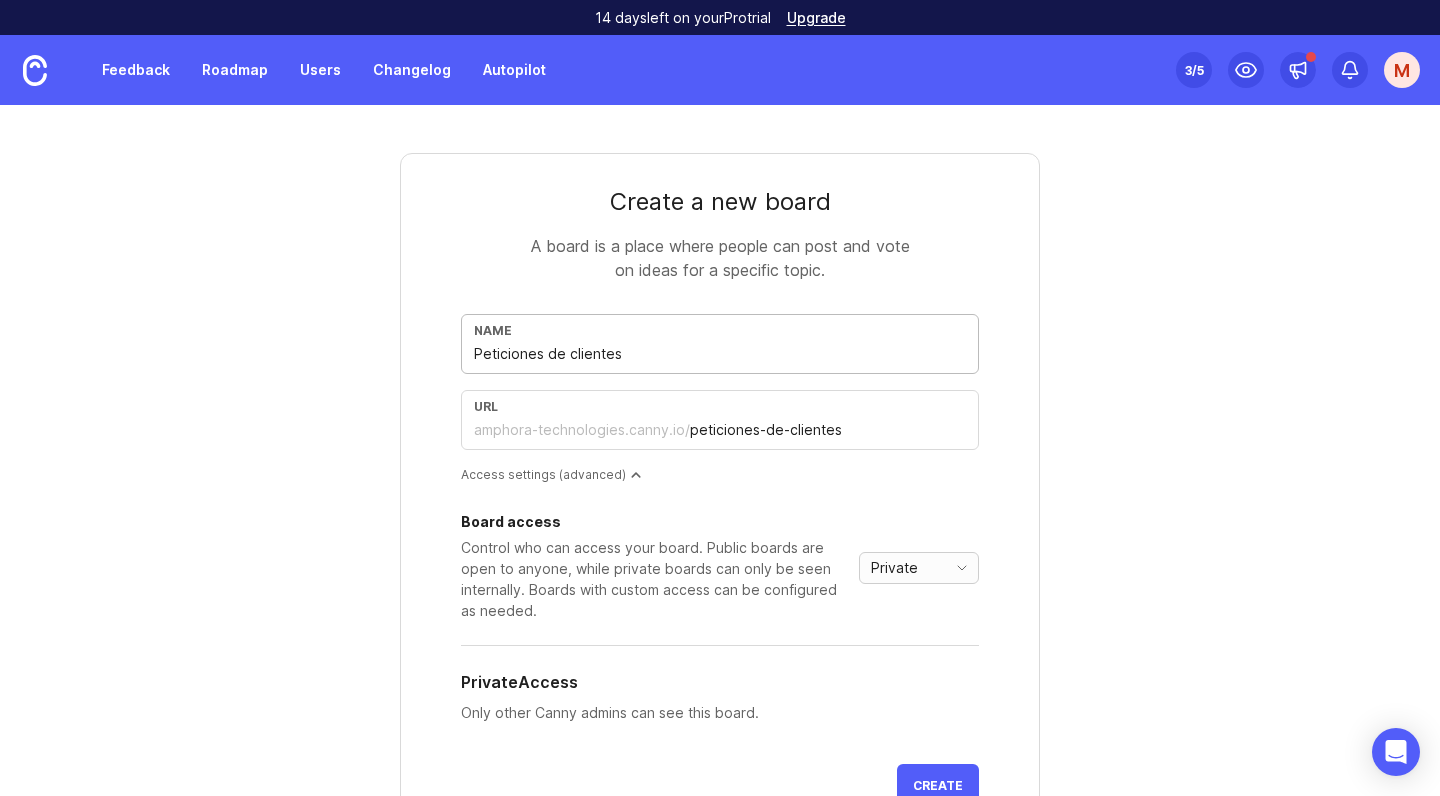type on "Peticiones de clientes" 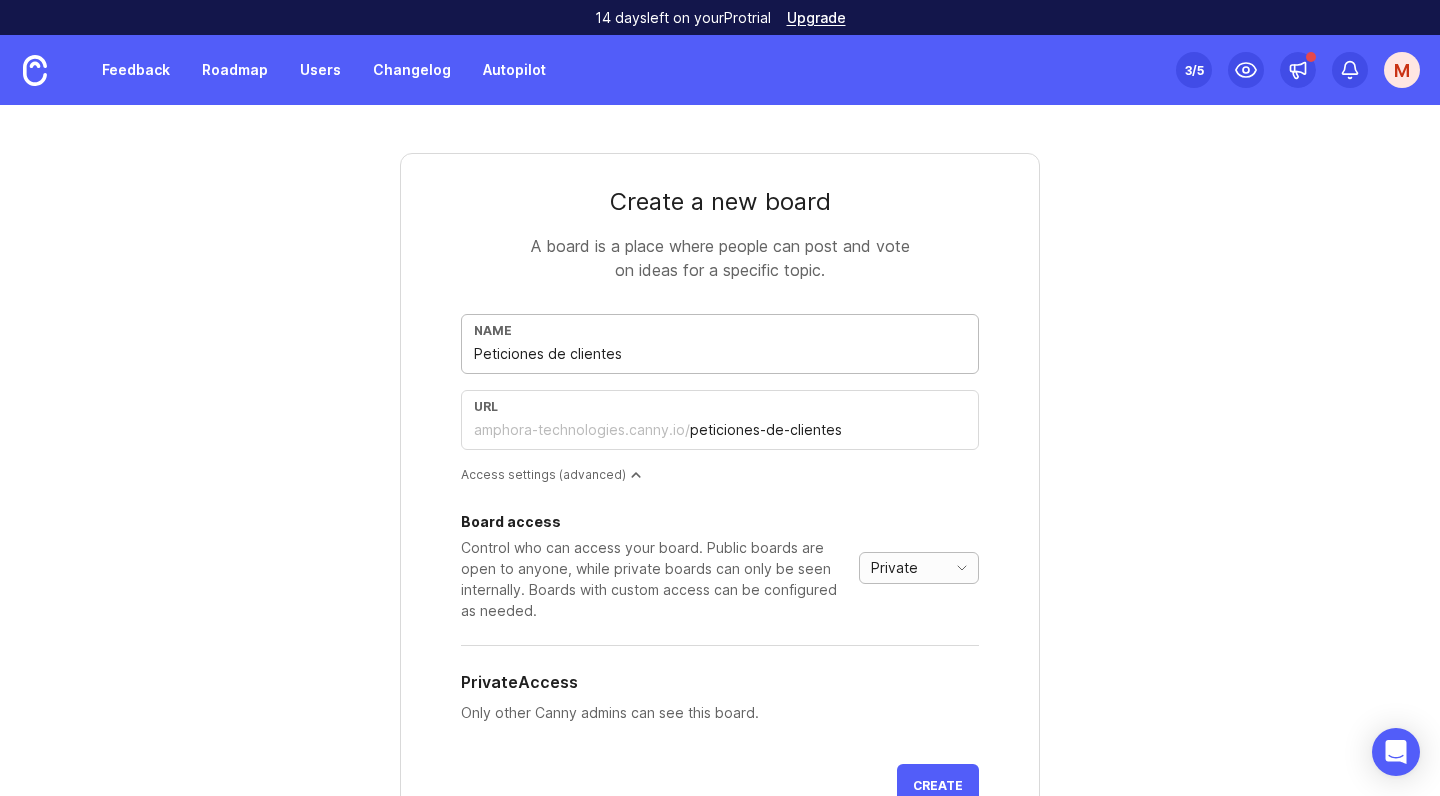 click on "Private" at bounding box center [894, 568] 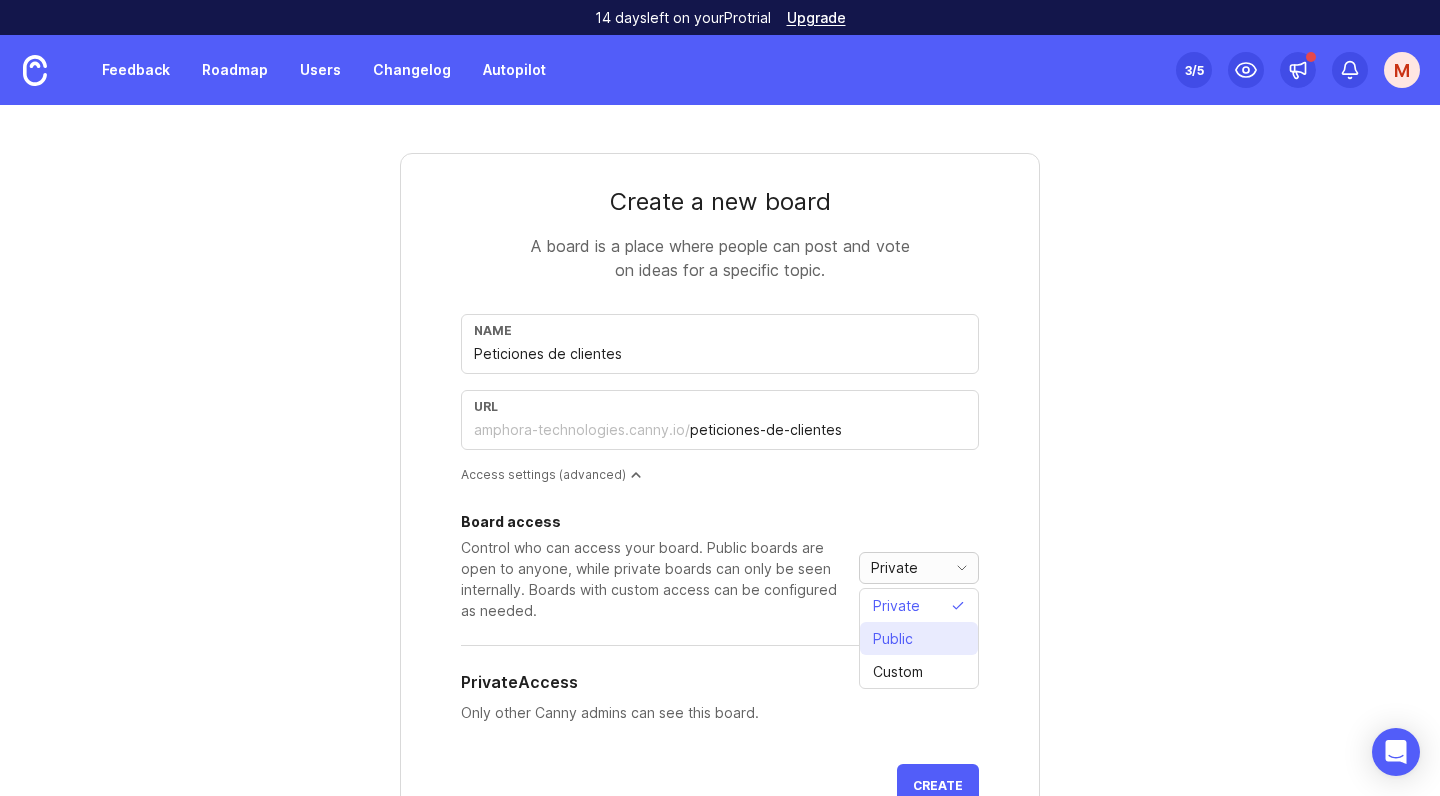 click on "Public" at bounding box center [893, 639] 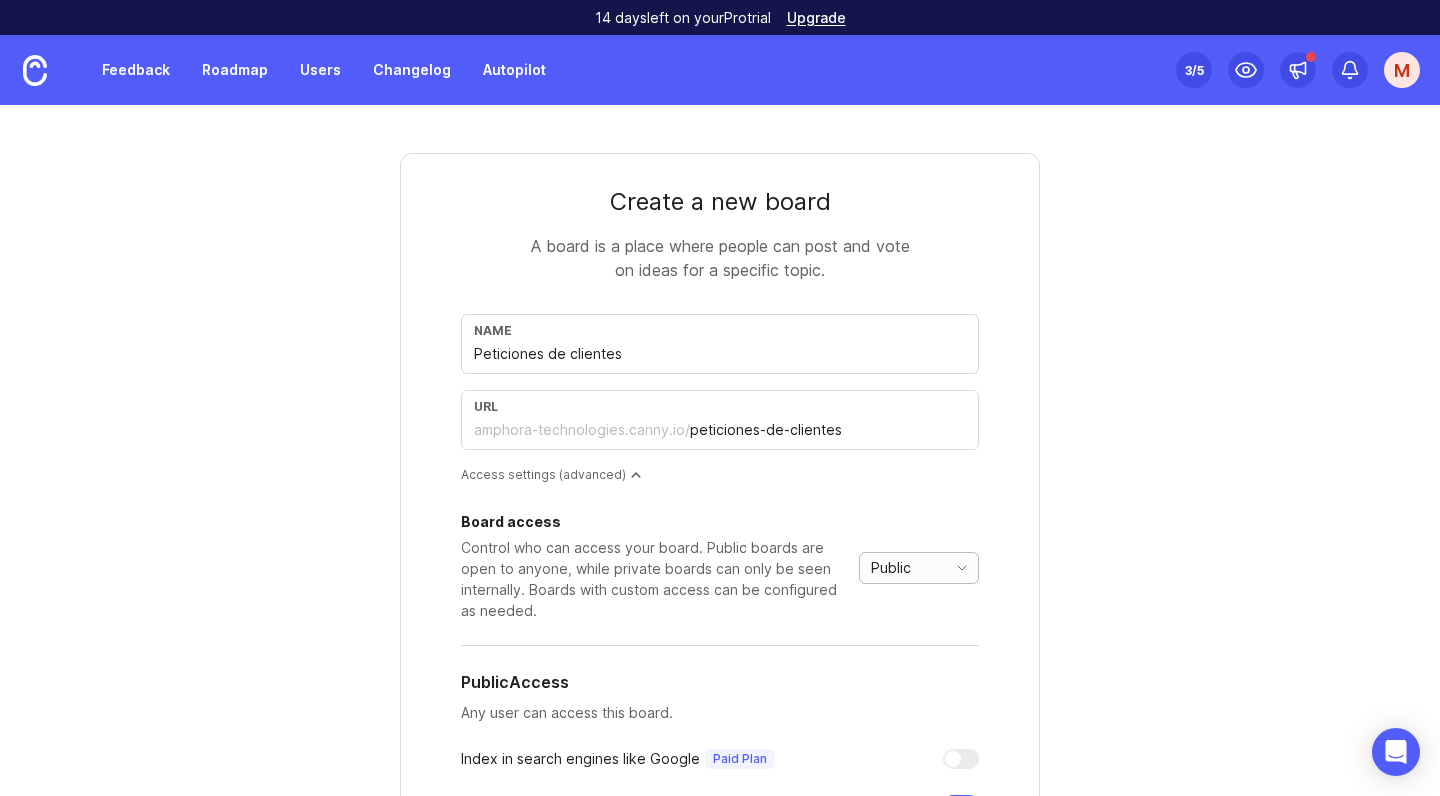 click on "Public" at bounding box center (891, 568) 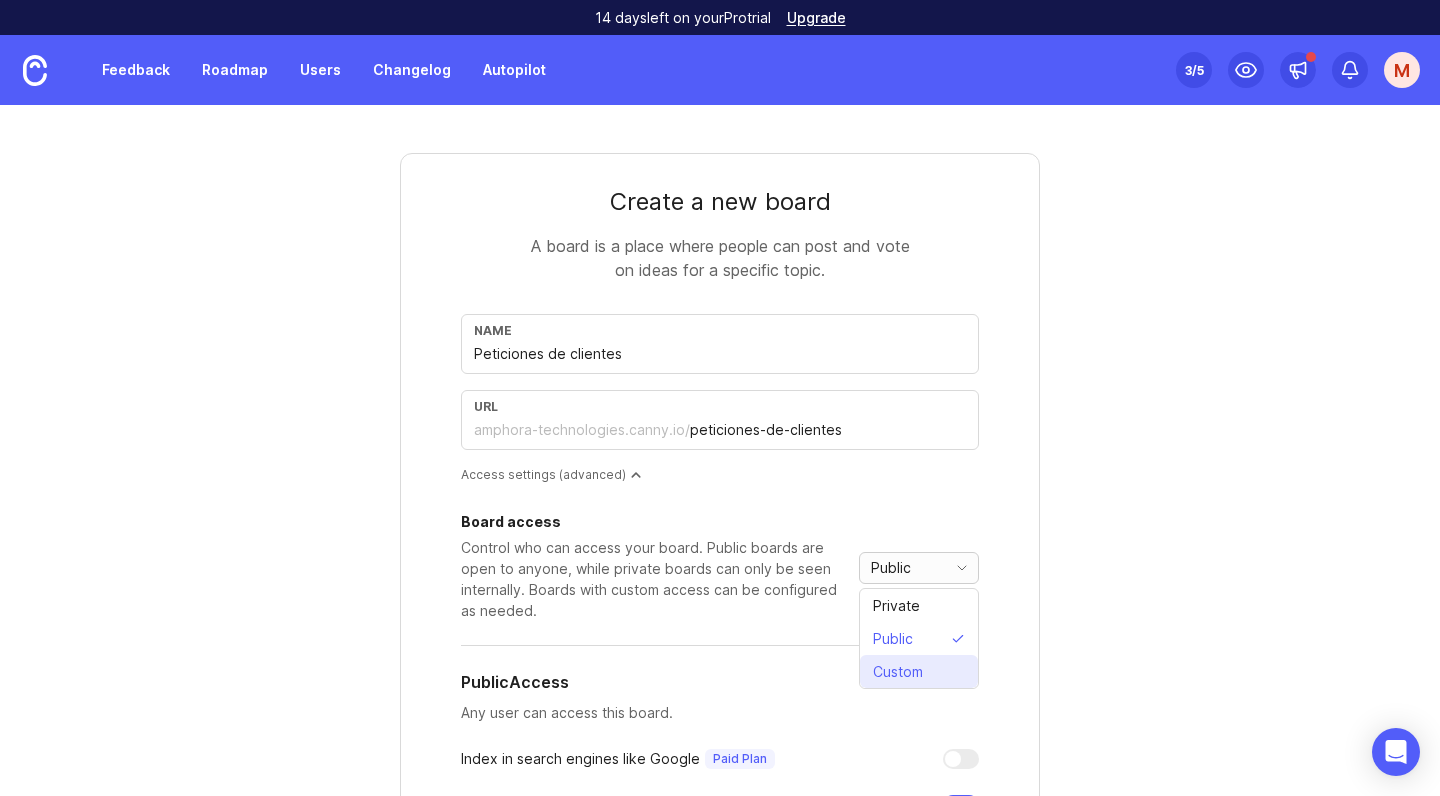 click on "Custom" at bounding box center (898, 672) 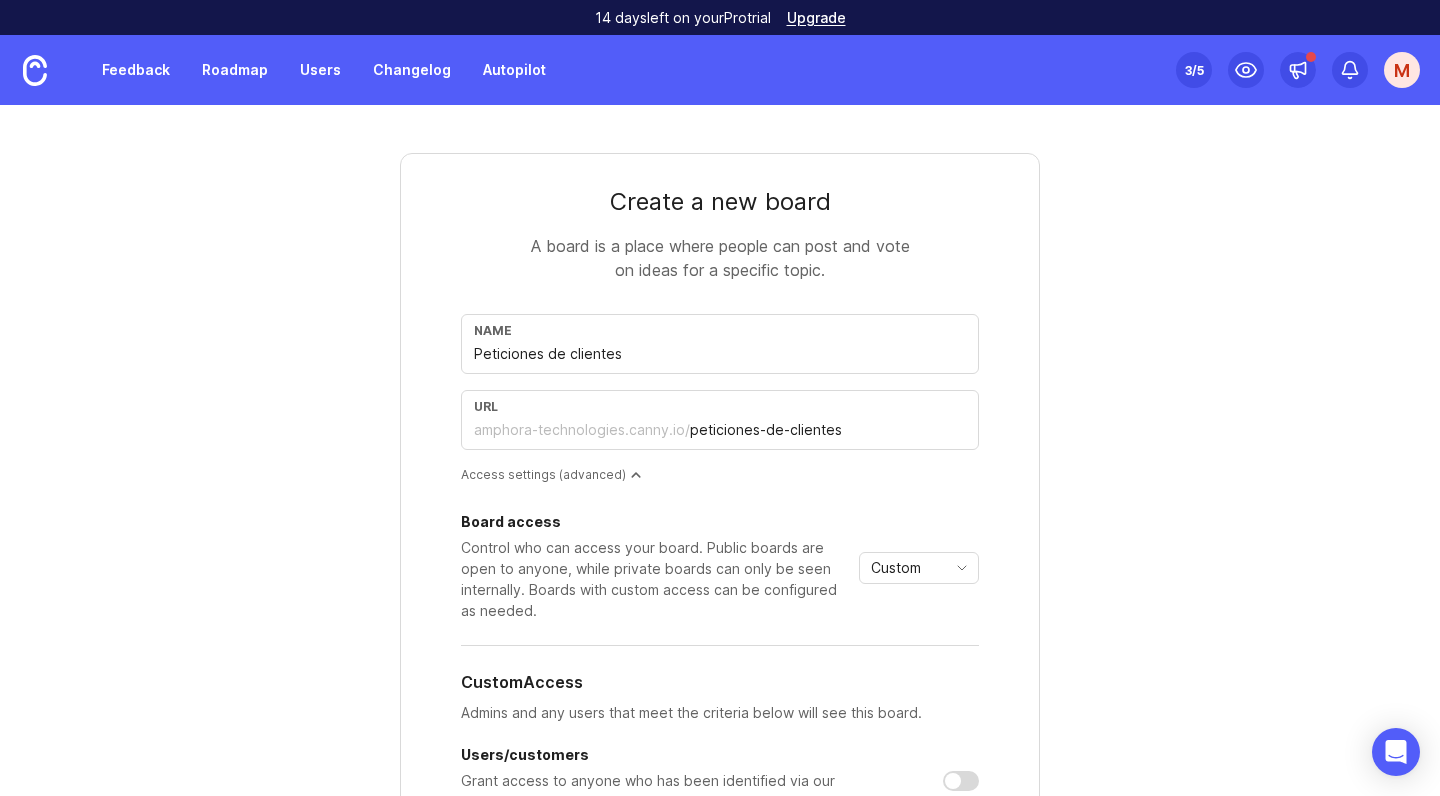 click on "Board access Control who can access your board. Public boards are open to anyone, while private boards can only be seen internally. Boards with custom access can be configured as needed. Custom Private Public Custom" at bounding box center [720, 568] 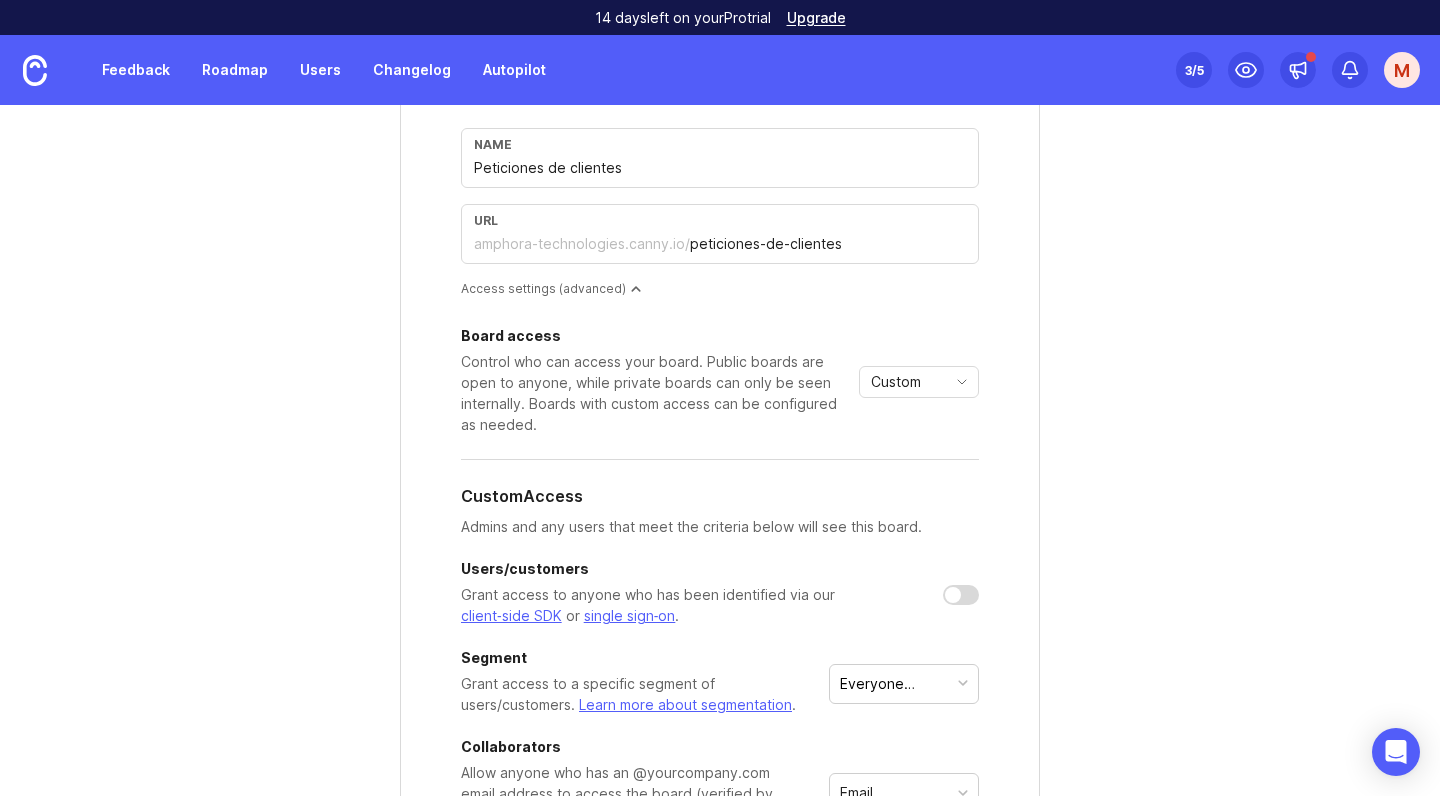 scroll, scrollTop: 214, scrollLeft: 0, axis: vertical 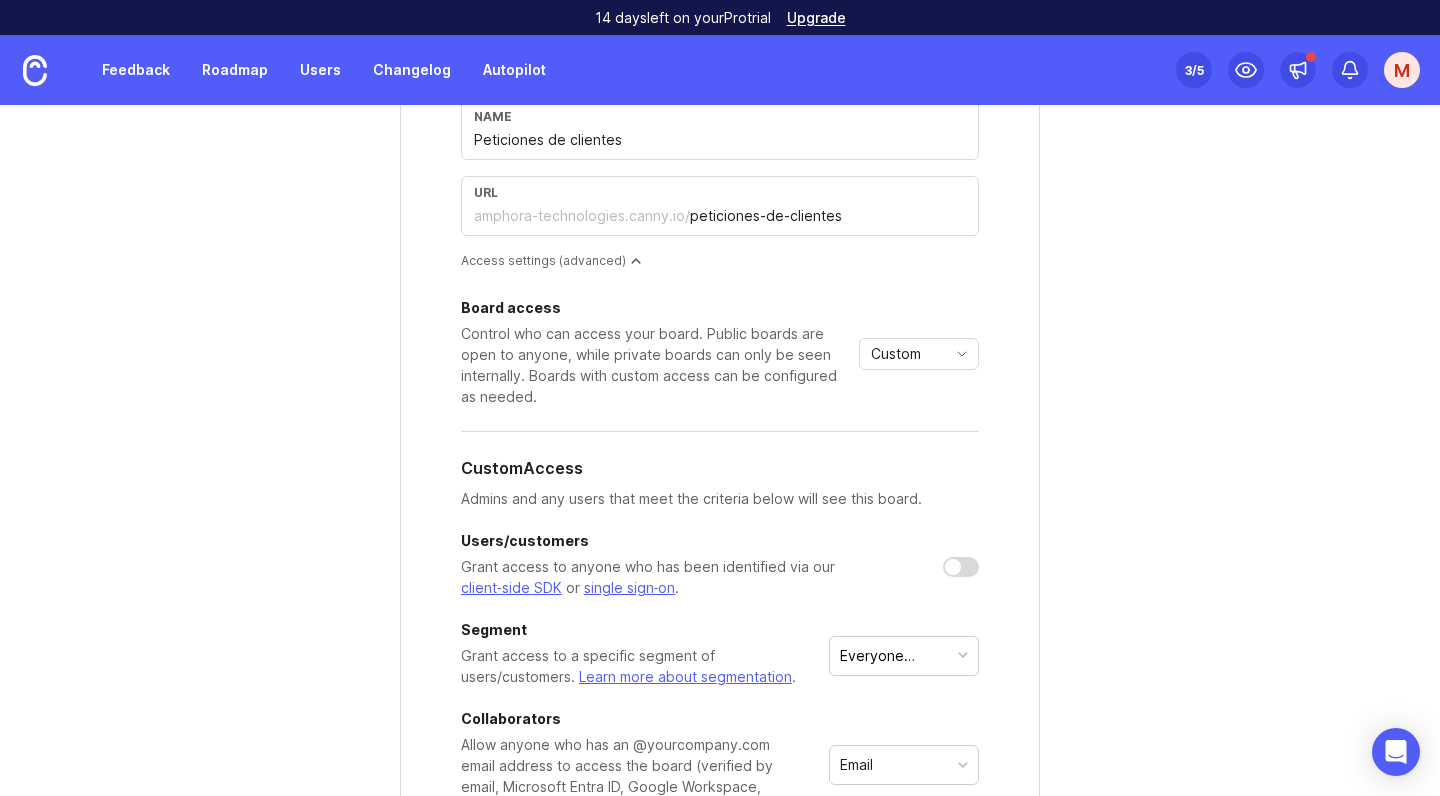 click at bounding box center [961, 567] 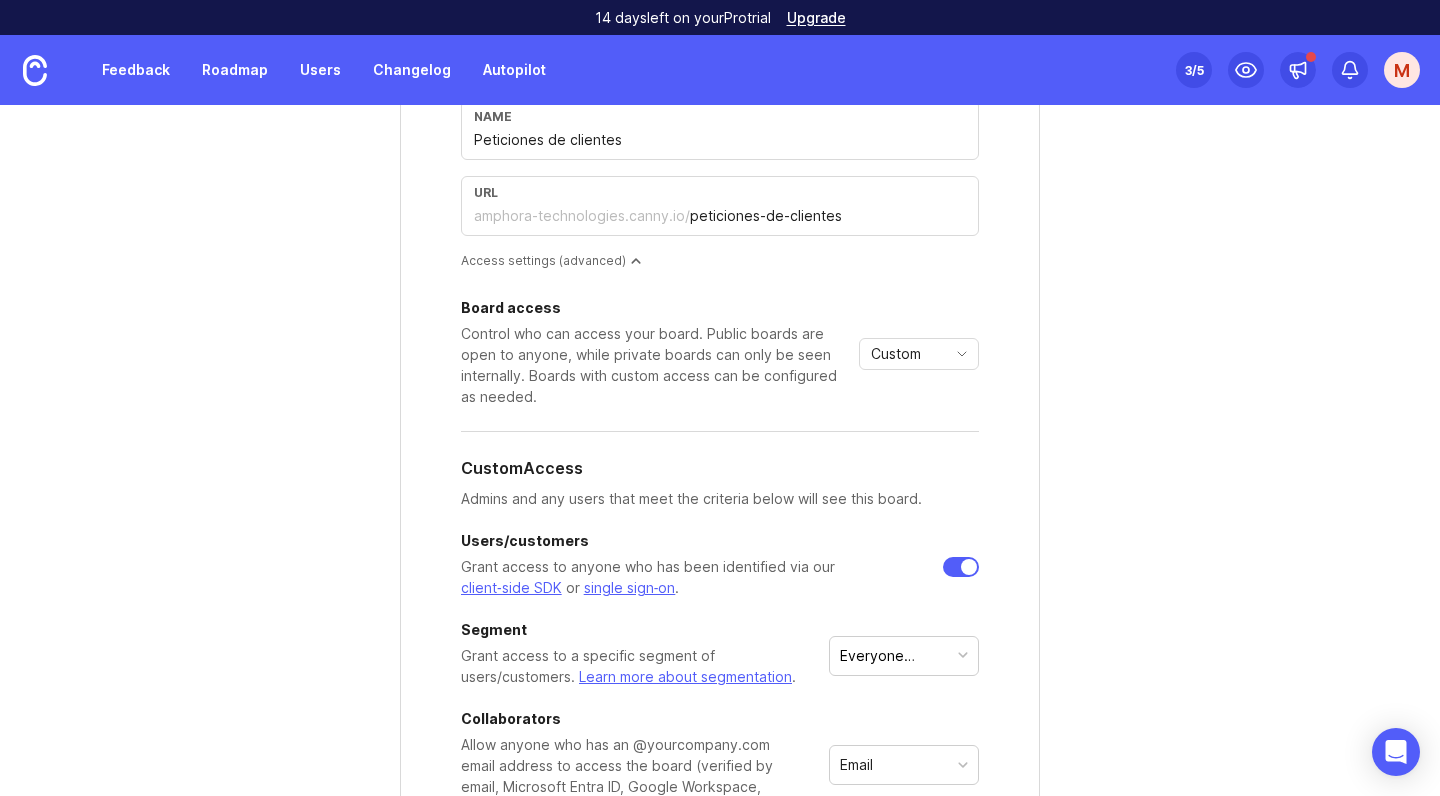 click at bounding box center (961, 567) 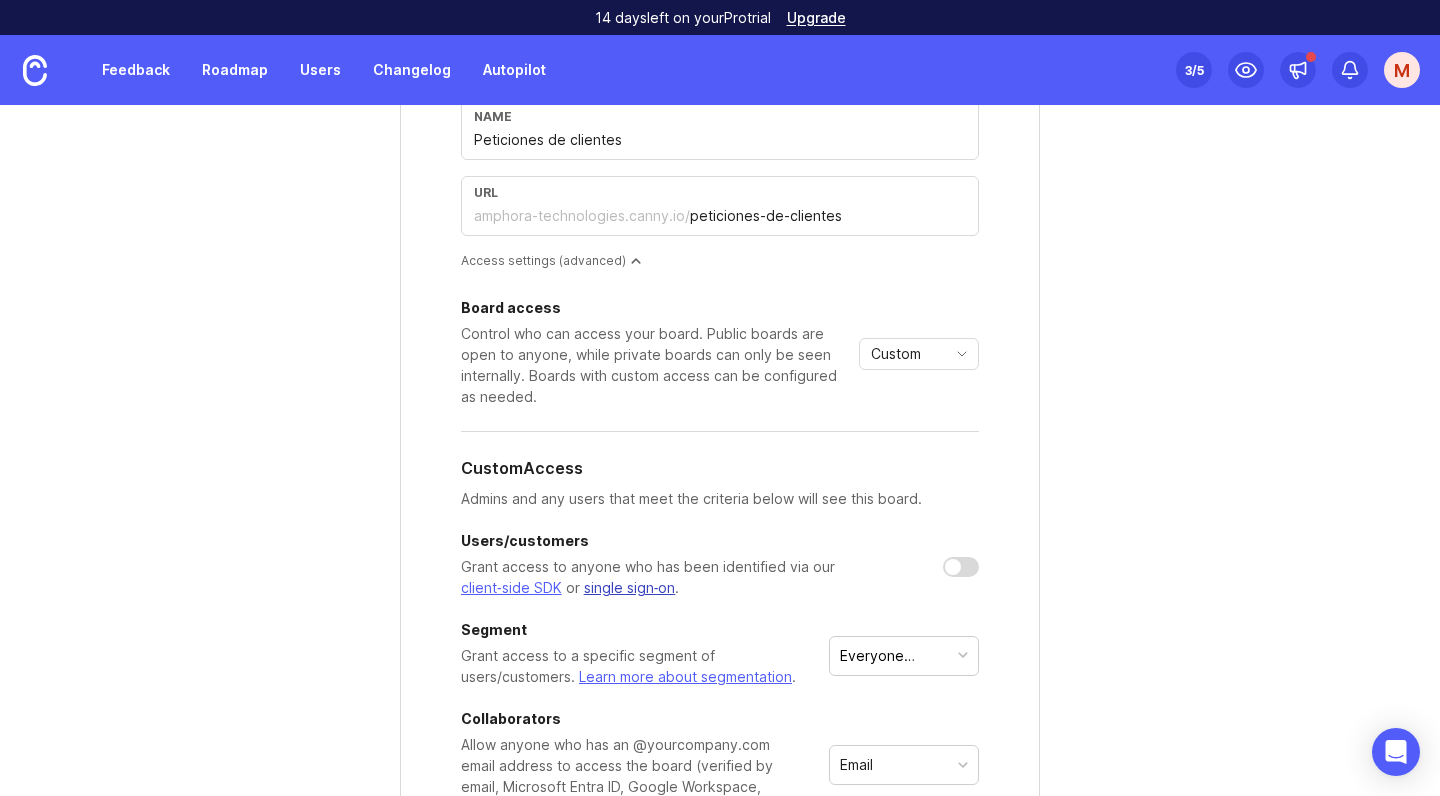 click on "single sign‑on" at bounding box center (630, 587) 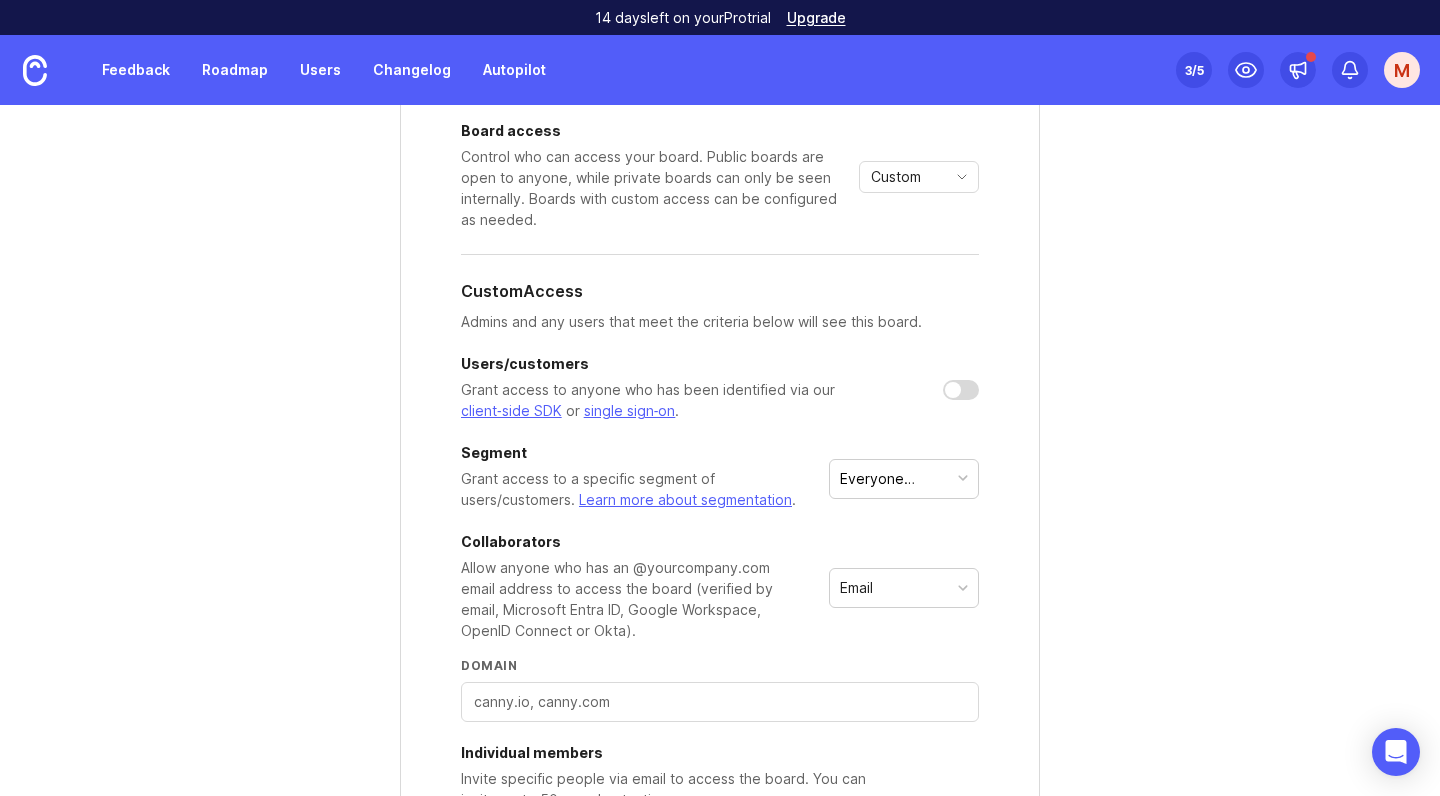 scroll, scrollTop: 395, scrollLeft: 0, axis: vertical 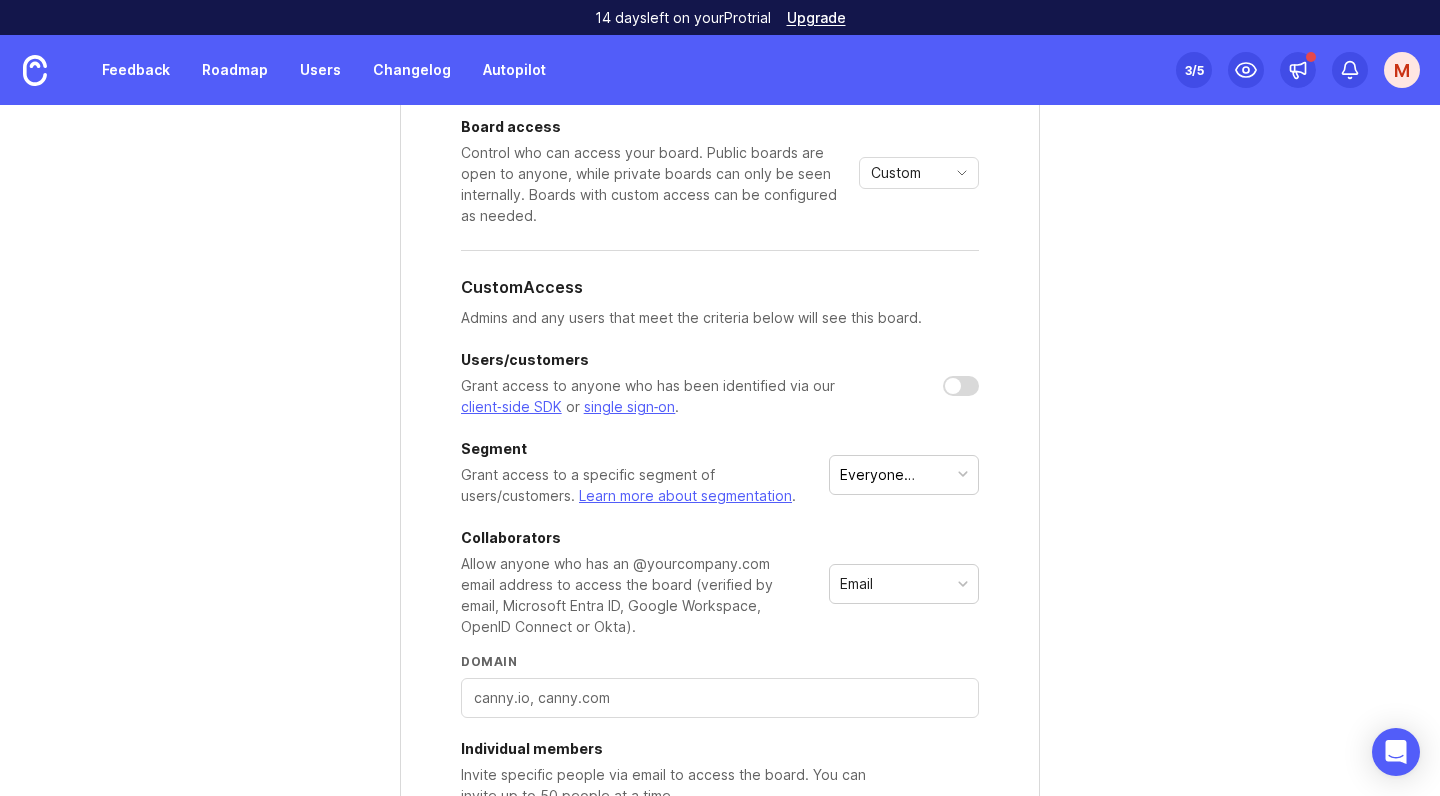 click on "Everyone (default)" at bounding box center (895, 475) 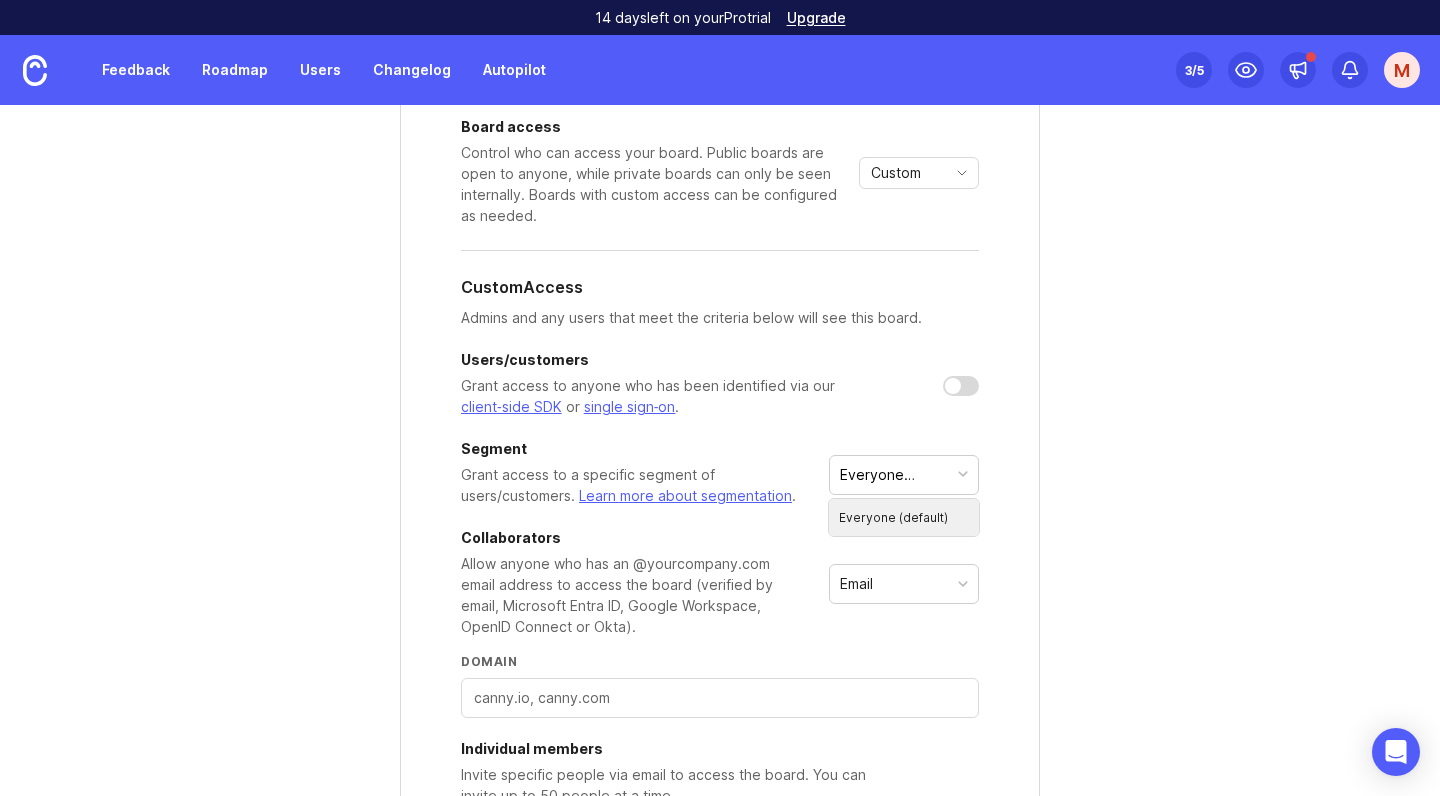 click on "Everyone (default)" at bounding box center (895, 475) 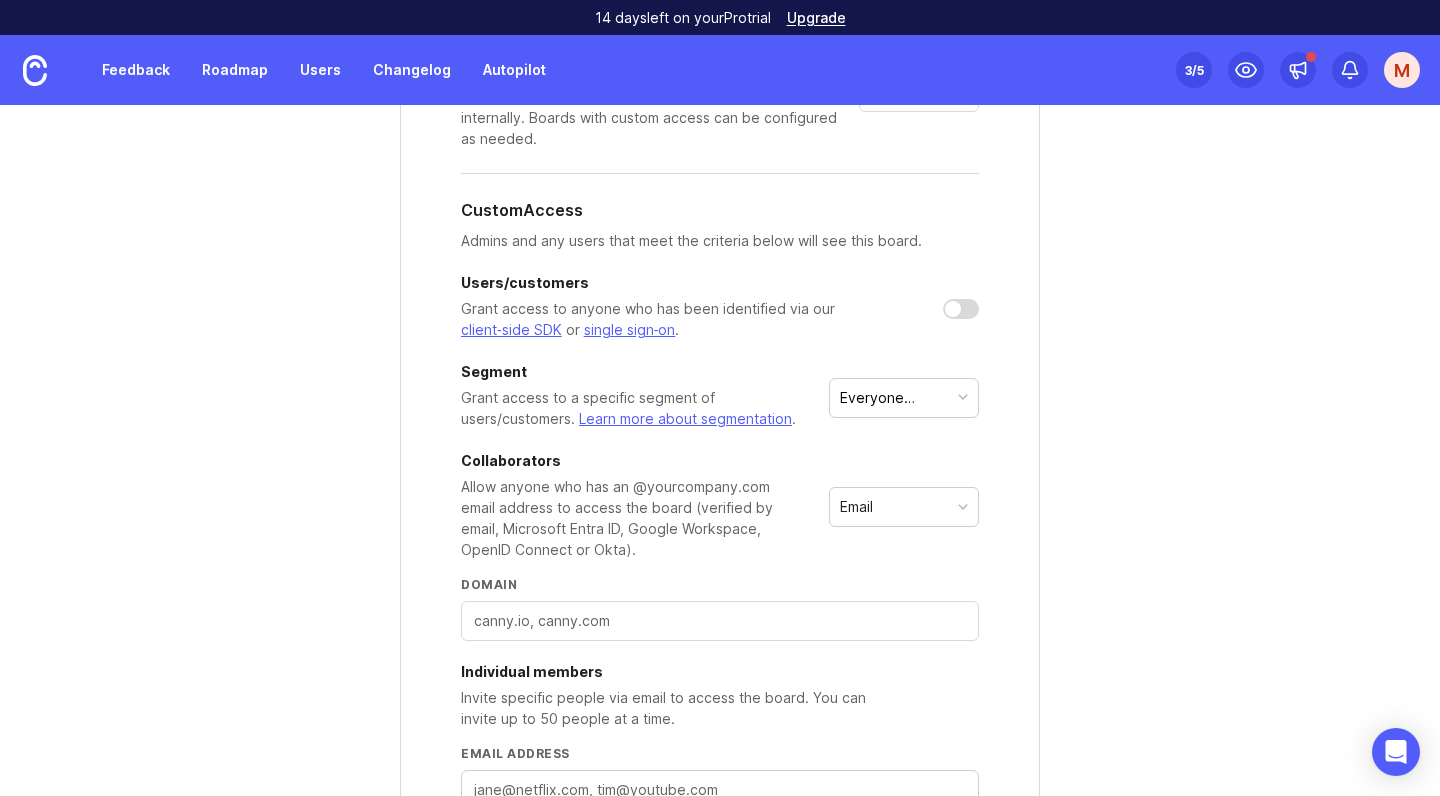 scroll, scrollTop: 478, scrollLeft: 0, axis: vertical 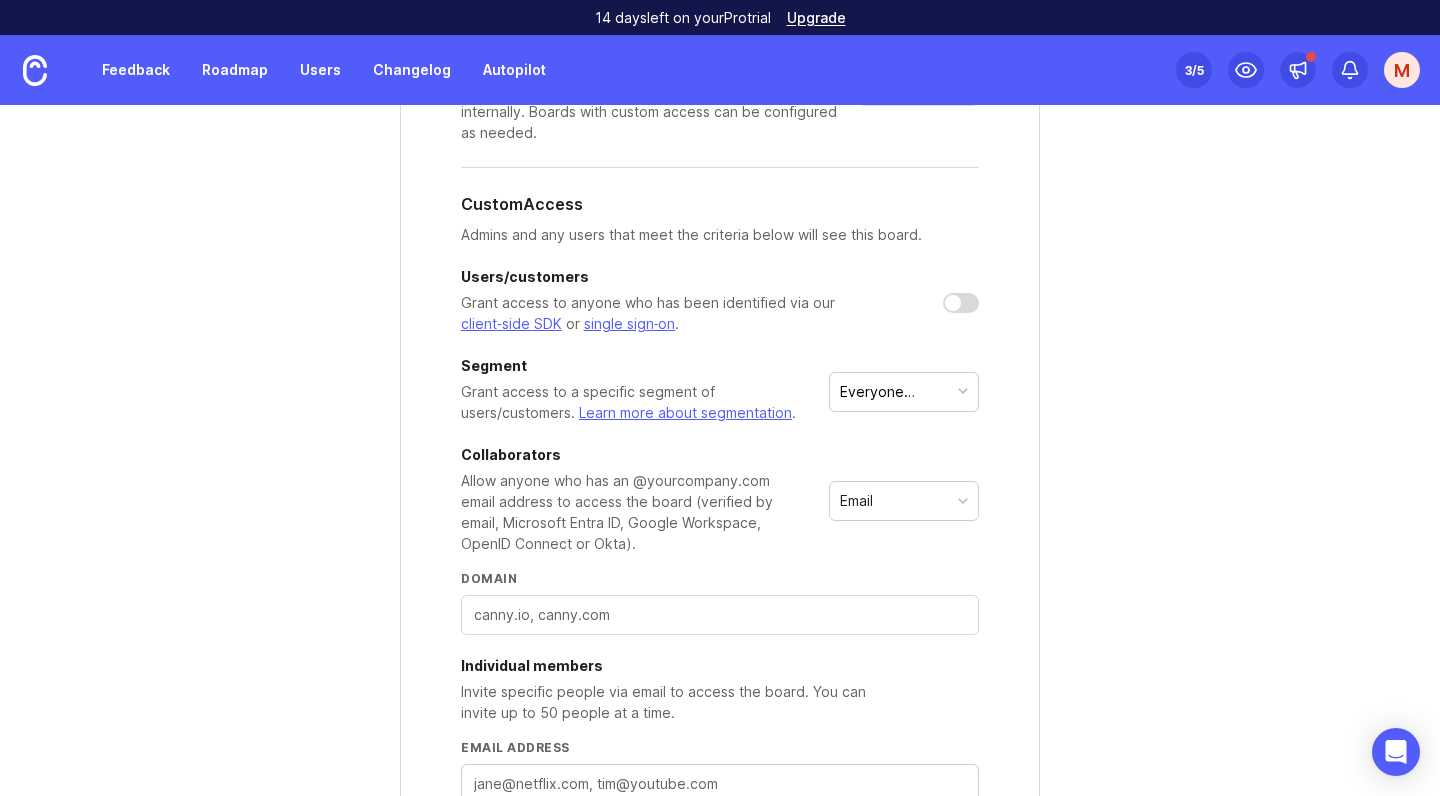 click on "Email" at bounding box center [856, 501] 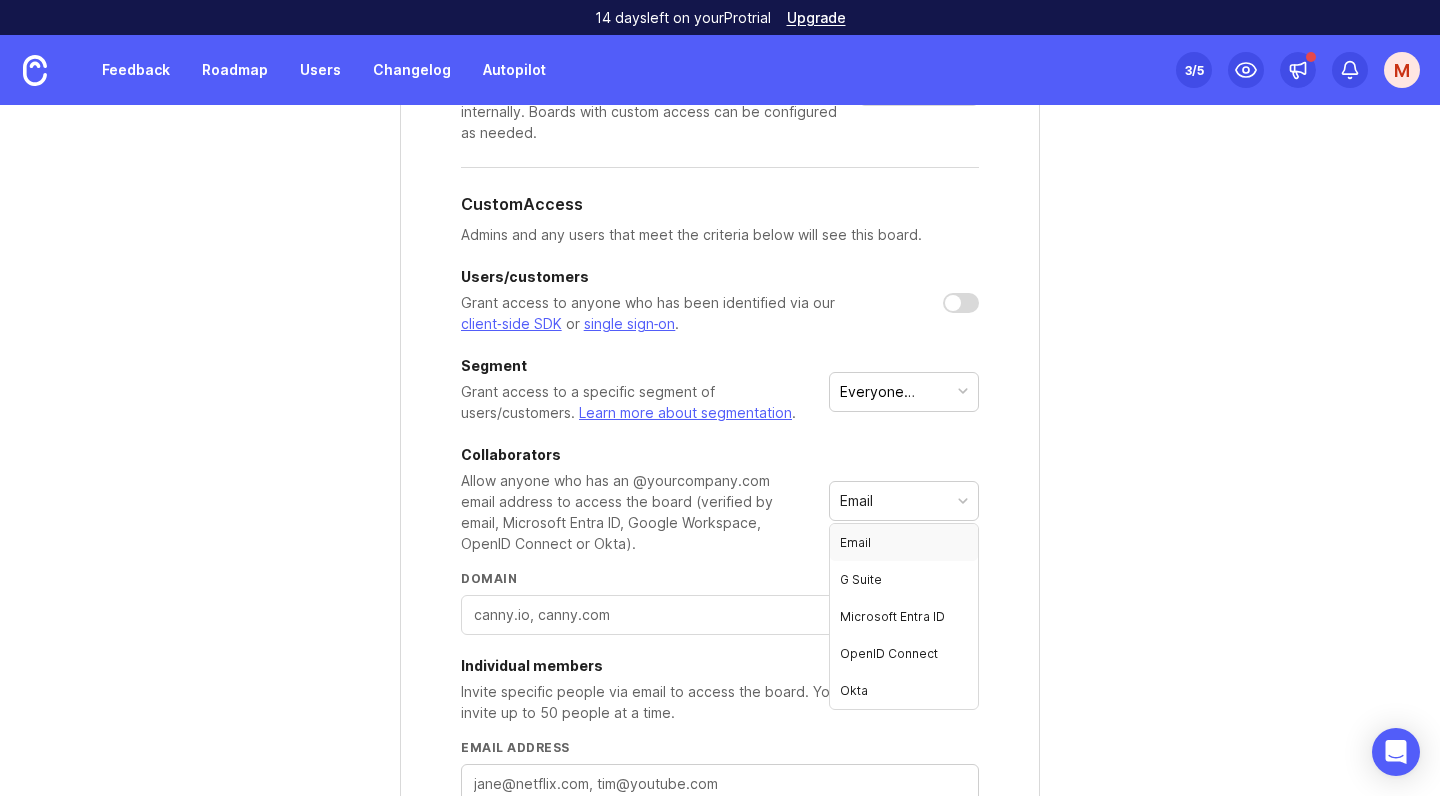 click on "Email" at bounding box center [856, 501] 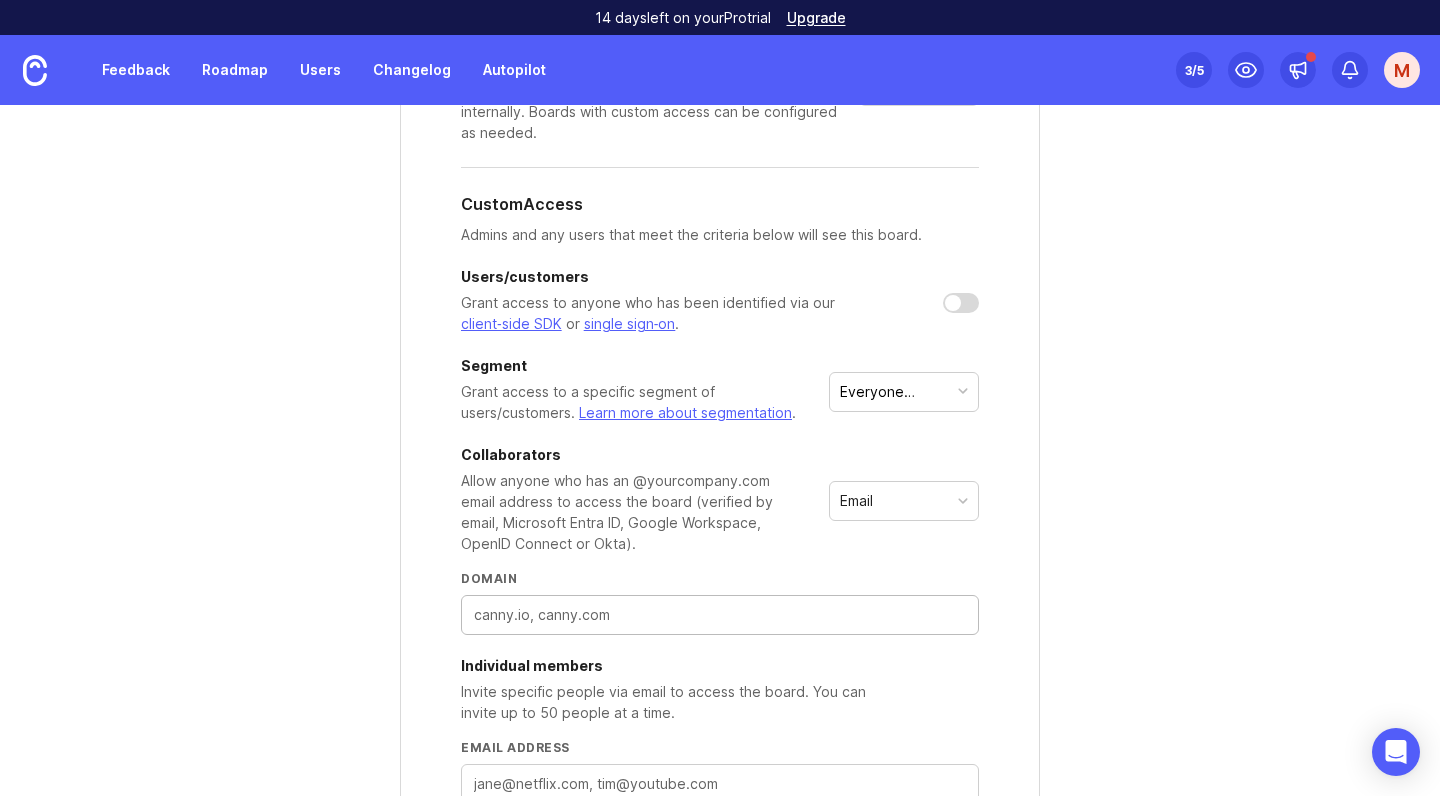 click on "Domain" at bounding box center (720, 615) 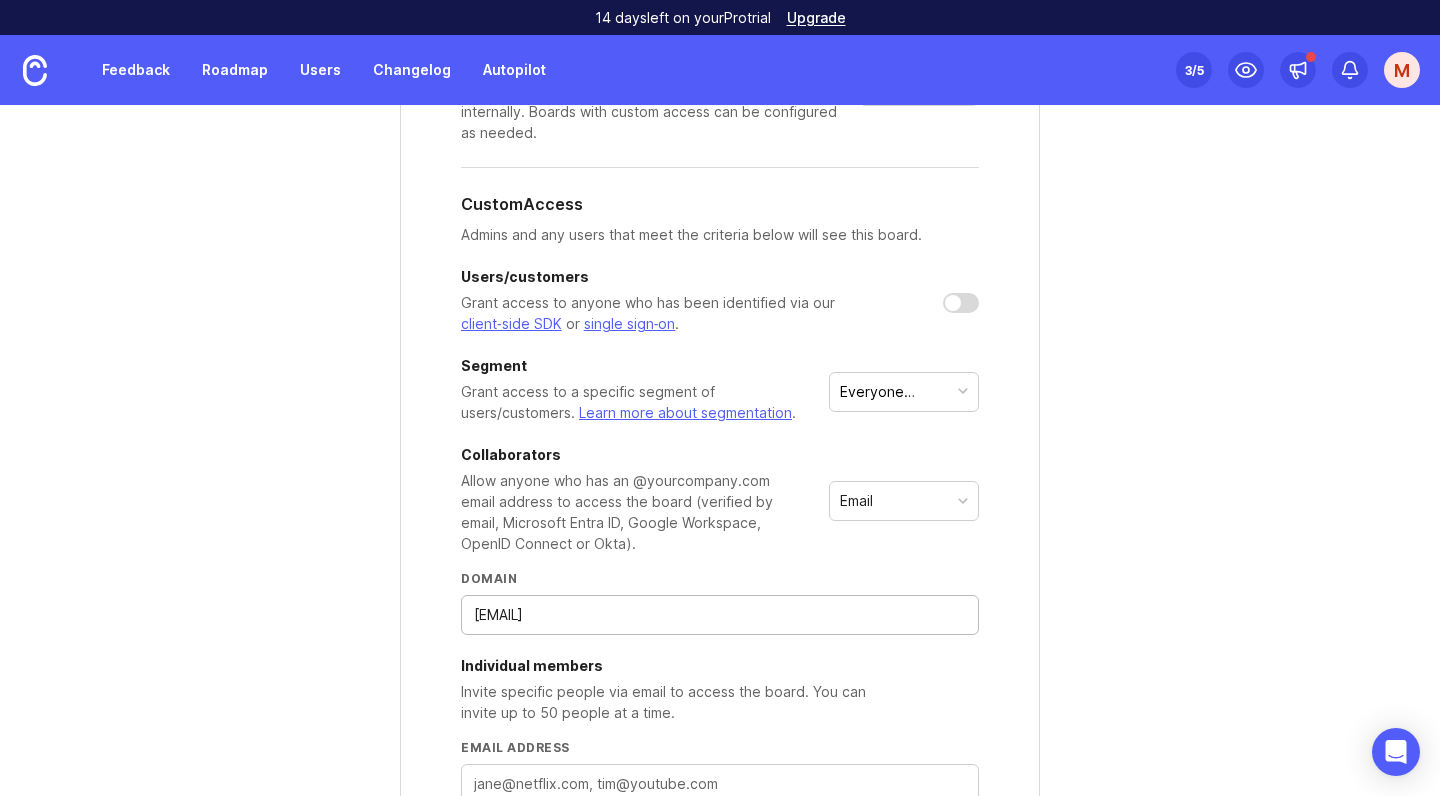 click on "amphoralogisitics.com" at bounding box center (720, 615) 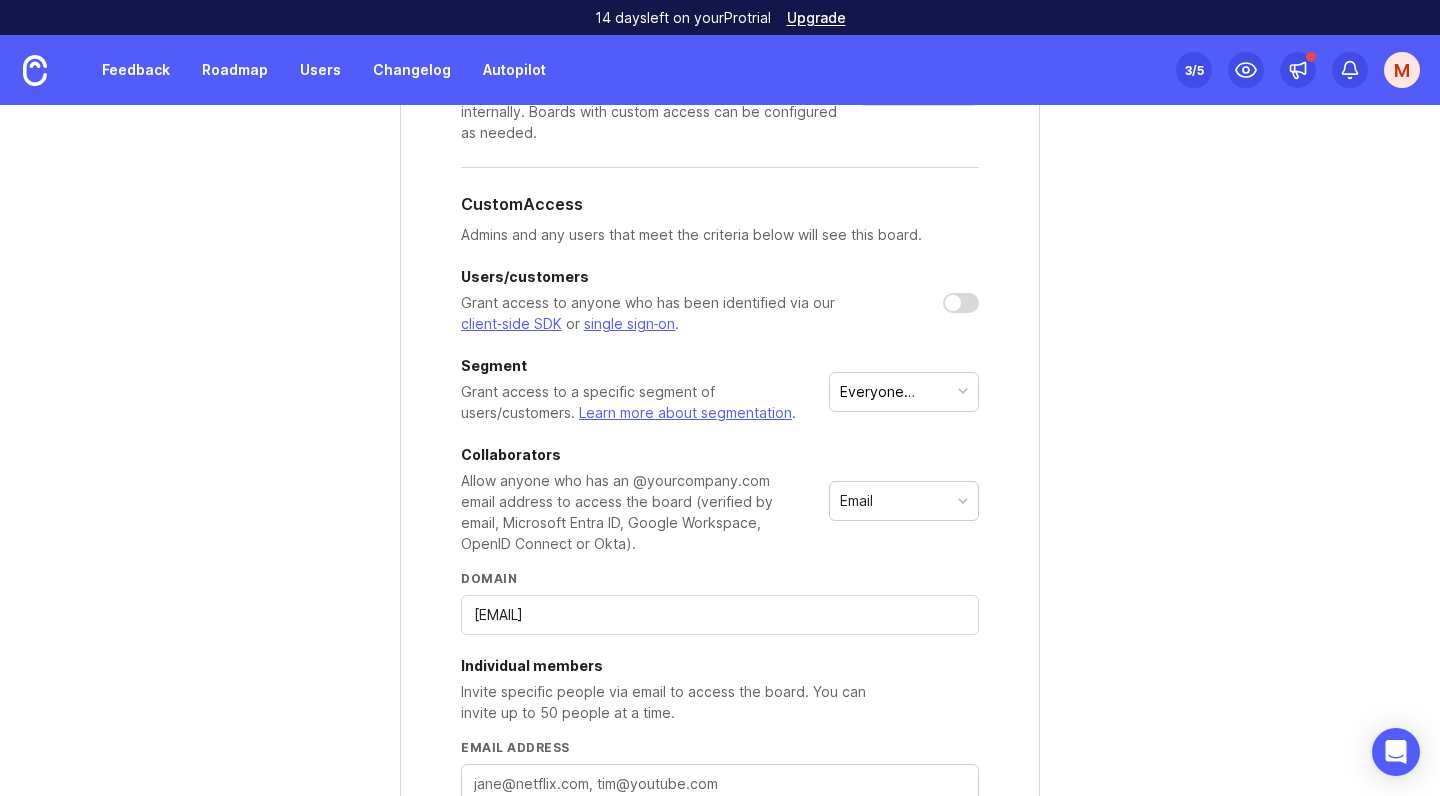 click on "Individual members Invite specific people via email to access the board. You can invite up to 50 people at a time." at bounding box center (633, 501) 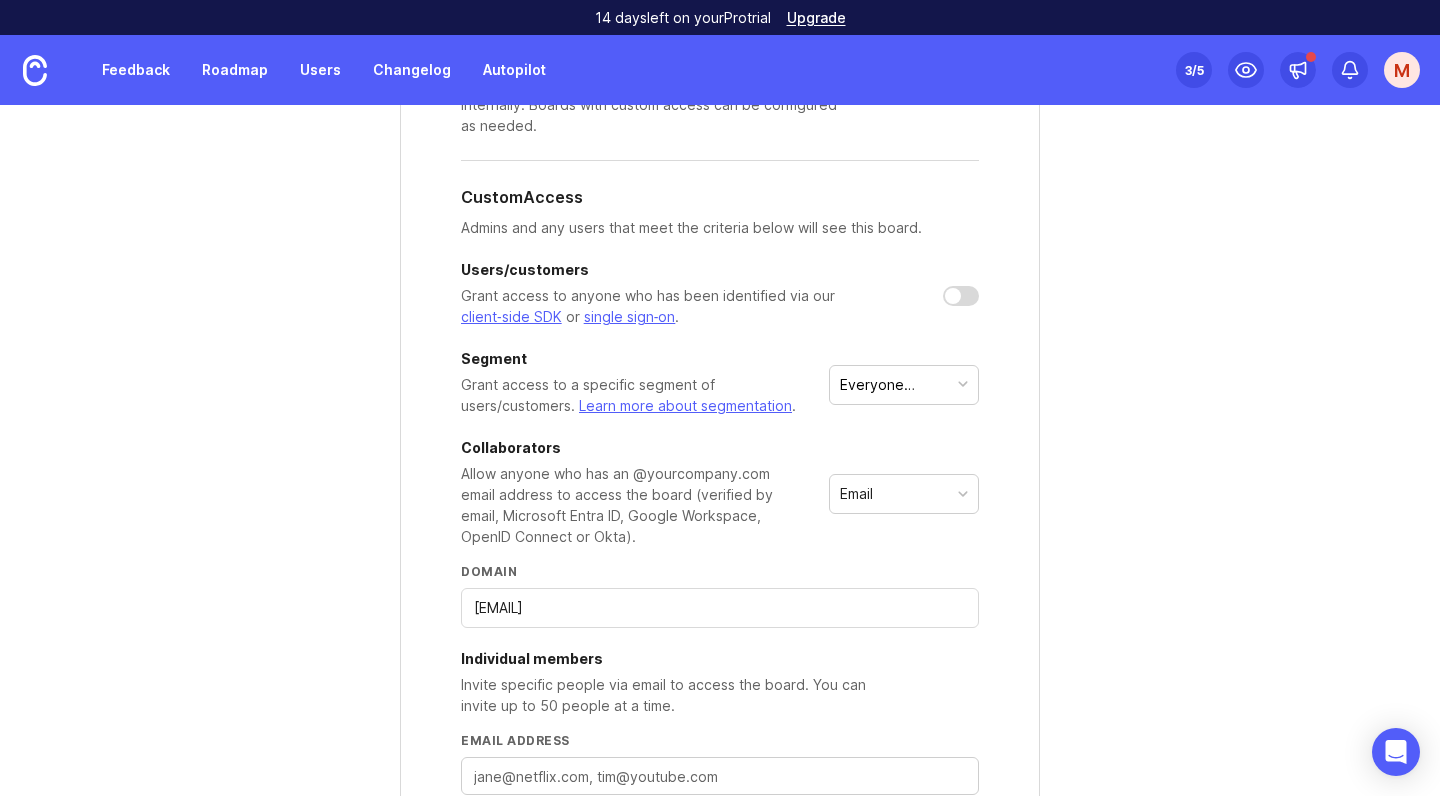 scroll, scrollTop: 466, scrollLeft: 0, axis: vertical 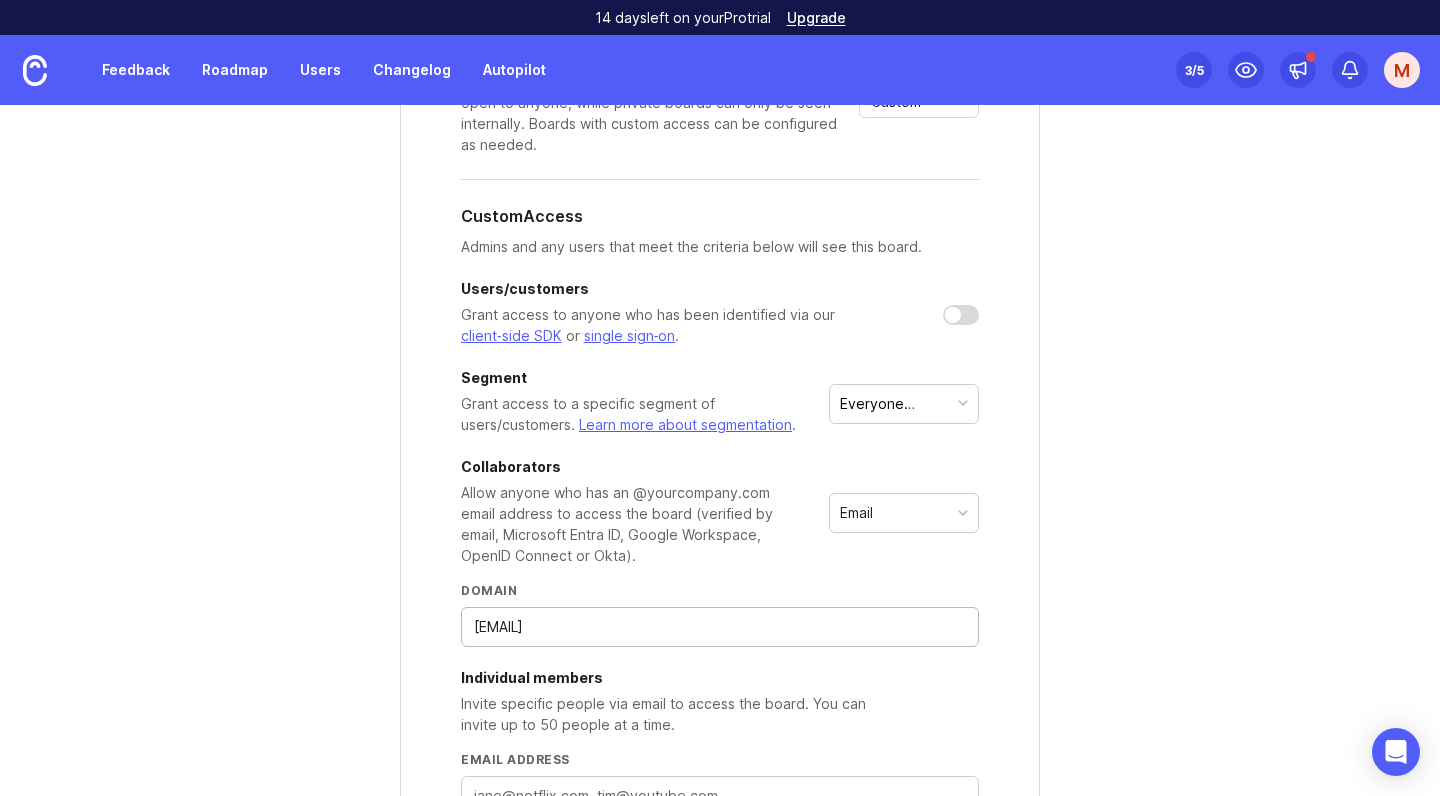 click on "amphoralogisitics.com" at bounding box center (720, 627) 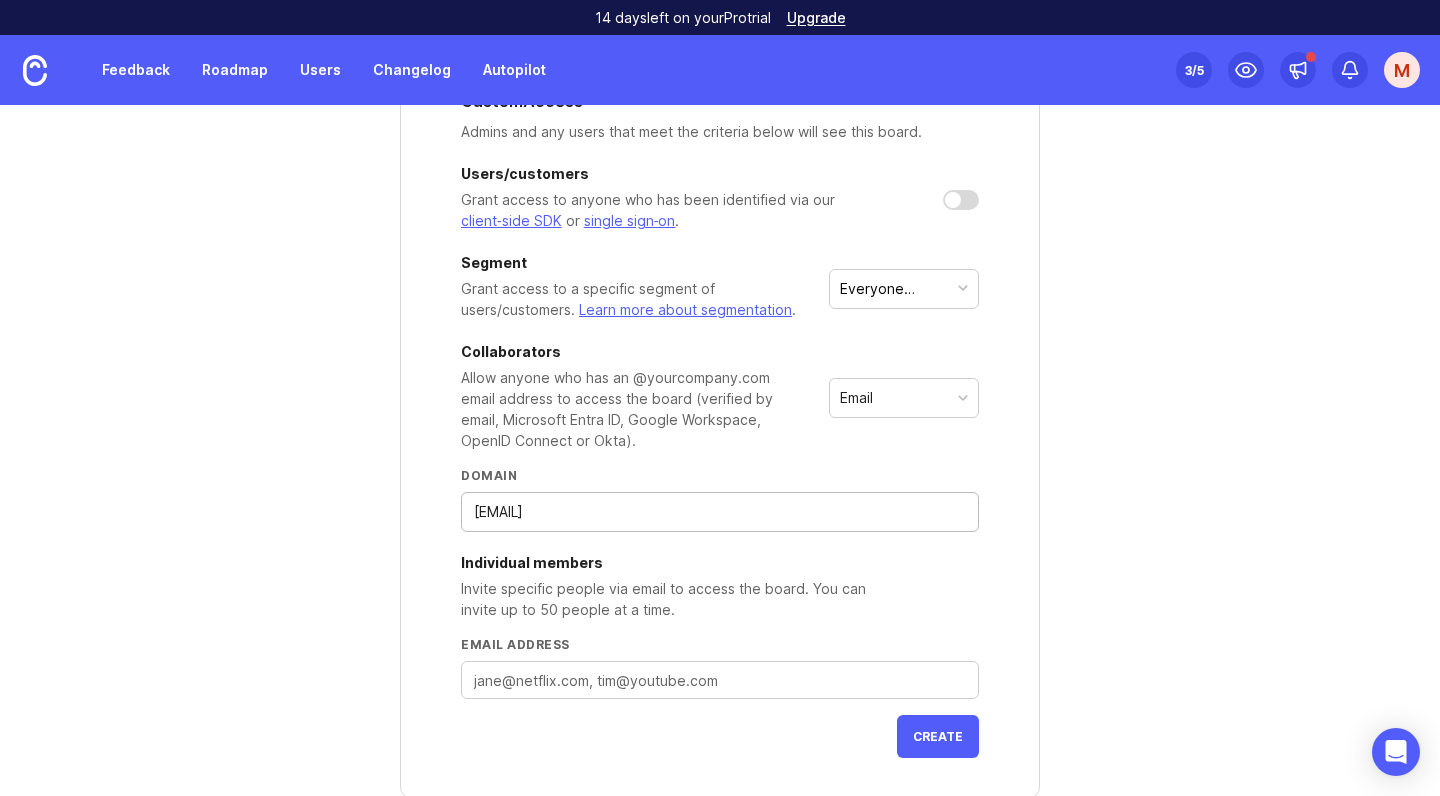 scroll, scrollTop: 641, scrollLeft: 0, axis: vertical 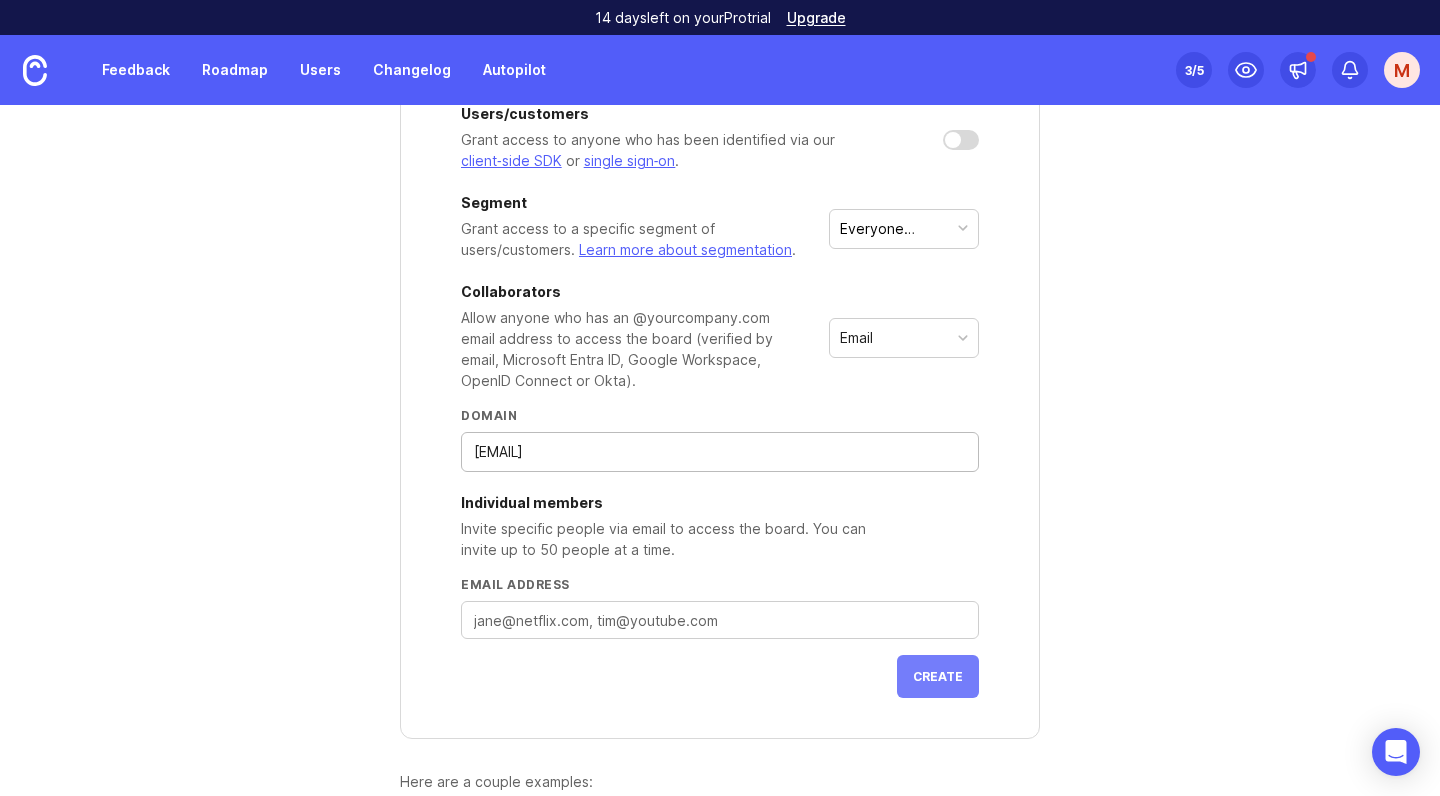 click on "Create" at bounding box center (938, 676) 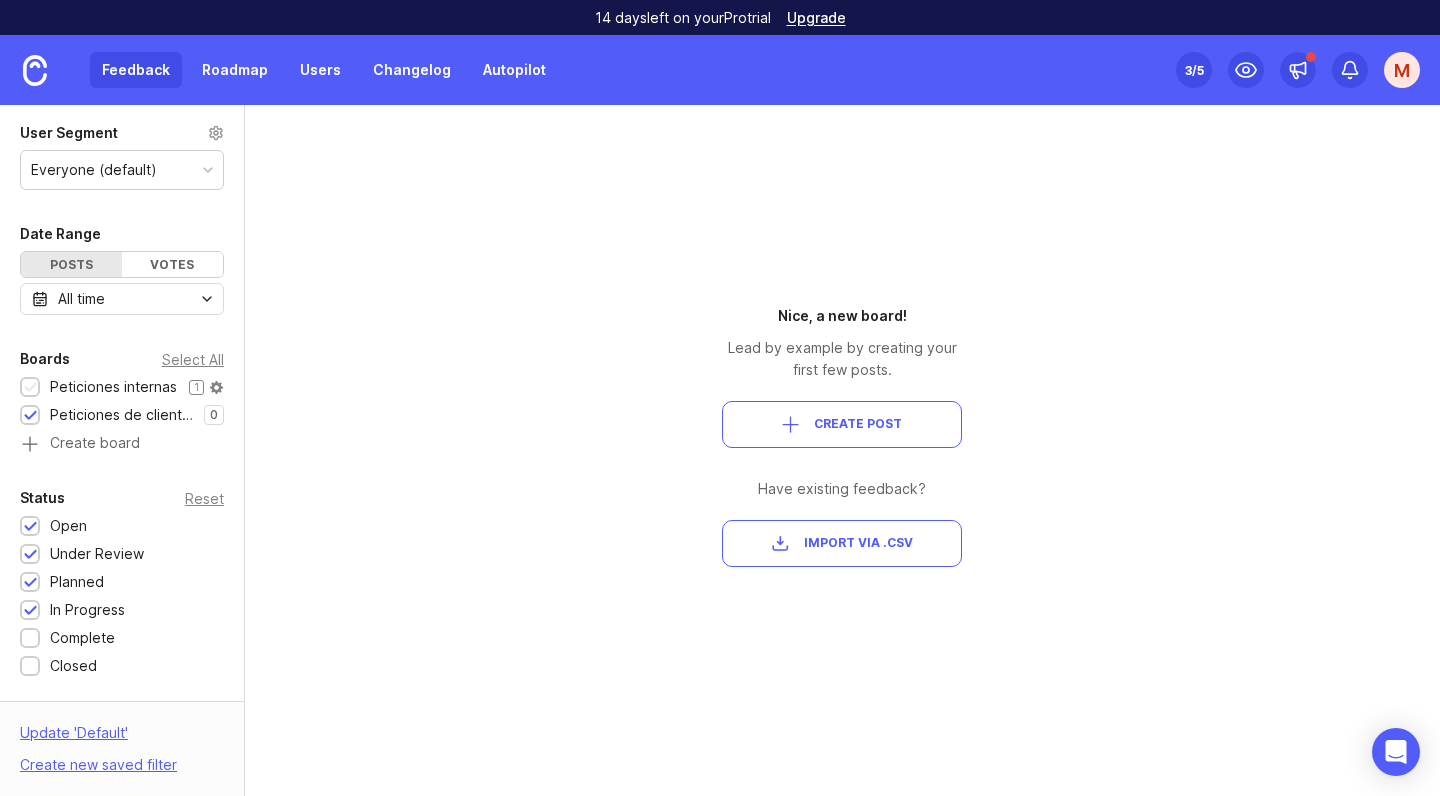 click on "Peticiones internas" at bounding box center (113, 387) 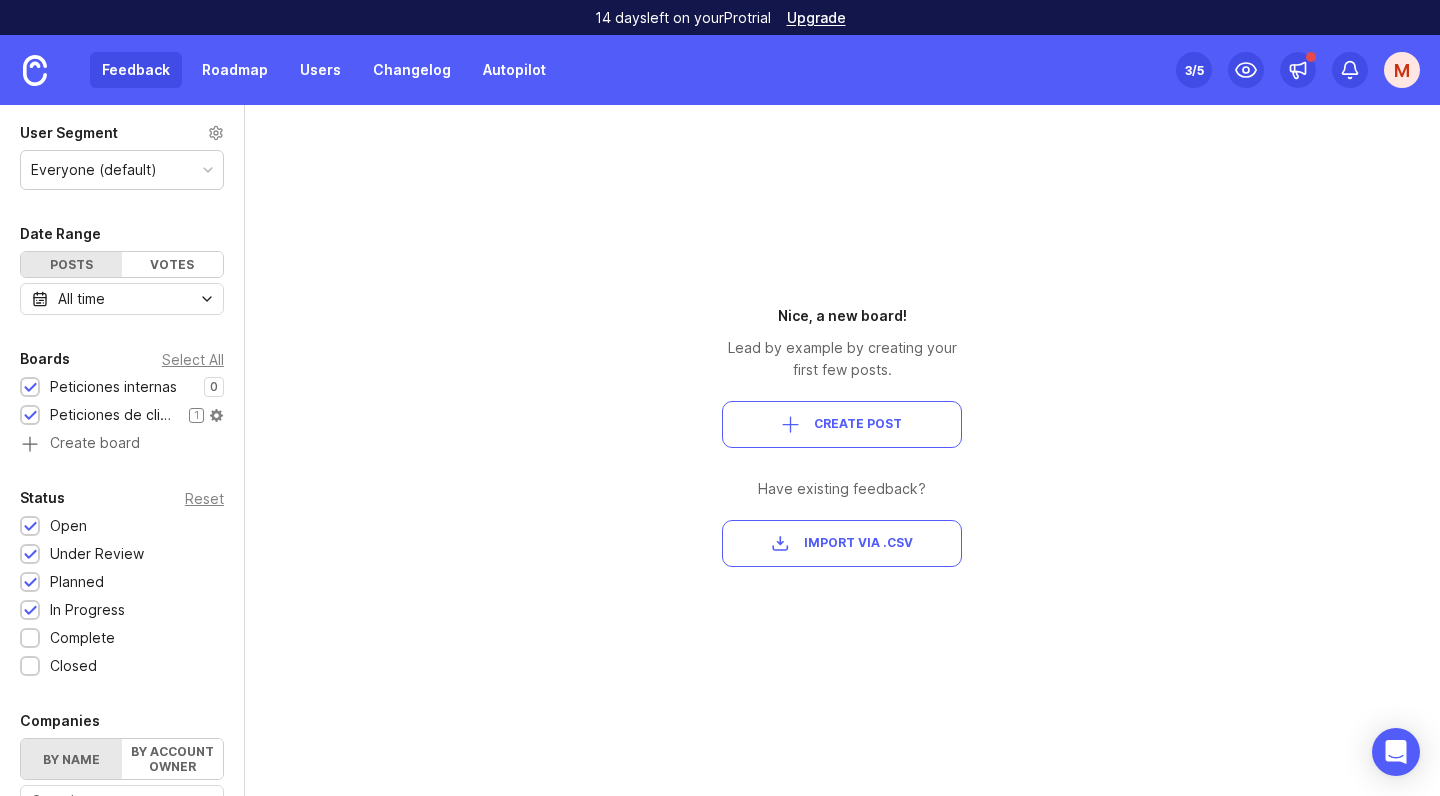 click at bounding box center [30, 387] 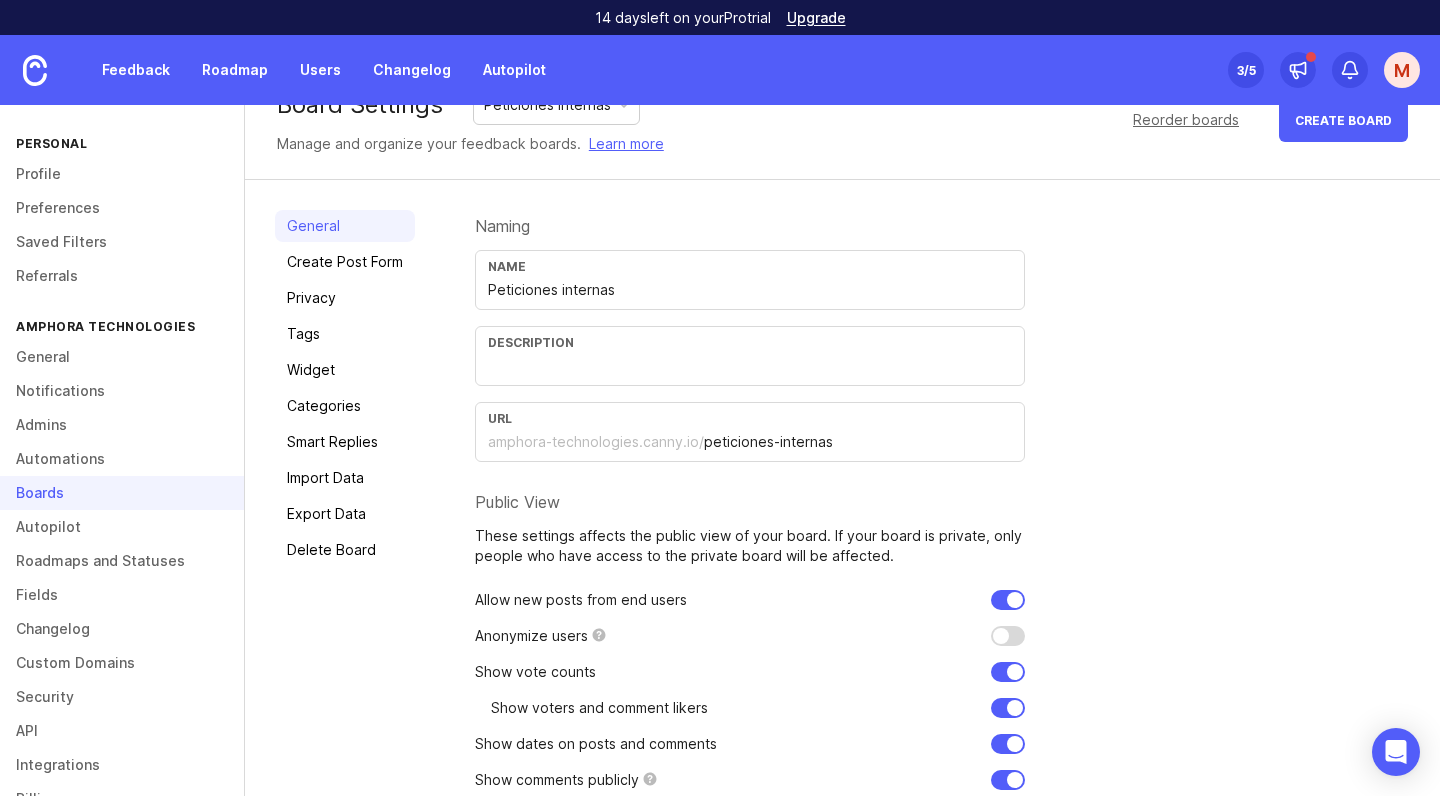 scroll, scrollTop: 43, scrollLeft: 0, axis: vertical 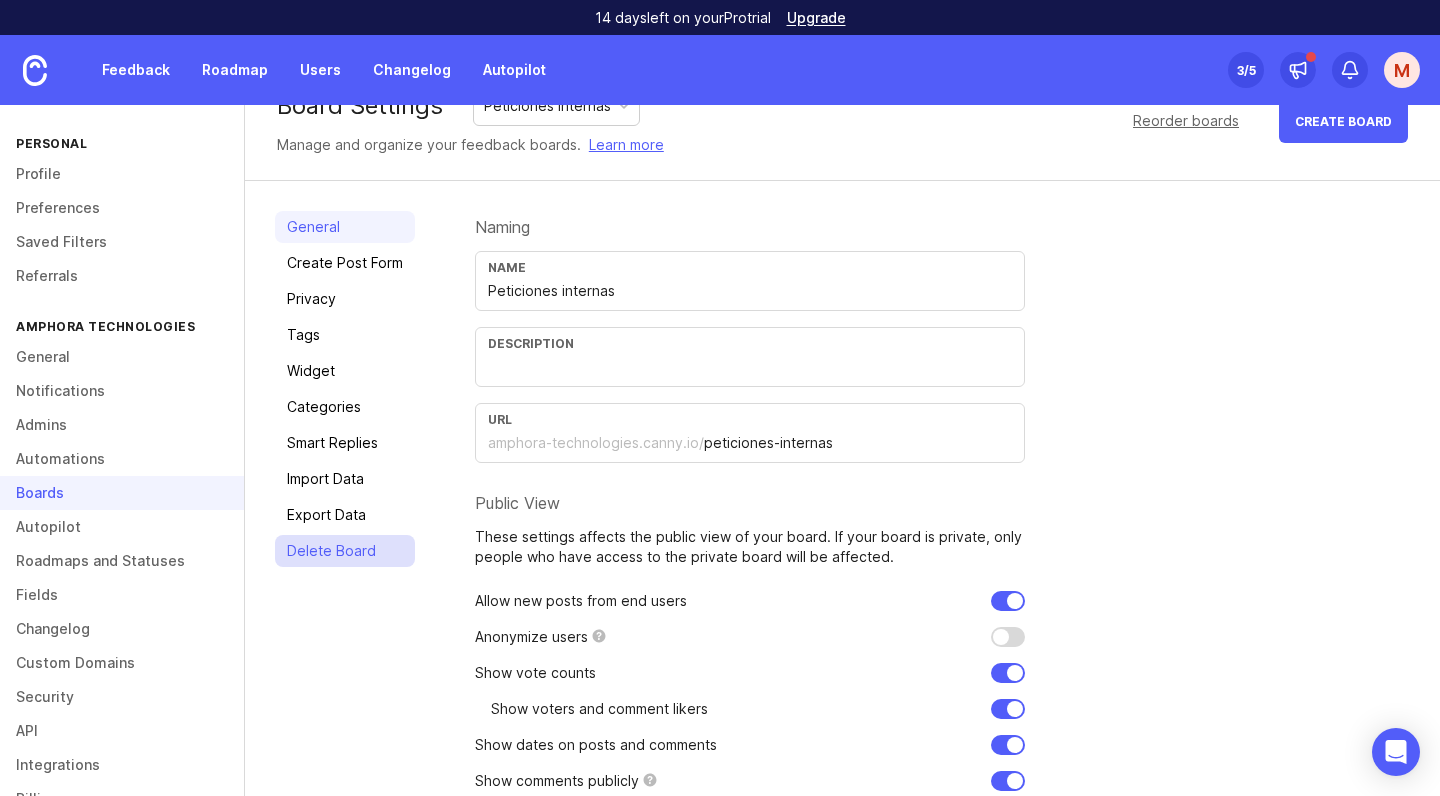 click on "Delete Board" at bounding box center (345, 551) 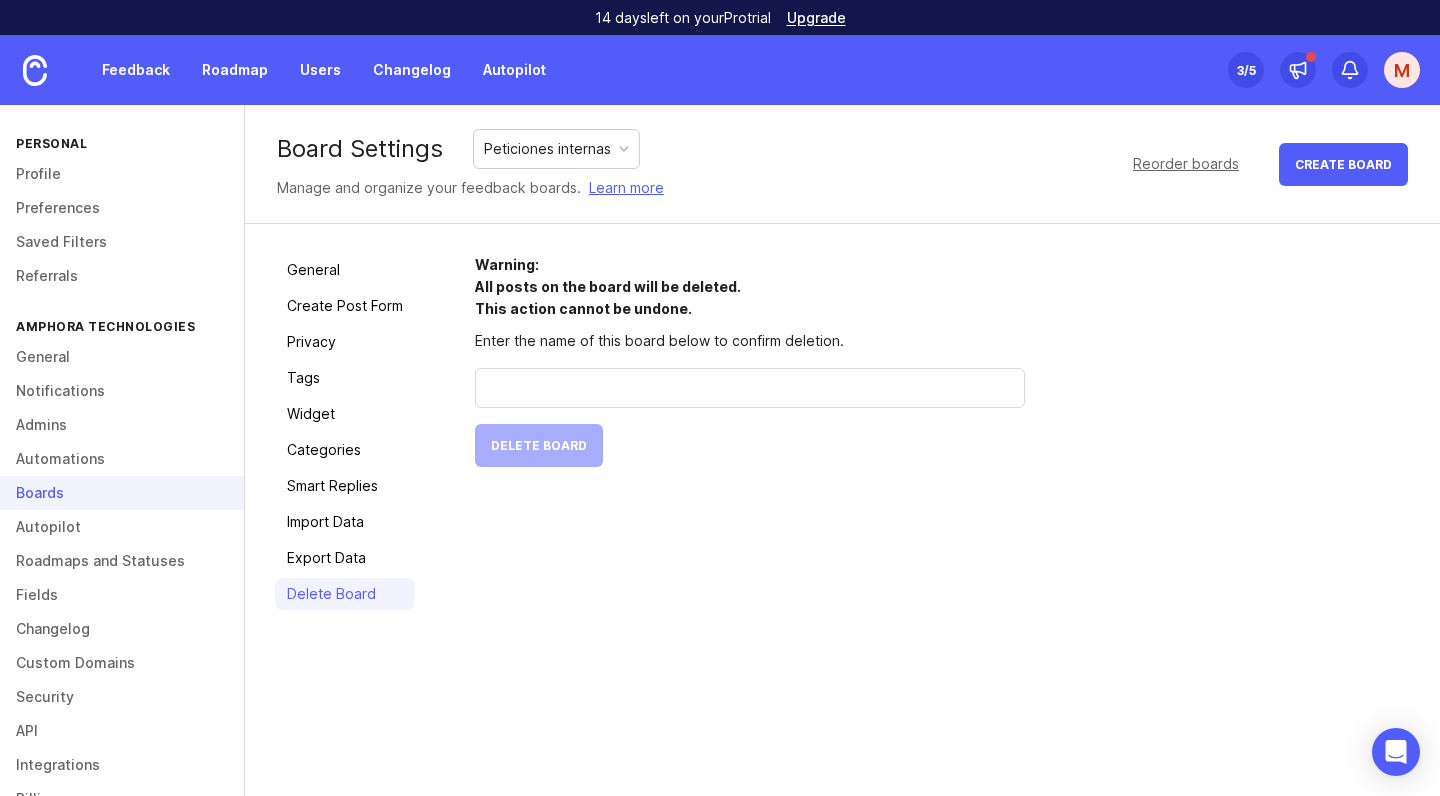 scroll, scrollTop: 0, scrollLeft: 0, axis: both 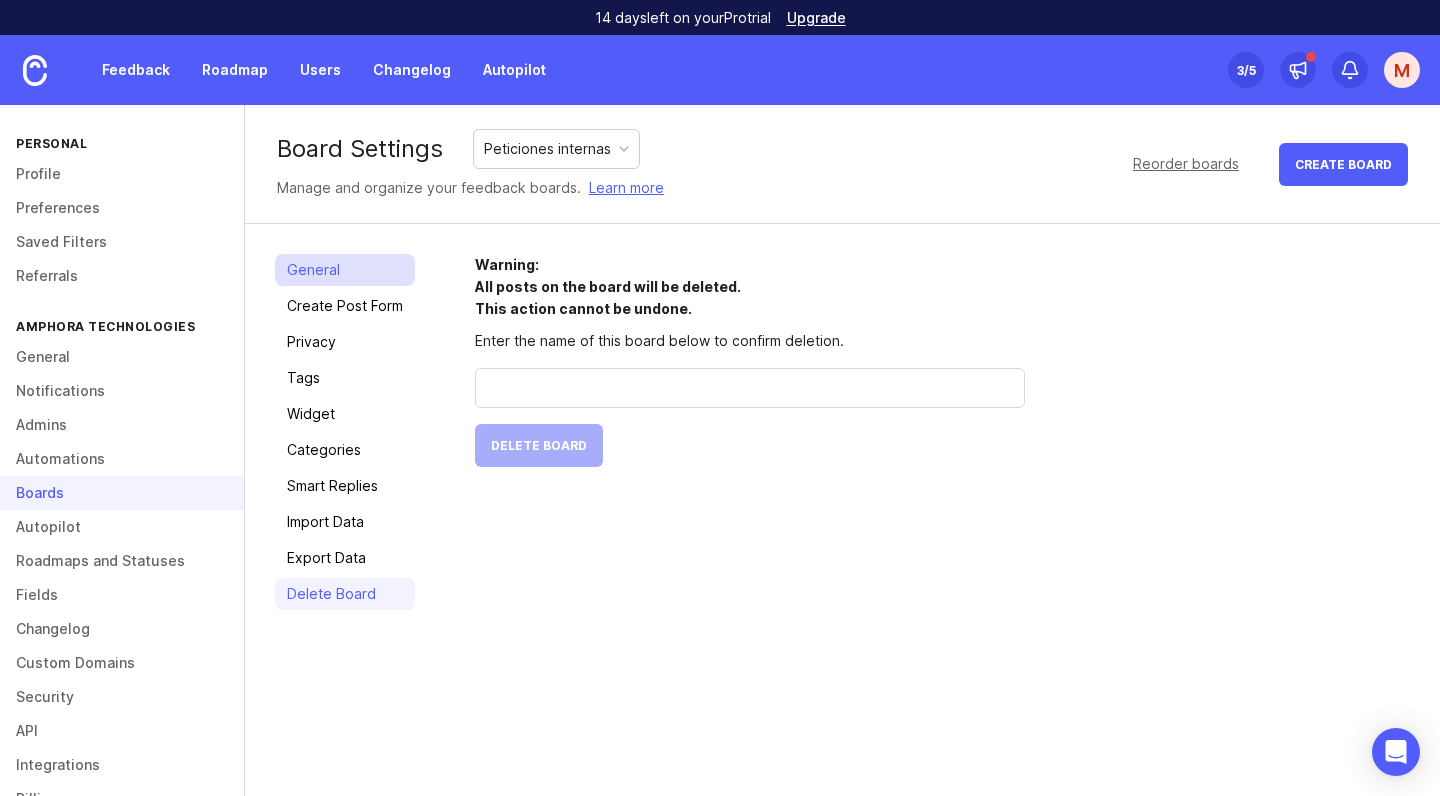 click on "General" at bounding box center [345, 270] 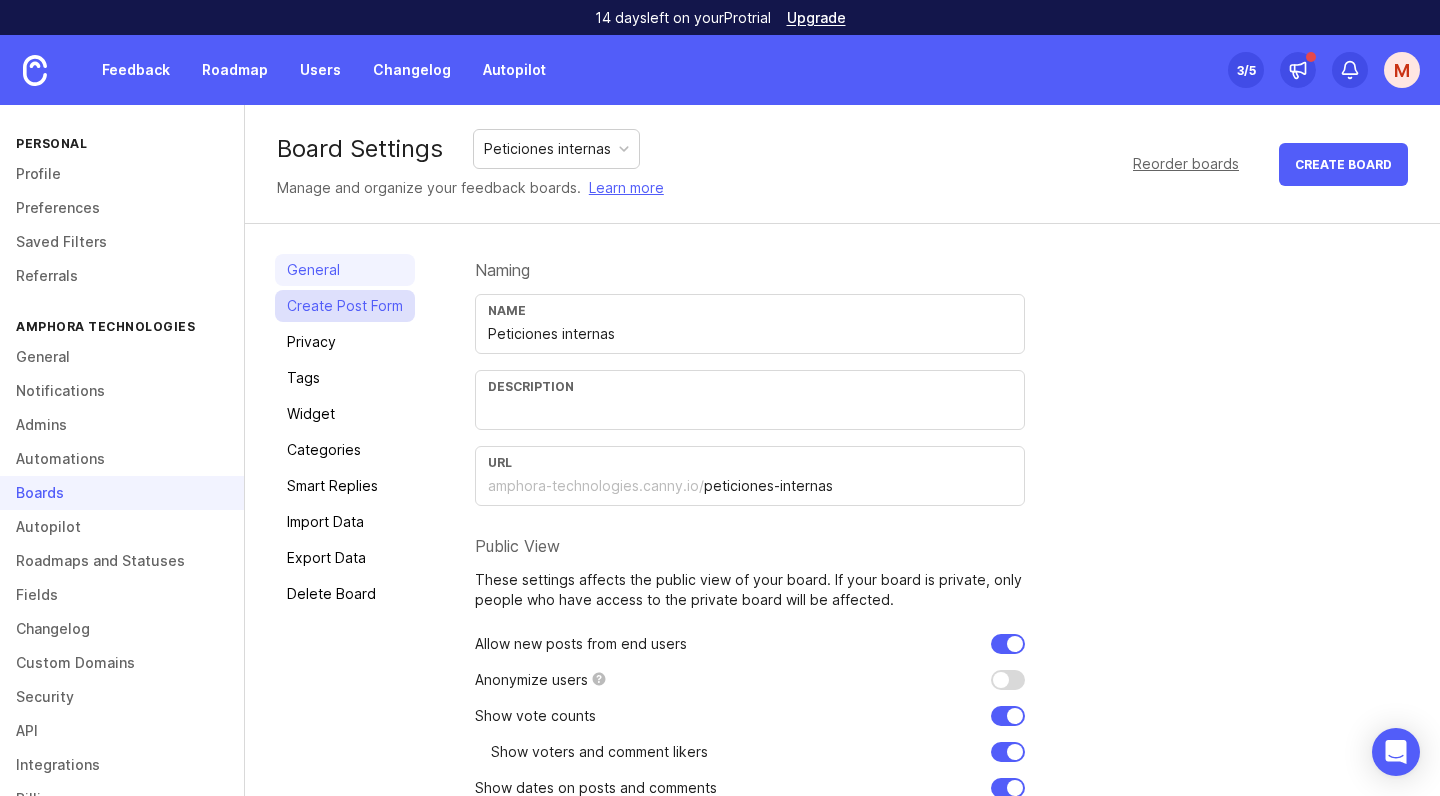 click on "Create Post Form" at bounding box center (345, 306) 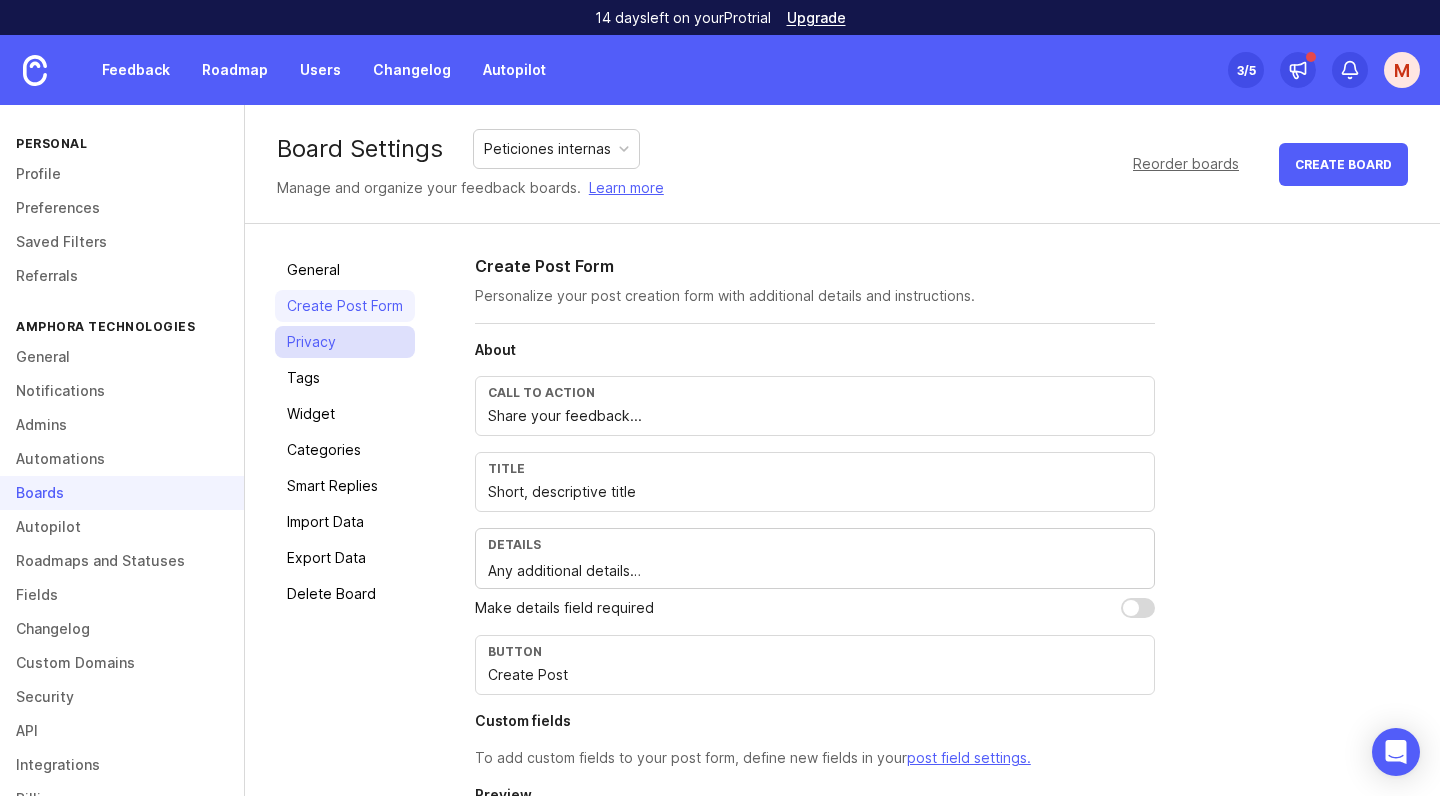 click on "Privacy" at bounding box center (345, 342) 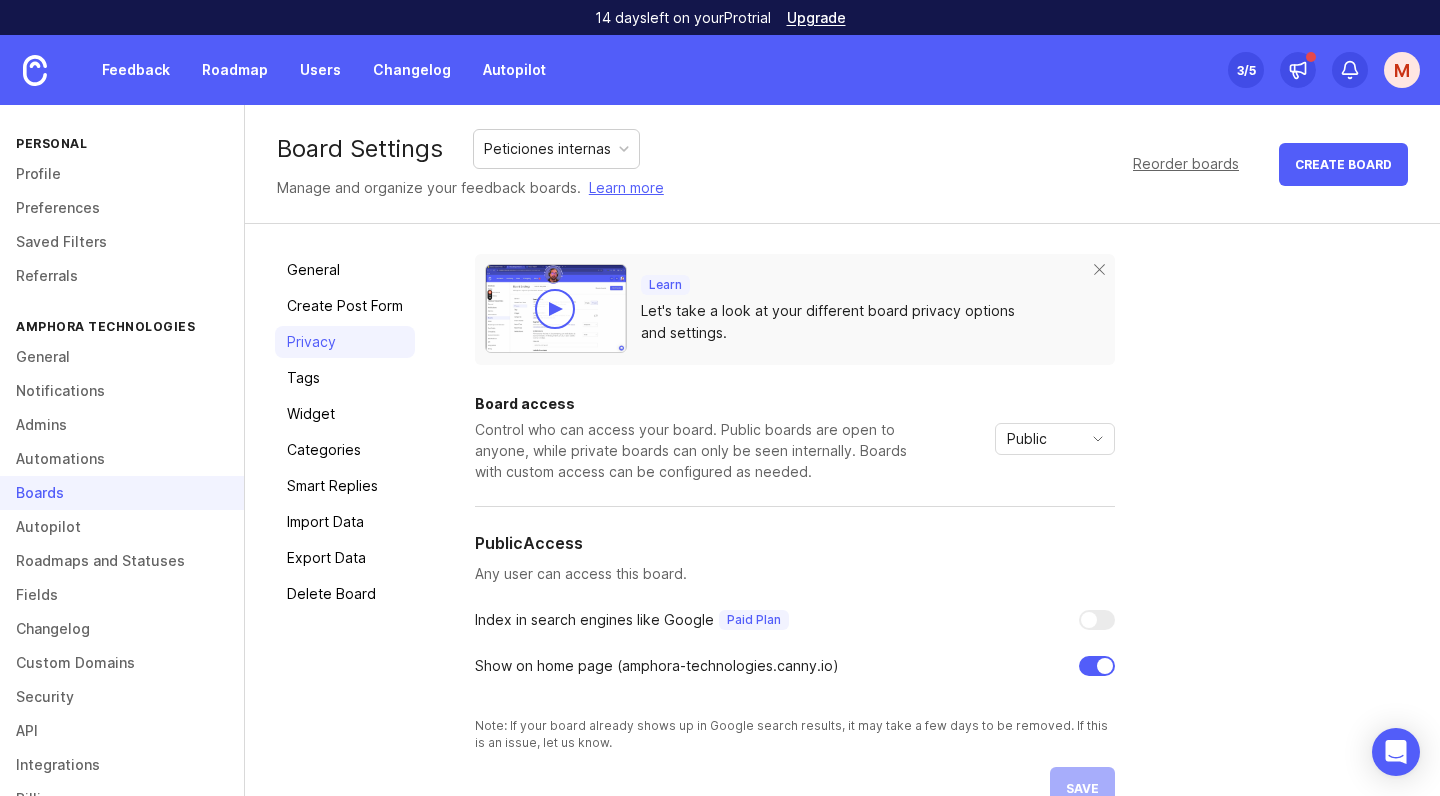 click on "Board access Control who can access your board. Public boards are open to anyone, while private boards can only be seen internally. Boards with custom access can be configured as needed. Public Private Public Custom" at bounding box center [795, 439] 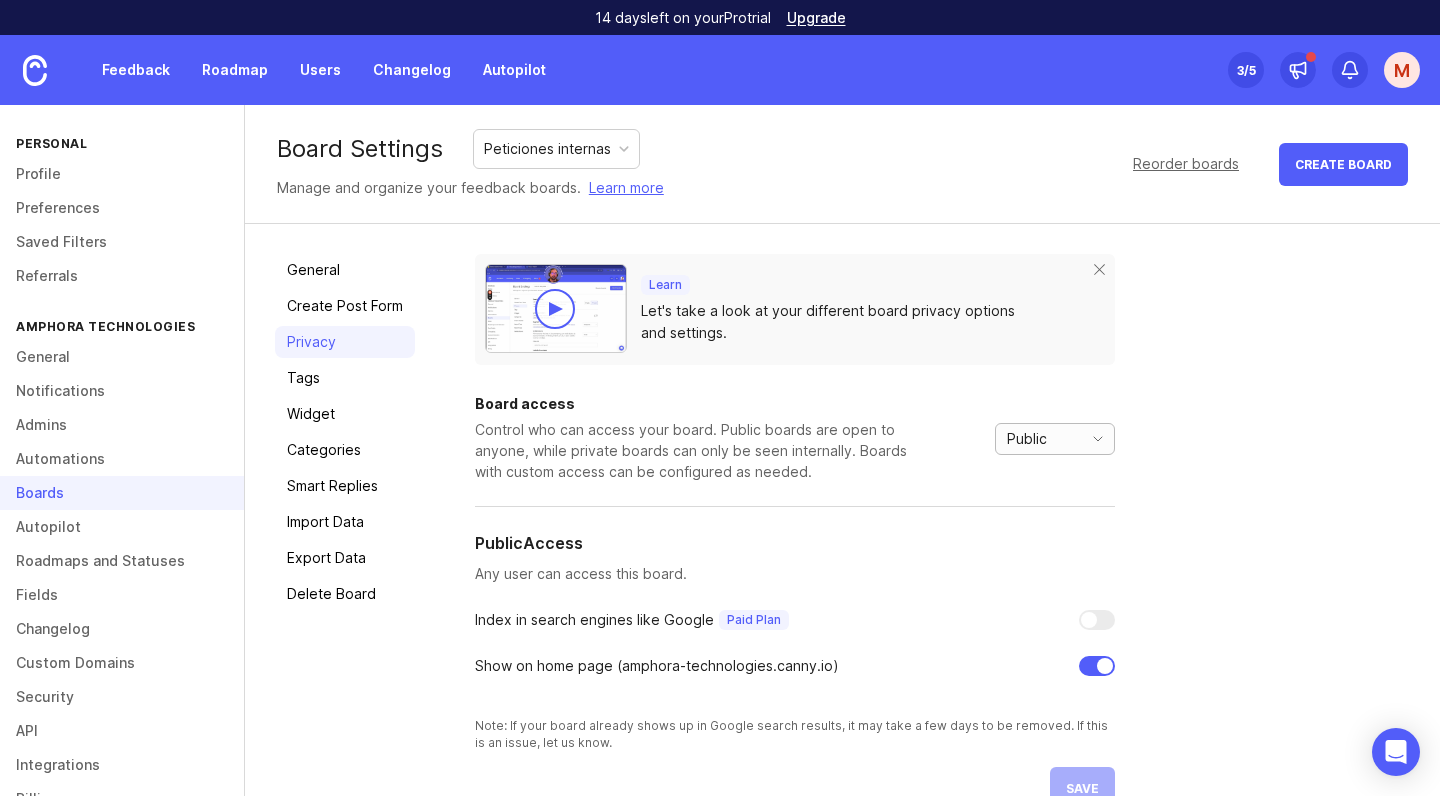 click on "Public" at bounding box center [1027, 439] 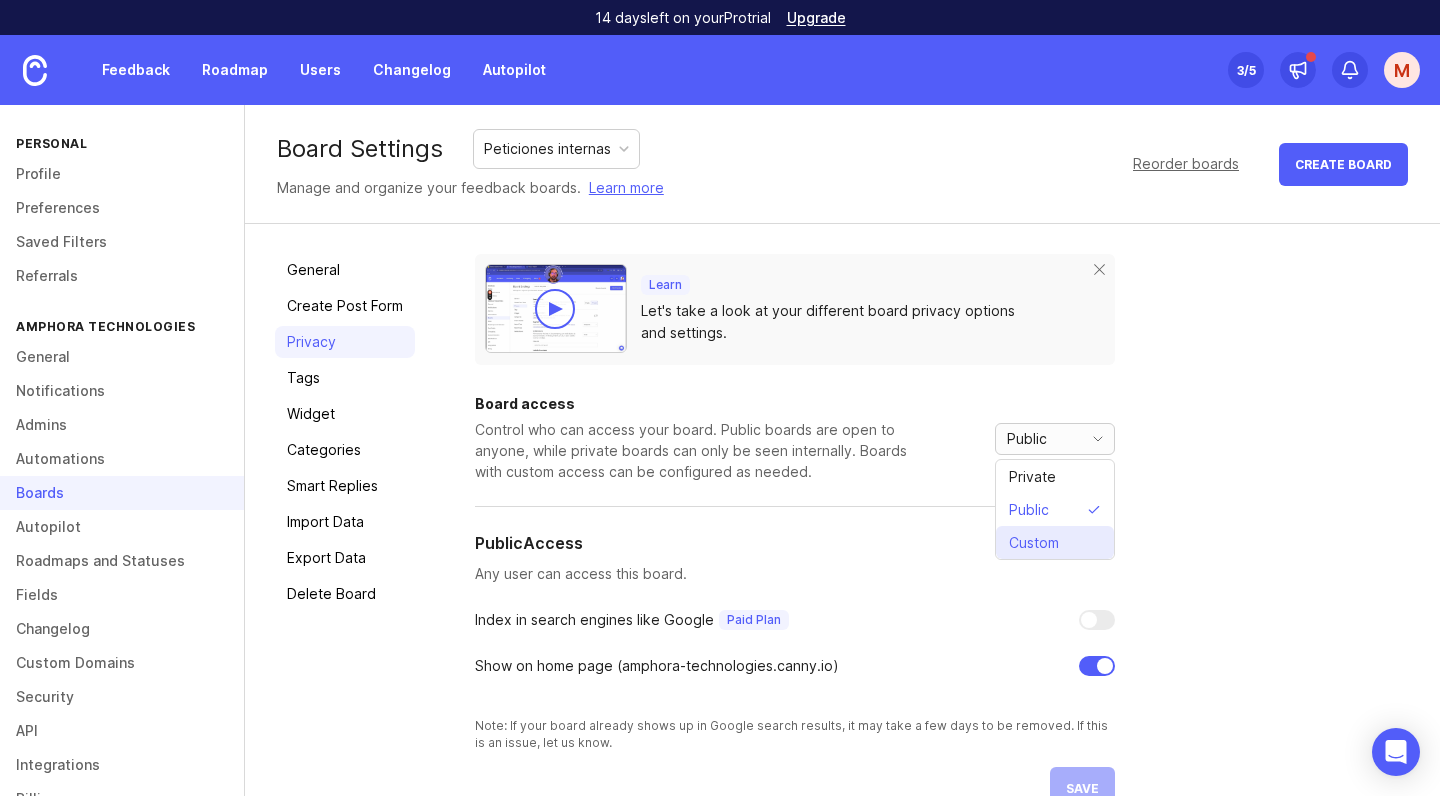 click on "Custom" at bounding box center [1034, 543] 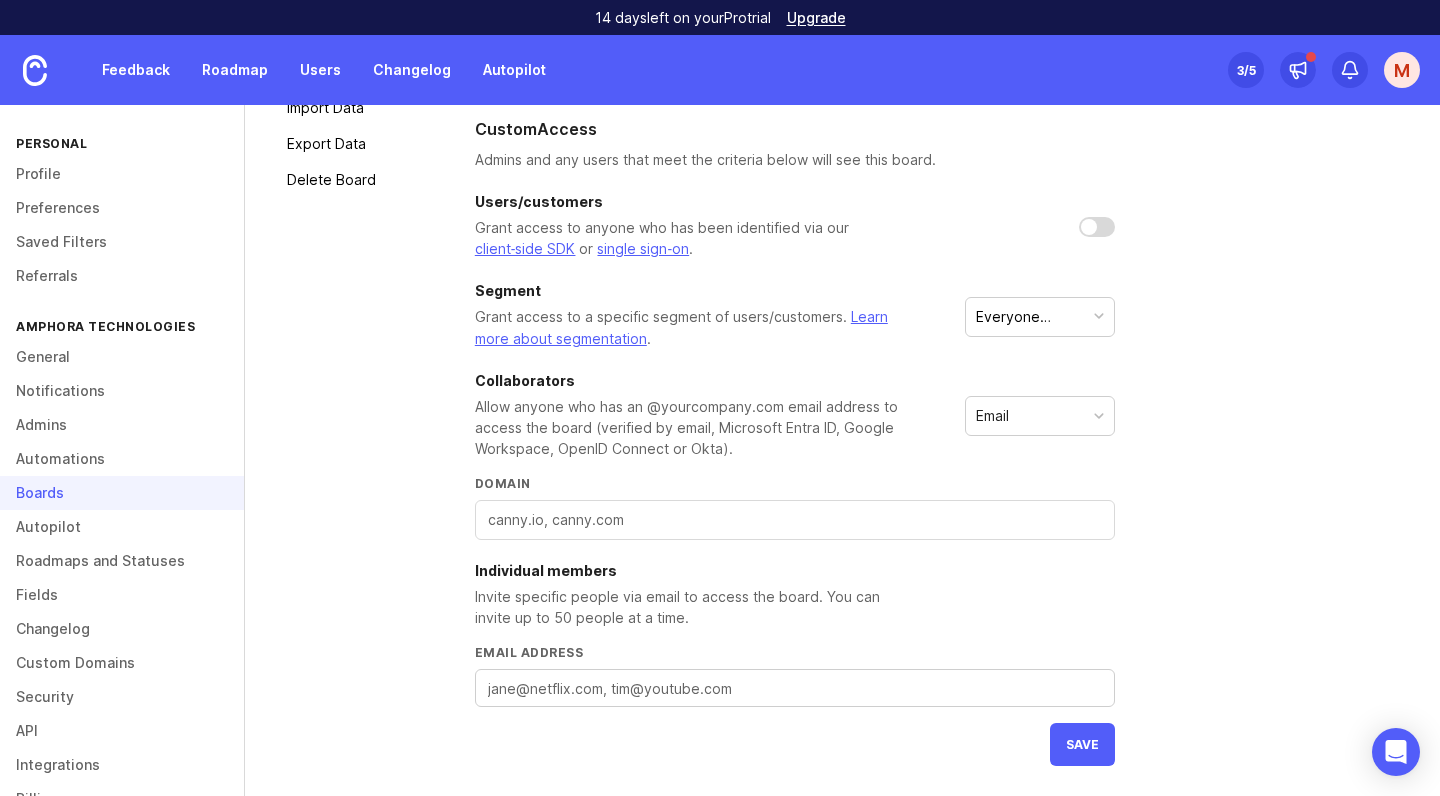 scroll, scrollTop: 414, scrollLeft: 0, axis: vertical 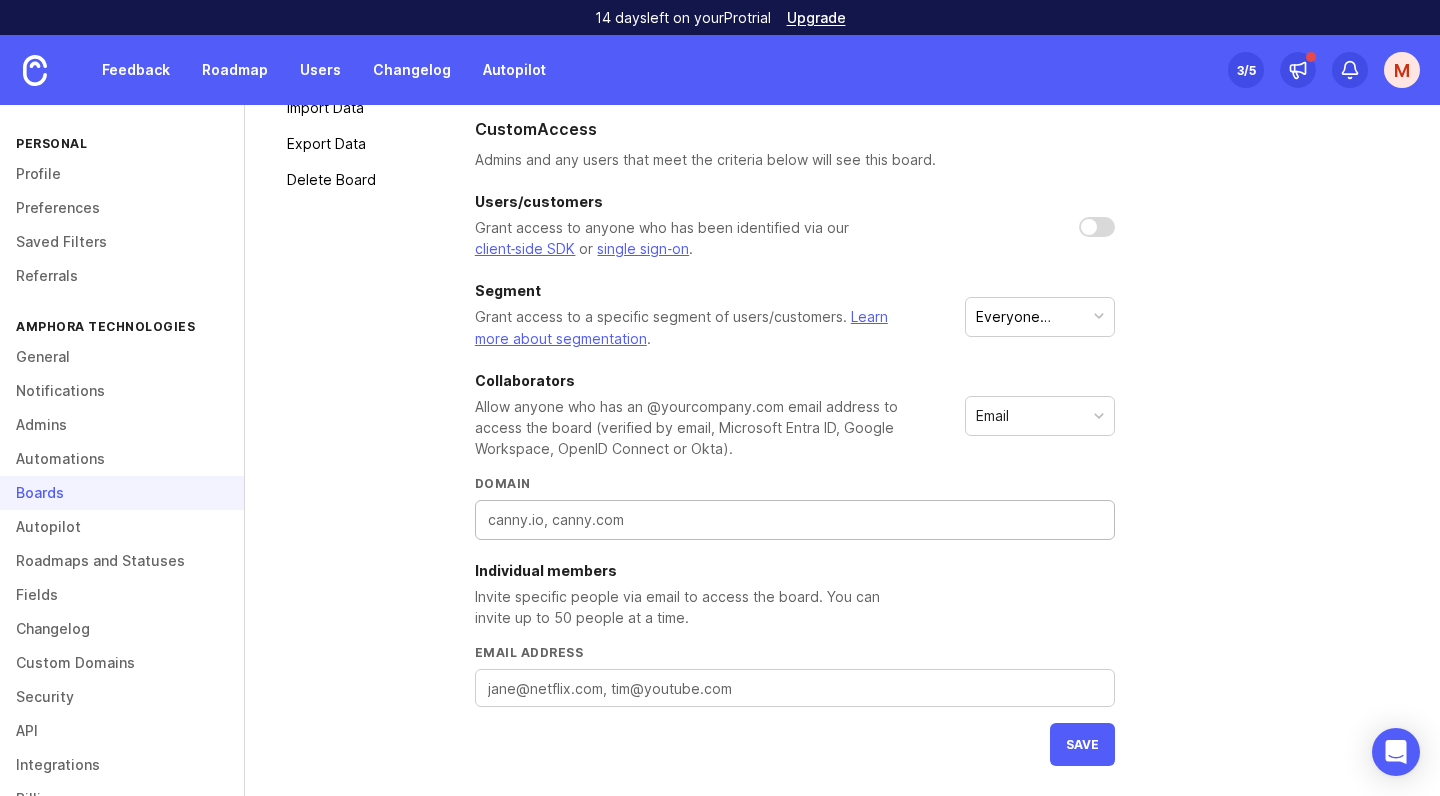paste on "amphoralogisitics.com" 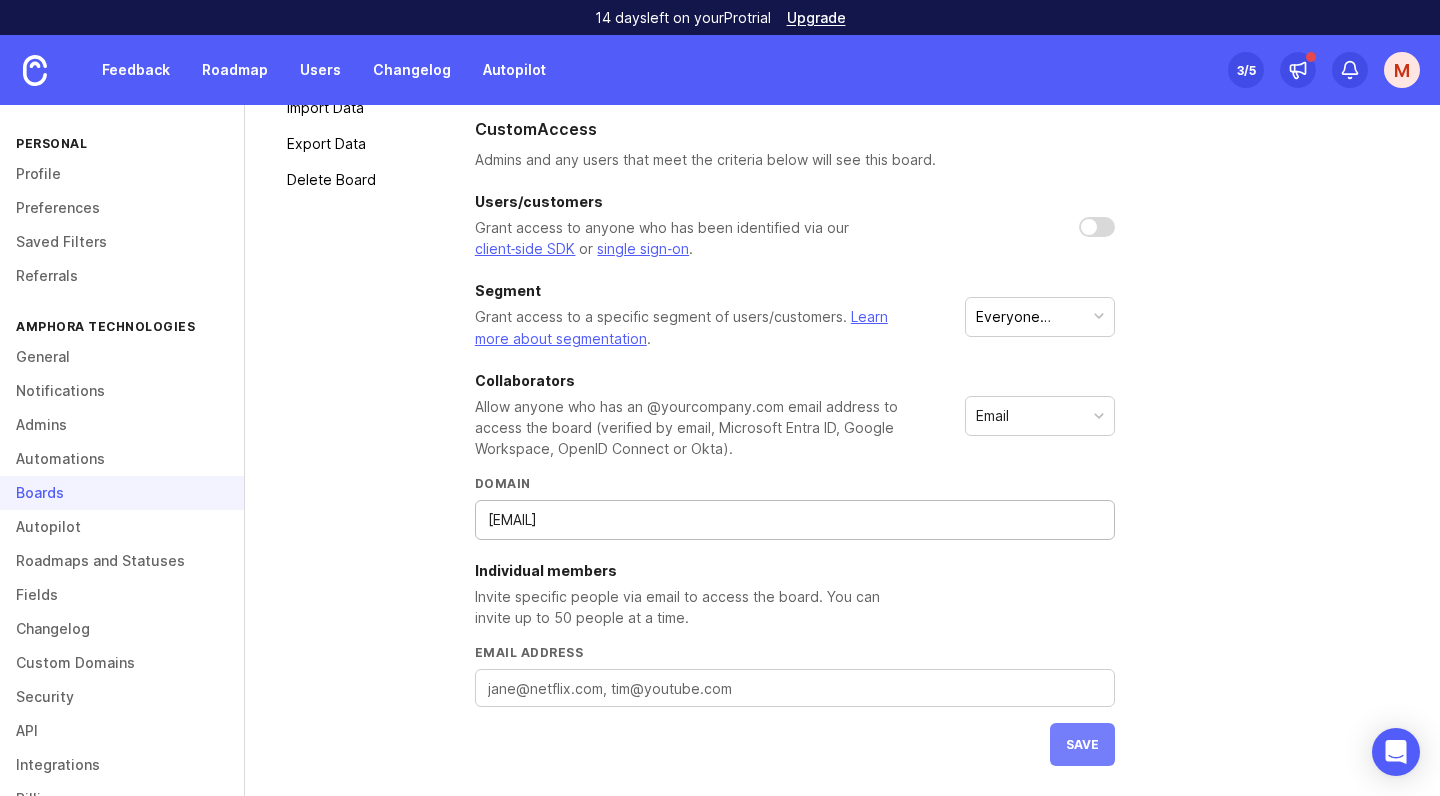 type on "amphoralogisitics.com" 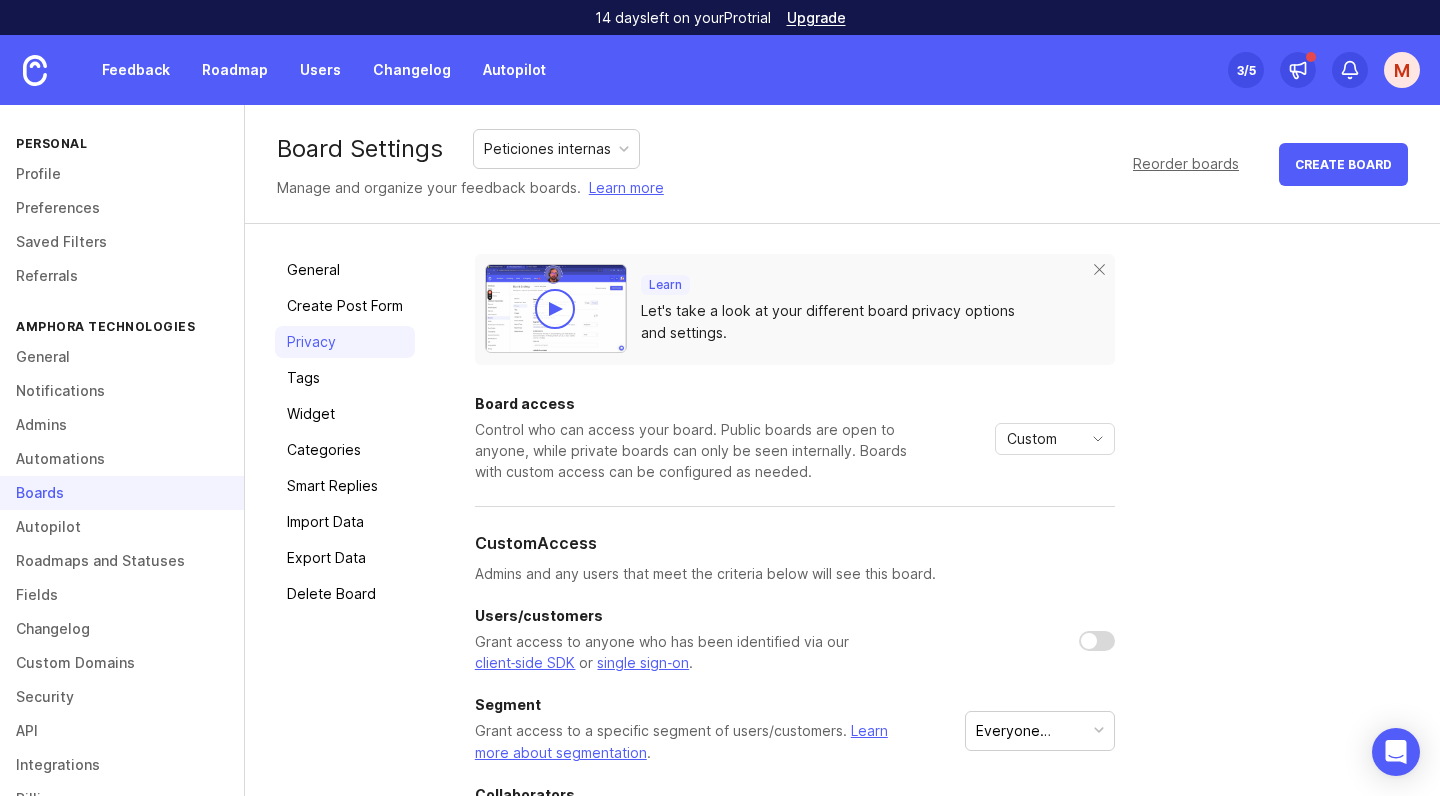 scroll, scrollTop: 0, scrollLeft: 0, axis: both 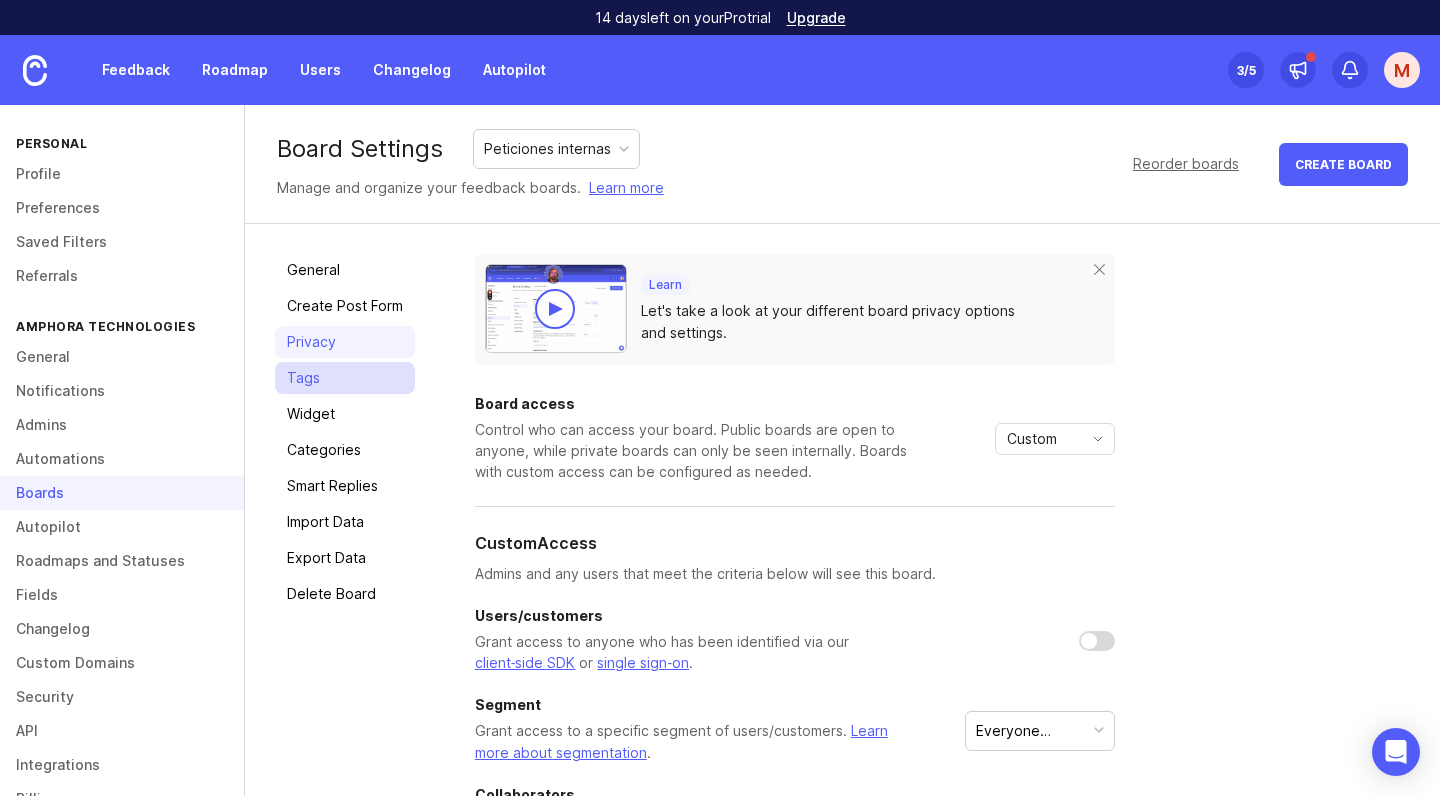 click on "Tags" at bounding box center (345, 378) 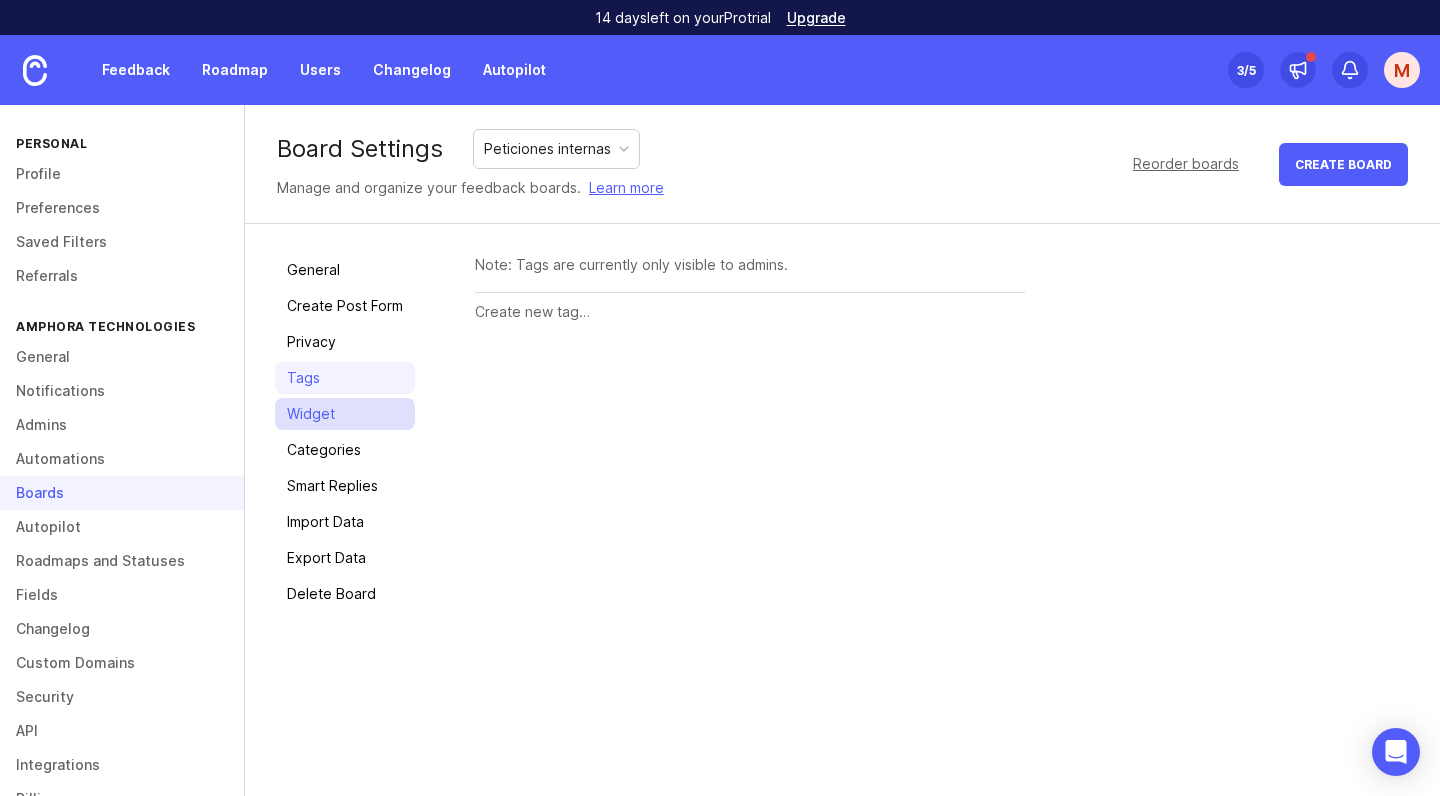 click on "Widget" at bounding box center (345, 414) 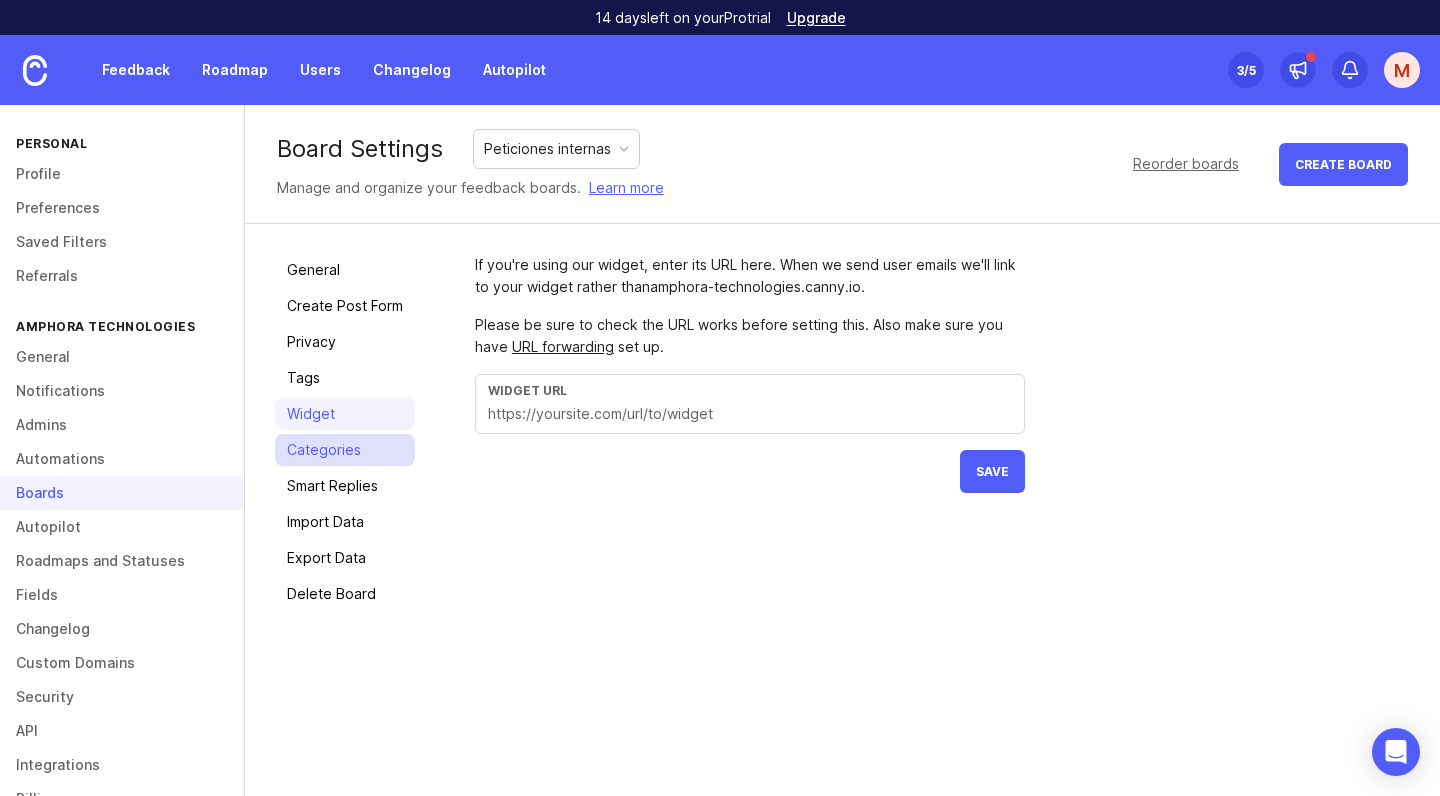 click on "Categories" at bounding box center (345, 450) 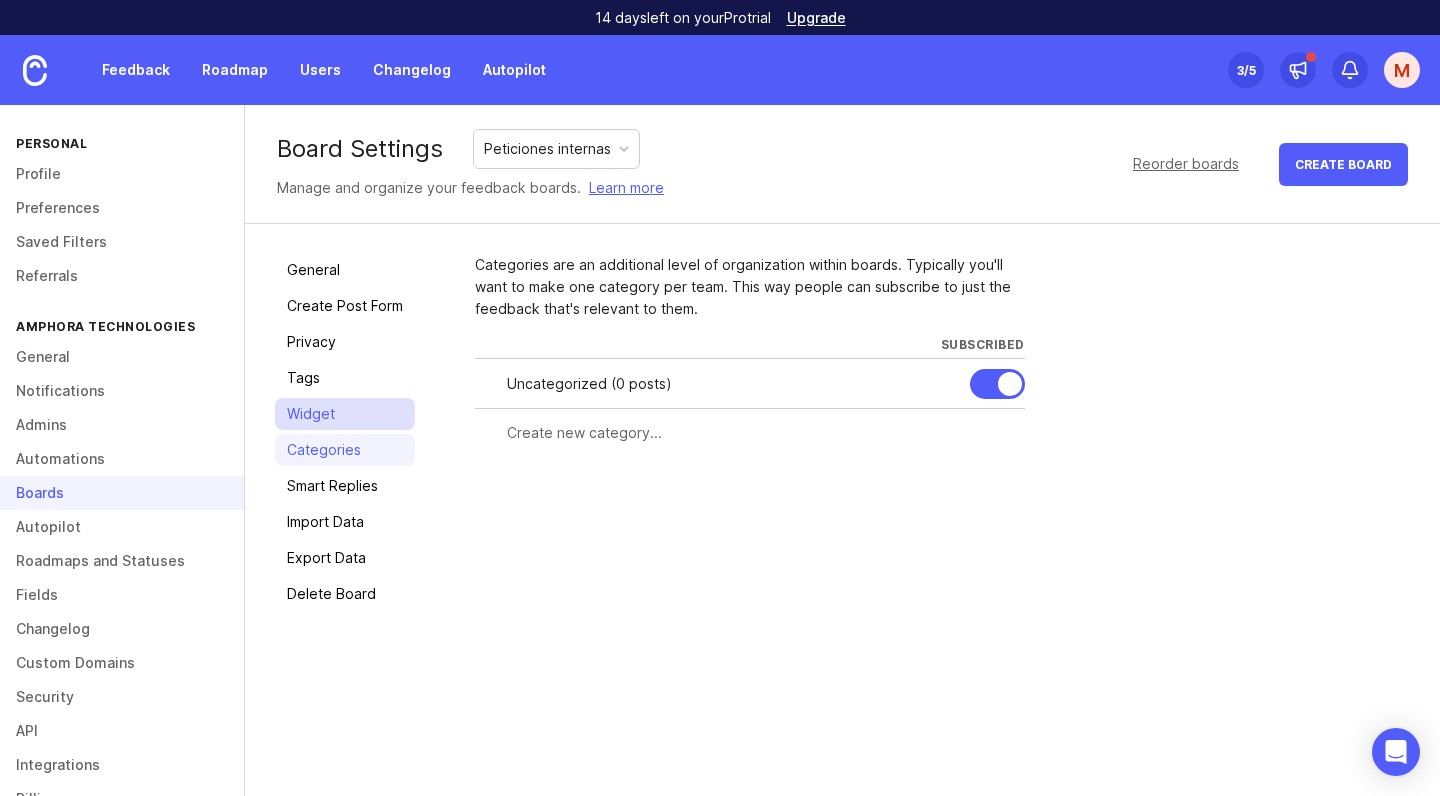 click on "Widget" at bounding box center (345, 414) 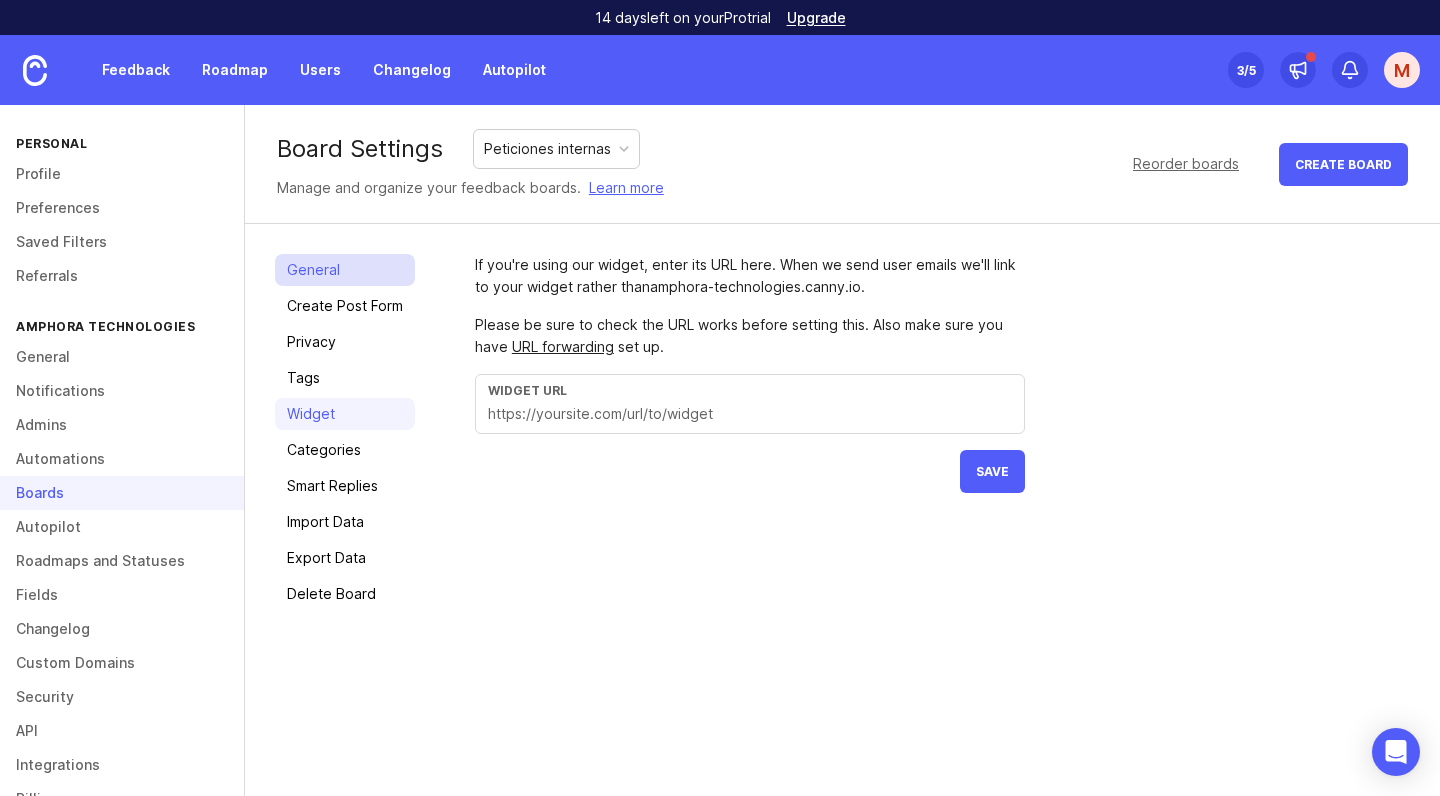 click on "General" at bounding box center [345, 270] 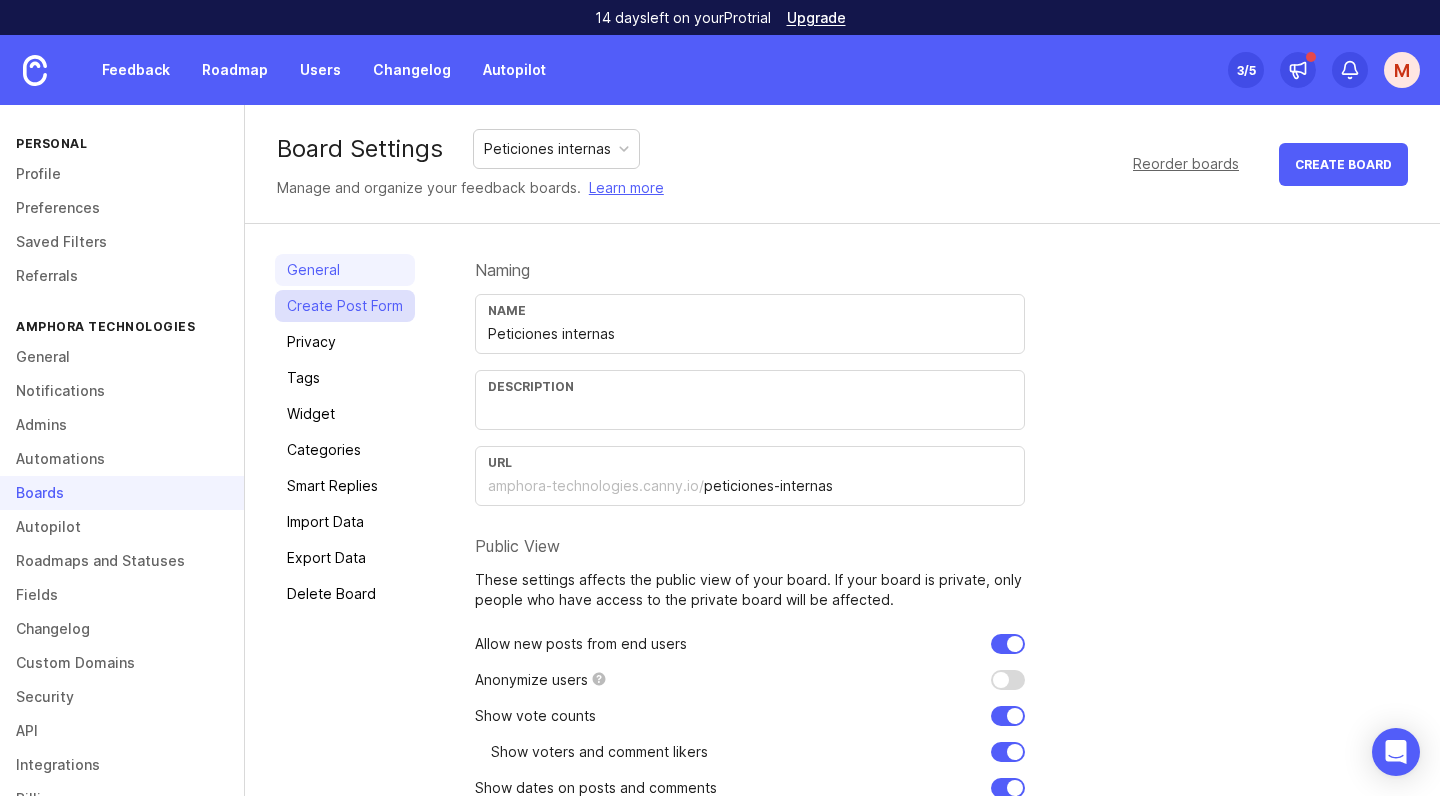 click on "Create Post Form" at bounding box center [345, 306] 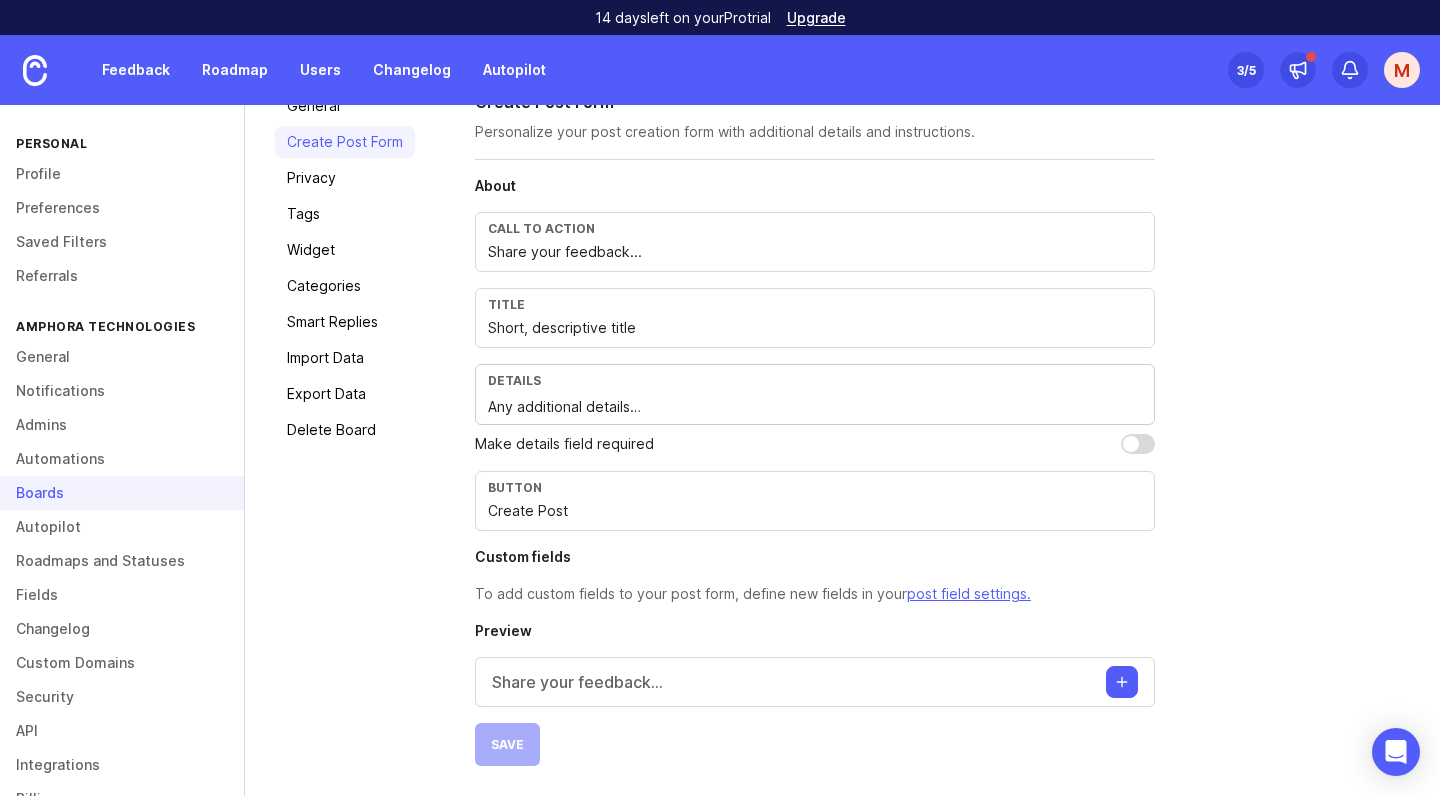 scroll, scrollTop: 164, scrollLeft: 0, axis: vertical 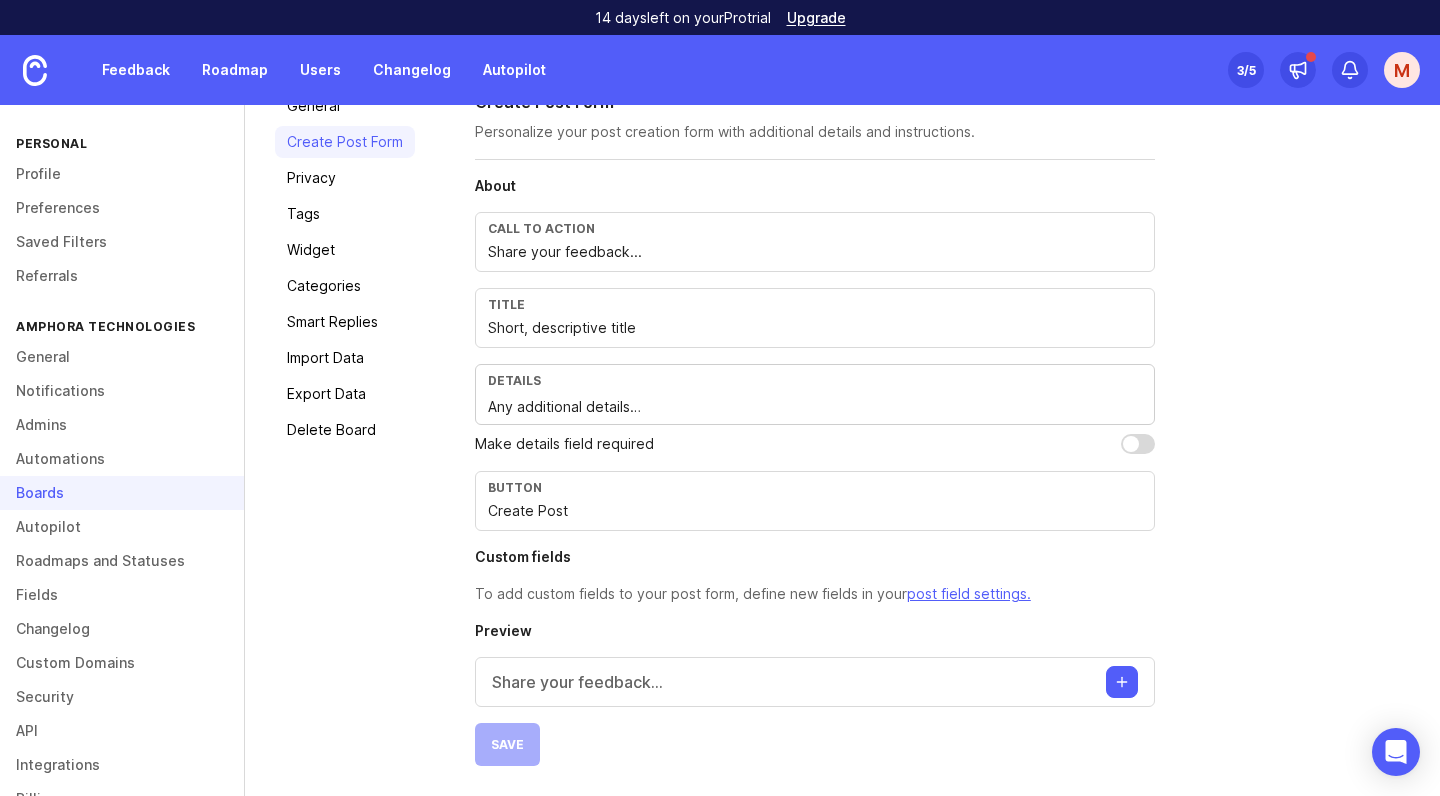 click on "Button" at bounding box center [815, 228] 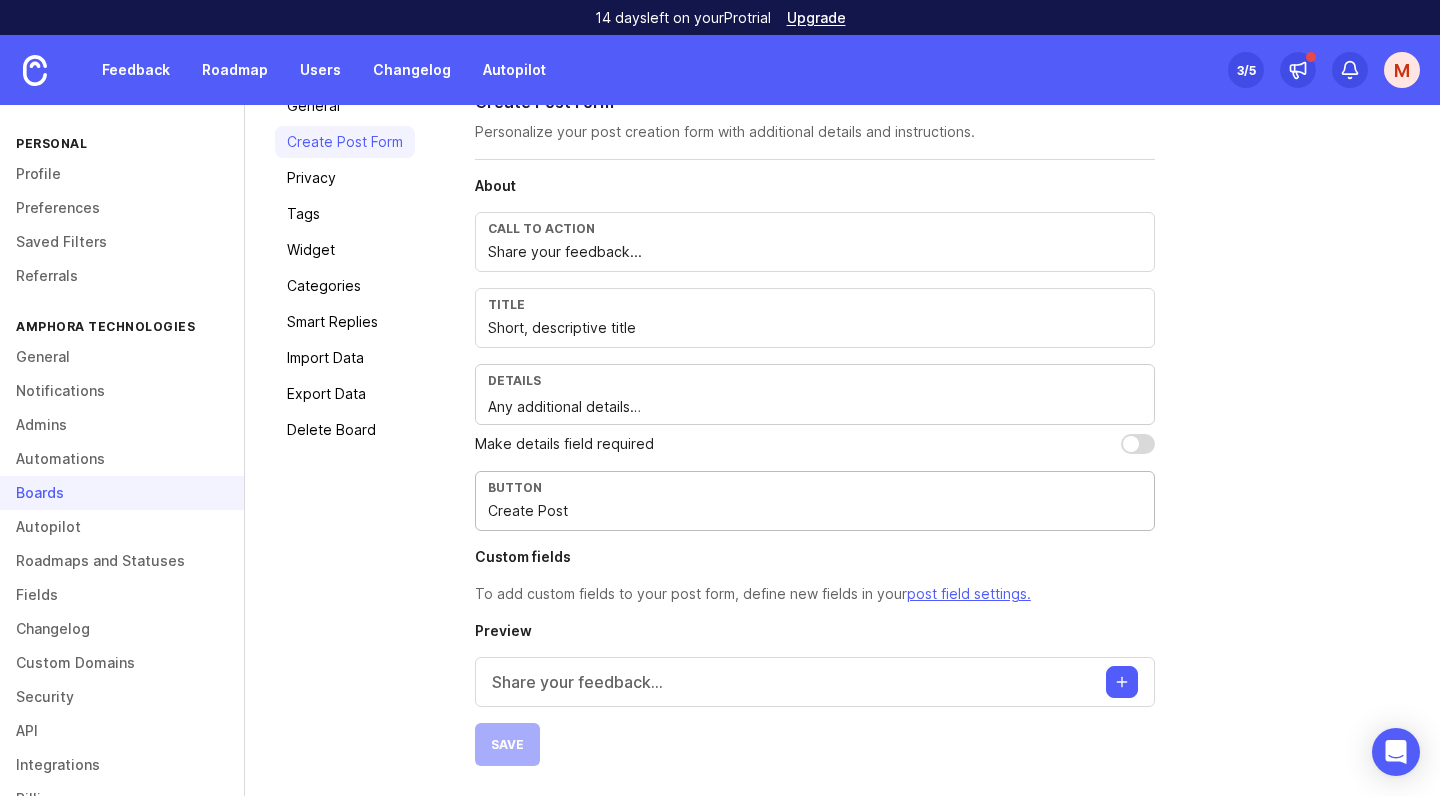 scroll, scrollTop: 164, scrollLeft: 0, axis: vertical 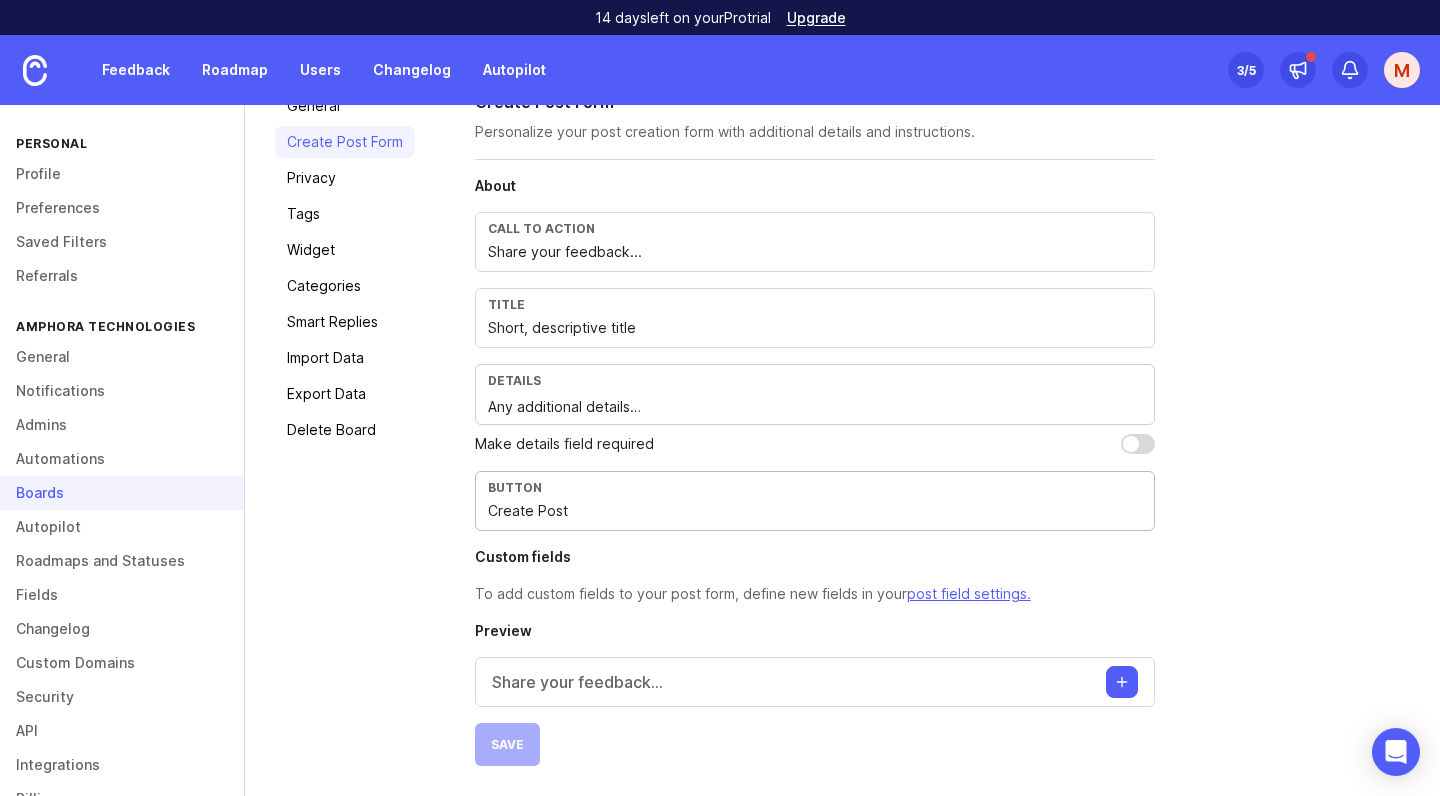 click on "Share your feedback..." at bounding box center (577, 682) 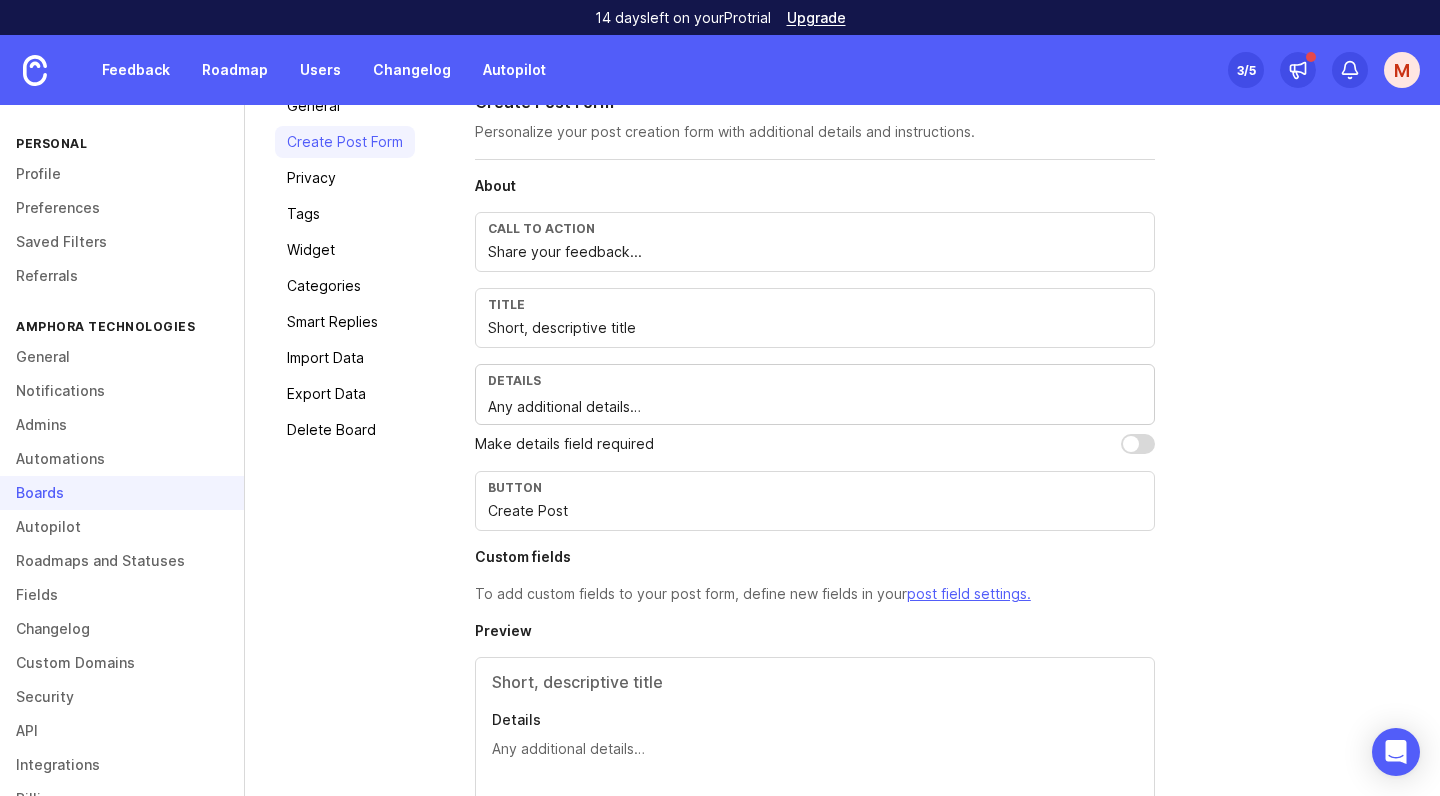 click on "General Create Post Form Privacy Tags Widget Categories Smart Replies Import Data Export Data Delete Board Create Post Form Personalize your post creation form with additional details and instructions. About Call to action Share your feedback... Title Short, descriptive title Details Any additional details… Make details field required Button Create Post Custom fields To add custom fields to your post form, define new fields in your  post field settings. Preview Details Cancel Create Post Save" at bounding box center [842, 506] 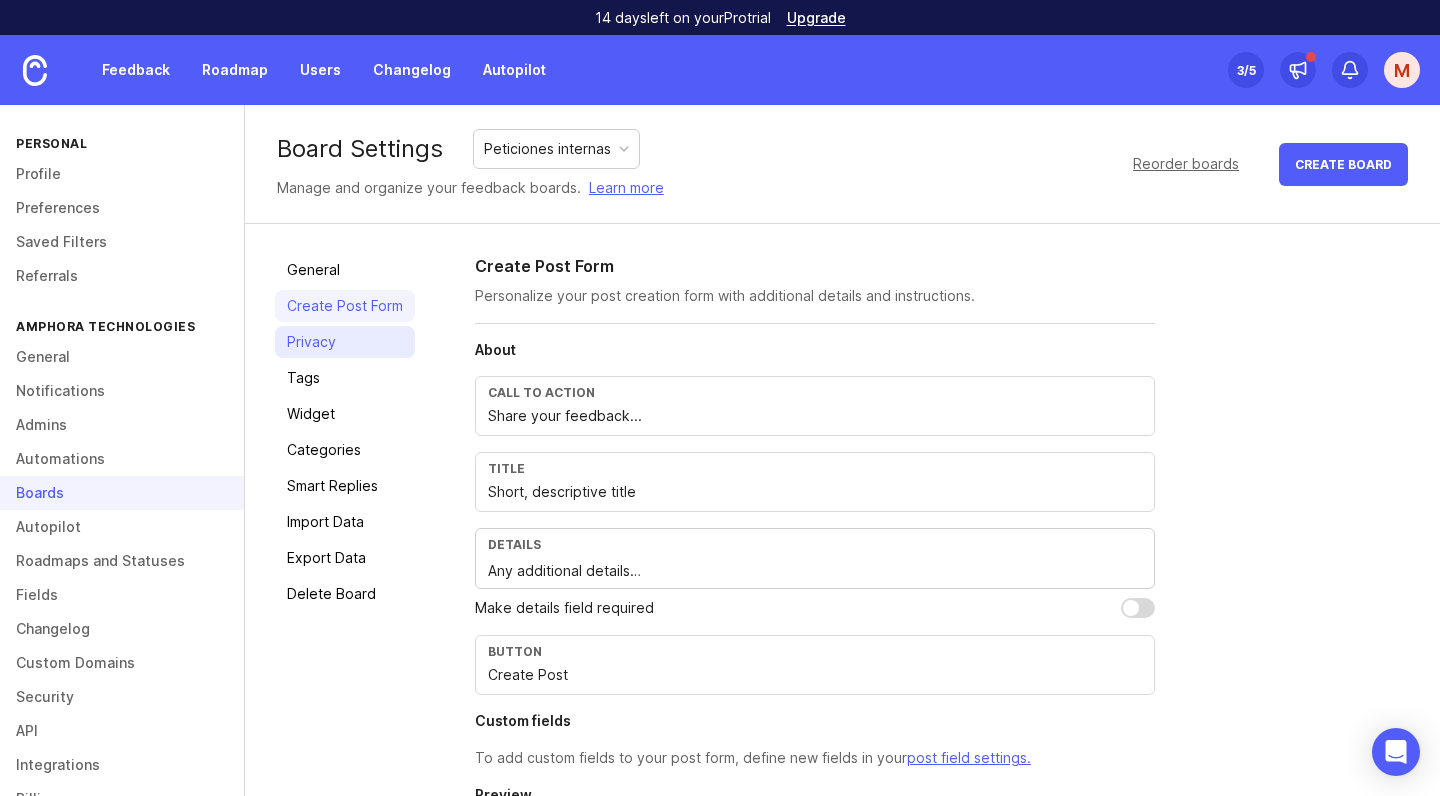 scroll, scrollTop: 0, scrollLeft: 0, axis: both 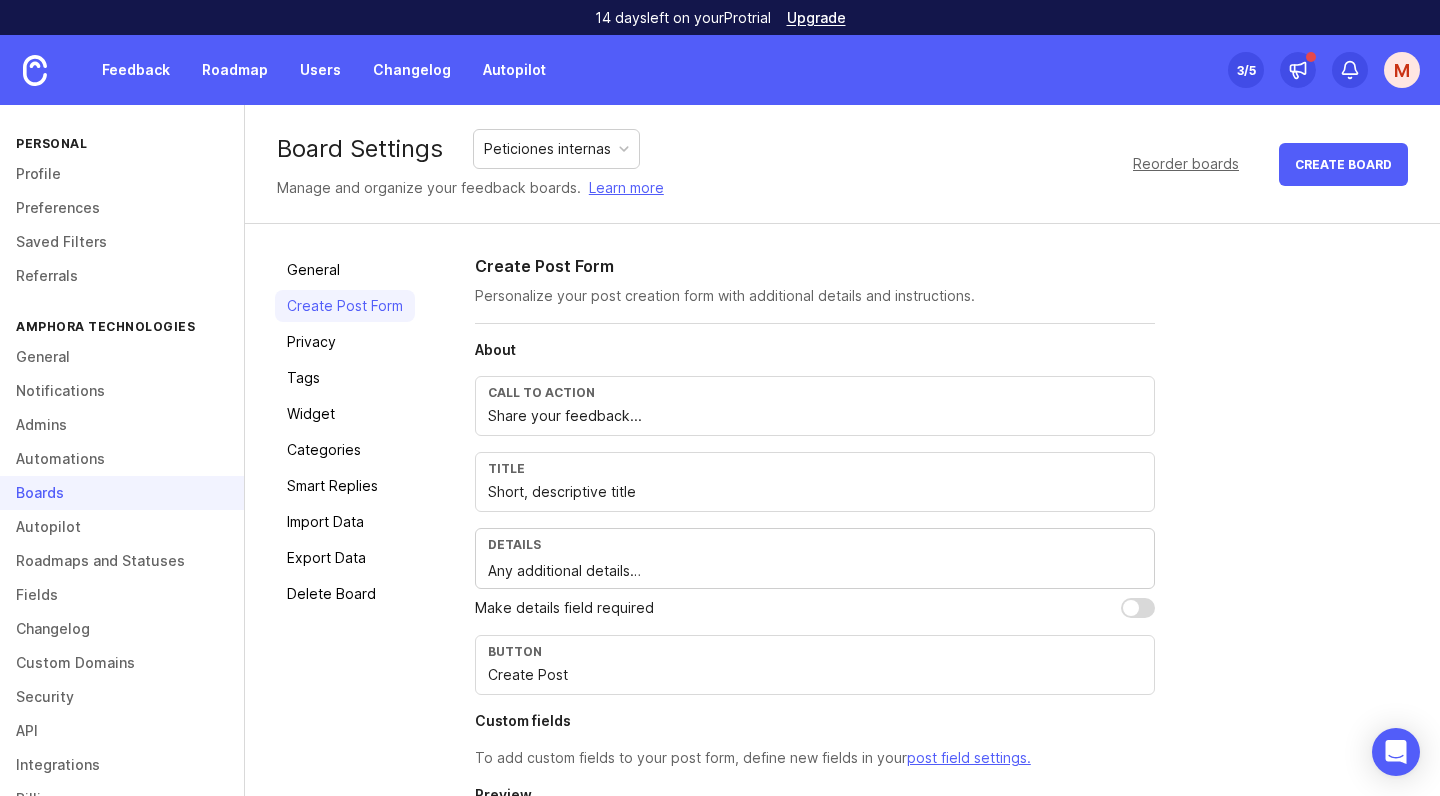 click on "General Create Post Form Privacy Tags Widget Categories Smart Replies Import Data Export Data Delete Board Create Post Form Personalize your post creation form with additional details and instructions. About Call to action Share your feedback... Title Short, descriptive title Details Any additional details… Make details field required Button Create Post Custom fields To add custom fields to your post form, define new fields in your  post field settings. Preview Details Cancel Create Post Save" at bounding box center (842, 670) 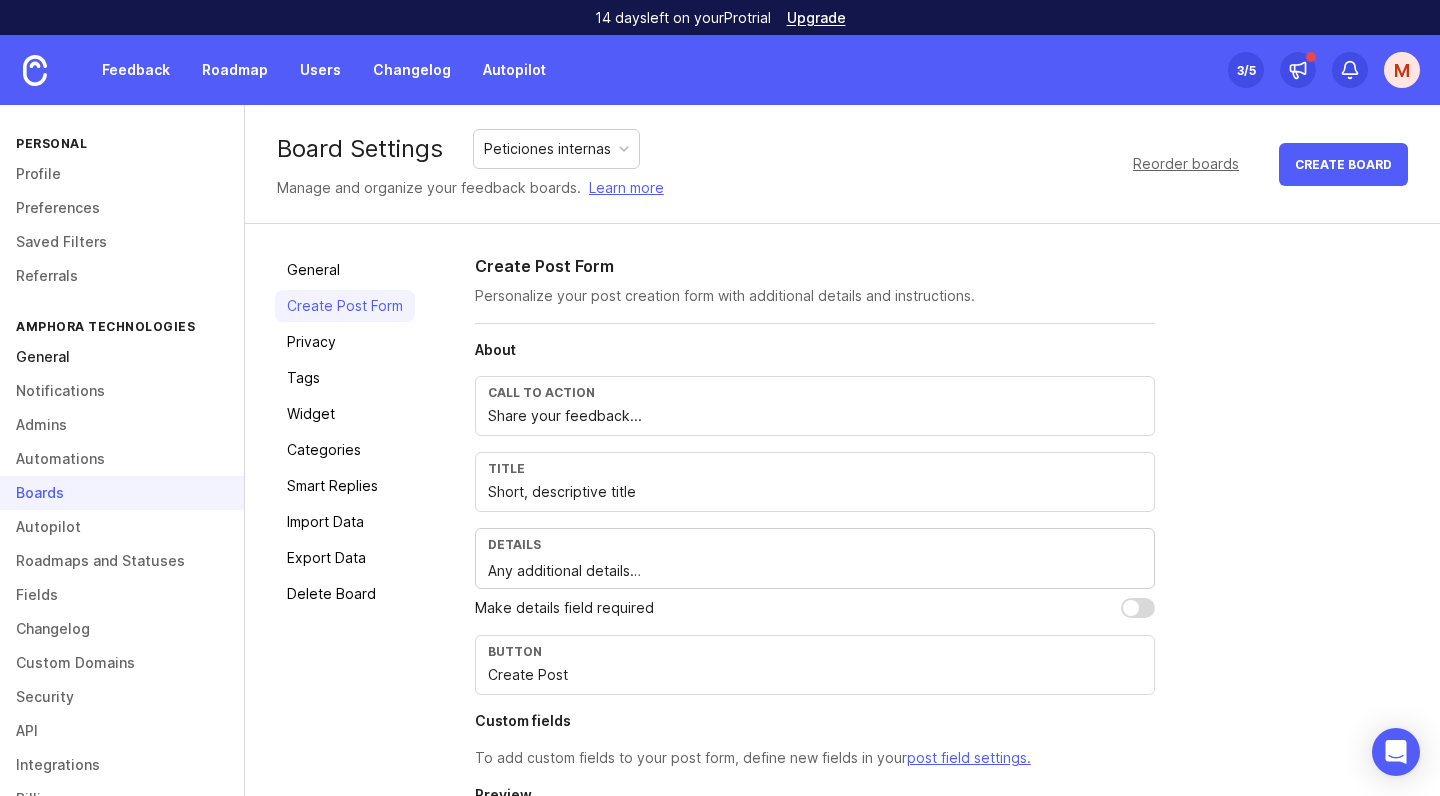 click on "General" at bounding box center [122, 357] 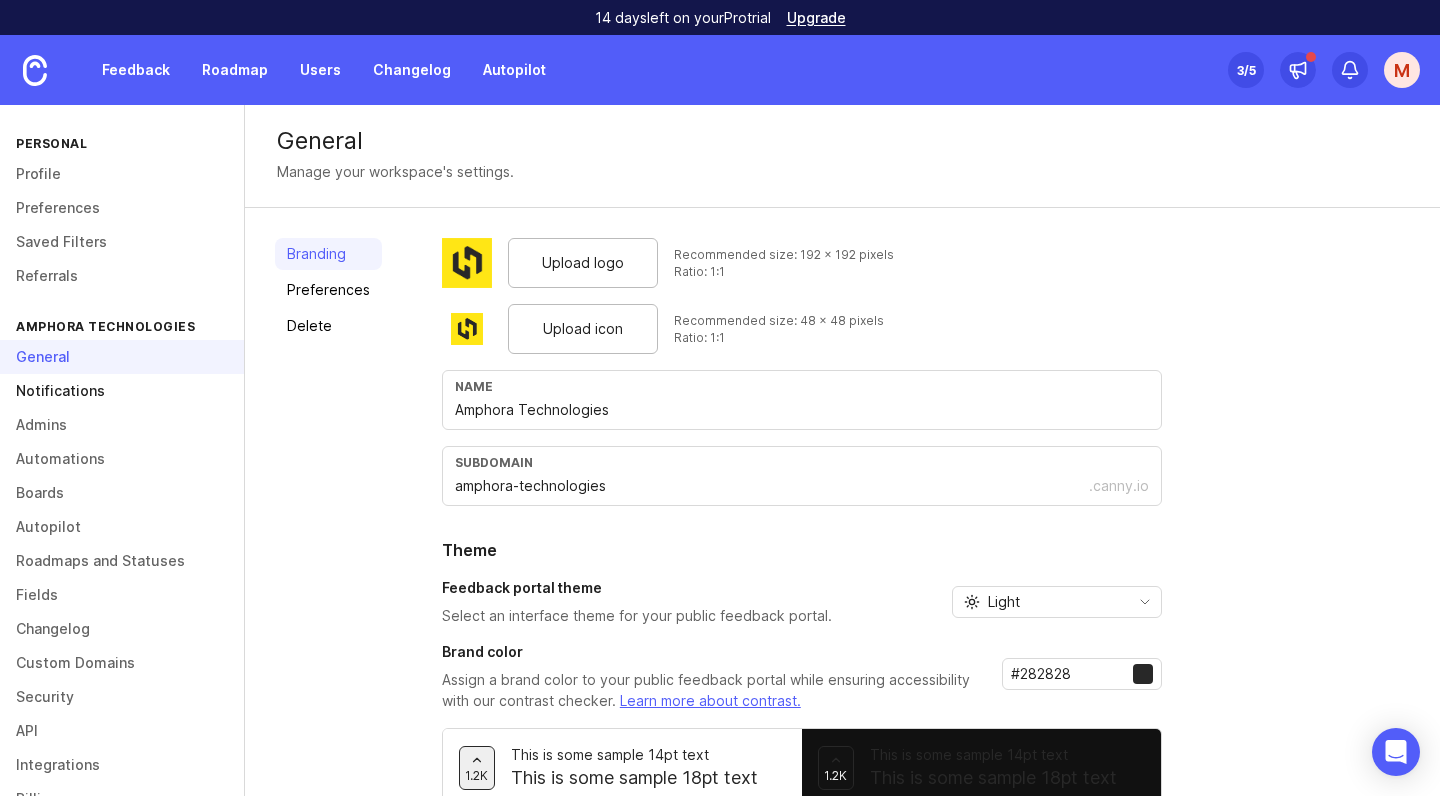 click on "General Notifications Admins Automations Boards Autopilot Roadmaps and Statuses Fields Changelog Custom Domains Security API Integrations Billing" at bounding box center (122, 225) 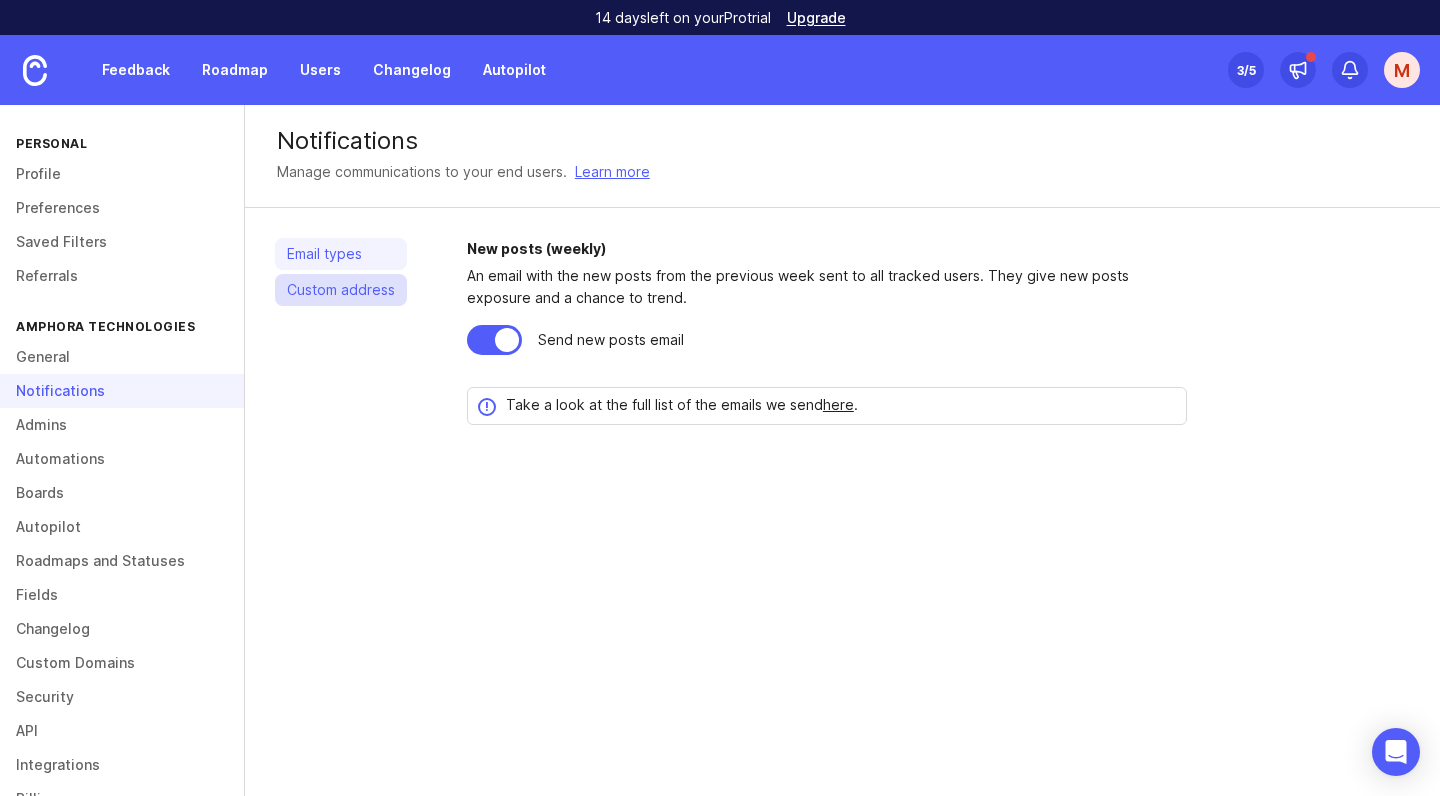 click on "Custom address" at bounding box center [341, 290] 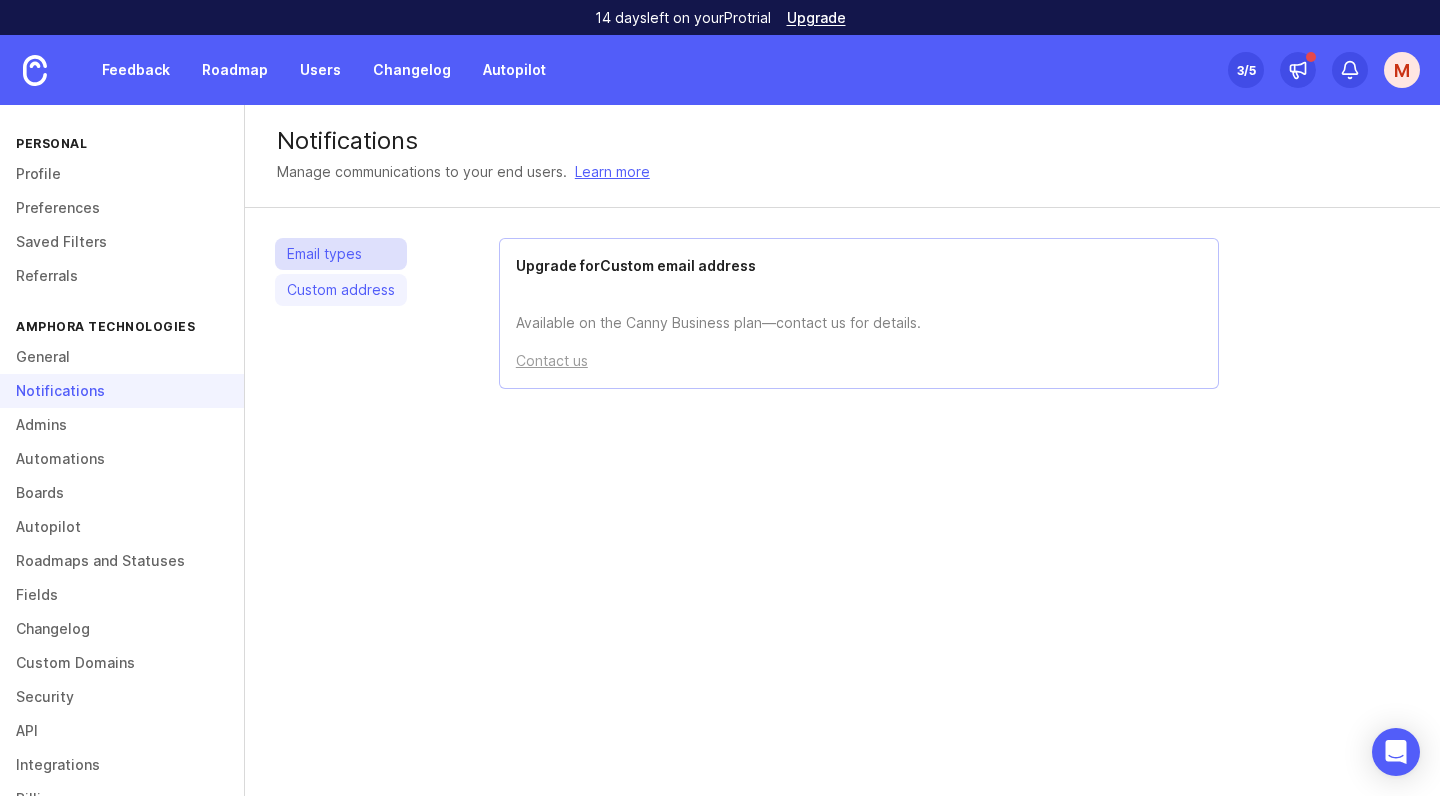 click on "Email types" at bounding box center [341, 254] 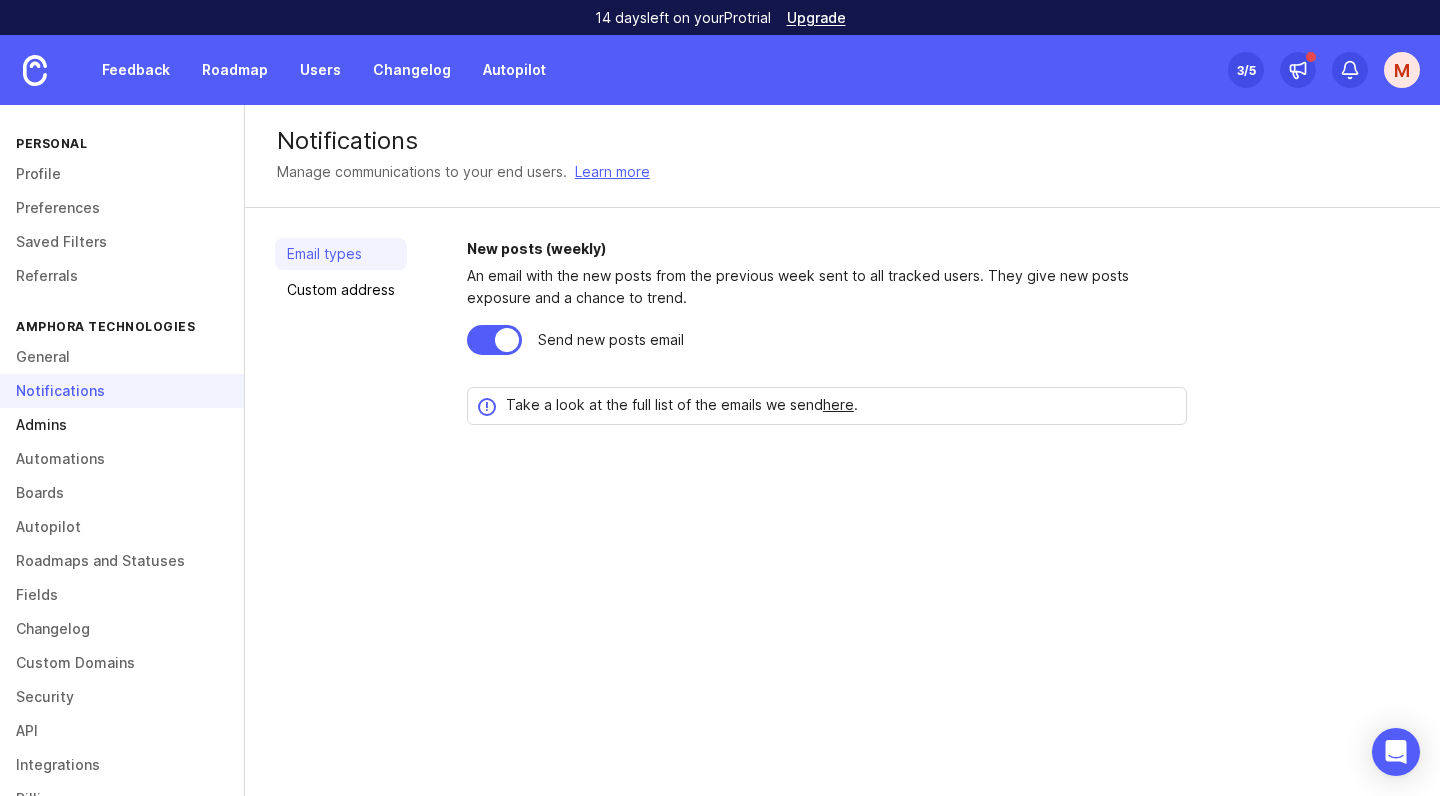 click on "Admins" at bounding box center (122, 425) 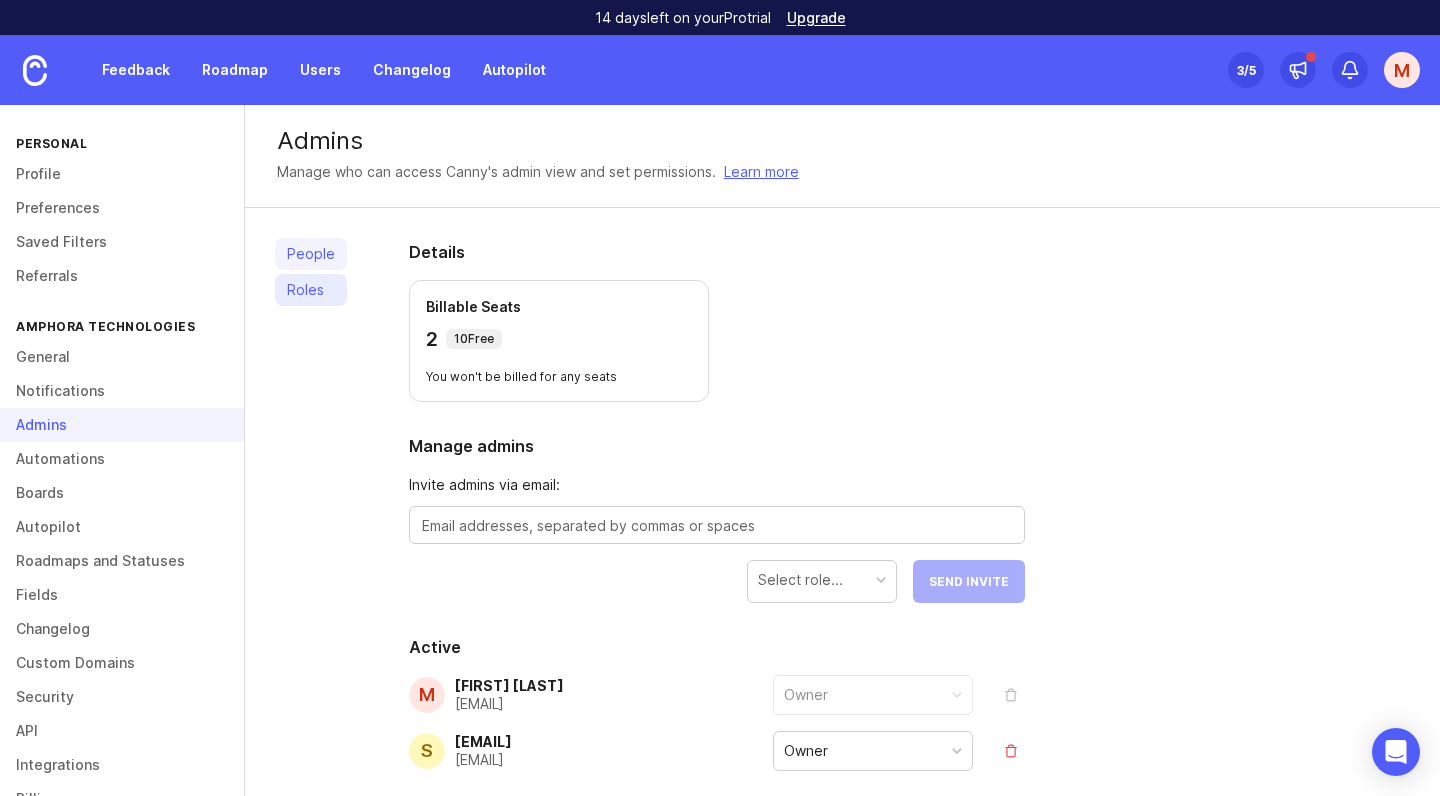 scroll, scrollTop: 0, scrollLeft: 0, axis: both 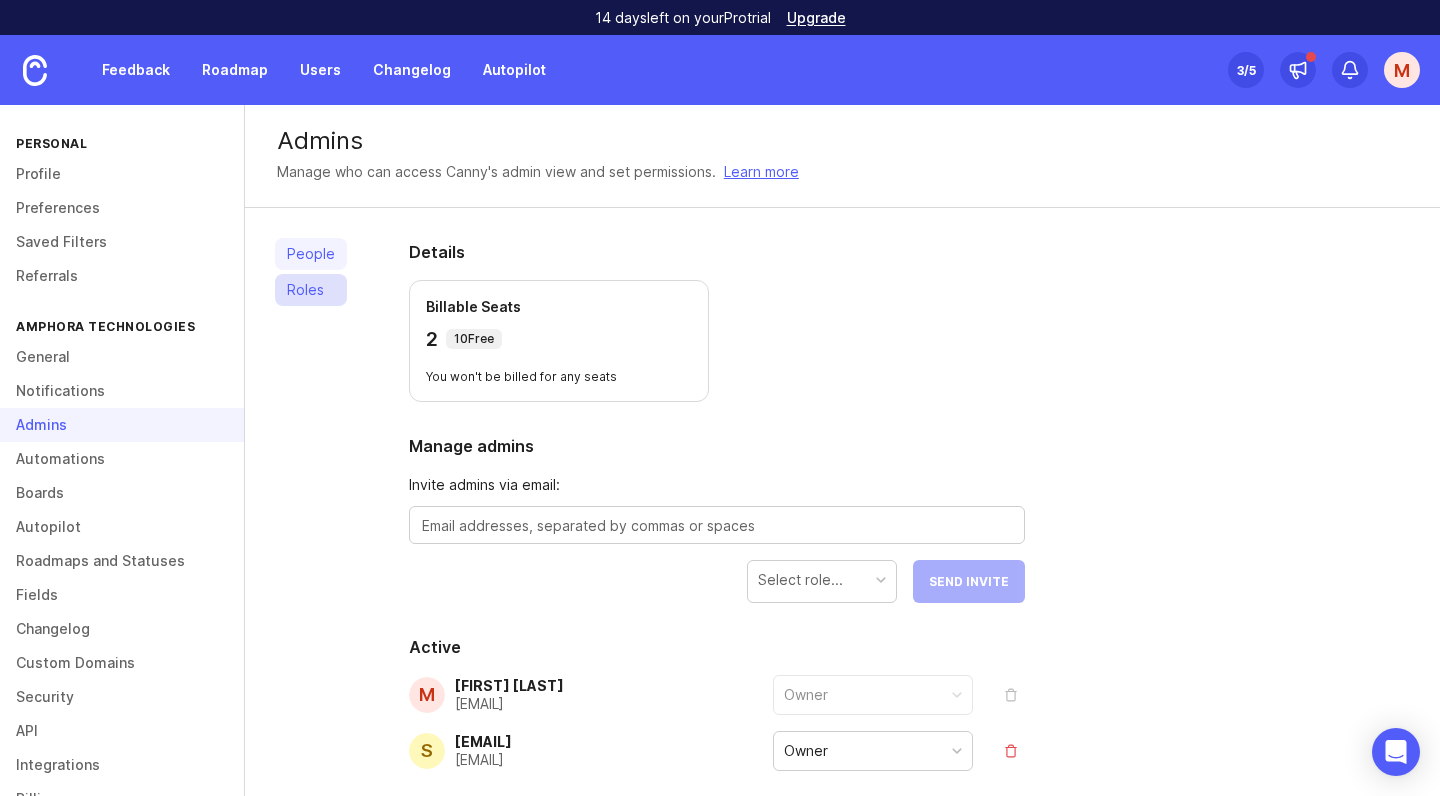 click on "Roles" at bounding box center (311, 290) 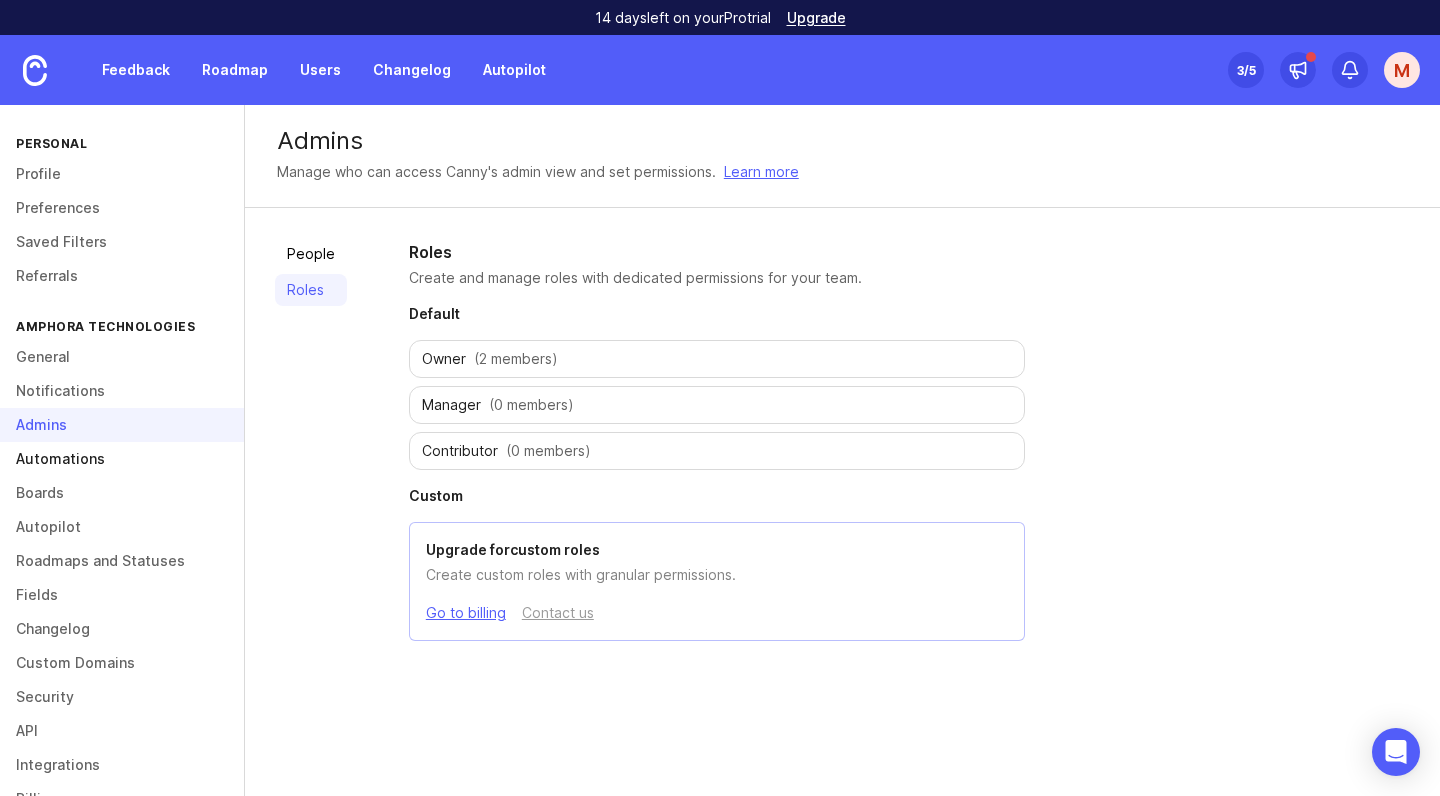 click on "Automations" at bounding box center (122, 459) 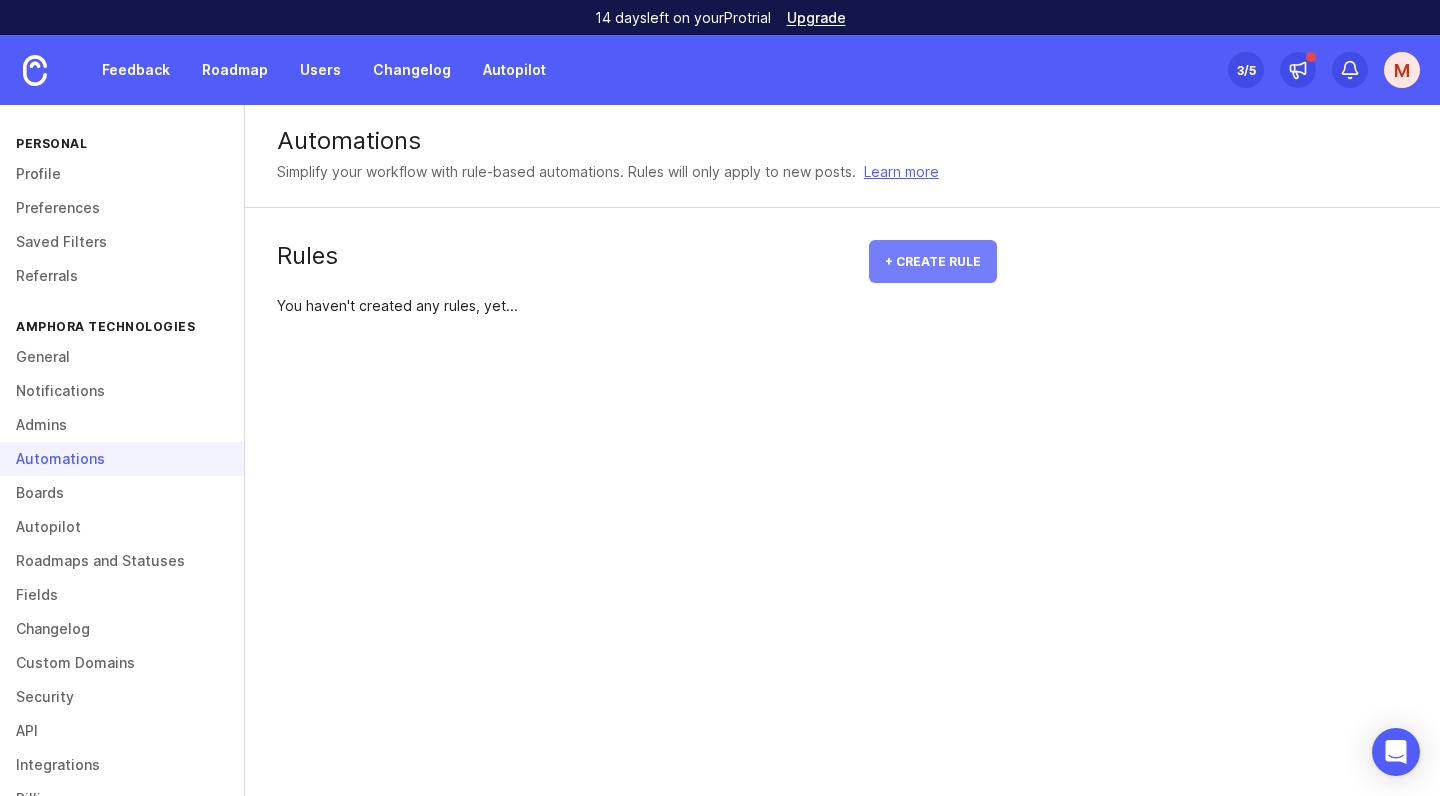 click on "+ Create rule" at bounding box center [933, 261] 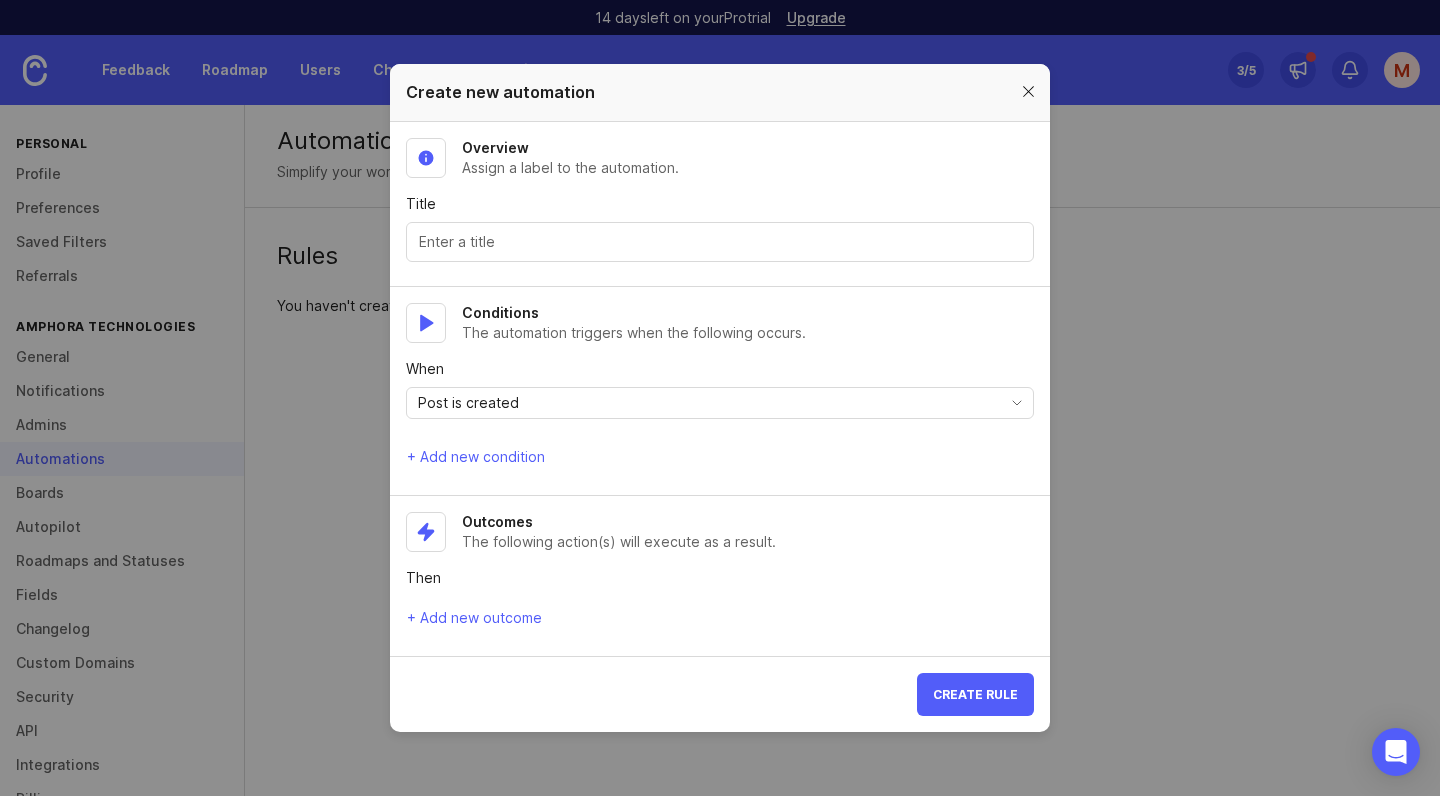 click at bounding box center (1028, 92) 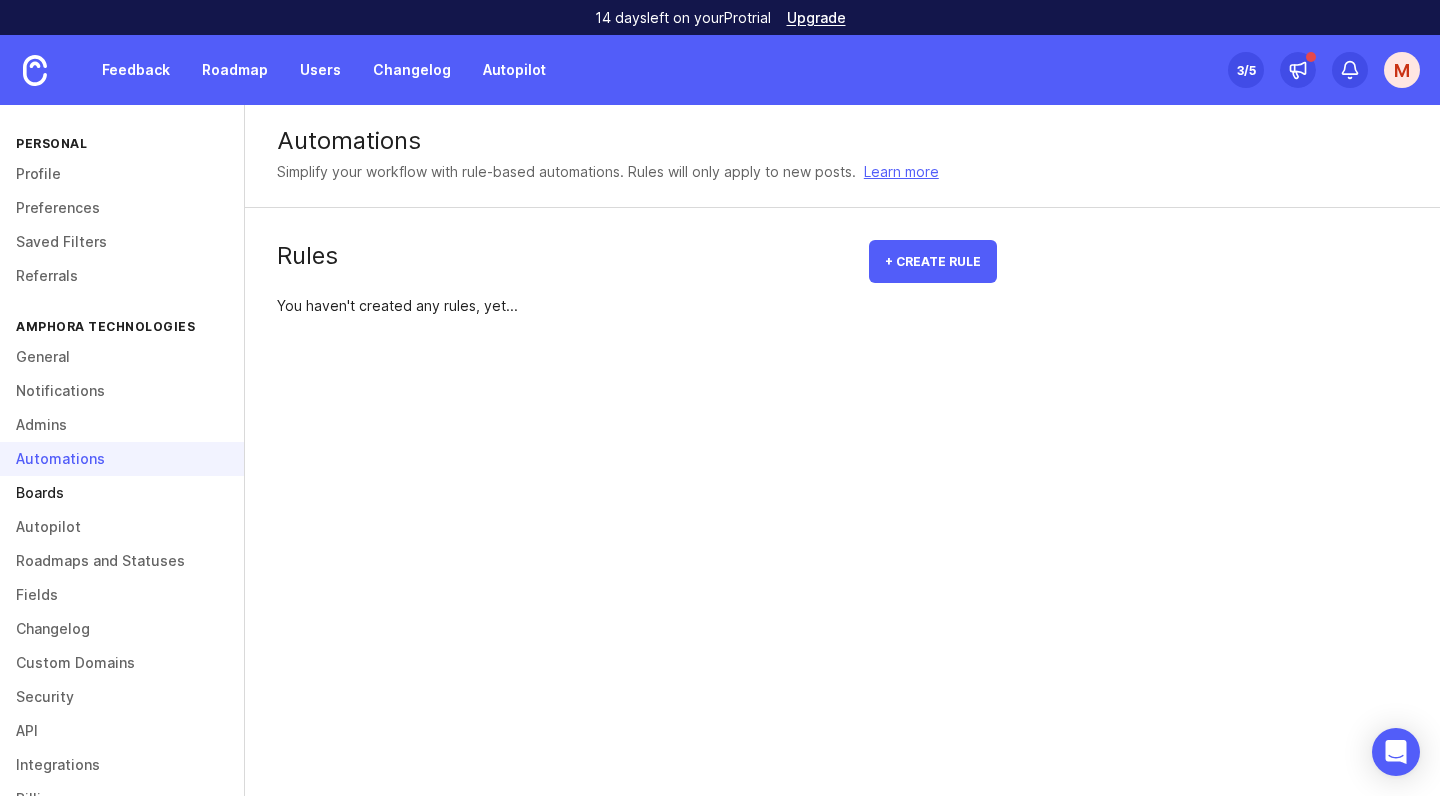 click on "Boards" at bounding box center (122, 493) 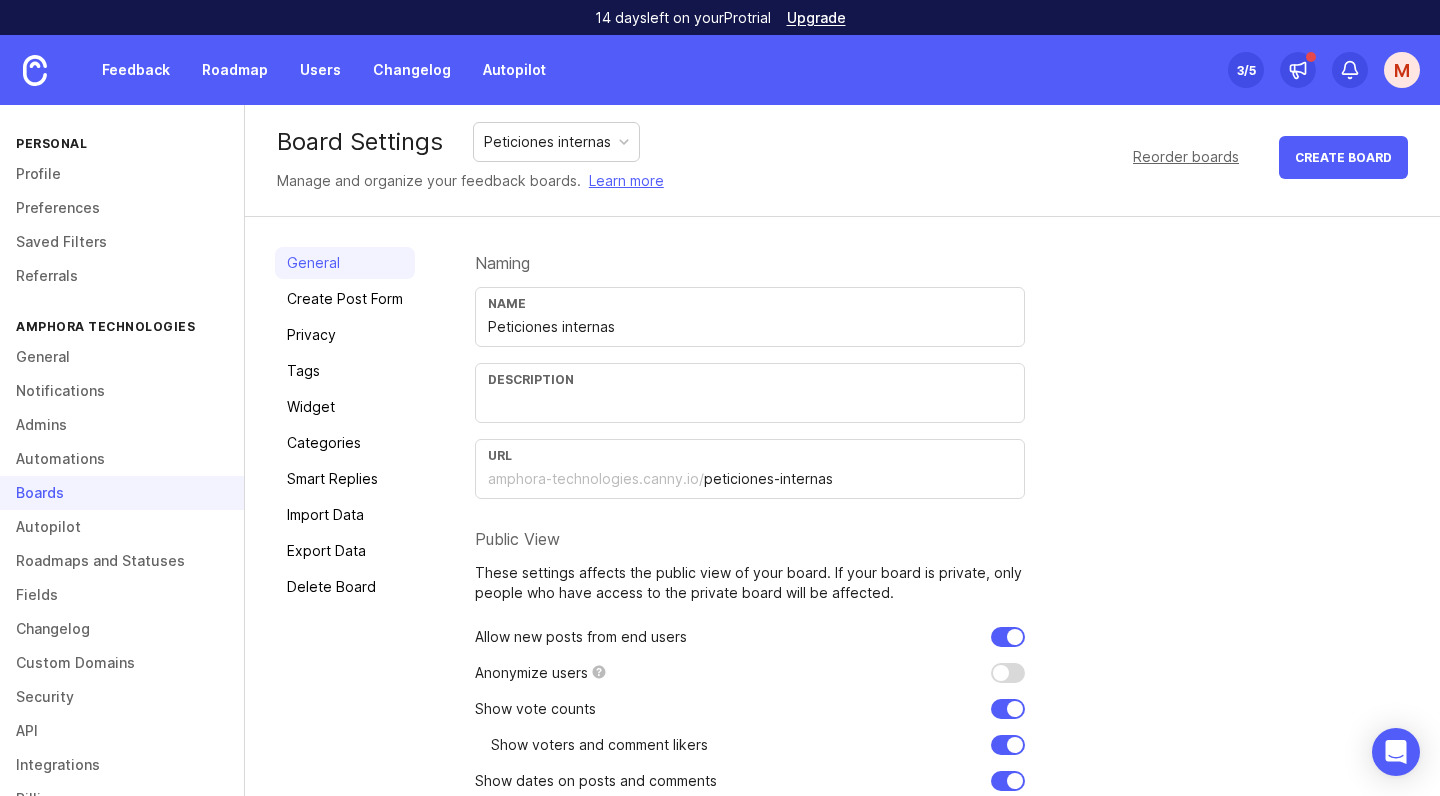 scroll, scrollTop: 9, scrollLeft: 0, axis: vertical 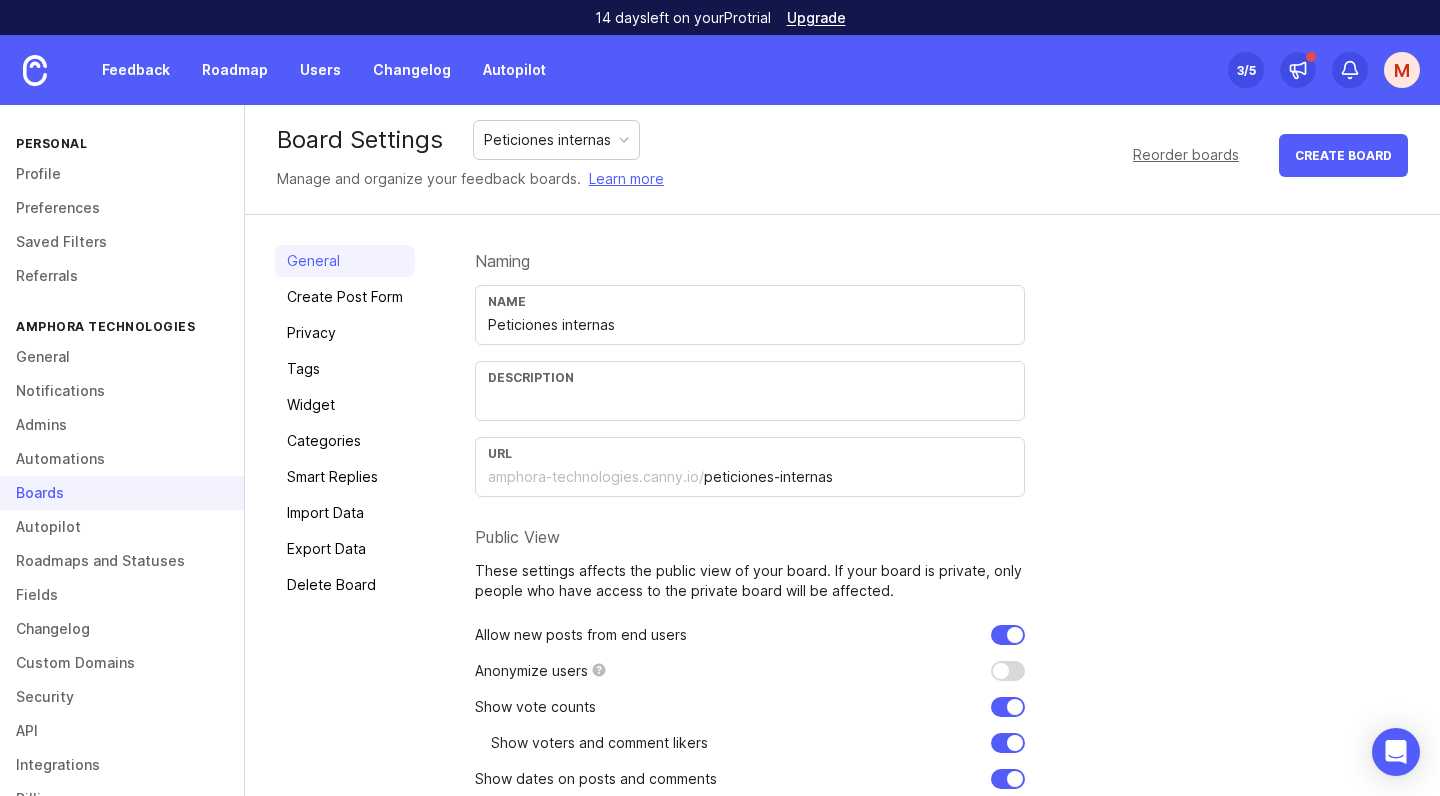 click on "Peticiones internas" at bounding box center [547, 140] 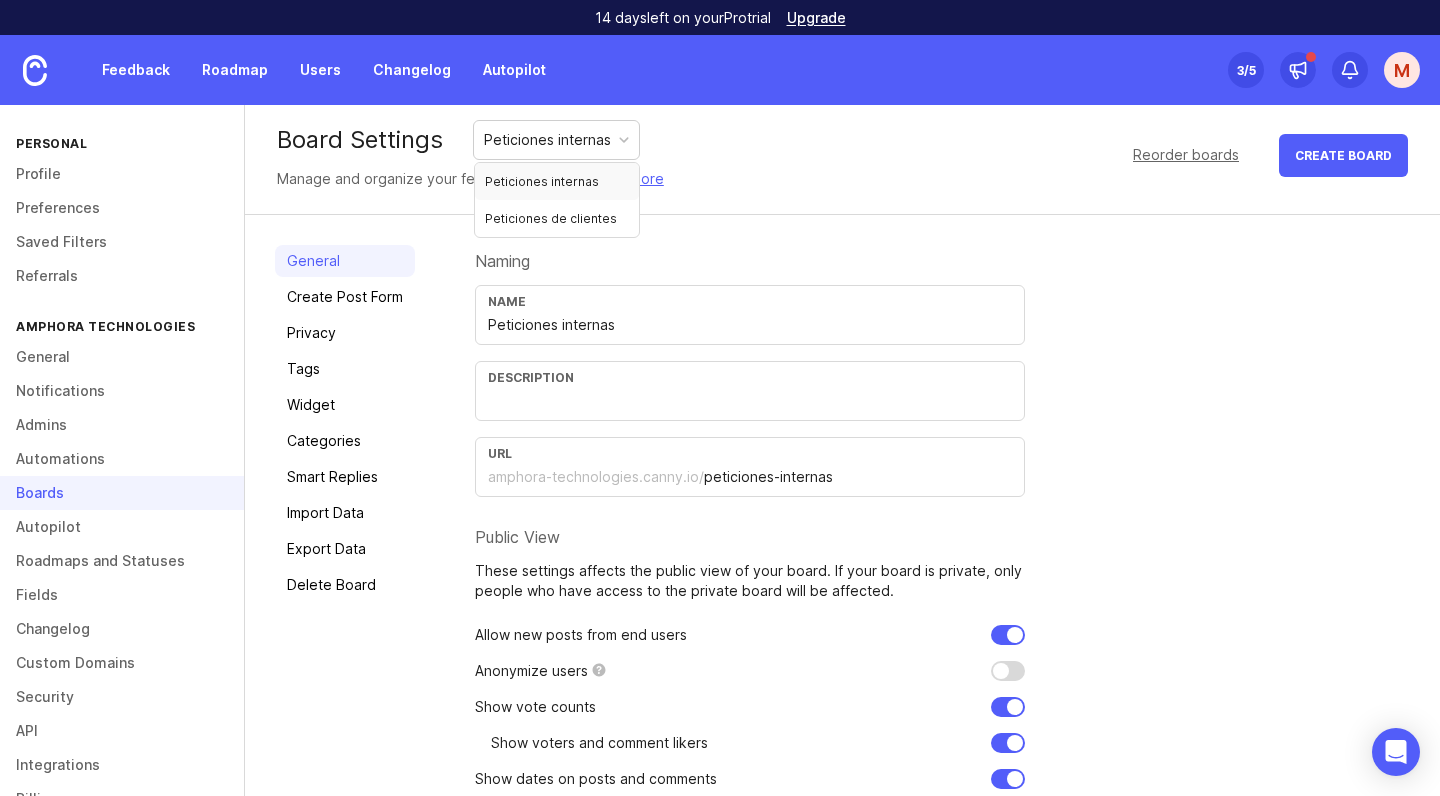 click on "Peticiones internas" at bounding box center [547, 140] 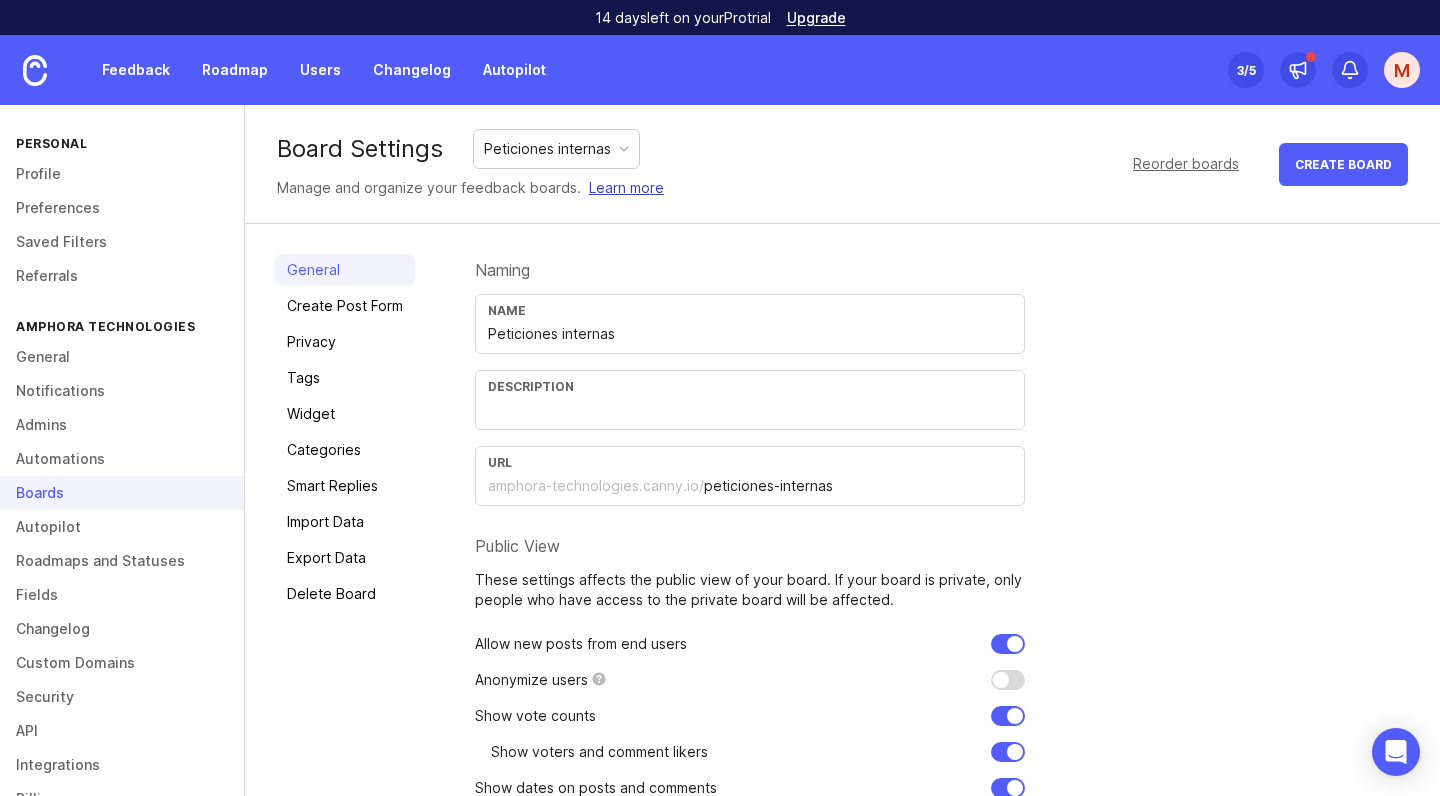 scroll, scrollTop: 0, scrollLeft: 0, axis: both 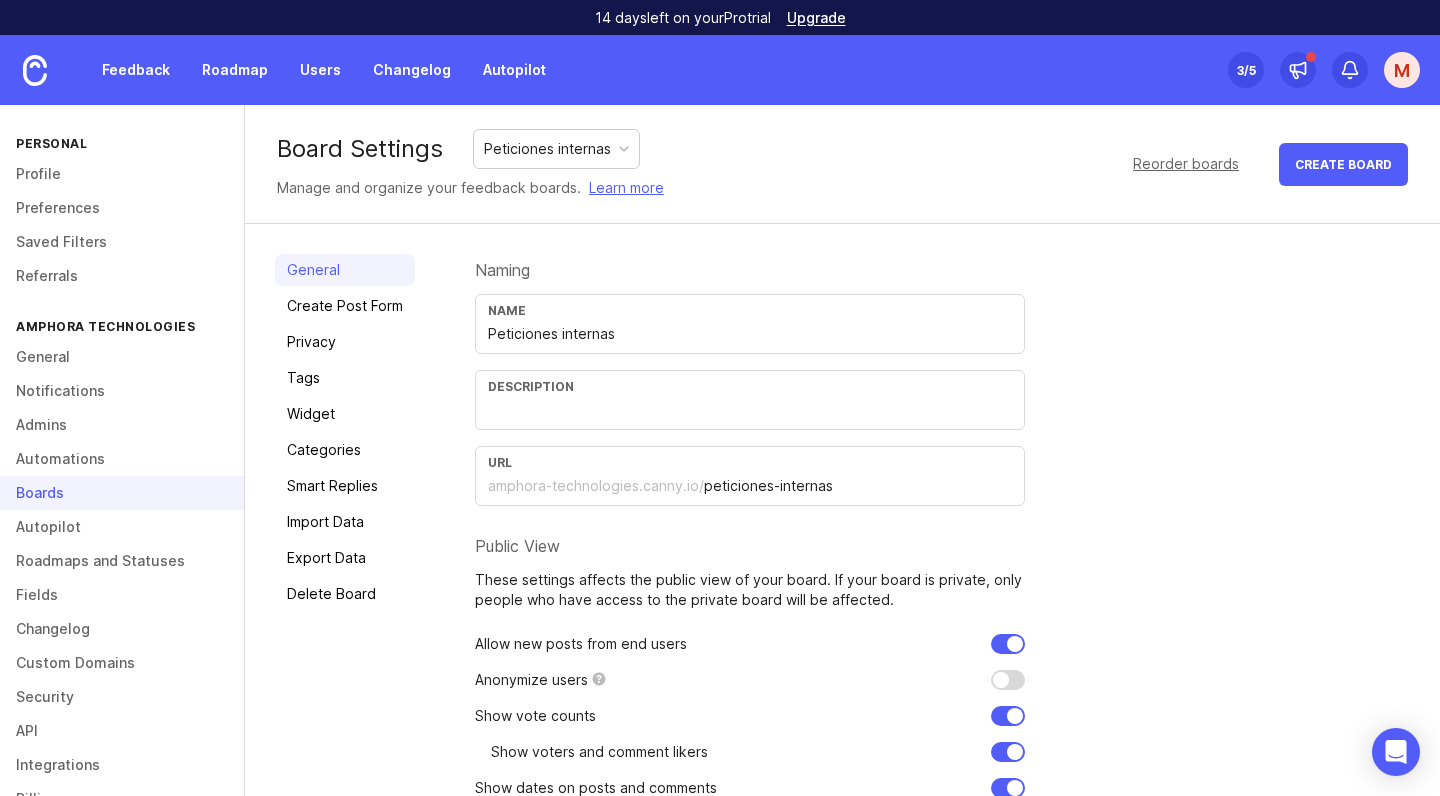 click on "Peticiones internas" at bounding box center [547, 149] 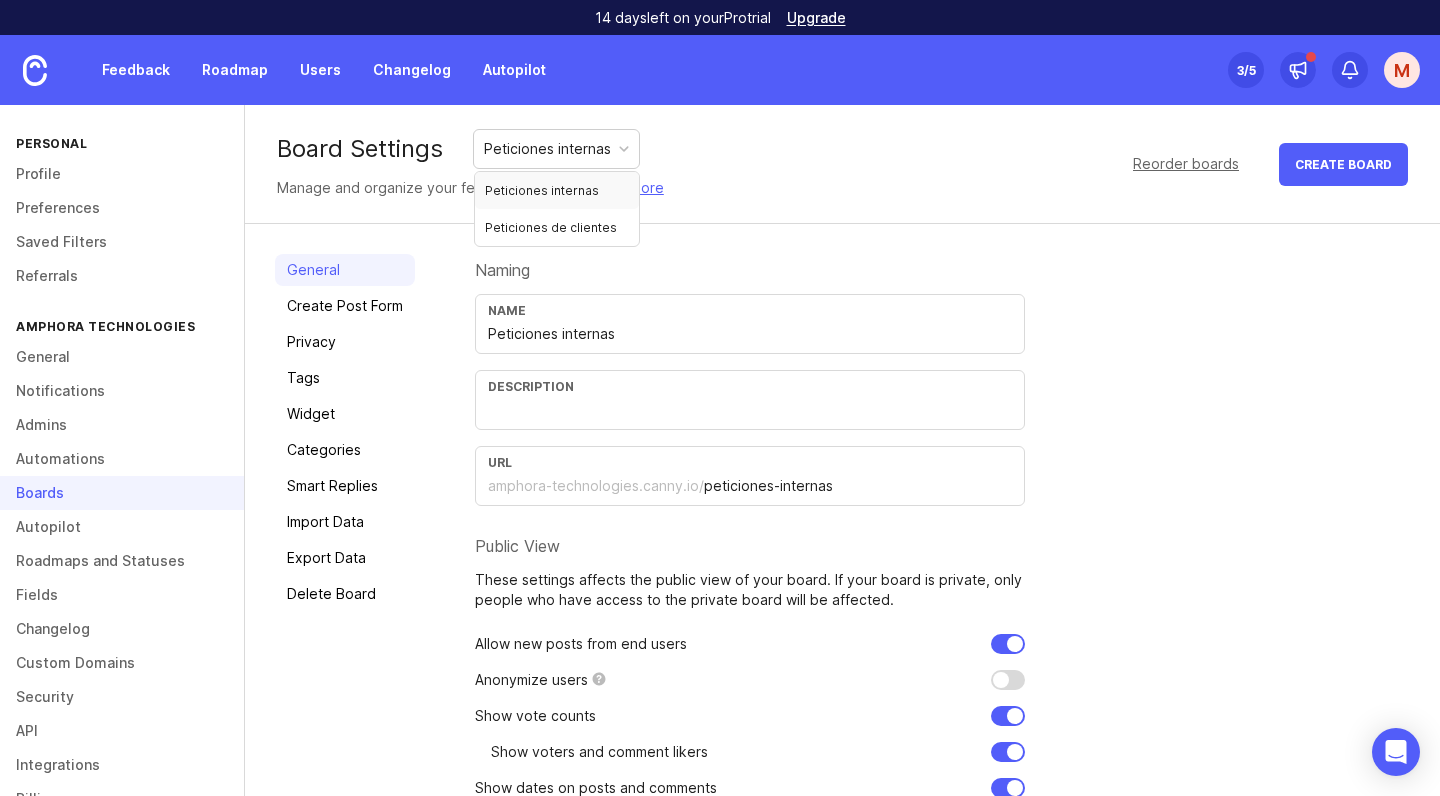 click on "Peticiones internas" at bounding box center (547, 149) 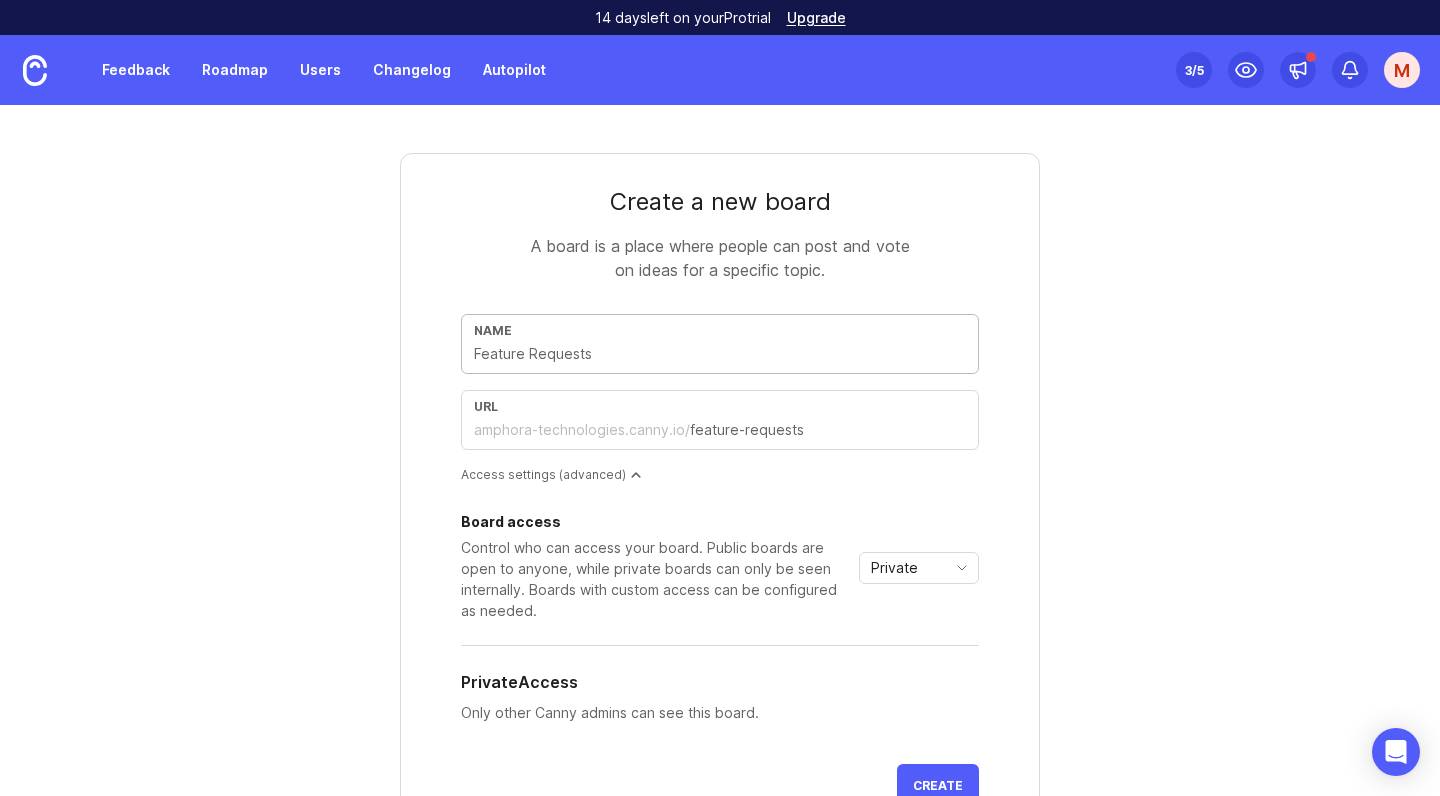 click at bounding box center [720, 354] 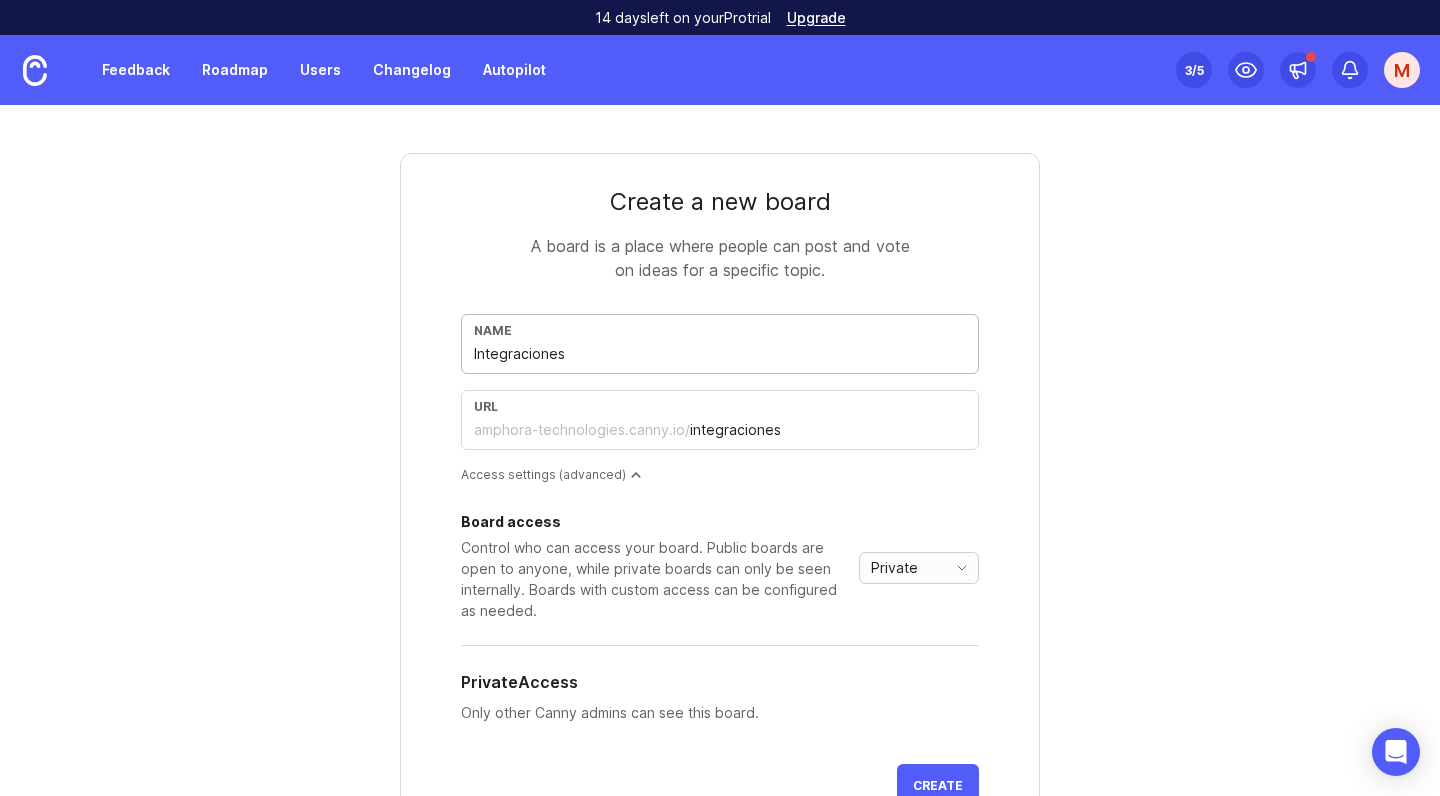 type on "Integraciones" 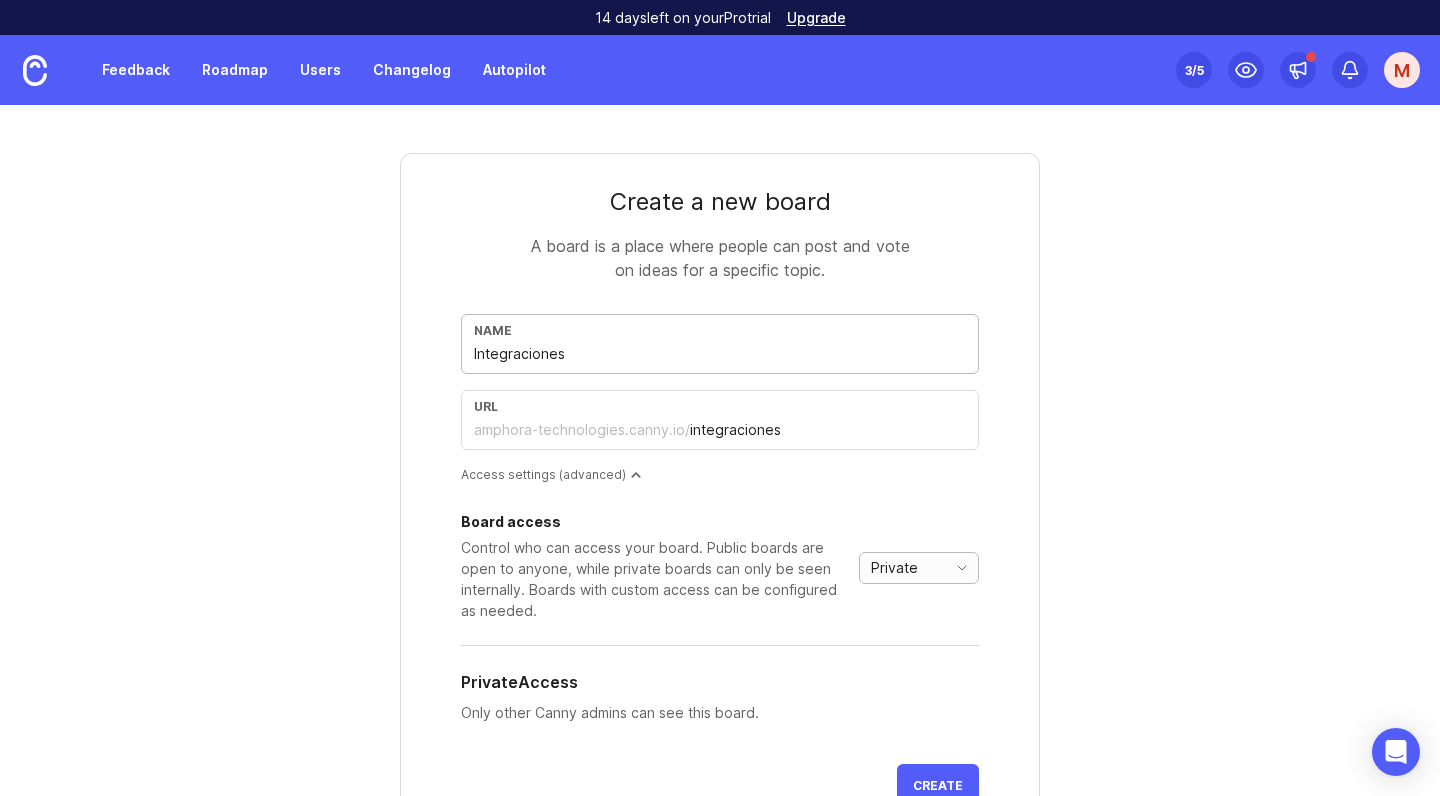 click on "Private" at bounding box center [919, 568] 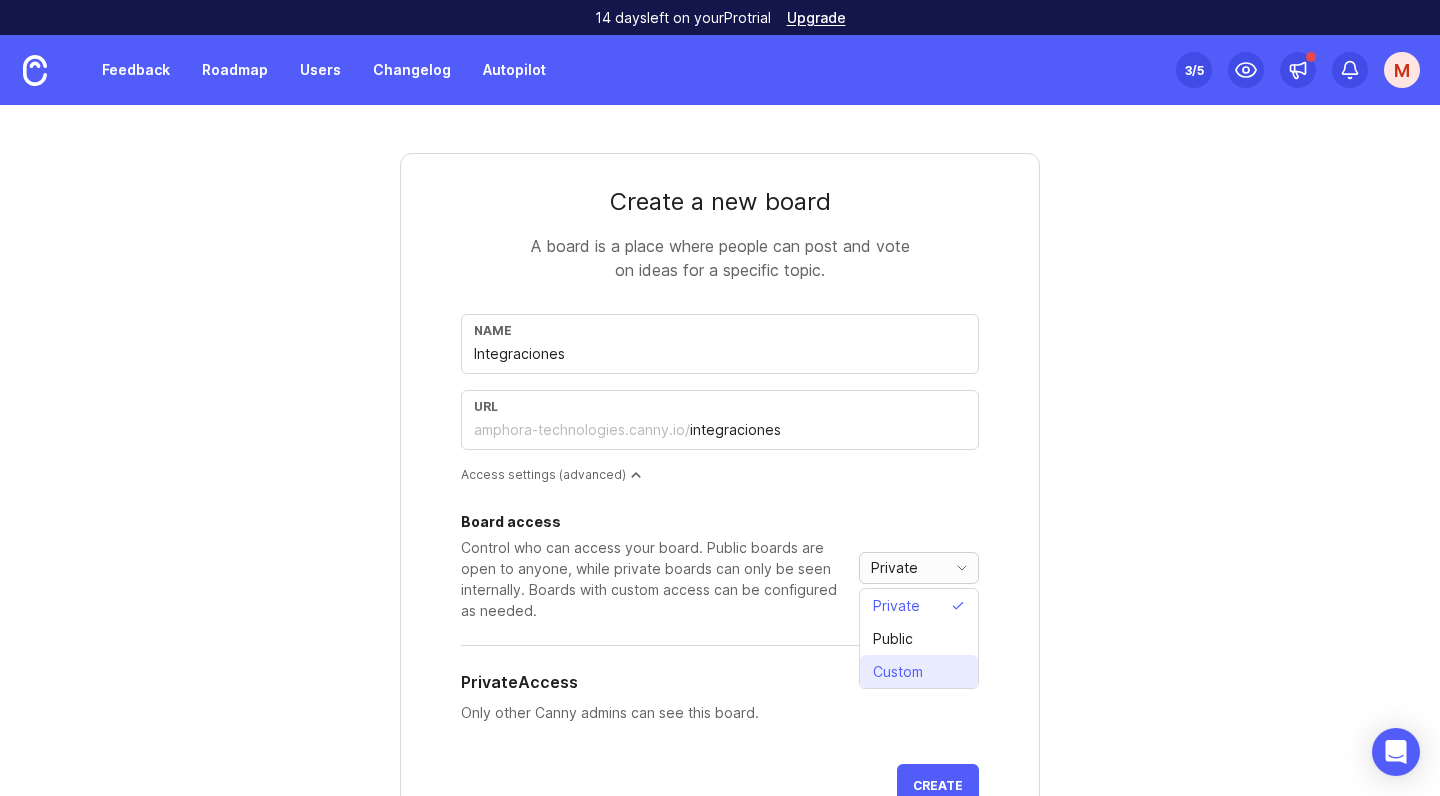 click on "Custom" at bounding box center [898, 672] 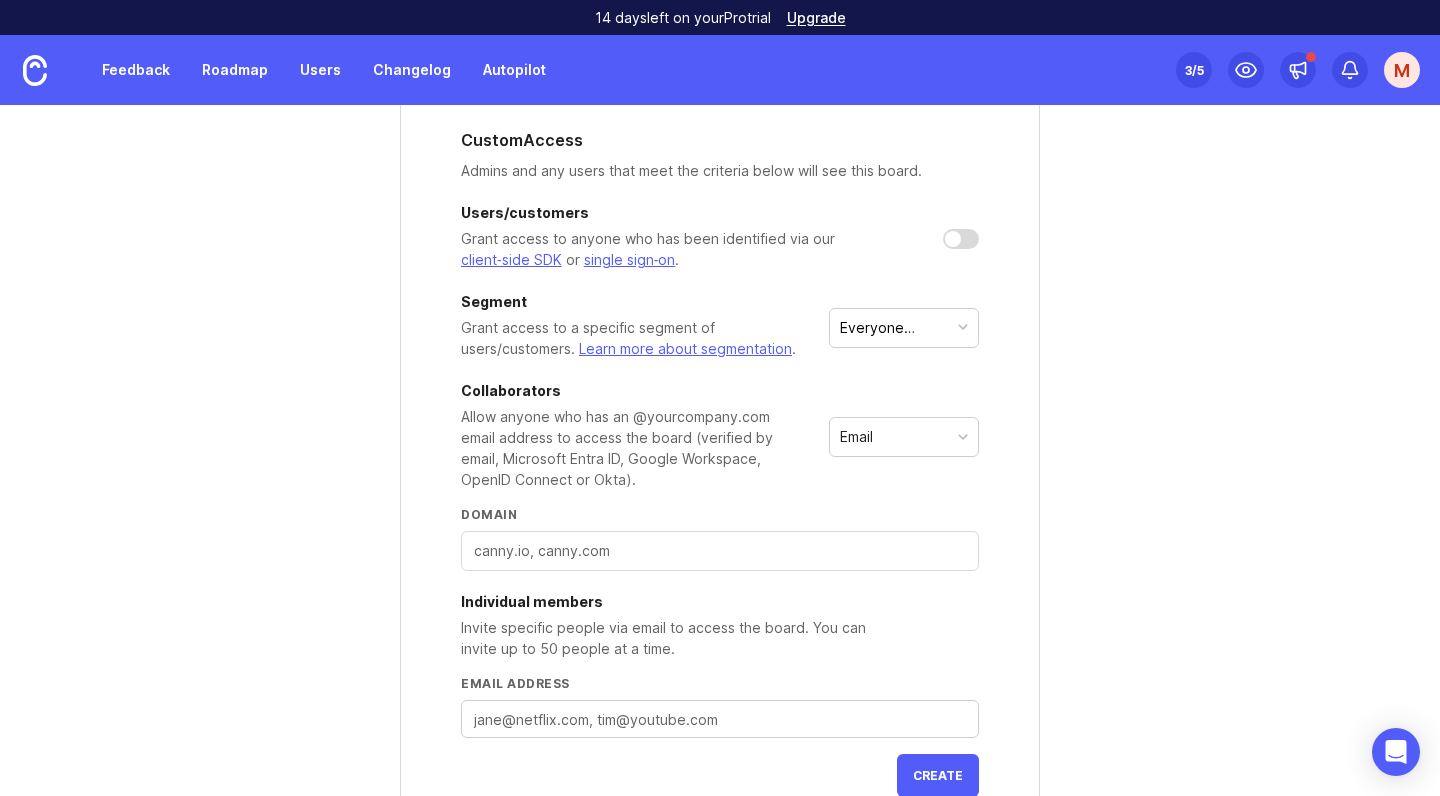 scroll, scrollTop: 549, scrollLeft: 0, axis: vertical 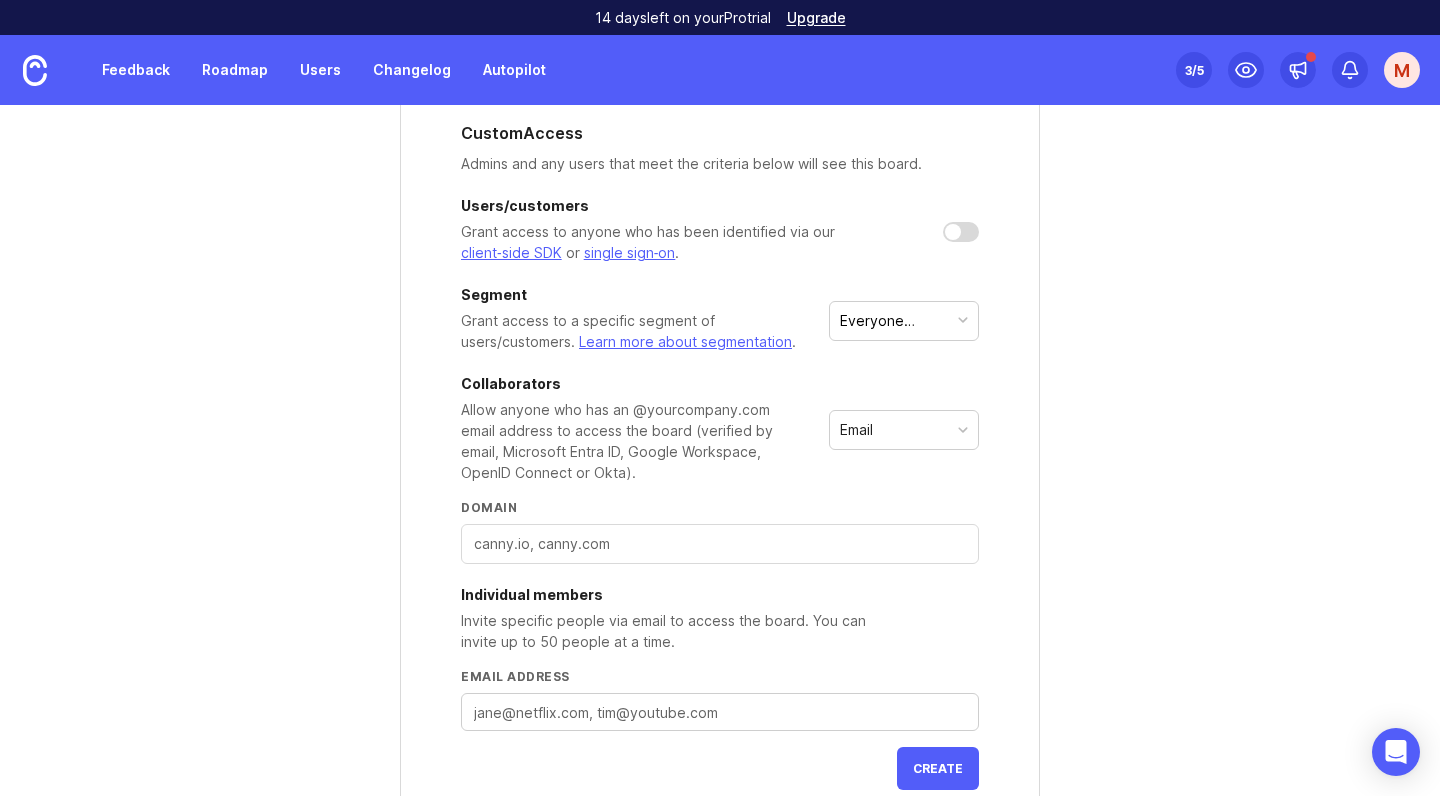 click at bounding box center [720, 544] 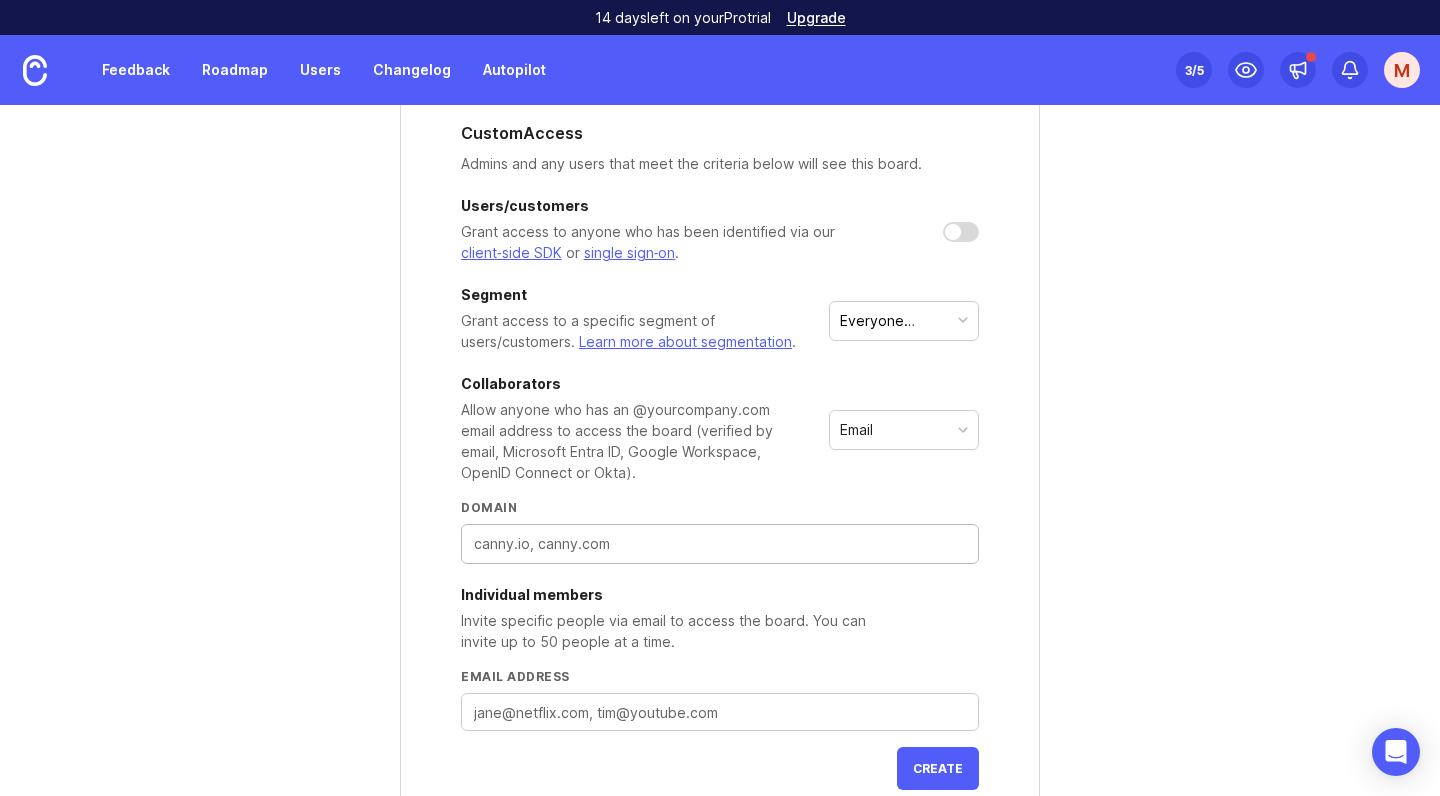 paste on "amphoralogisitics.com" 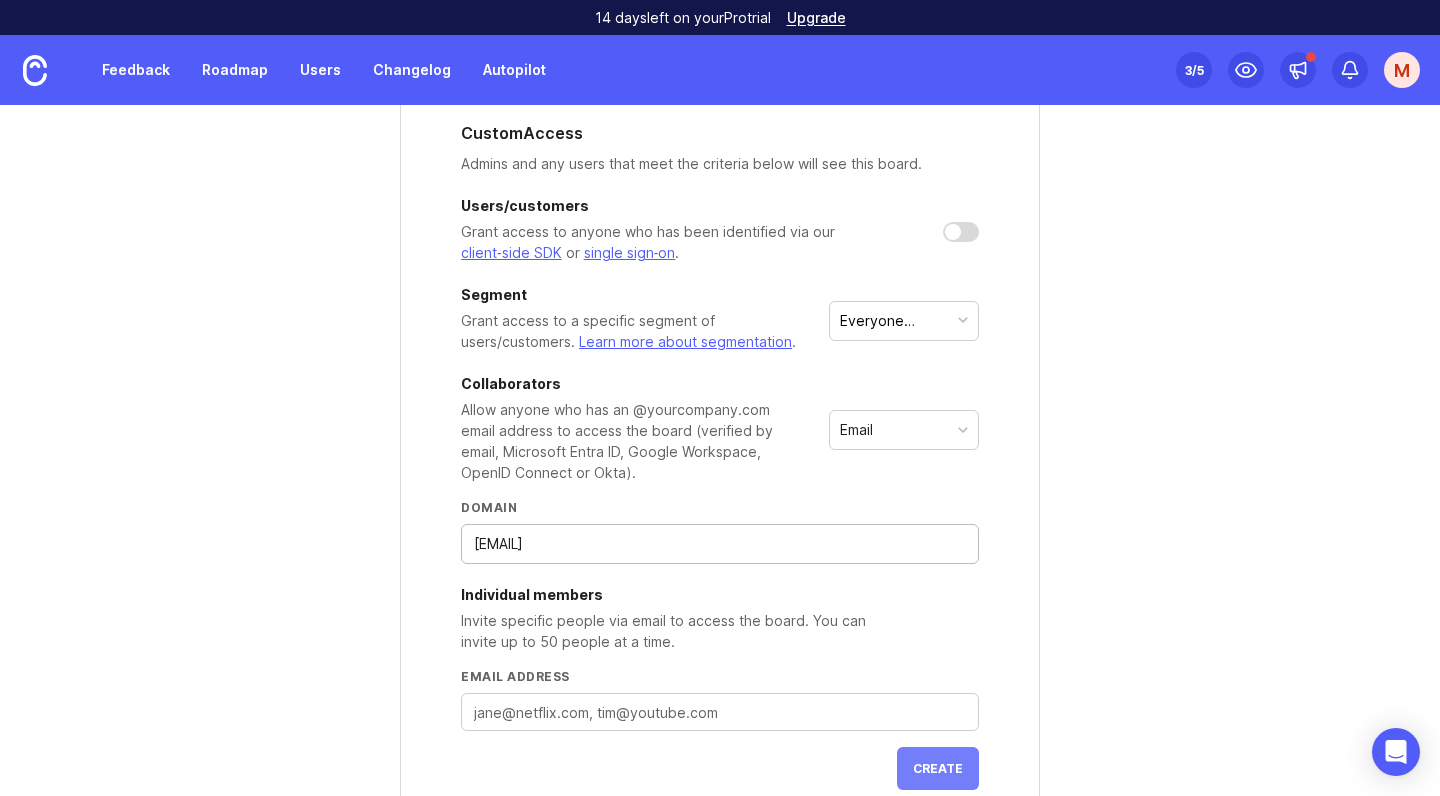 type on "amphoralogisitics.com" 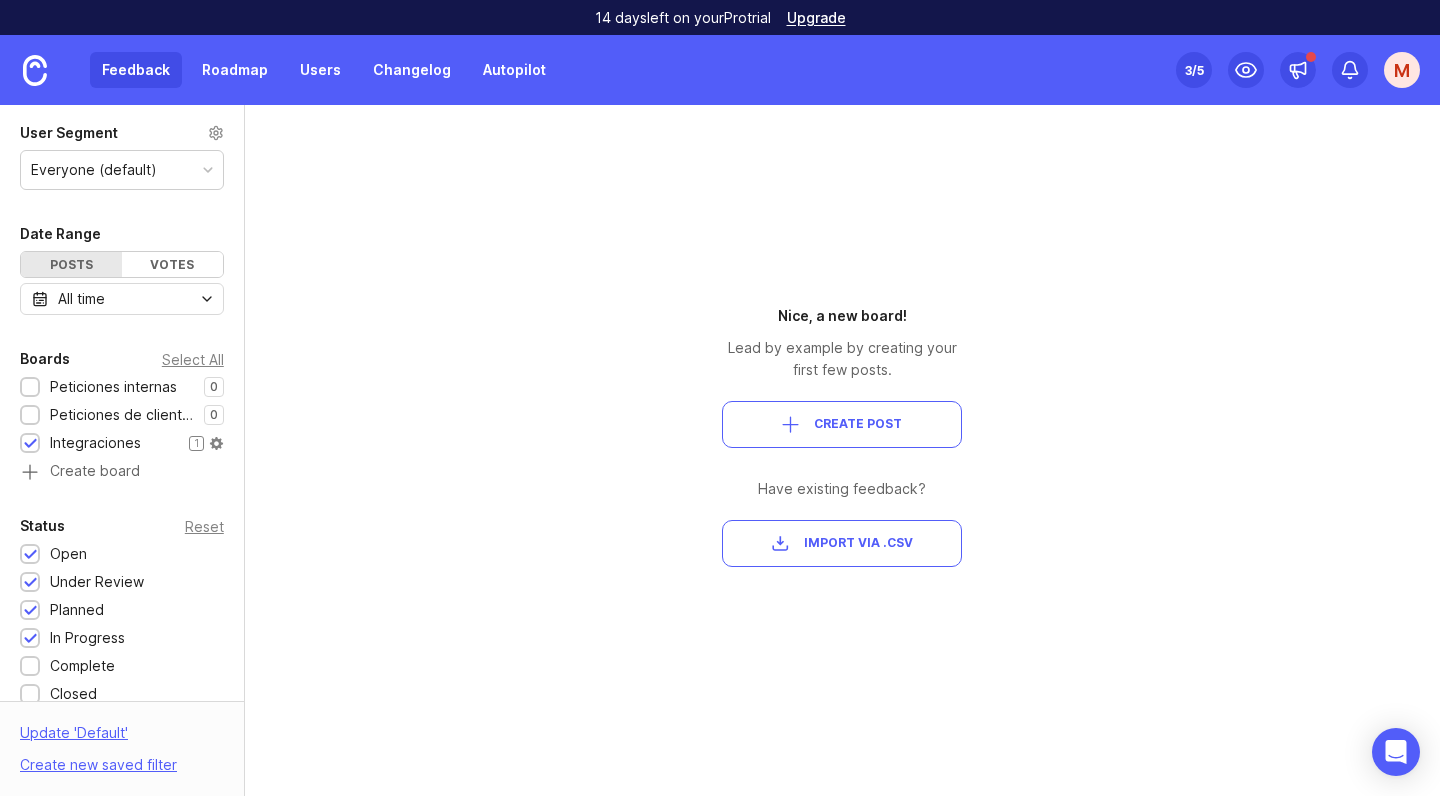click at bounding box center (30, 444) 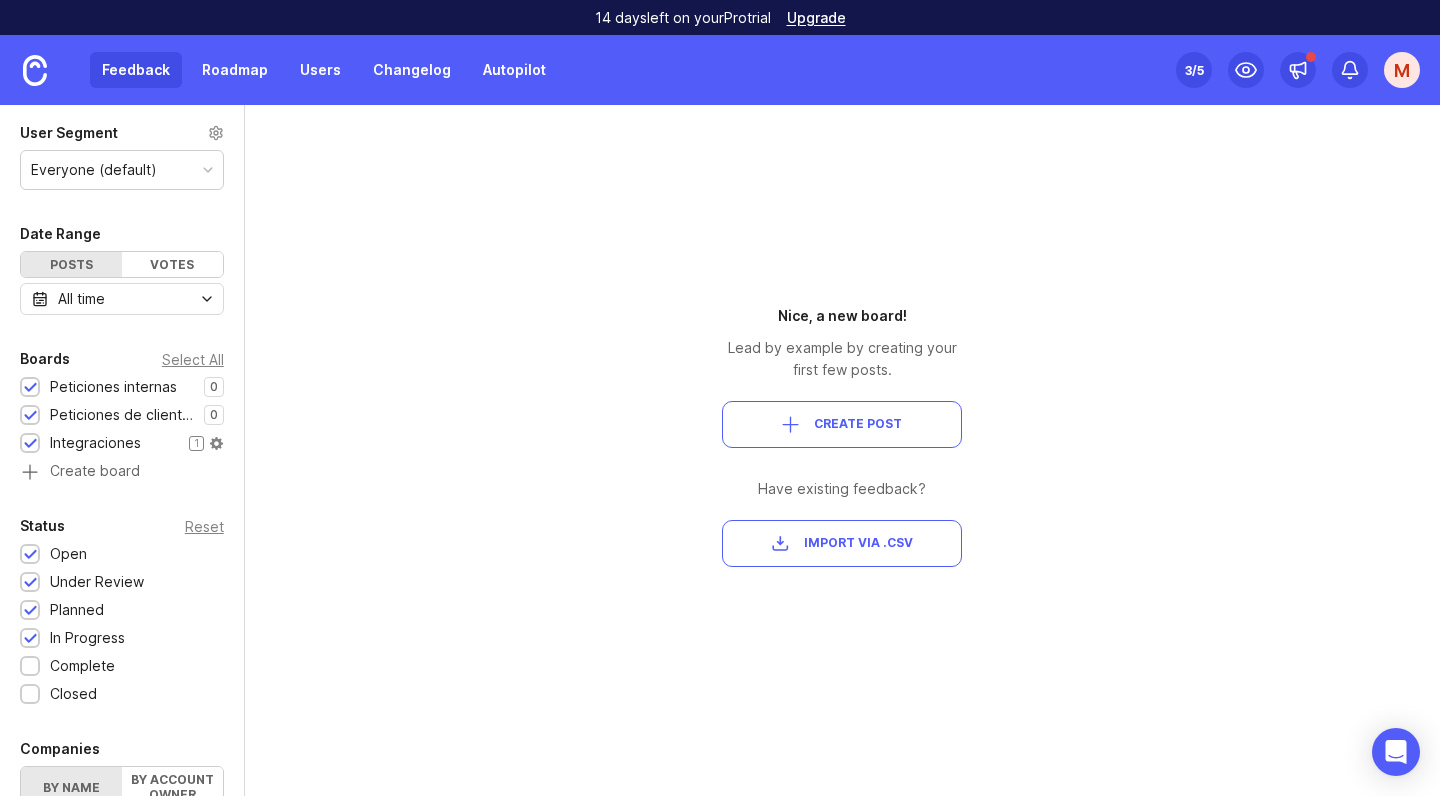 click at bounding box center [30, 388] 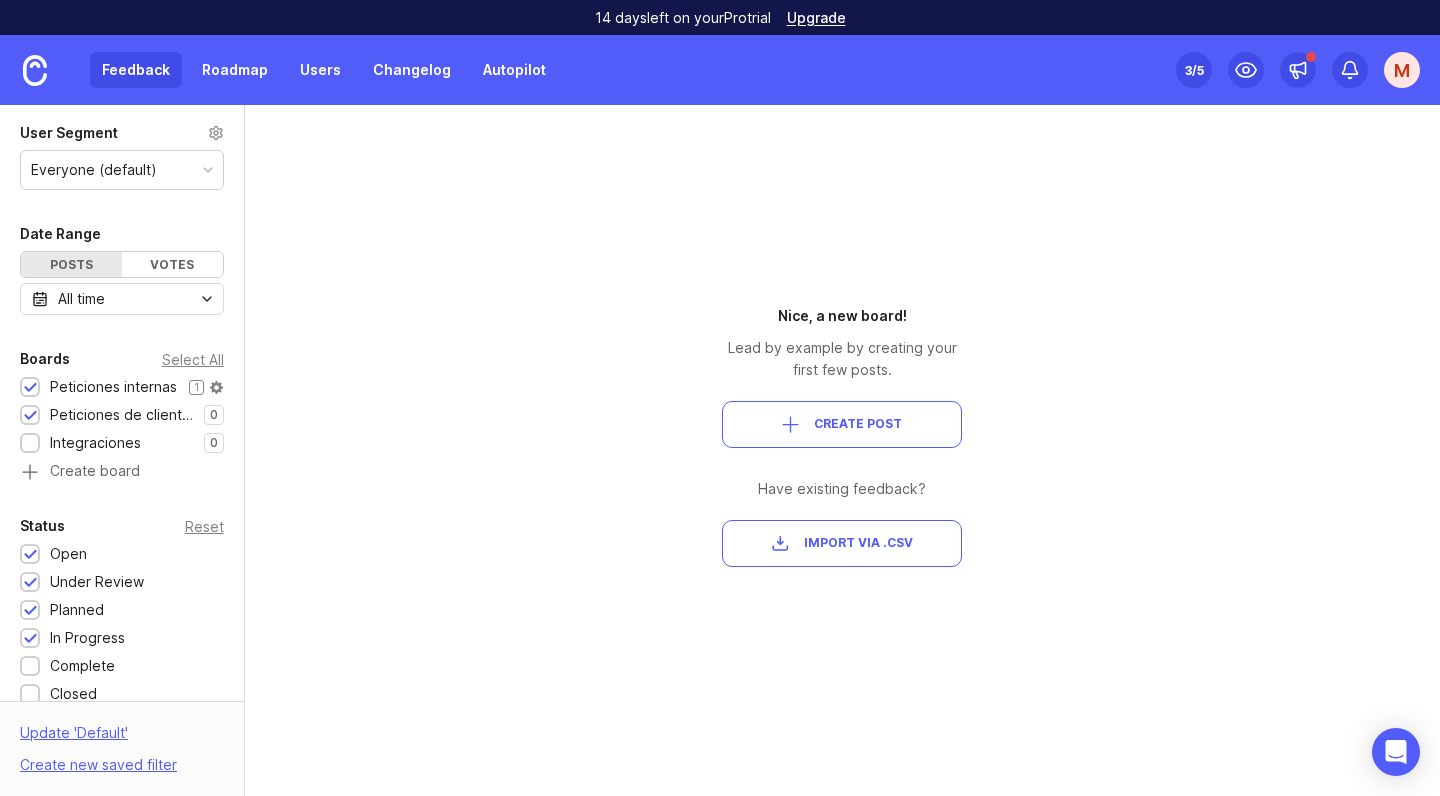 click at bounding box center [30, 388] 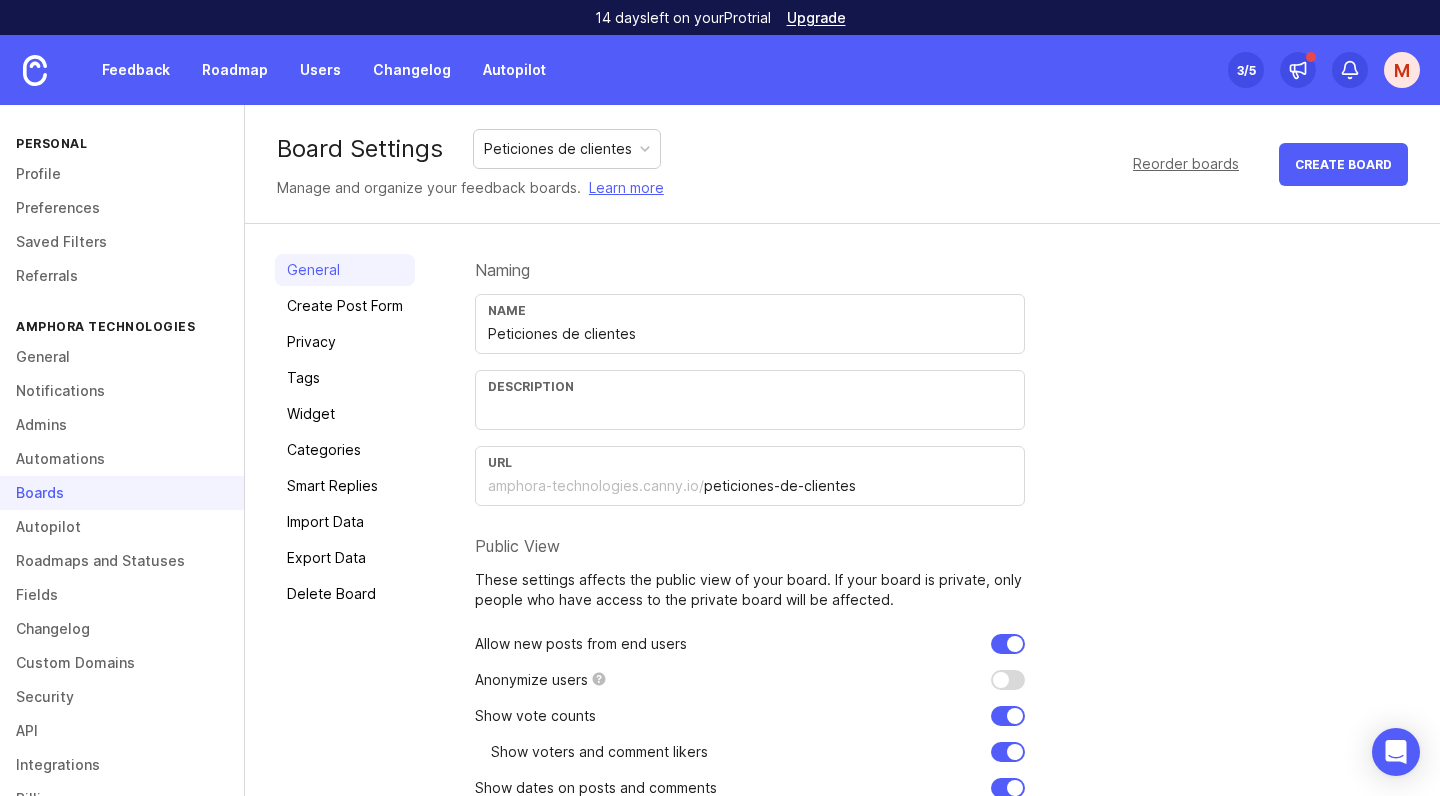 scroll, scrollTop: 33, scrollLeft: 0, axis: vertical 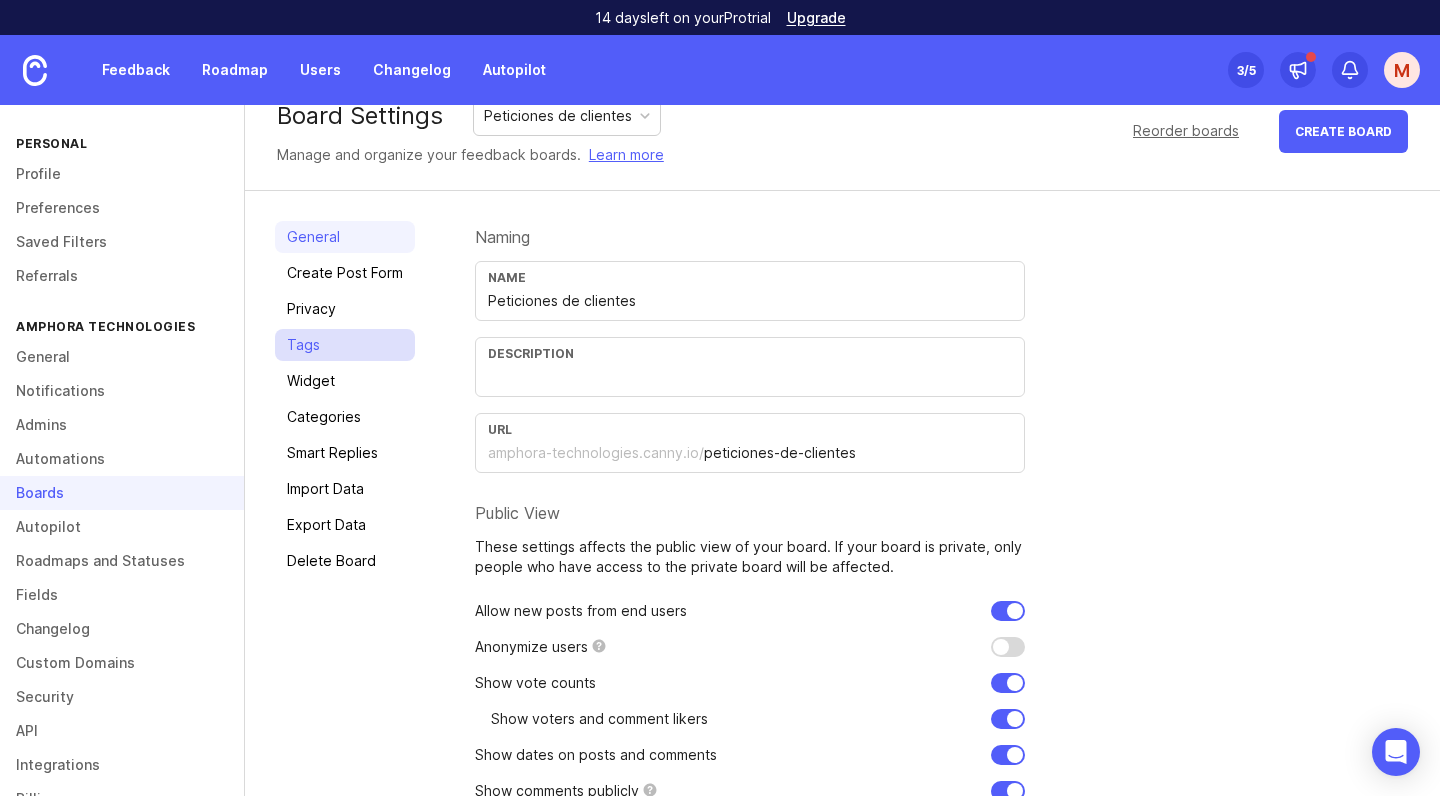 click on "Tags" at bounding box center (345, 345) 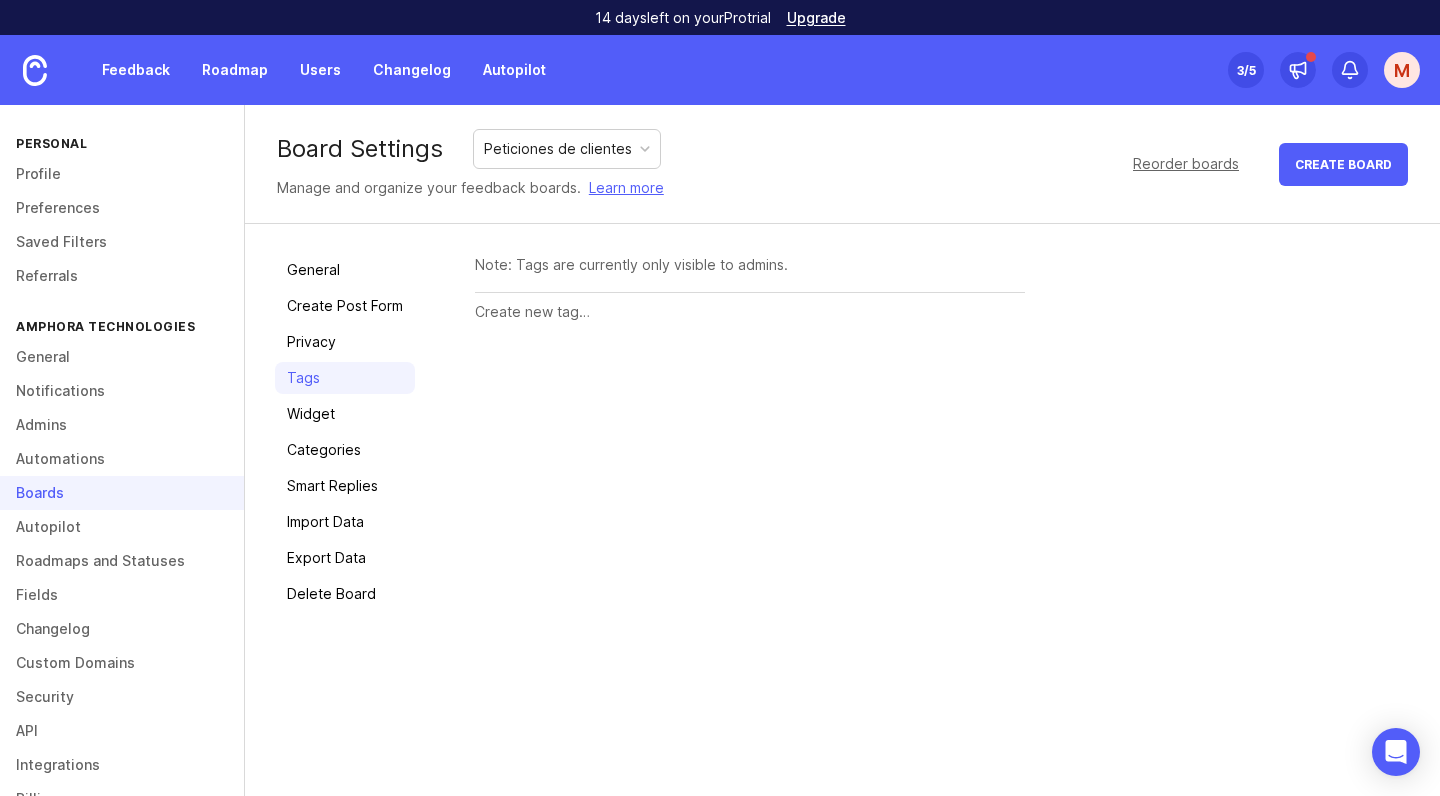 click on "Note: Tags are currently only visible to admins." at bounding box center (750, 265) 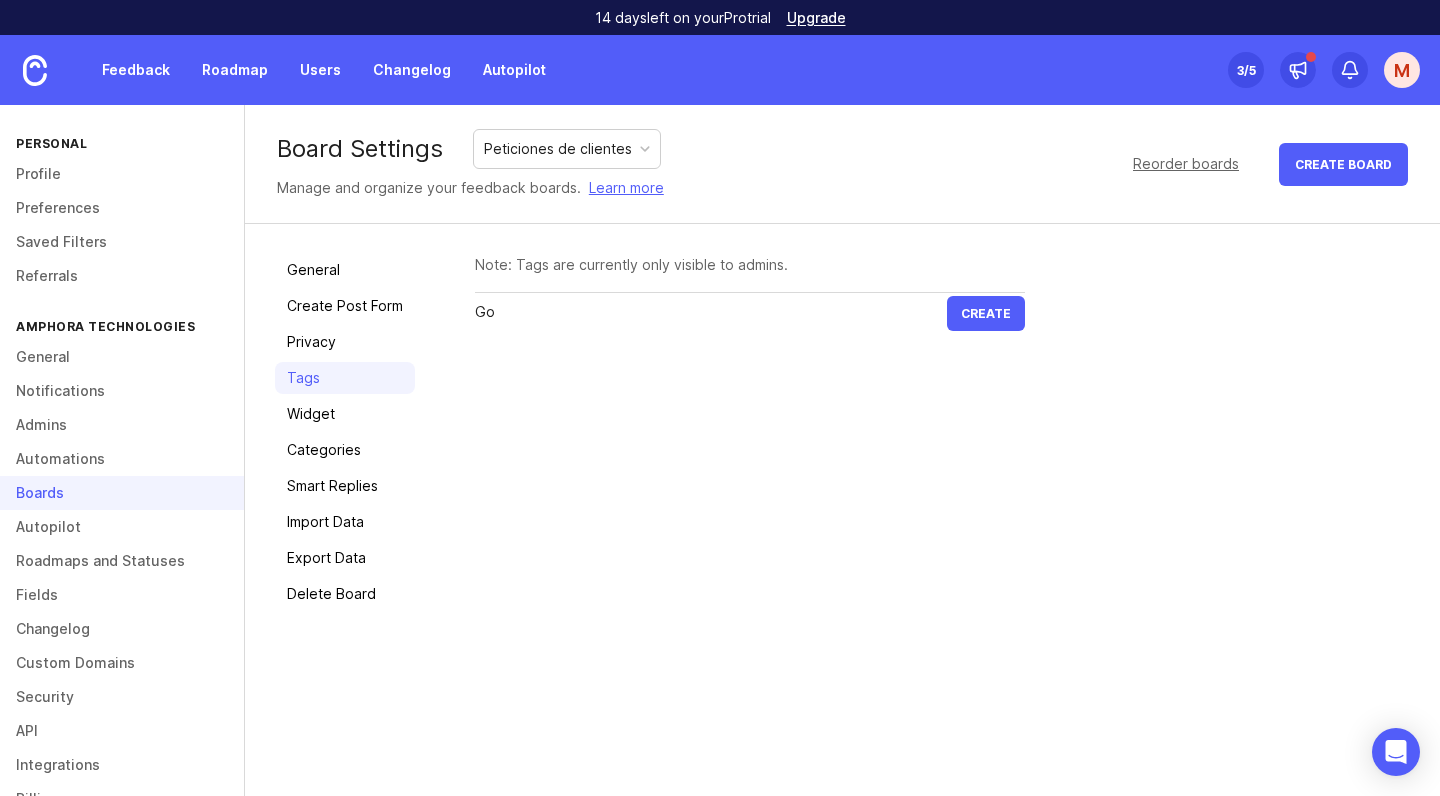 click on "Create" at bounding box center [986, 313] 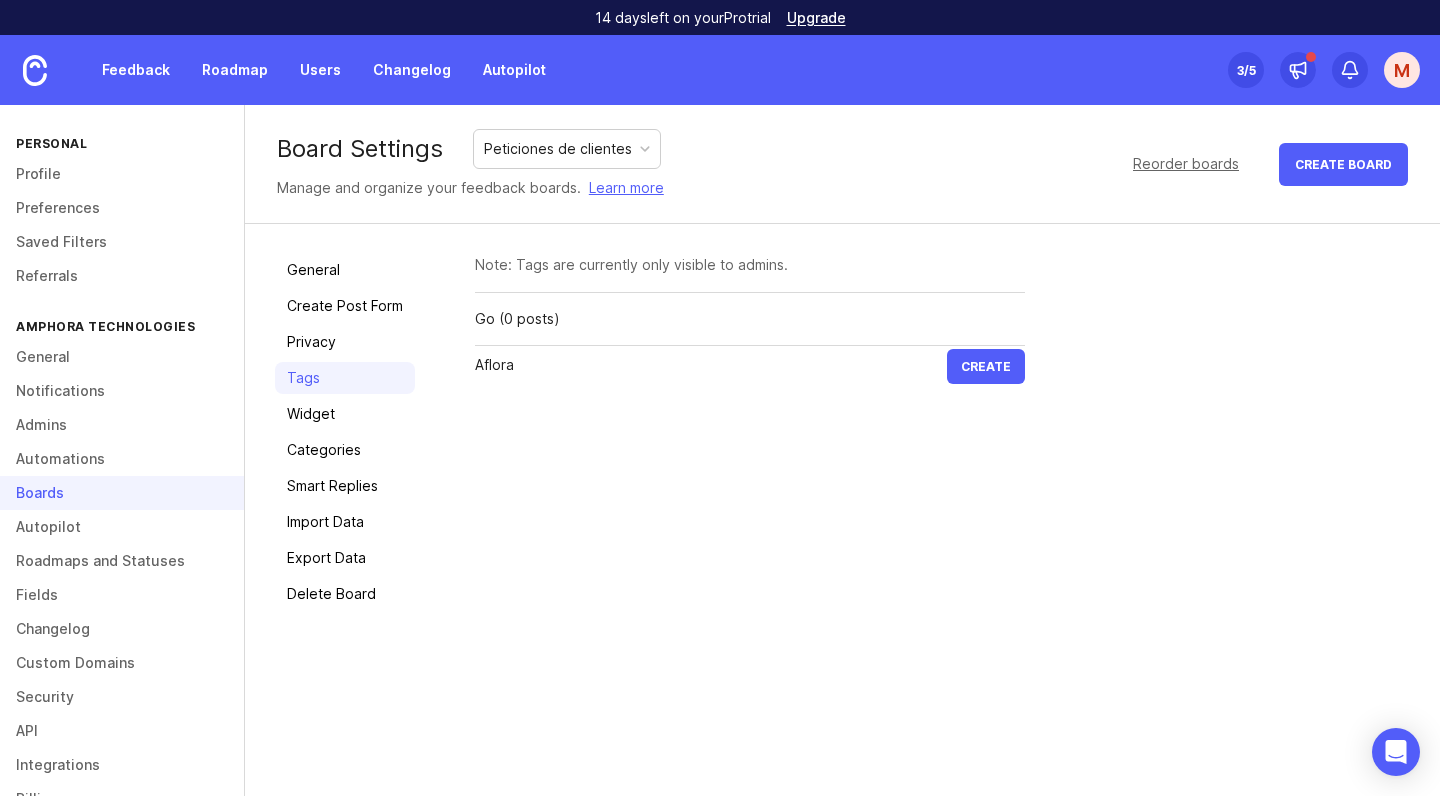 click on "Create" at bounding box center [986, 366] 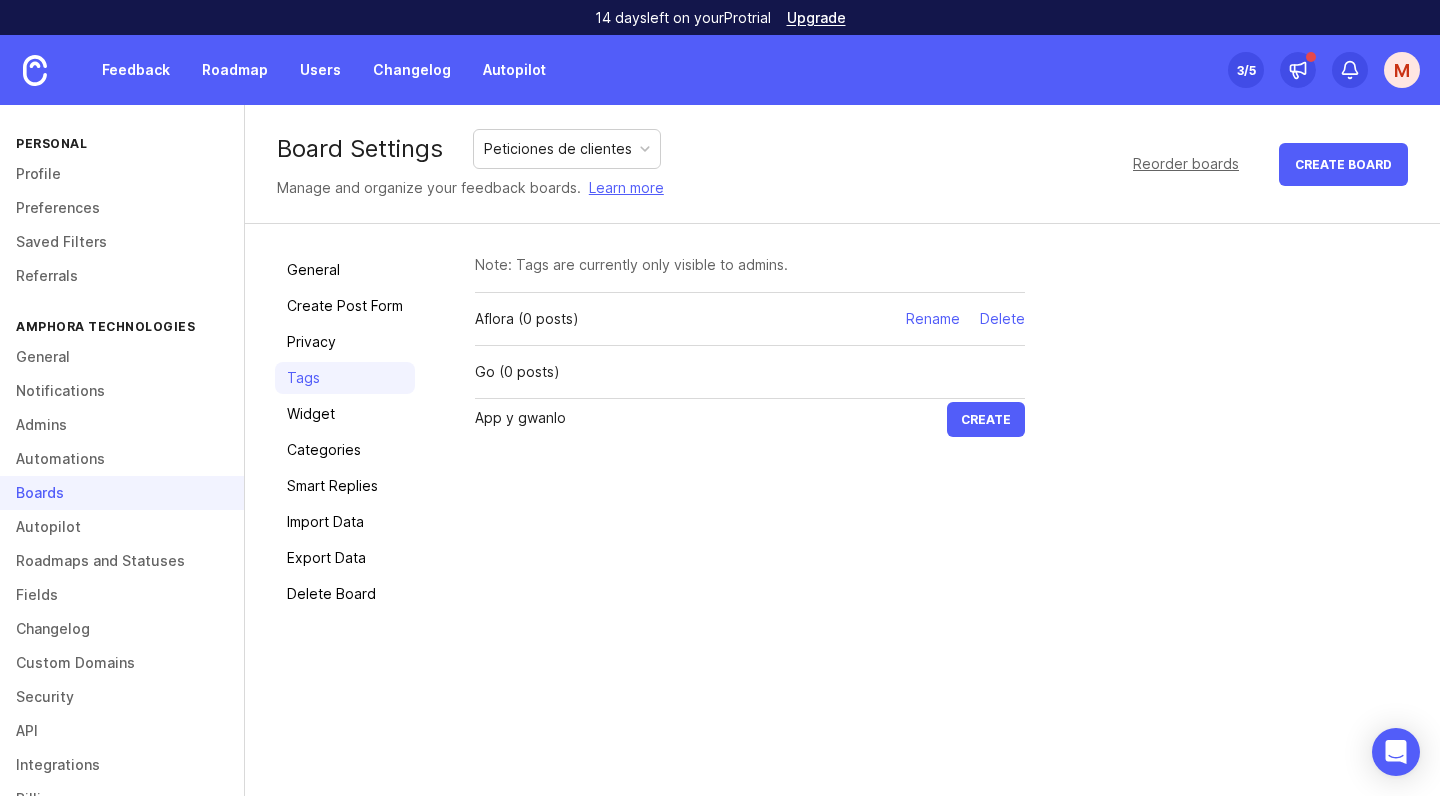 click on "Create" at bounding box center (986, 419) 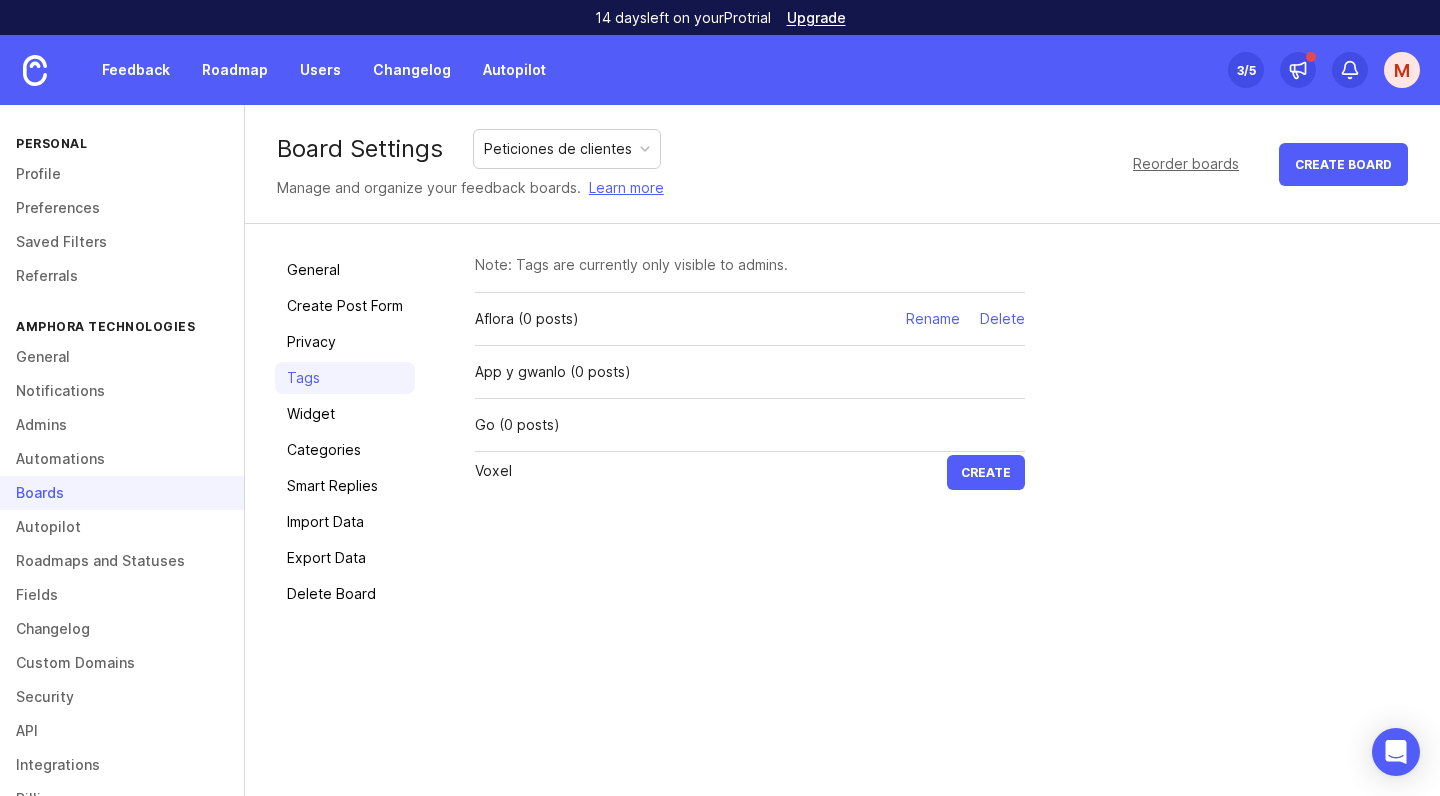 type on "Voxel" 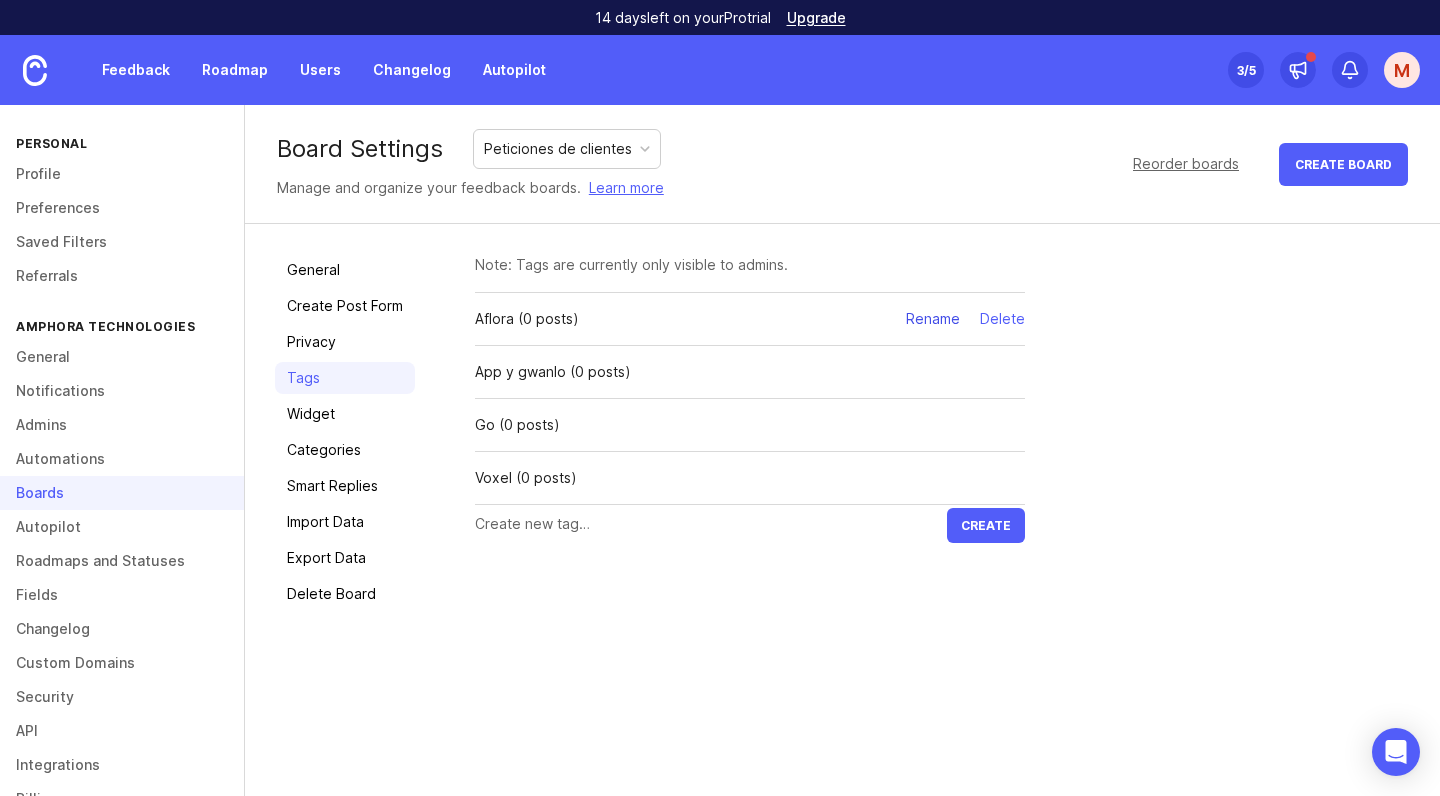 click on "Rename" at bounding box center (933, 319) 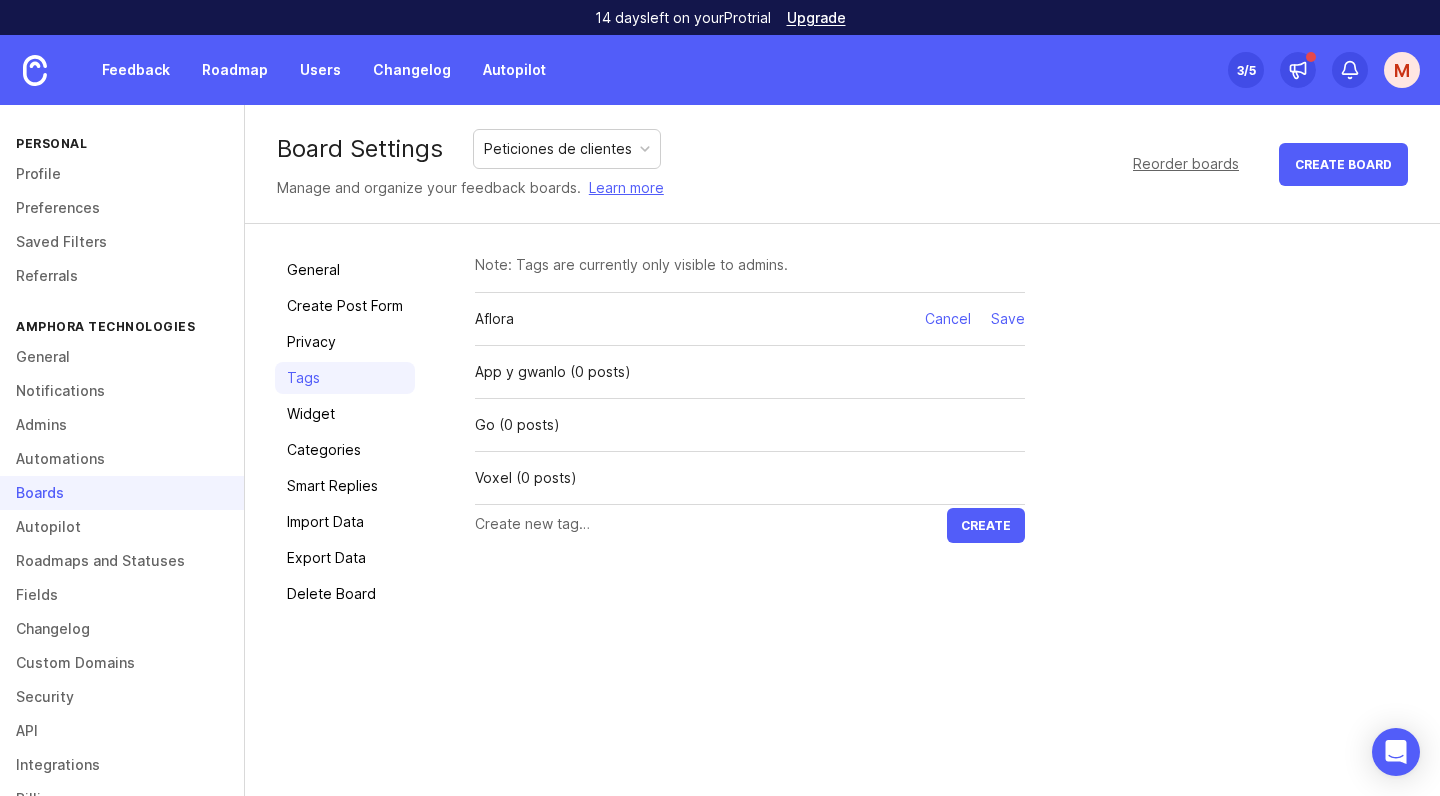 click on "Aflora" at bounding box center (690, 319) 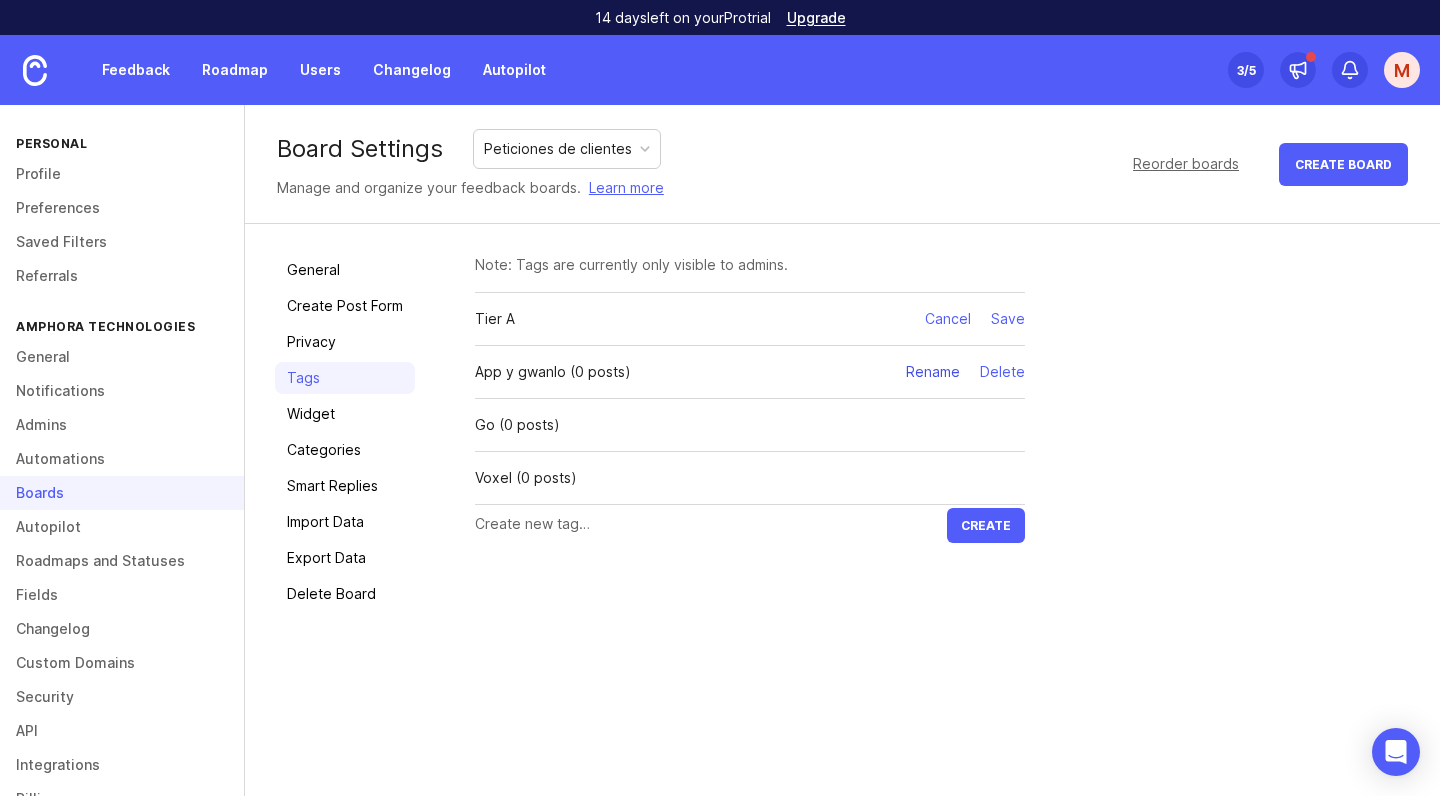 type on "Tier A" 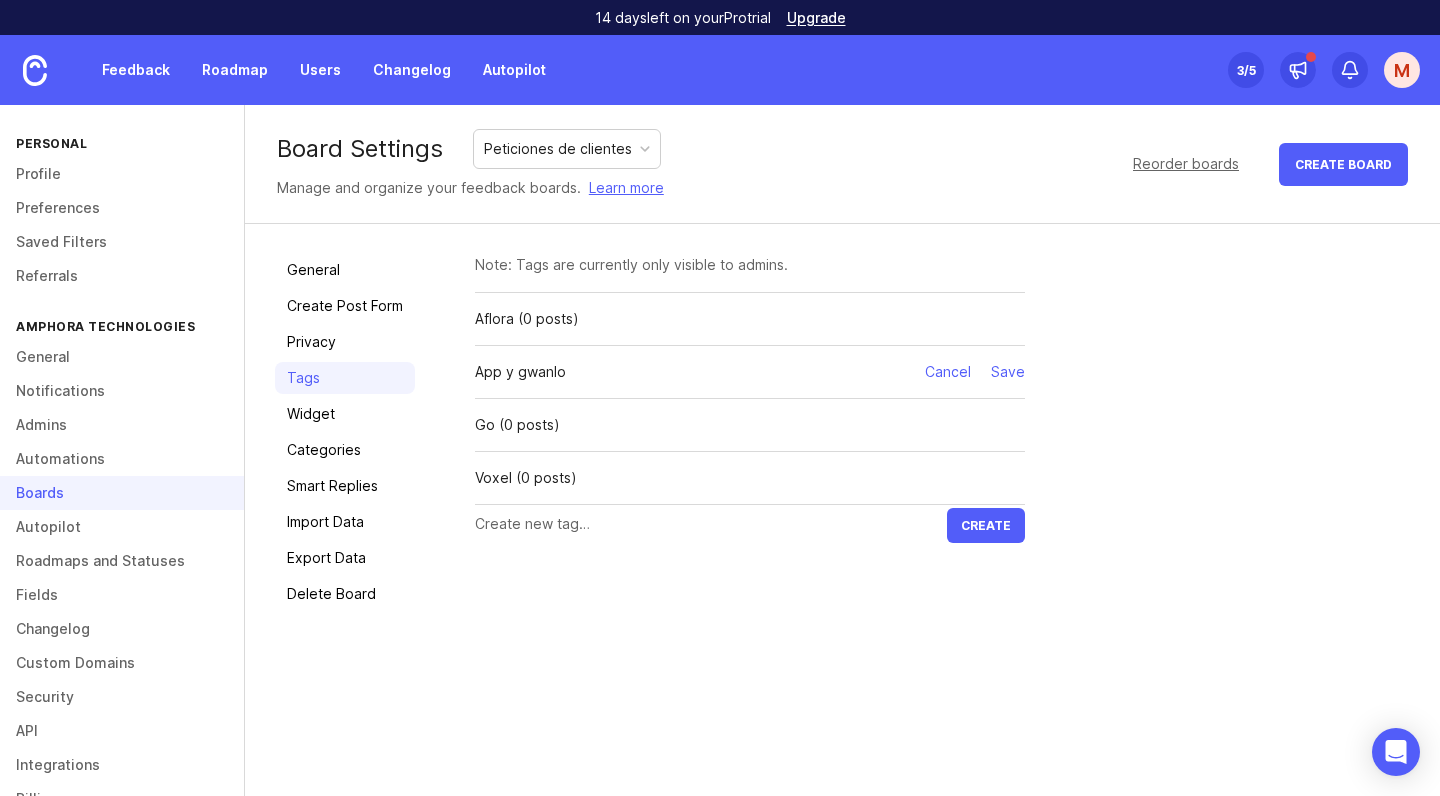 click on "App y gwanlo" at bounding box center (690, 372) 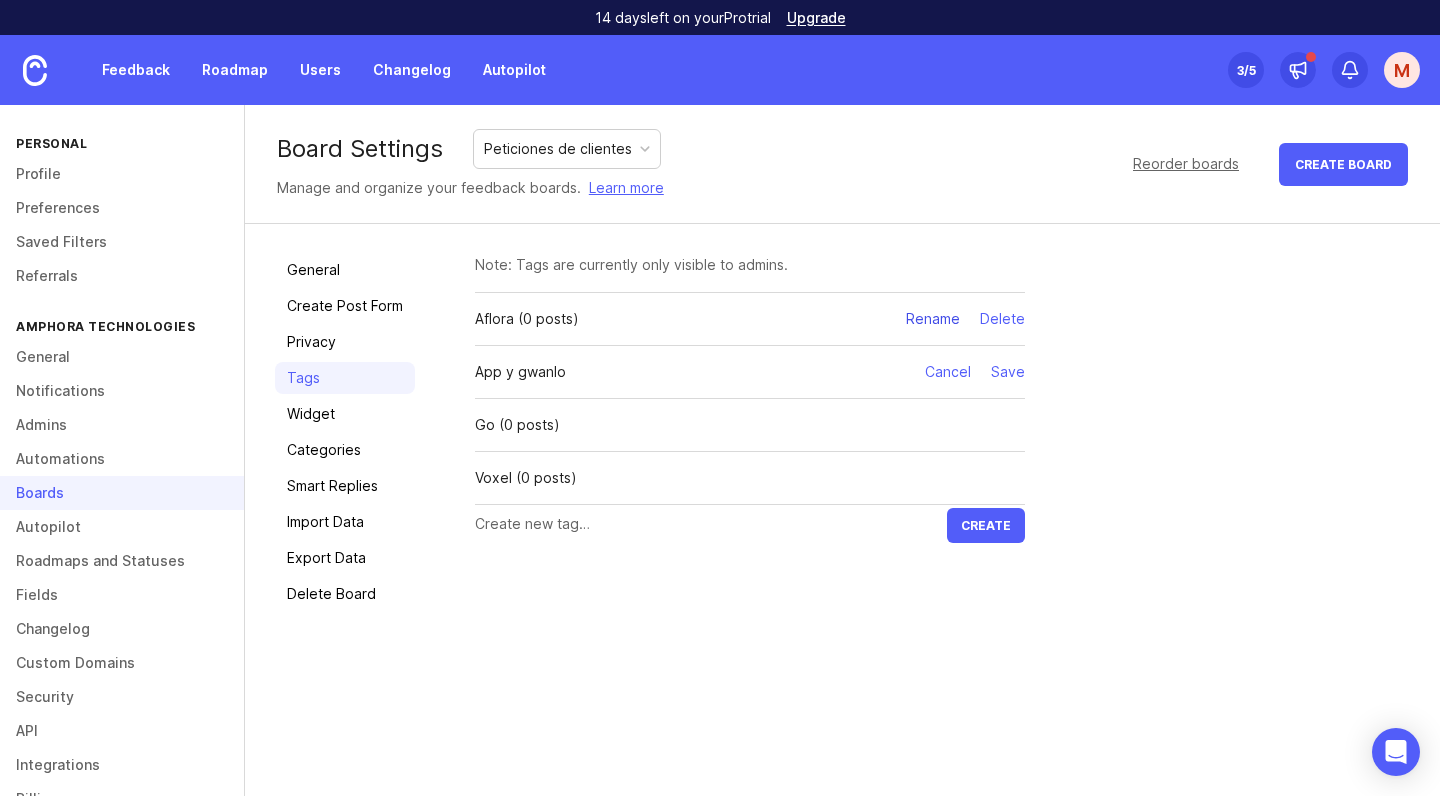 click on "Rename" at bounding box center (933, 319) 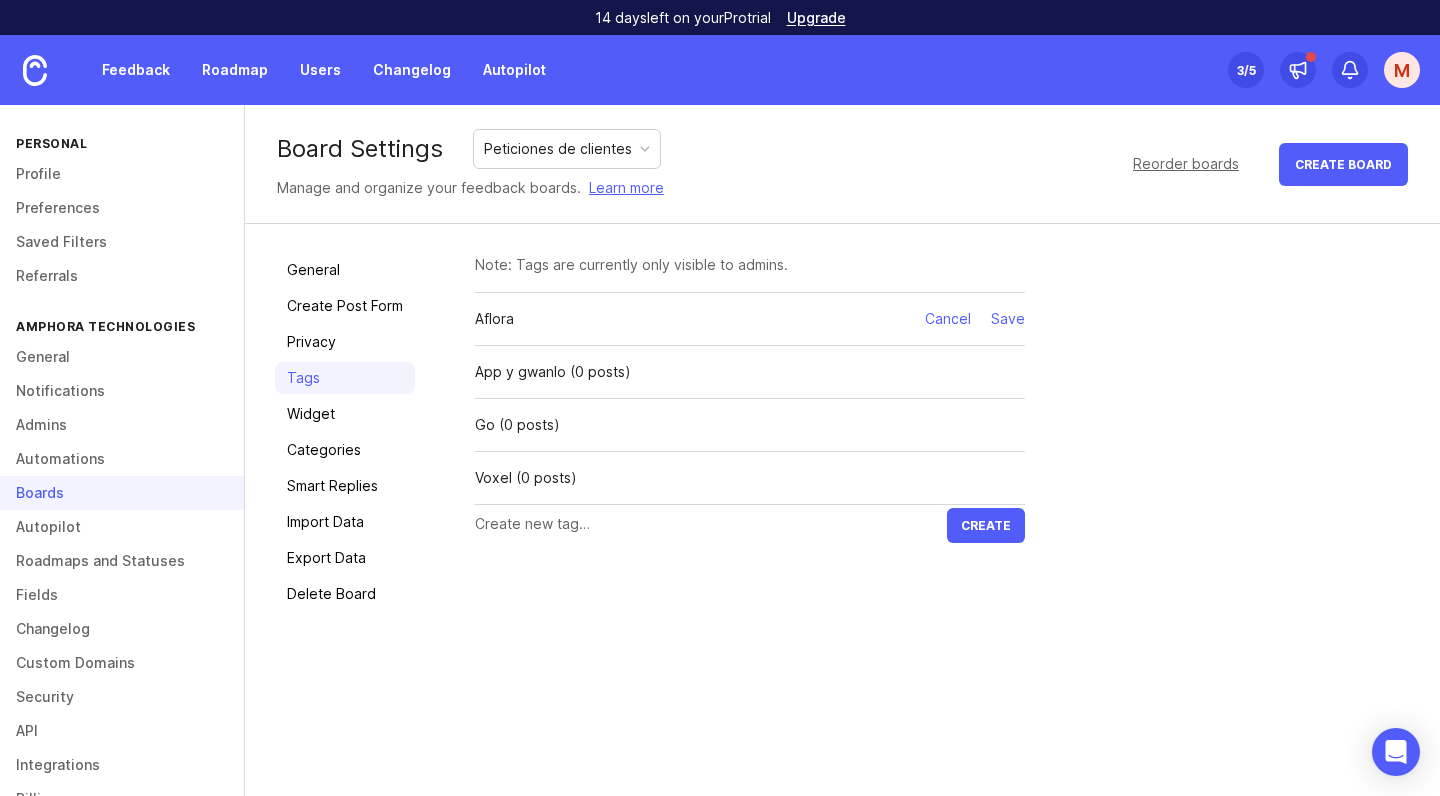 click on "Aflora" at bounding box center (690, 319) 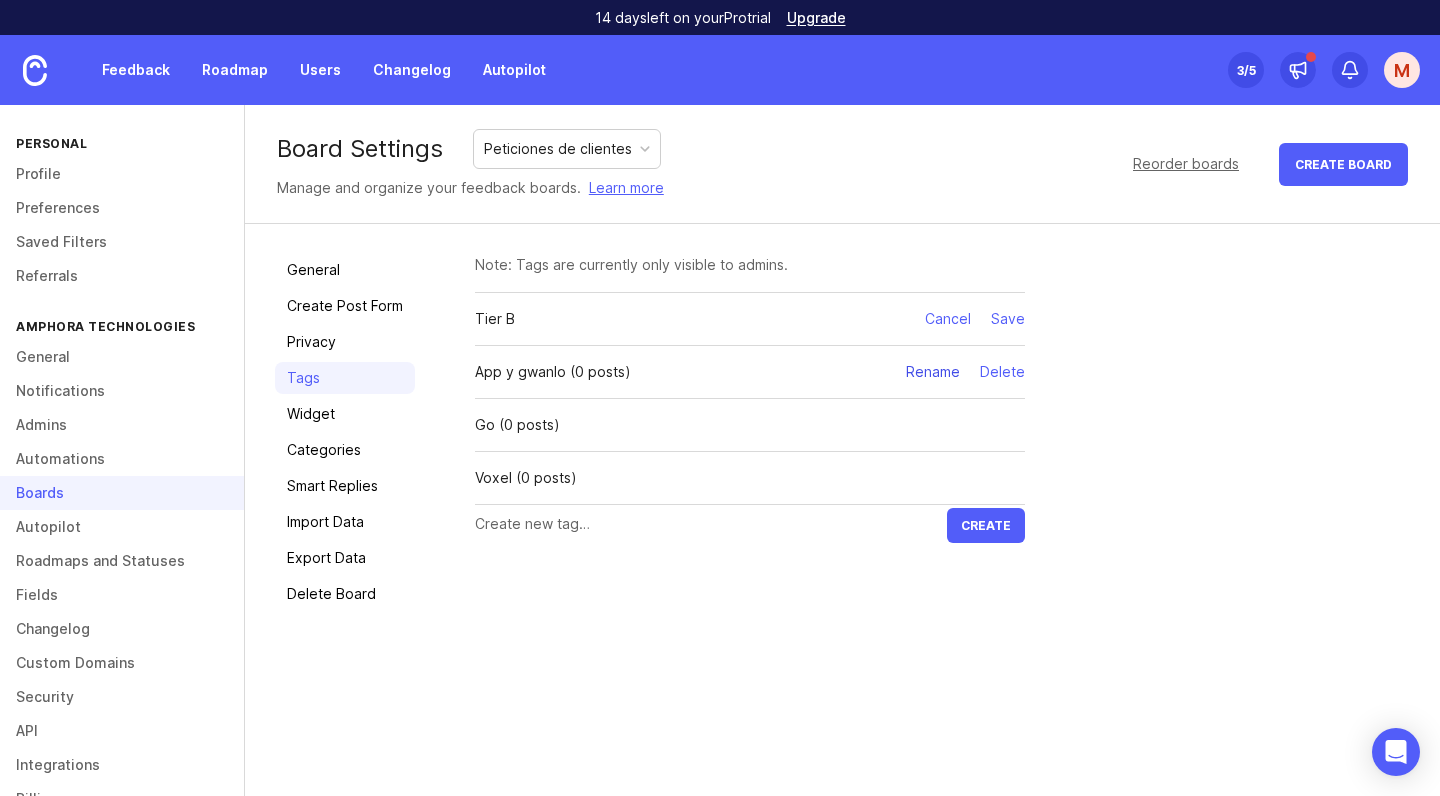 type on "Tier B" 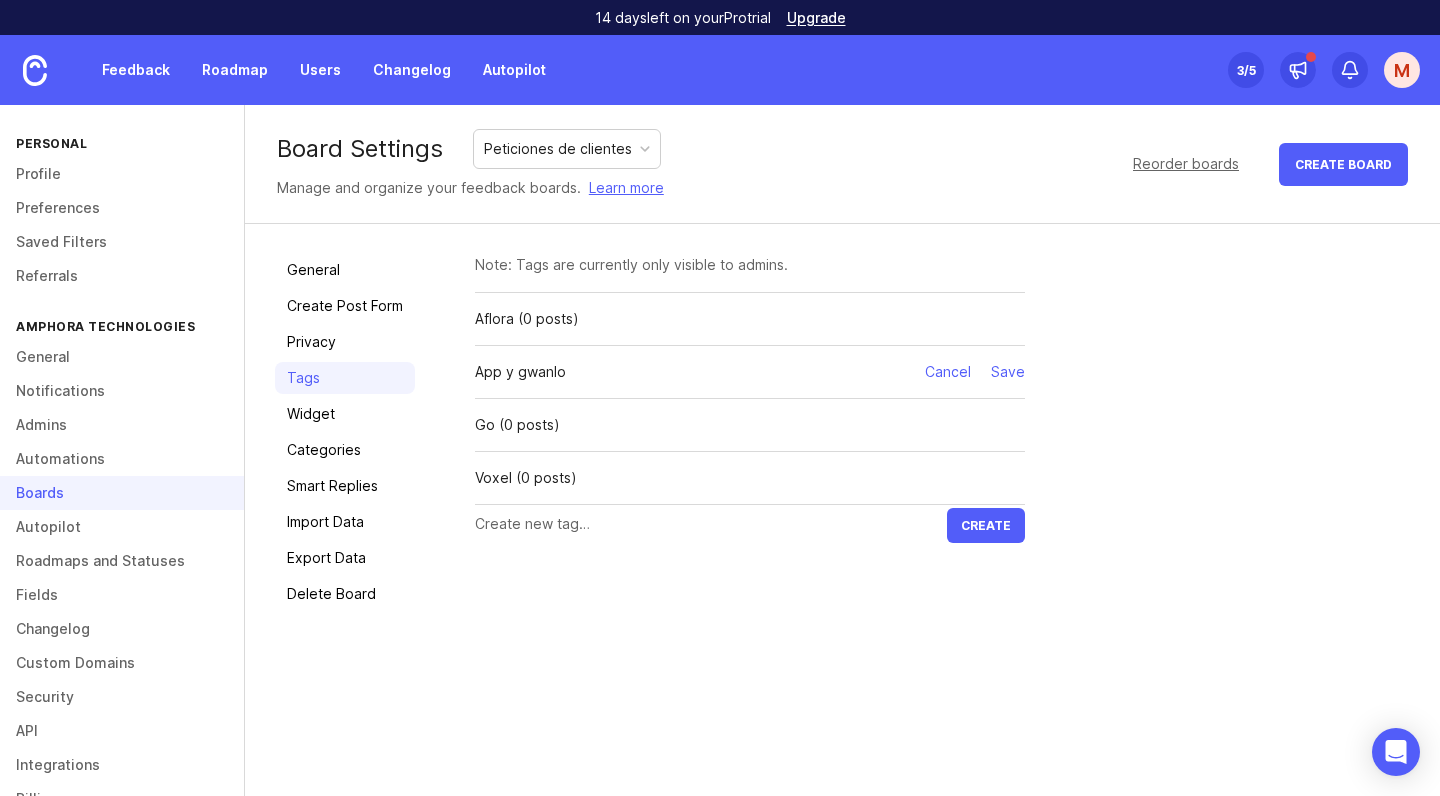 click on "App y gwanlo" at bounding box center [690, 372] 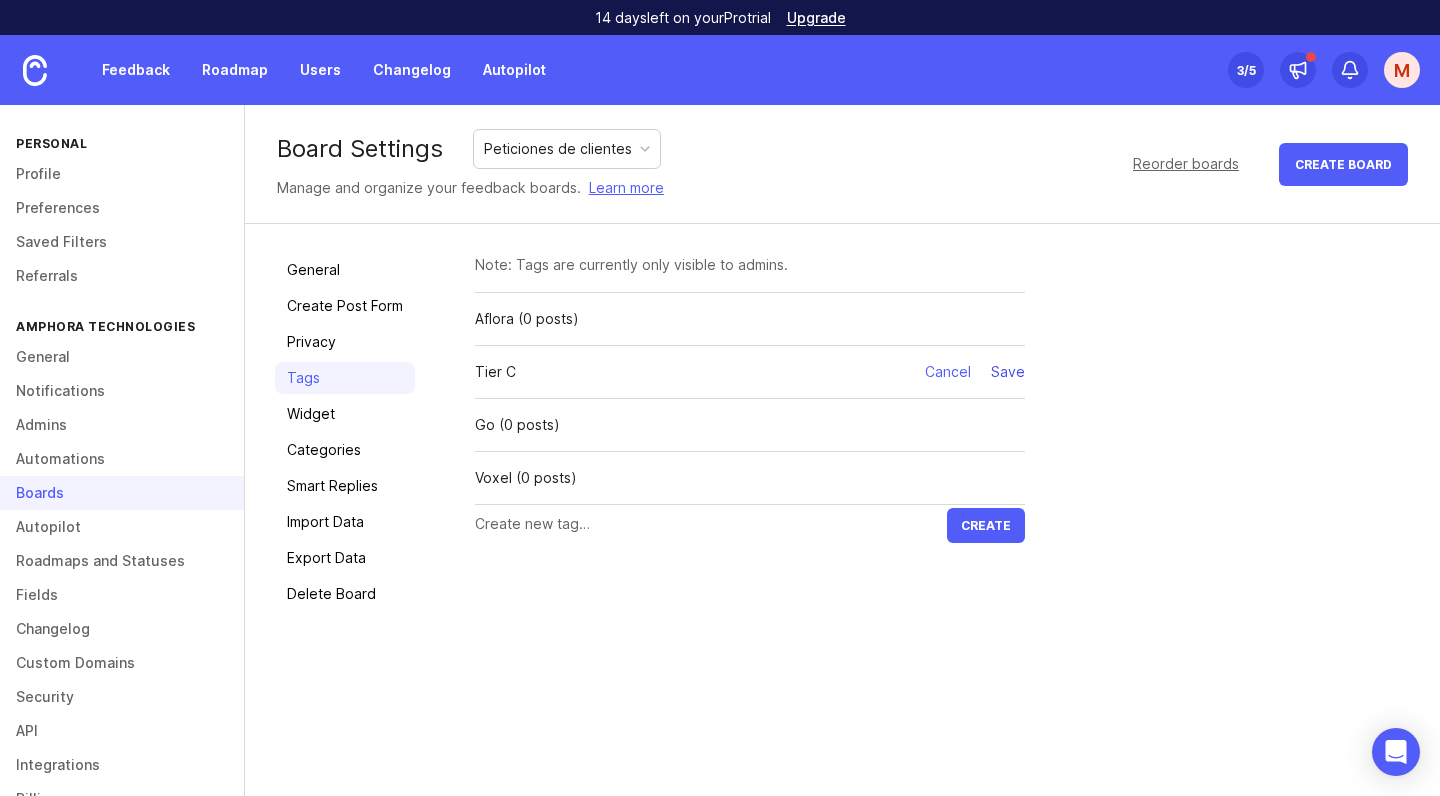 type on "Tier C" 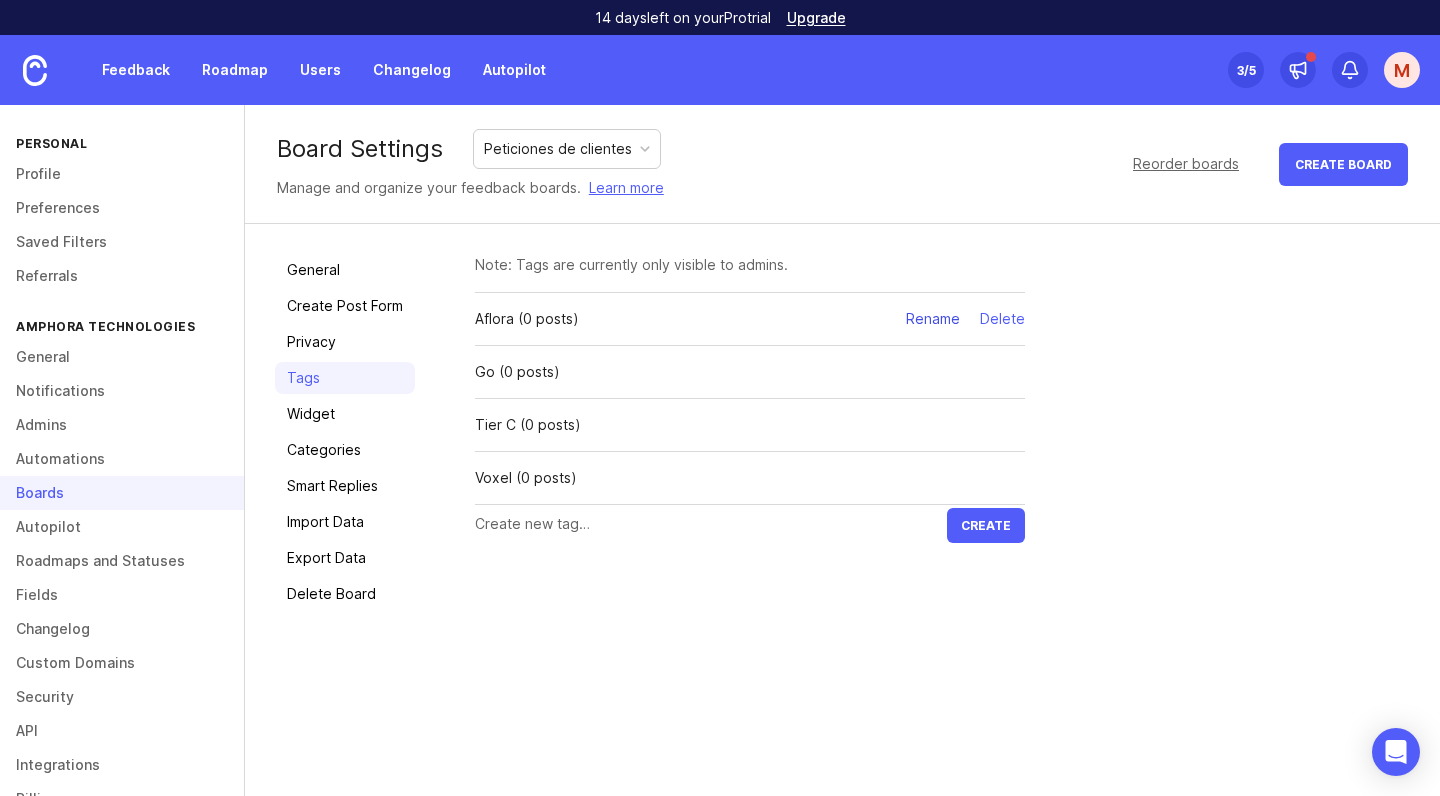 click on "Rename" at bounding box center (933, 319) 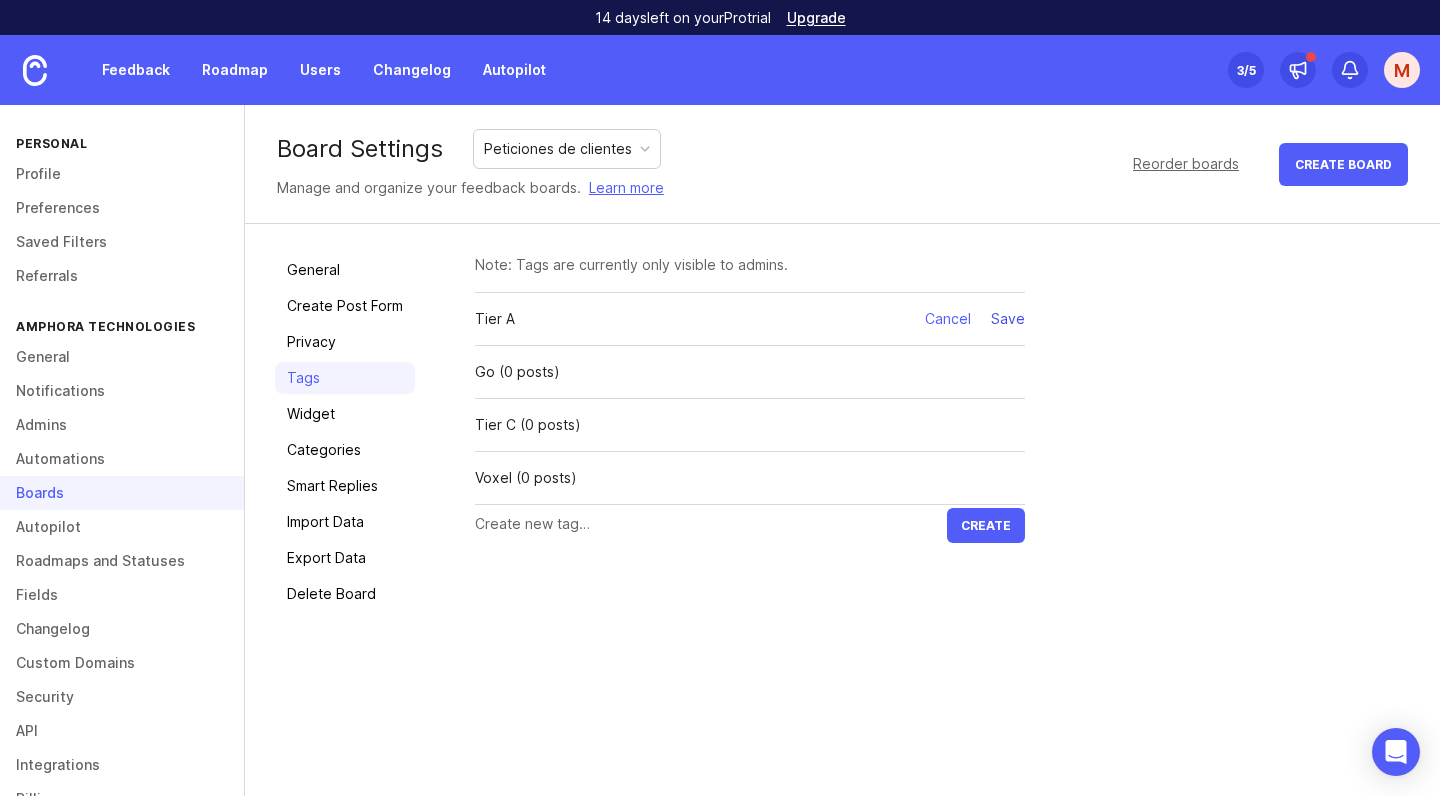 type on "Tier A" 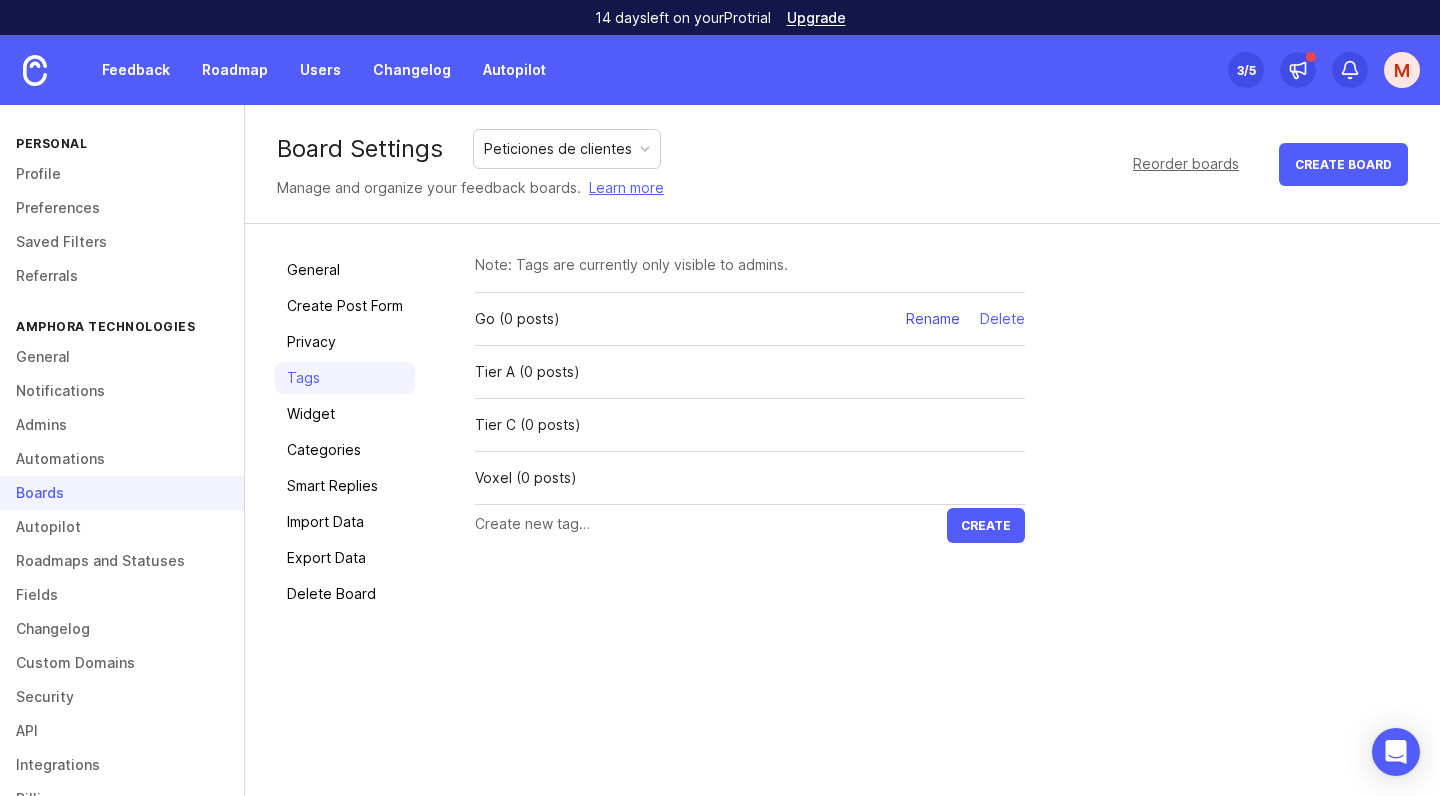 click on "Rename" at bounding box center [933, 319] 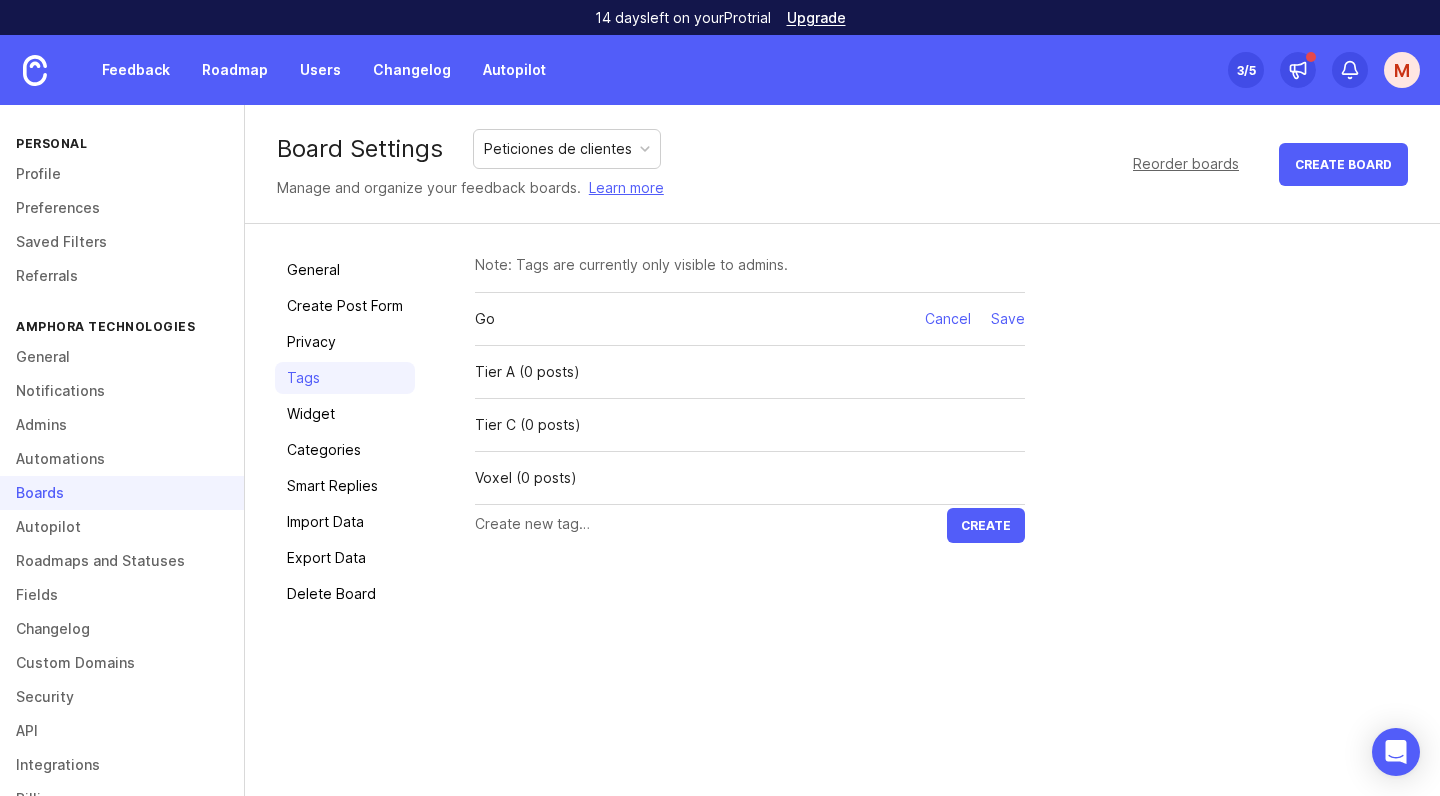 click on "Go Cancel Save" at bounding box center [750, 319] 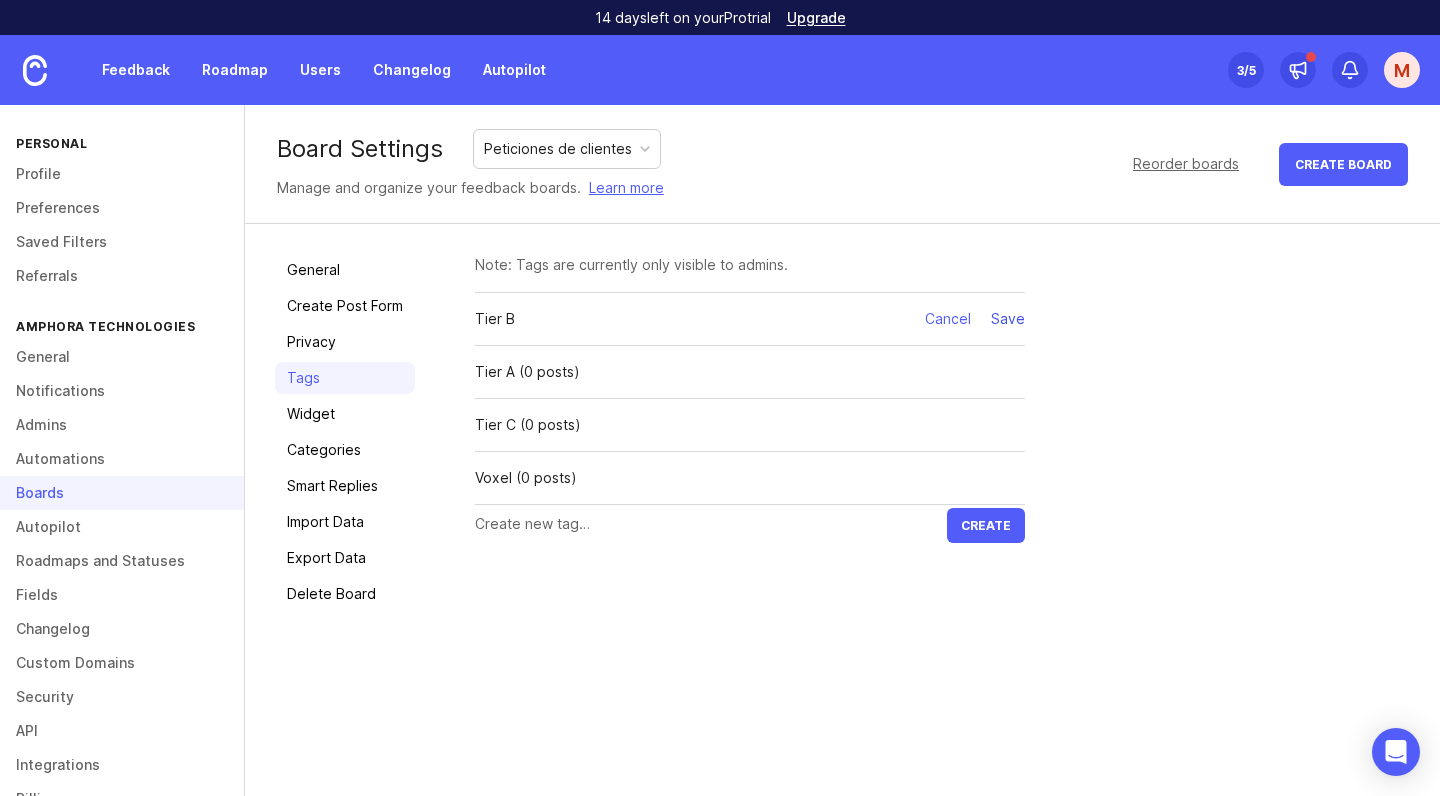 type on "Tier B" 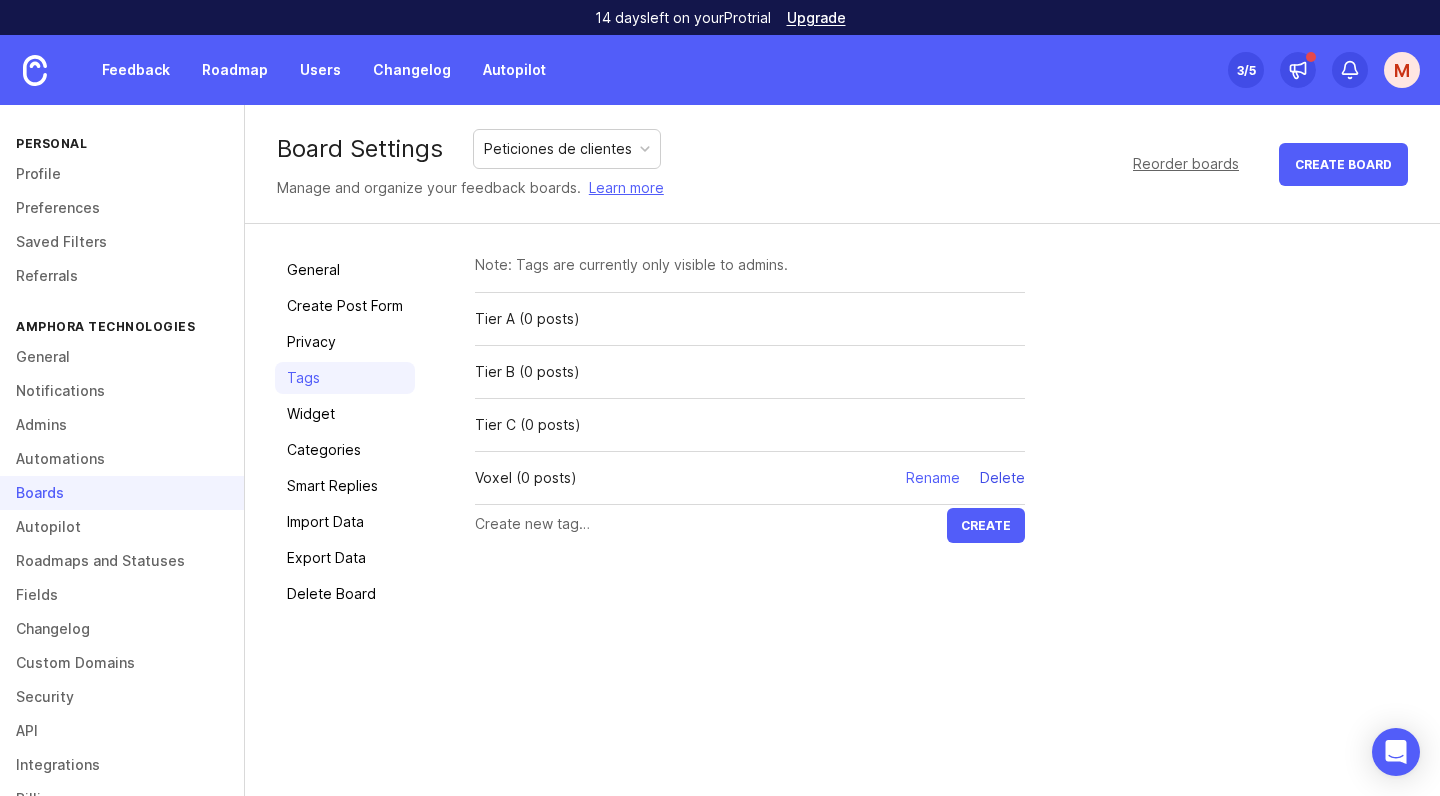 click on "Delete" at bounding box center (0, 0) 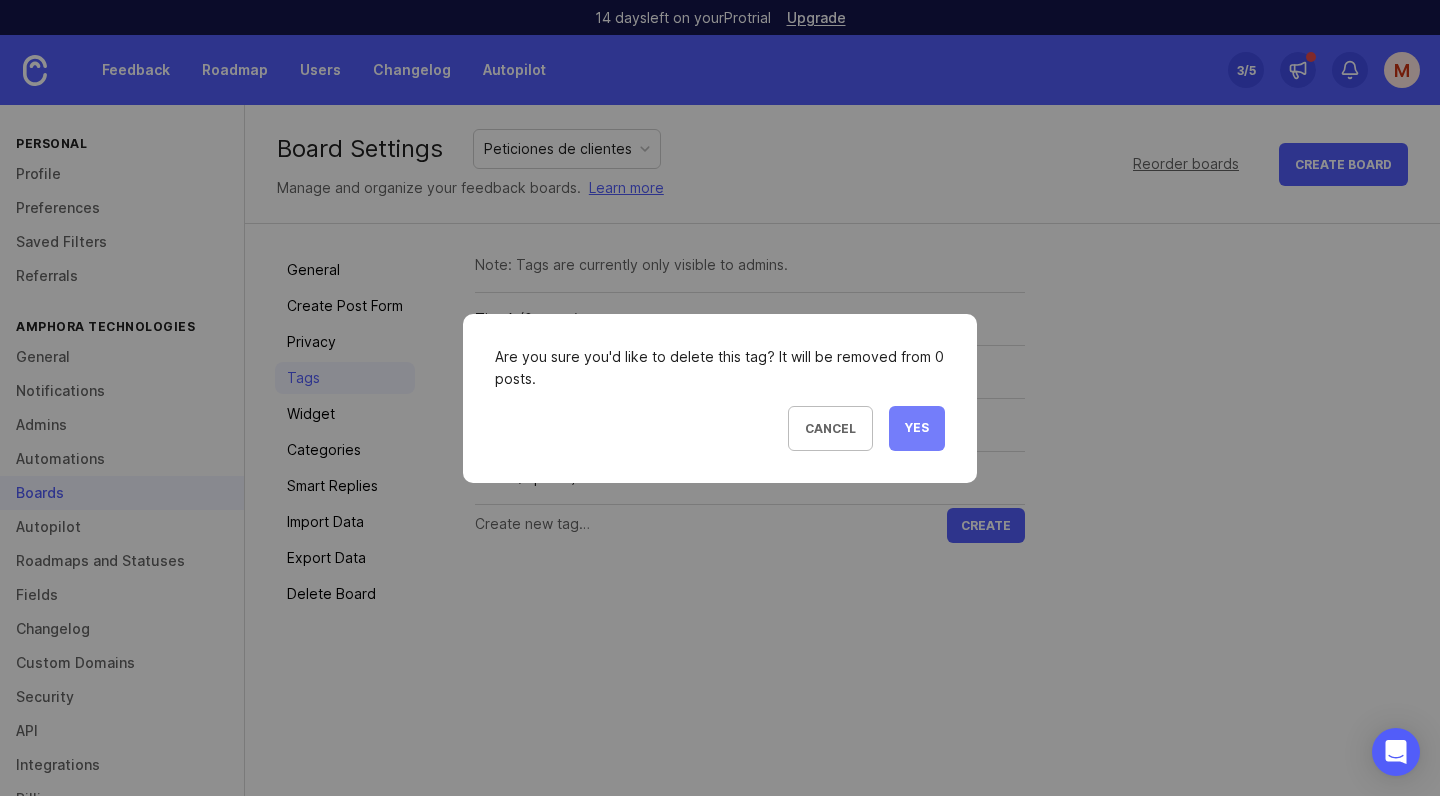 click on "Yes" at bounding box center (917, 428) 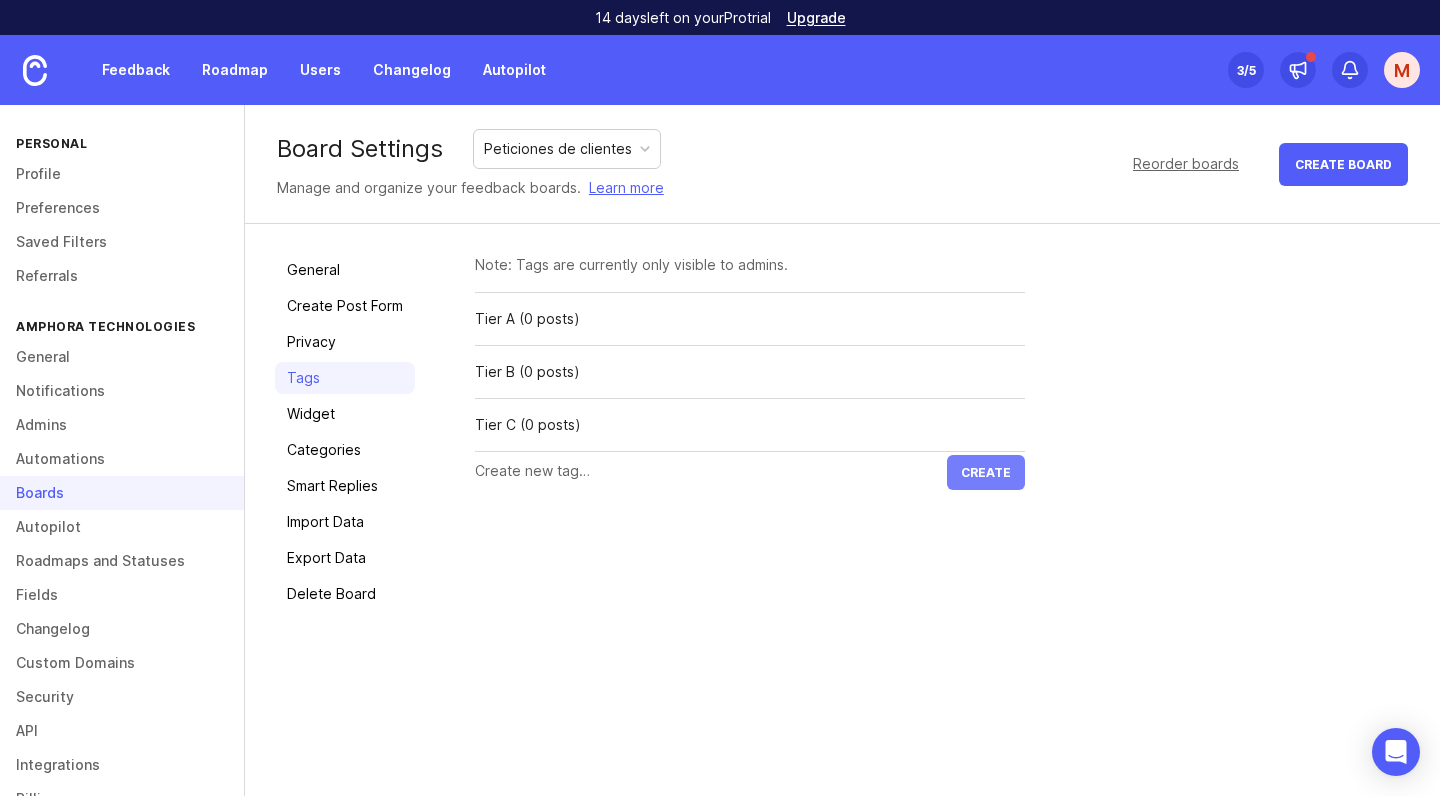 click on "Create" at bounding box center (986, 472) 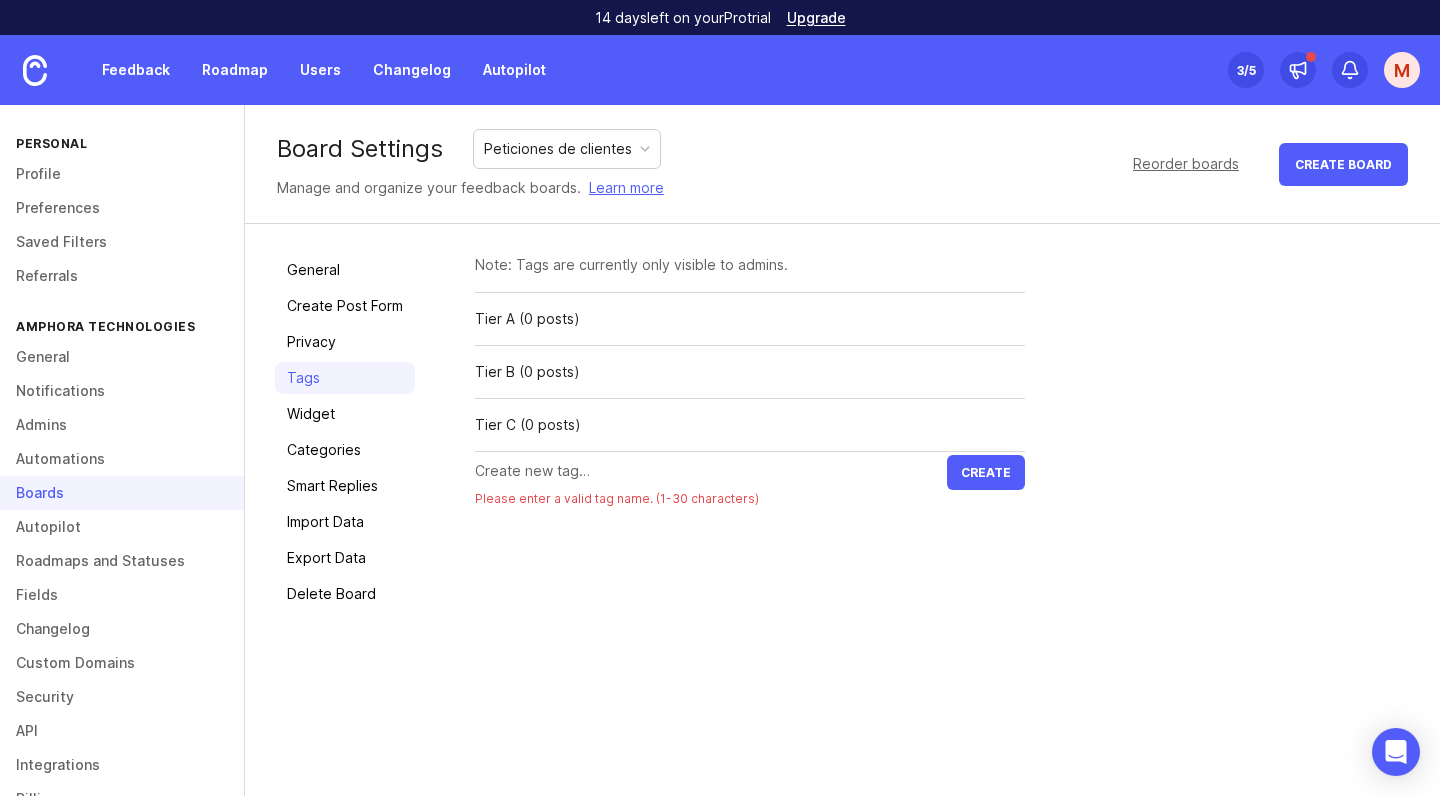 click on "General Create Post Form Privacy Tags Widget Categories Smart Replies Import Data Export Data Delete Board Note: Tags are currently only visible to admins. Tier A (0 posts) Rename Delete Tier B  (0 posts) Rename Delete Tier C  (0 posts) Rename Delete Create   Please enter a valid tag name. (1-30 characters)" at bounding box center (842, 432) 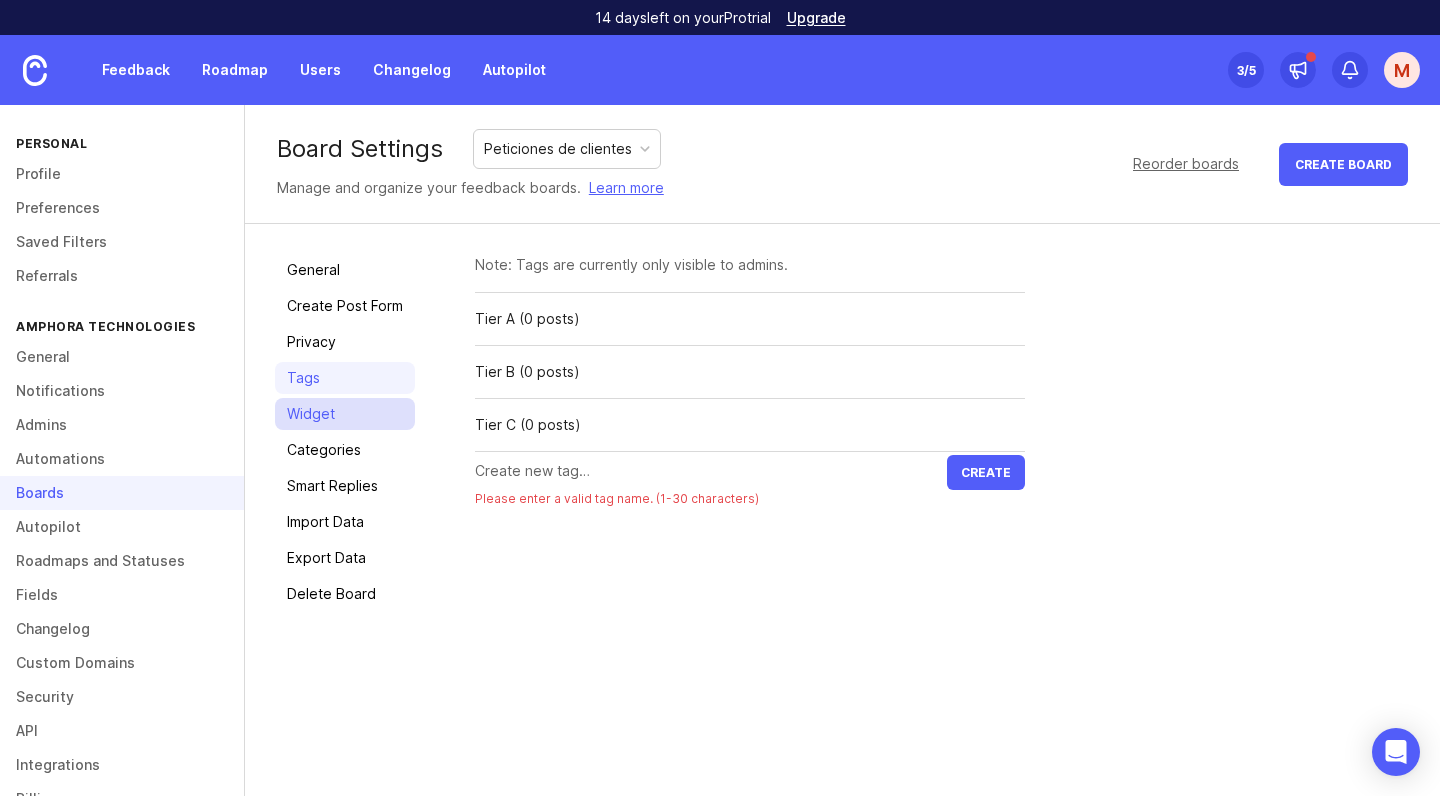 click on "Widget" at bounding box center (345, 414) 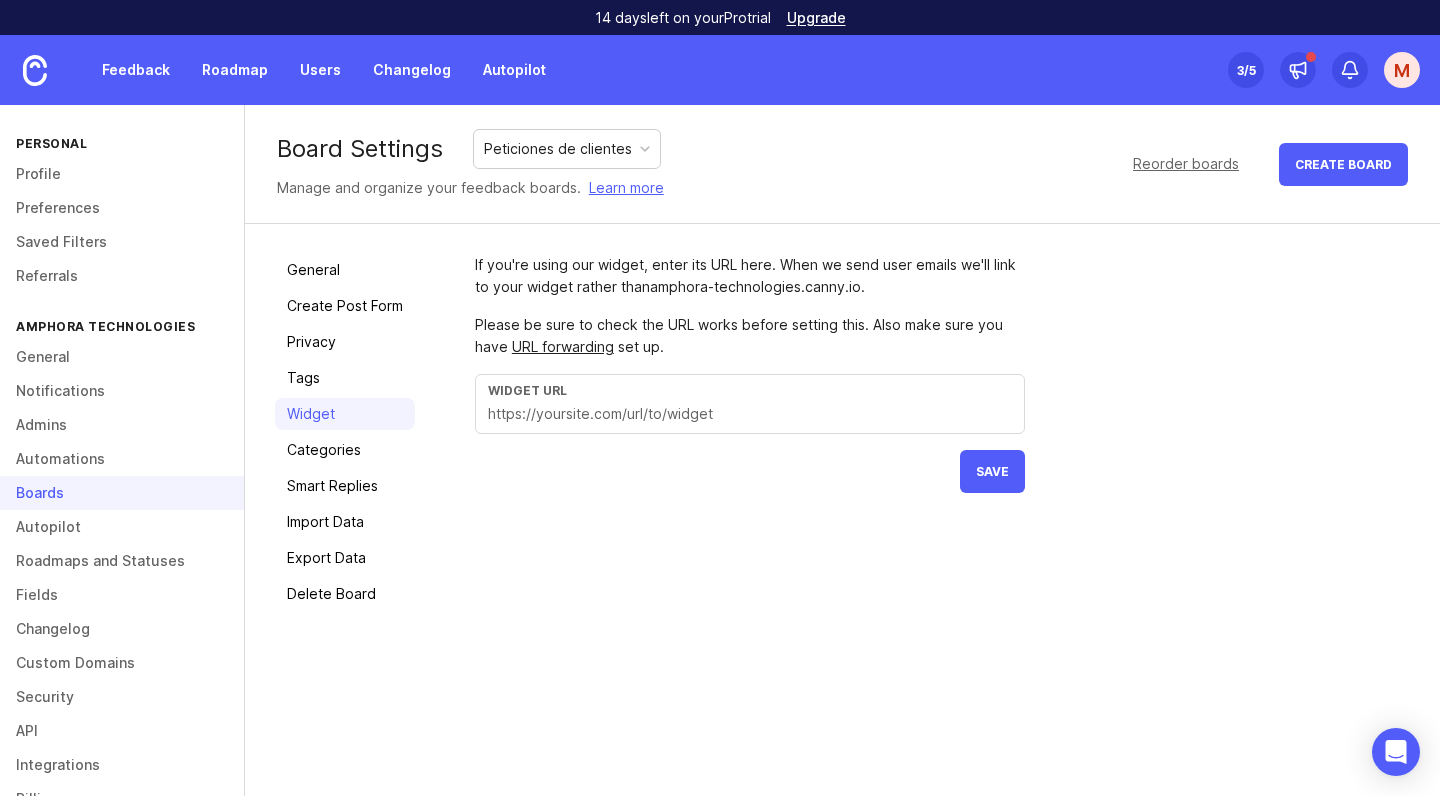 click at bounding box center (750, 414) 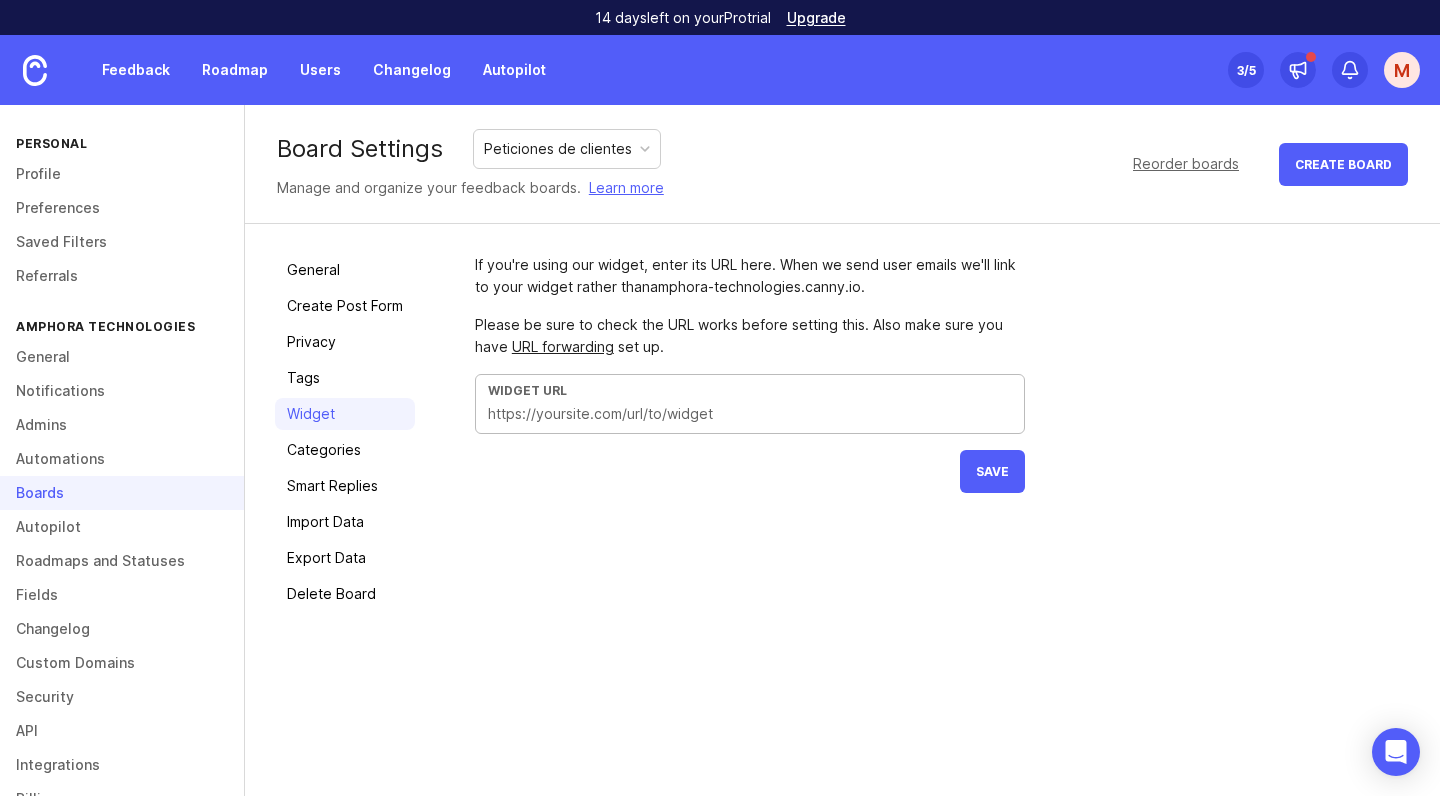 click at bounding box center [750, 414] 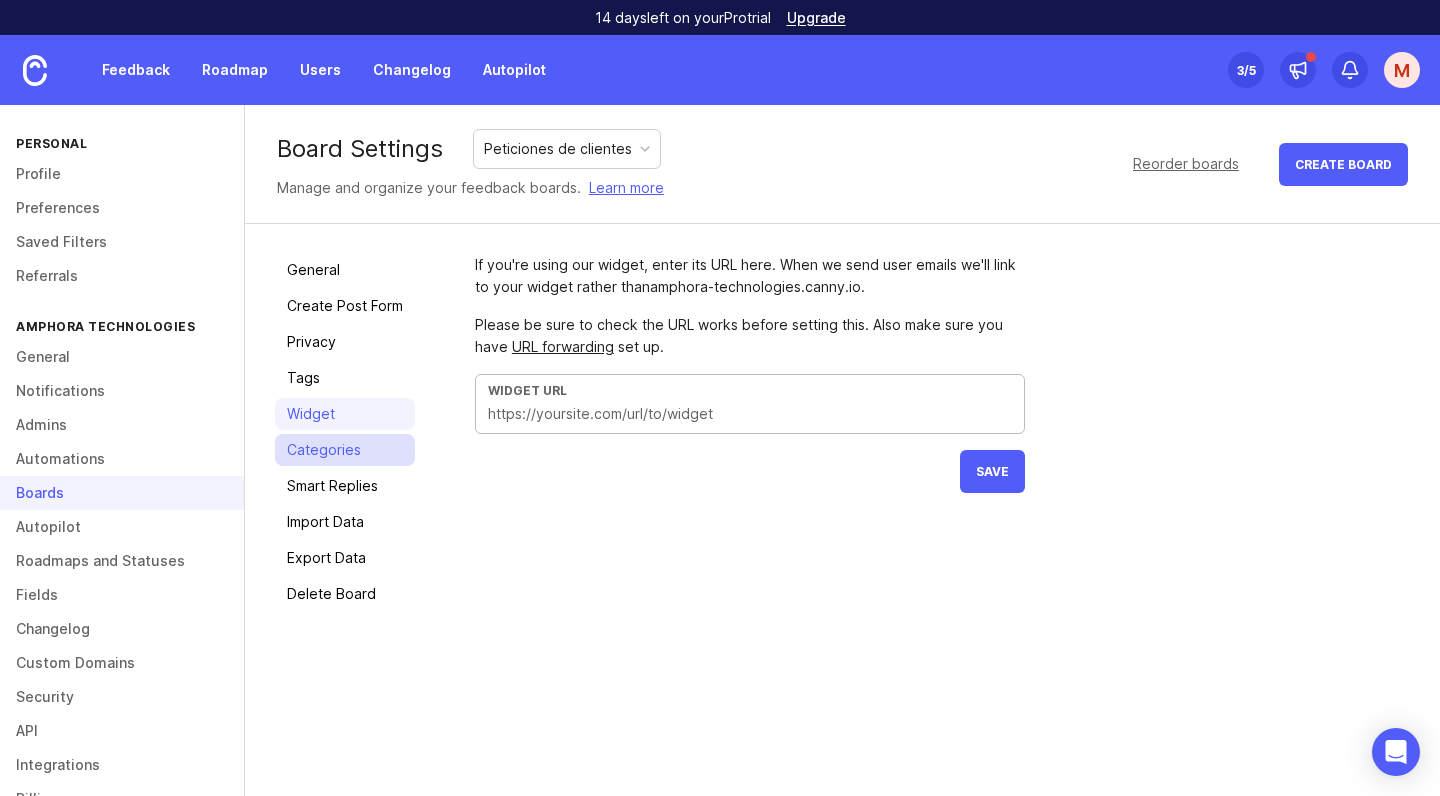 click on "Categories" at bounding box center [345, 450] 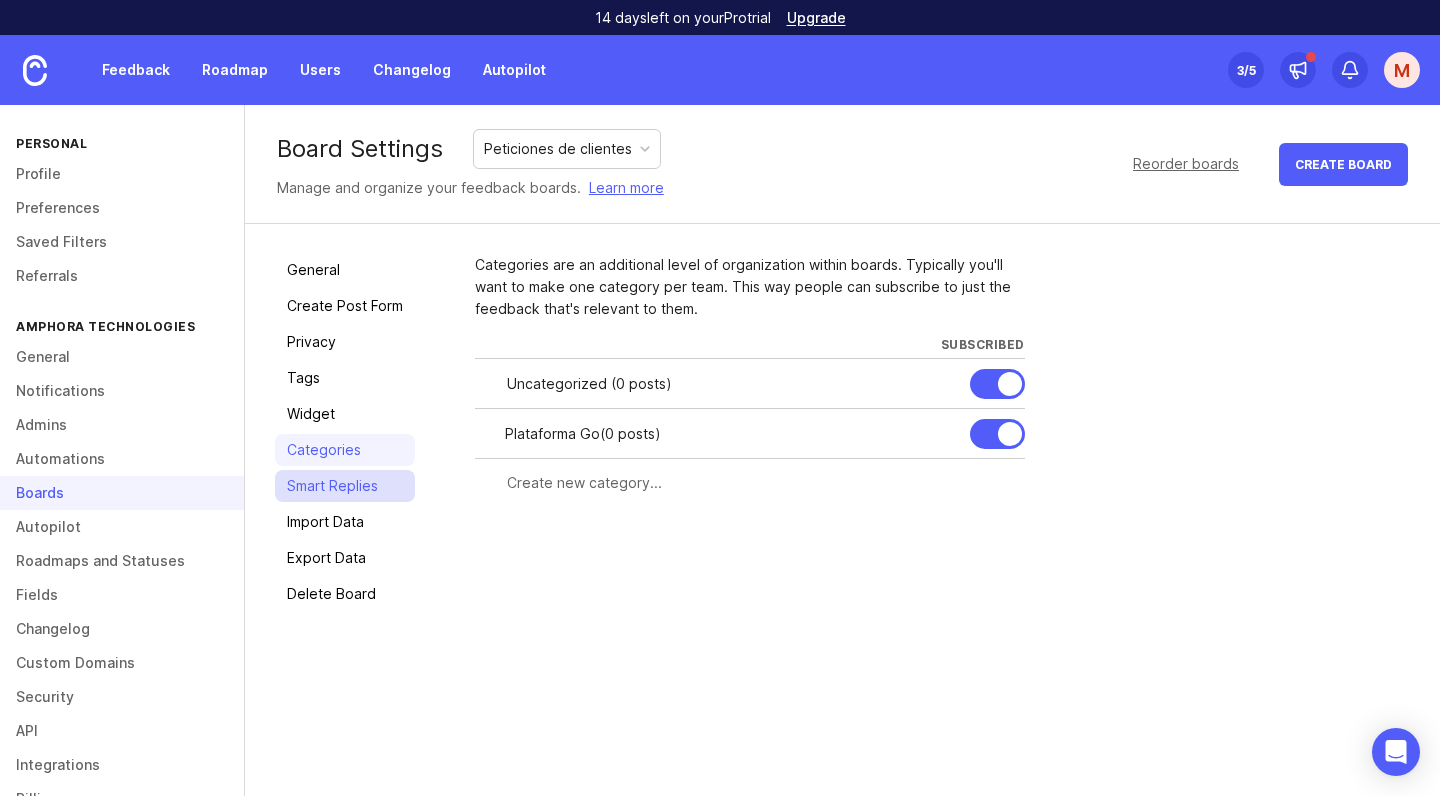 click on "Smart Replies" at bounding box center [345, 486] 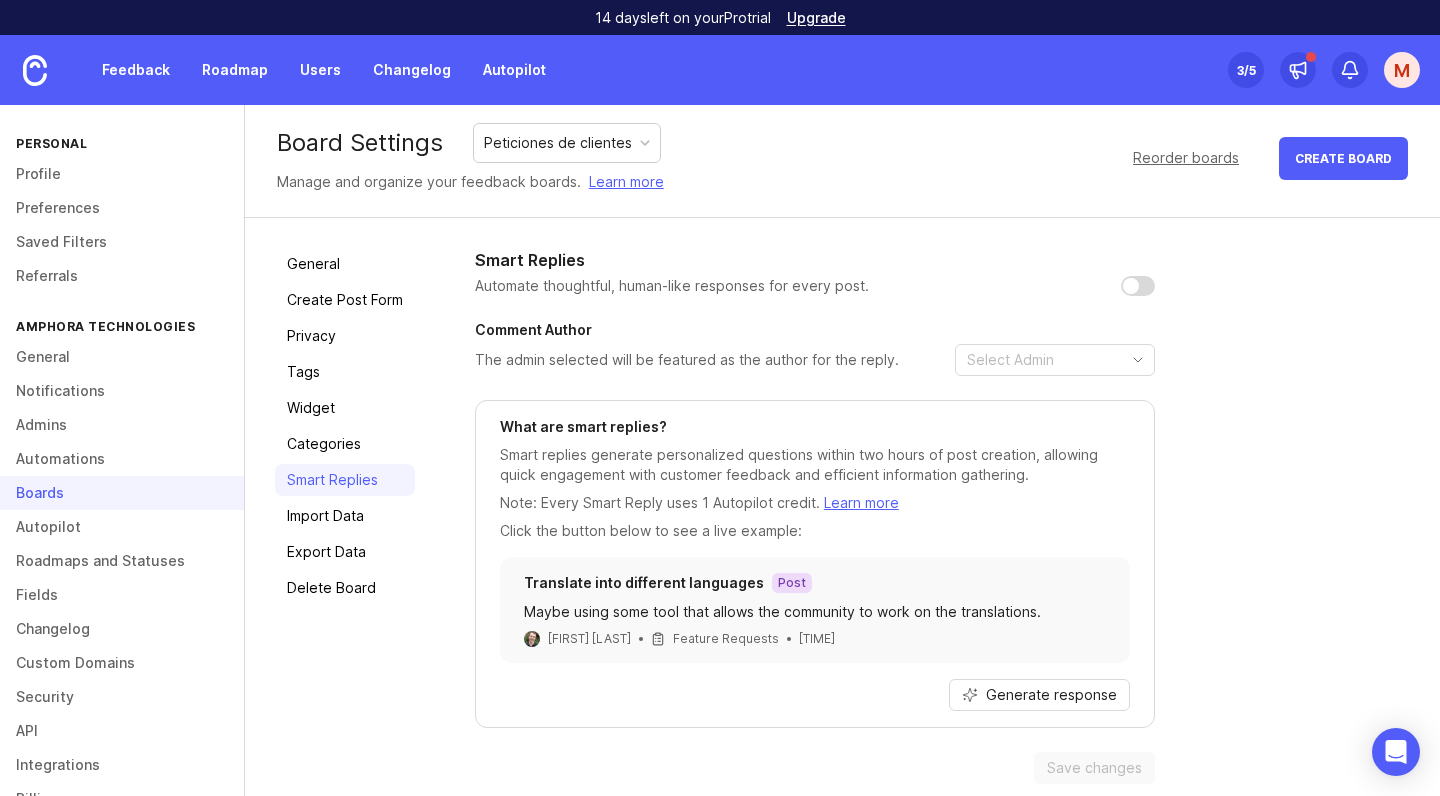 scroll, scrollTop: 8, scrollLeft: 0, axis: vertical 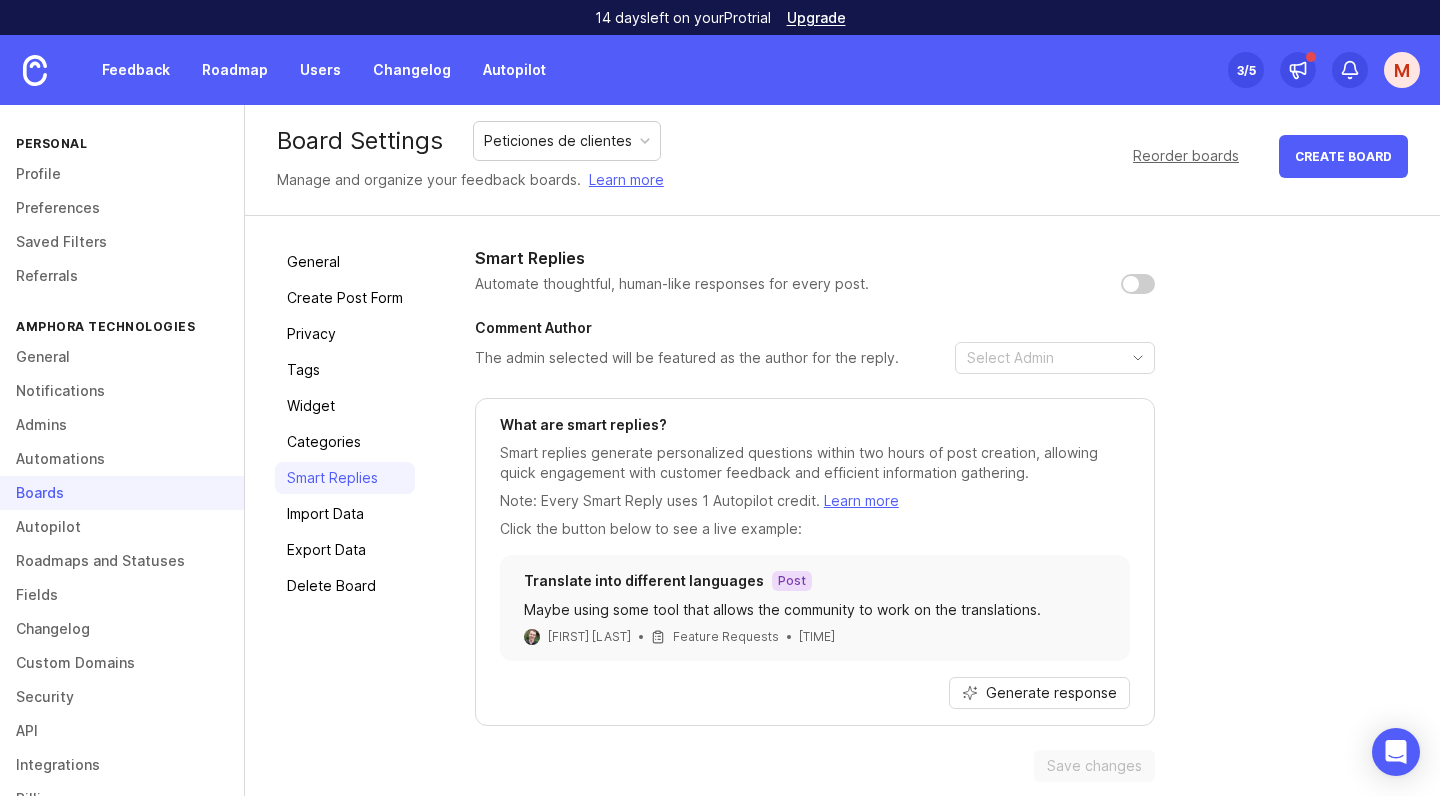 click at bounding box center (1138, 284) 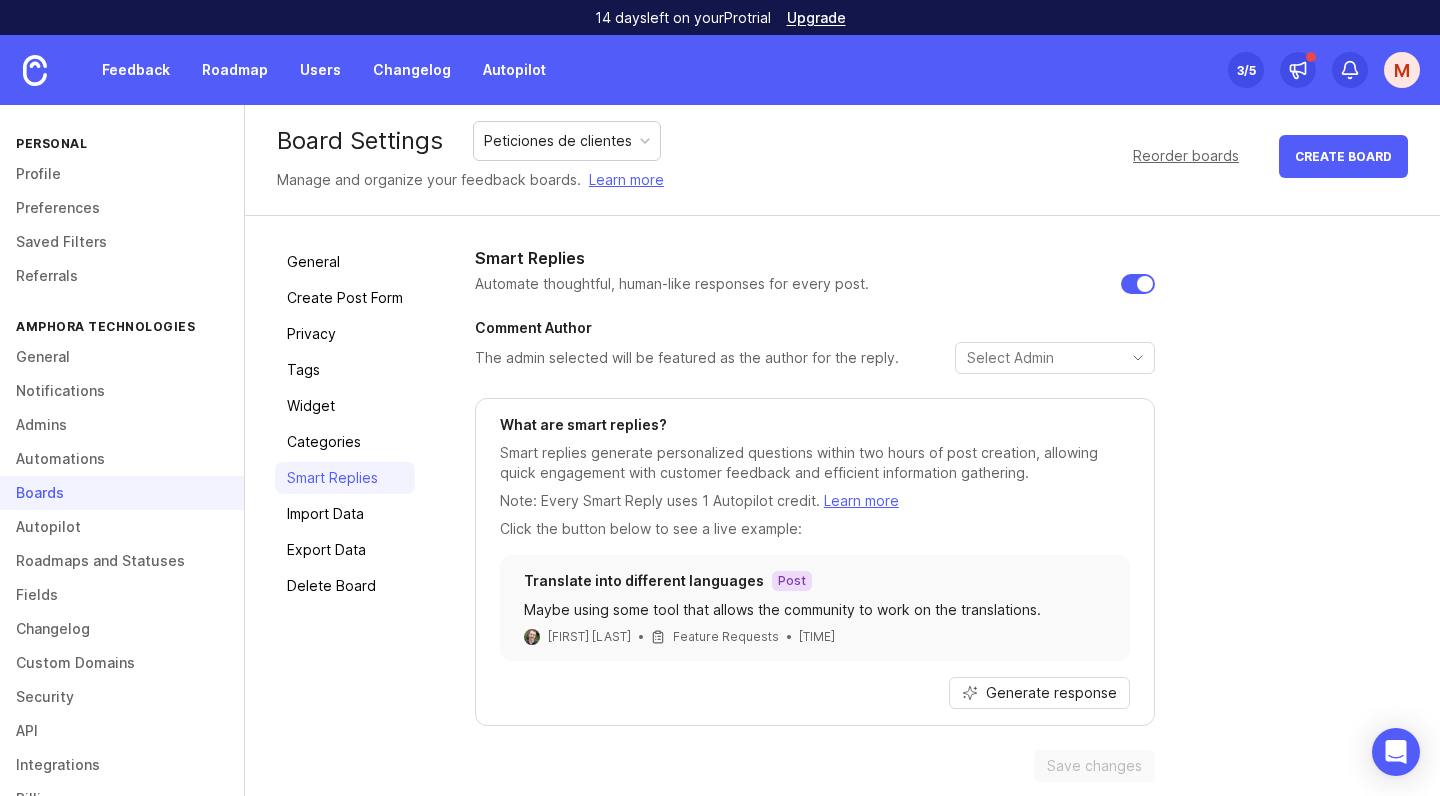 click on "Translate into different languages Post Maybe using some tool that allows the community to work on the translations. Andrew Rasmussen Feature Requests 36 minutes ago" at bounding box center [815, 608] 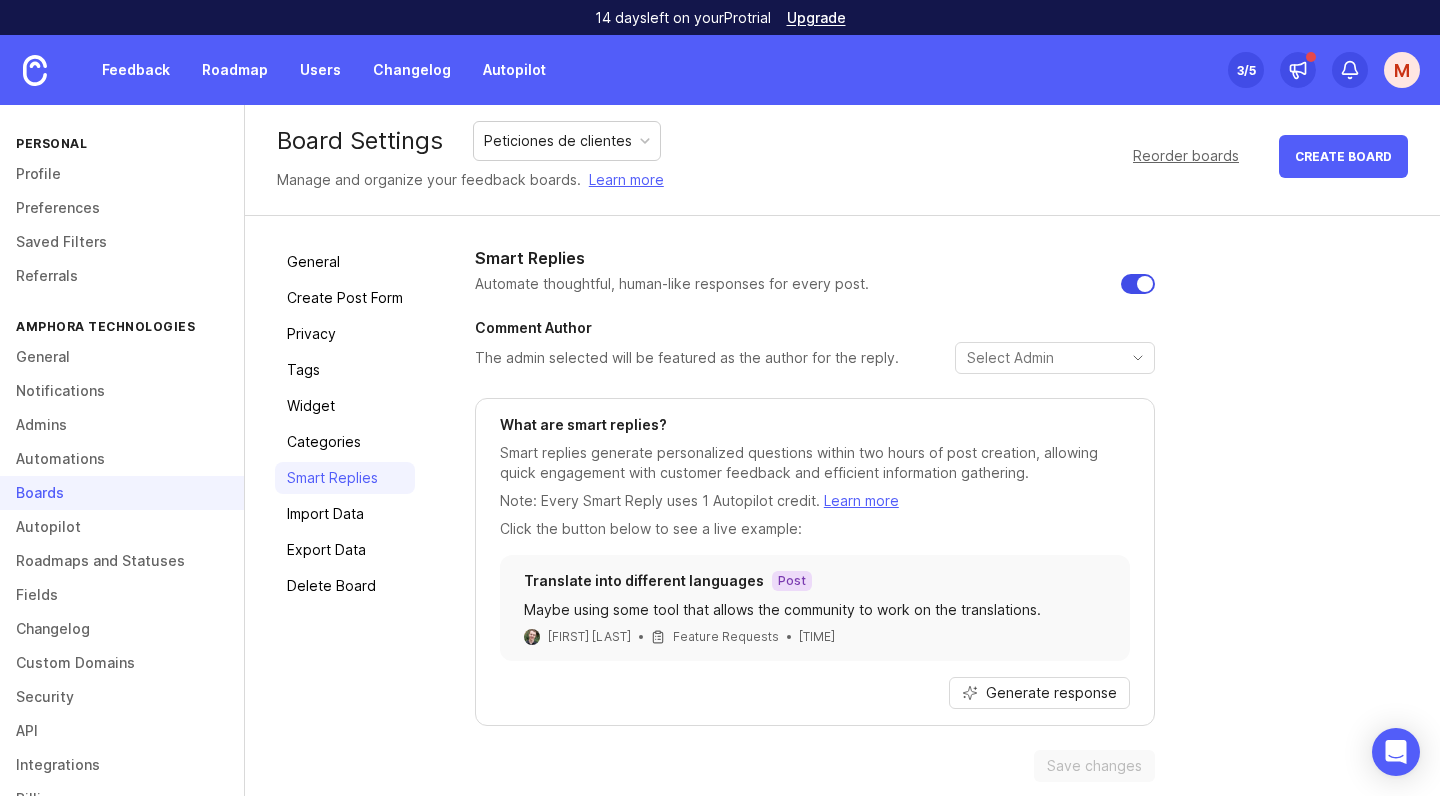 click at bounding box center [1138, 284] 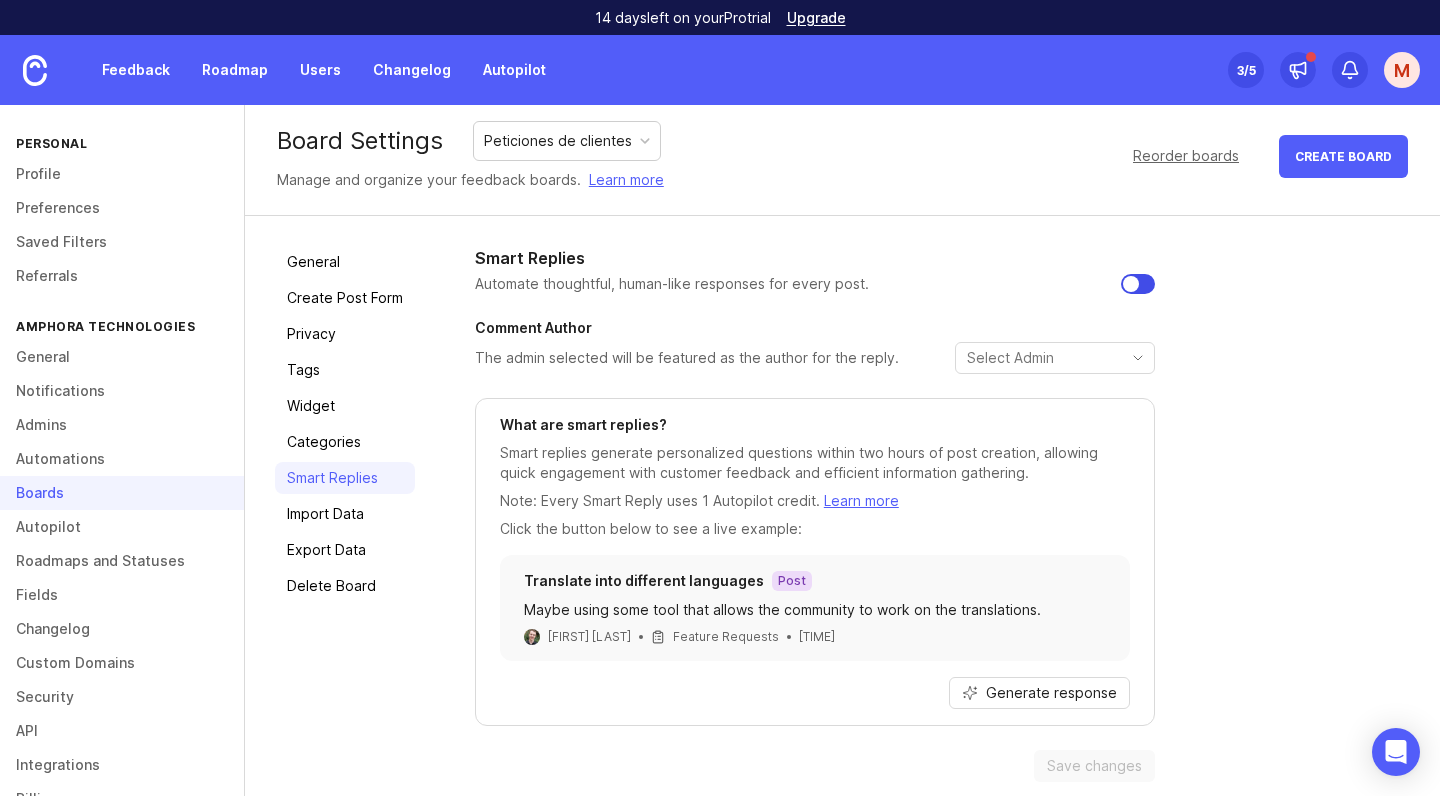 checkbox on "false" 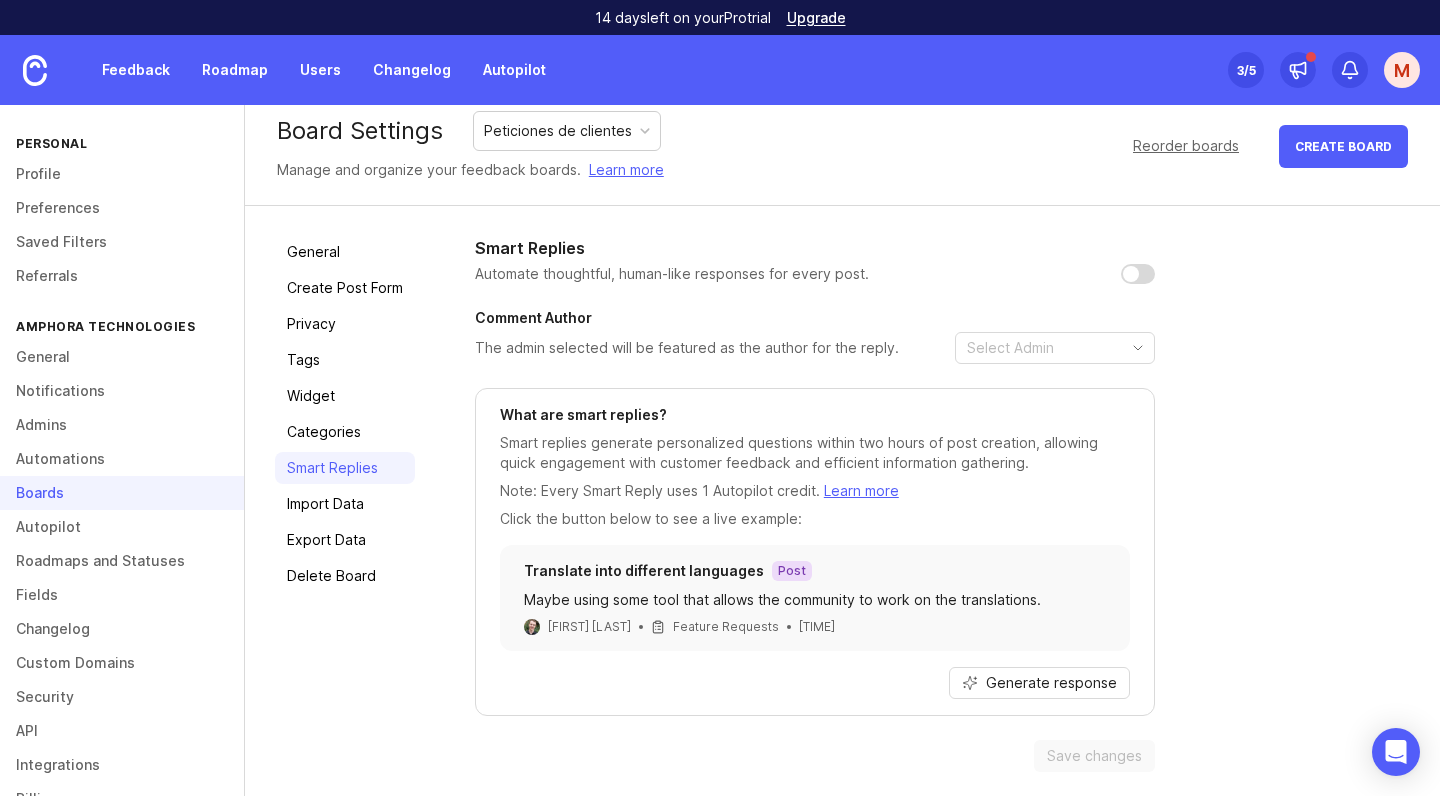 scroll, scrollTop: 20, scrollLeft: 0, axis: vertical 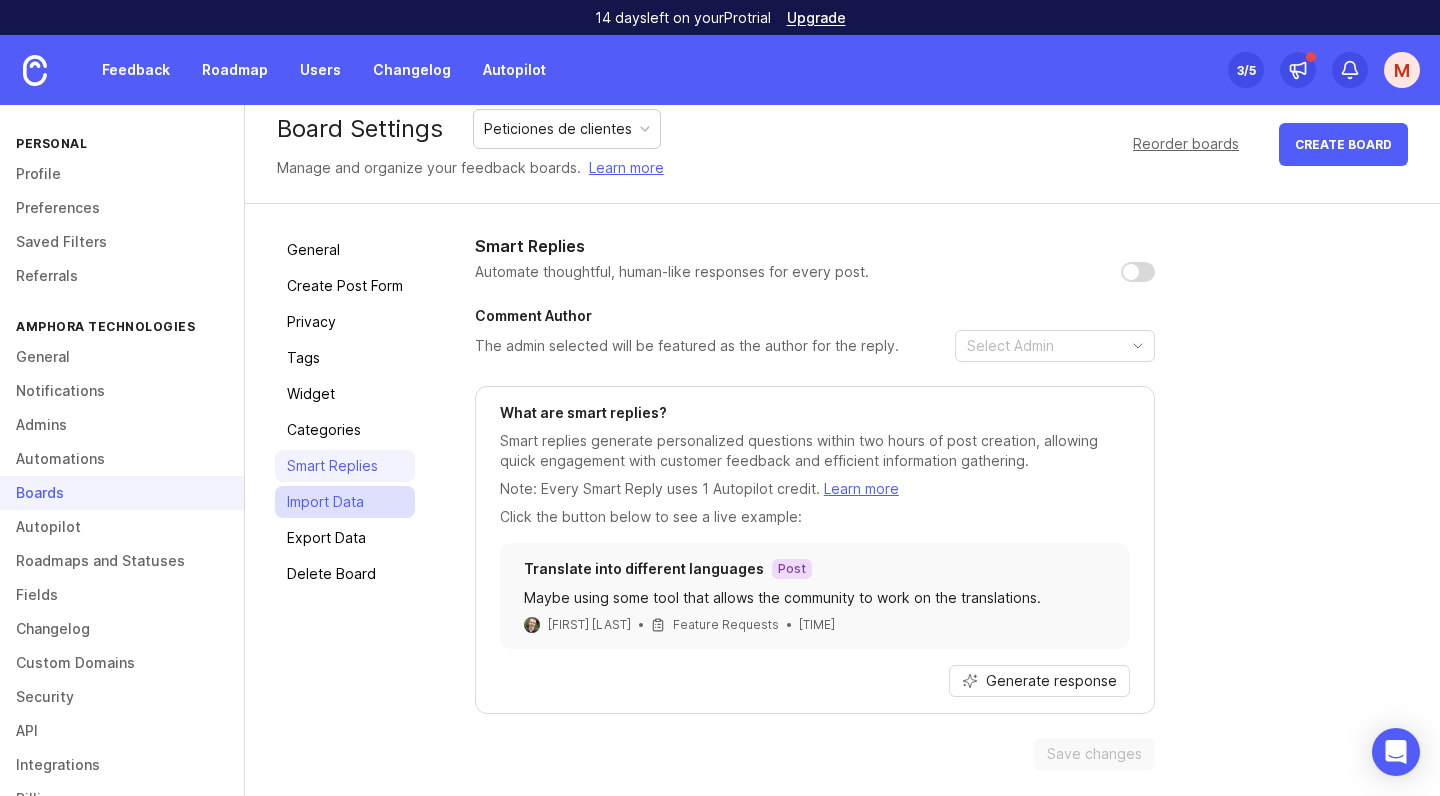 click on "Import Data" at bounding box center [345, 502] 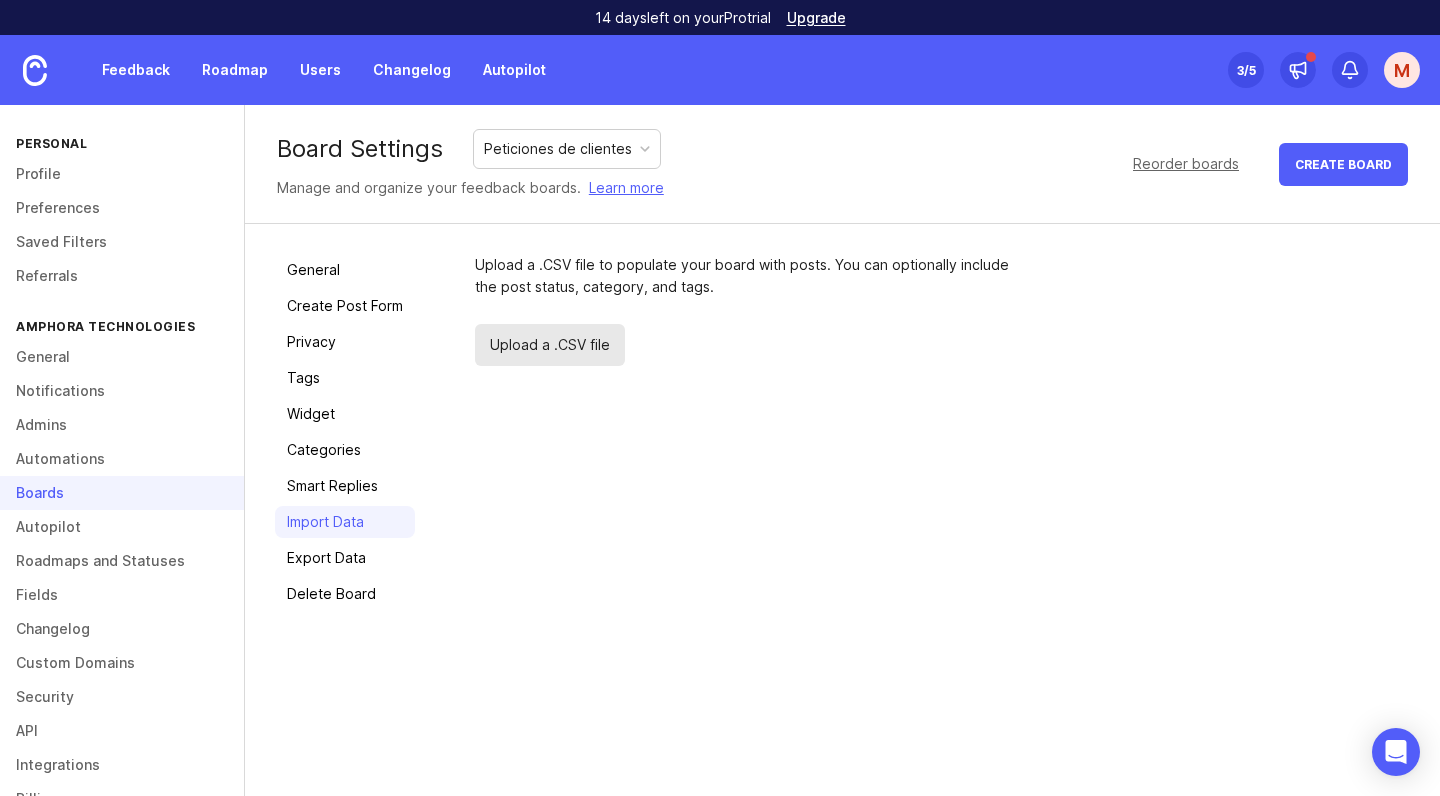 scroll, scrollTop: 0, scrollLeft: 0, axis: both 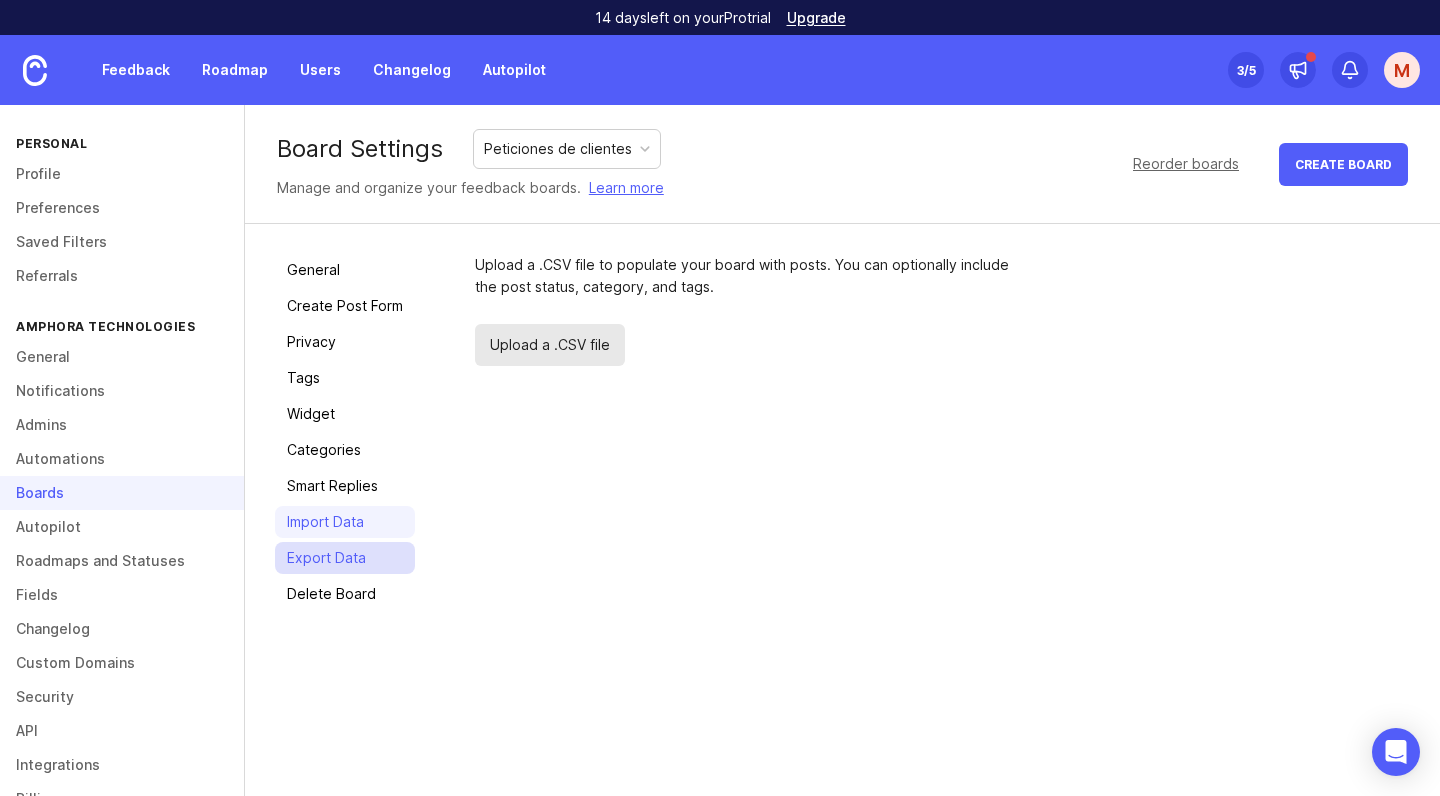click on "Export Data" at bounding box center (345, 558) 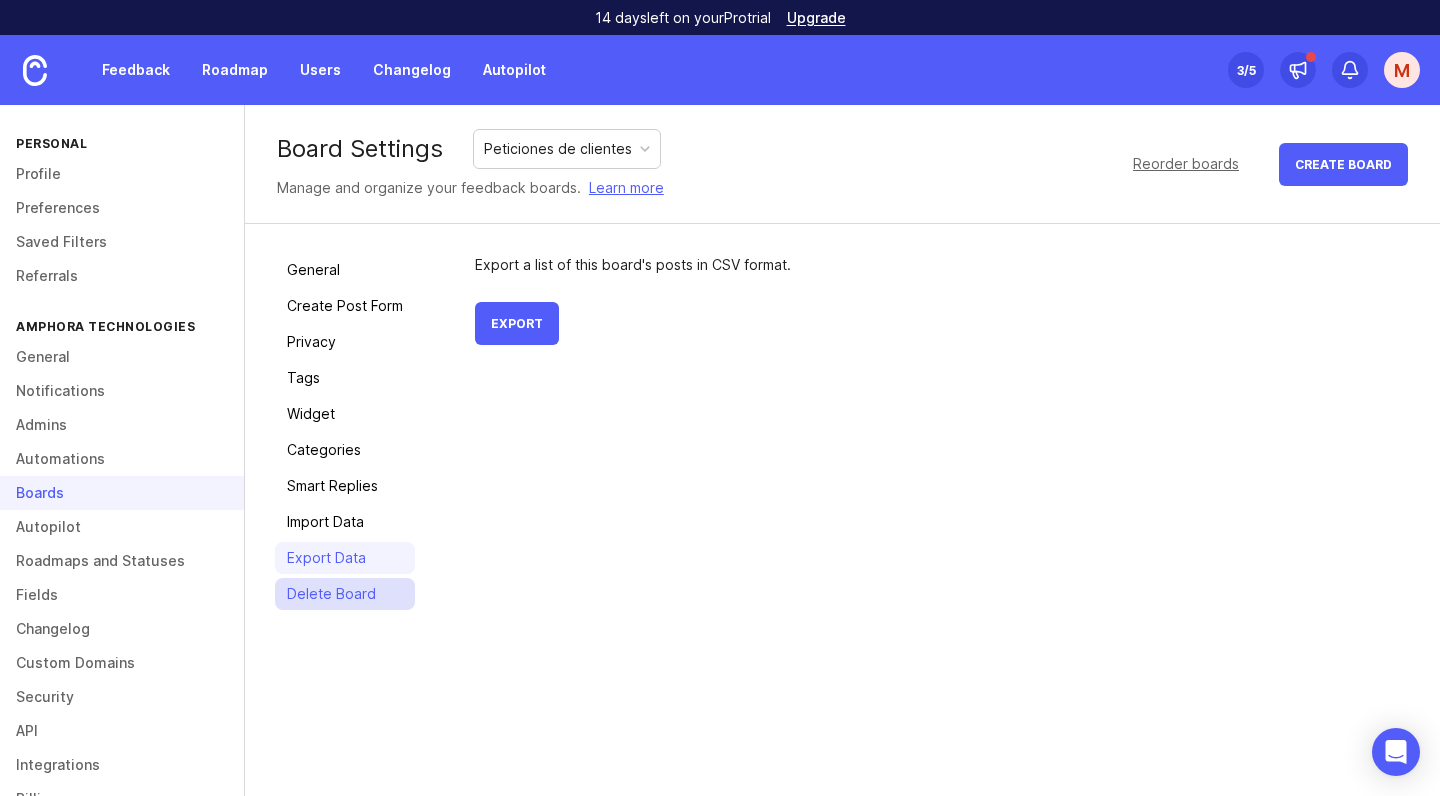 click on "Delete Board" at bounding box center [345, 594] 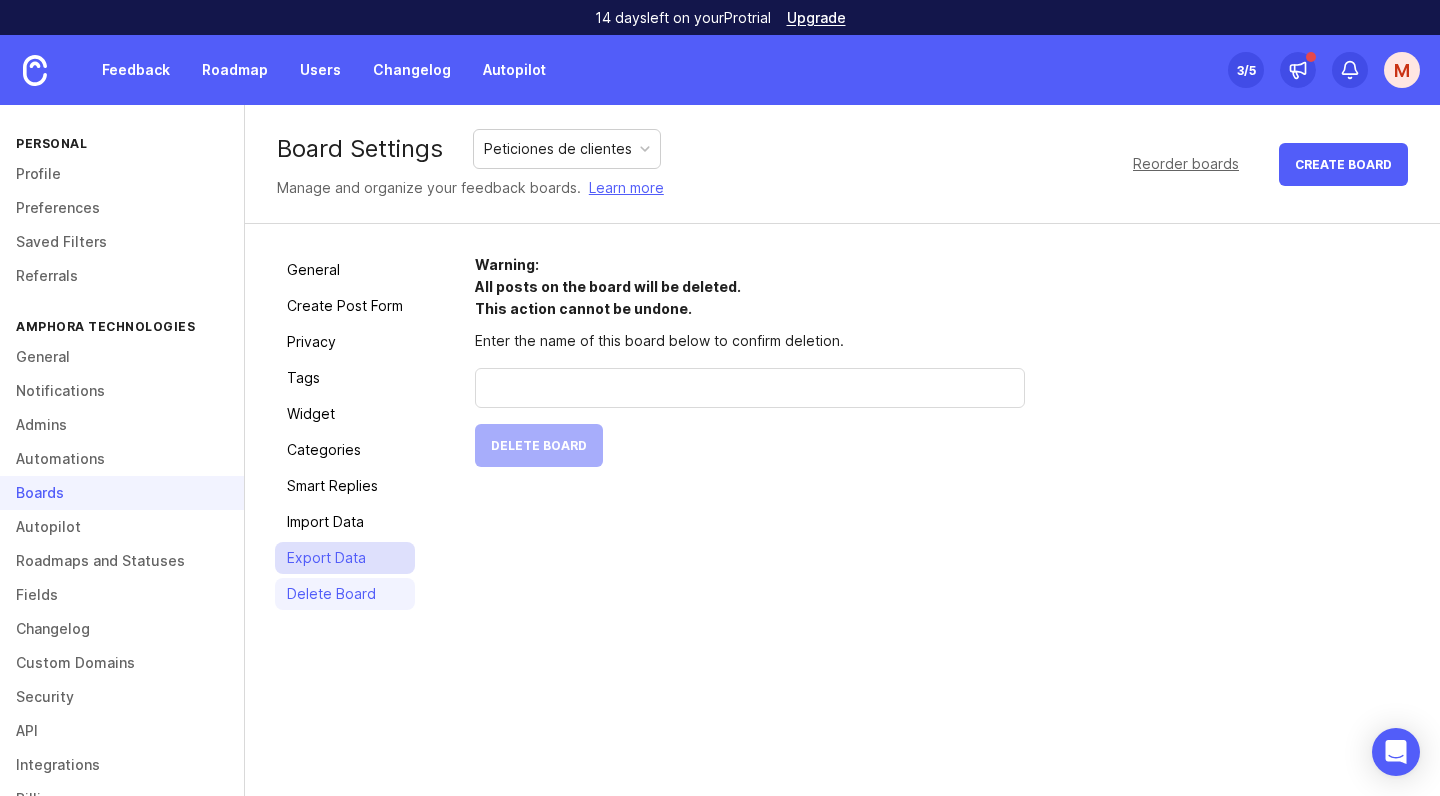 click on "Export Data" at bounding box center (345, 558) 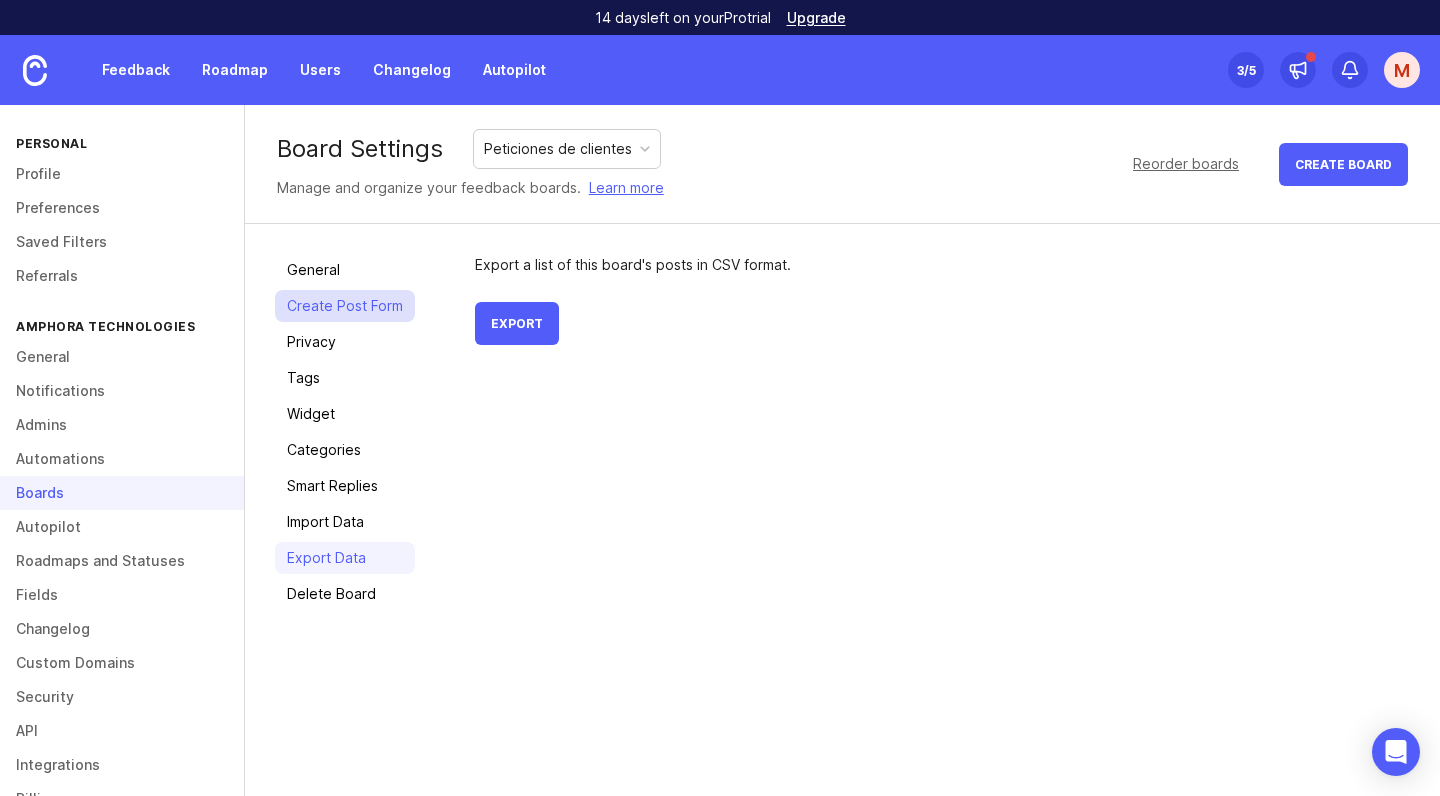 click on "Create Post Form" at bounding box center (345, 306) 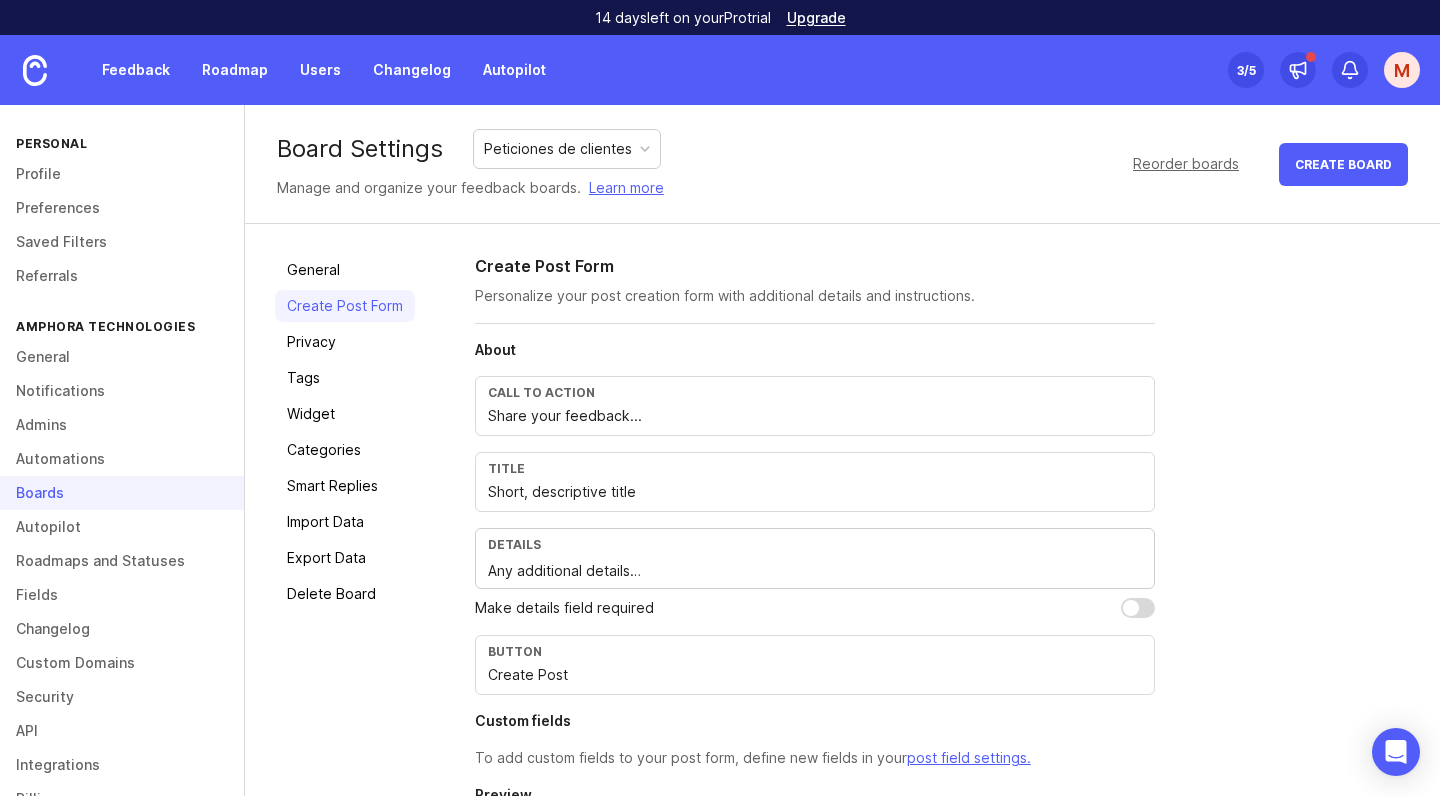 click on "General Create Post Form Privacy Tags Widget Categories Smart Replies Import Data Export Data Delete Board" at bounding box center [345, 592] 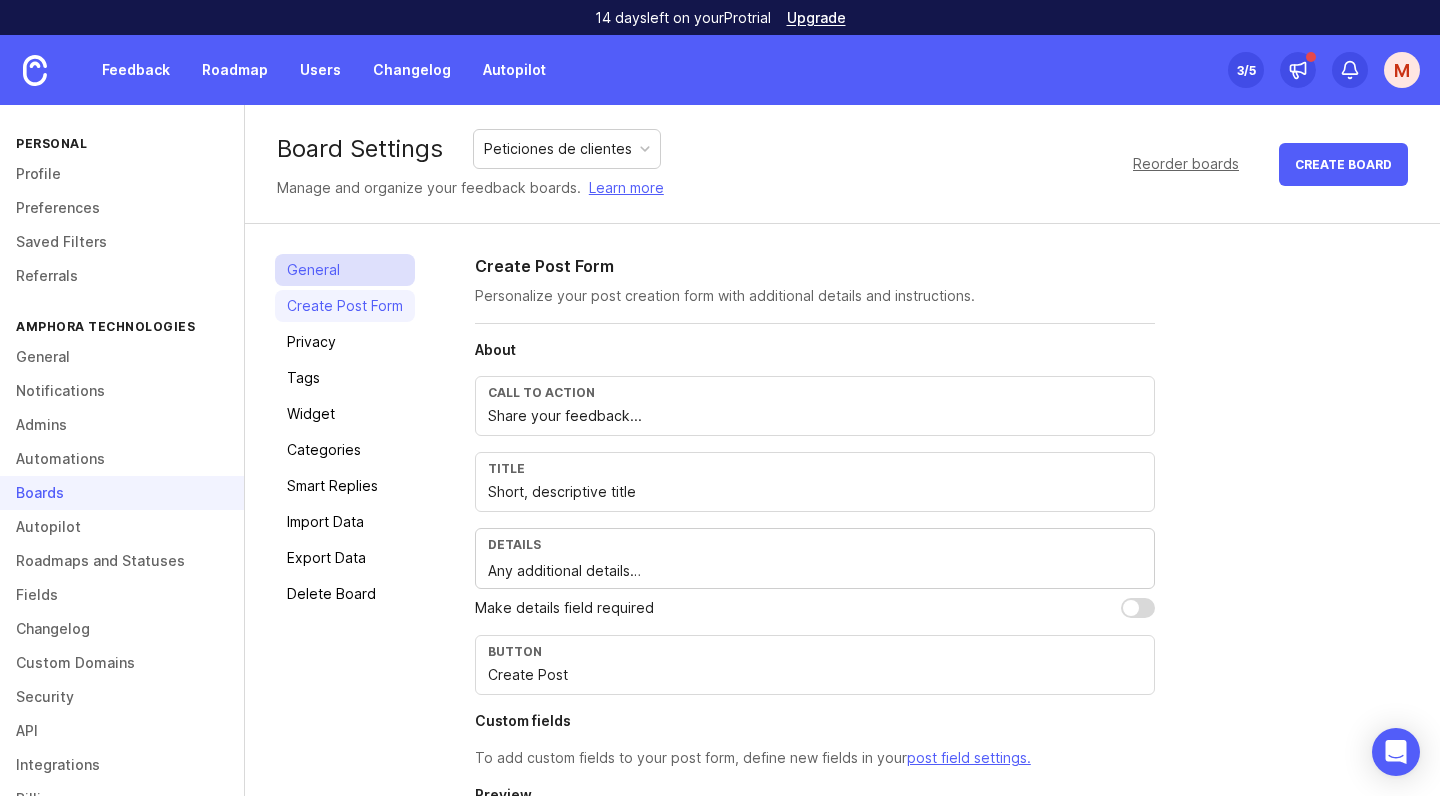 click on "General" at bounding box center (345, 270) 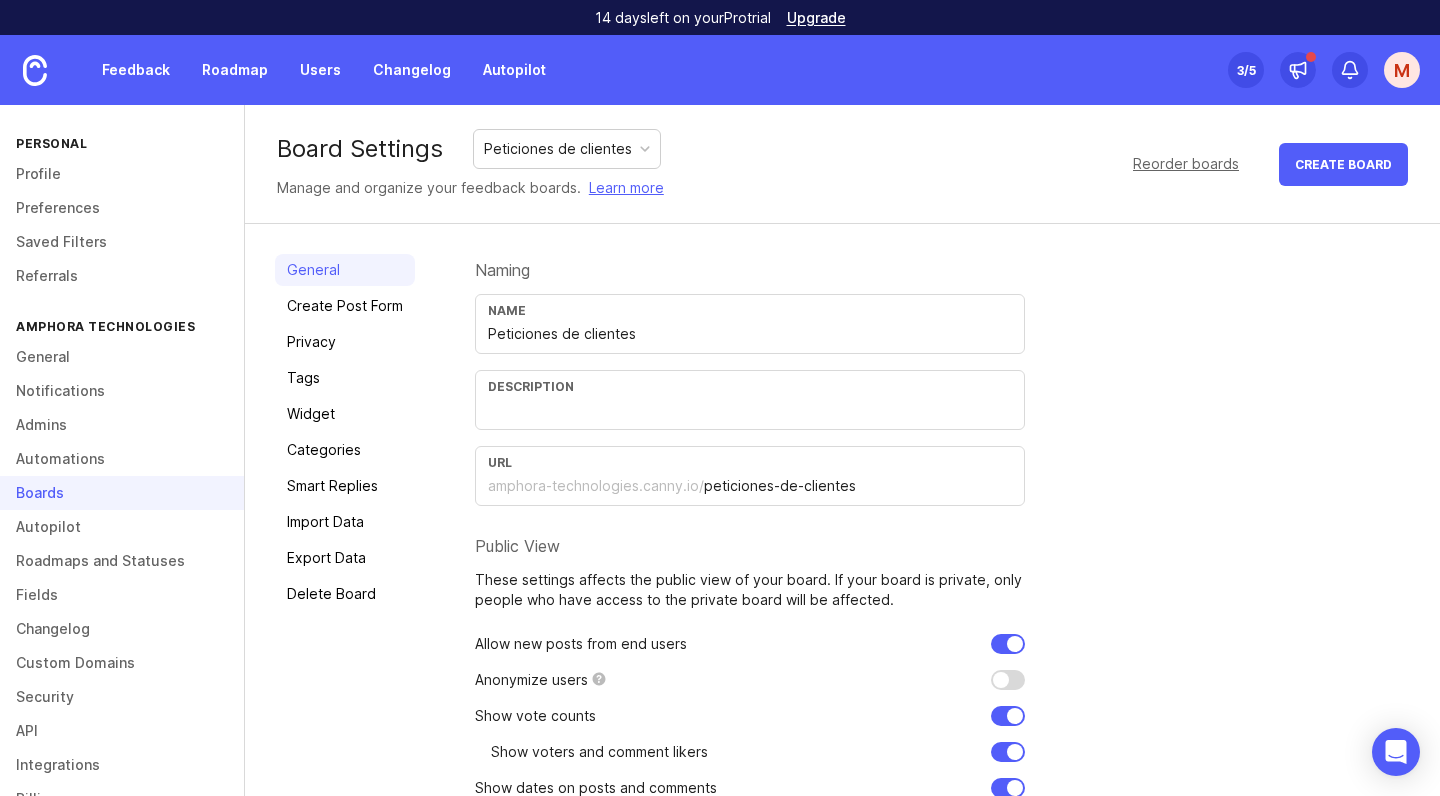 click on "Peticiones de clientes" at bounding box center (558, 149) 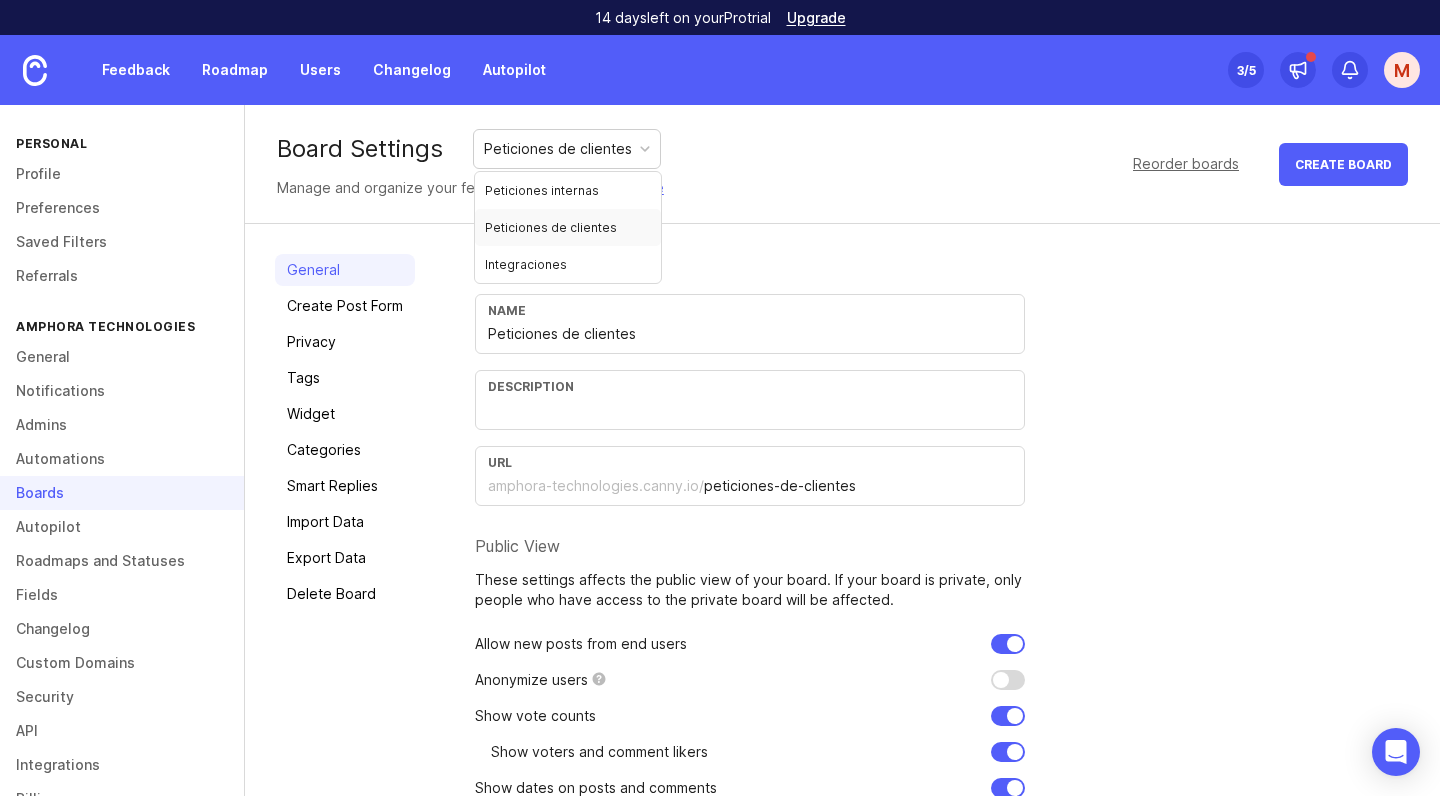 click on "Peticiones de clientes" at bounding box center (558, 149) 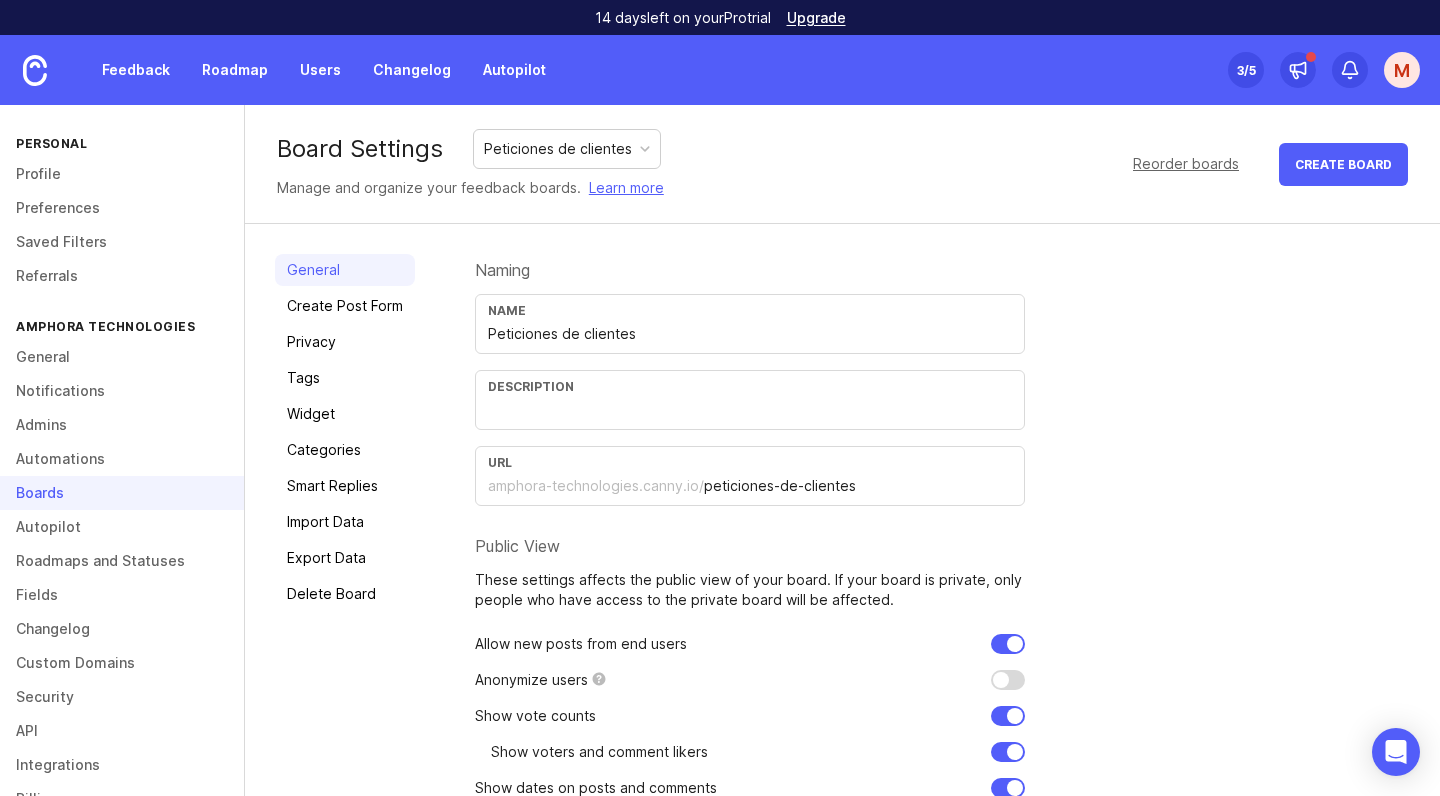 click on "Name Peticiones de clientes" at bounding box center (750, 324) 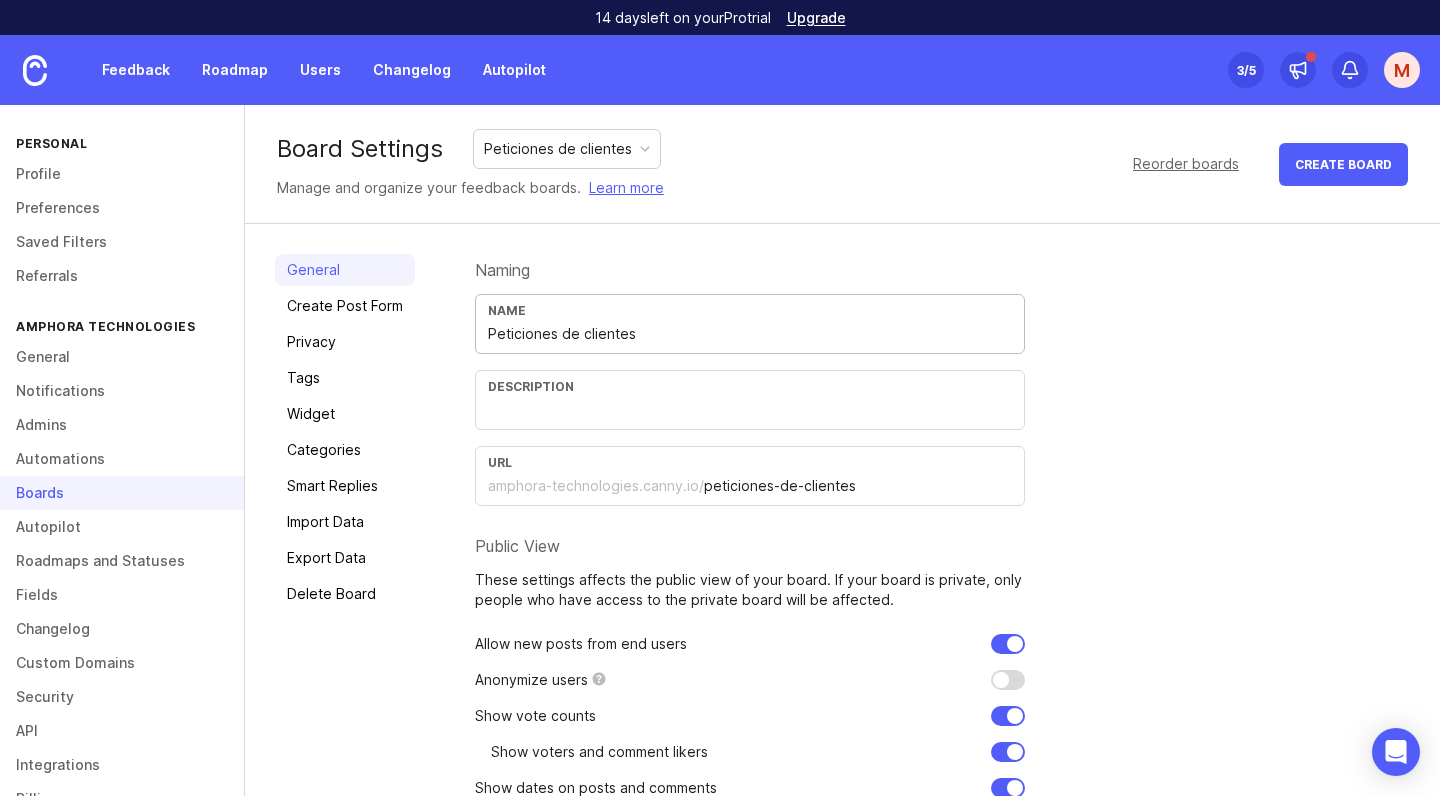 click on "Peticiones de clientes" at bounding box center (750, 334) 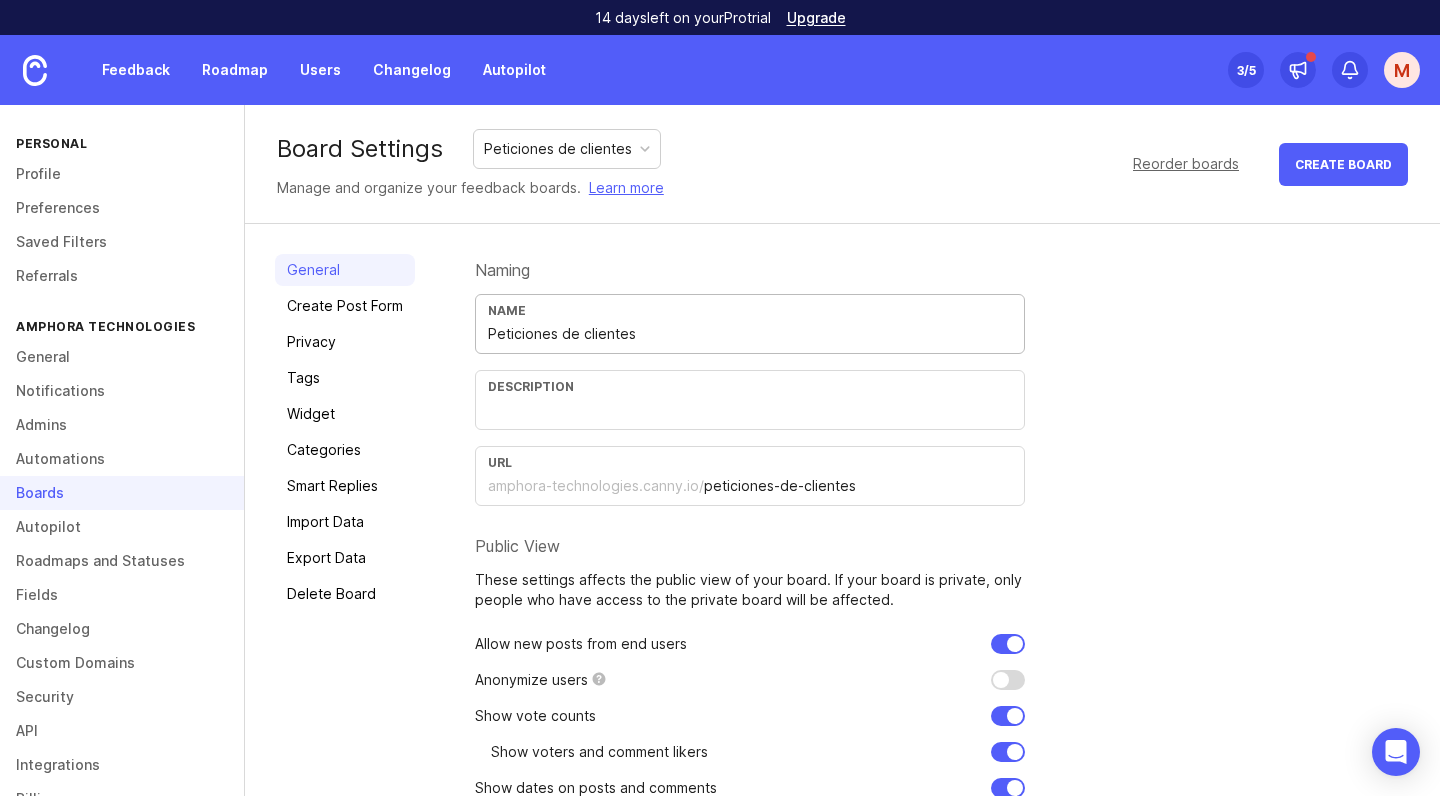 paste on "🛍️" 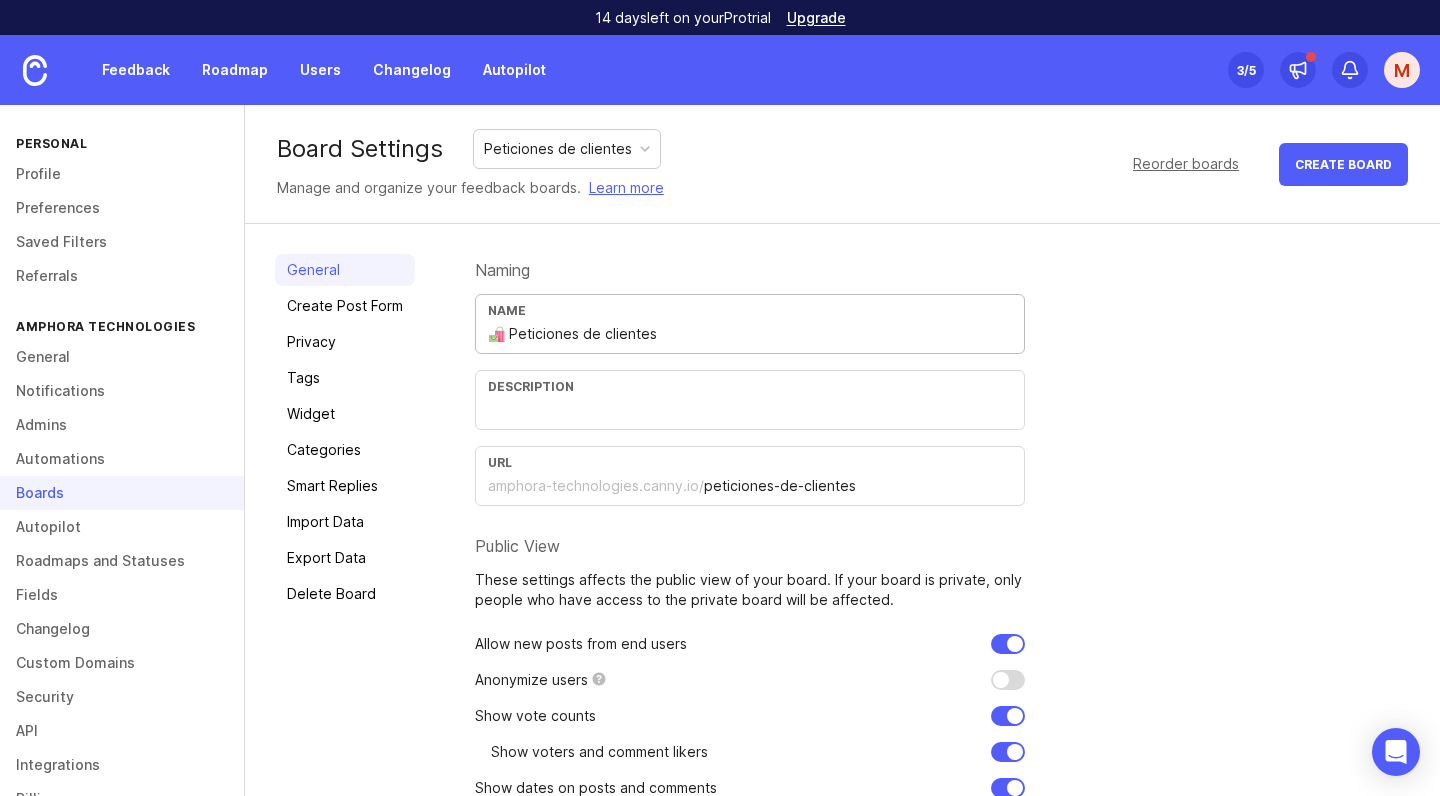 drag, startPoint x: 512, startPoint y: 338, endPoint x: 488, endPoint y: 336, distance: 24.083189 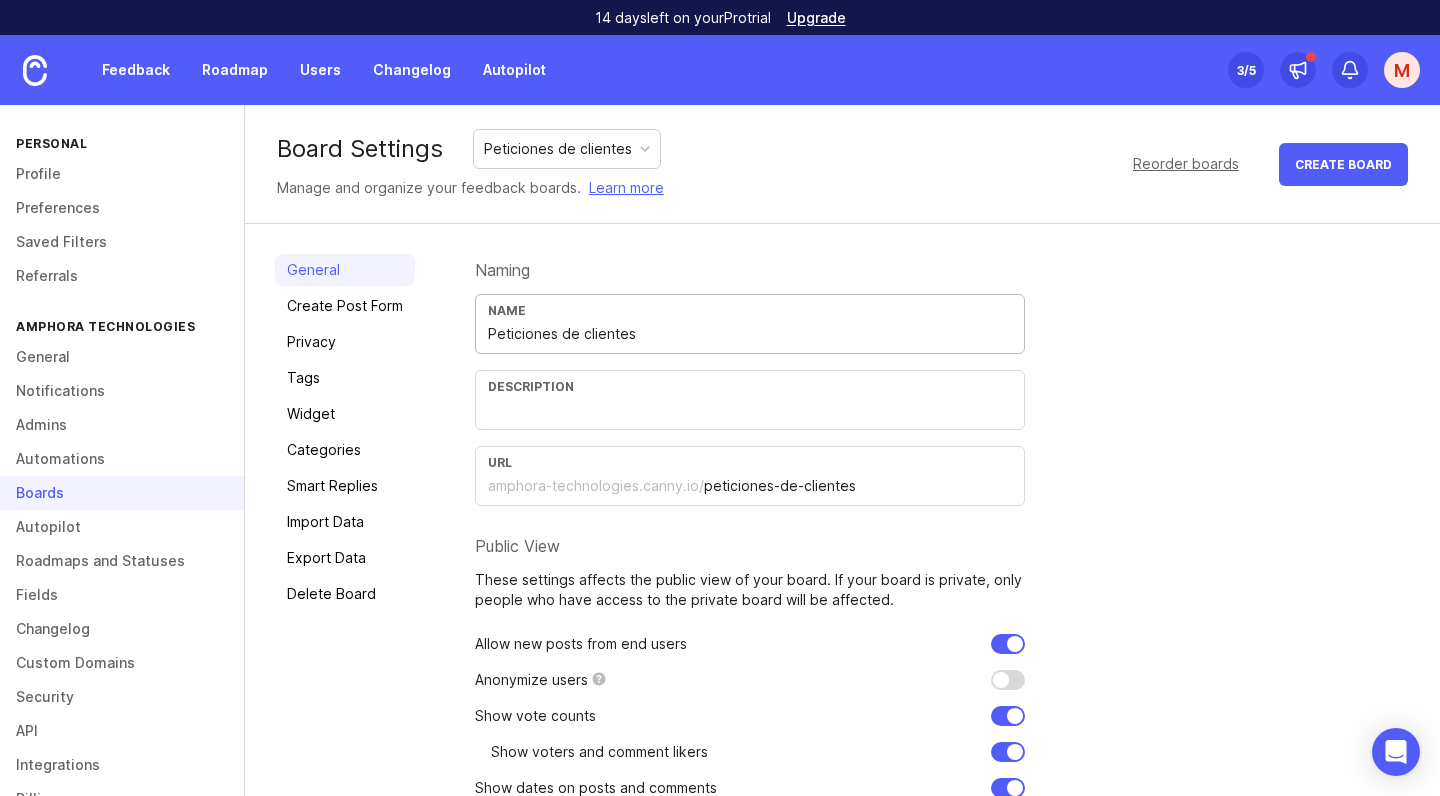 click on "Description" at bounding box center (750, 400) 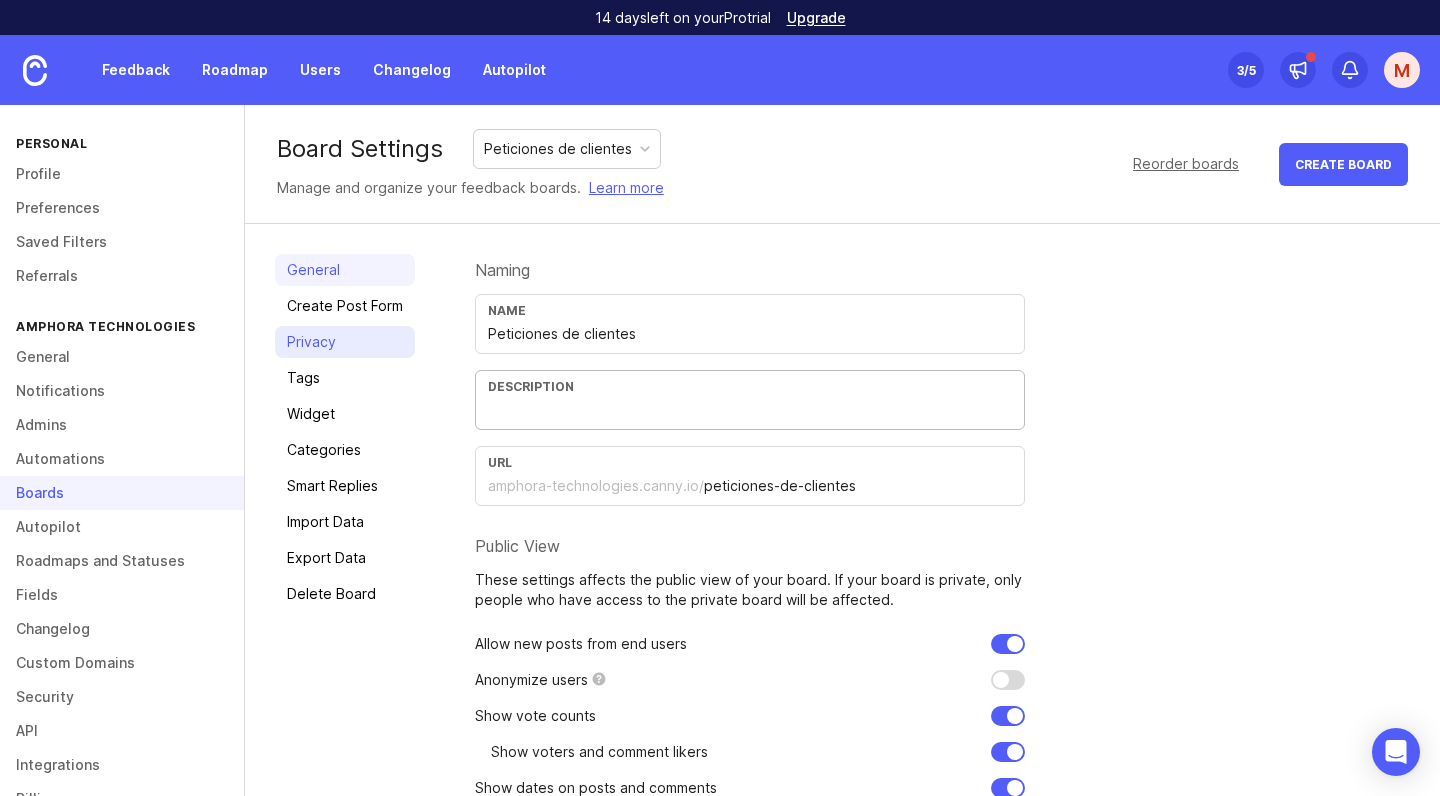 paste on "Requests de funcionalidades específicas solicitadas por los clientes de Amphora a los Account Managers. Si ves una petición publicada que también aplica a uno de tus clientes o que te han solicitado en algún momento, vótala. Las funcionalidades con más votos serán priorizadas y tratadas con mayor urgencia." 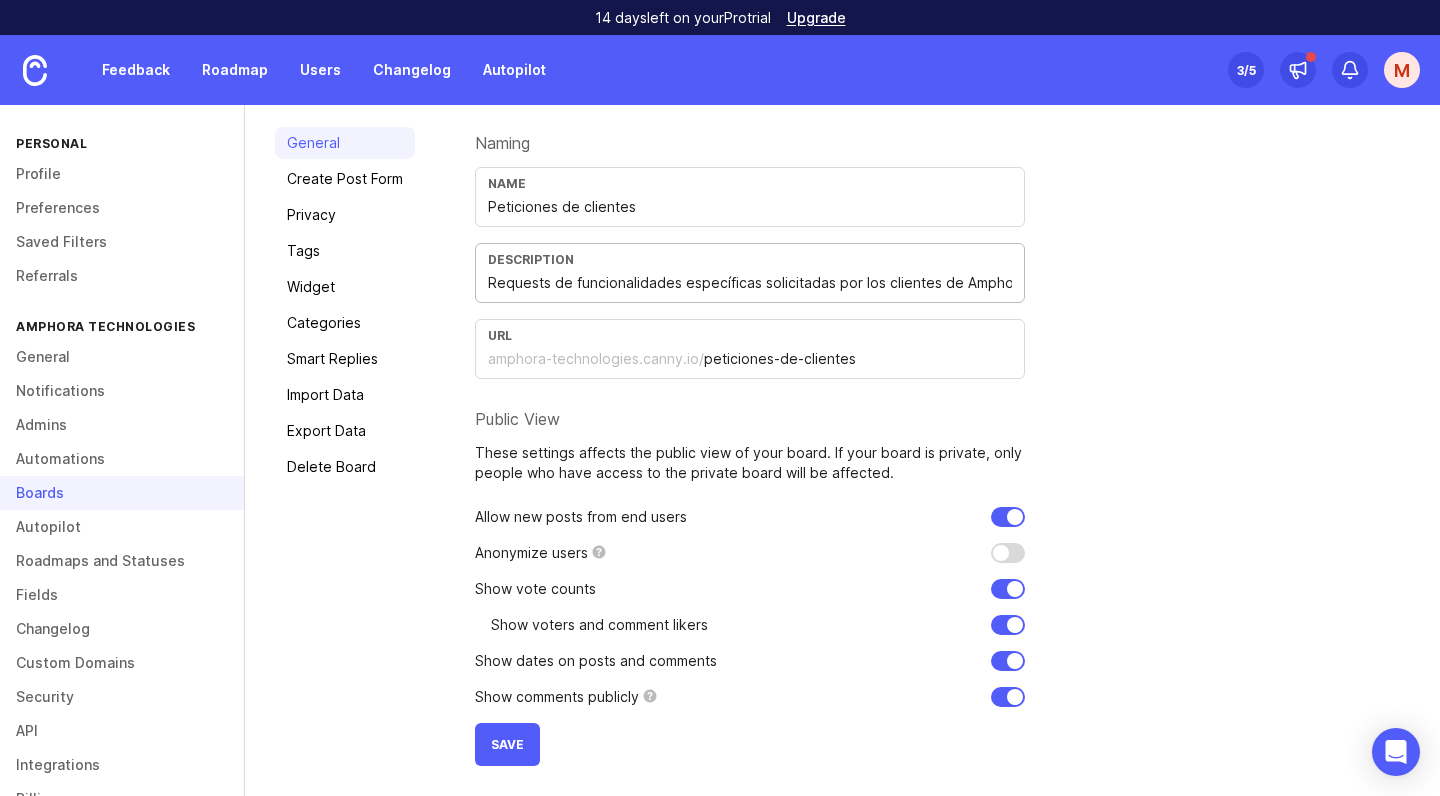 scroll, scrollTop: 127, scrollLeft: 0, axis: vertical 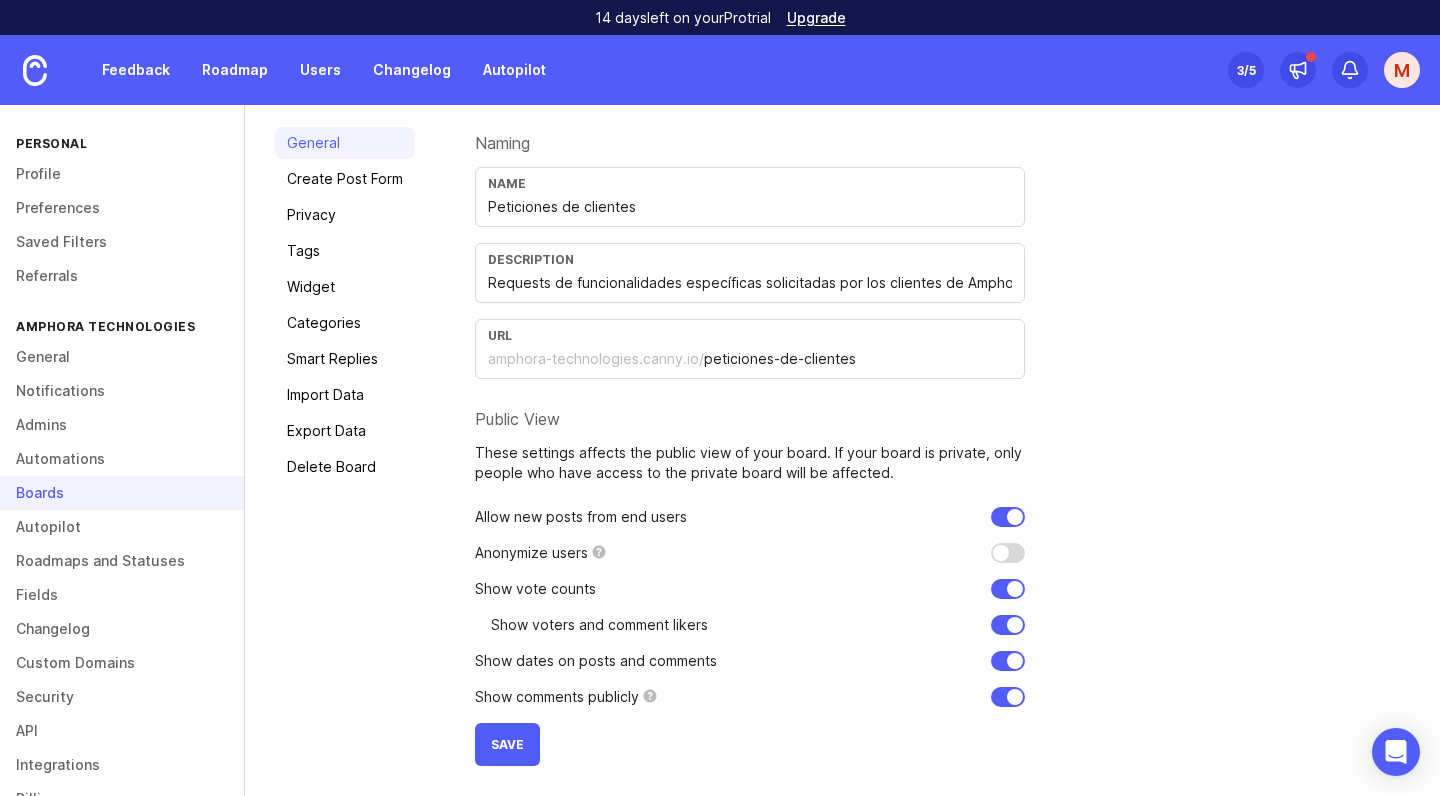 click on "Name Peticiones de clientes" at bounding box center (750, 197) 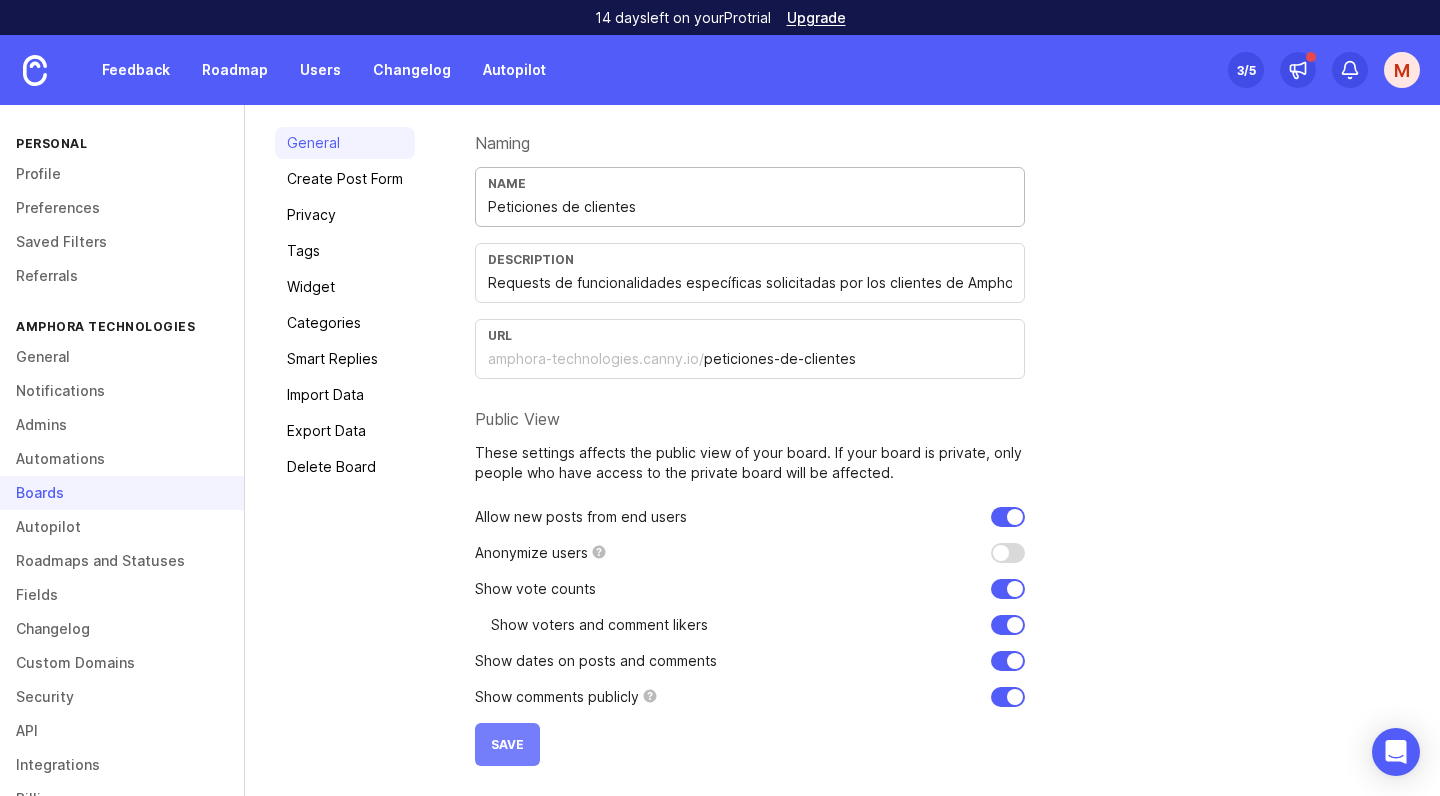 click on "Save" at bounding box center [507, 744] 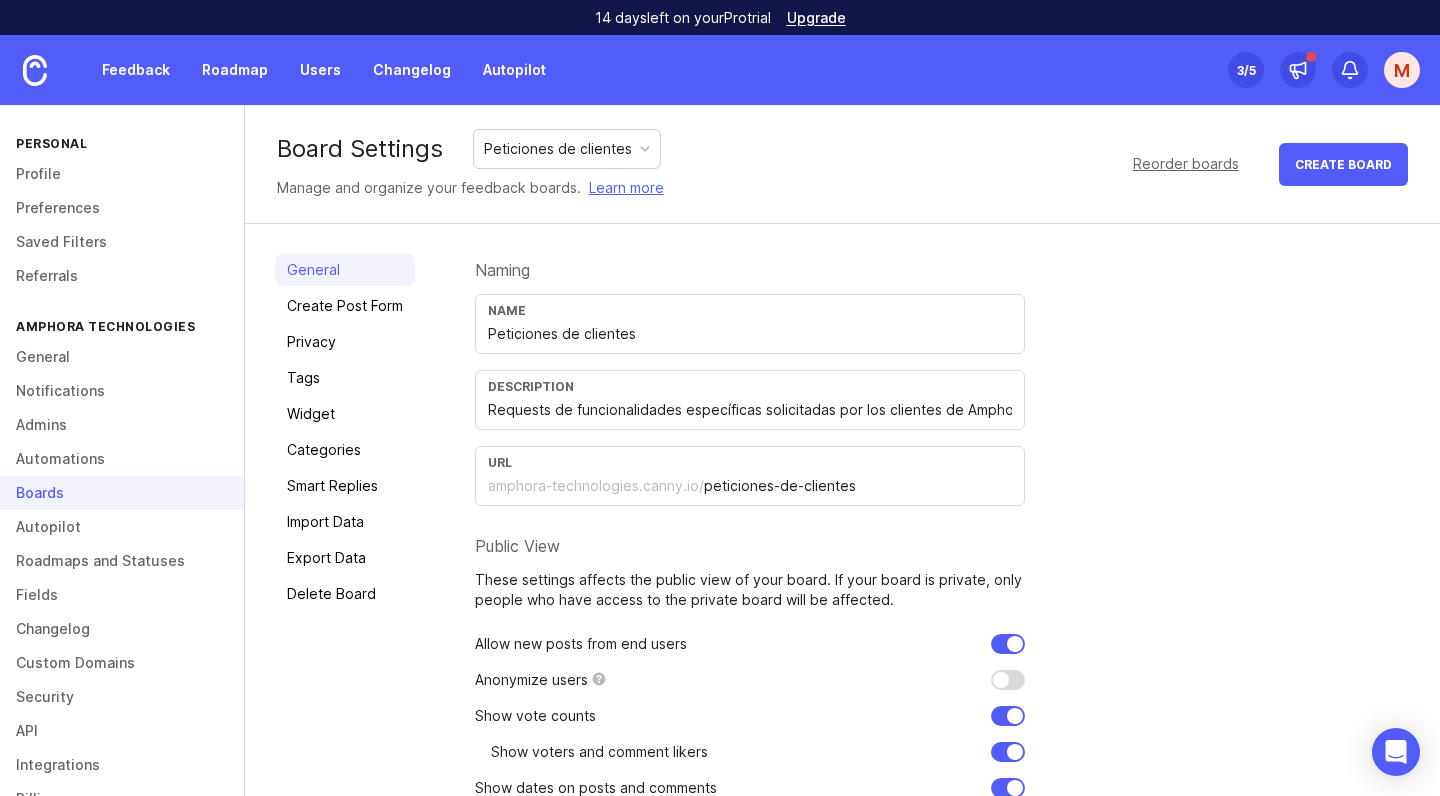 scroll, scrollTop: 0, scrollLeft: 0, axis: both 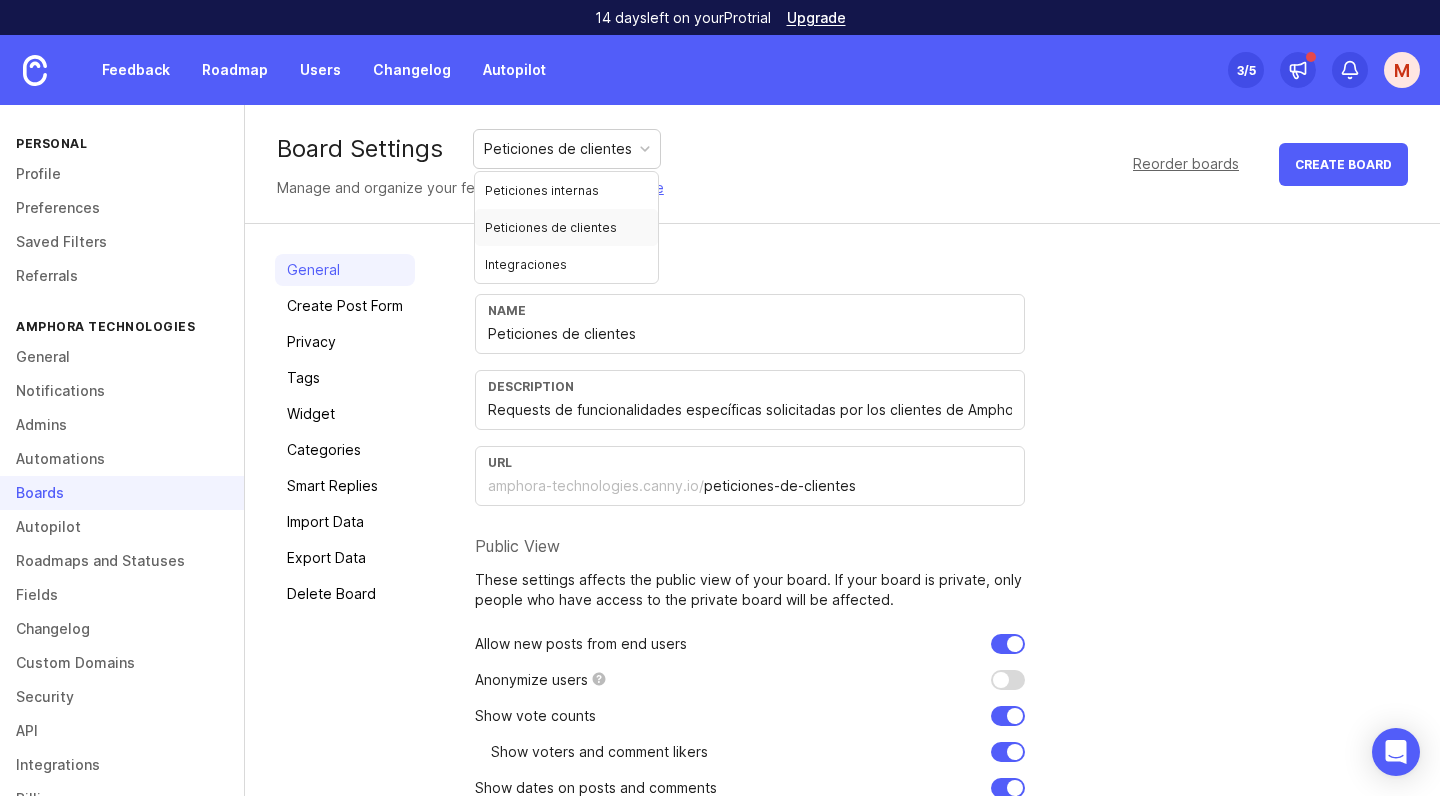 click on "Name Peticiones de clientes" at bounding box center (750, 324) 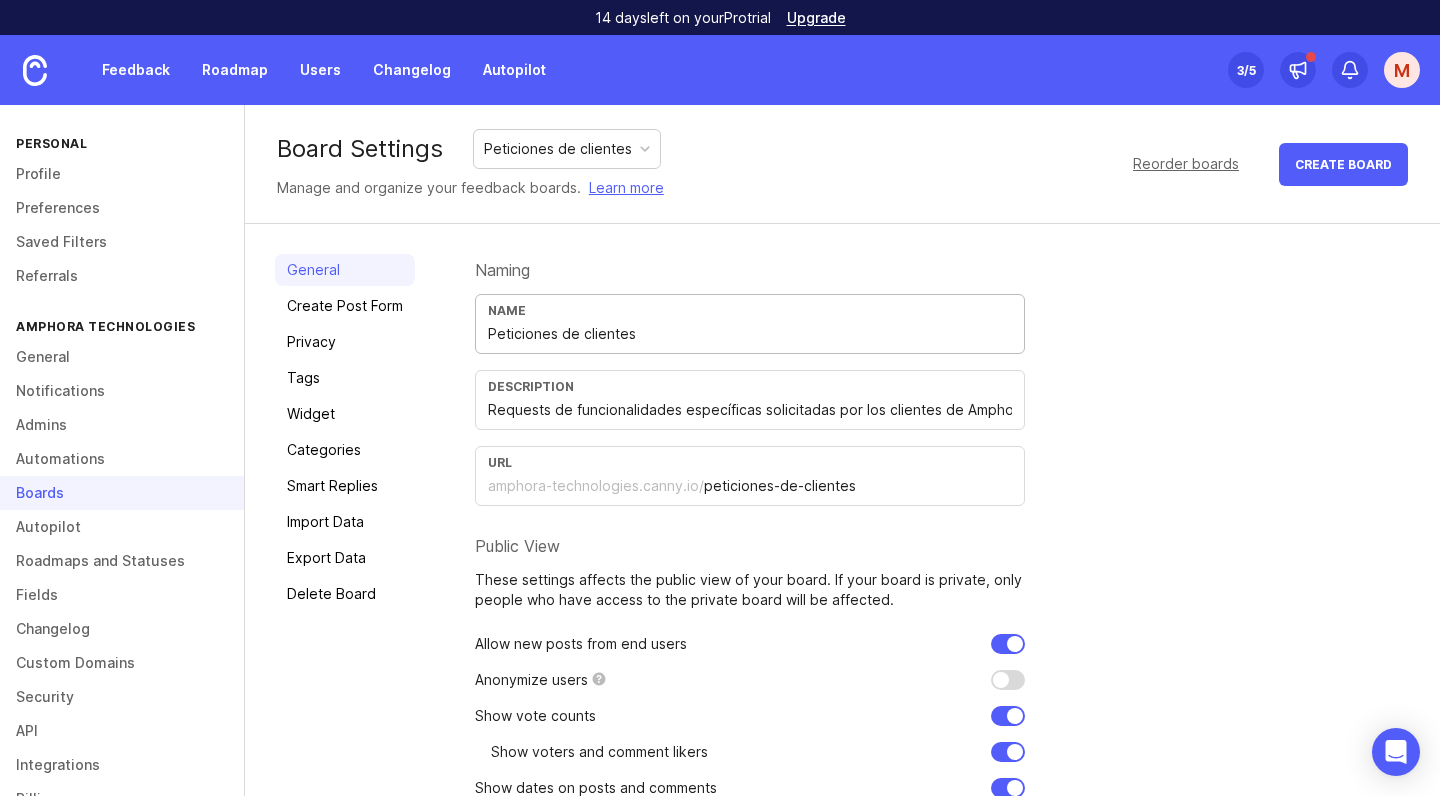 paste on "🛍️" 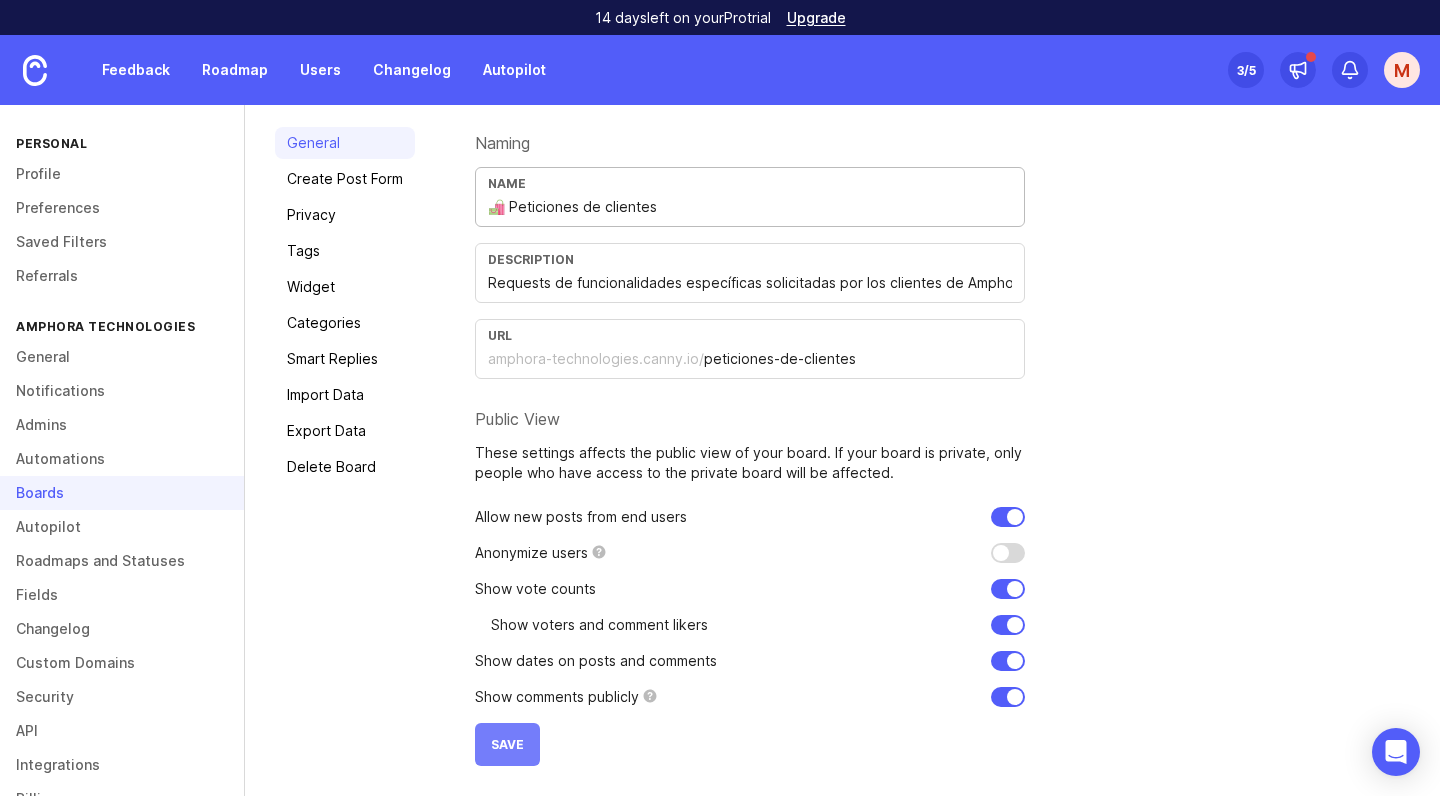 scroll, scrollTop: 127, scrollLeft: 0, axis: vertical 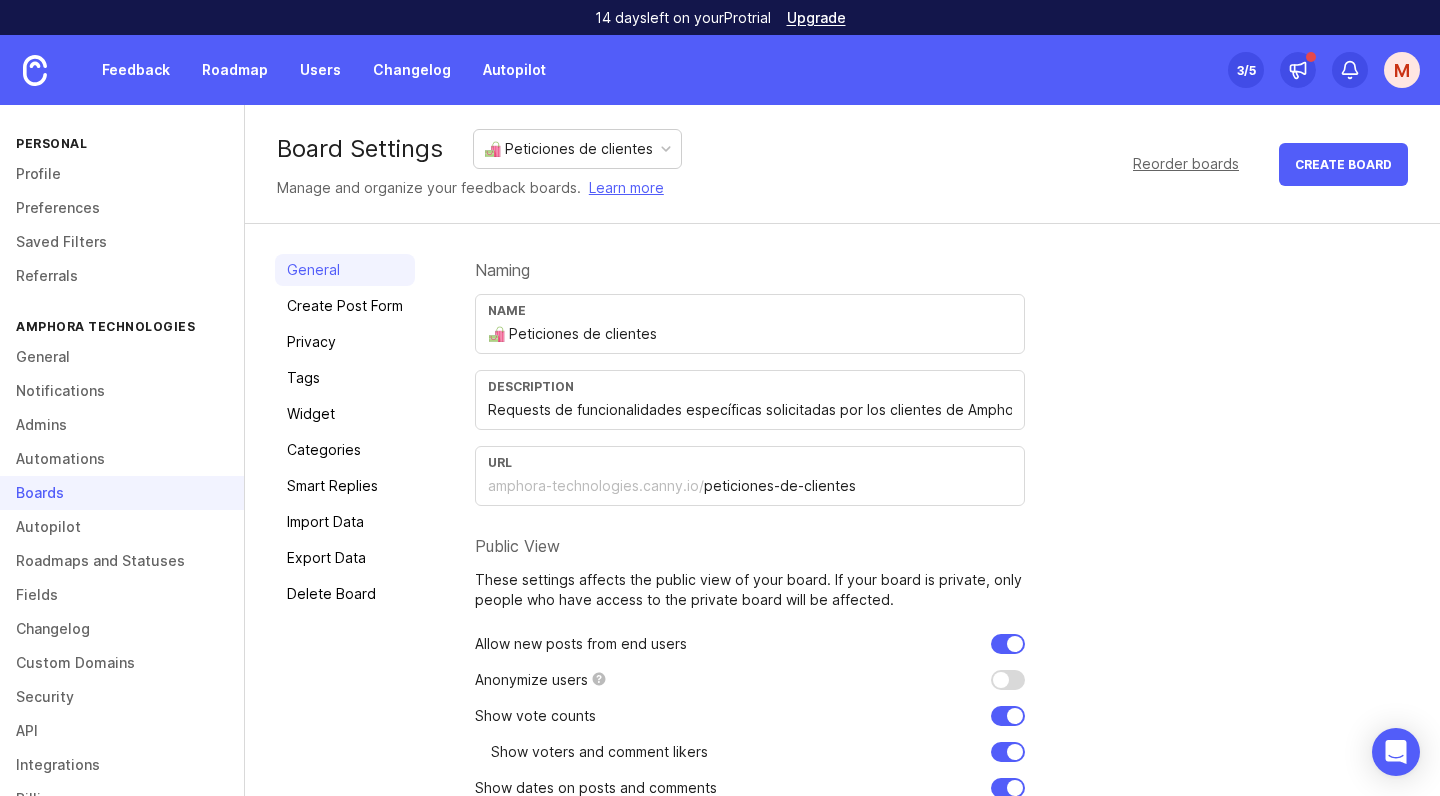 click on "Boards" at bounding box center [122, 493] 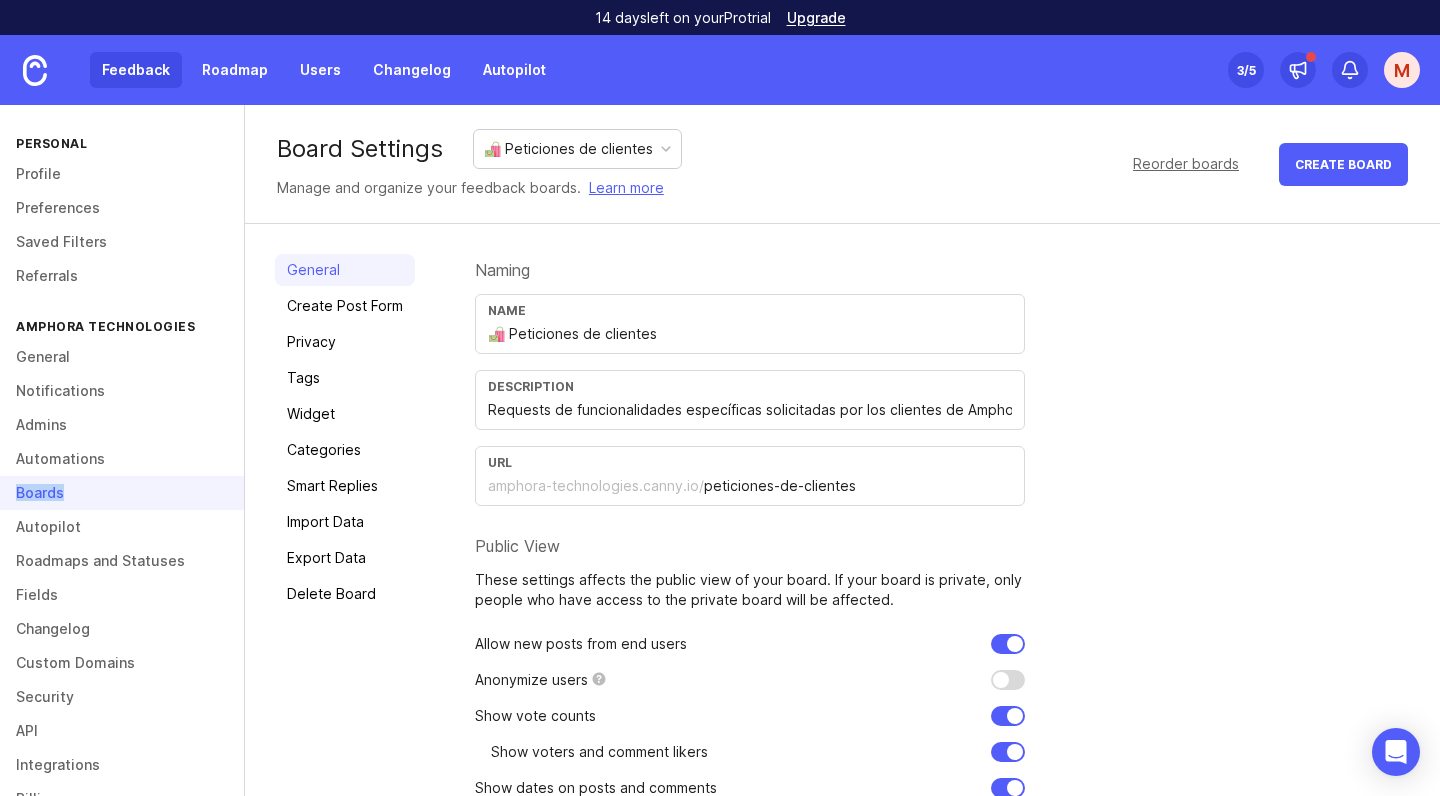 click on "Feedback" at bounding box center (136, 70) 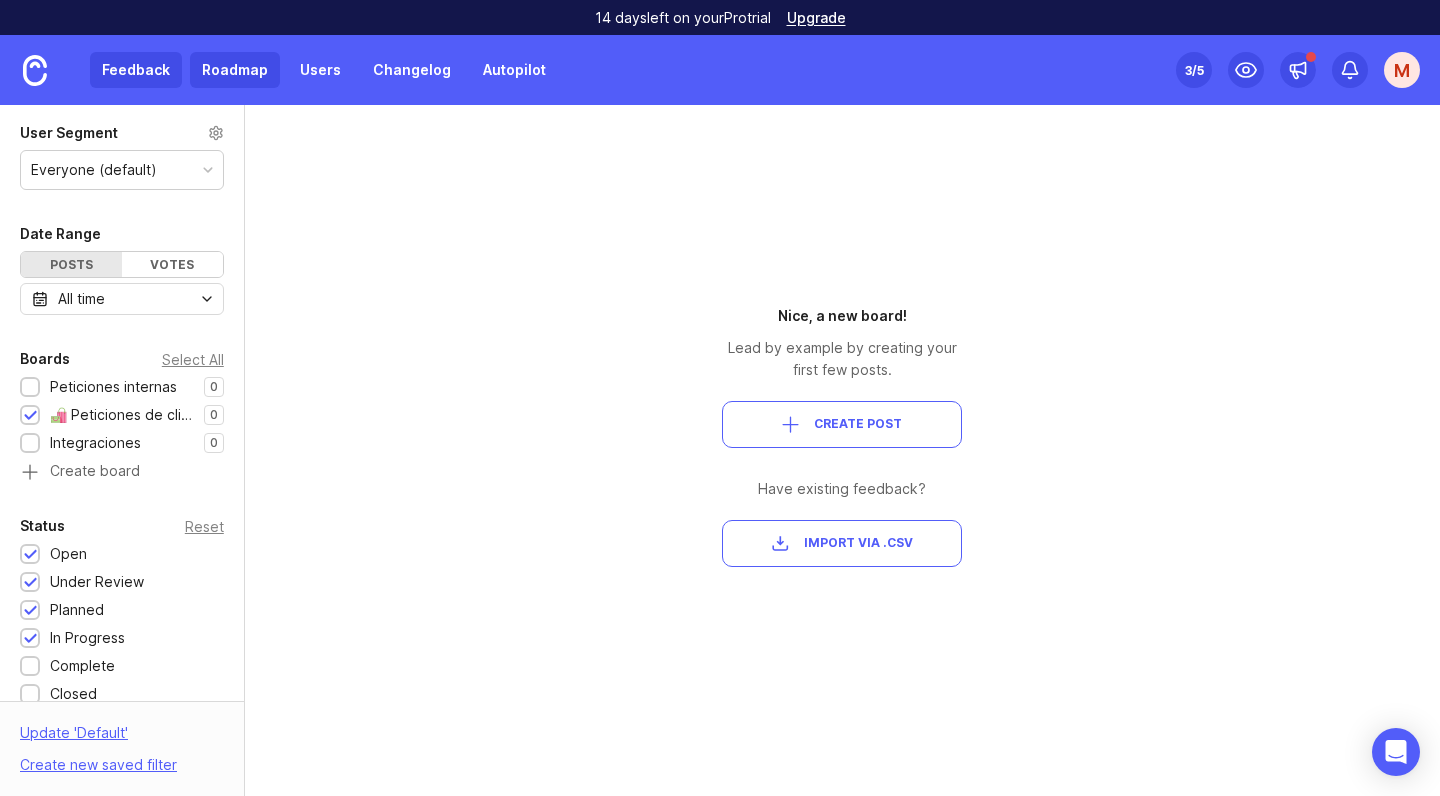 click on "Roadmap" at bounding box center [235, 70] 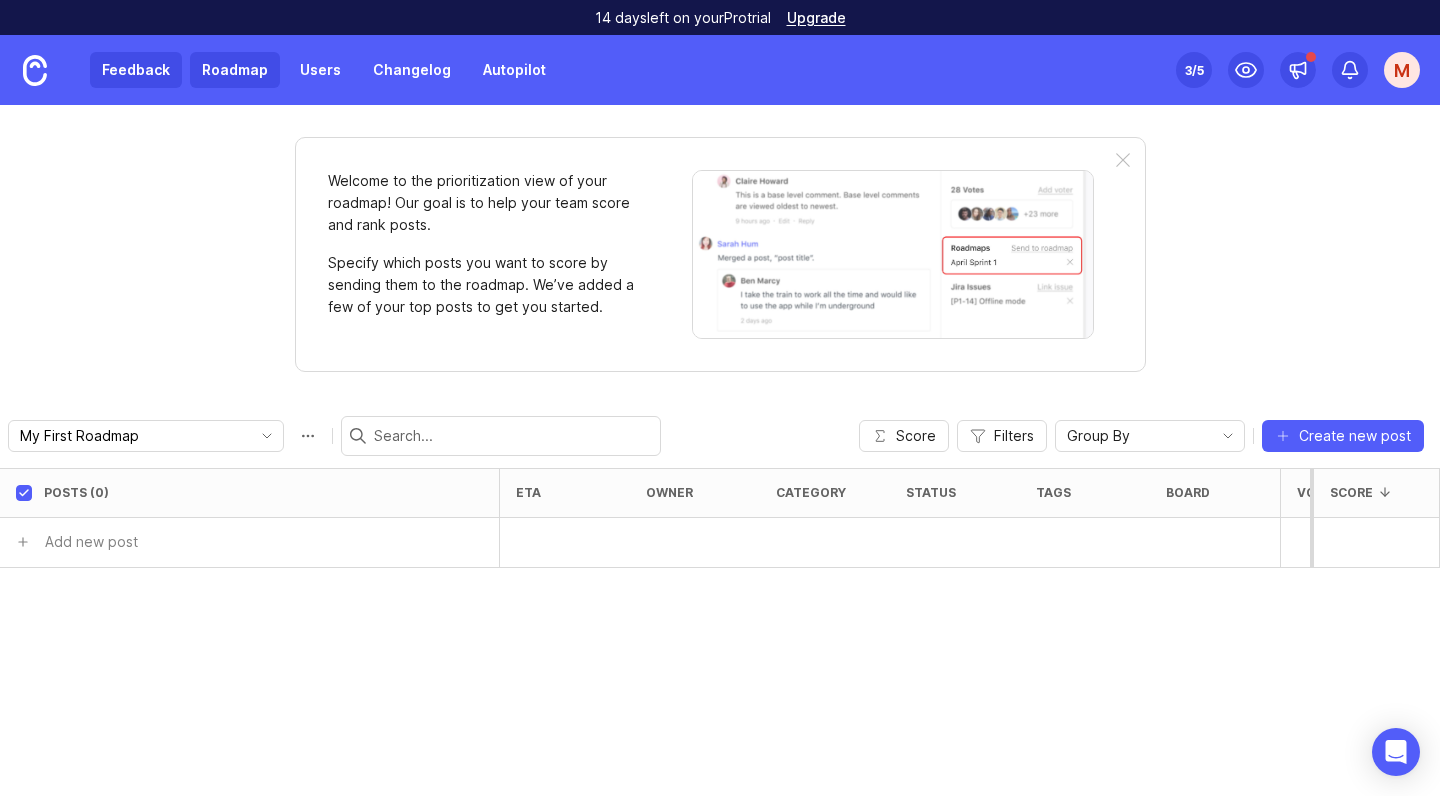click on "Feedback" at bounding box center [136, 70] 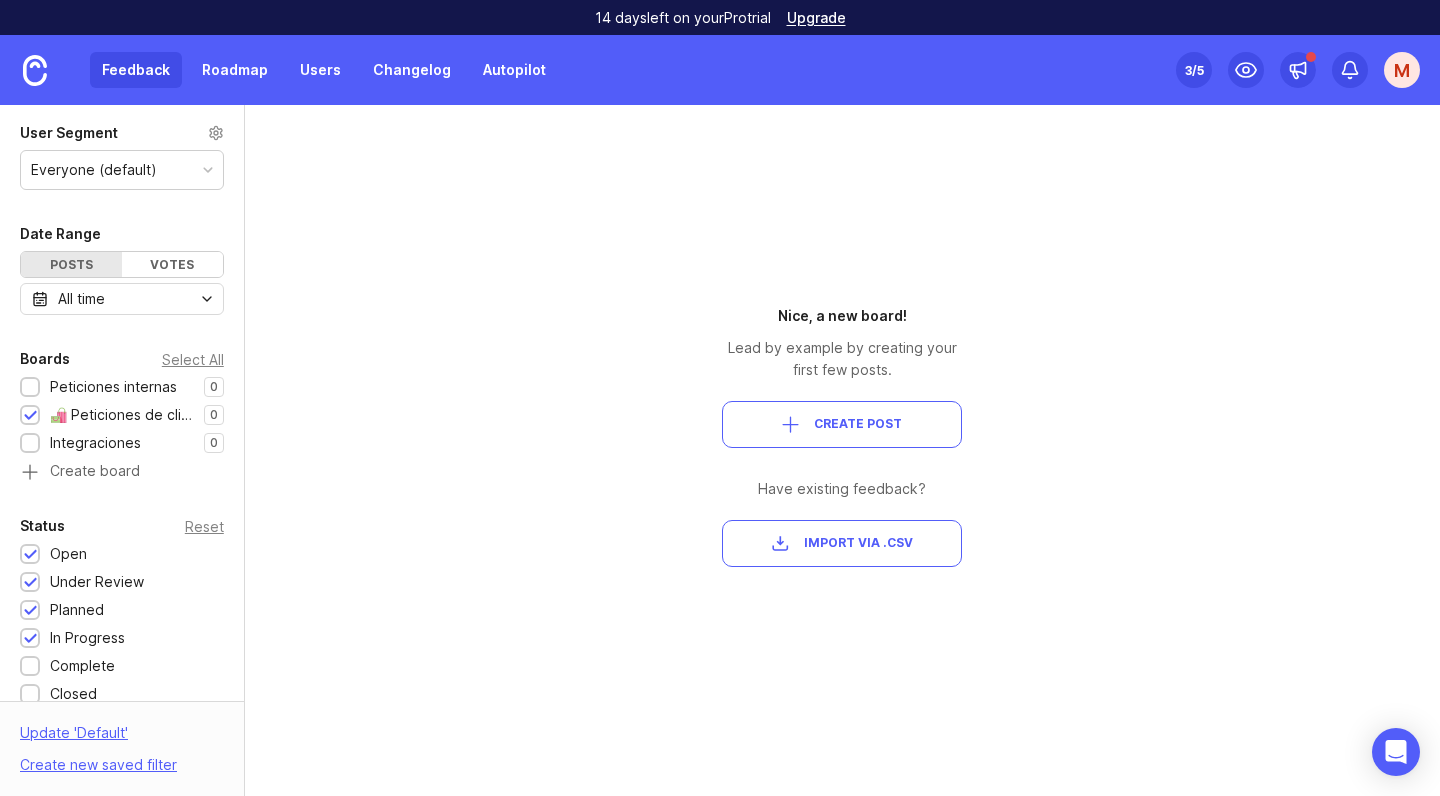 click on "Feedback Roadmap Users Changelog Autopilot" at bounding box center [324, 70] 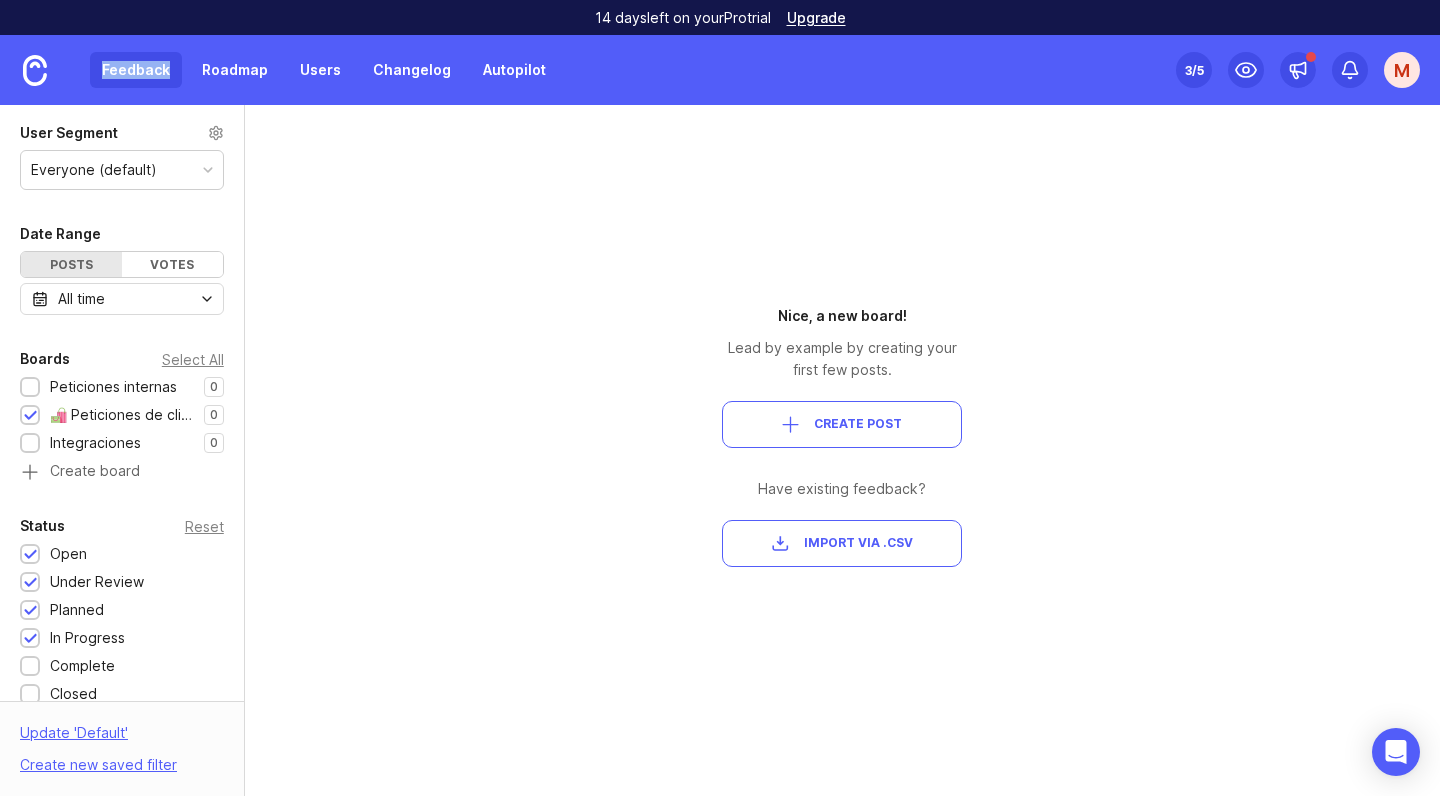 click on "Feedback Roadmap Users Changelog Autopilot" at bounding box center (324, 70) 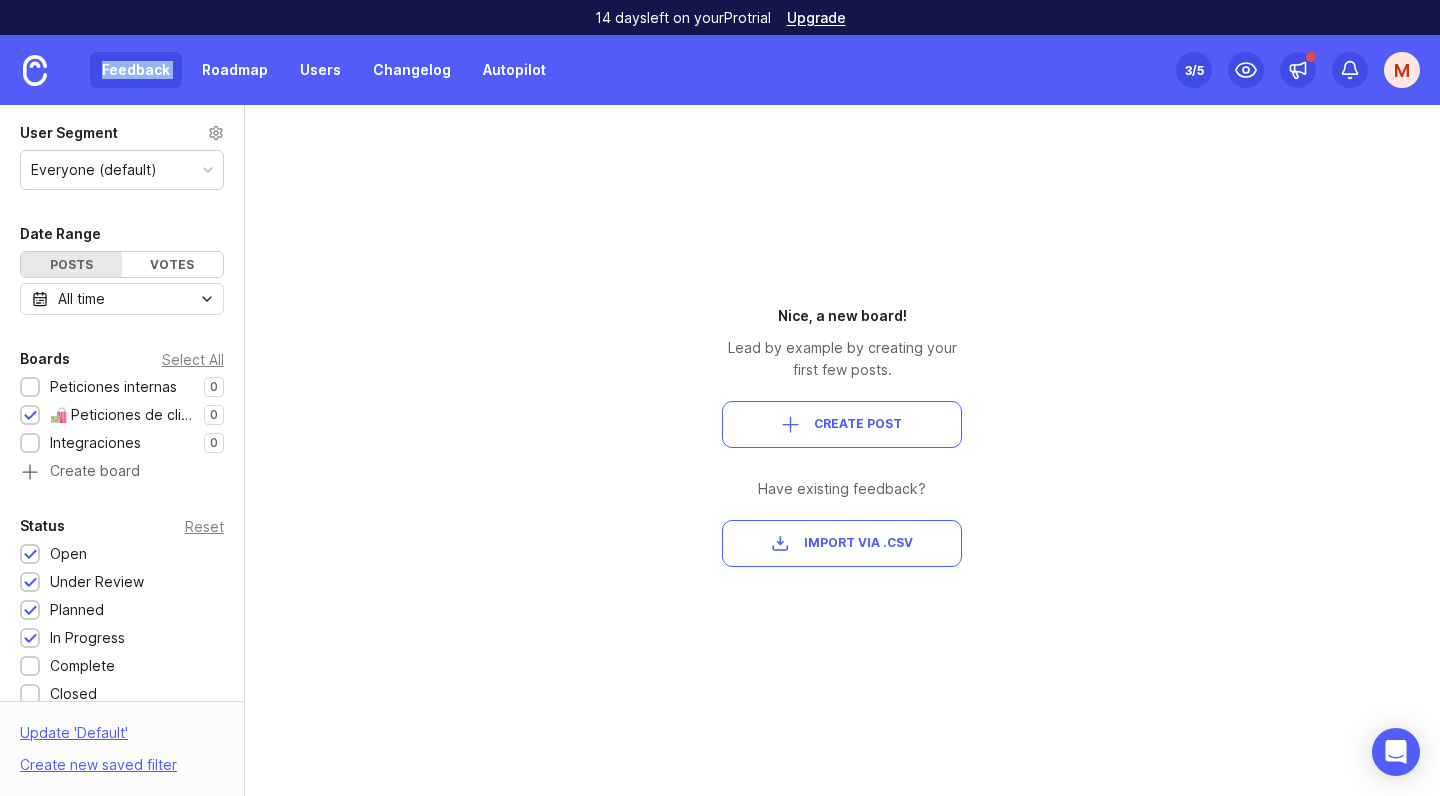 click on "Feedback Roadmap Users Changelog Autopilot" at bounding box center (324, 70) 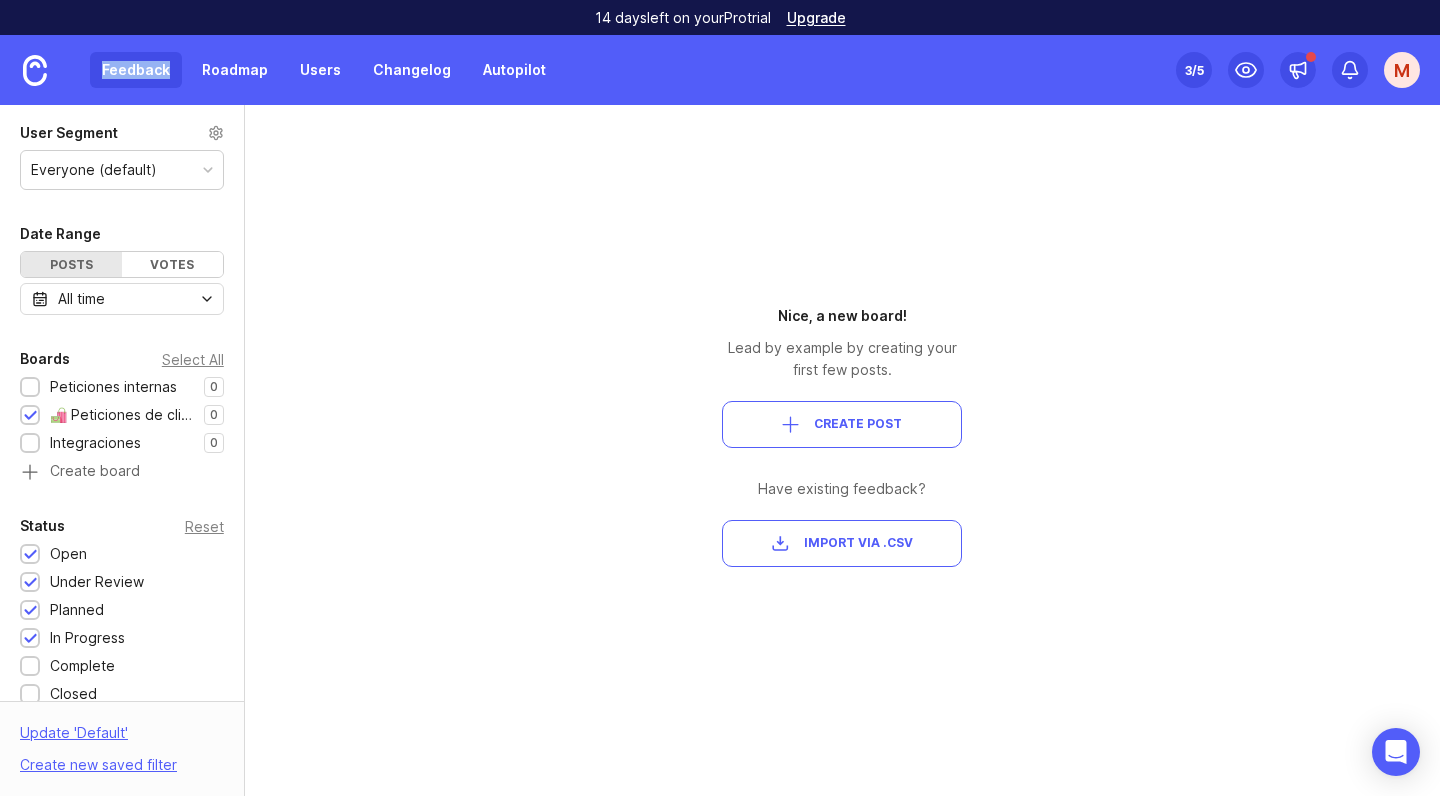 click on "Feedback Roadmap Users Changelog Autopilot" at bounding box center [324, 70] 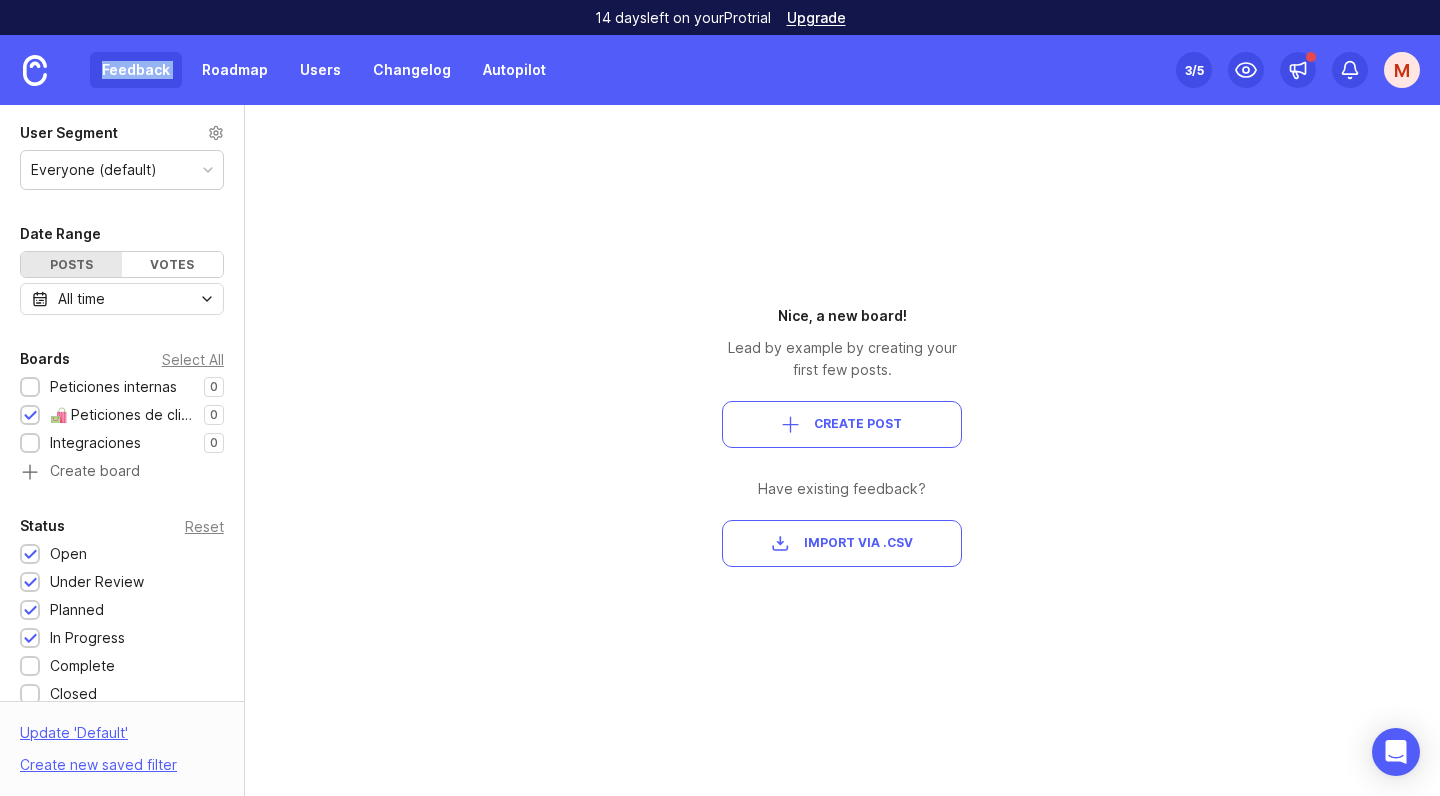 click on "Feedback Roadmap Users Changelog Autopilot" at bounding box center [324, 70] 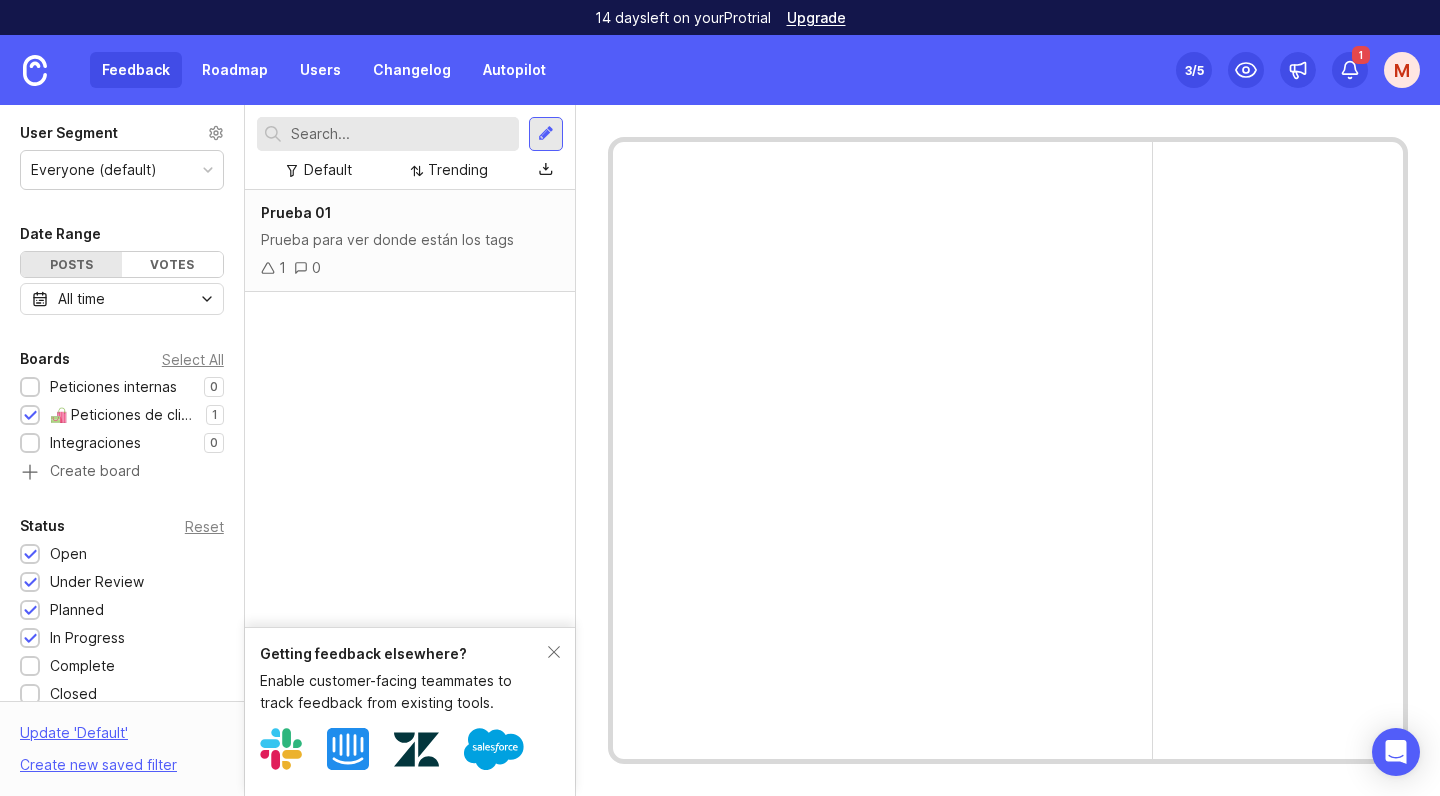 scroll, scrollTop: 0, scrollLeft: 0, axis: both 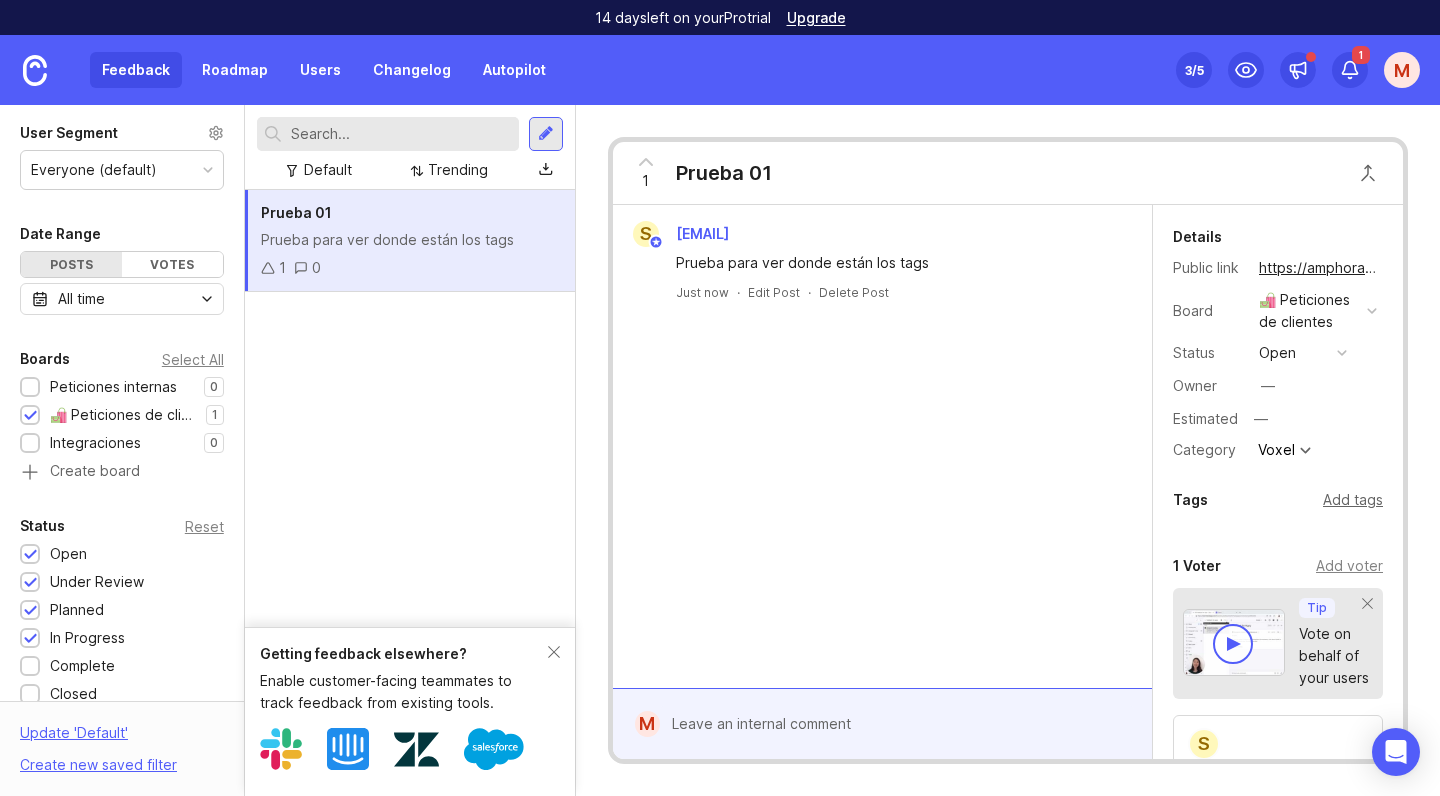 click on "Add tags" at bounding box center [1353, 500] 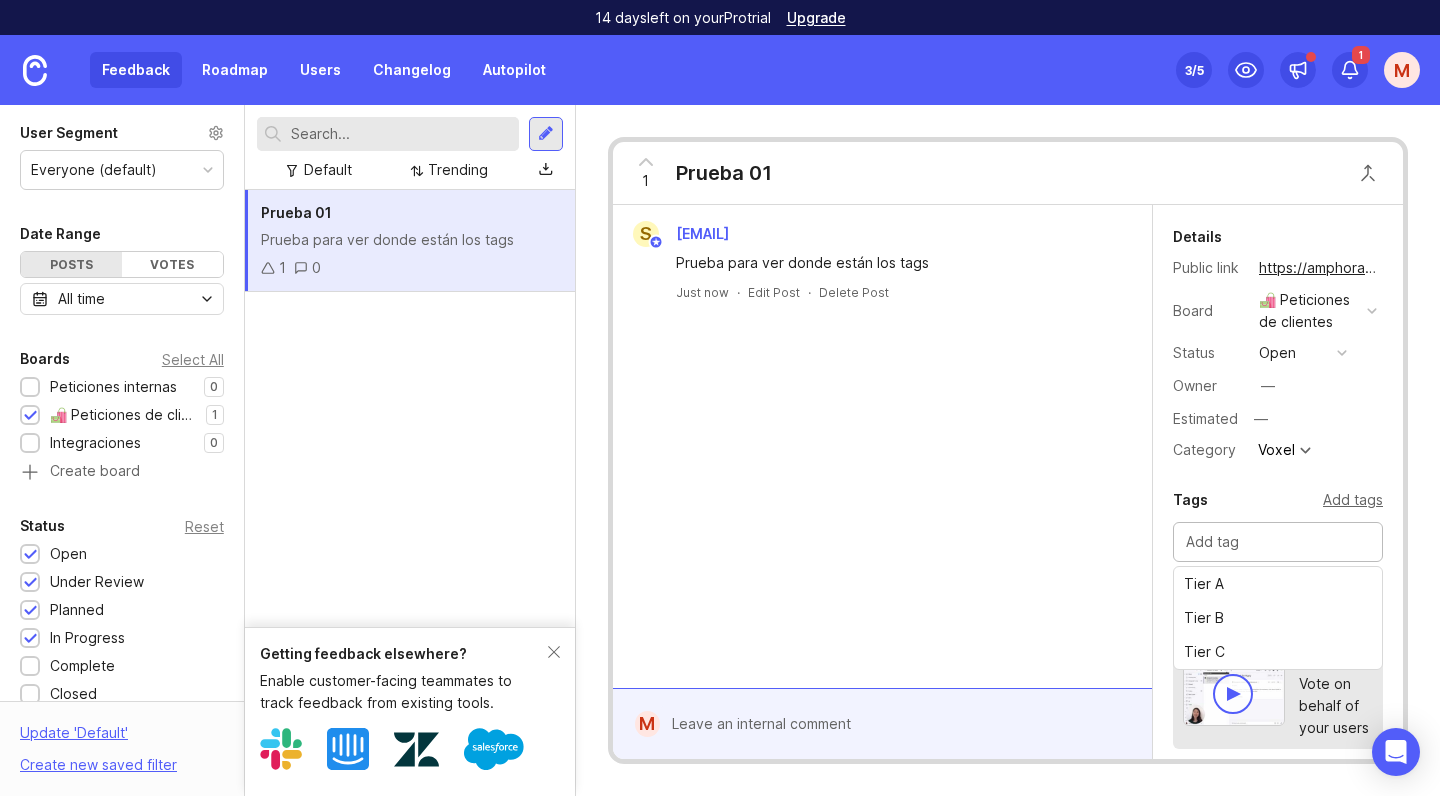 click on "Add tags" at bounding box center [1353, 500] 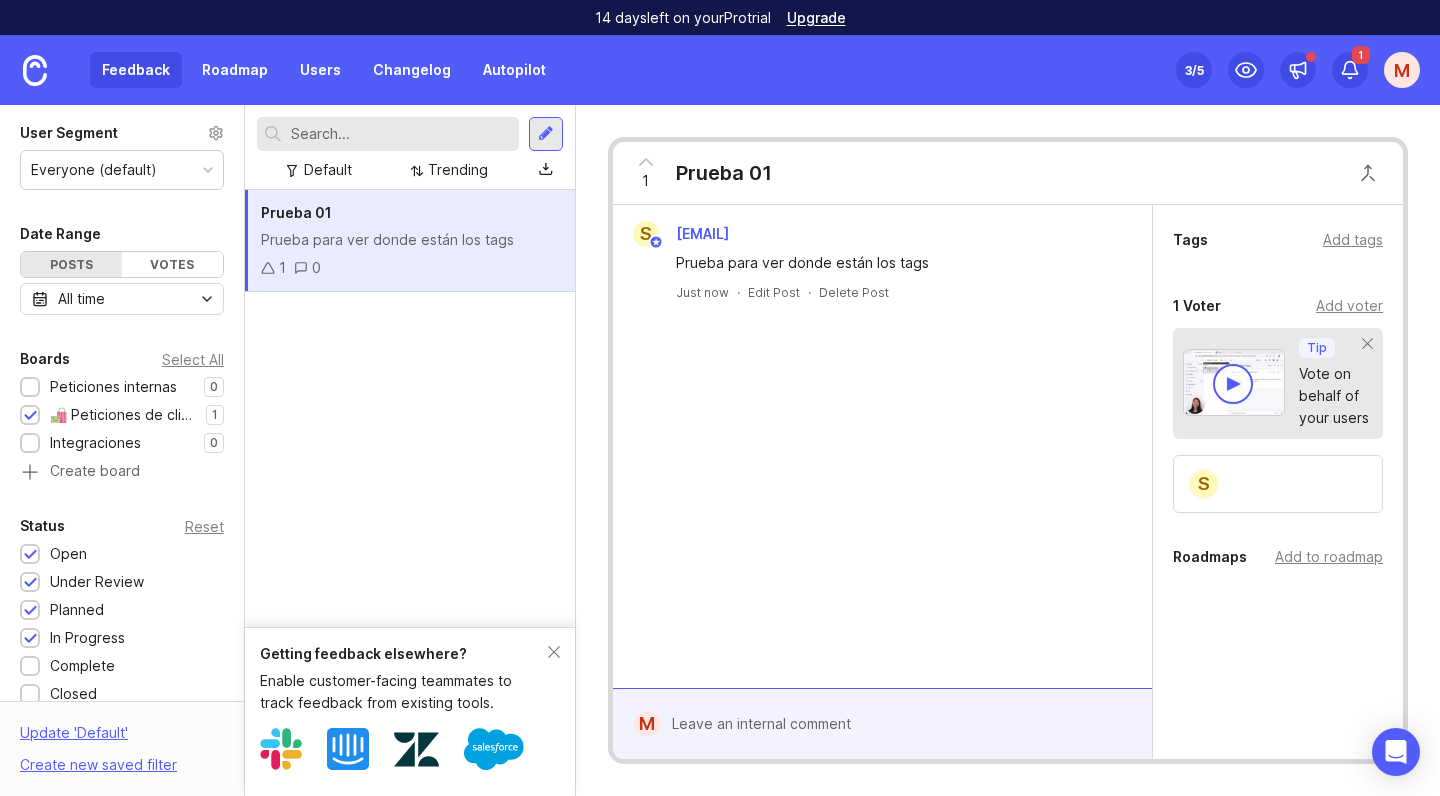 scroll, scrollTop: 260, scrollLeft: 0, axis: vertical 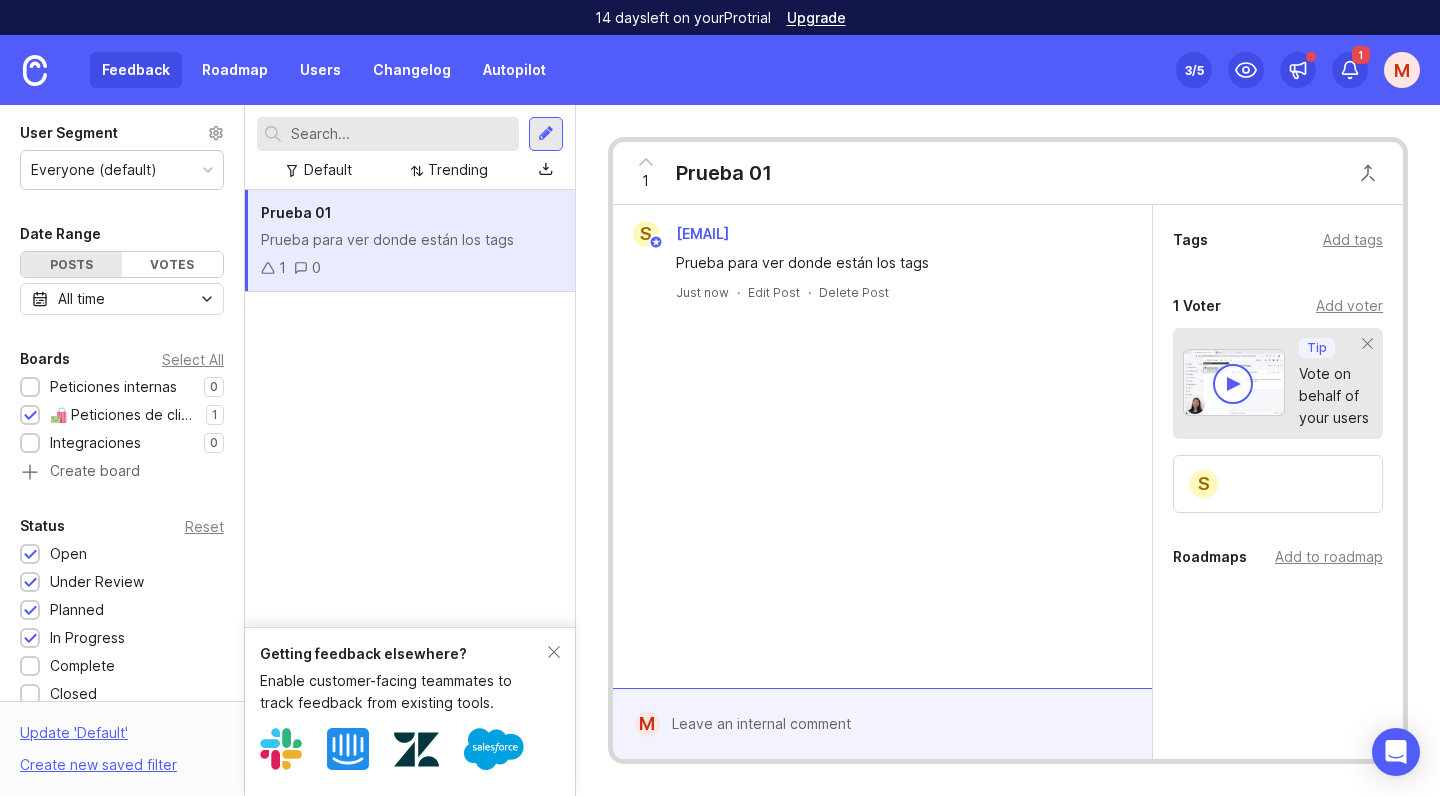 click at bounding box center [897, 724] 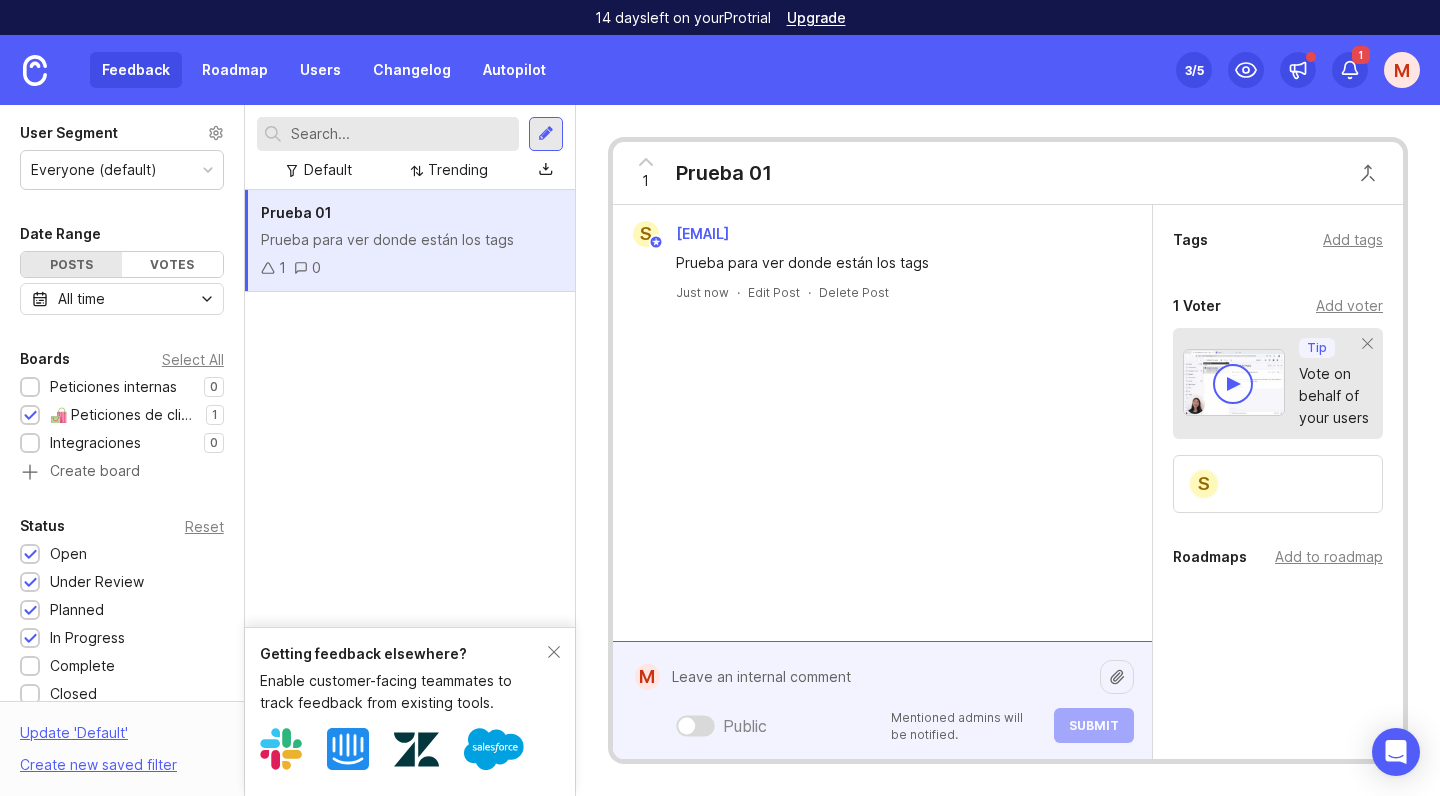 click on "s sara@amphoralogistics.com Prueba para ver donde están los tags Just now · Edit Post · Delete Post" at bounding box center [882, 423] 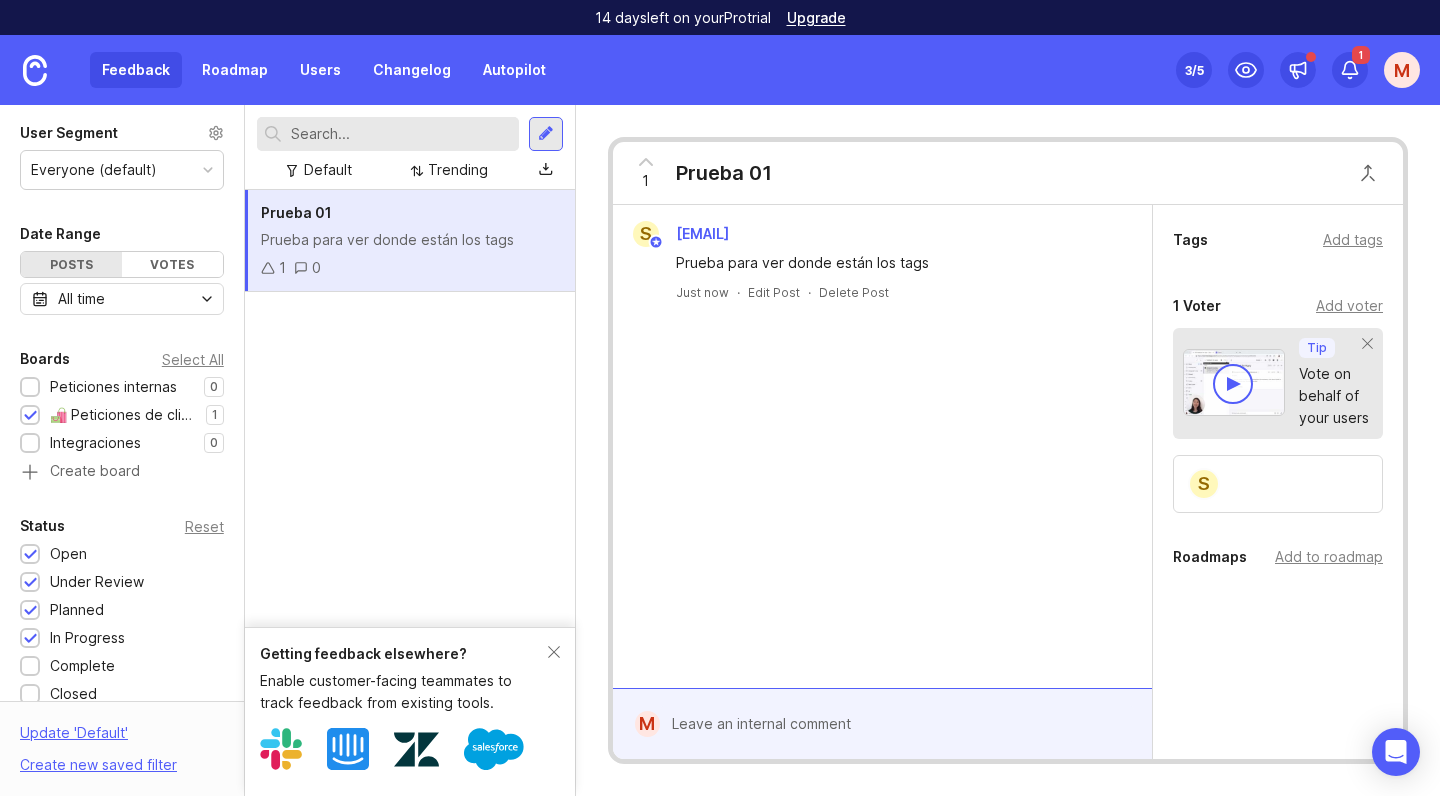 click on "1" at bounding box center [273, 268] 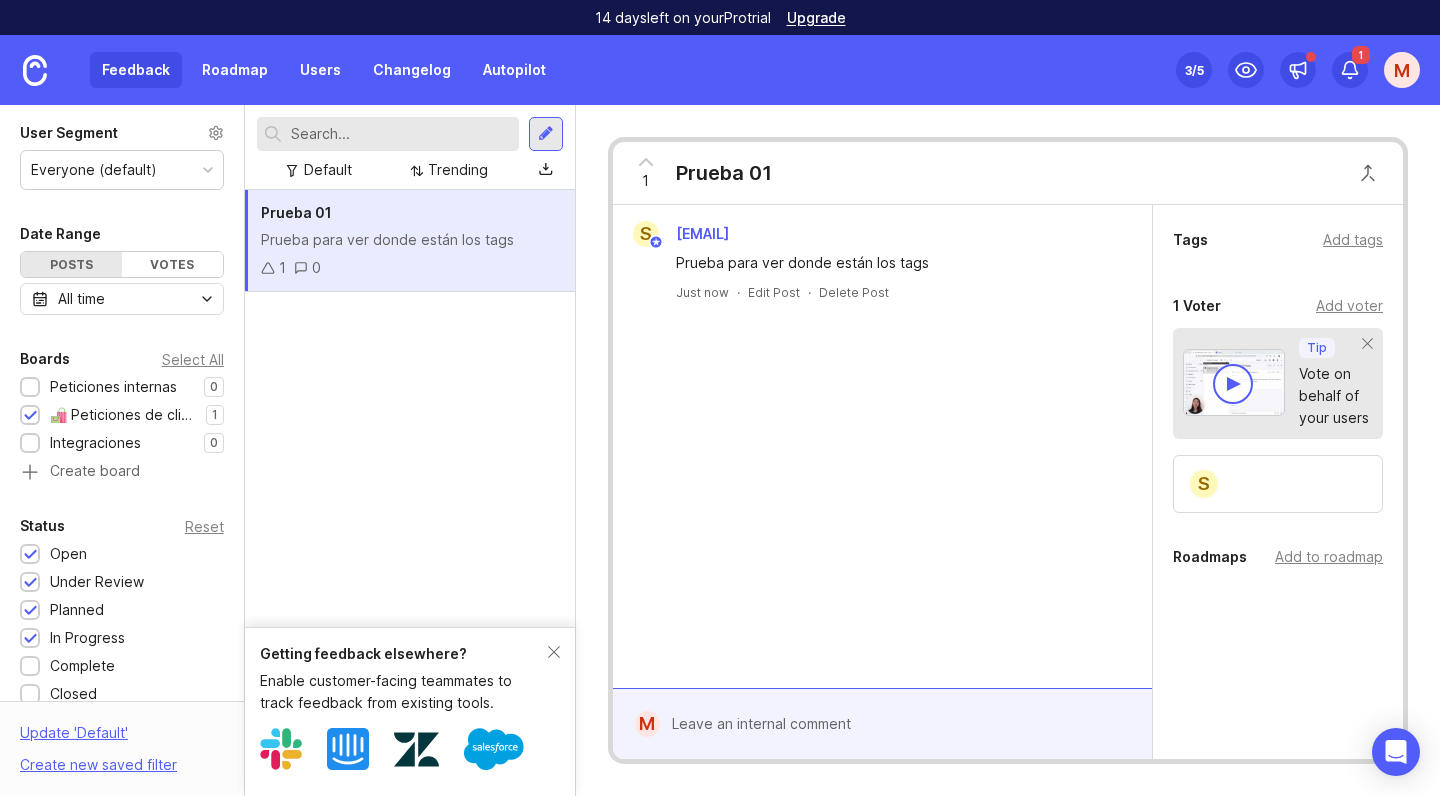 click at bounding box center [268, 268] 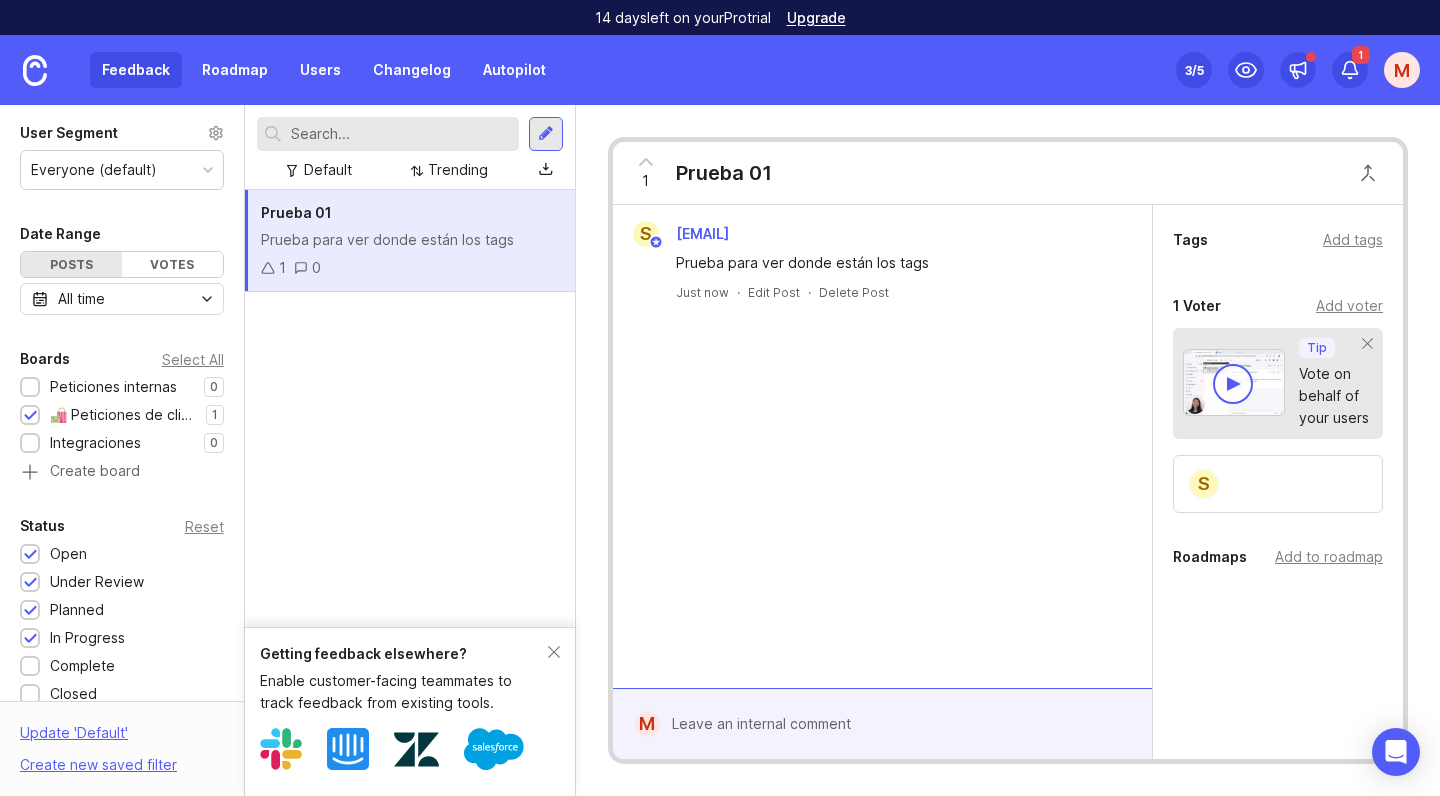 click on "1 0" at bounding box center (291, 268) 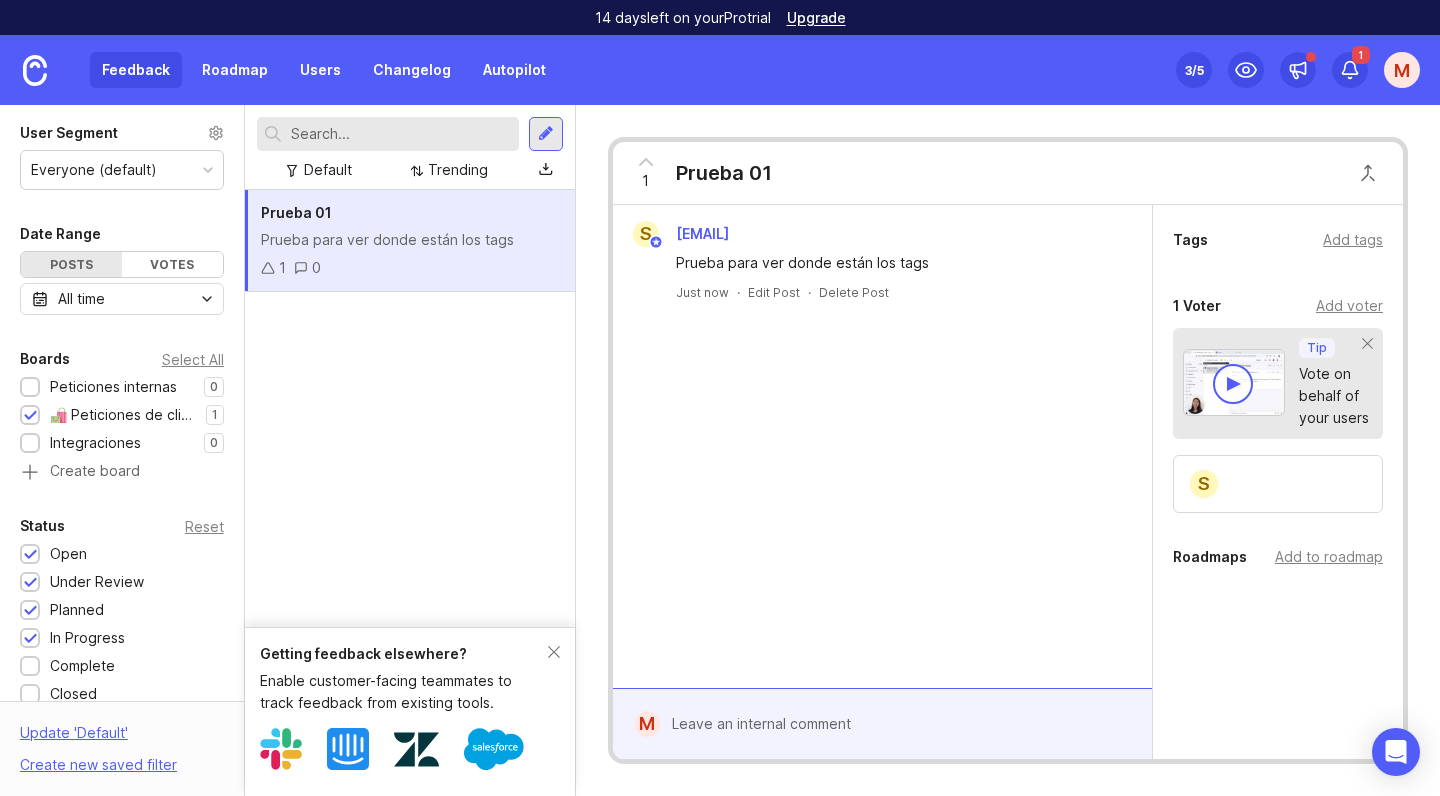 click on "0" at bounding box center (316, 268) 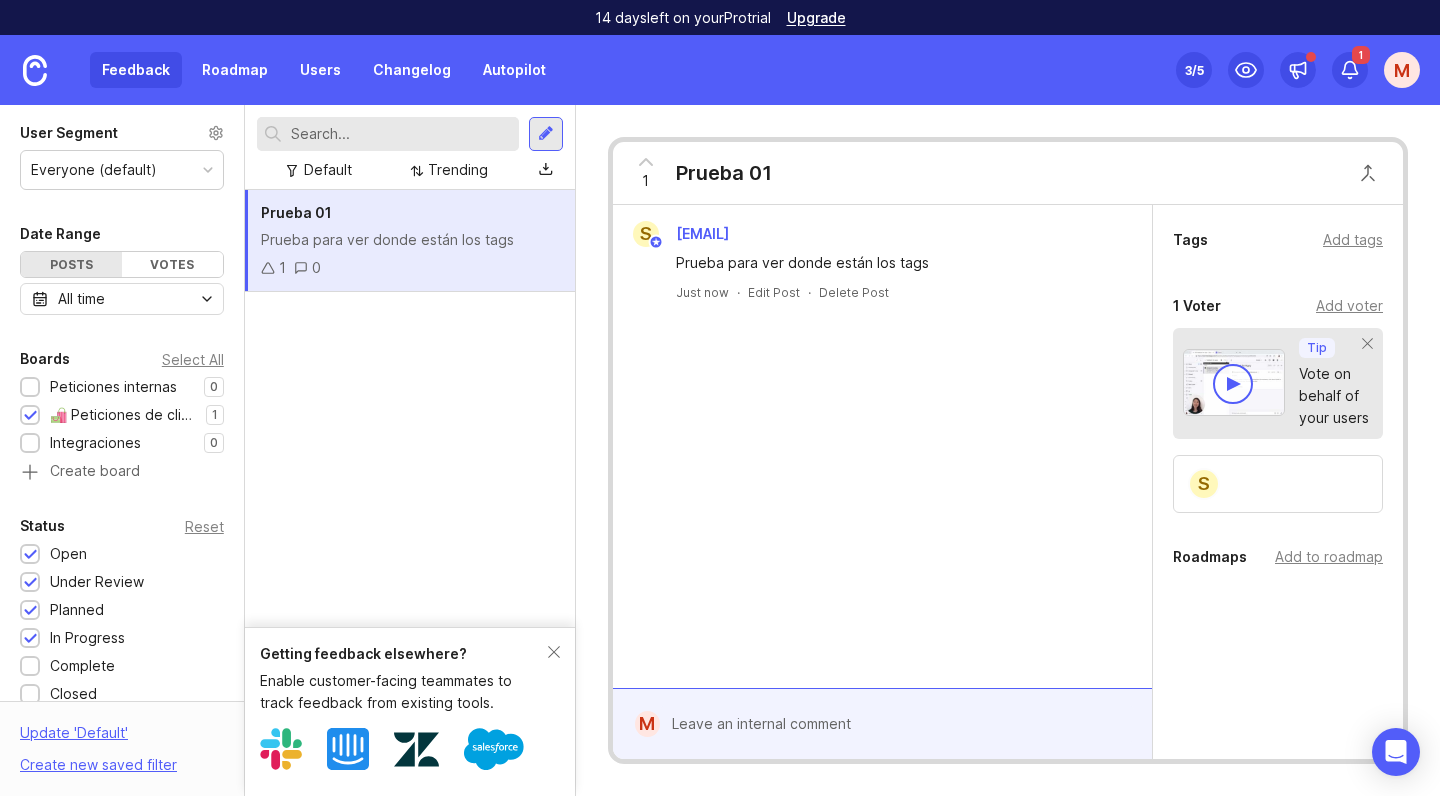 click at bounding box center [268, 268] 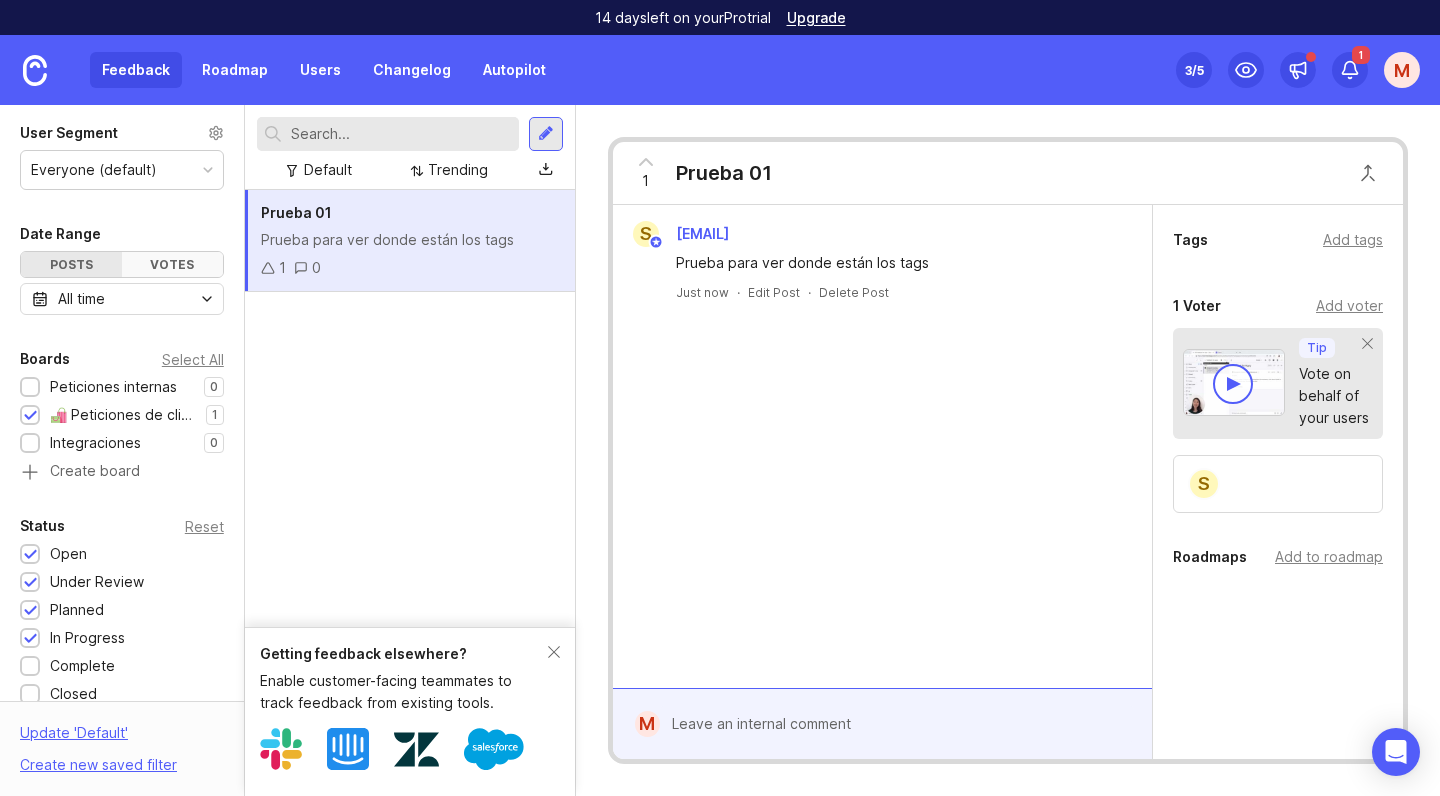 click on "Votes" at bounding box center (172, 264) 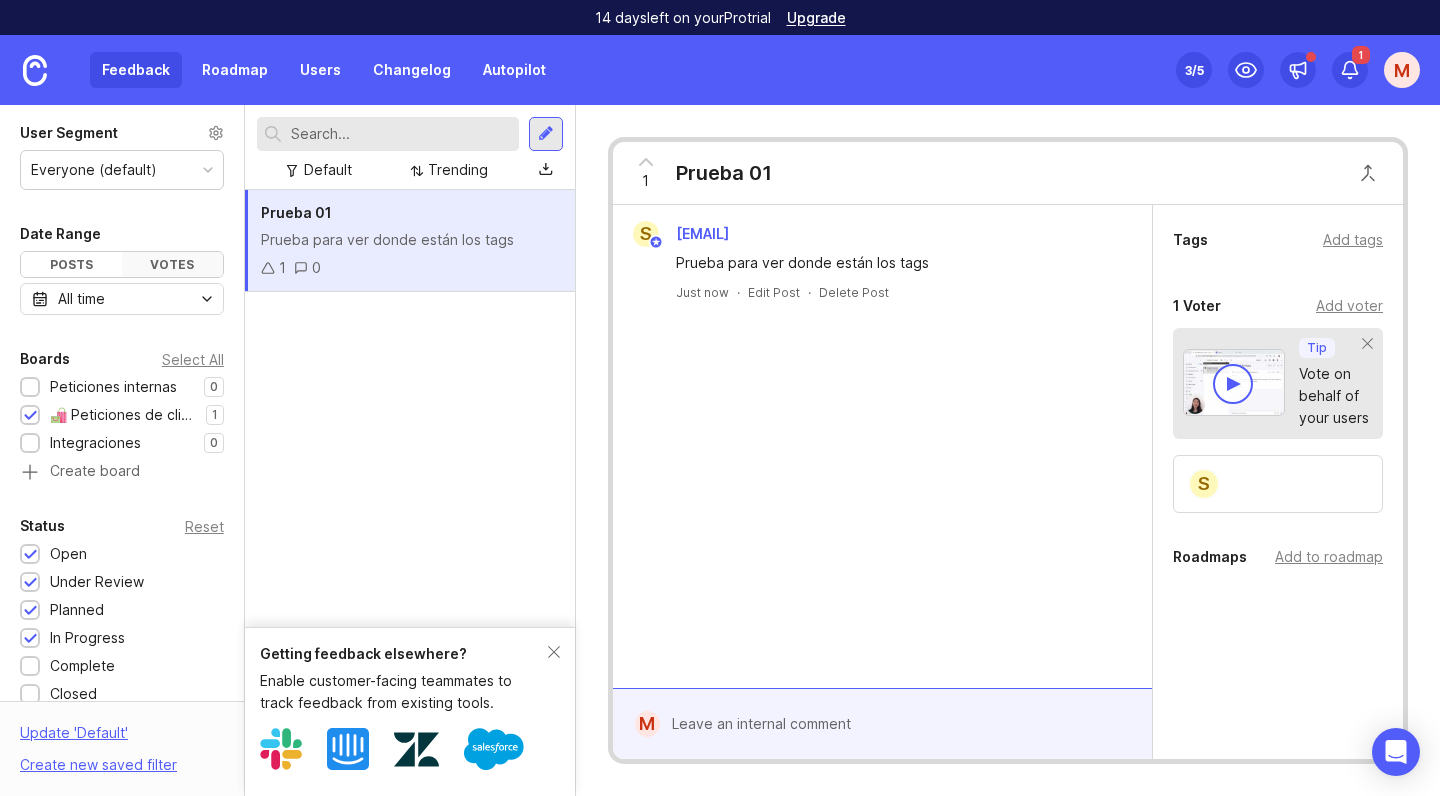 click on "Votes" at bounding box center (172, 264) 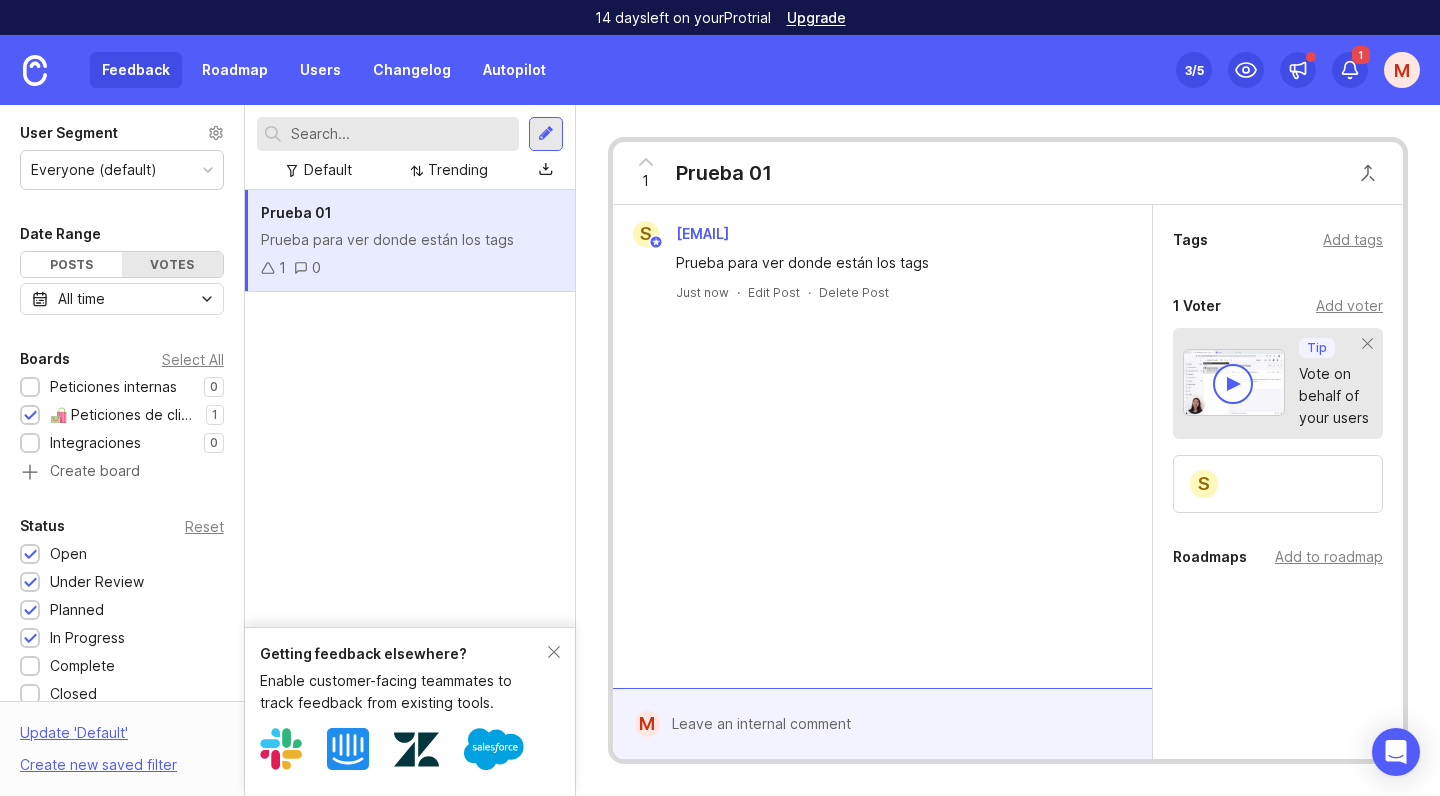 click on "All time" at bounding box center (122, 299) 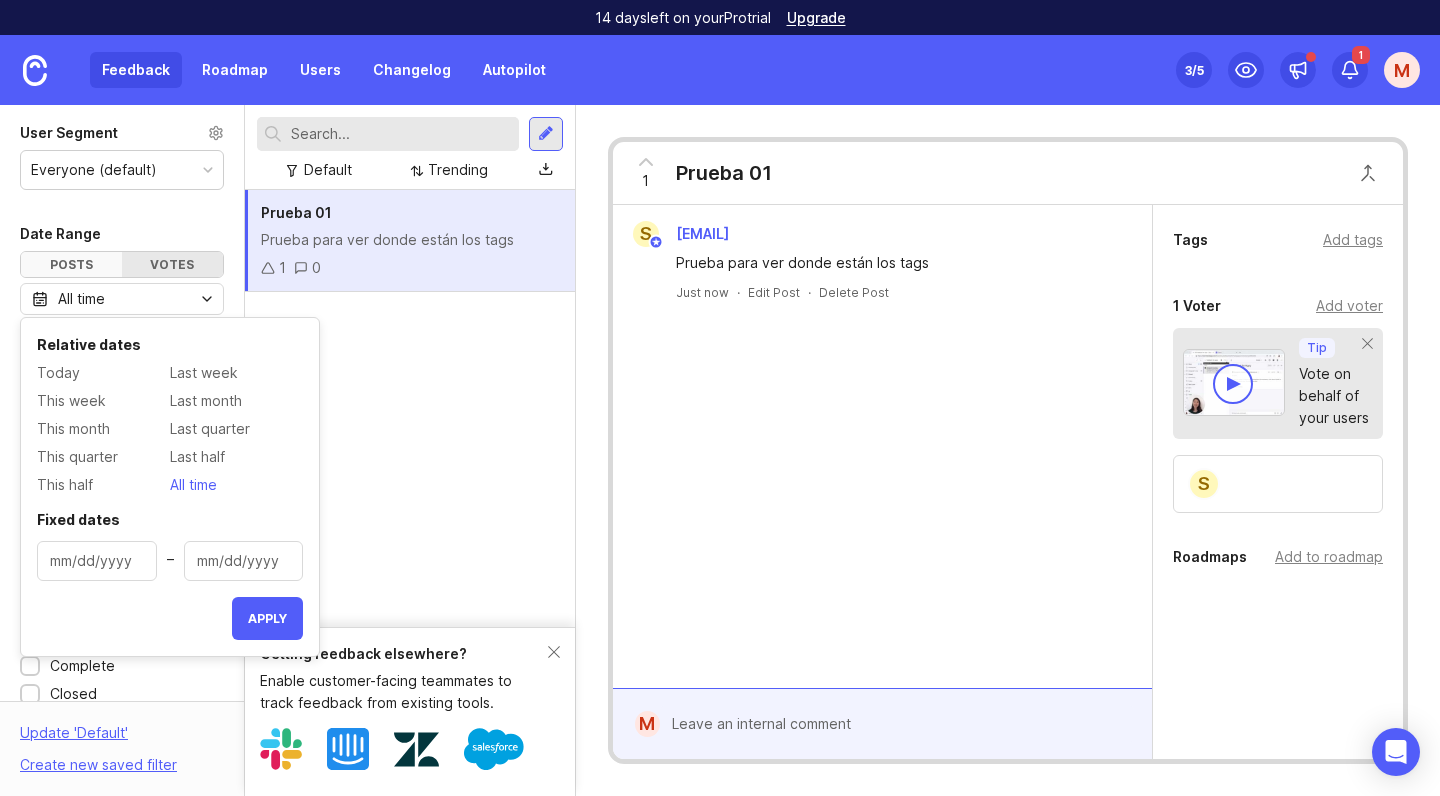 click on "Posts" at bounding box center [71, 264] 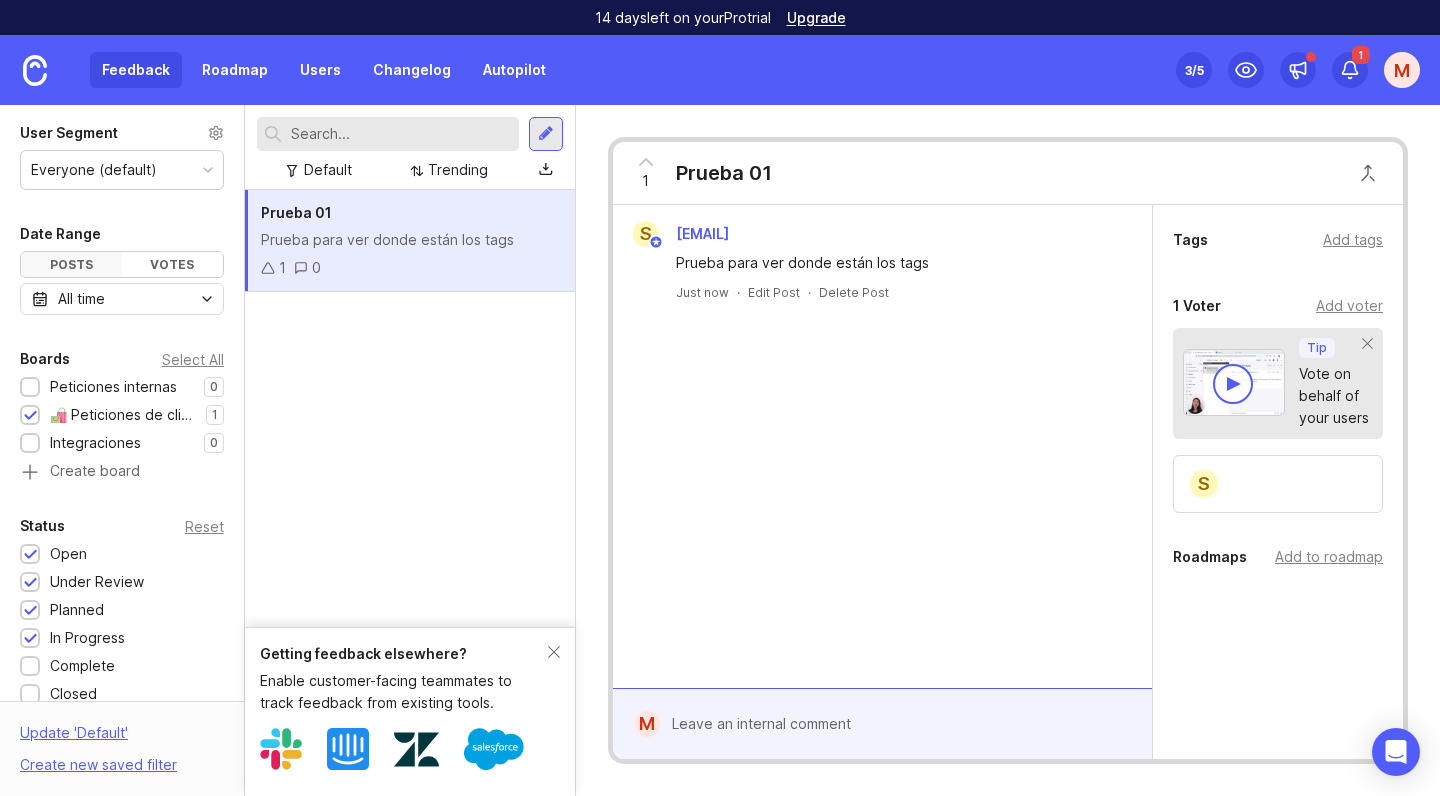 click on "Posts" at bounding box center (71, 264) 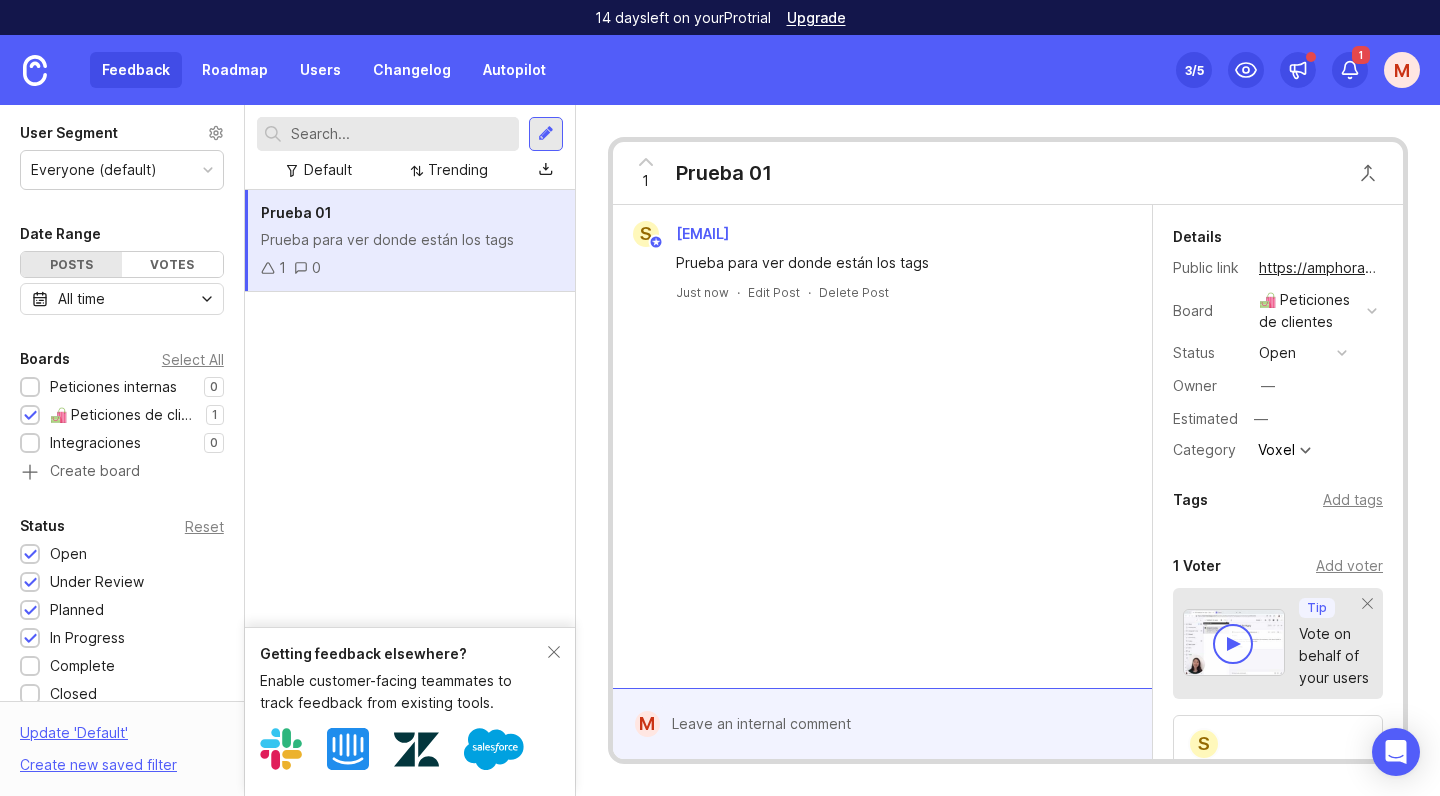 scroll, scrollTop: 0, scrollLeft: 0, axis: both 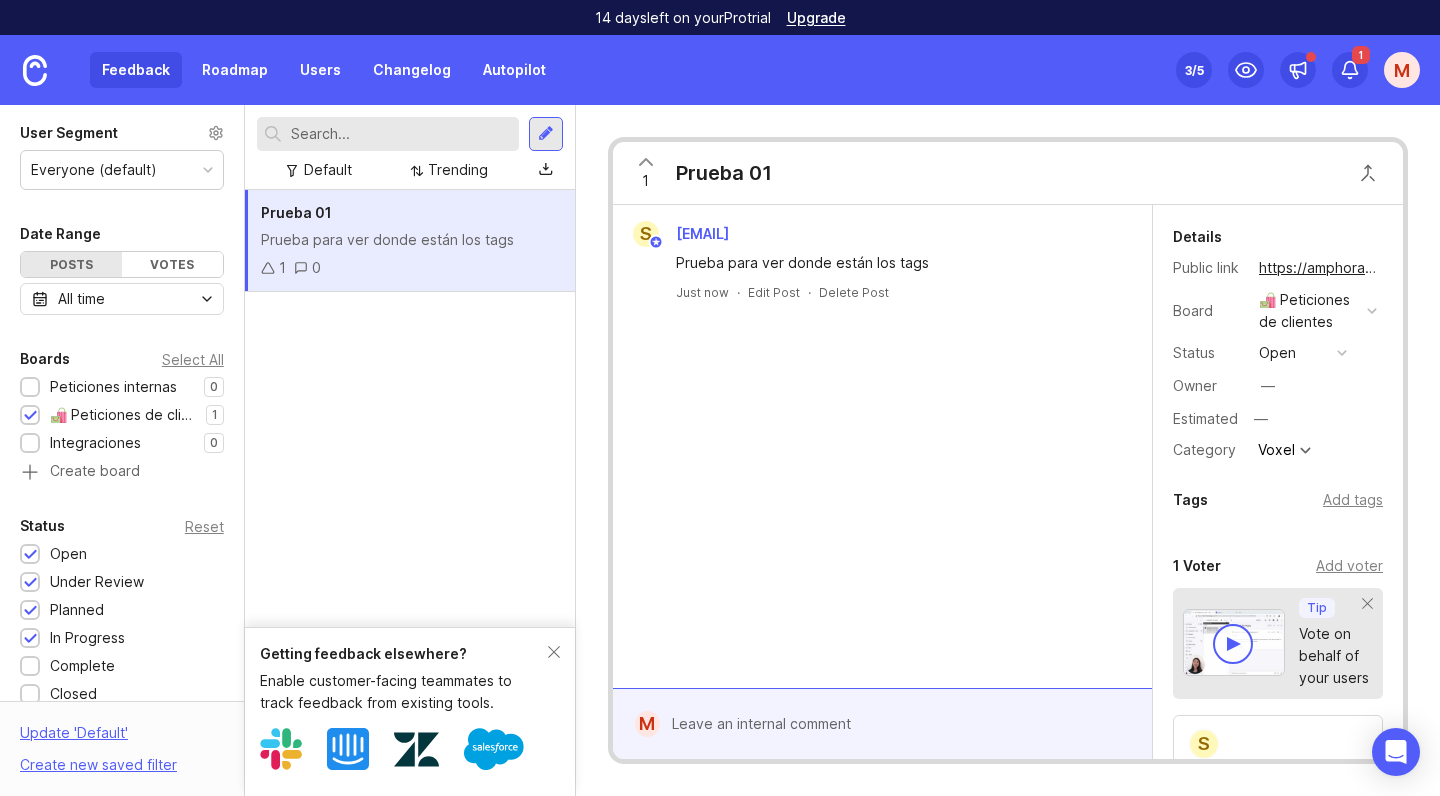 click on "1" at bounding box center [645, 181] 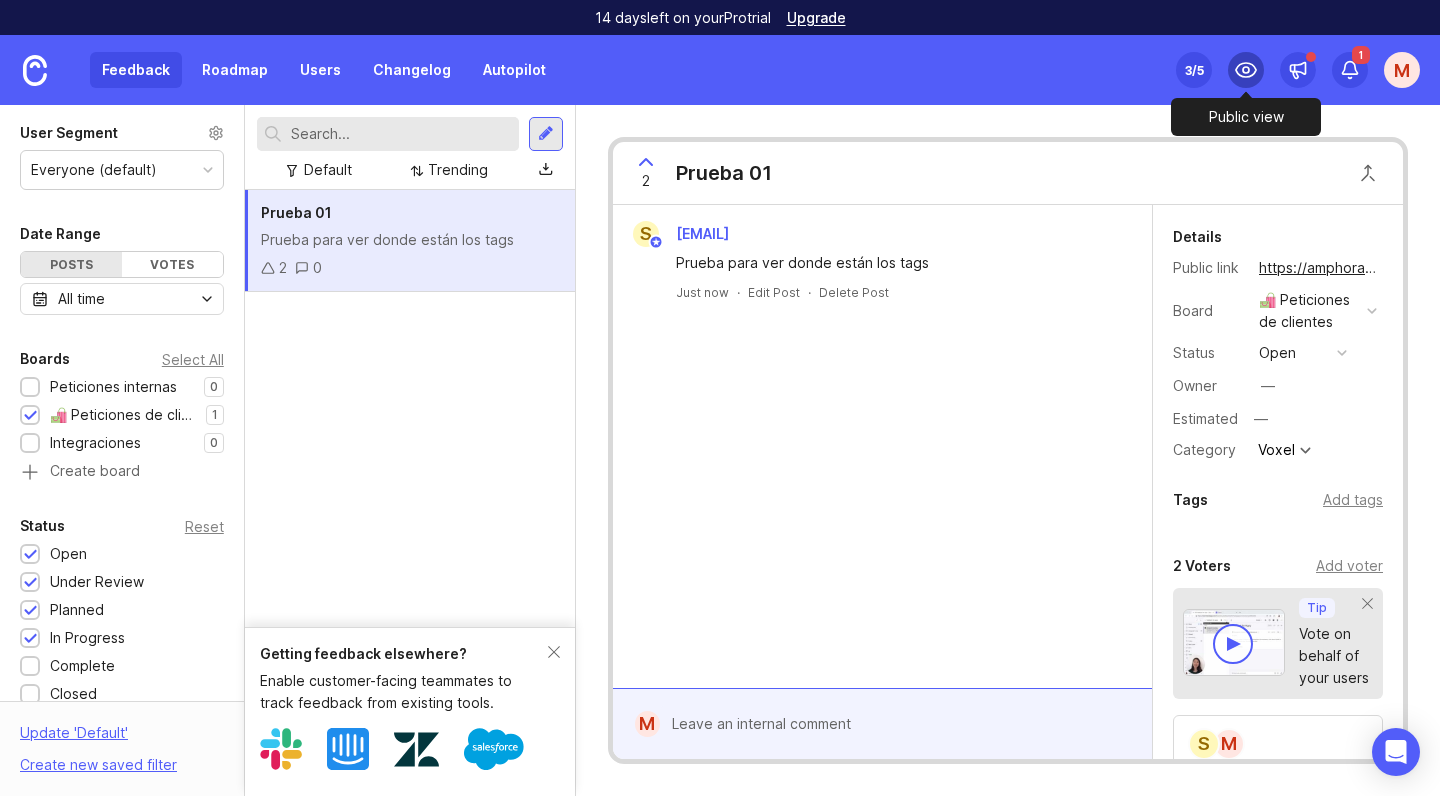 click at bounding box center (1246, 70) 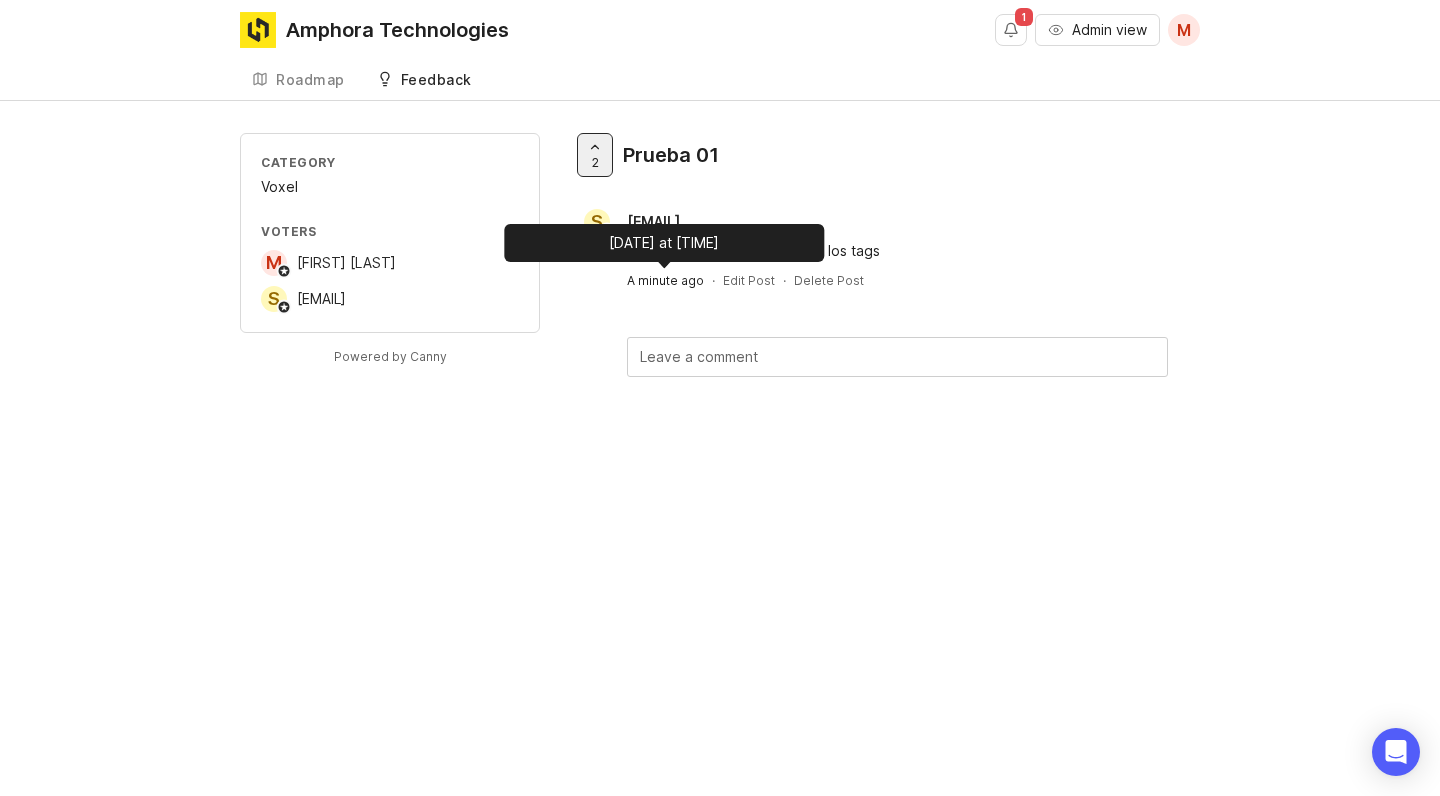 scroll, scrollTop: 0, scrollLeft: 0, axis: both 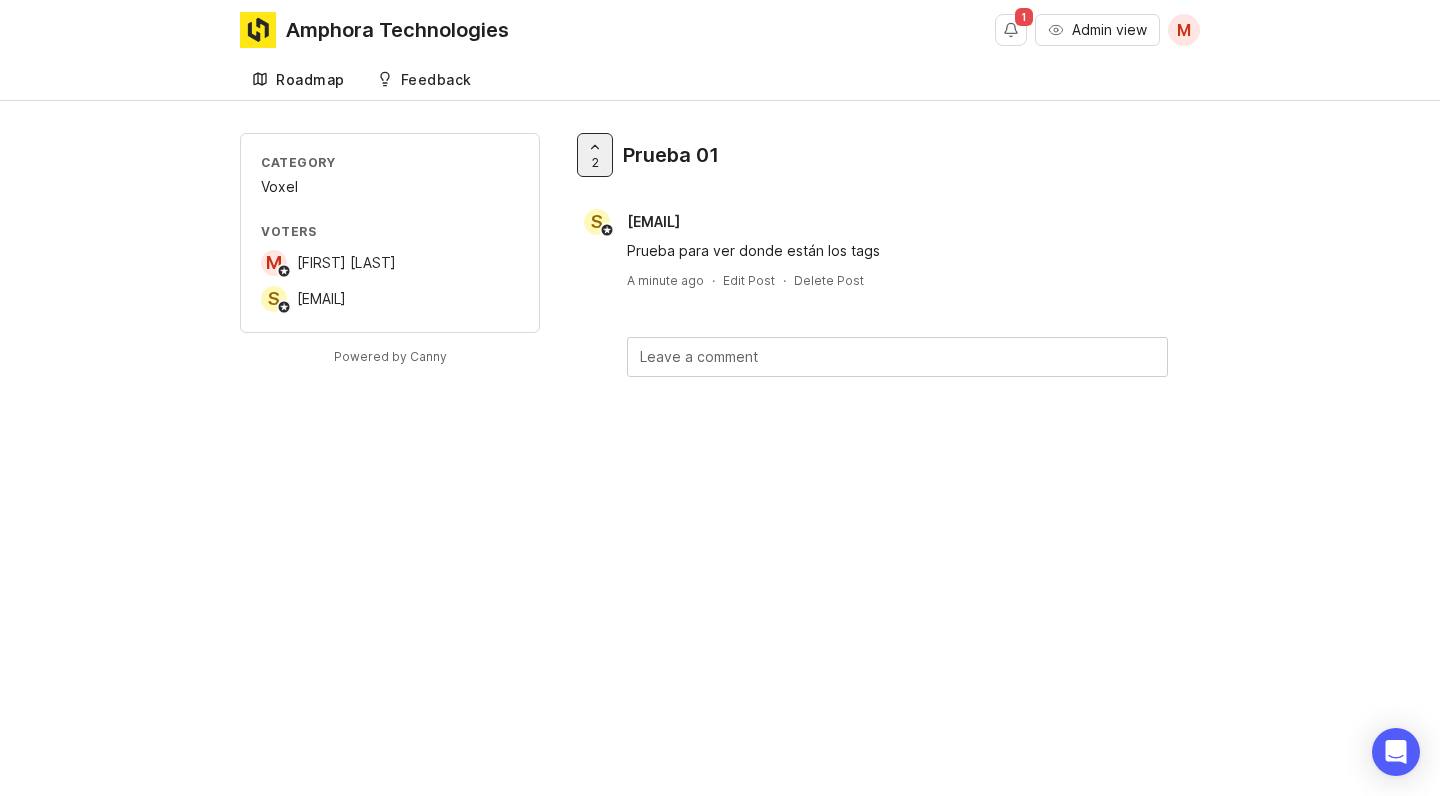 click on "Roadmap" at bounding box center [310, 80] 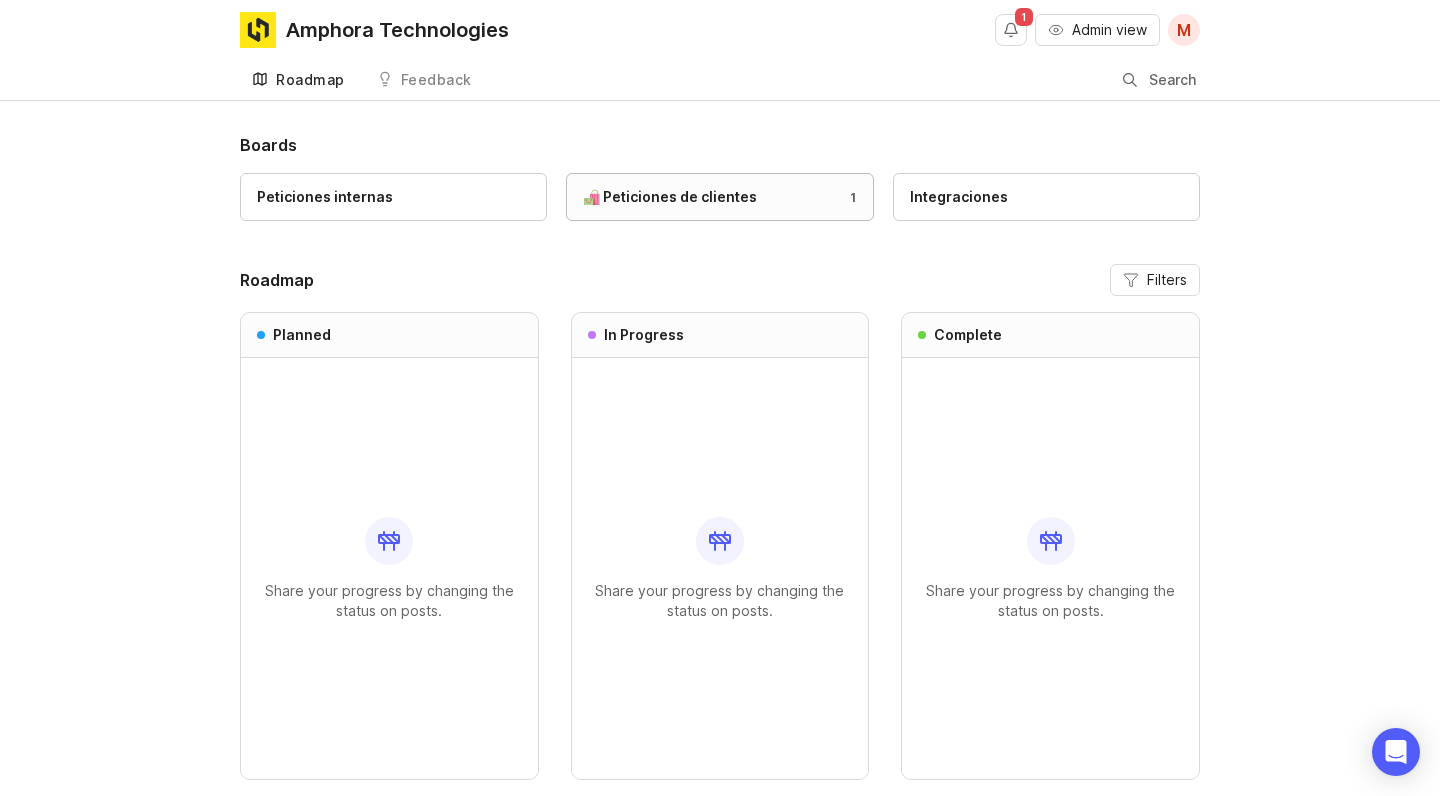 click on "🛍️ Peticiones de clientes" at bounding box center [670, 197] 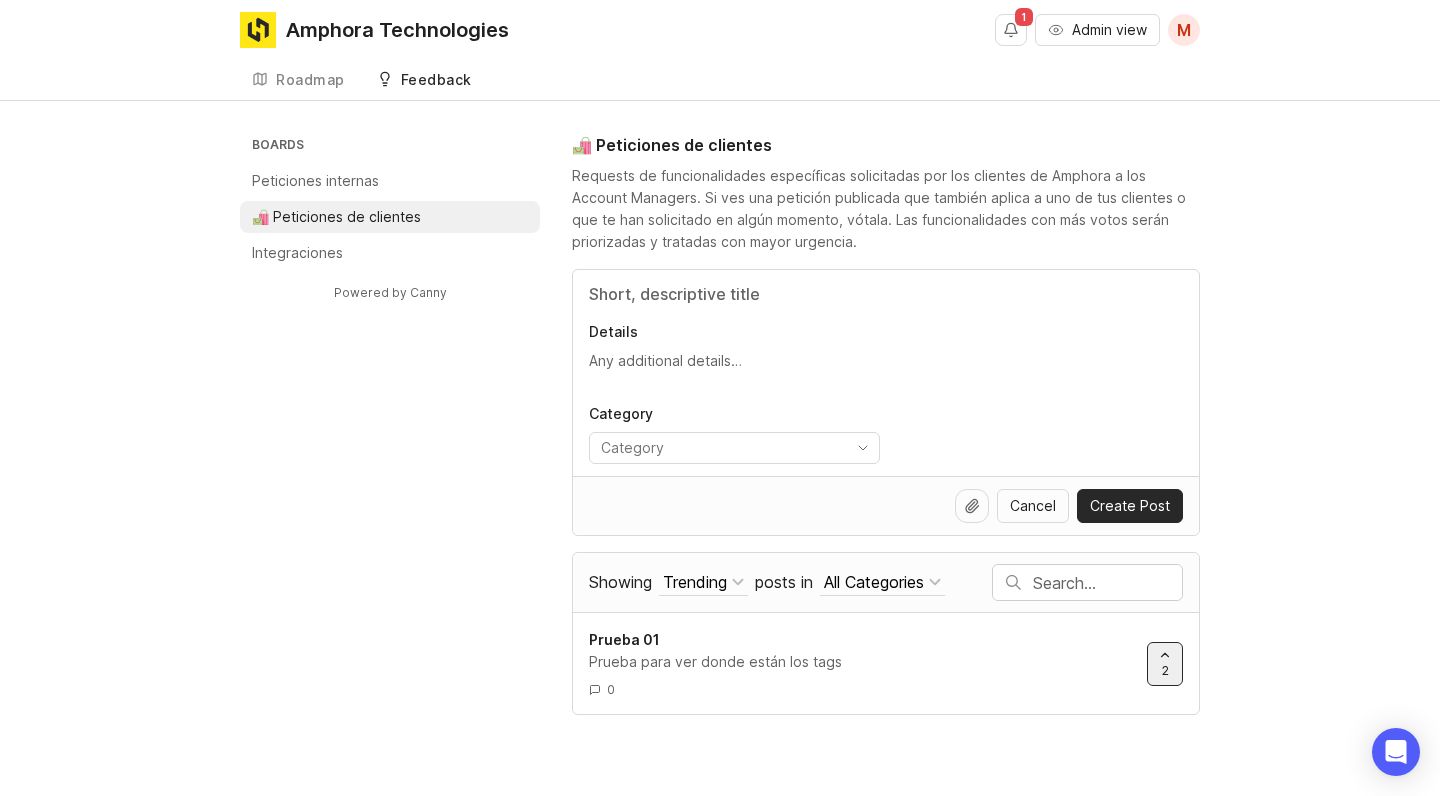 scroll, scrollTop: 0, scrollLeft: 0, axis: both 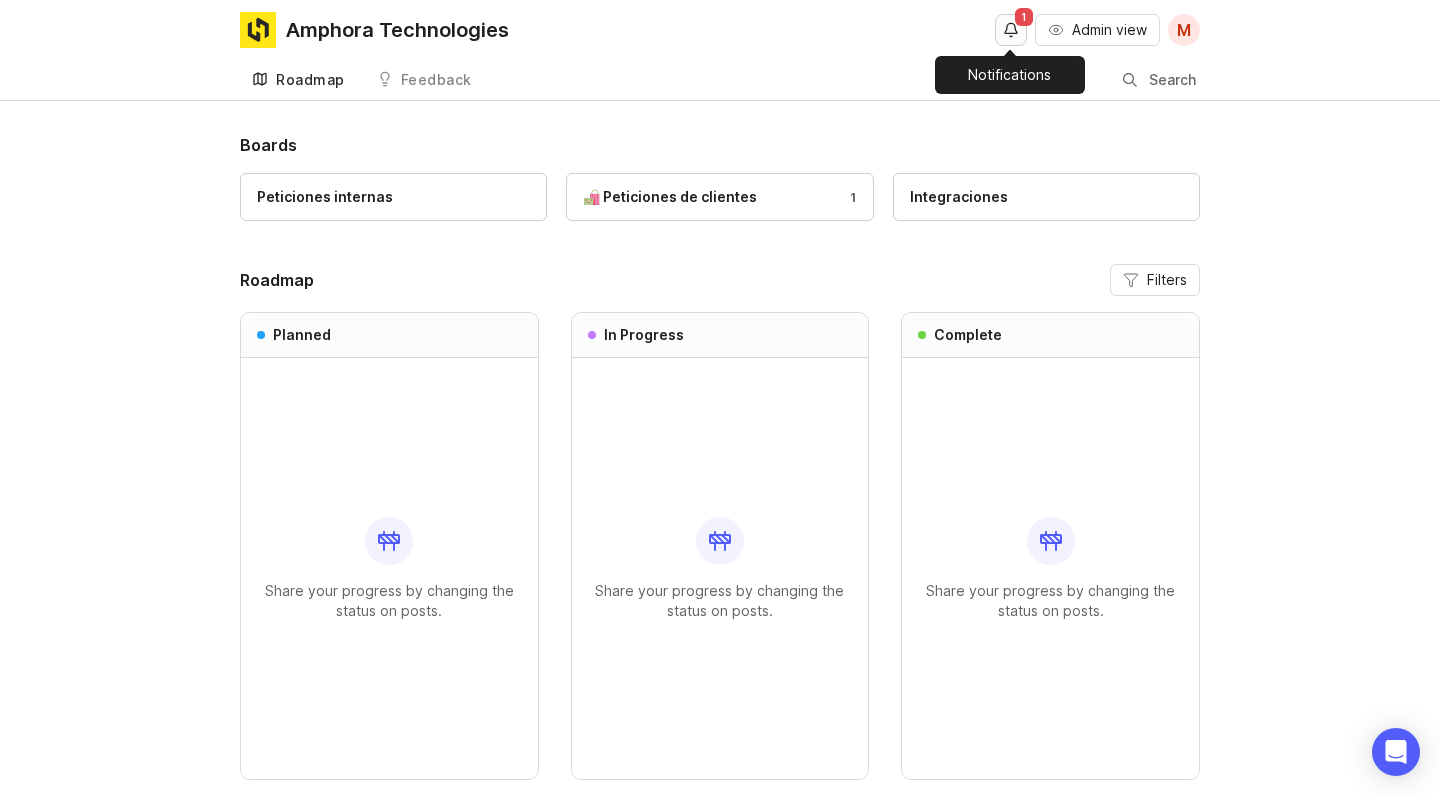 click at bounding box center (1011, 30) 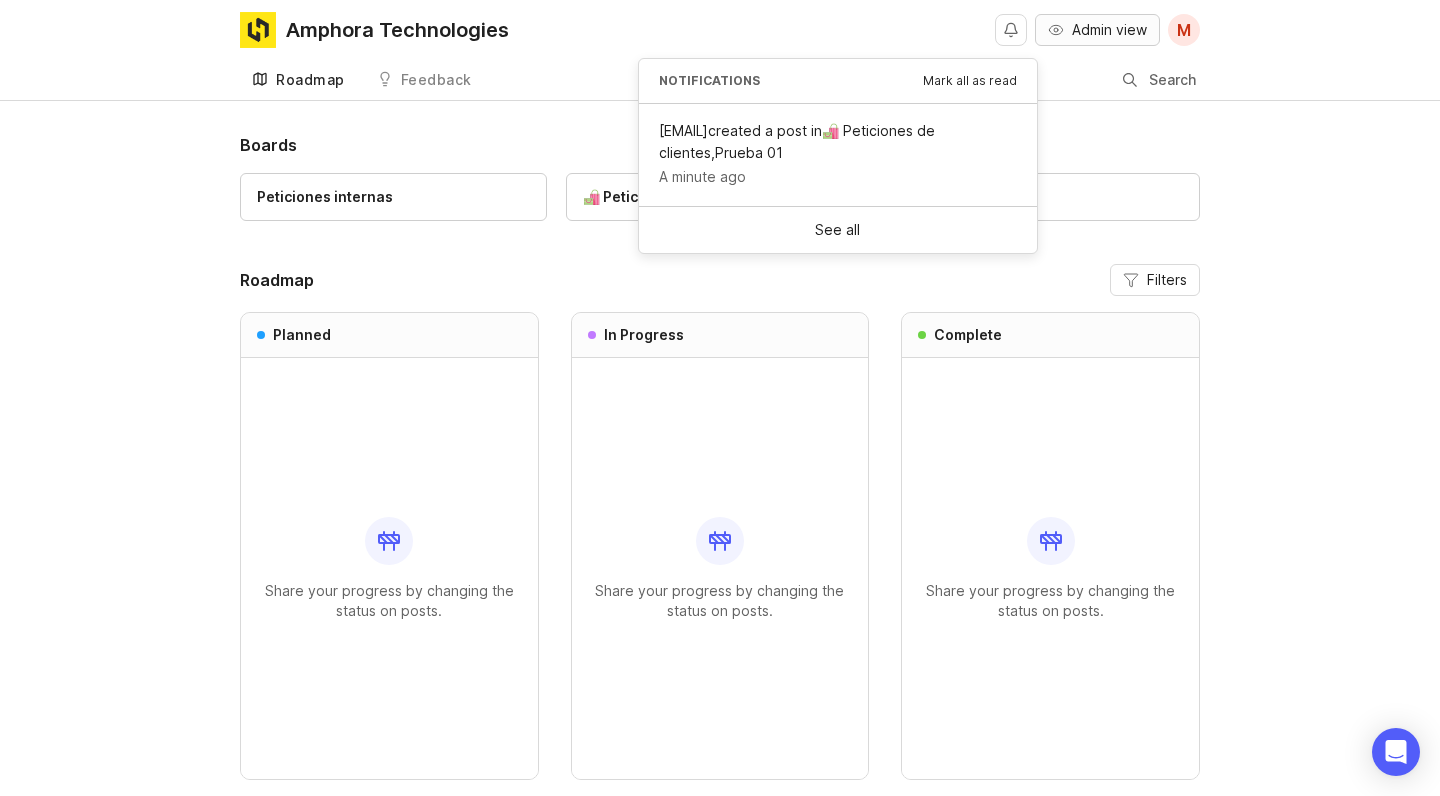 click on "Admin view" at bounding box center [1109, 30] 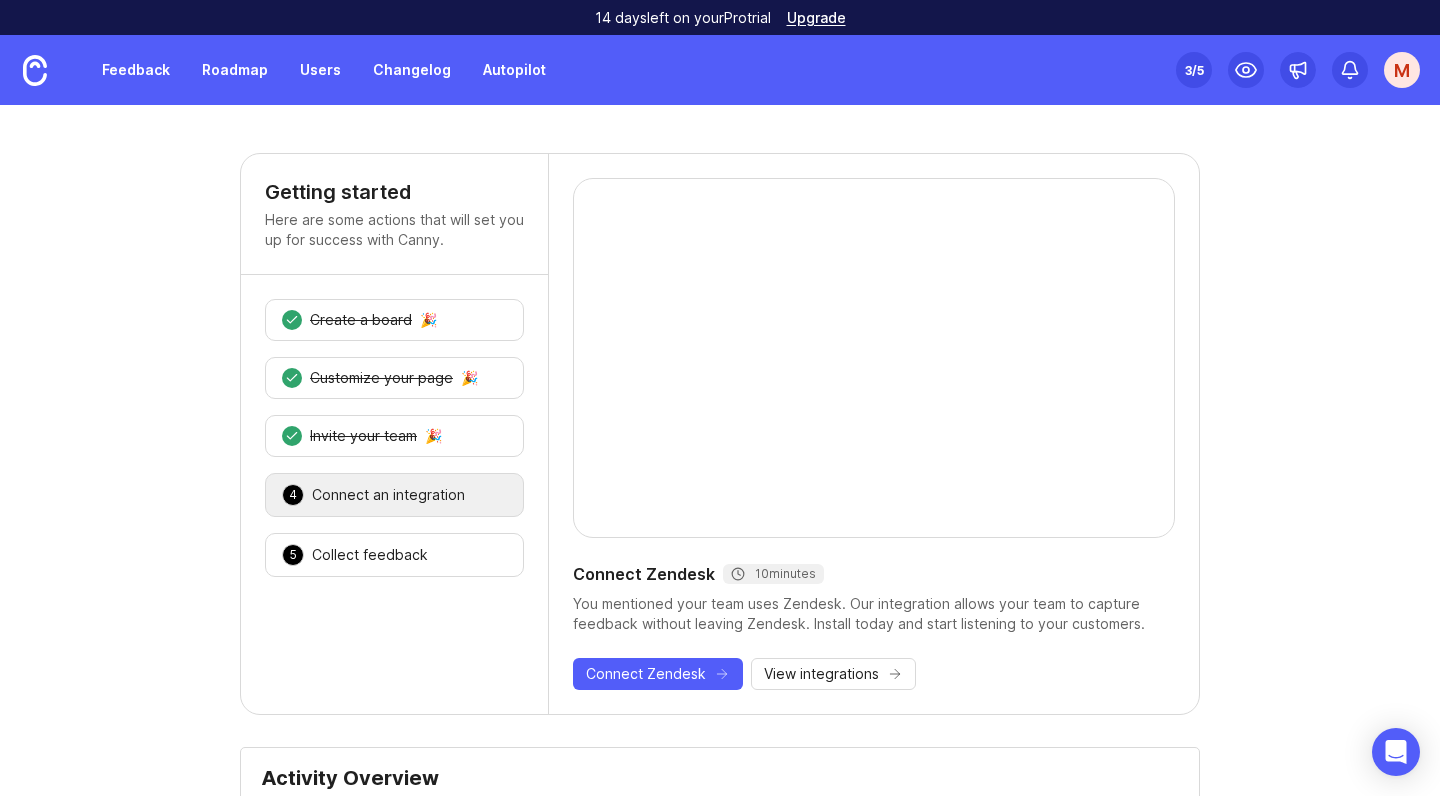 click on "14   days  left on your  Pro  trial Upgrade" at bounding box center [720, 17] 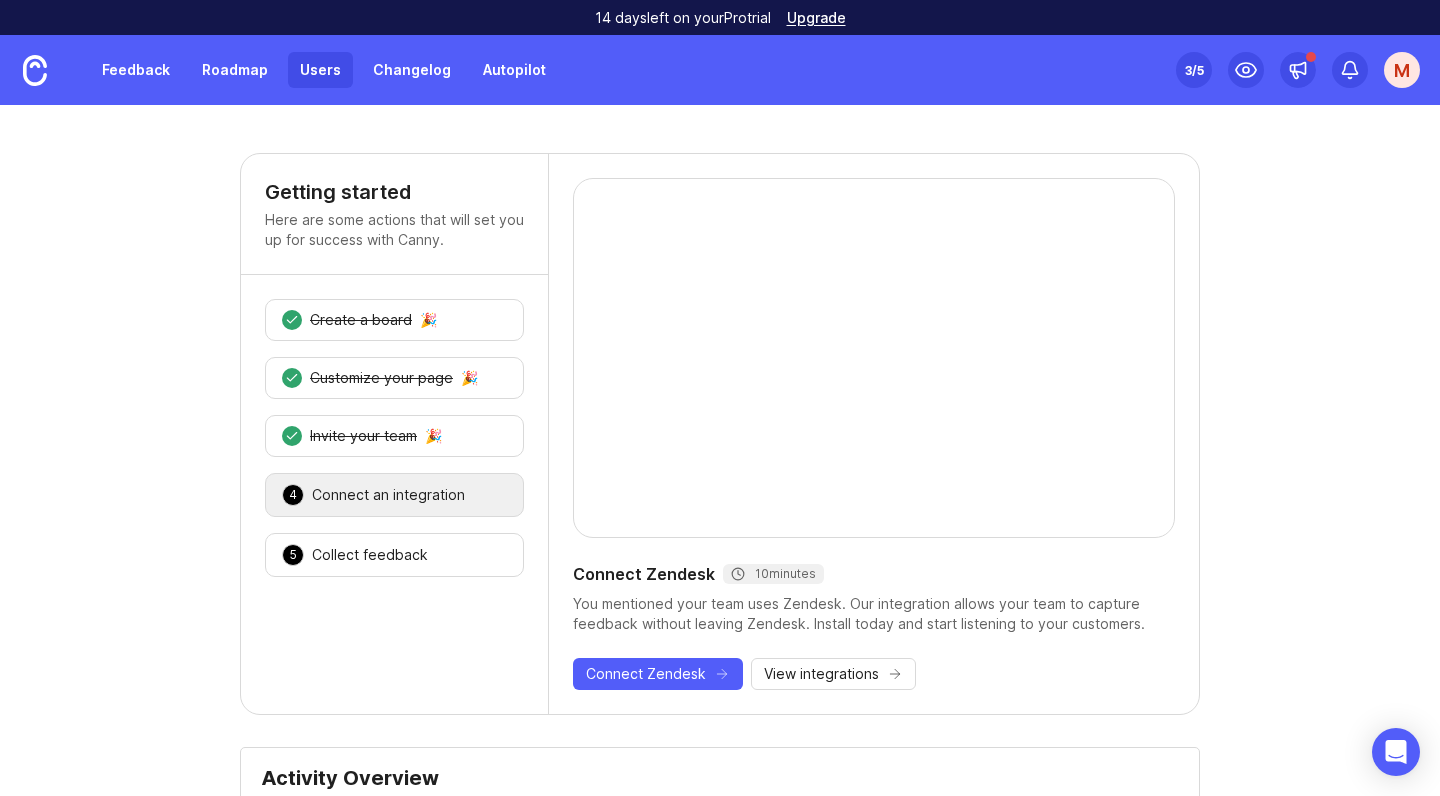click on "Users" at bounding box center [320, 70] 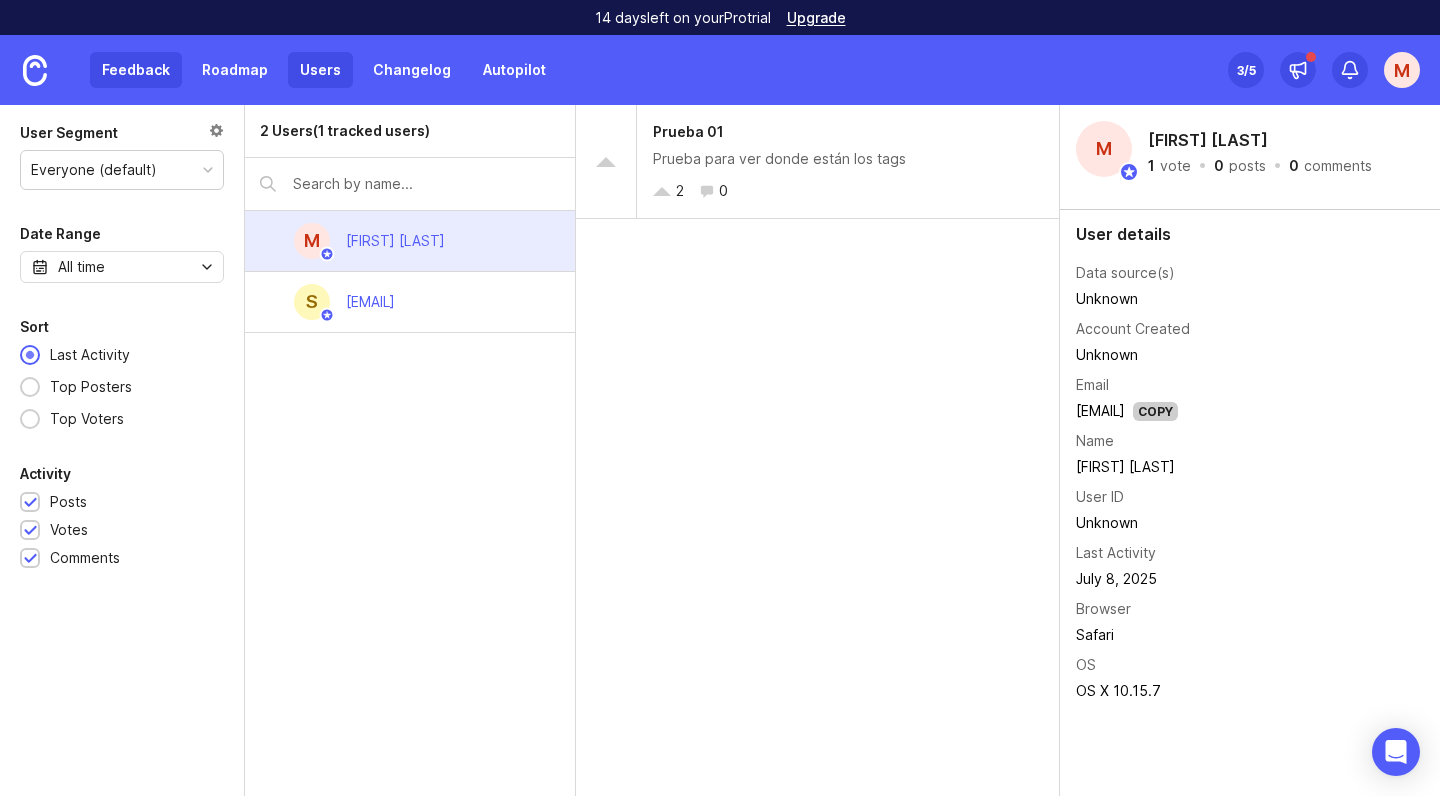 click on "Feedback" at bounding box center (136, 70) 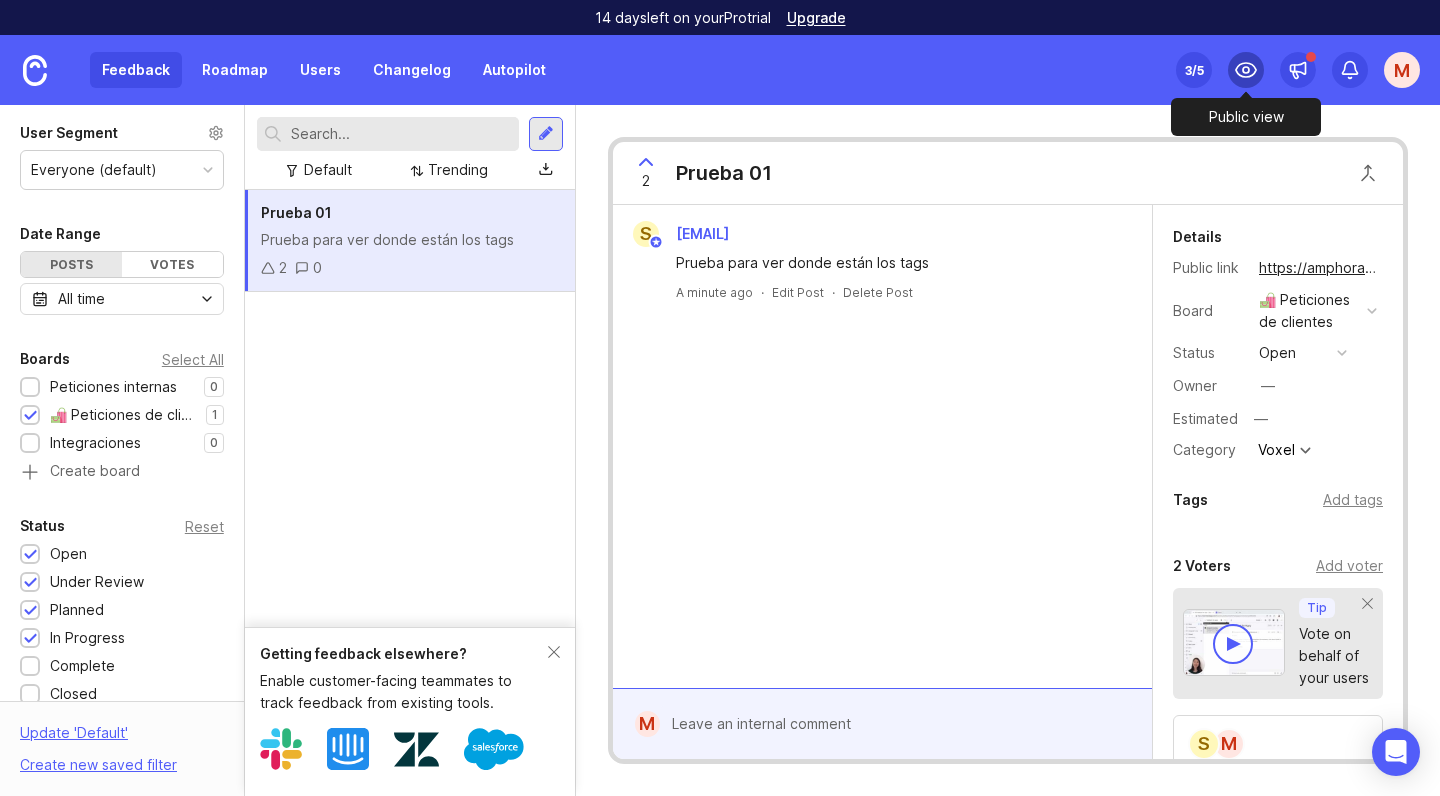click at bounding box center [1246, 70] 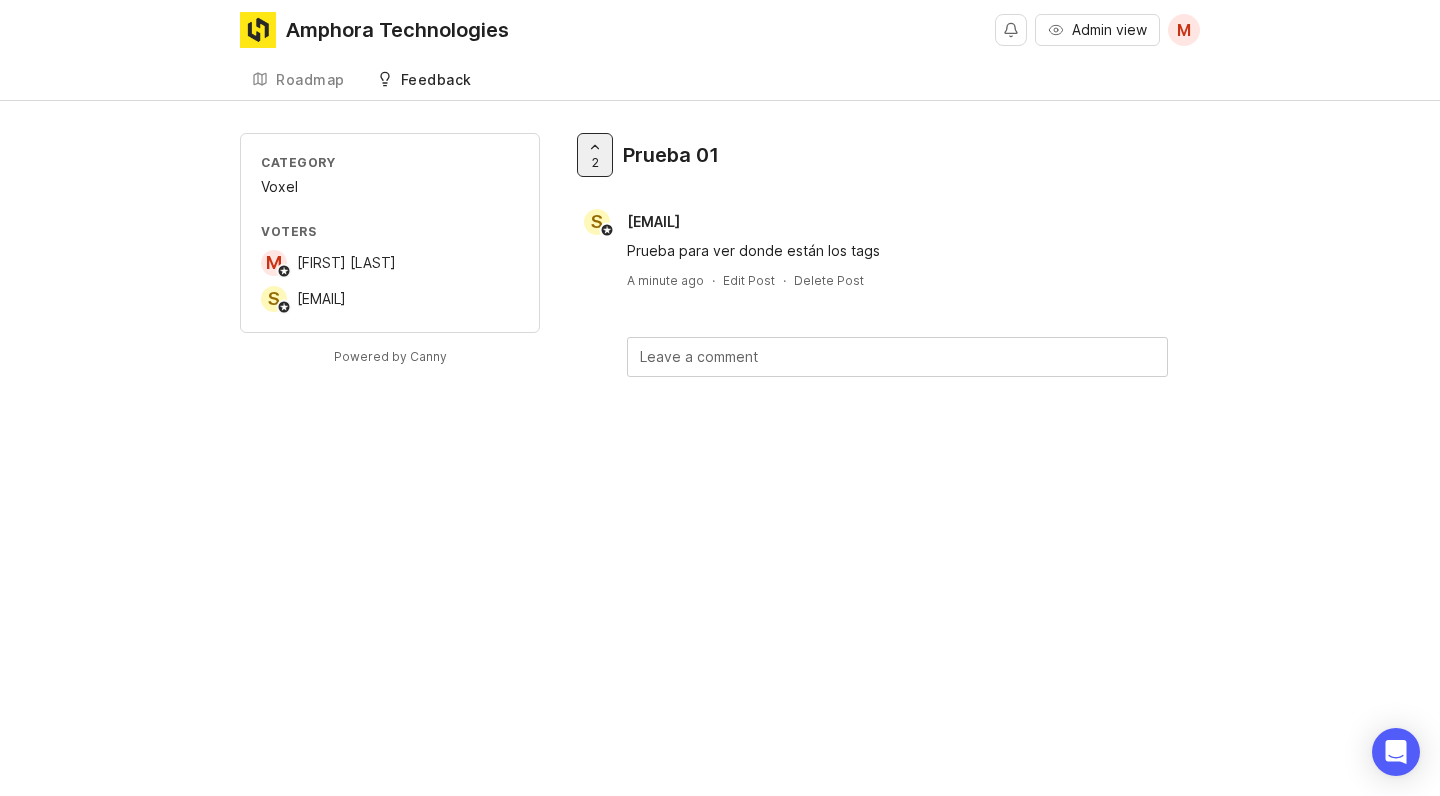 click on "Amphora Technologies" at bounding box center [397, 30] 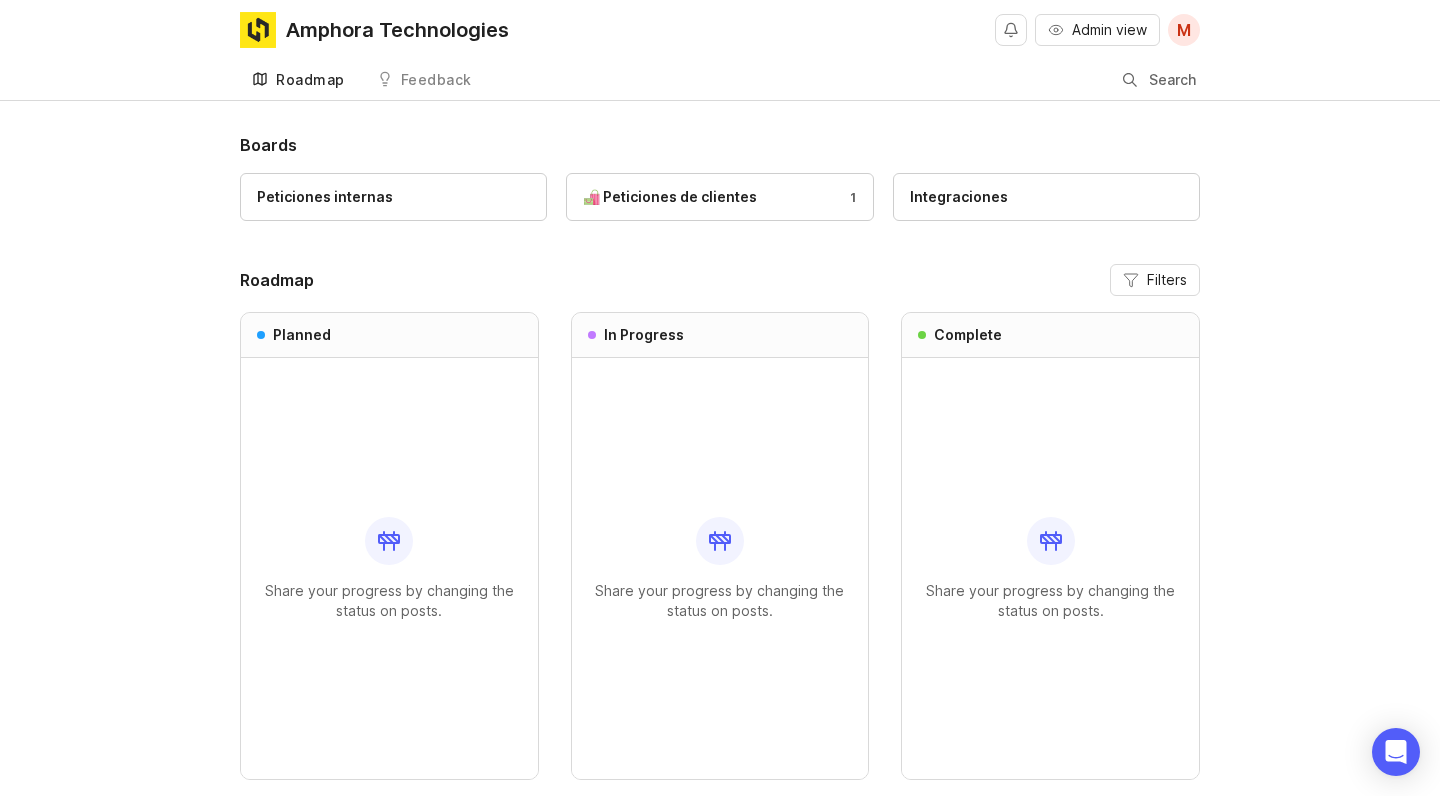 click on "Amphora Technologies" at bounding box center [397, 30] 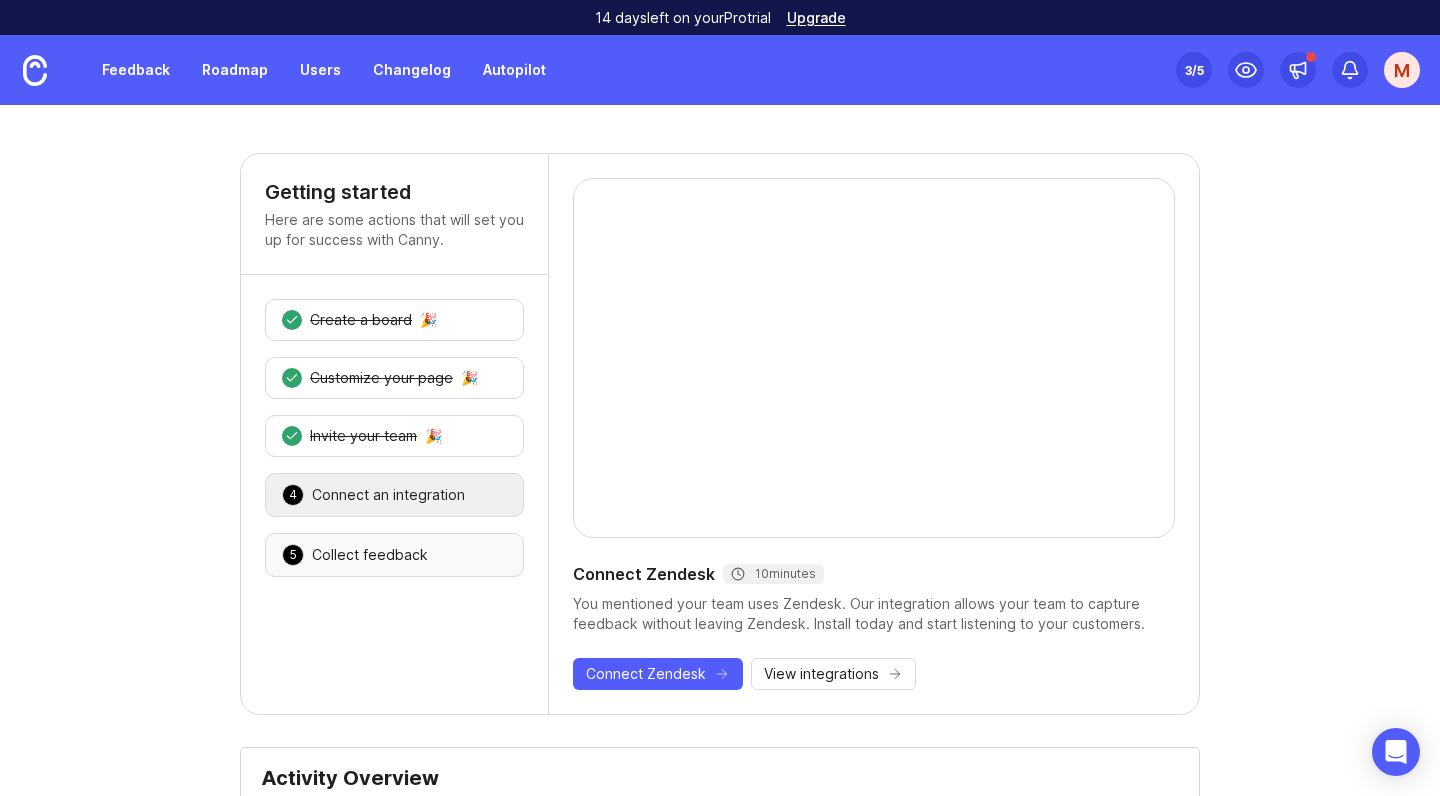 scroll, scrollTop: 0, scrollLeft: 0, axis: both 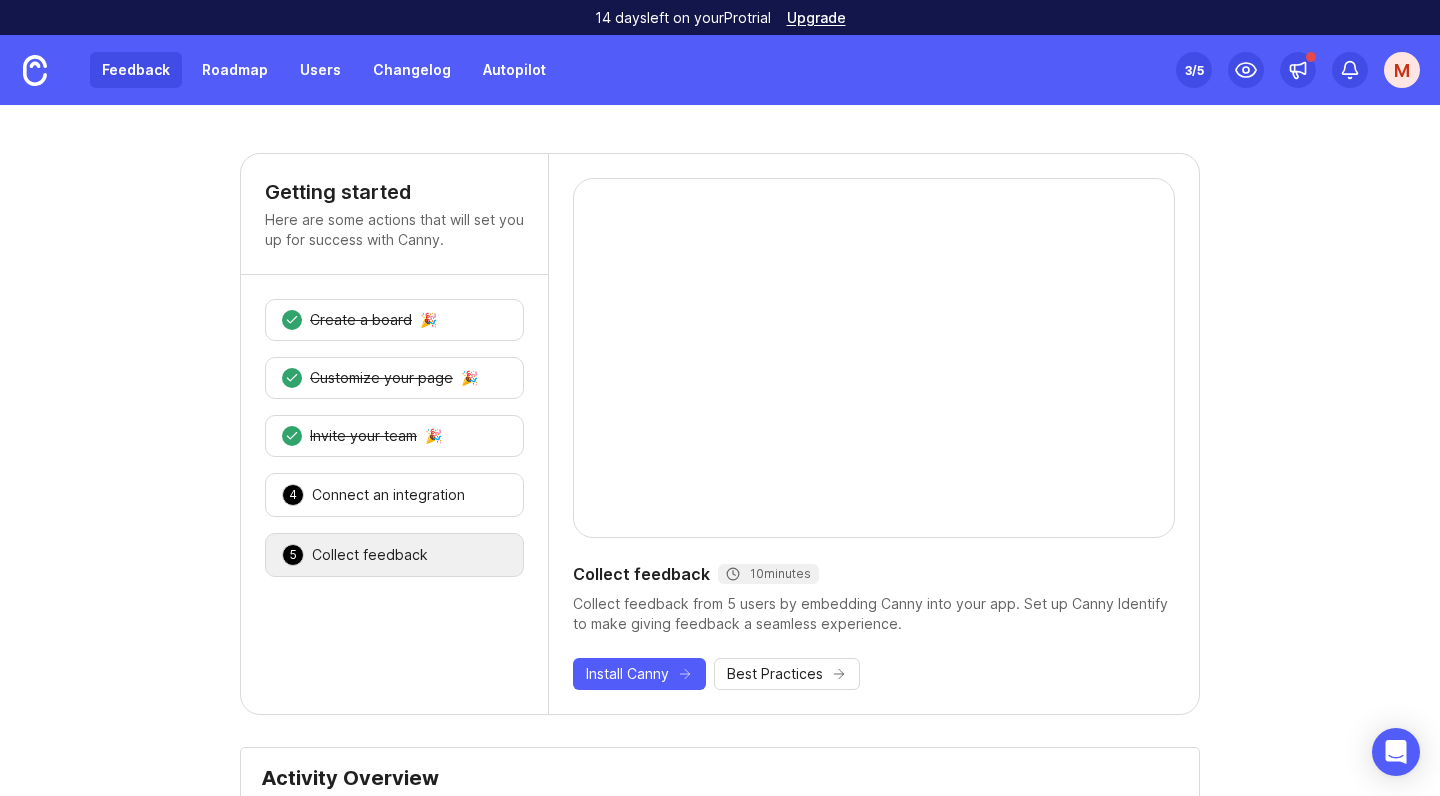 click on "Feedback" at bounding box center (136, 70) 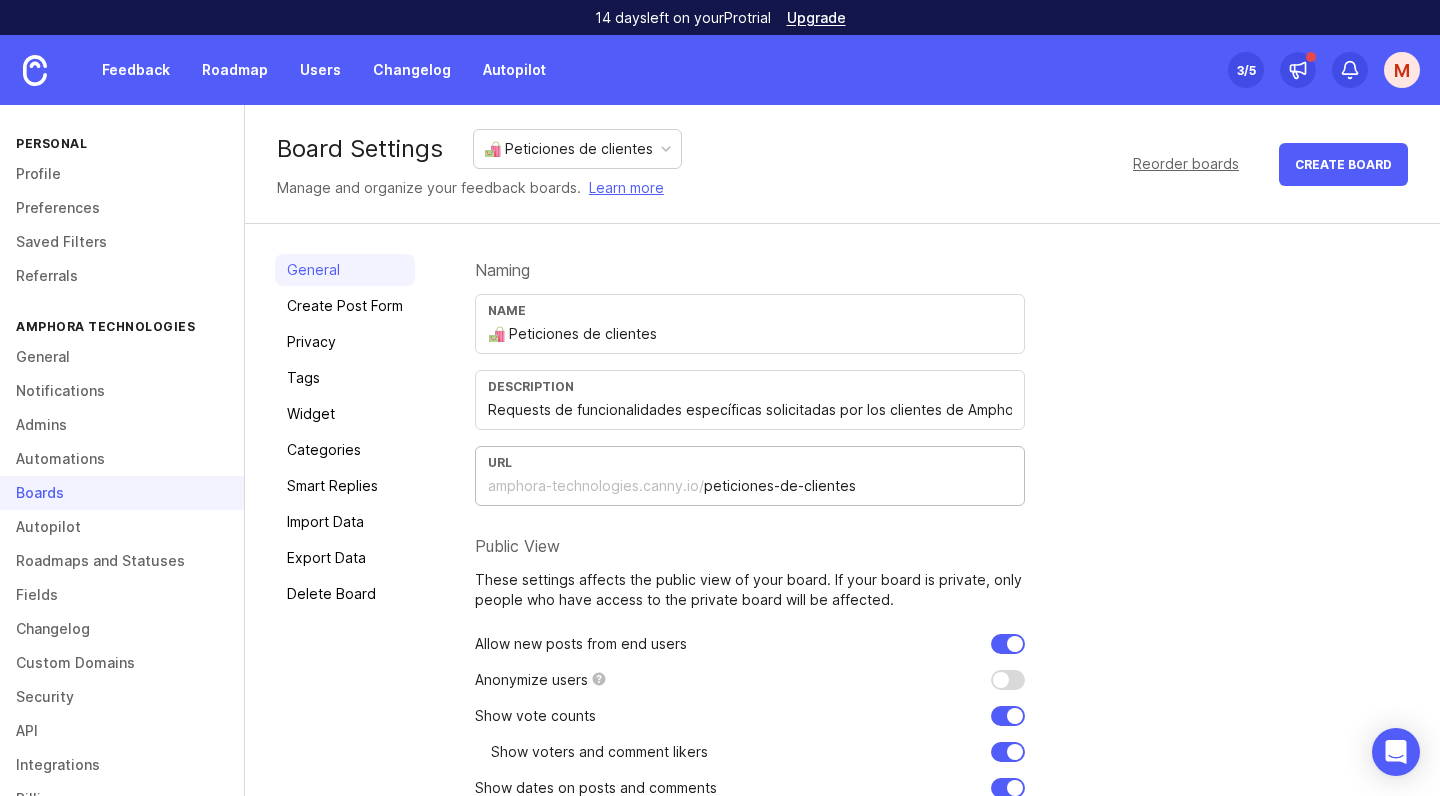 click on "peticiones-de-clientes" at bounding box center [858, 486] 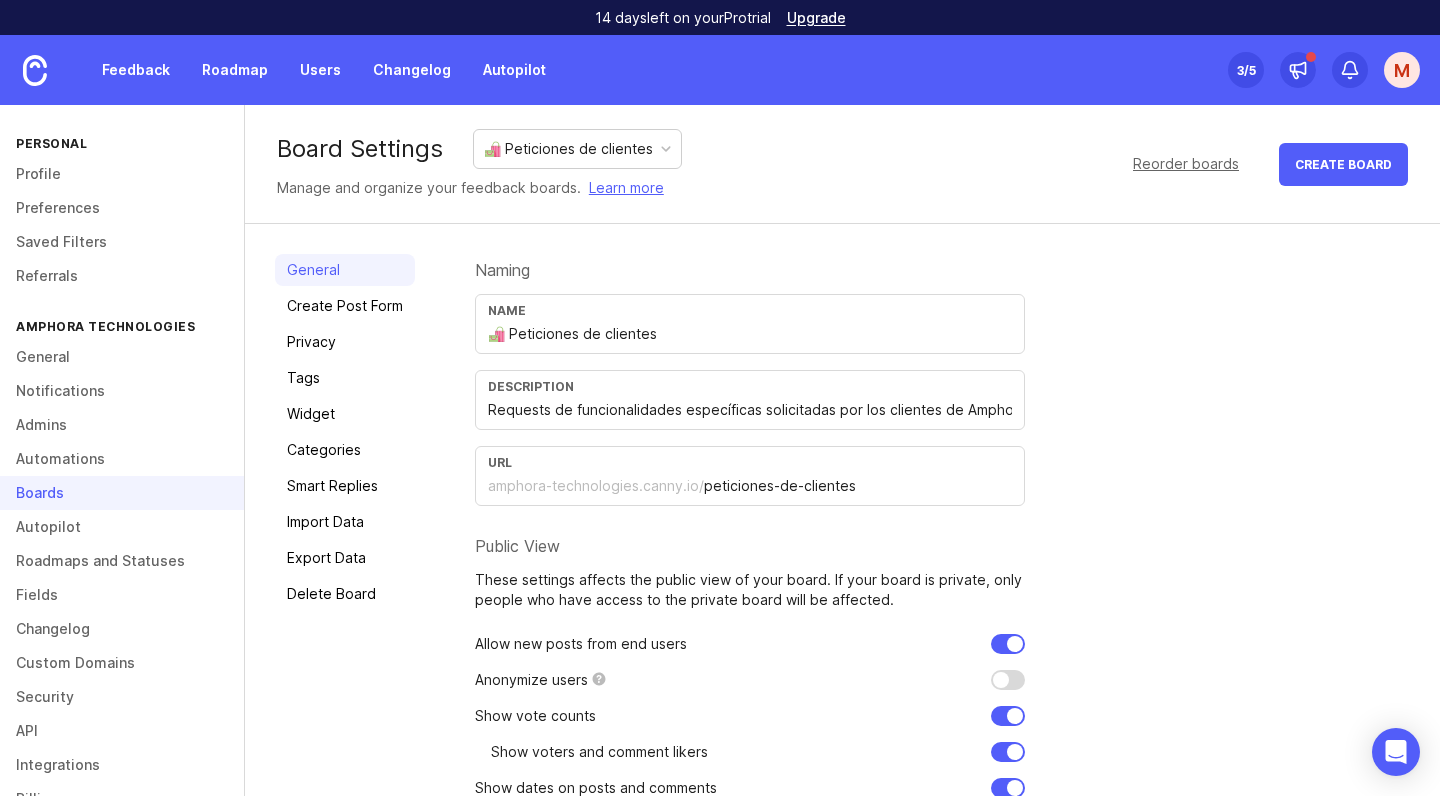 click on "URL" at bounding box center [750, 462] 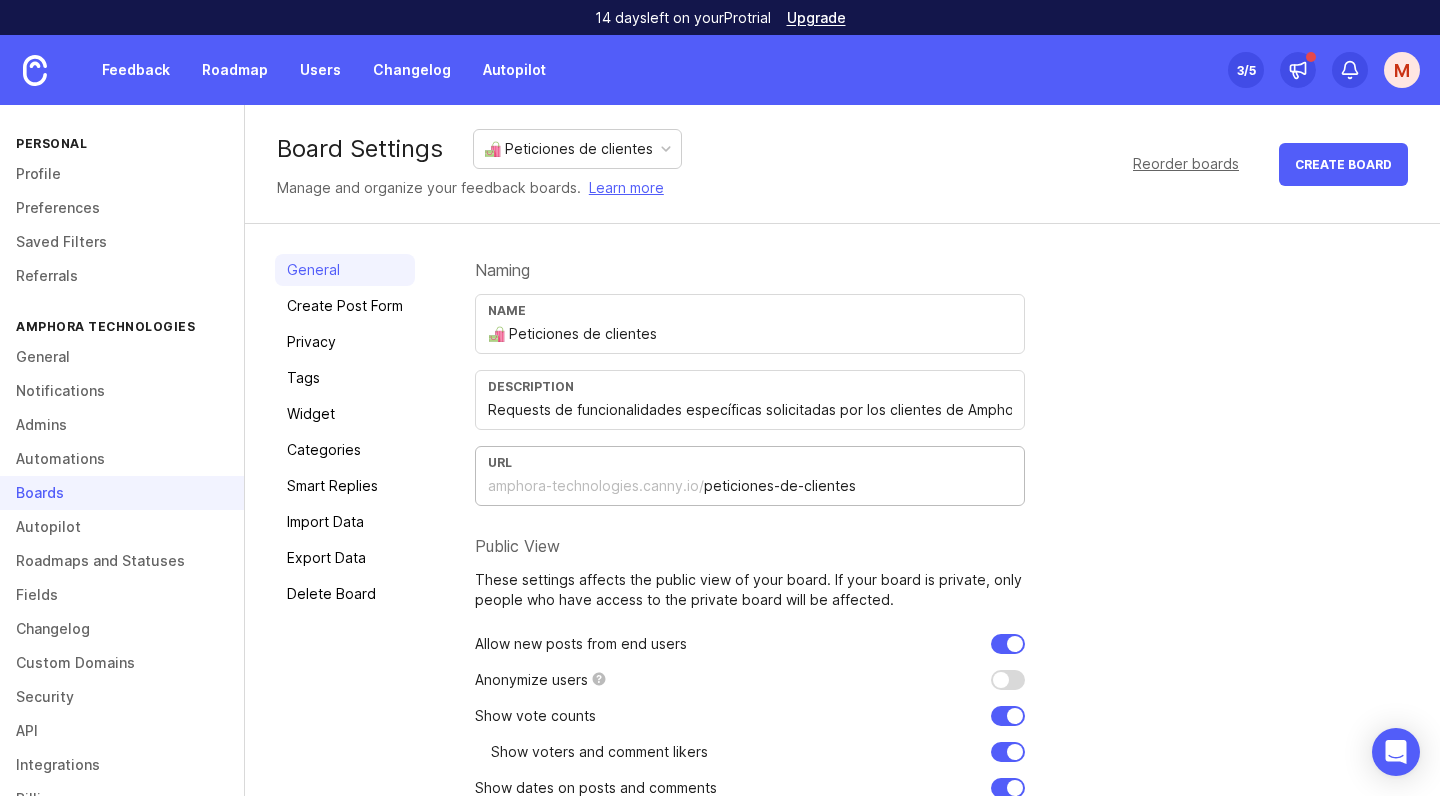click on "URL" at bounding box center [750, 462] 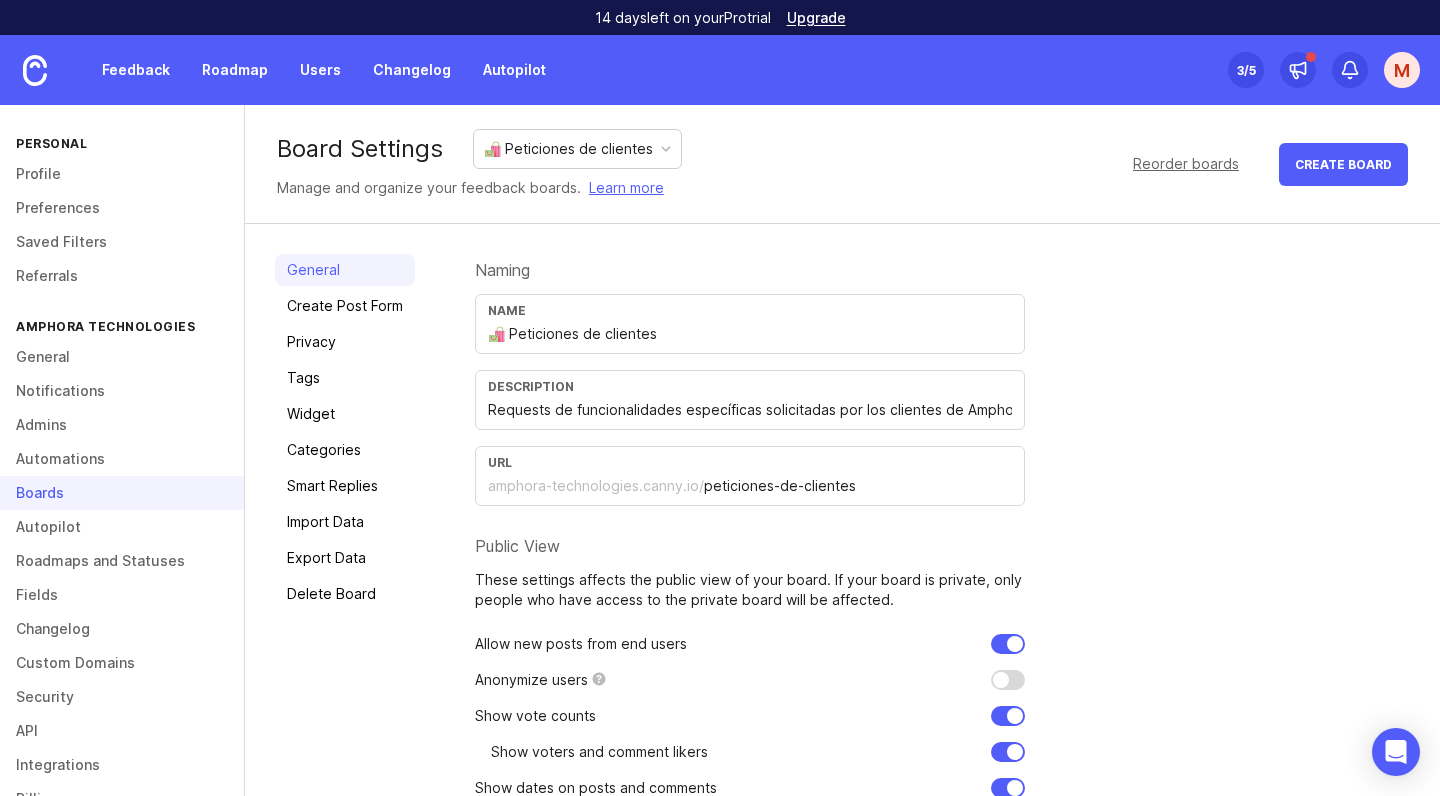 click on "URL" at bounding box center (750, 462) 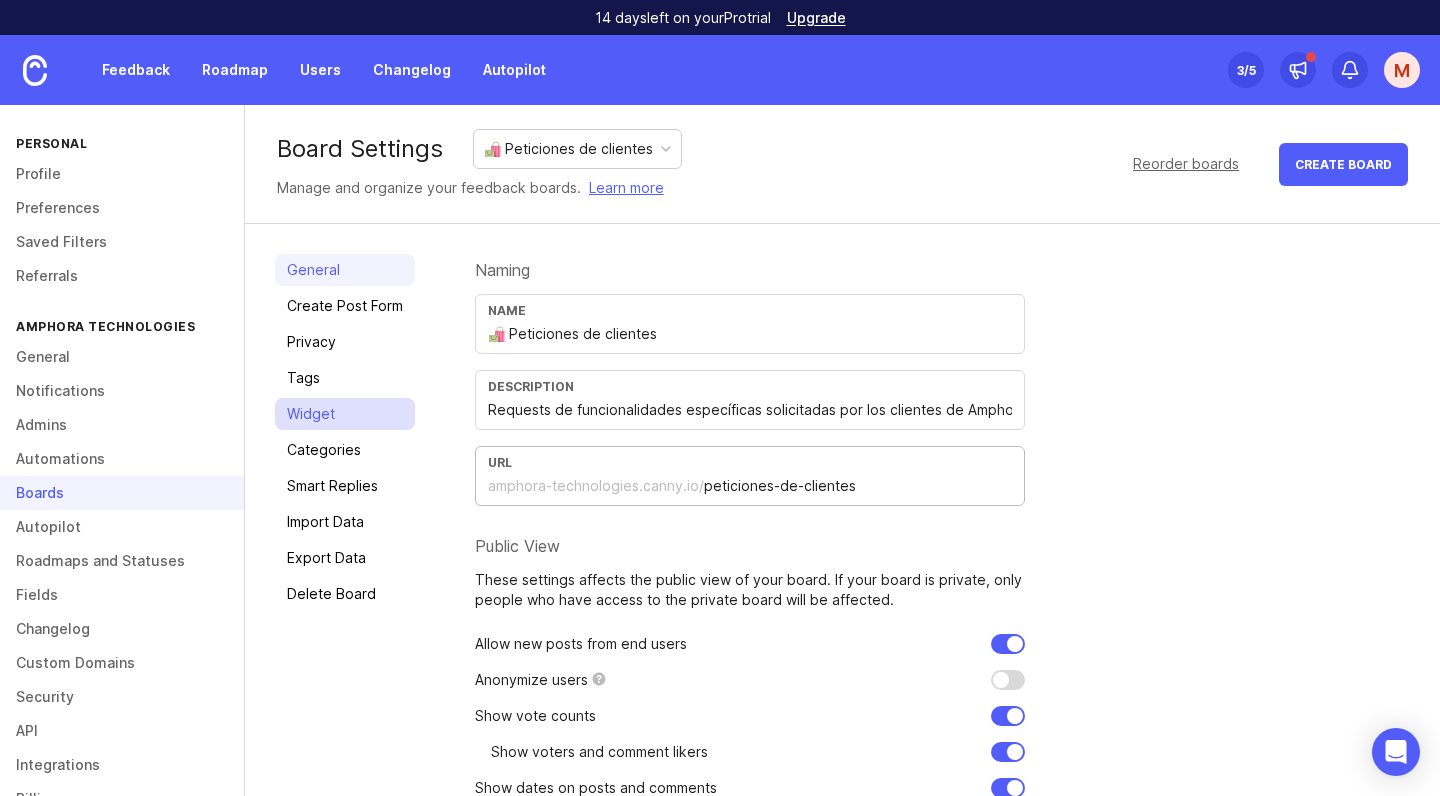 click on "Widget" at bounding box center (345, 414) 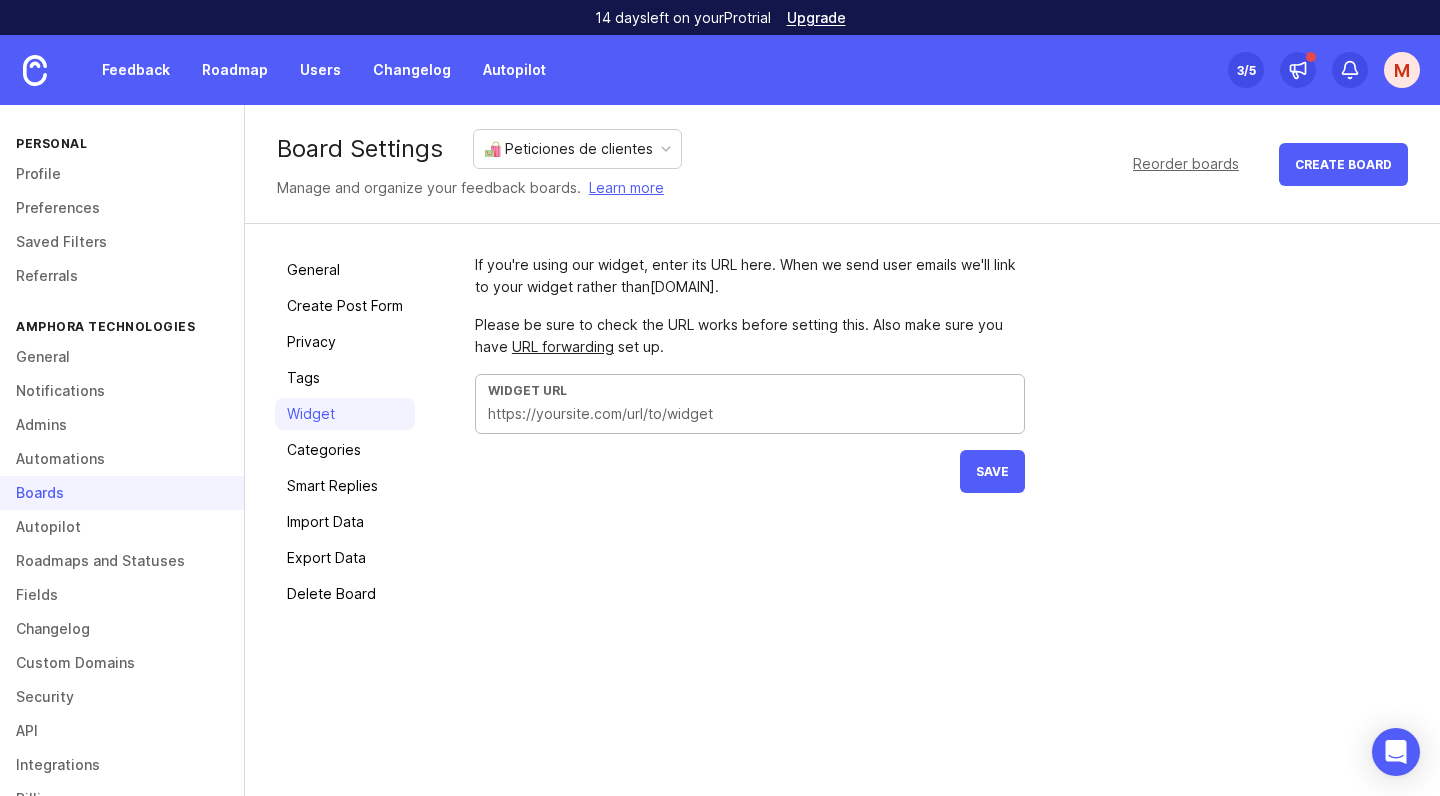 click at bounding box center (750, 414) 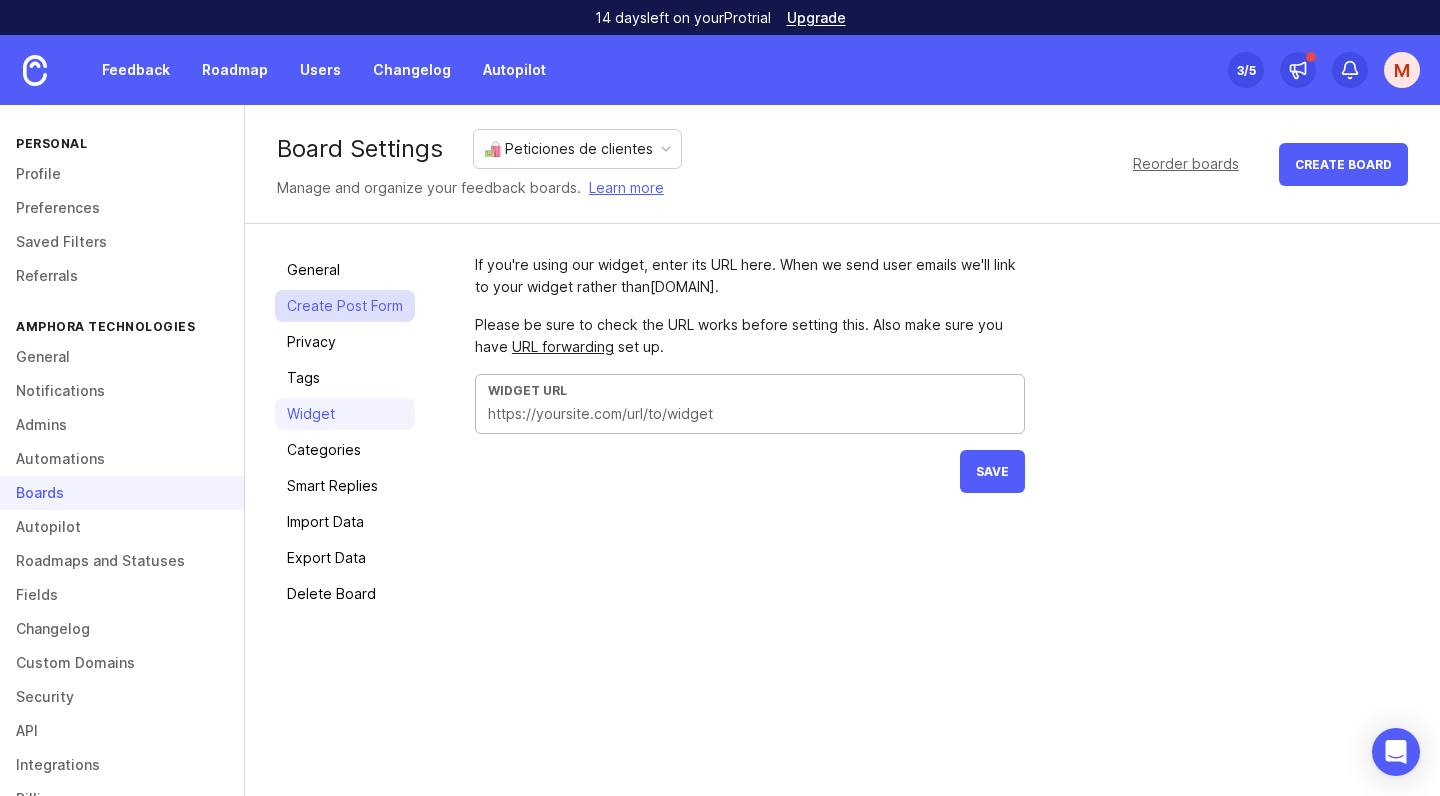 click on "Create Post Form" at bounding box center (345, 306) 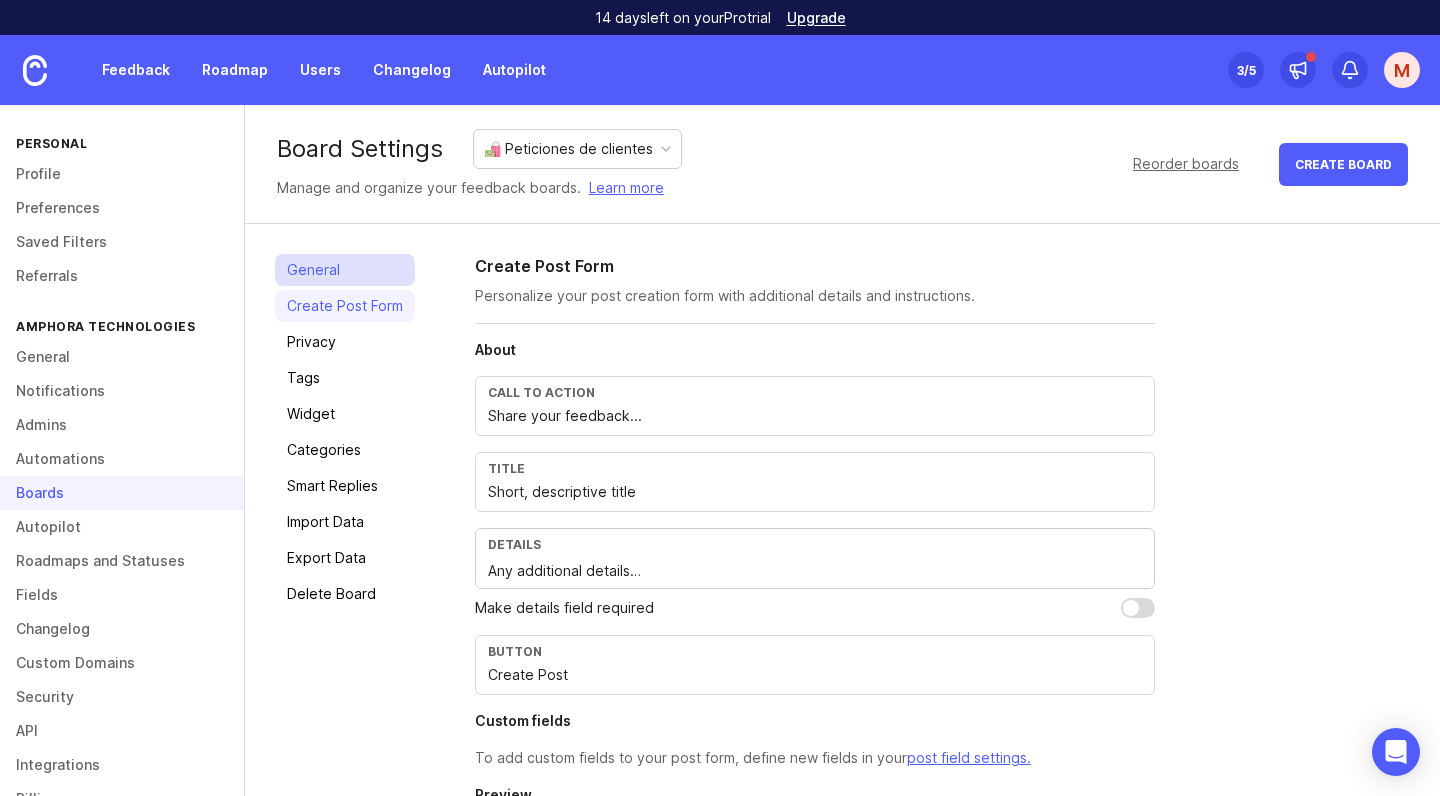 click on "General" at bounding box center [345, 270] 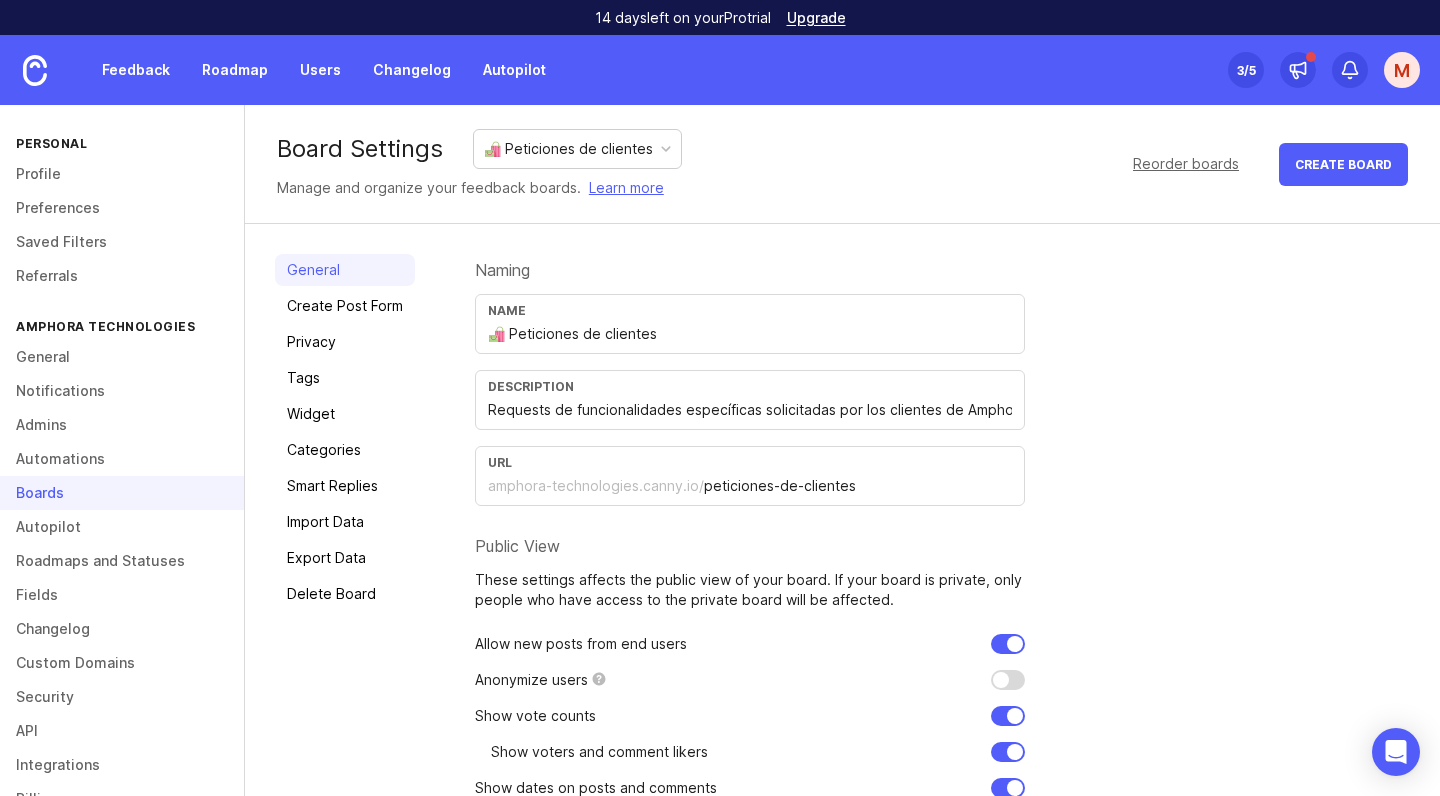 click on "peticiones-de-clientes" at bounding box center [858, 486] 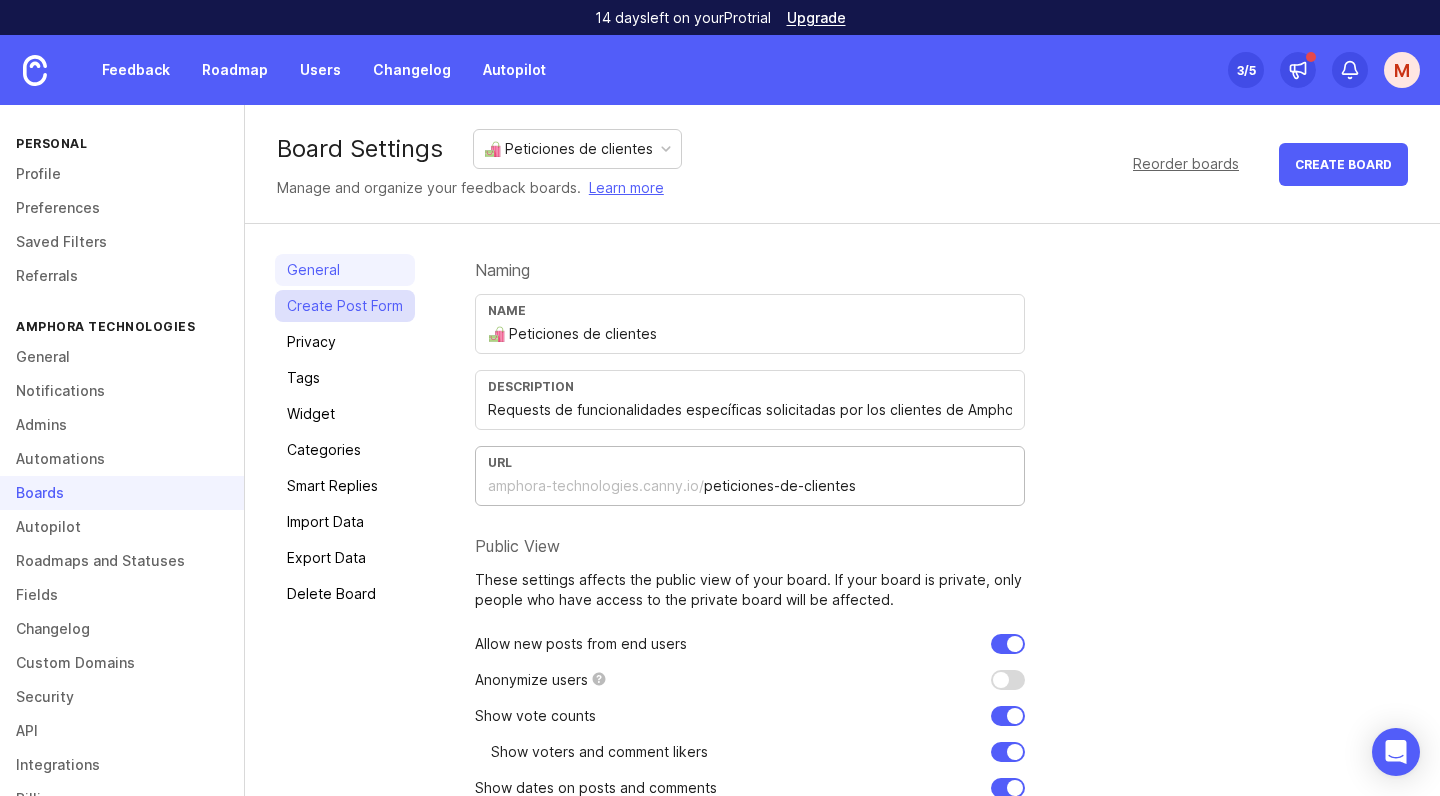 click on "Create Post Form" at bounding box center [345, 306] 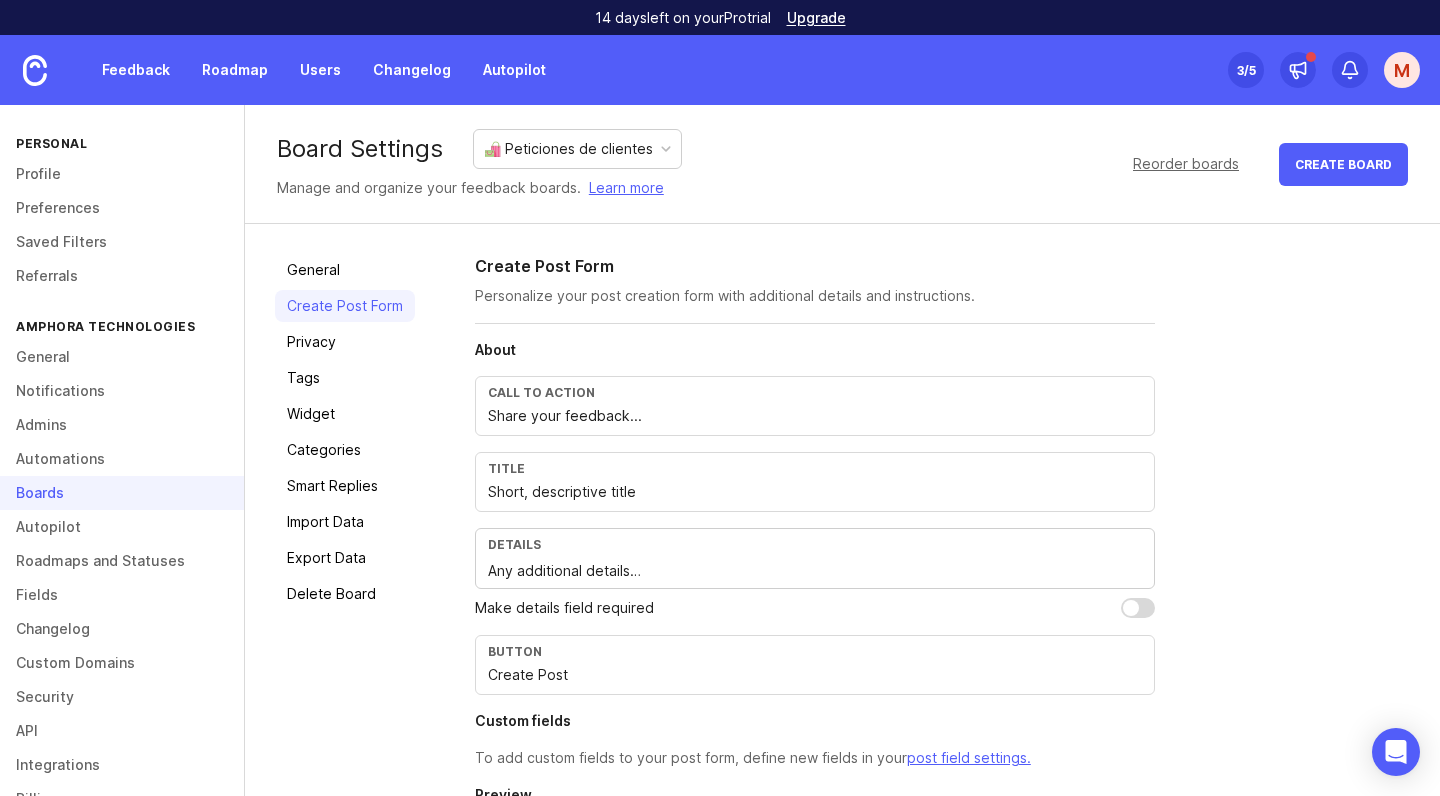 click on "General Create Post Form Privacy Tags Widget Categories Smart Replies Import Data Export Data Delete Board" at bounding box center [345, 592] 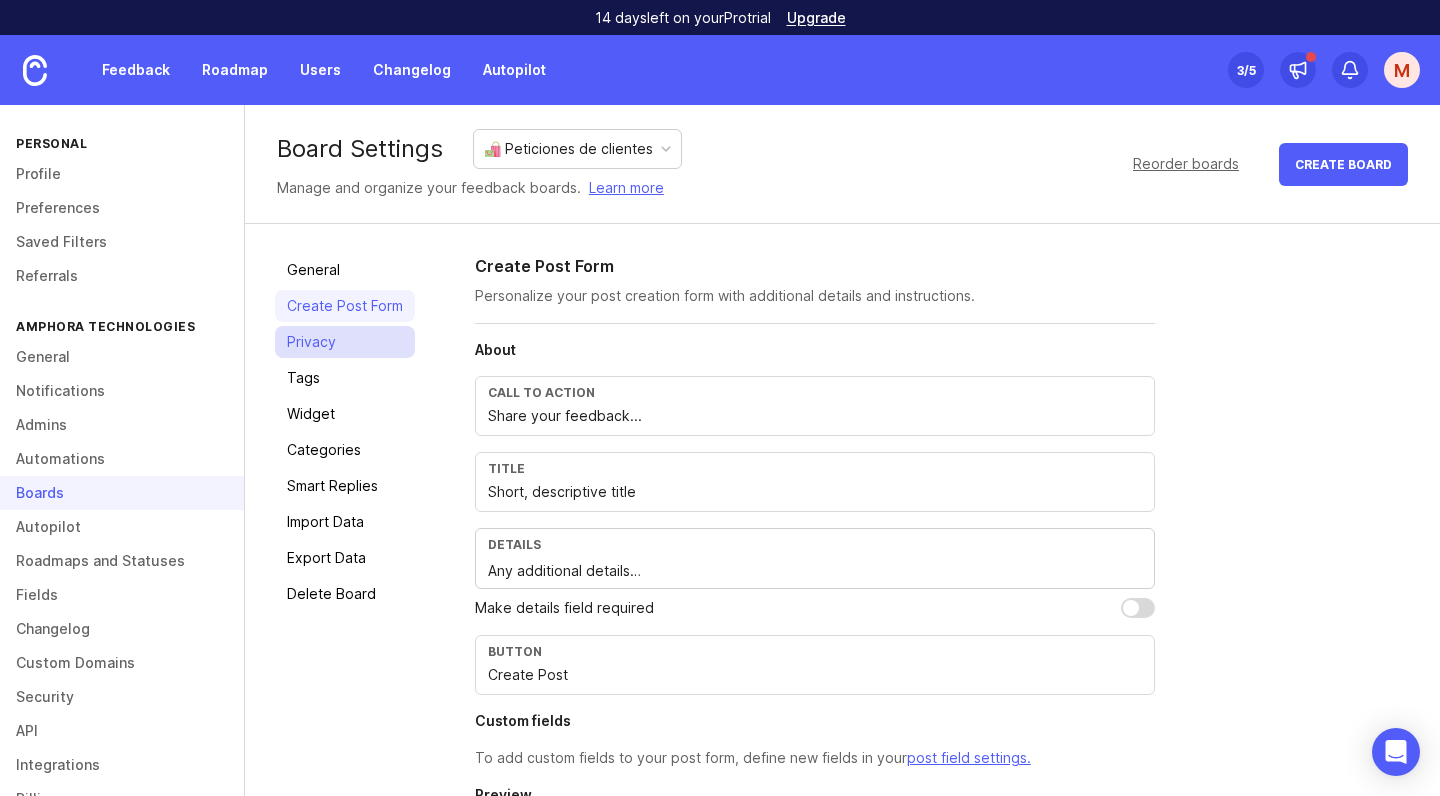 click on "Privacy" at bounding box center (345, 342) 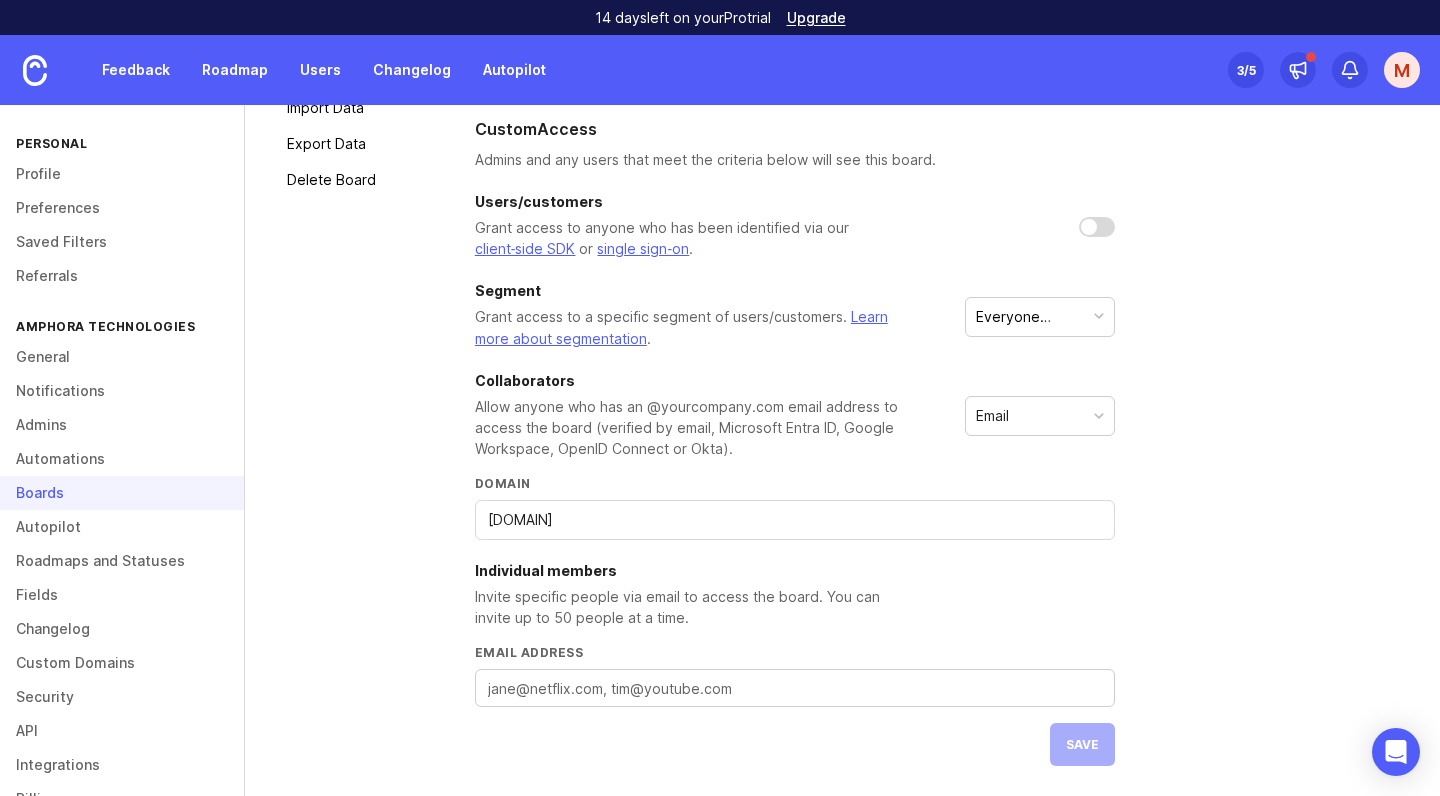 scroll, scrollTop: 414, scrollLeft: 0, axis: vertical 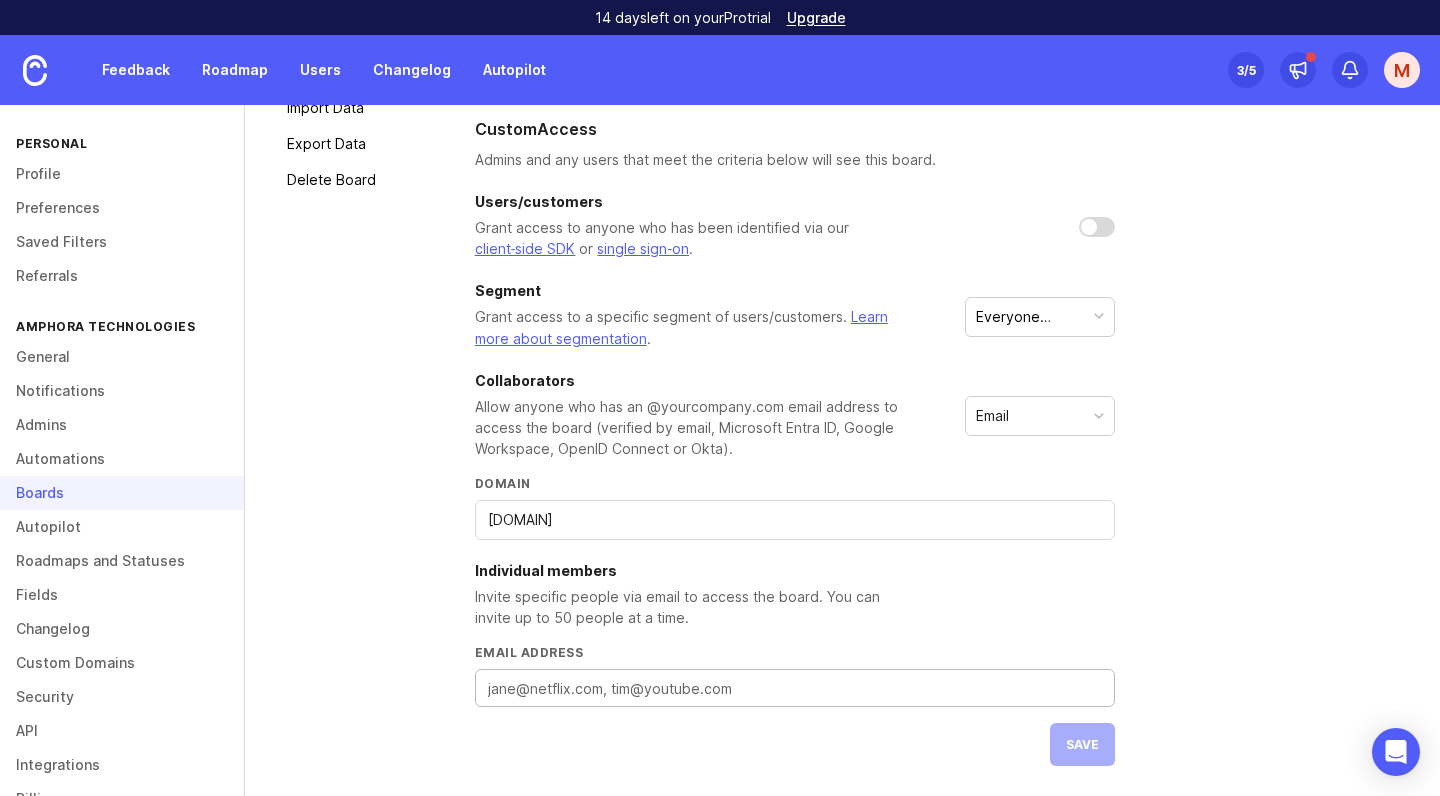 click on "Email address" at bounding box center (795, 689) 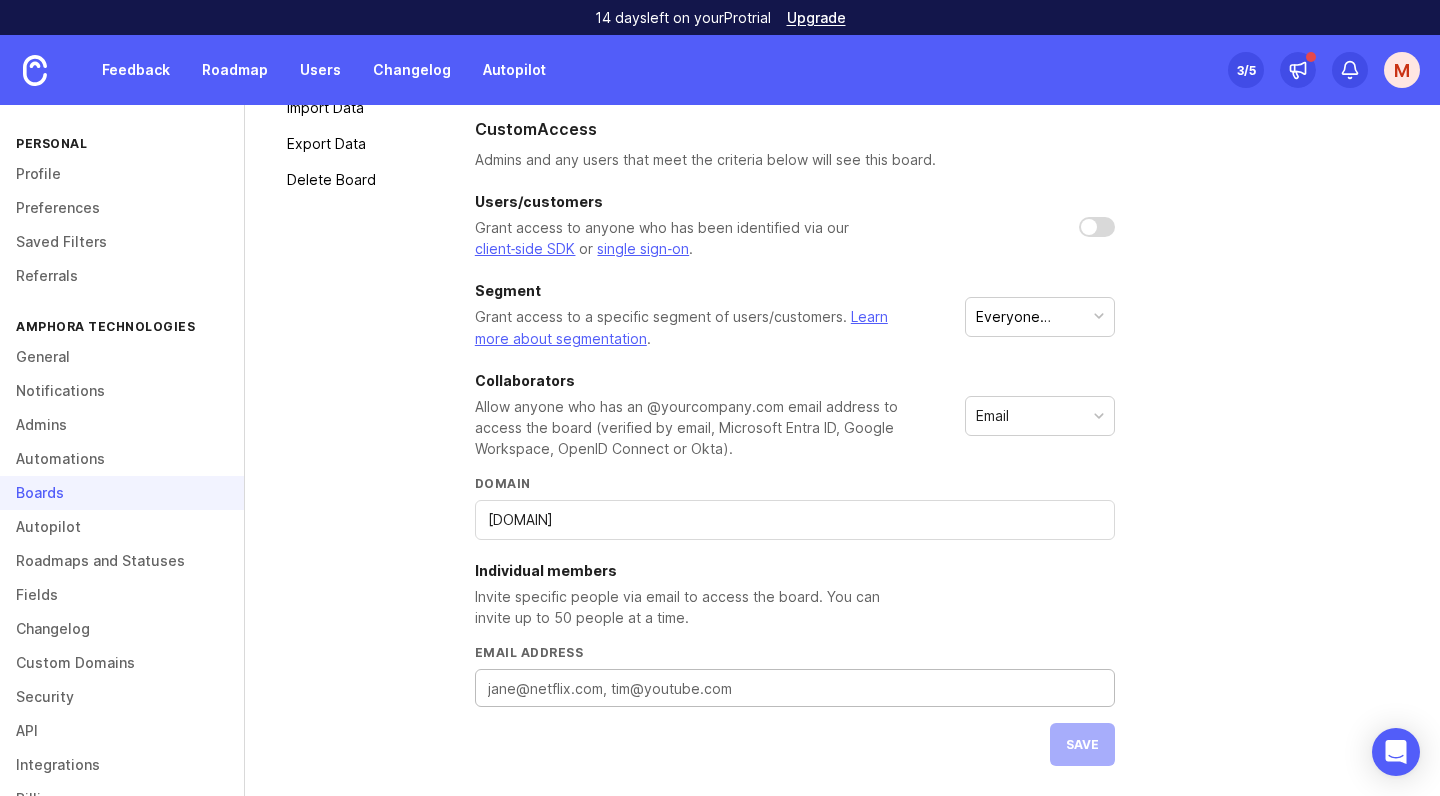 click on "Email address" at bounding box center (795, 689) 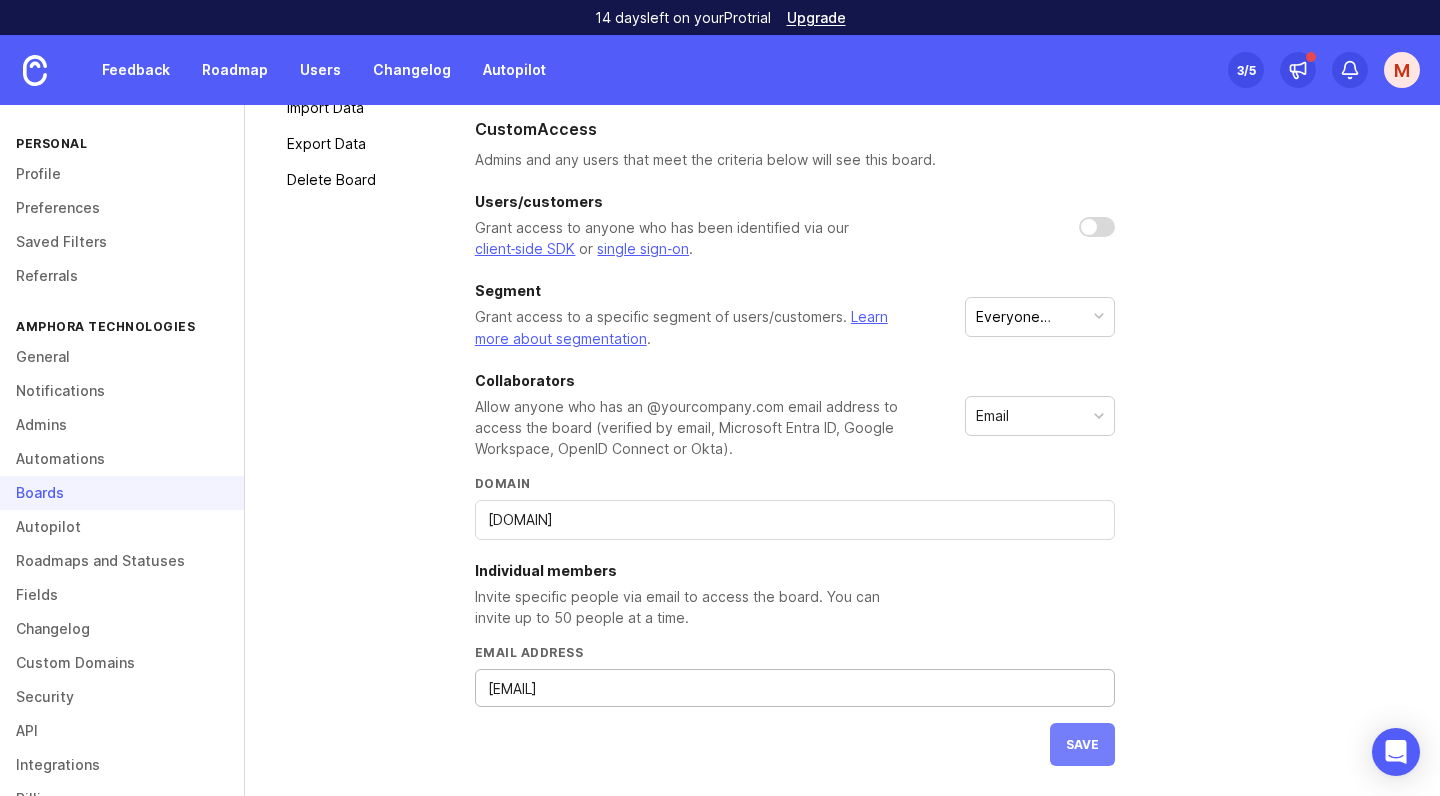type on "claudina@amphoralogistics.com" 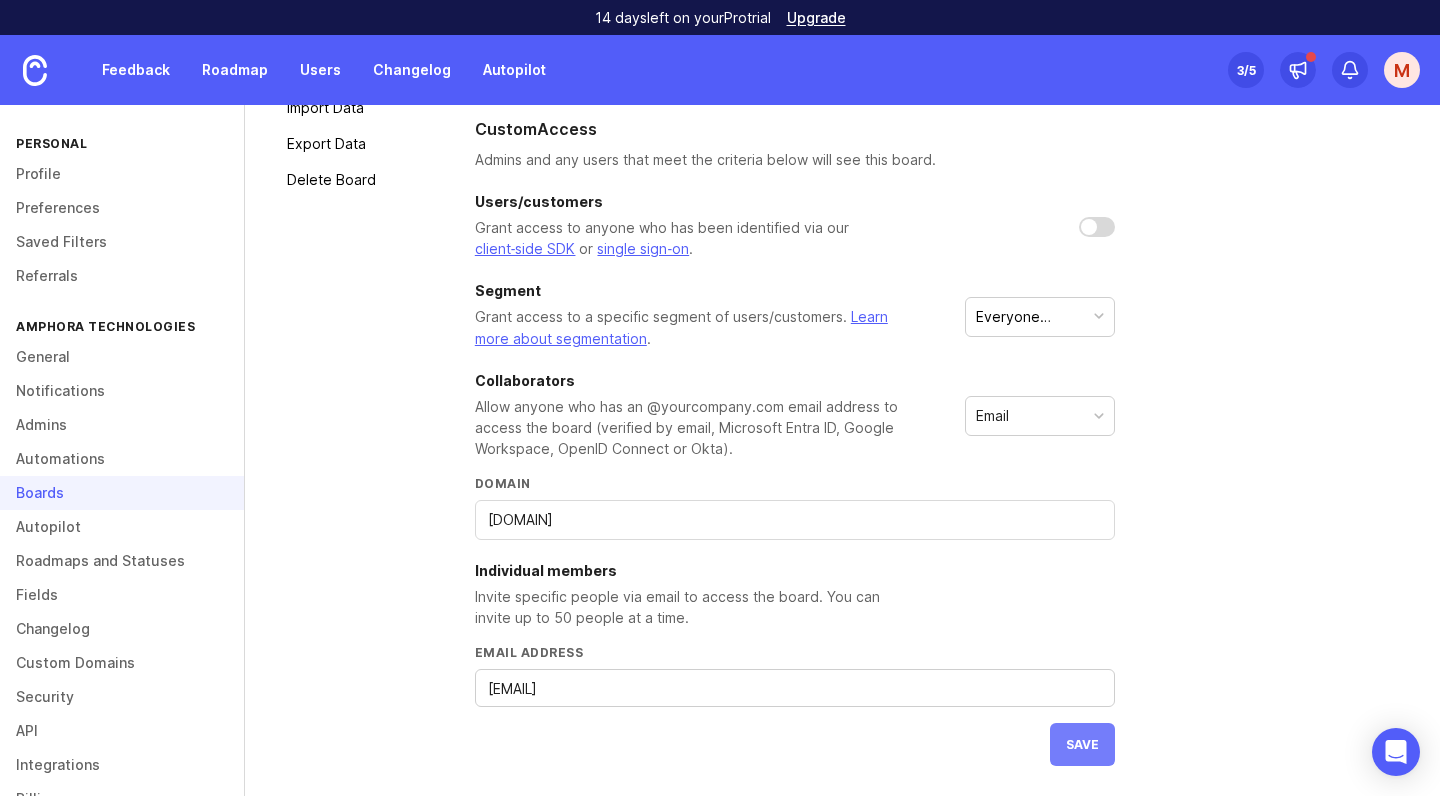 click on "save" at bounding box center [1082, 744] 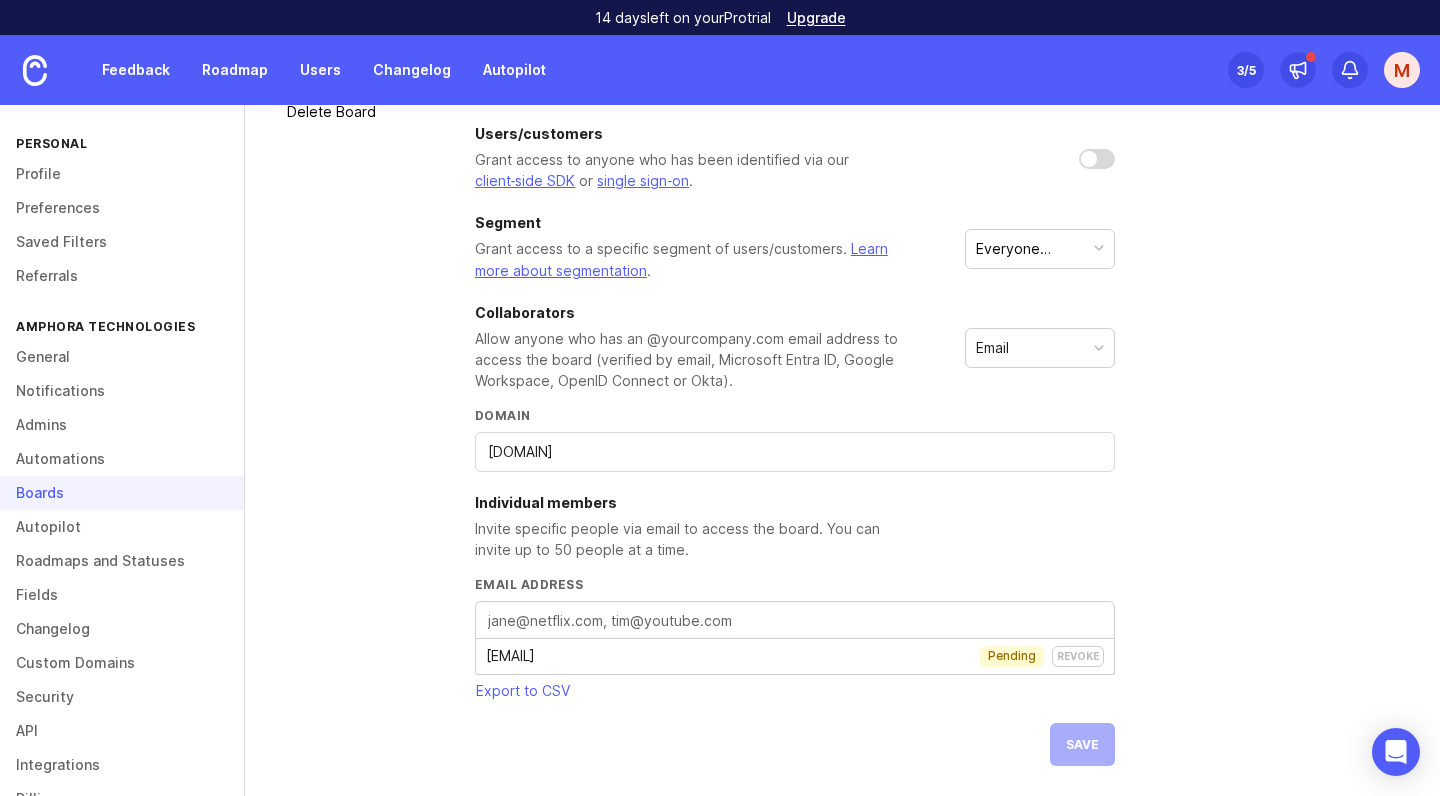 scroll, scrollTop: 482, scrollLeft: 0, axis: vertical 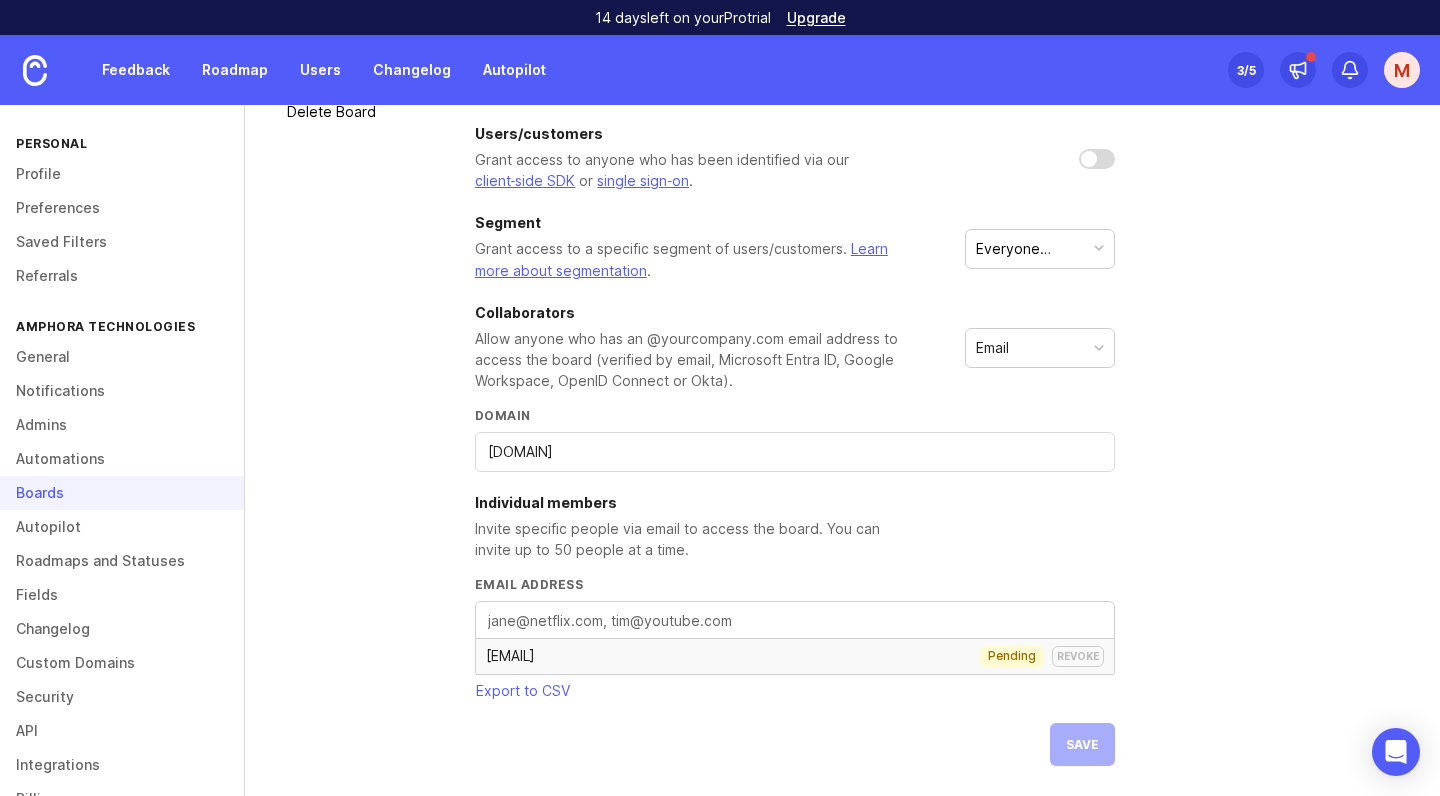 drag, startPoint x: 703, startPoint y: 656, endPoint x: 494, endPoint y: 663, distance: 209.11719 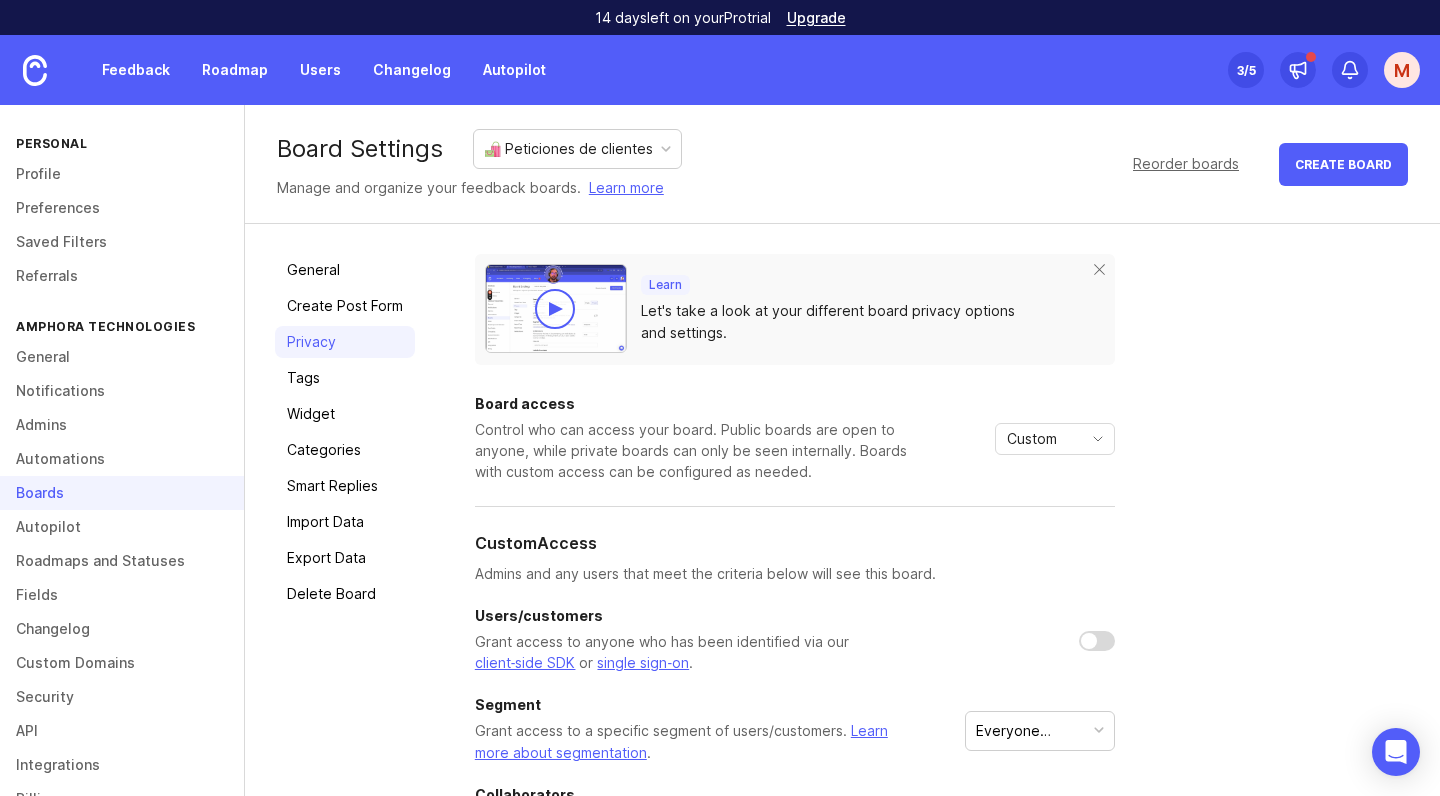 scroll, scrollTop: 0, scrollLeft: 0, axis: both 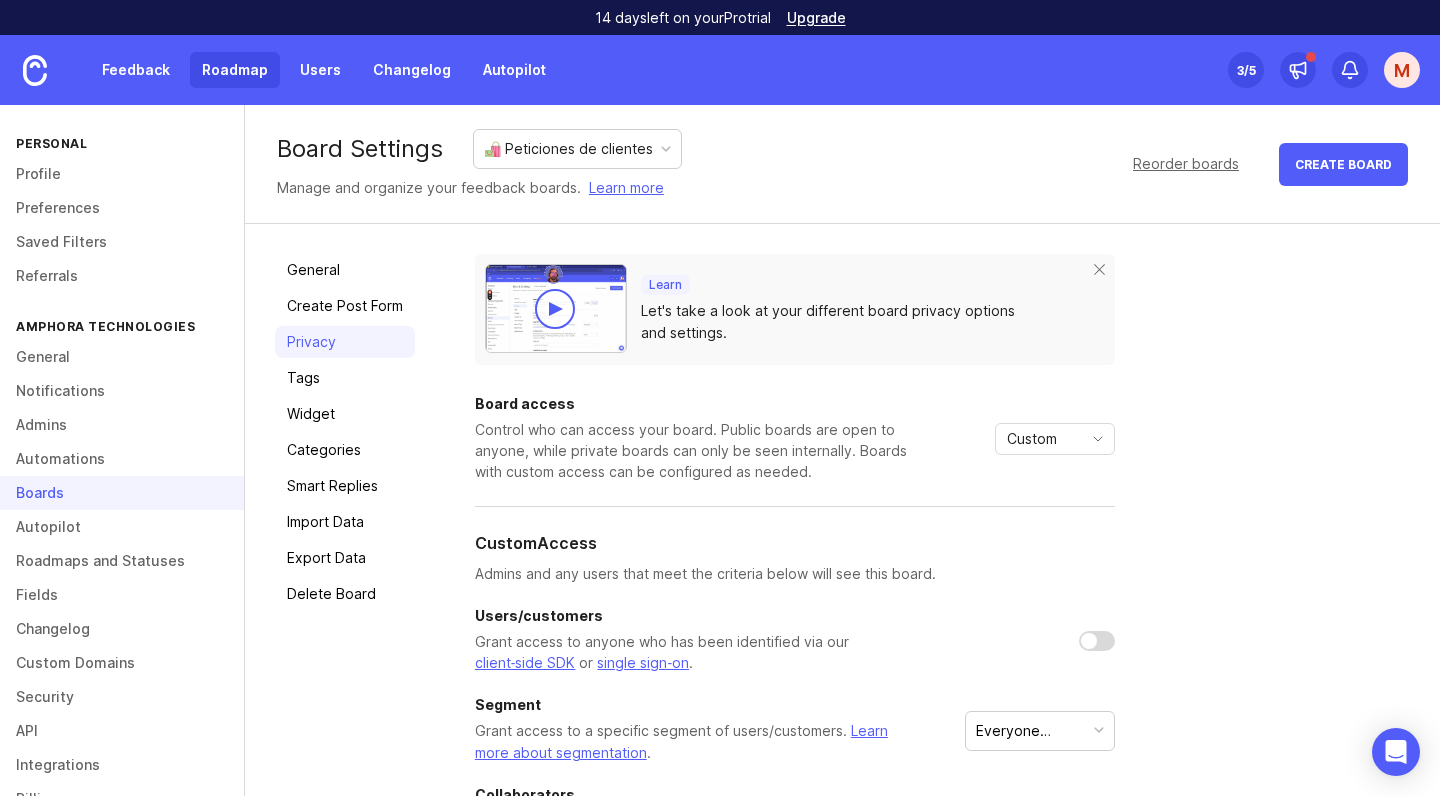 click on "Roadmap" at bounding box center [235, 70] 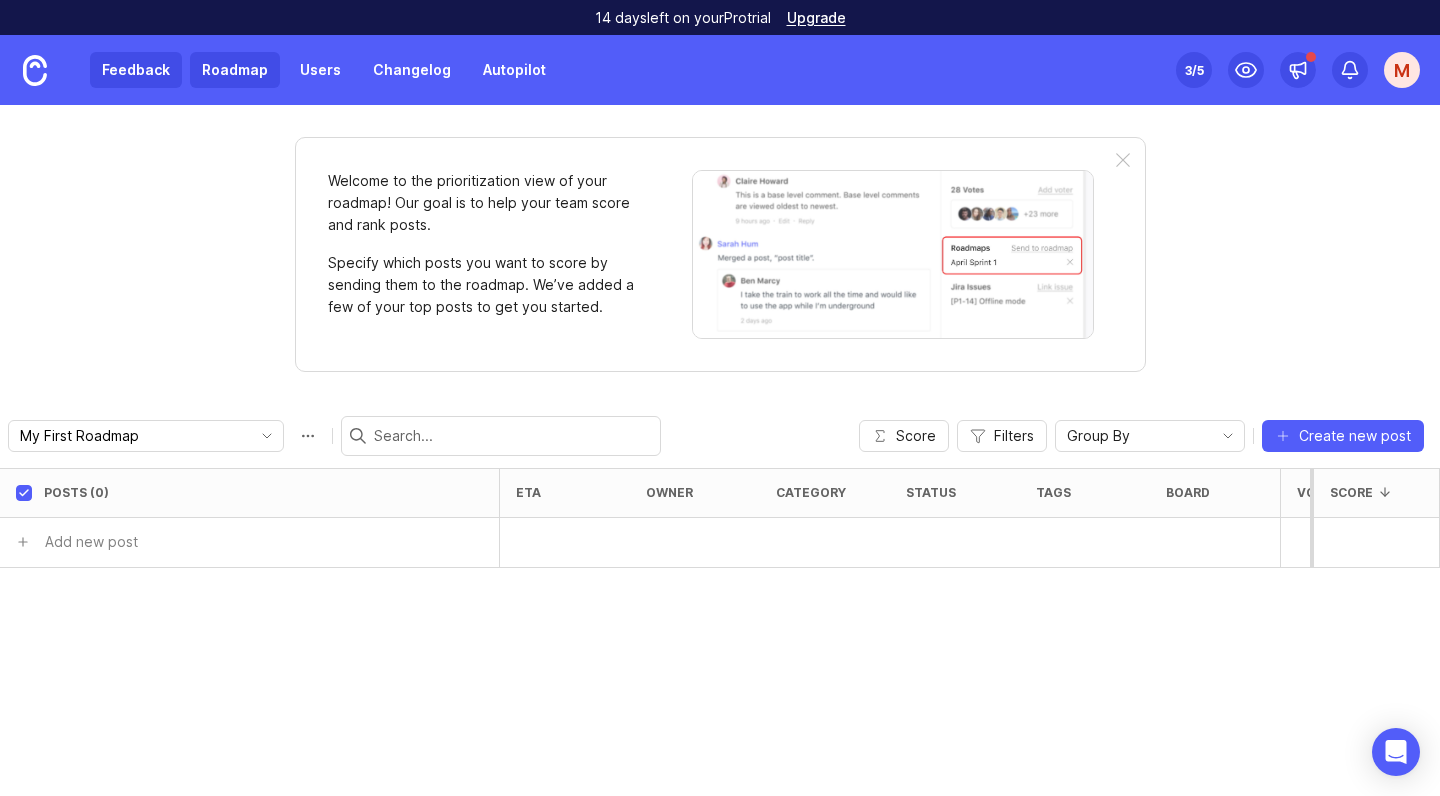 click on "Feedback" at bounding box center (136, 70) 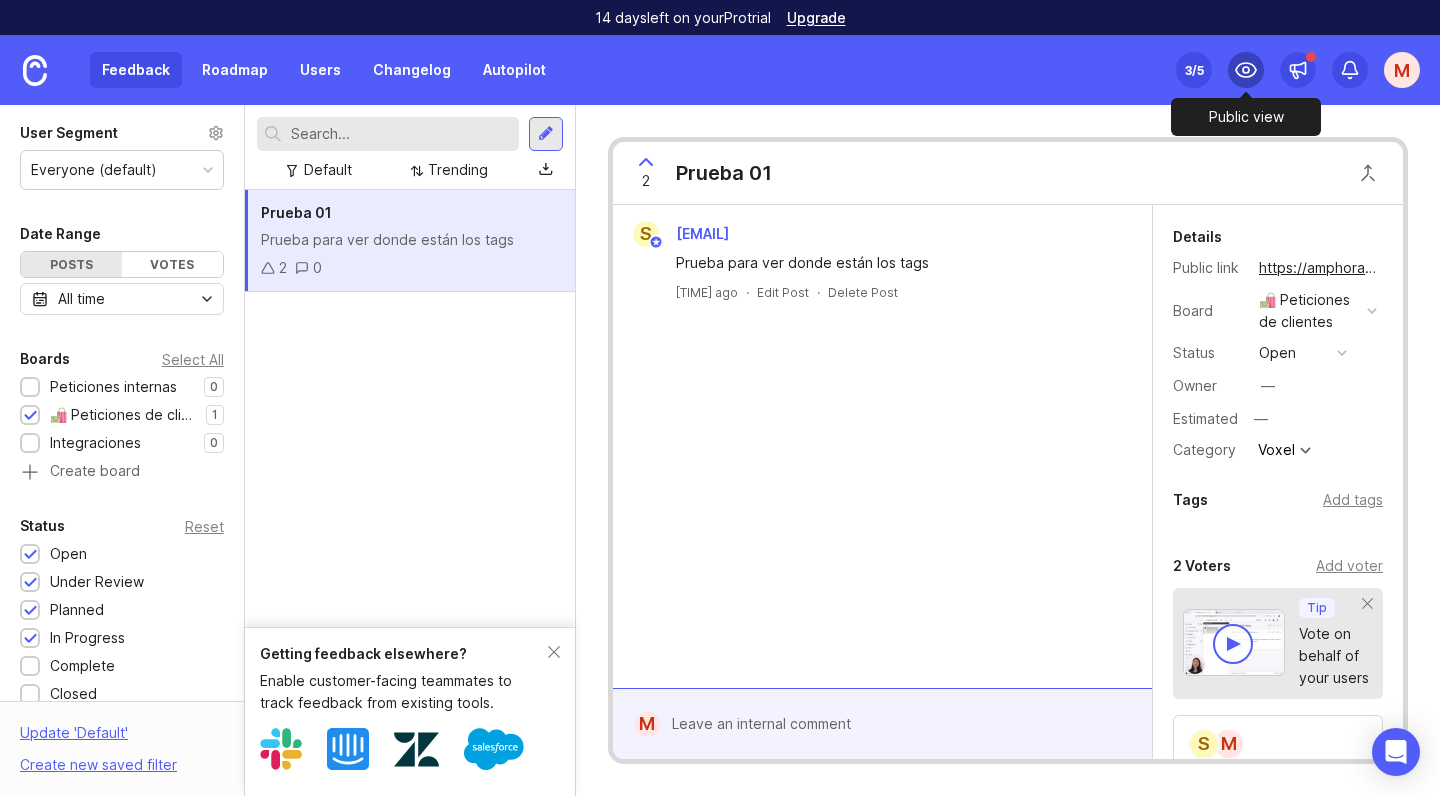click at bounding box center [1246, 70] 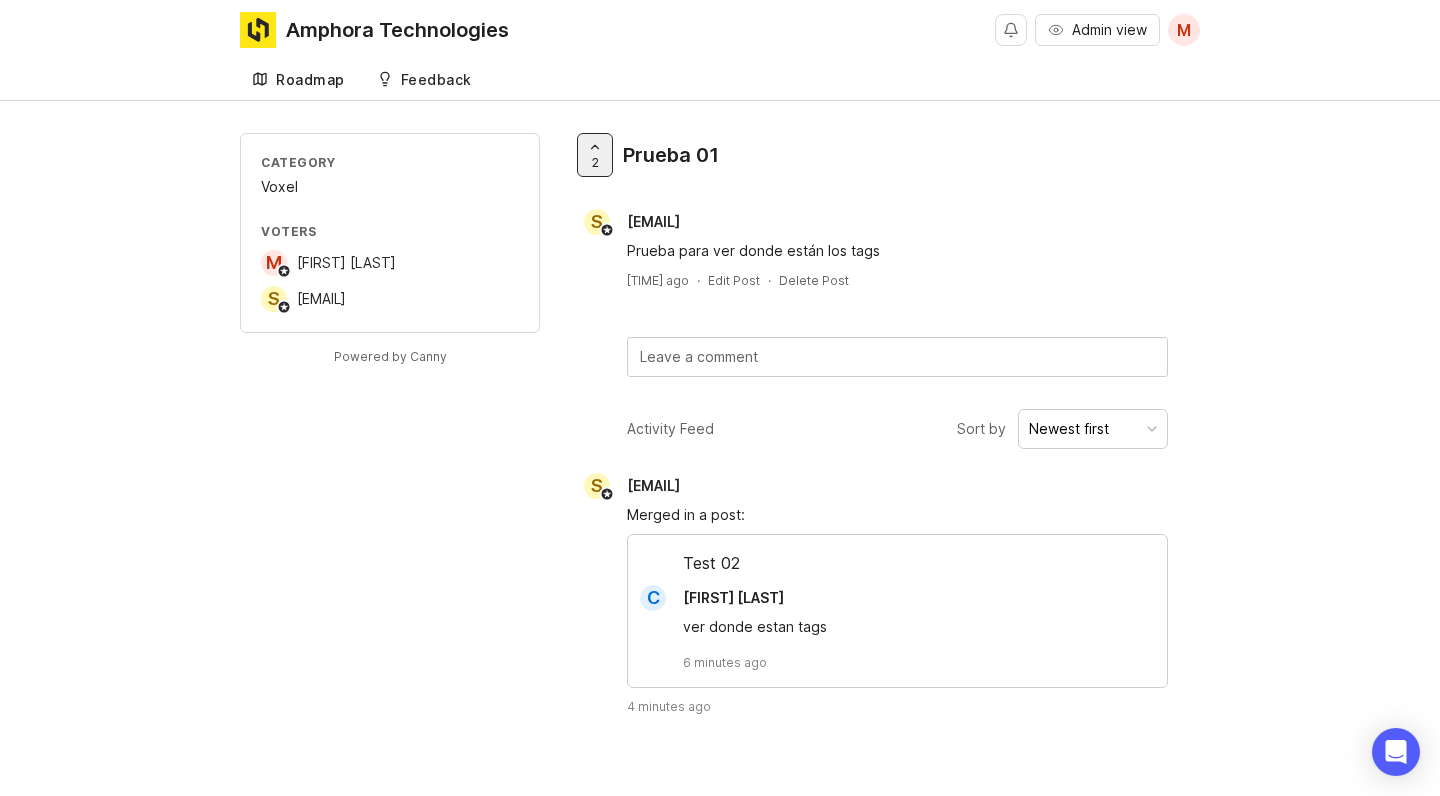 click on "Roadmap" at bounding box center [310, 80] 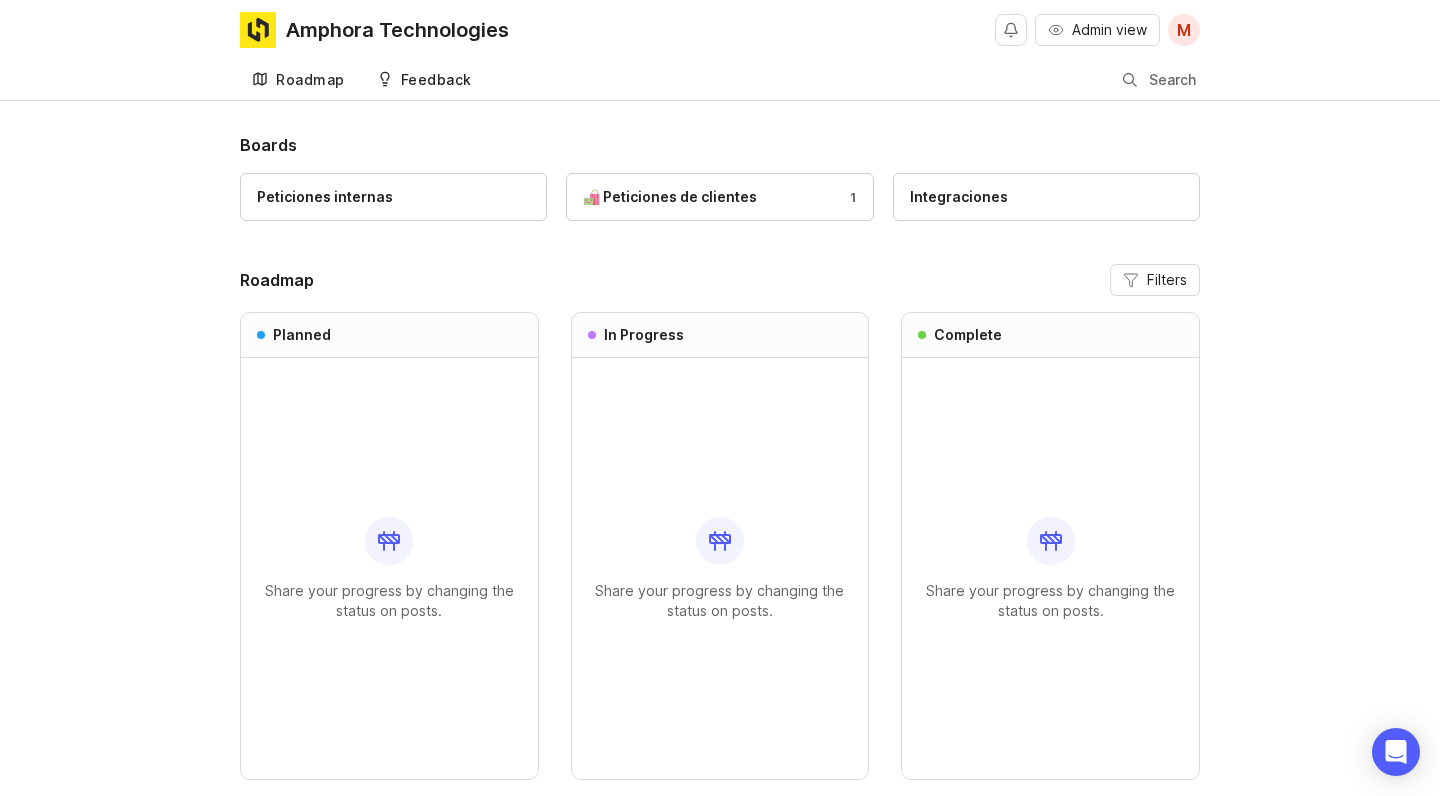 click on "Feedback" at bounding box center (436, 80) 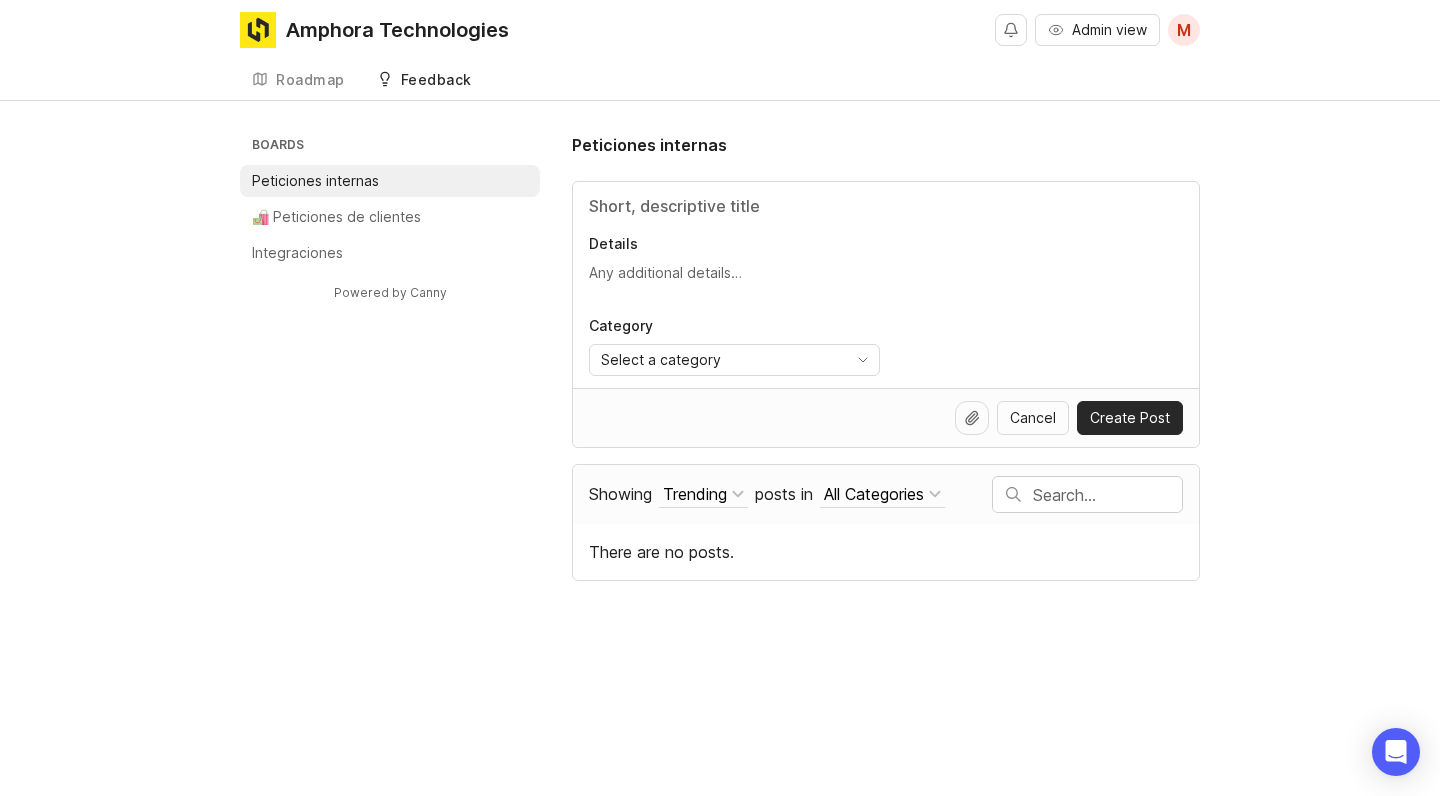 scroll, scrollTop: 0, scrollLeft: 0, axis: both 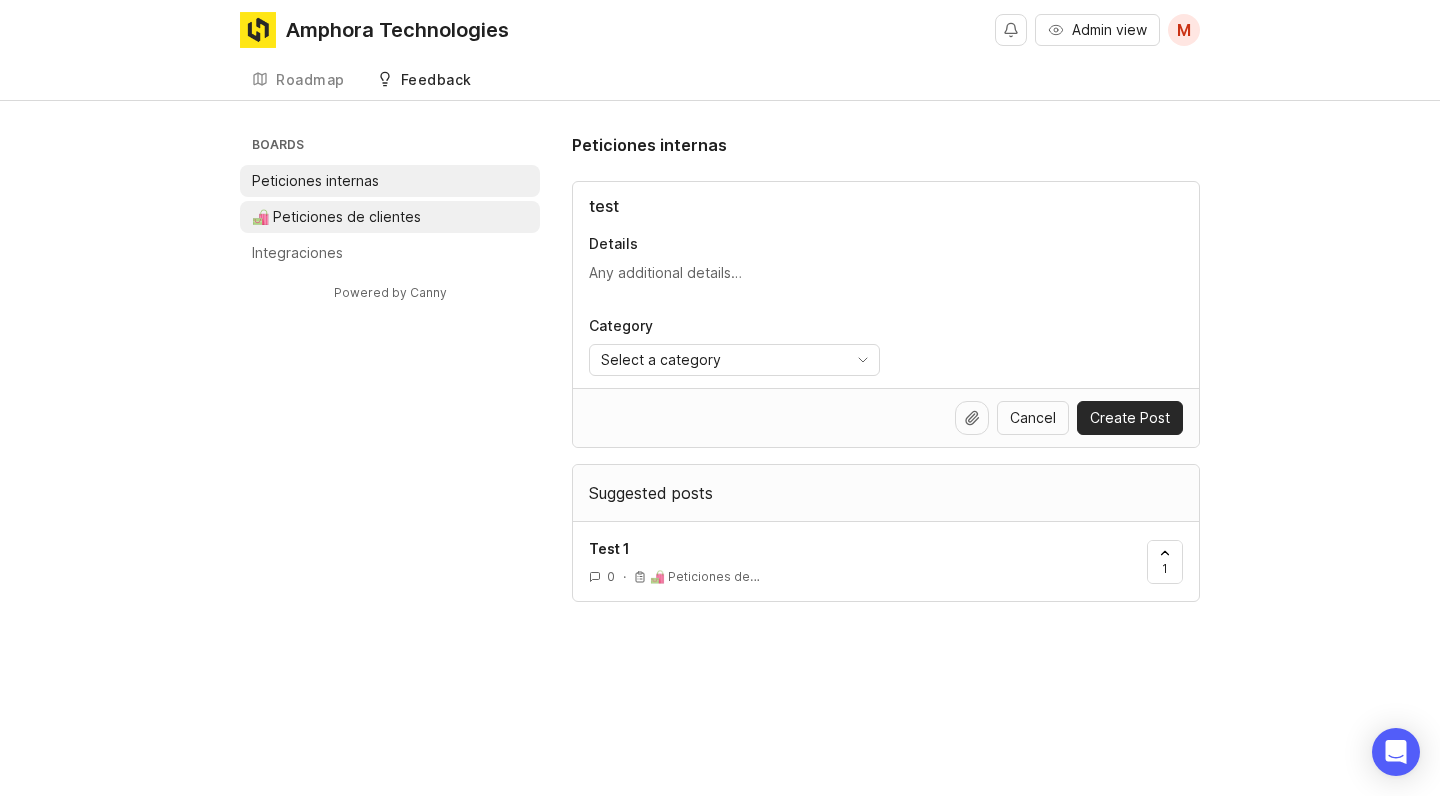 type on "test" 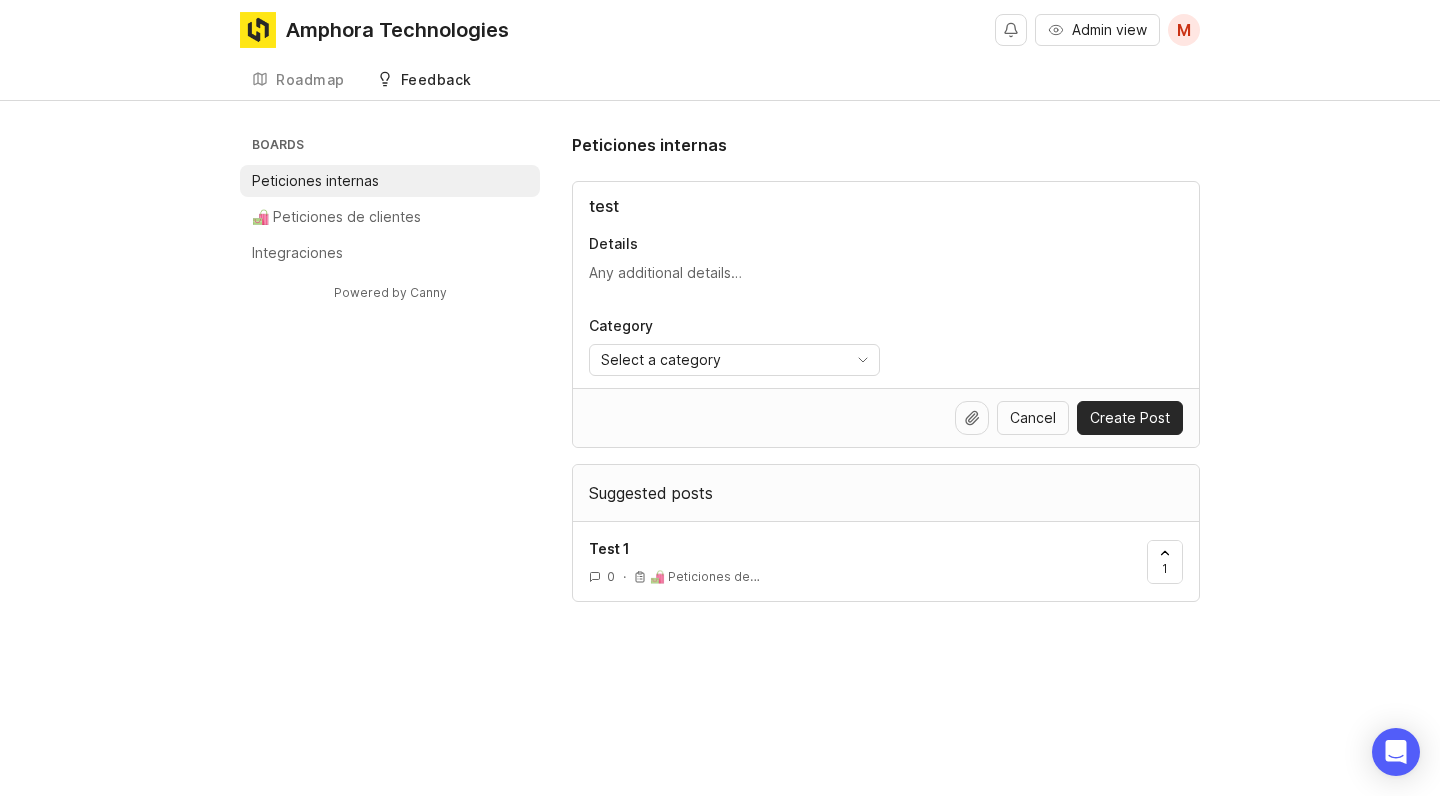 click on "Details" at bounding box center [886, 273] 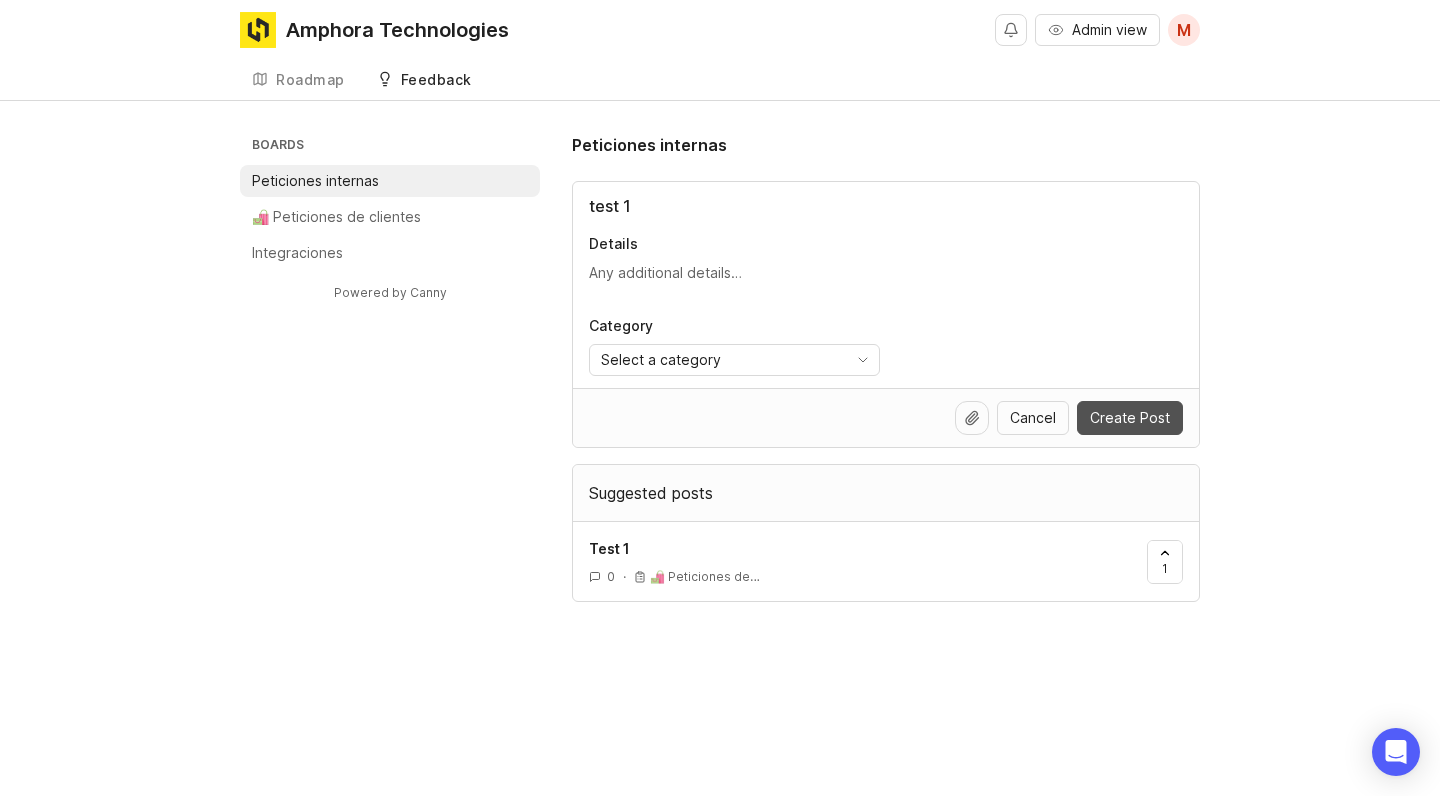 type on "test 1" 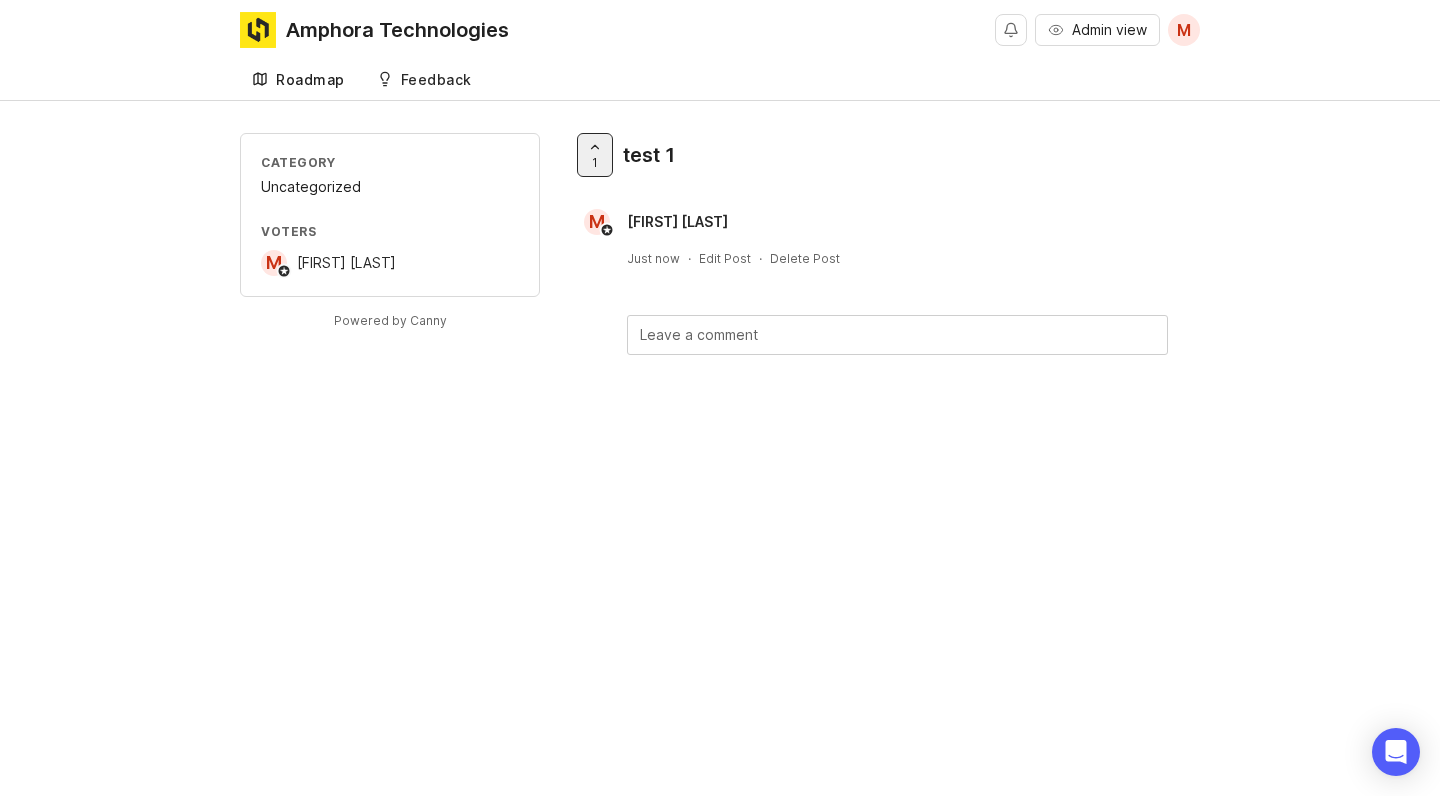 click on "Roadmap" at bounding box center (310, 80) 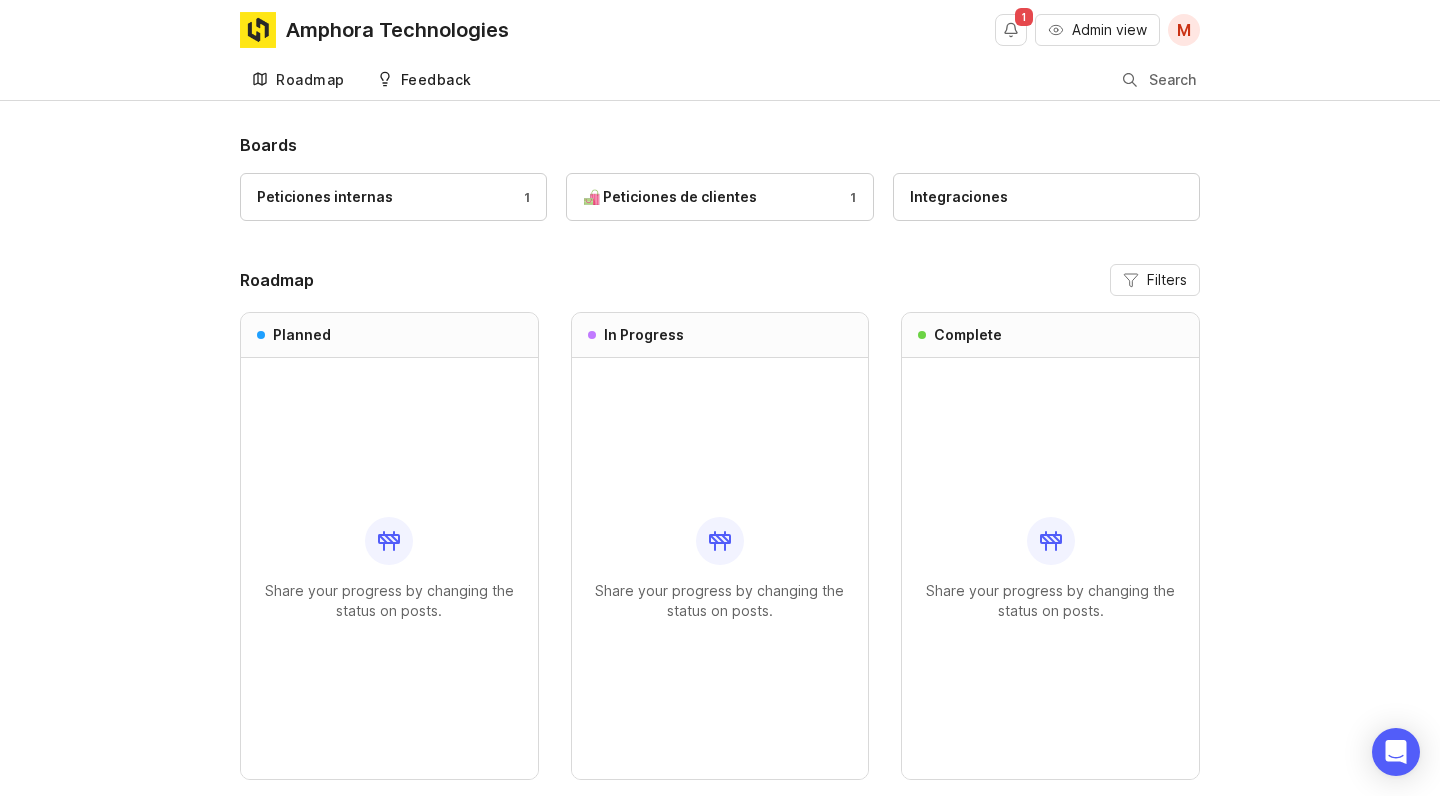 click on "Feedback" at bounding box center [436, 80] 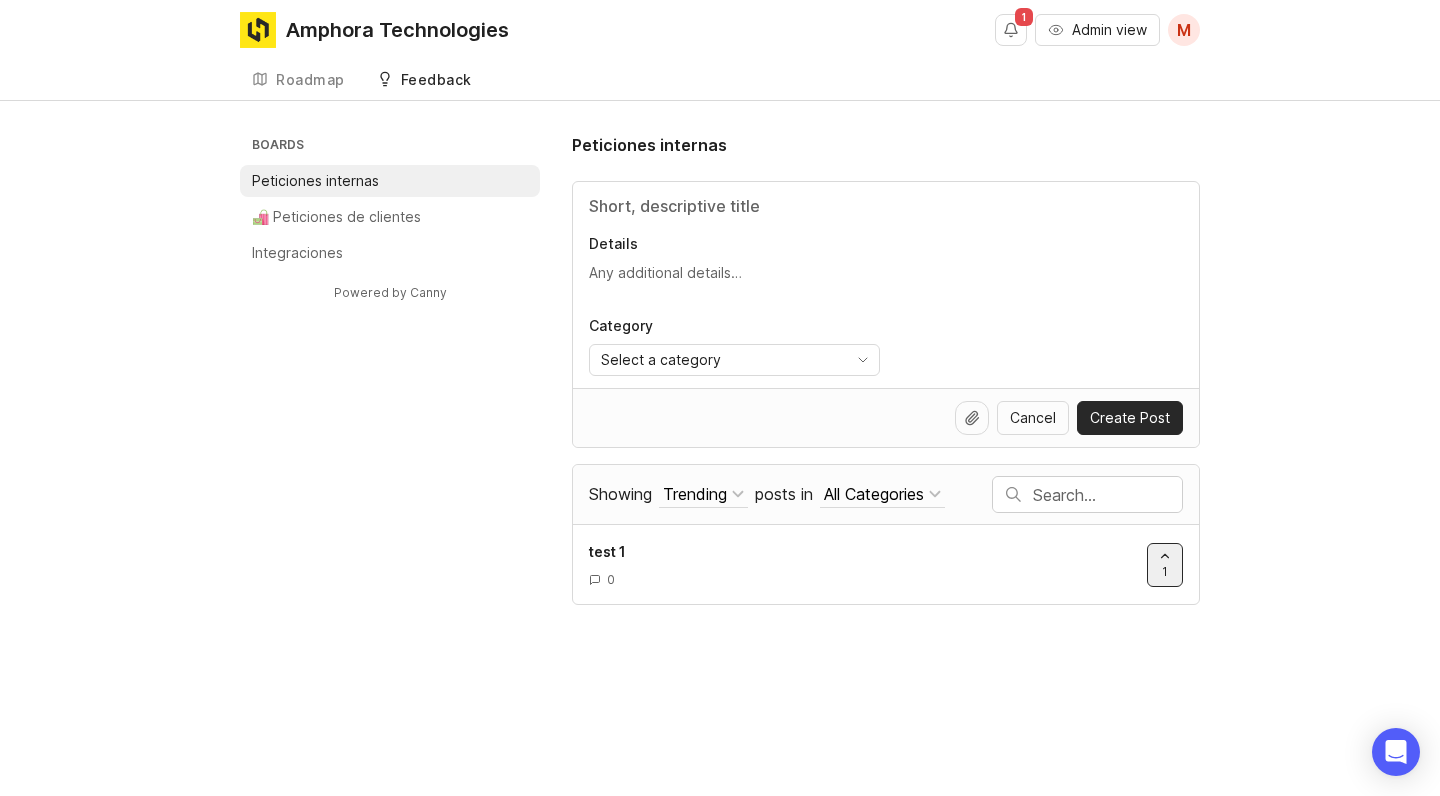 click on "Feedback" at bounding box center (424, 80) 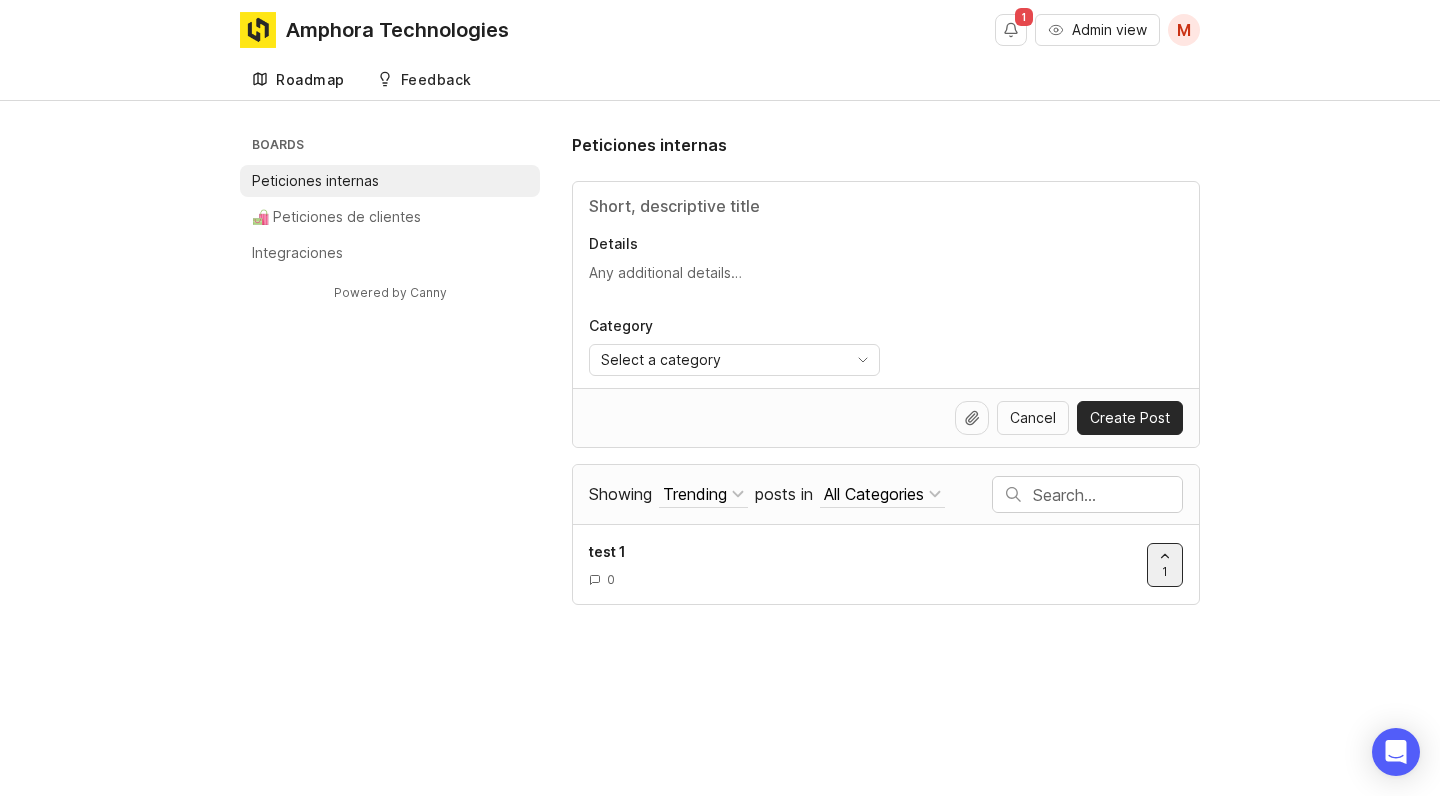 click on "Roadmap" at bounding box center [310, 80] 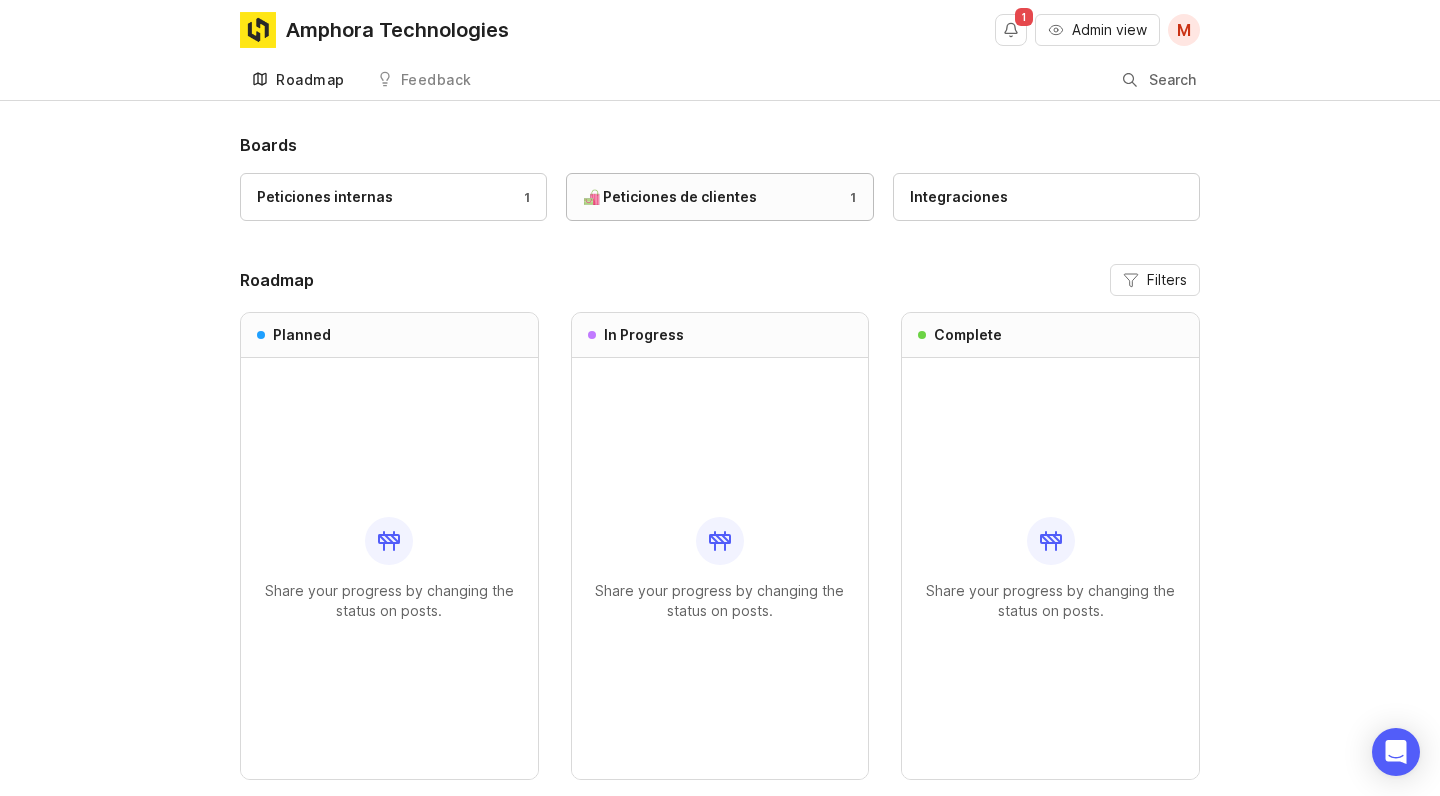 click on "🛍️ Peticiones de clientes 1" at bounding box center (719, 197) 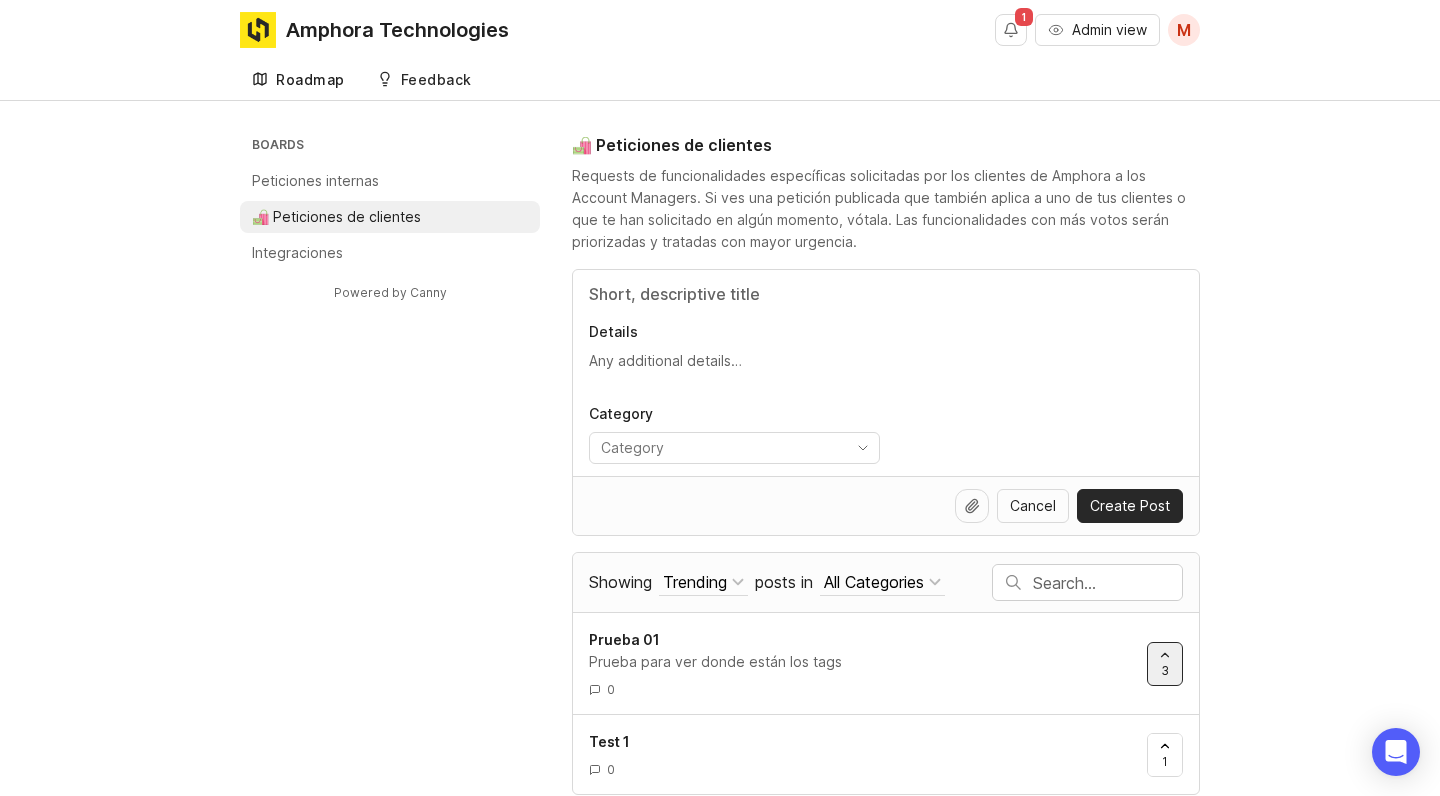 click on "Roadmap" at bounding box center [298, 80] 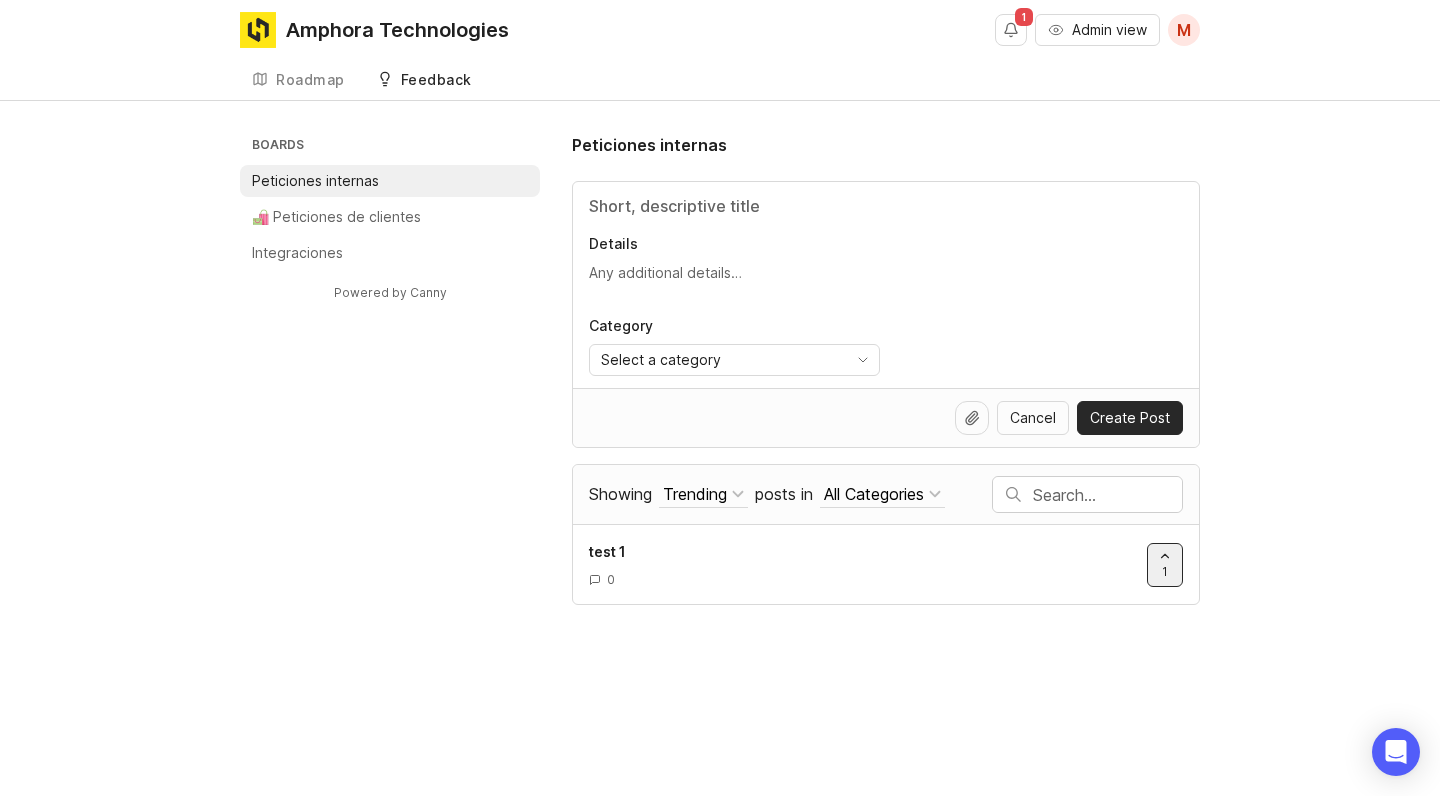 scroll, scrollTop: 0, scrollLeft: 0, axis: both 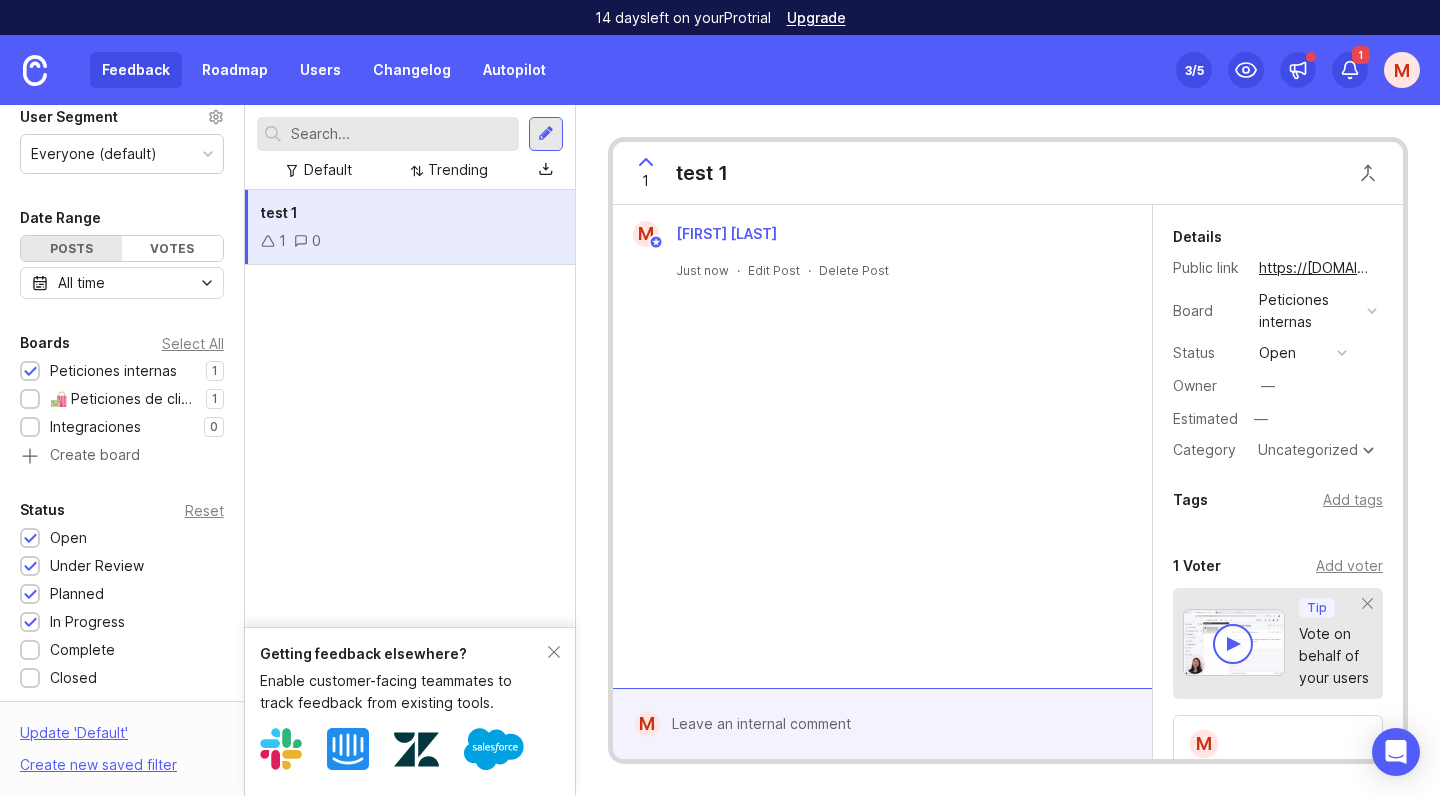 click on "test 1 1 0" at bounding box center [410, 227] 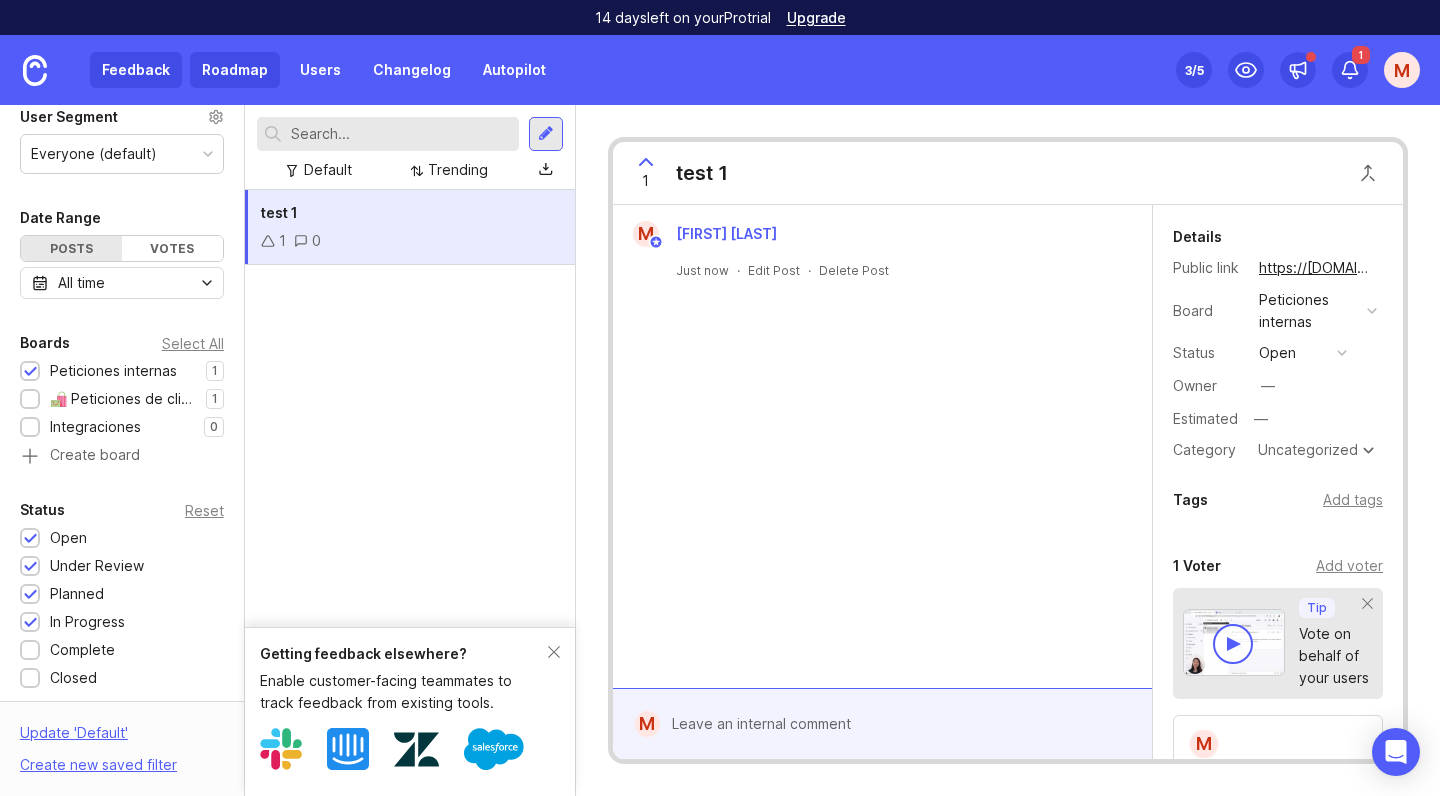 click on "Roadmap" at bounding box center (235, 70) 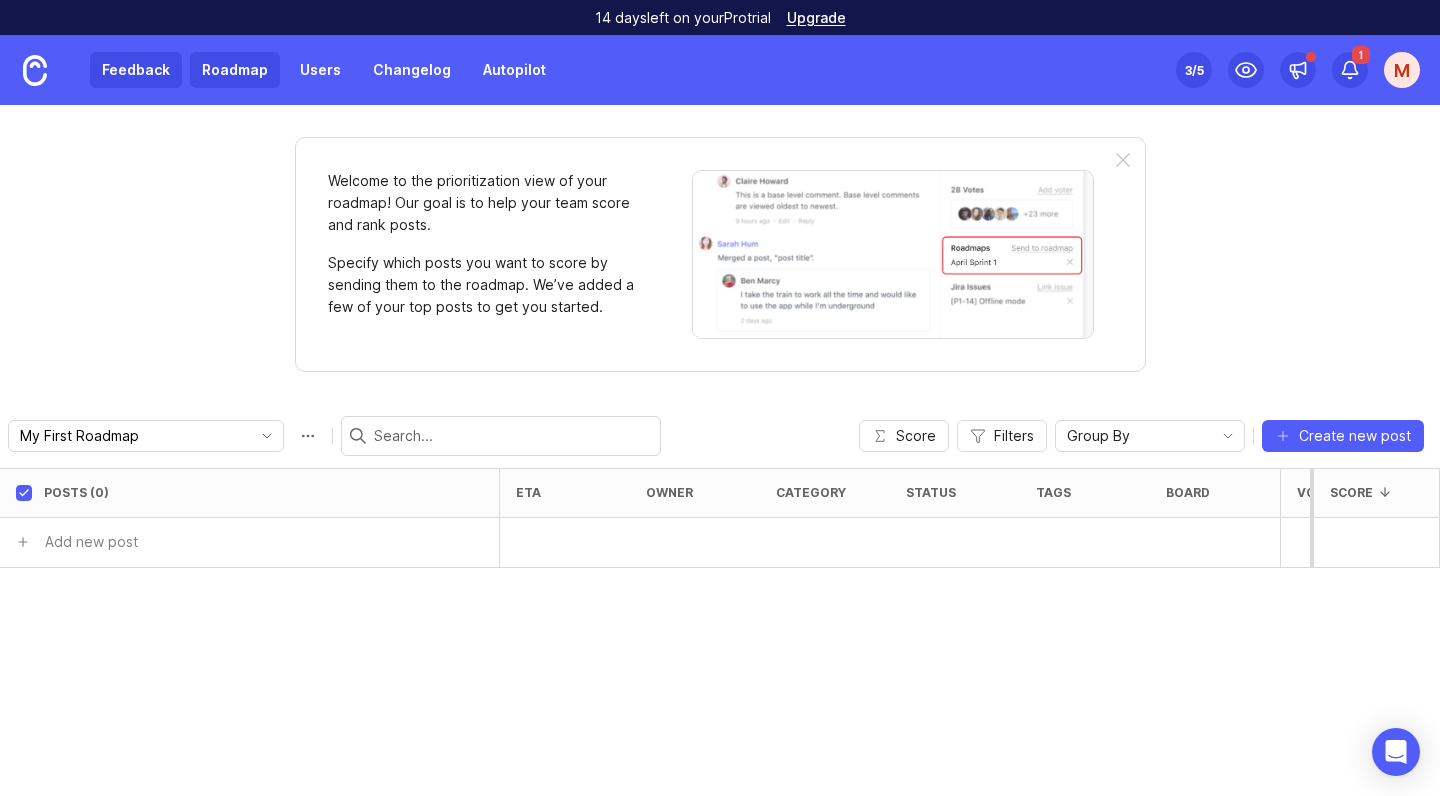 click on "Feedback" at bounding box center (136, 70) 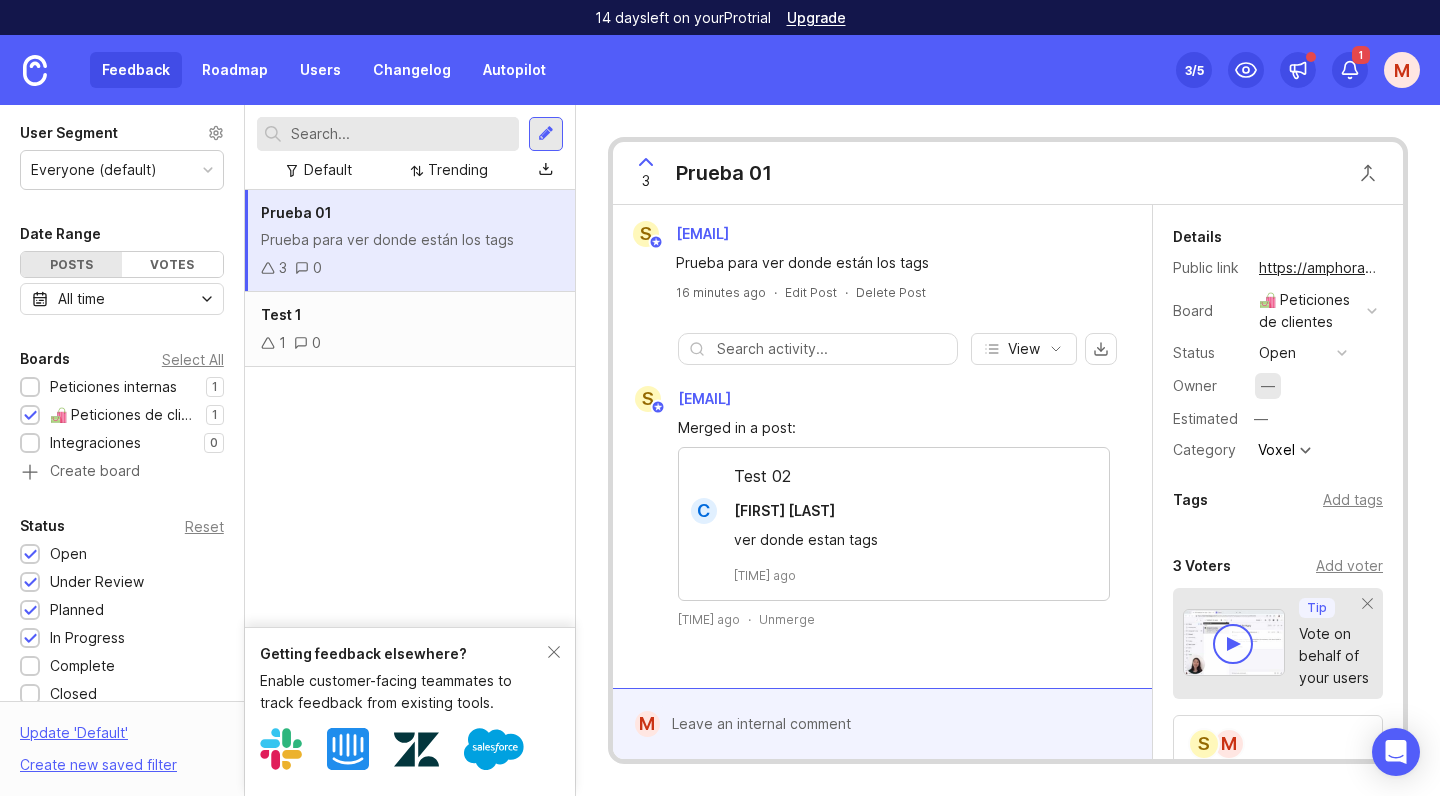 click on "—" at bounding box center [1268, 386] 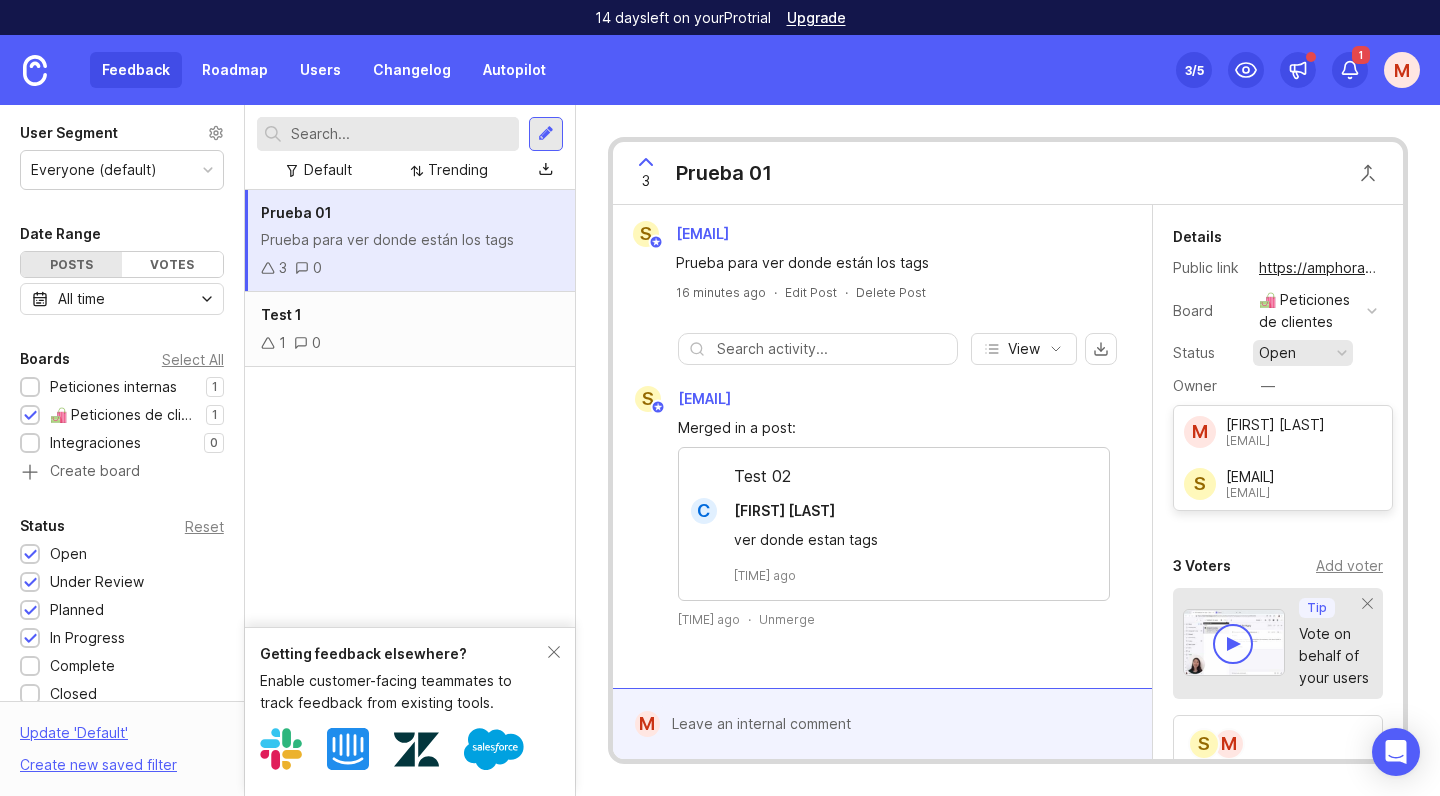 click on "open" at bounding box center [1277, 353] 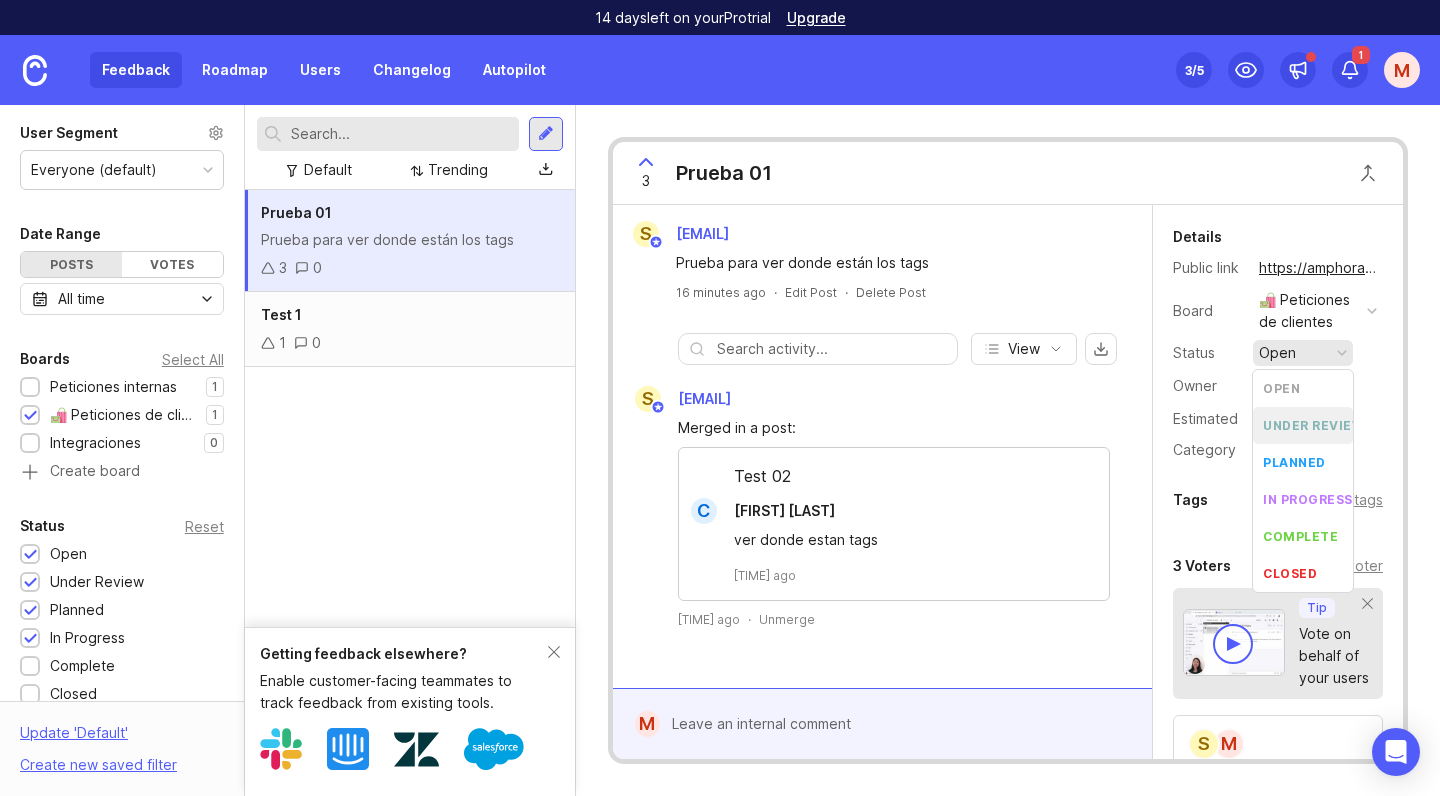 click on "under review" at bounding box center [1313, 425] 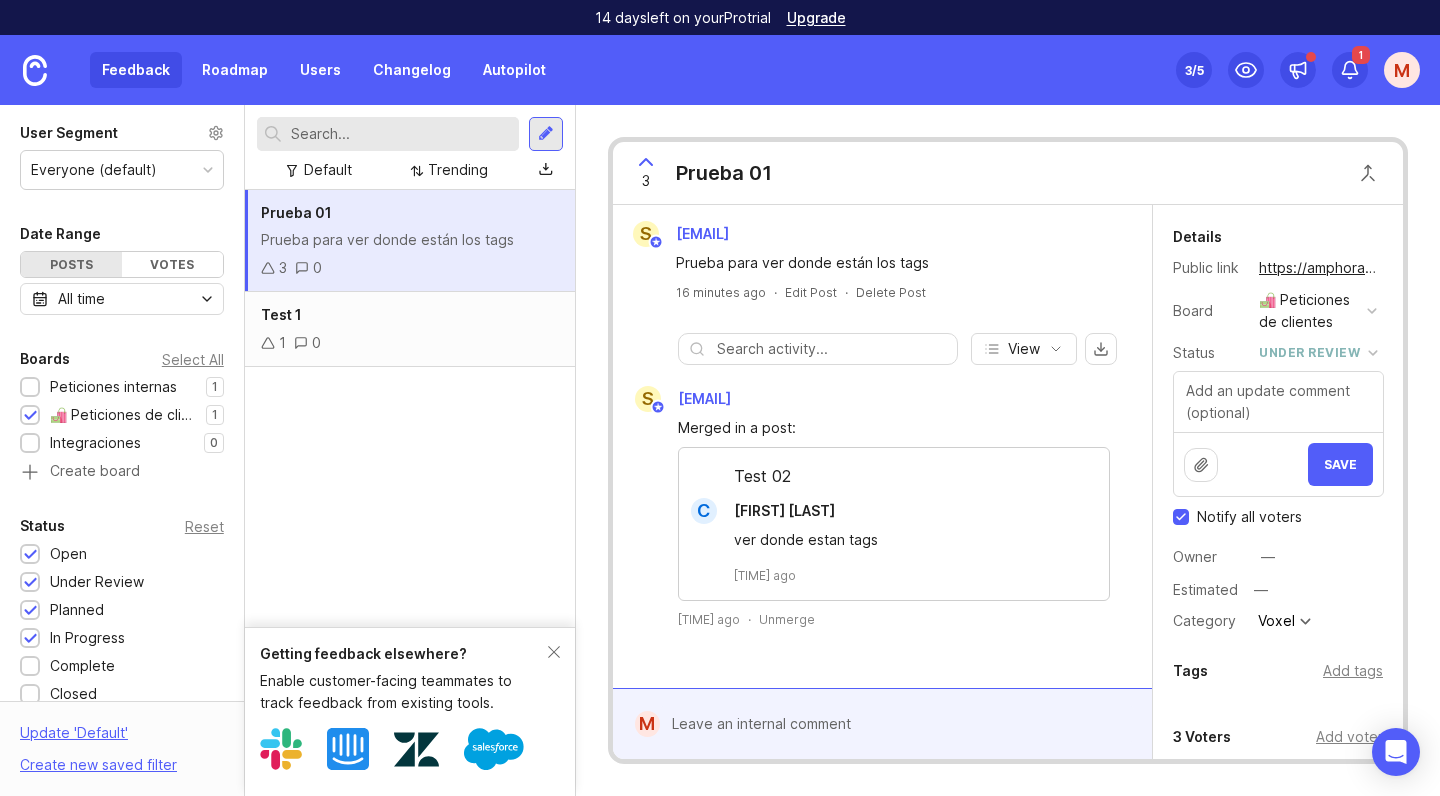 click at bounding box center [1278, 402] 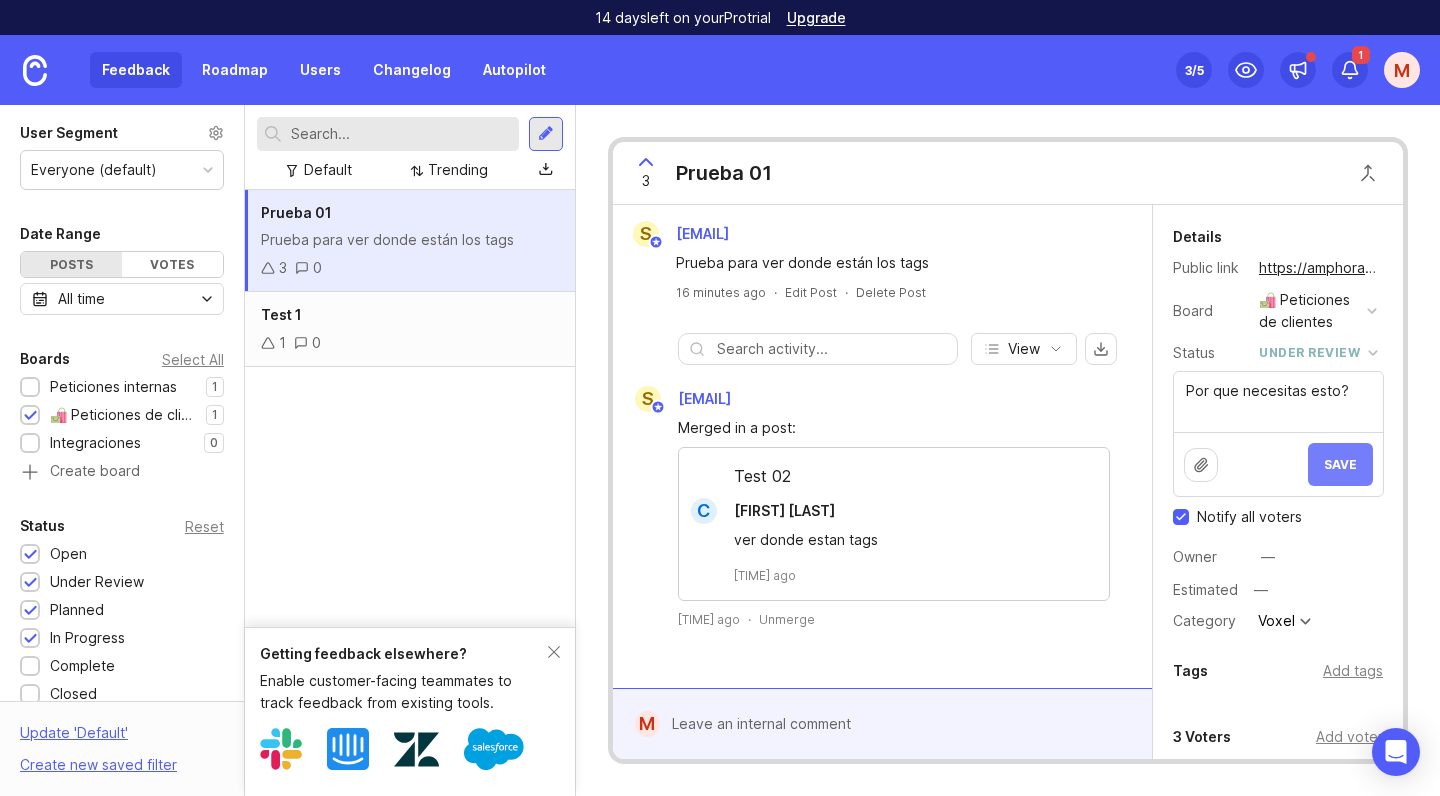 type on "Por que necesitas esto?" 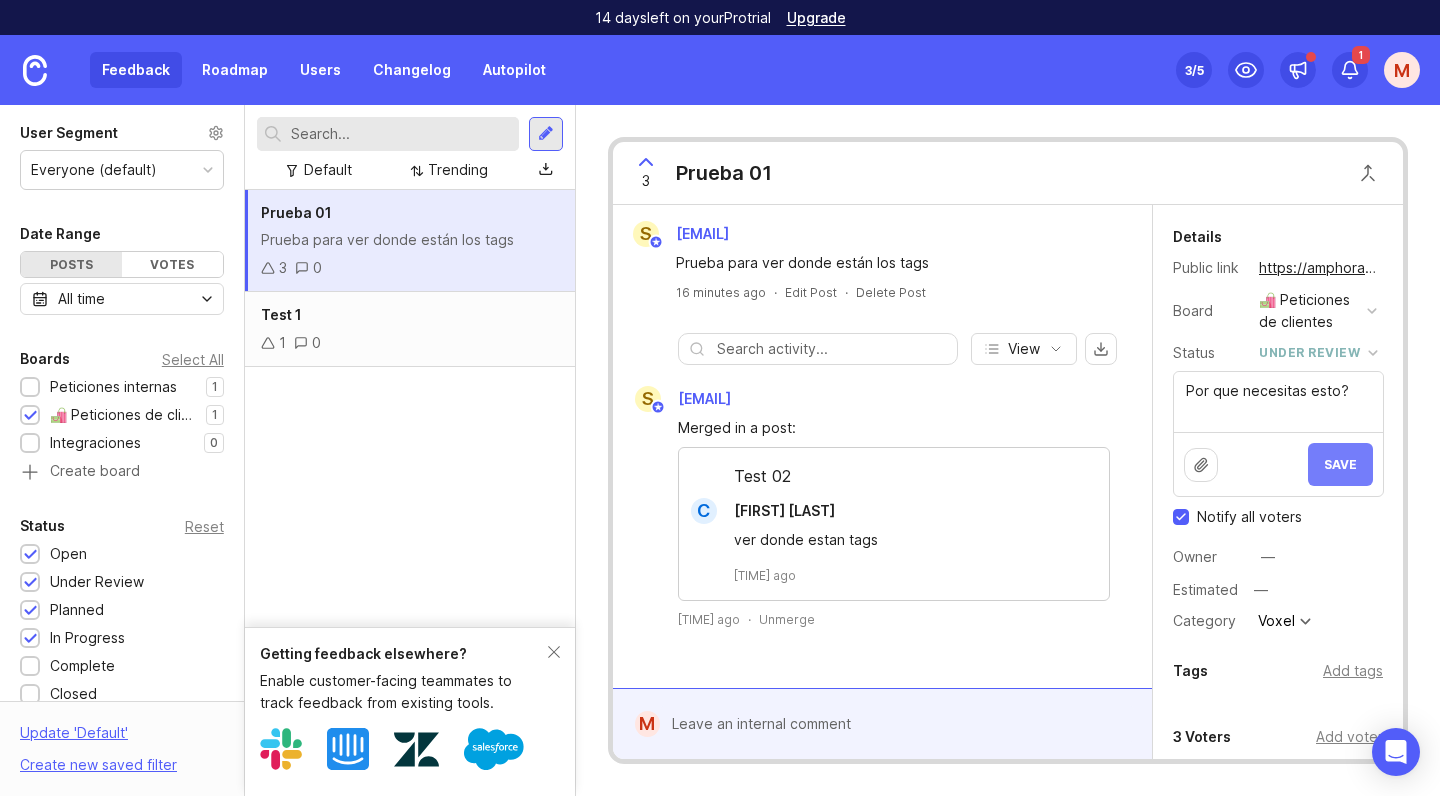 click on "Save" at bounding box center [1340, 464] 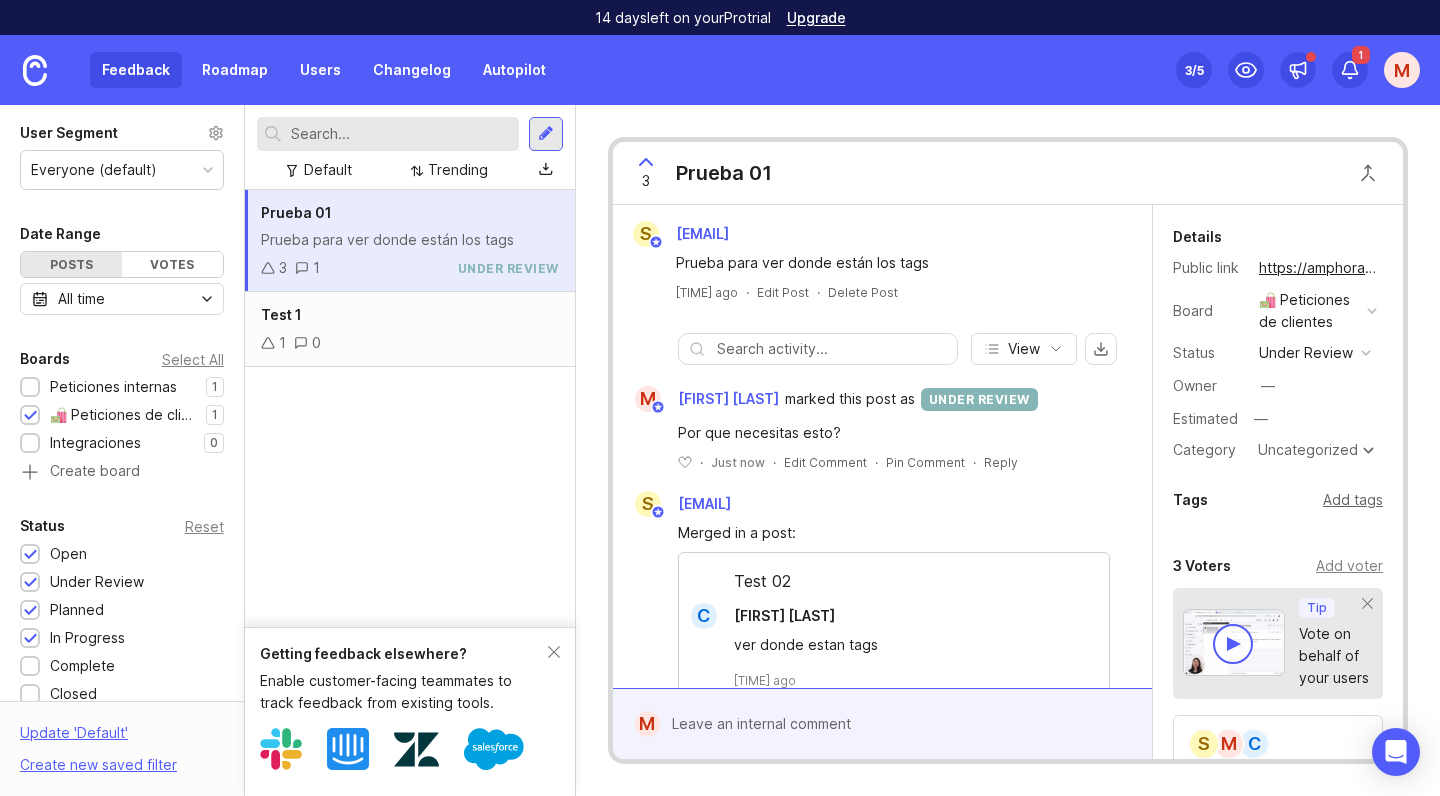 click on "Add tags" at bounding box center [1353, 500] 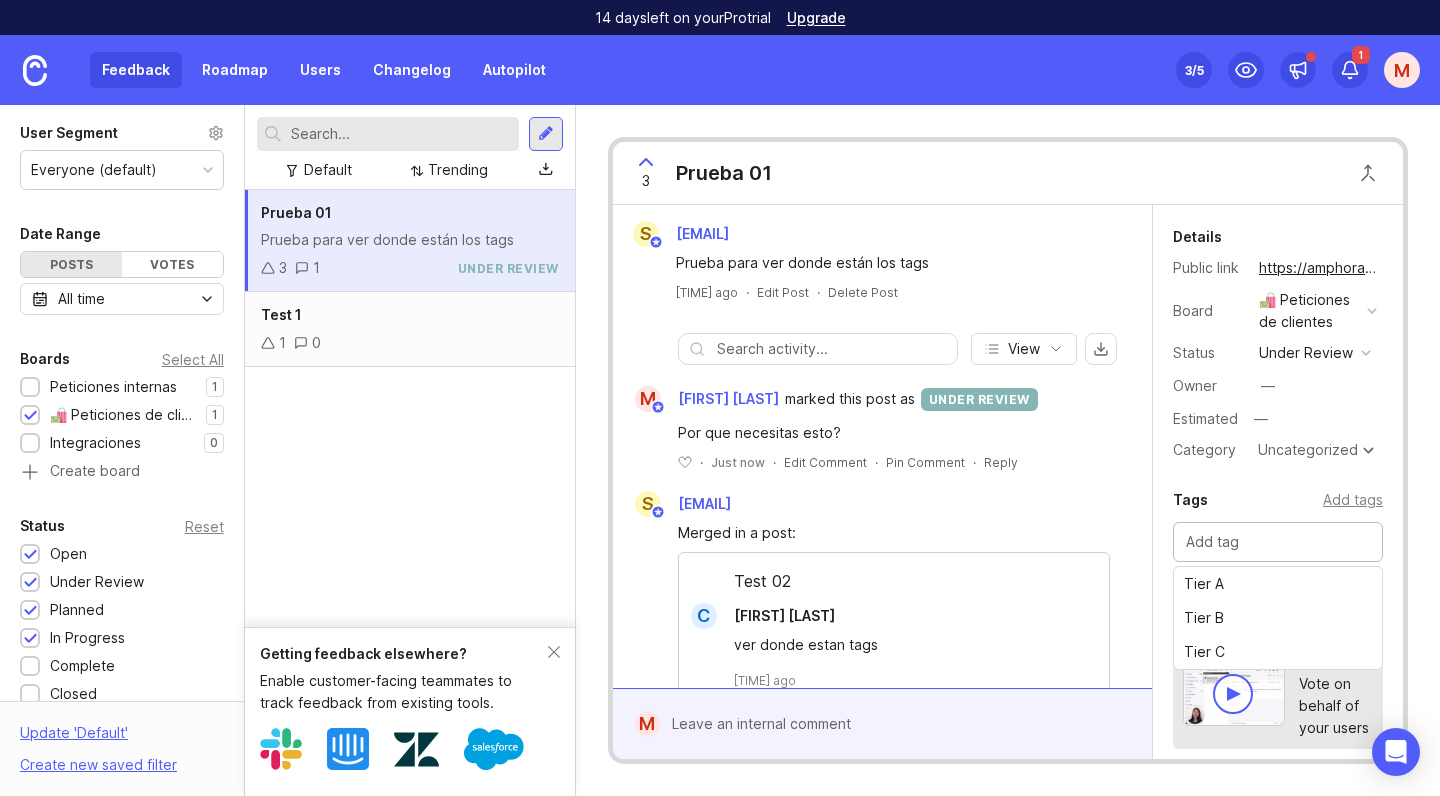 click on "Tags Add tags" at bounding box center [1278, 500] 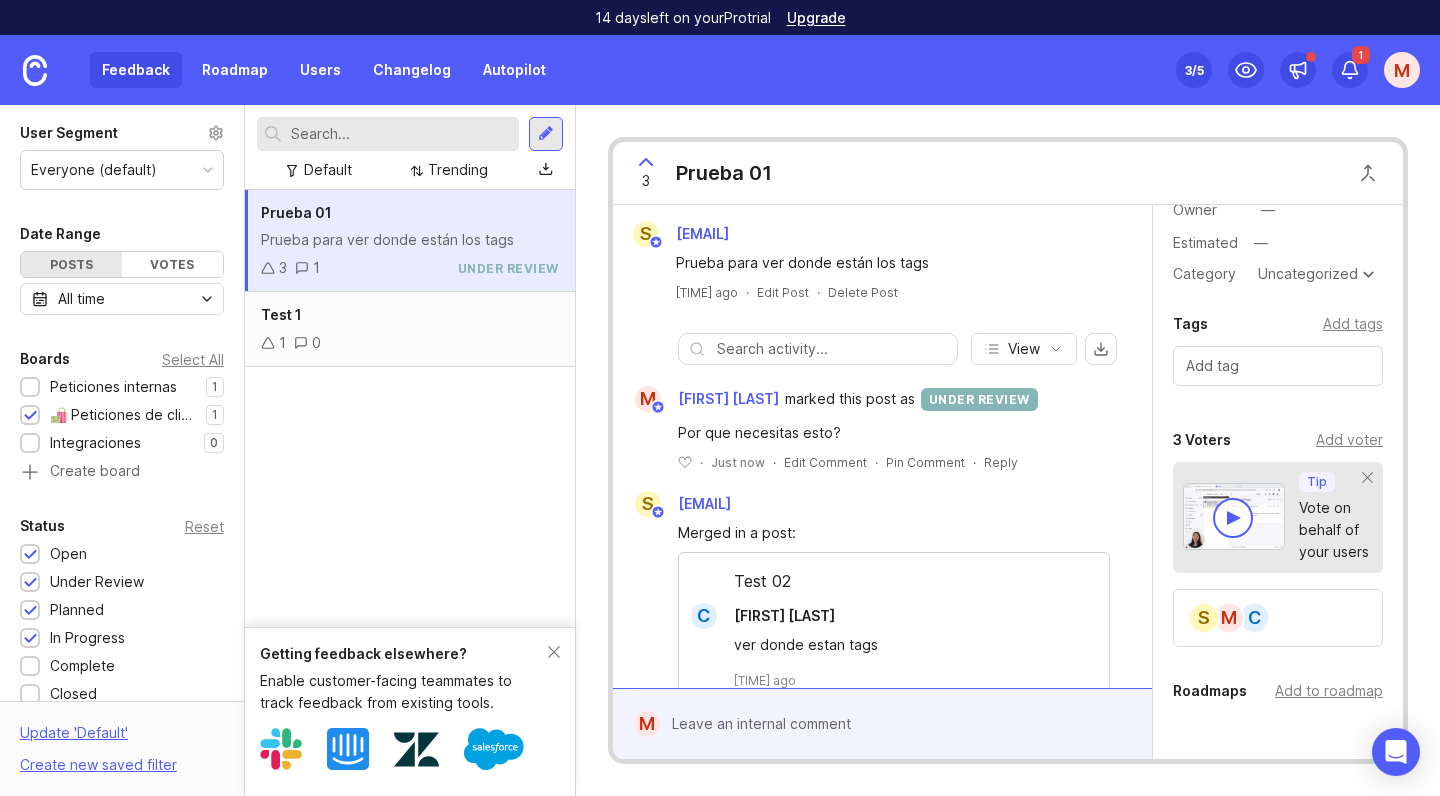 scroll, scrollTop: 262, scrollLeft: 0, axis: vertical 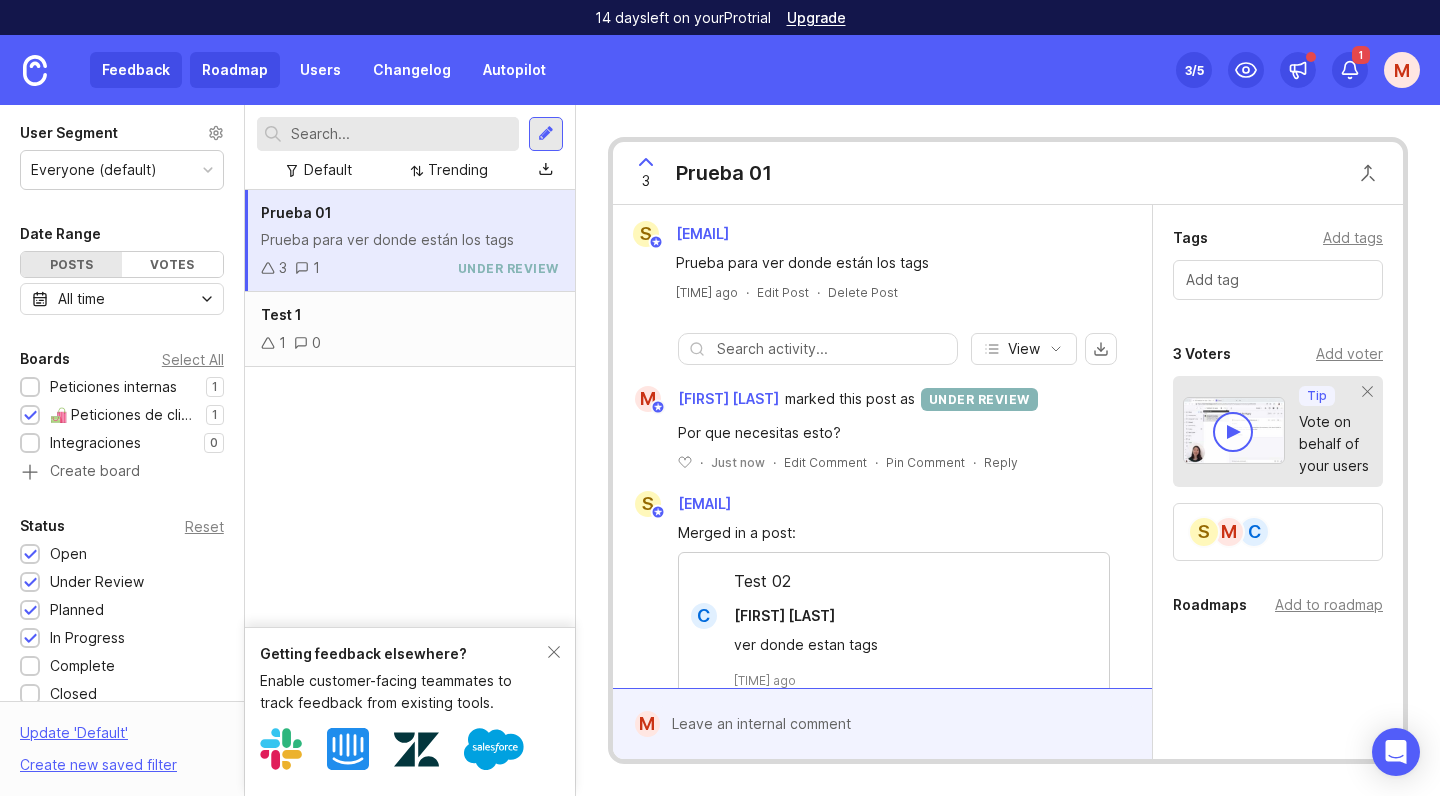 click on "Roadmap" at bounding box center (235, 70) 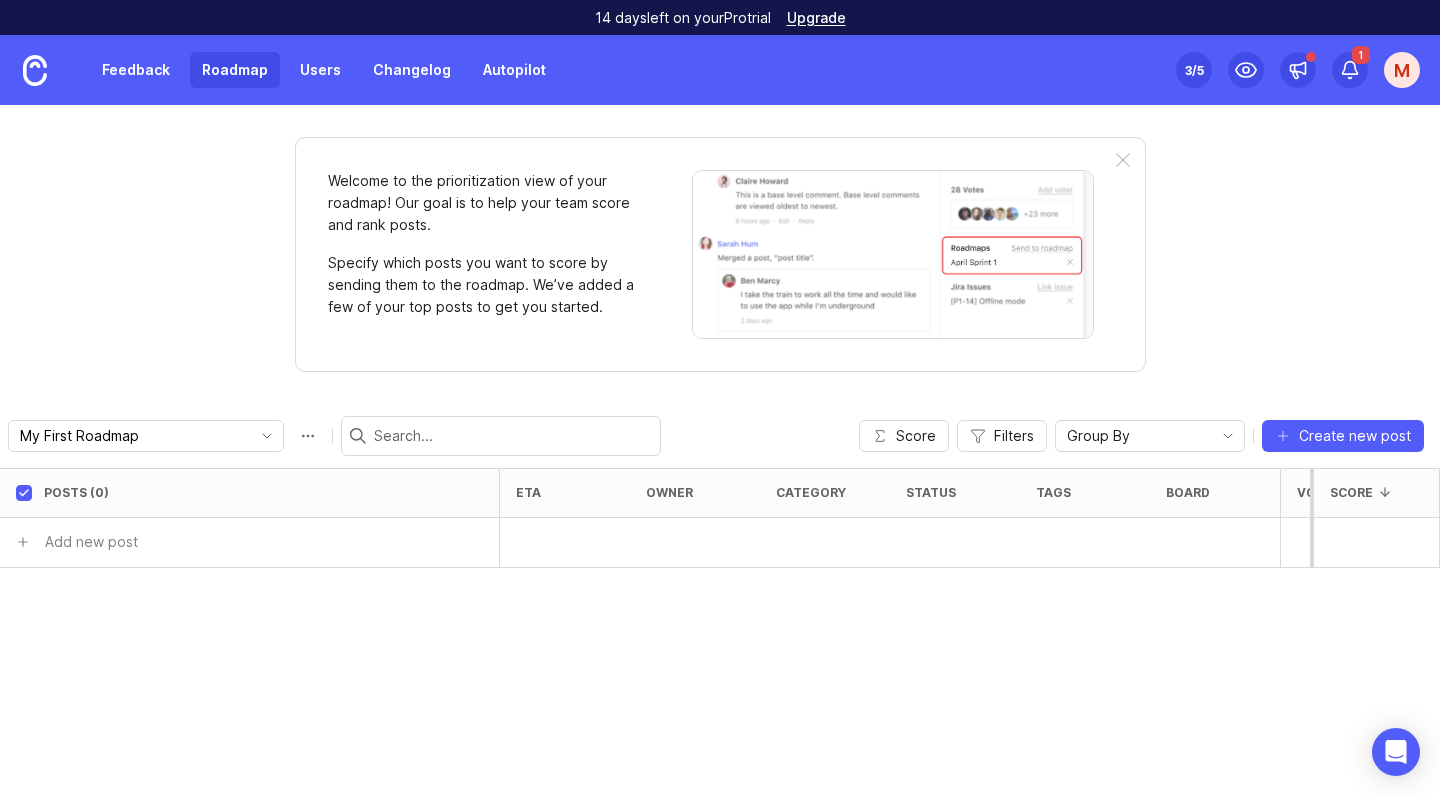 scroll, scrollTop: 0, scrollLeft: 0, axis: both 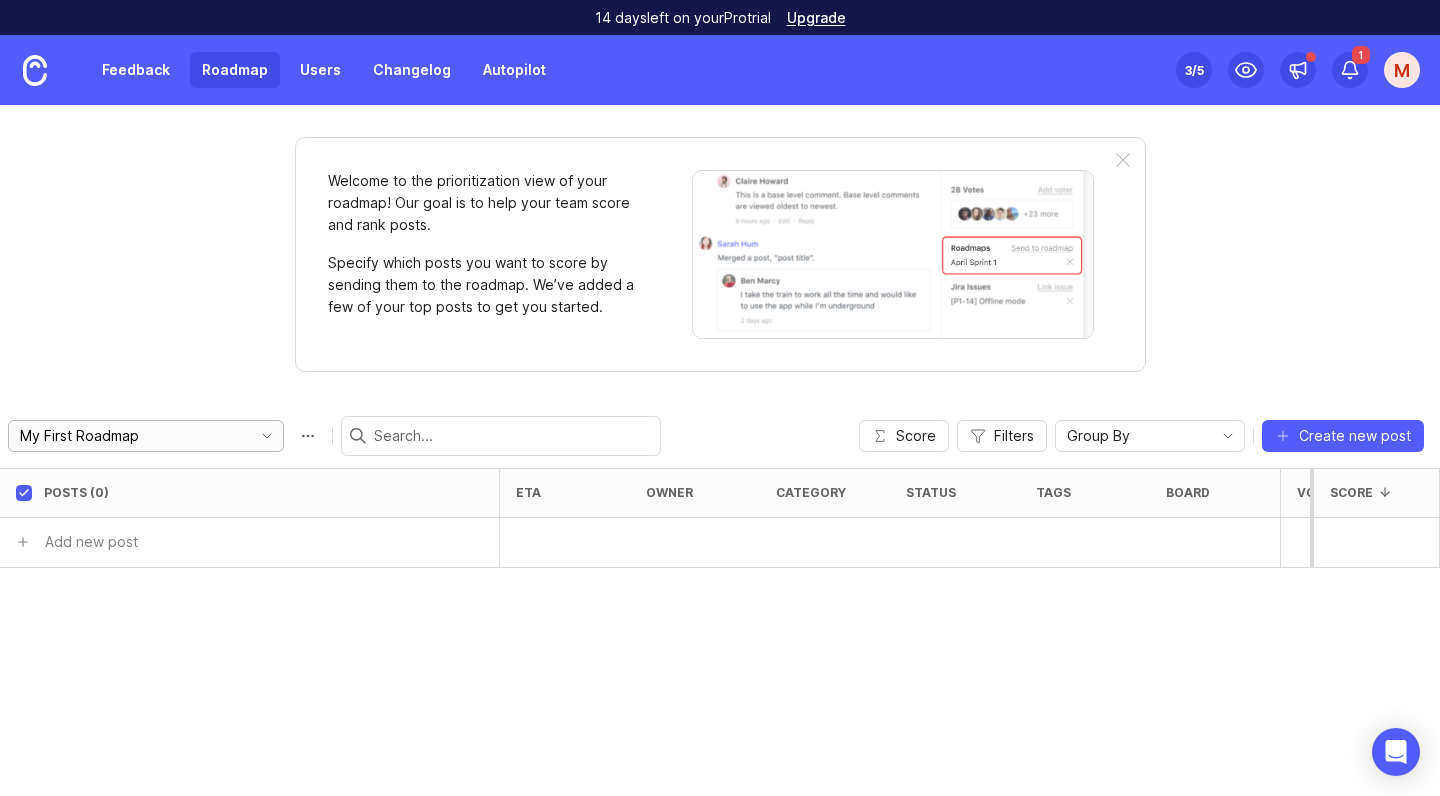 click on "My First Roadmap" at bounding box center (126, 436) 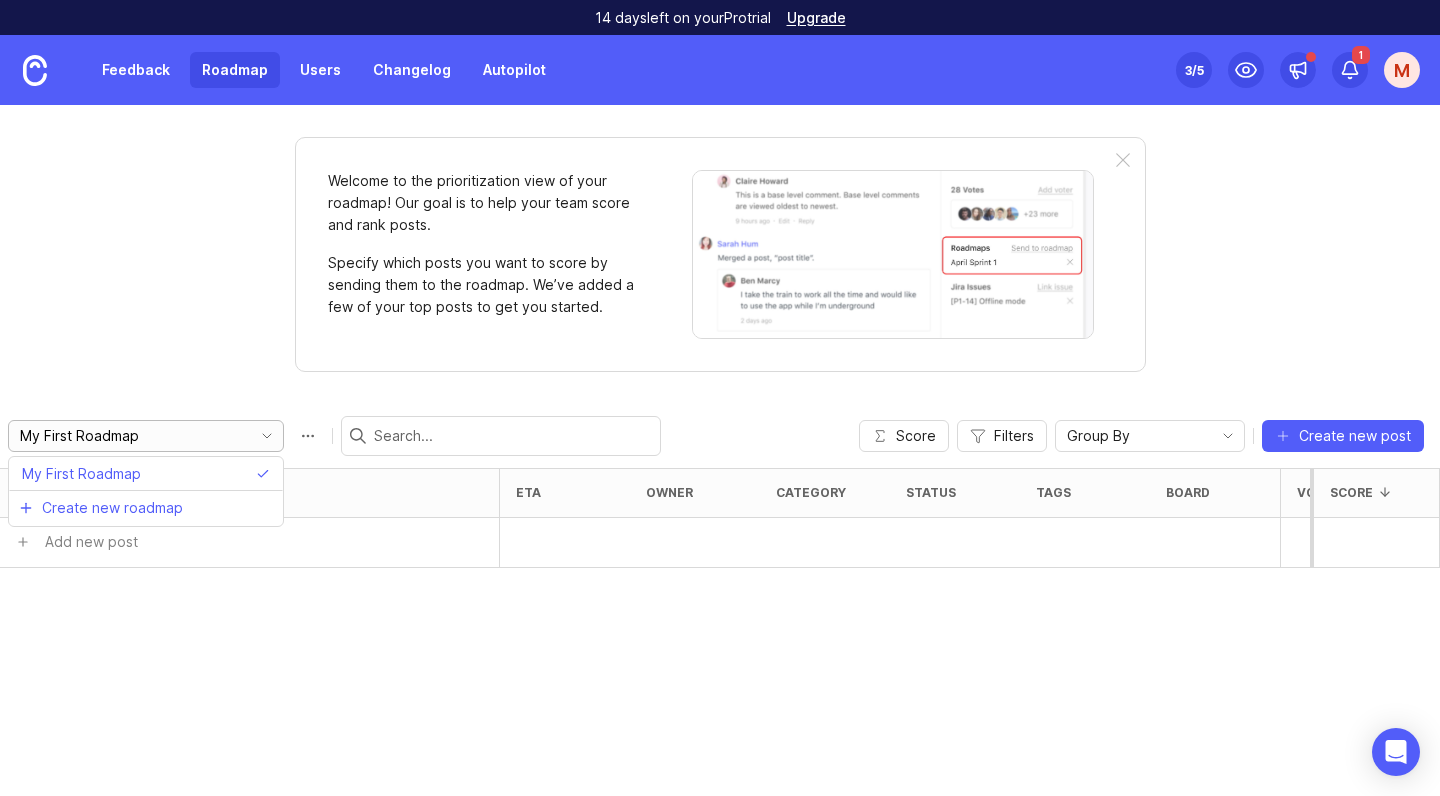click on "My First Roadmap" at bounding box center (130, 436) 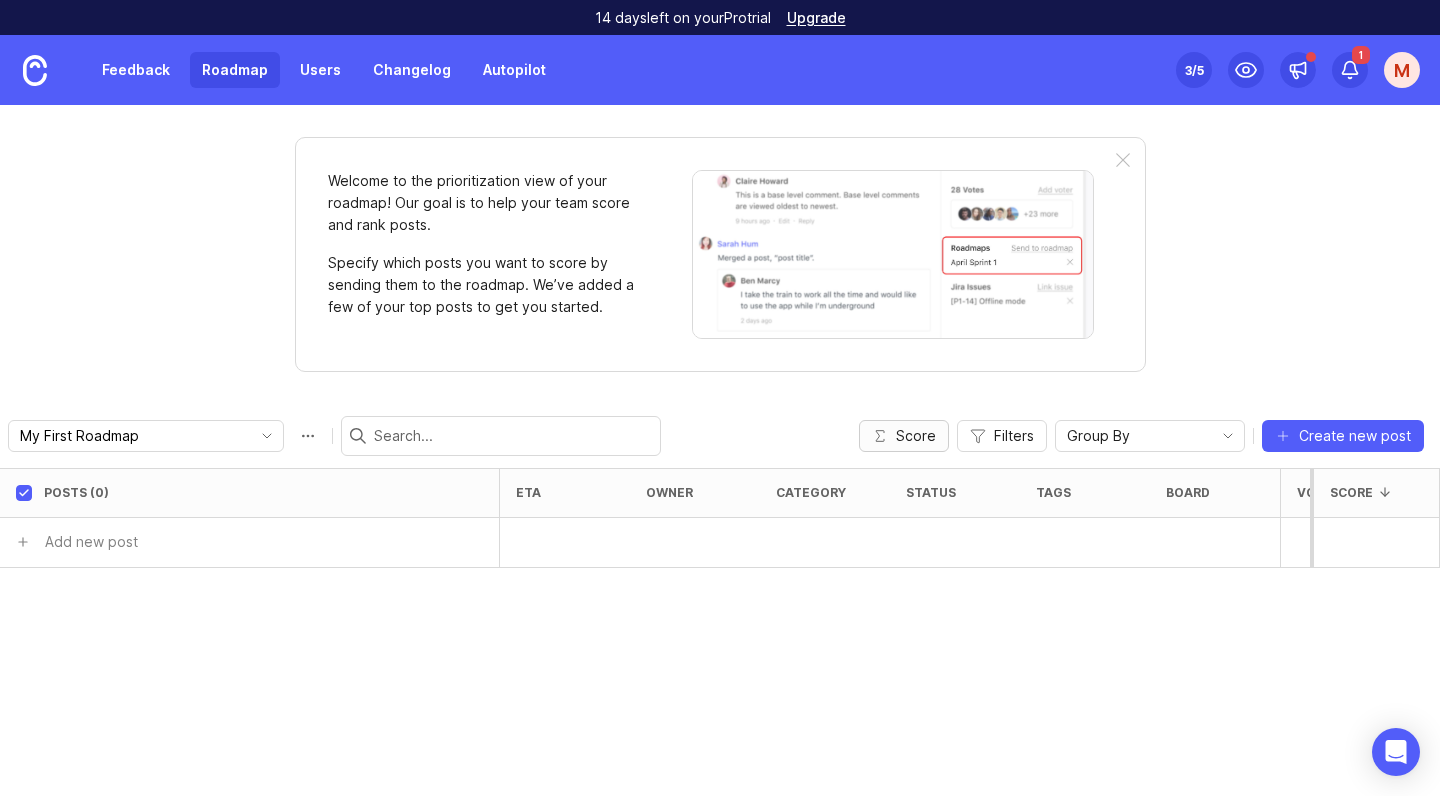 click on "Score" at bounding box center [904, 436] 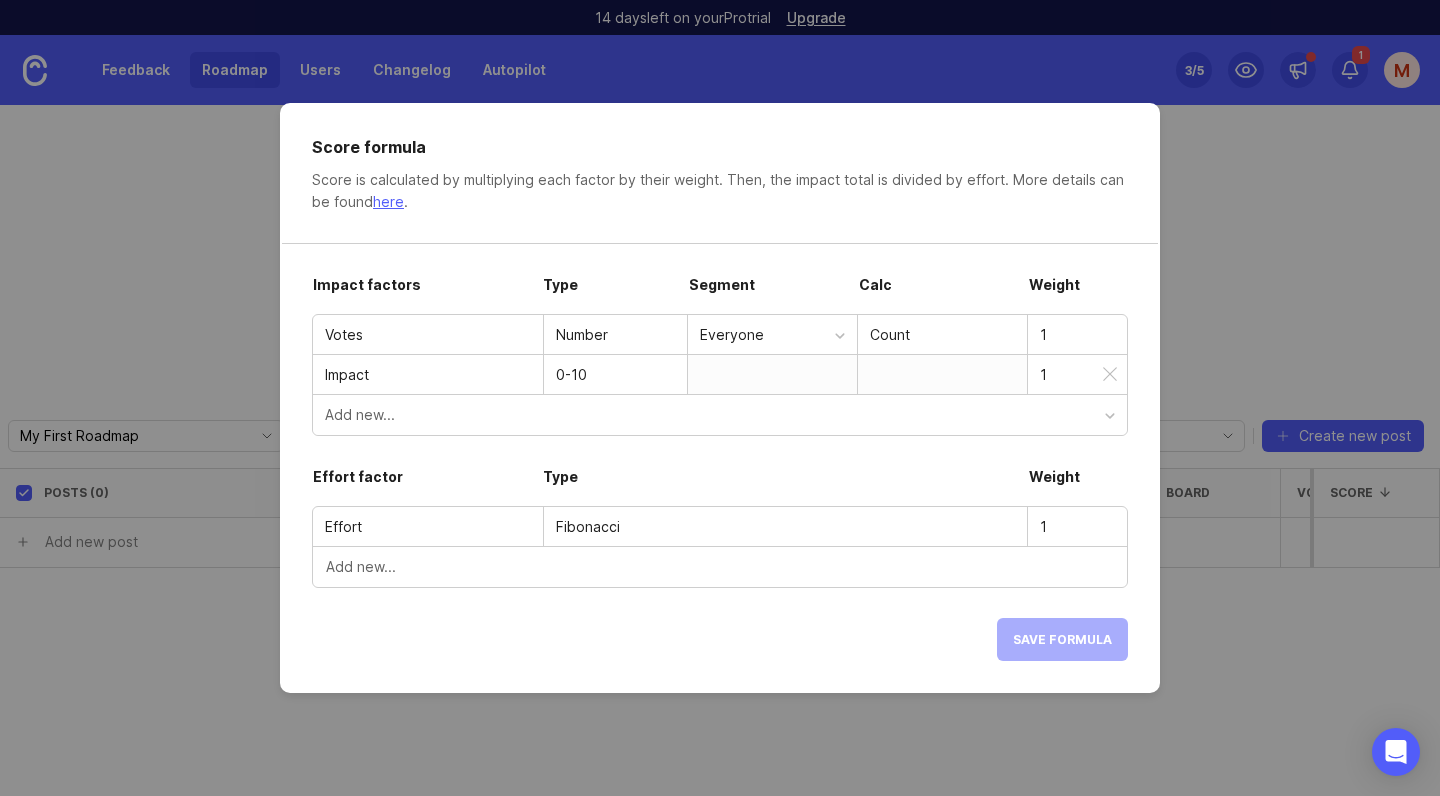 click at bounding box center (772, 374) 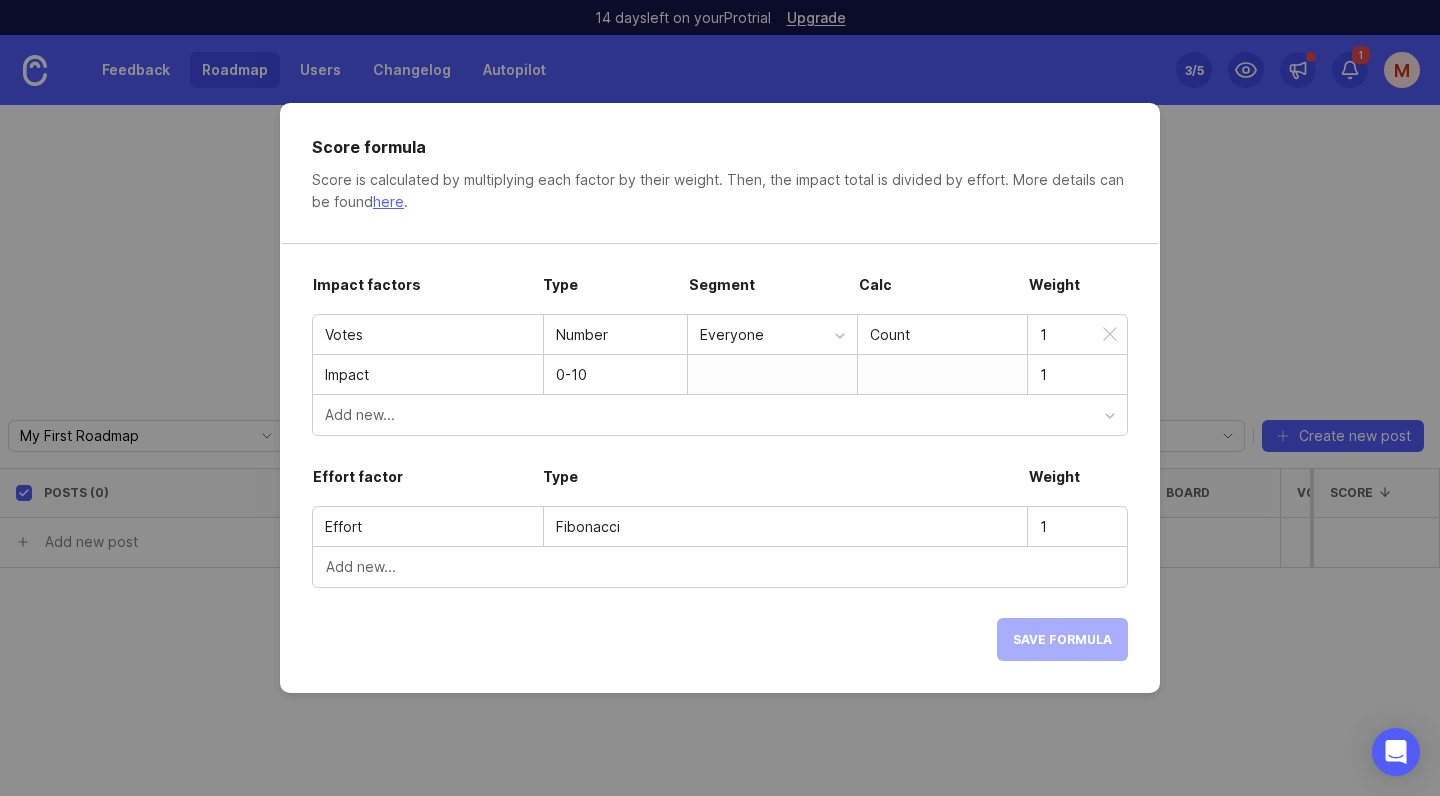 click on "Votes" at bounding box center [428, 335] 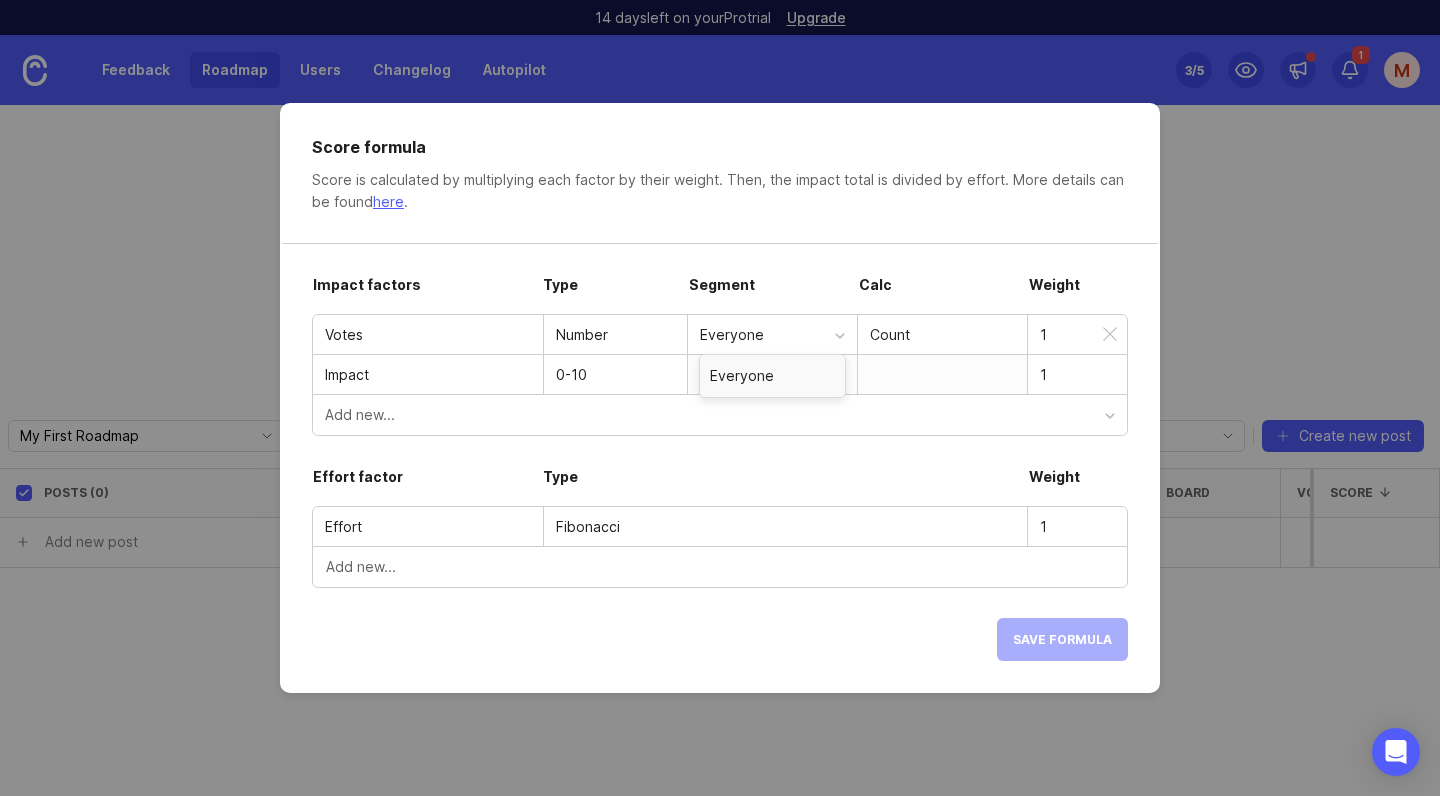 click on "Everyone" at bounding box center (767, 335) 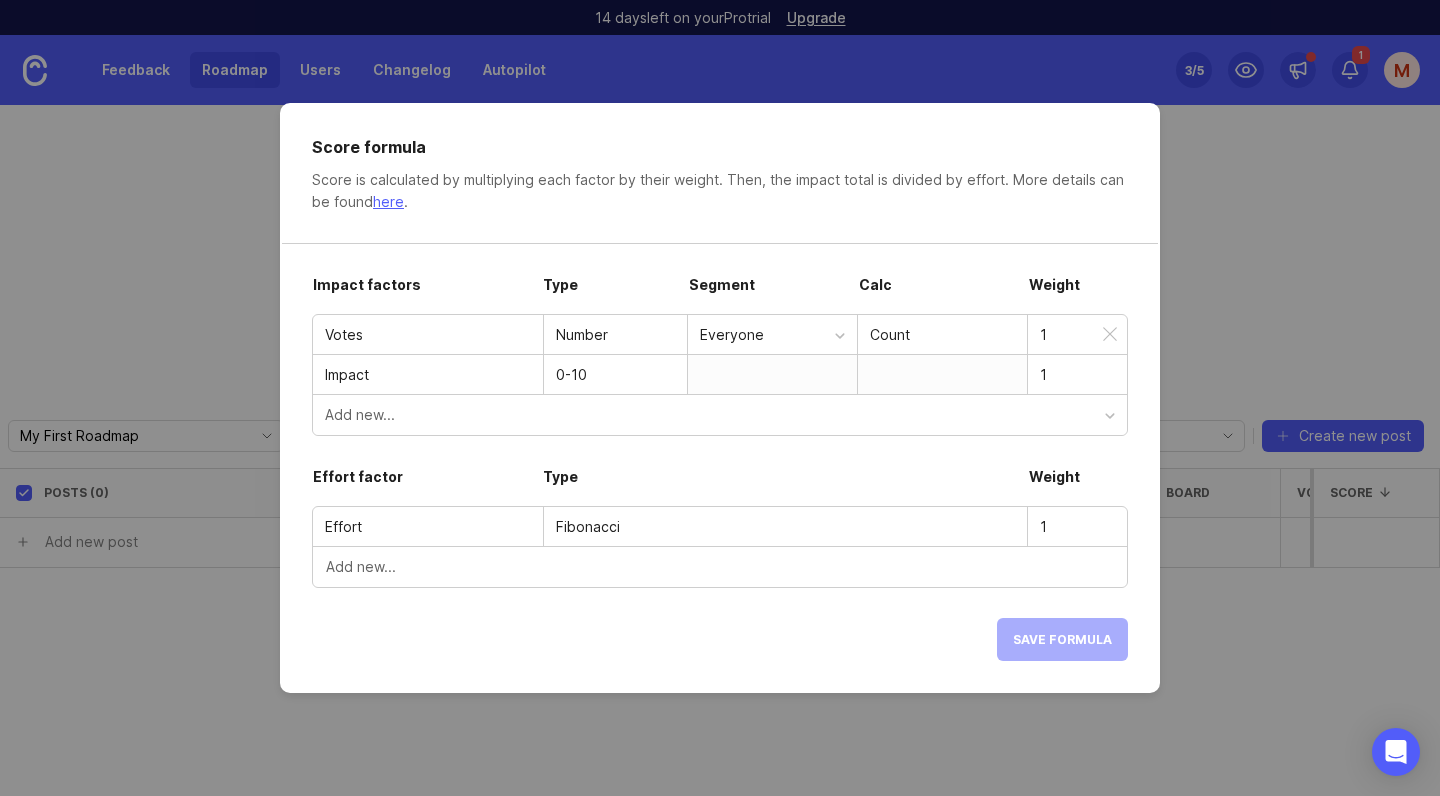 click on "Count" at bounding box center (942, 335) 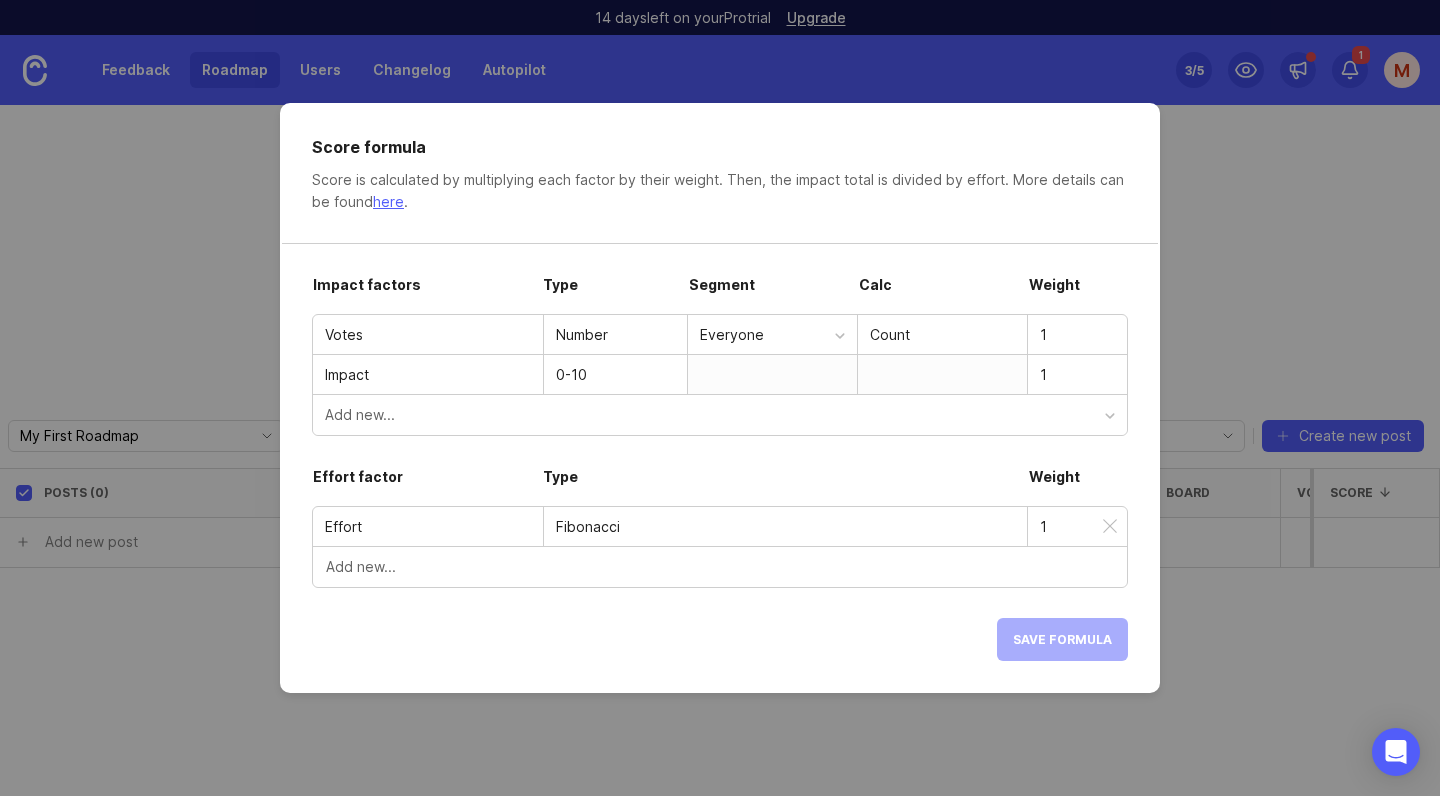 click on "Effort" at bounding box center [428, 527] 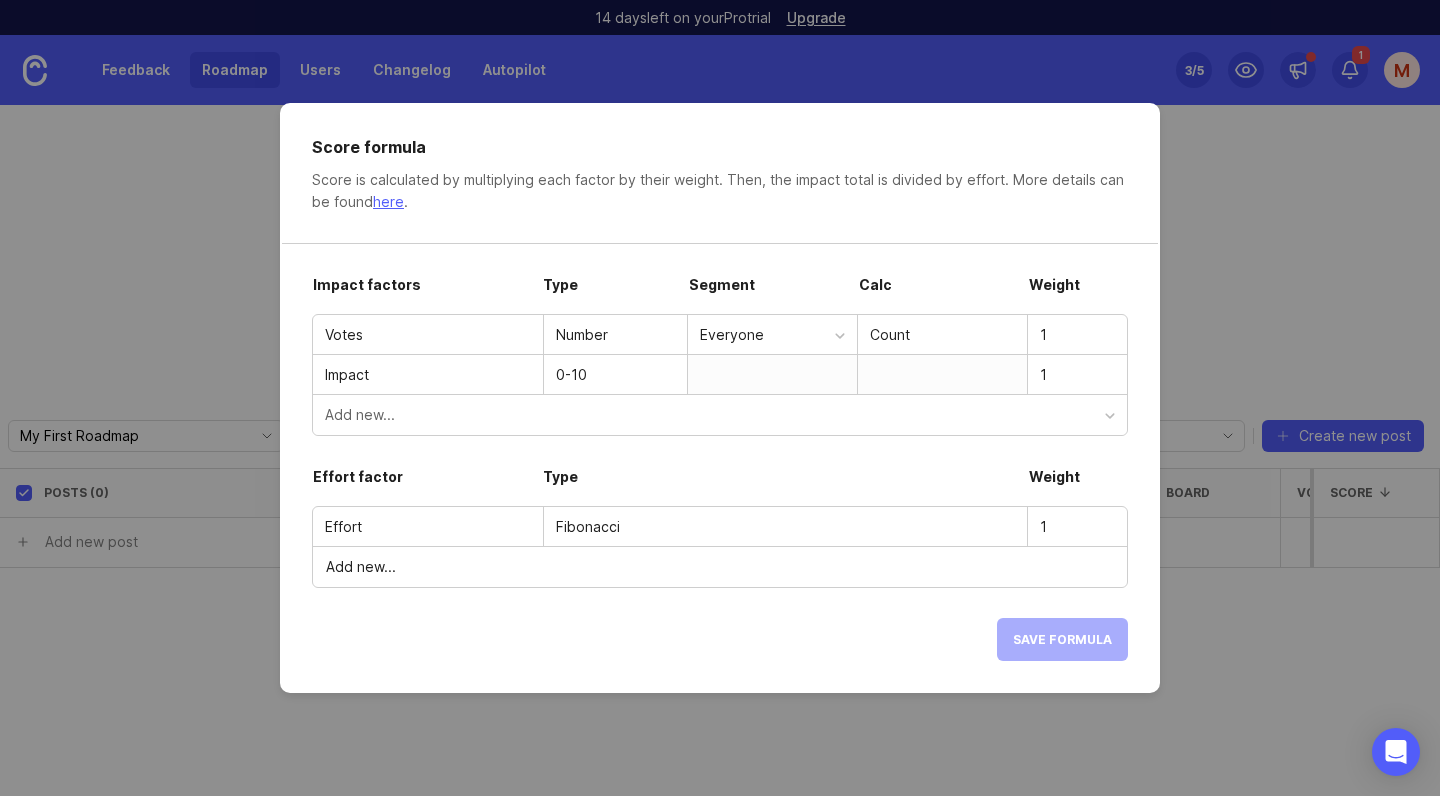 click on "Add new..." at bounding box center (720, 567) 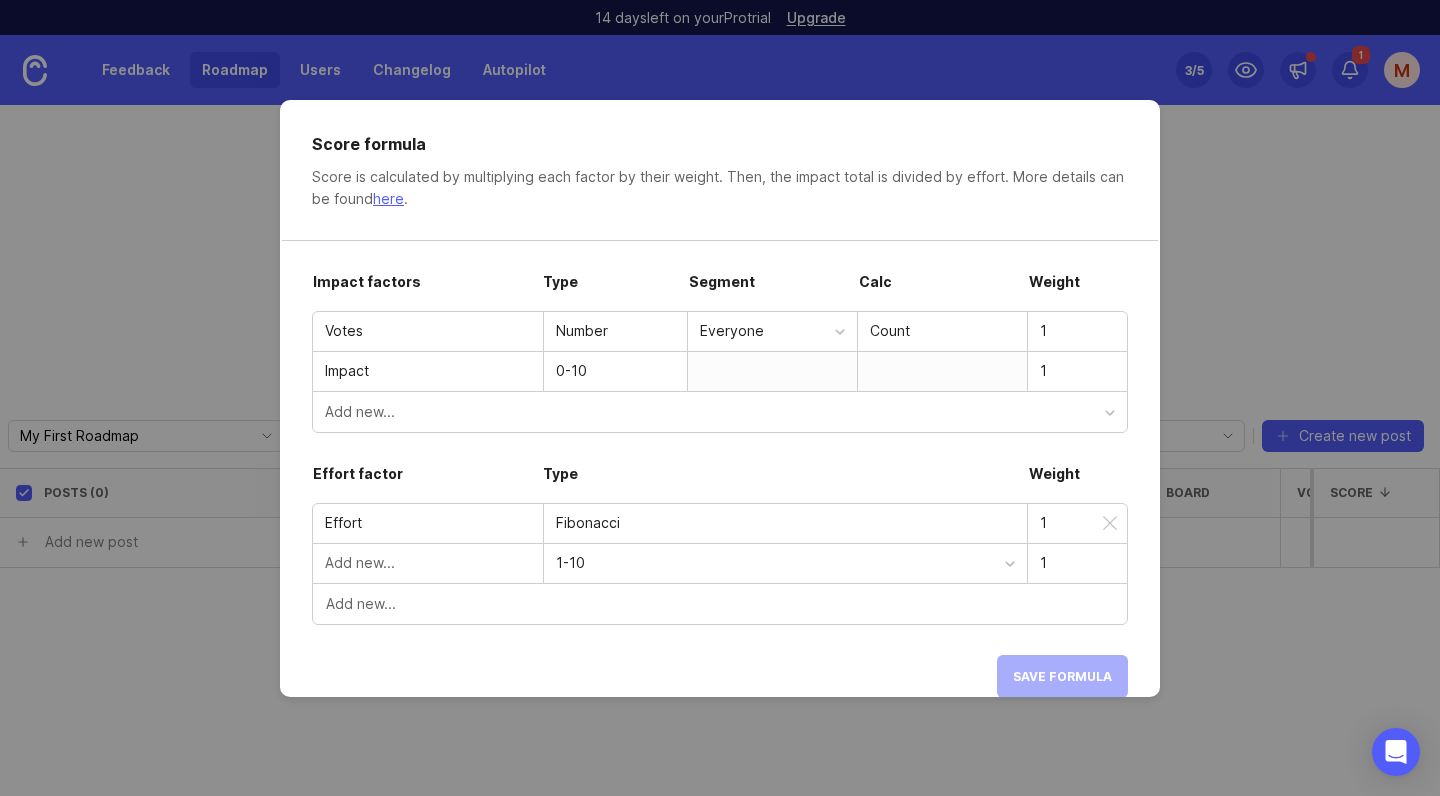 click on "Fibonacci" at bounding box center [785, 523] 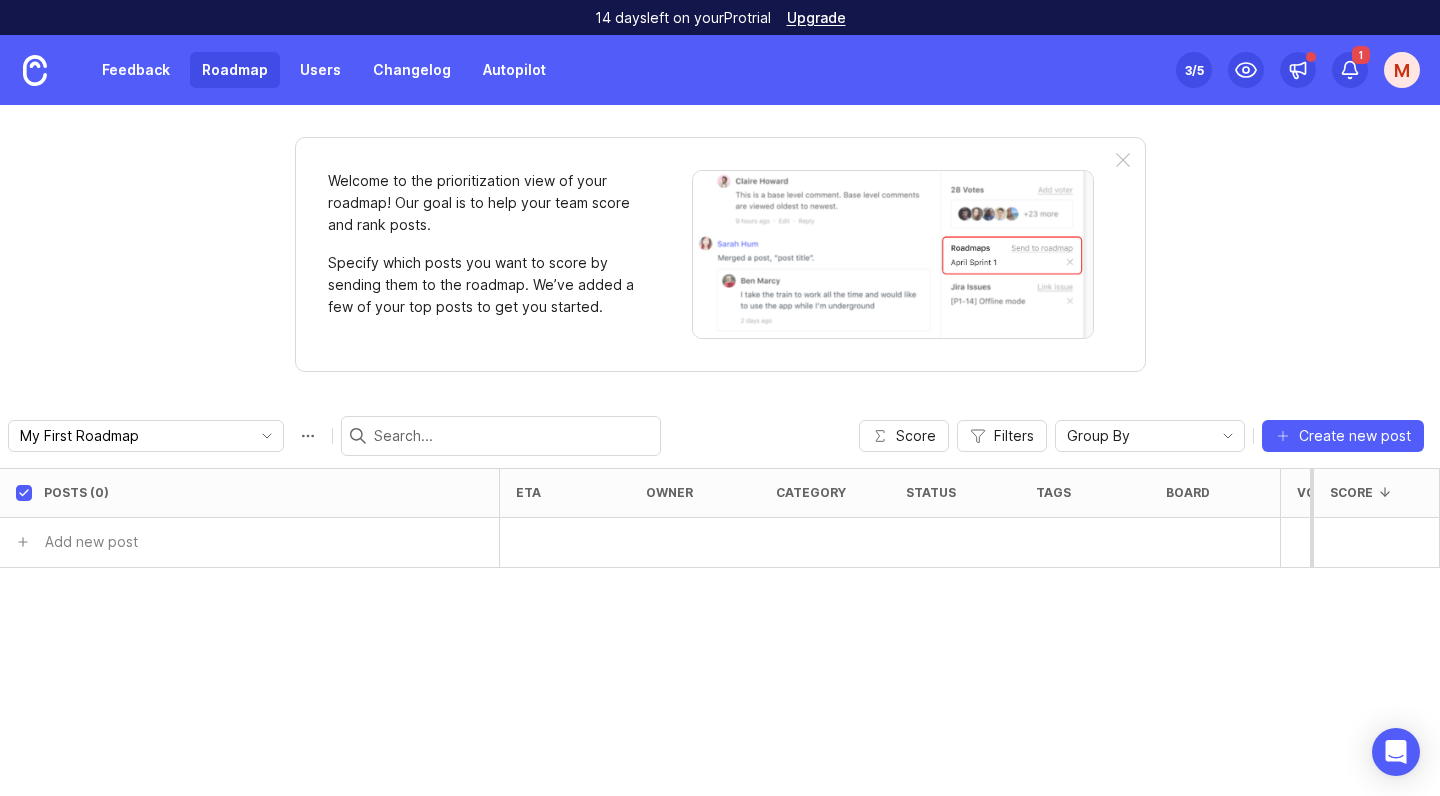 click on "Set up Canny 3 /5 1 M" at bounding box center (1298, 70) 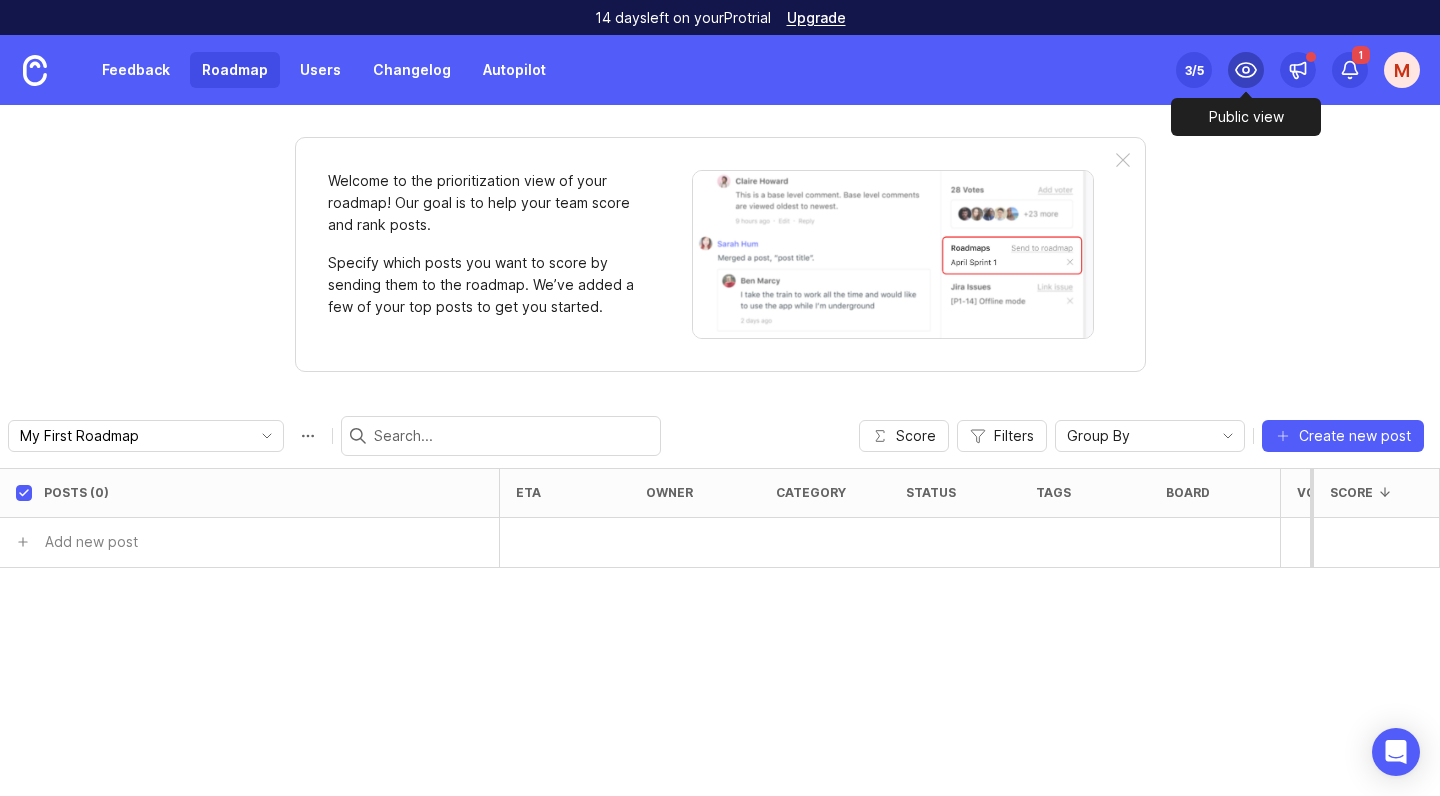 click at bounding box center (1246, 70) 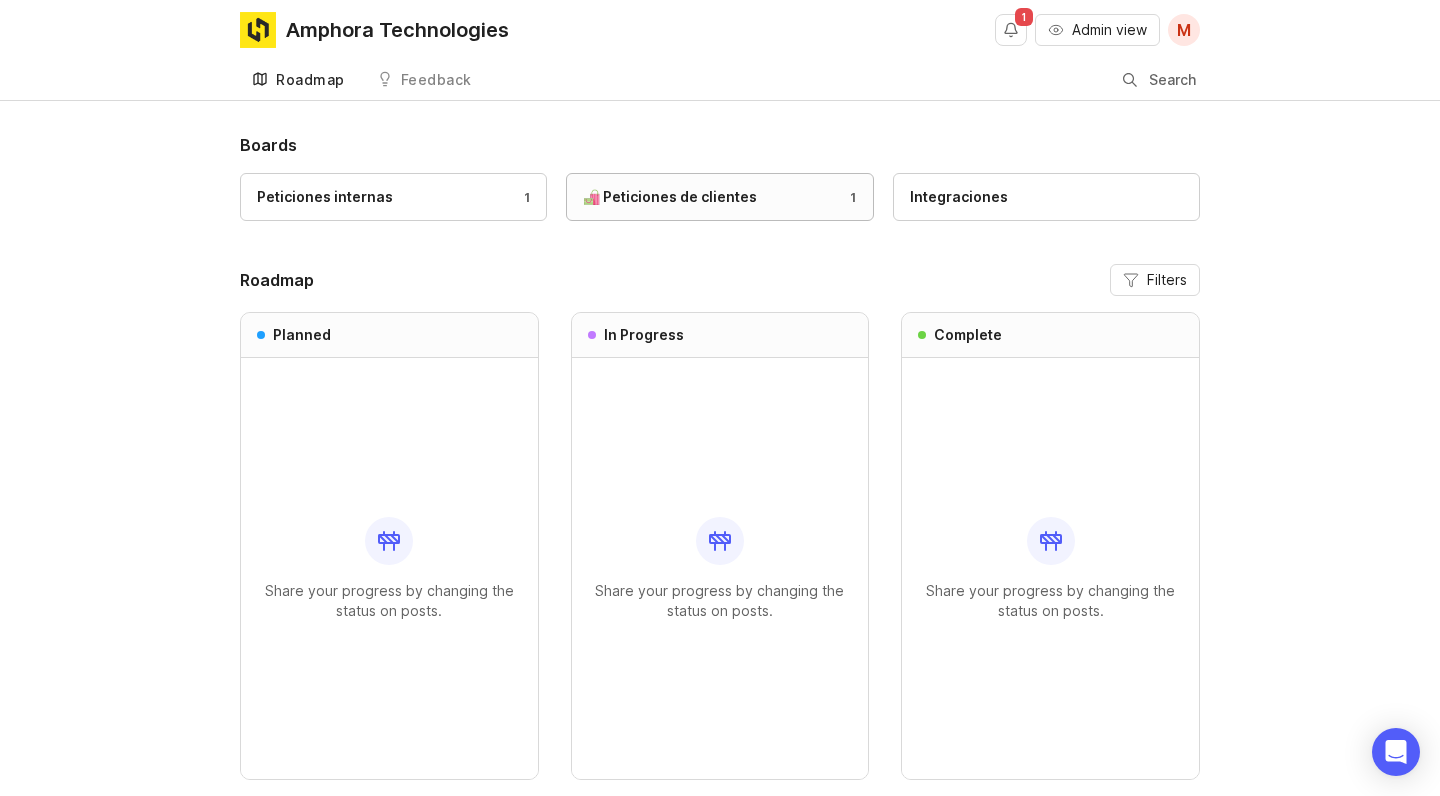 click on "🛍️ Peticiones de clientes" at bounding box center [670, 197] 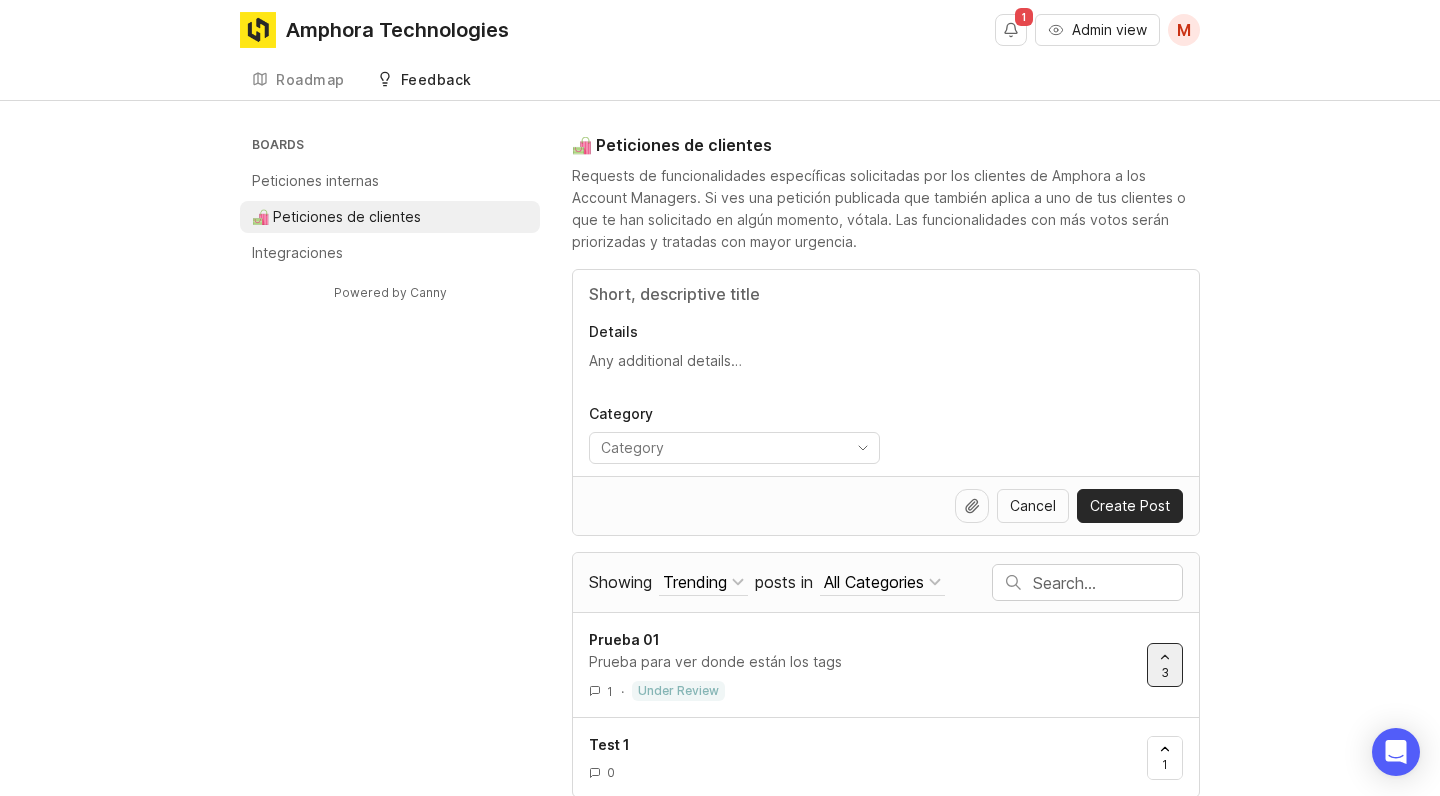 click on "🛍️ Peticiones de clientes" at bounding box center [390, 217] 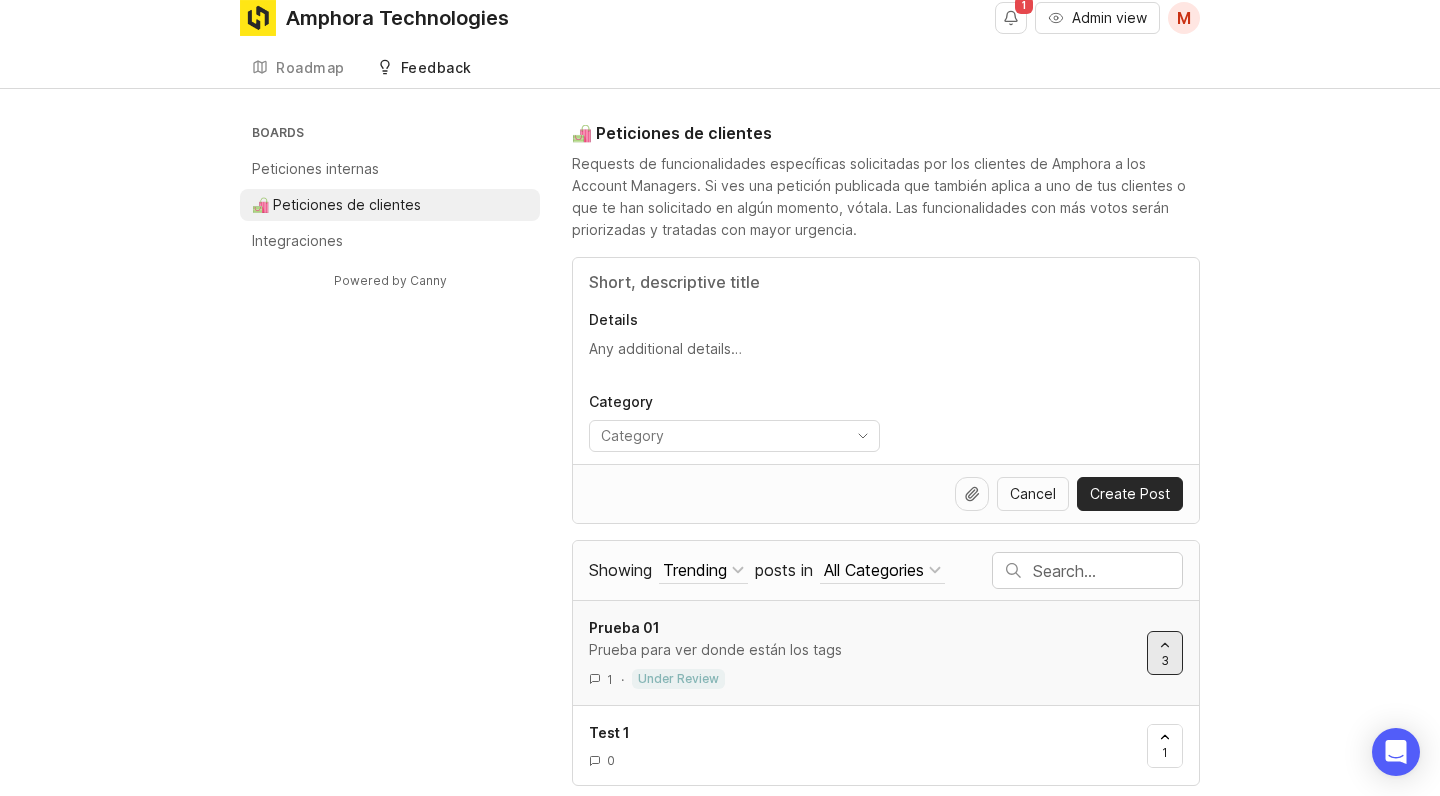 scroll, scrollTop: 12, scrollLeft: 0, axis: vertical 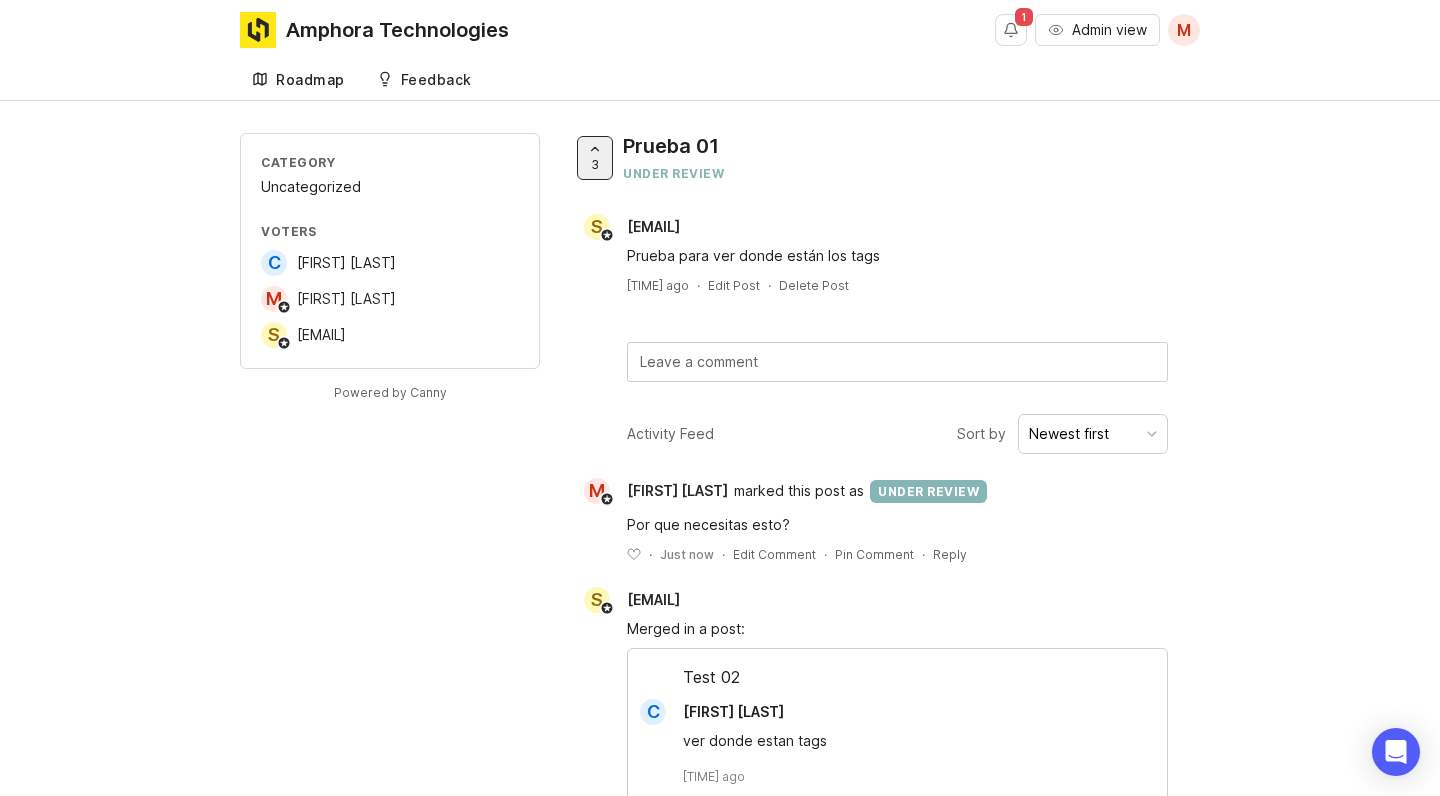 click on "Roadmap" at bounding box center [310, 80] 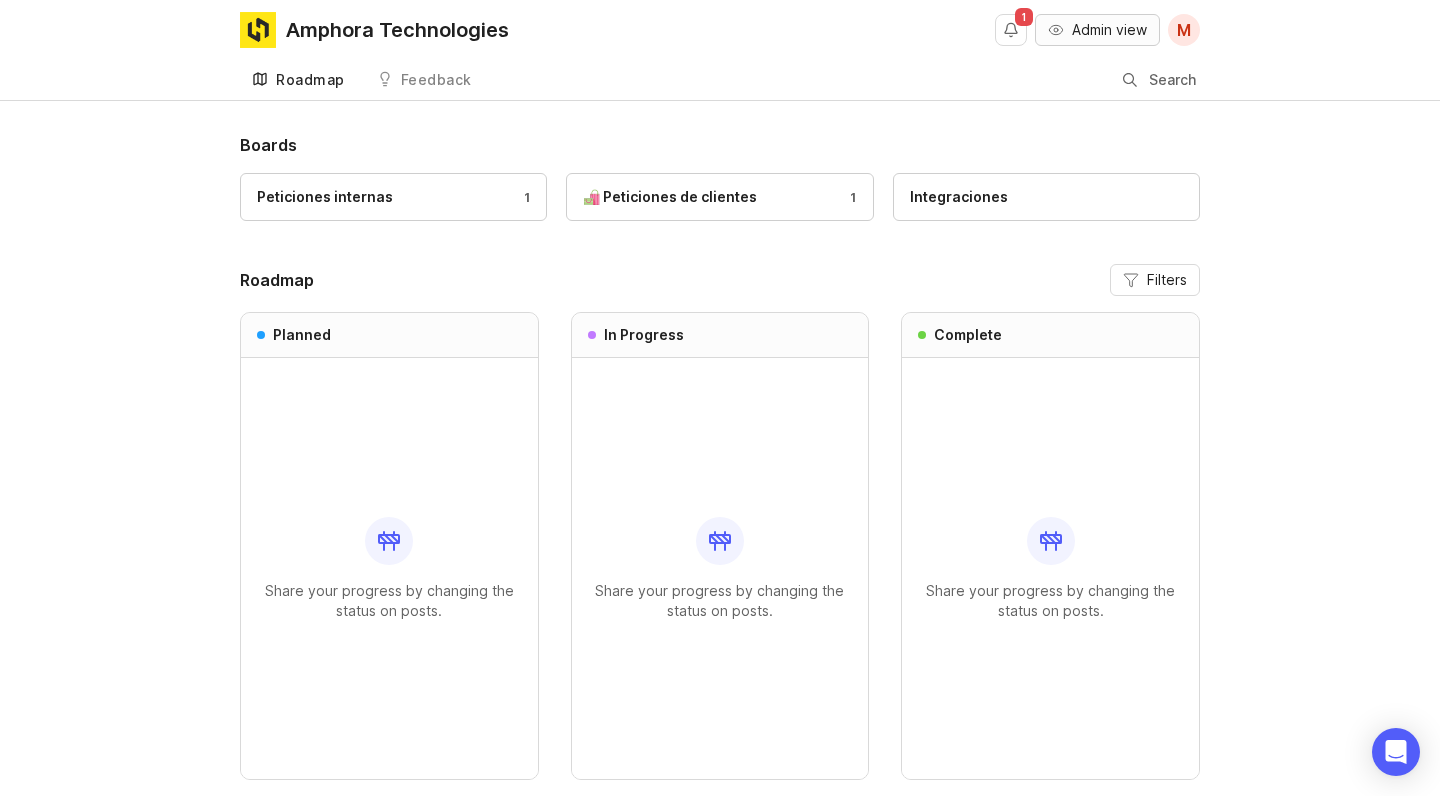 click on "Admin view" at bounding box center (1109, 30) 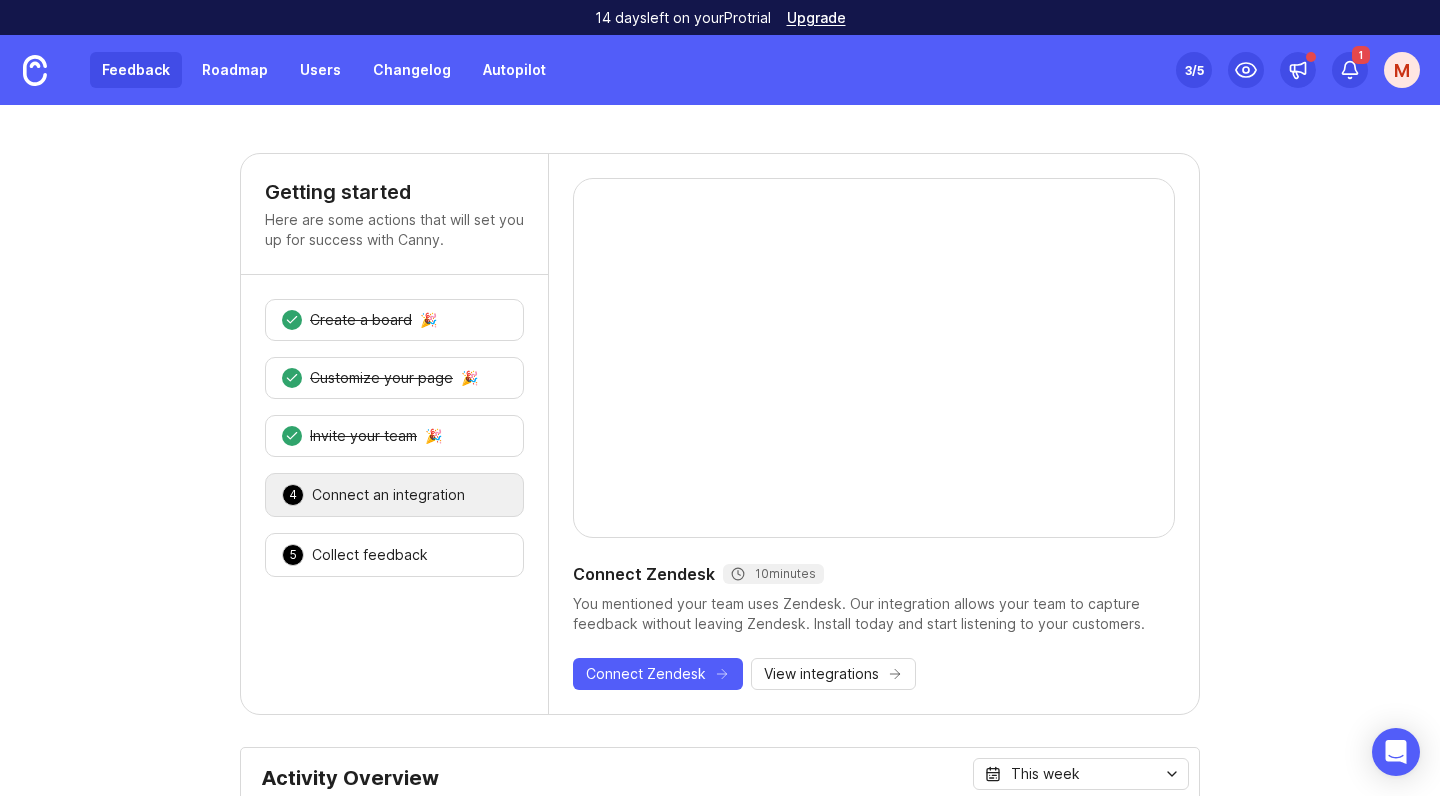 click on "Feedback" at bounding box center [136, 70] 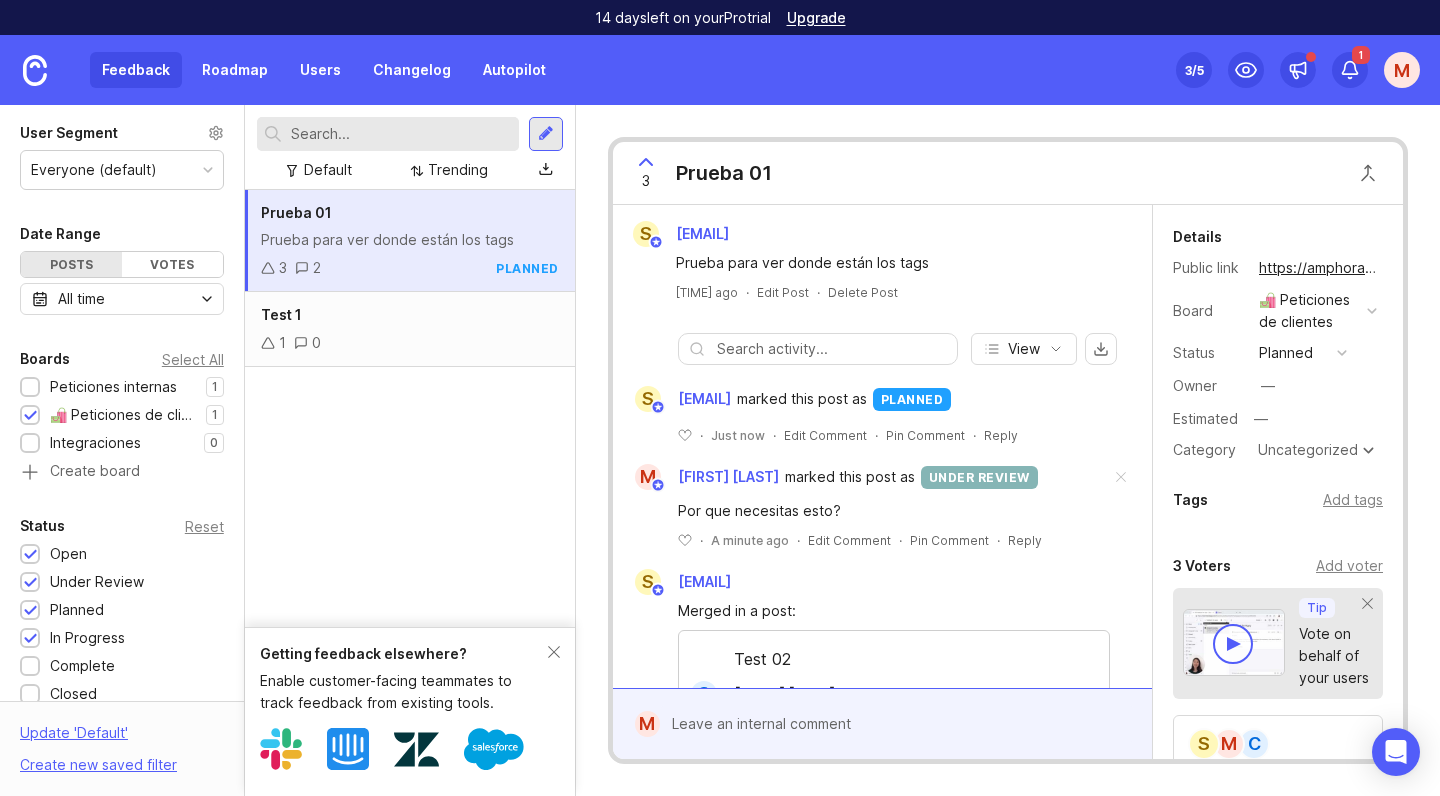 scroll, scrollTop: 0, scrollLeft: 0, axis: both 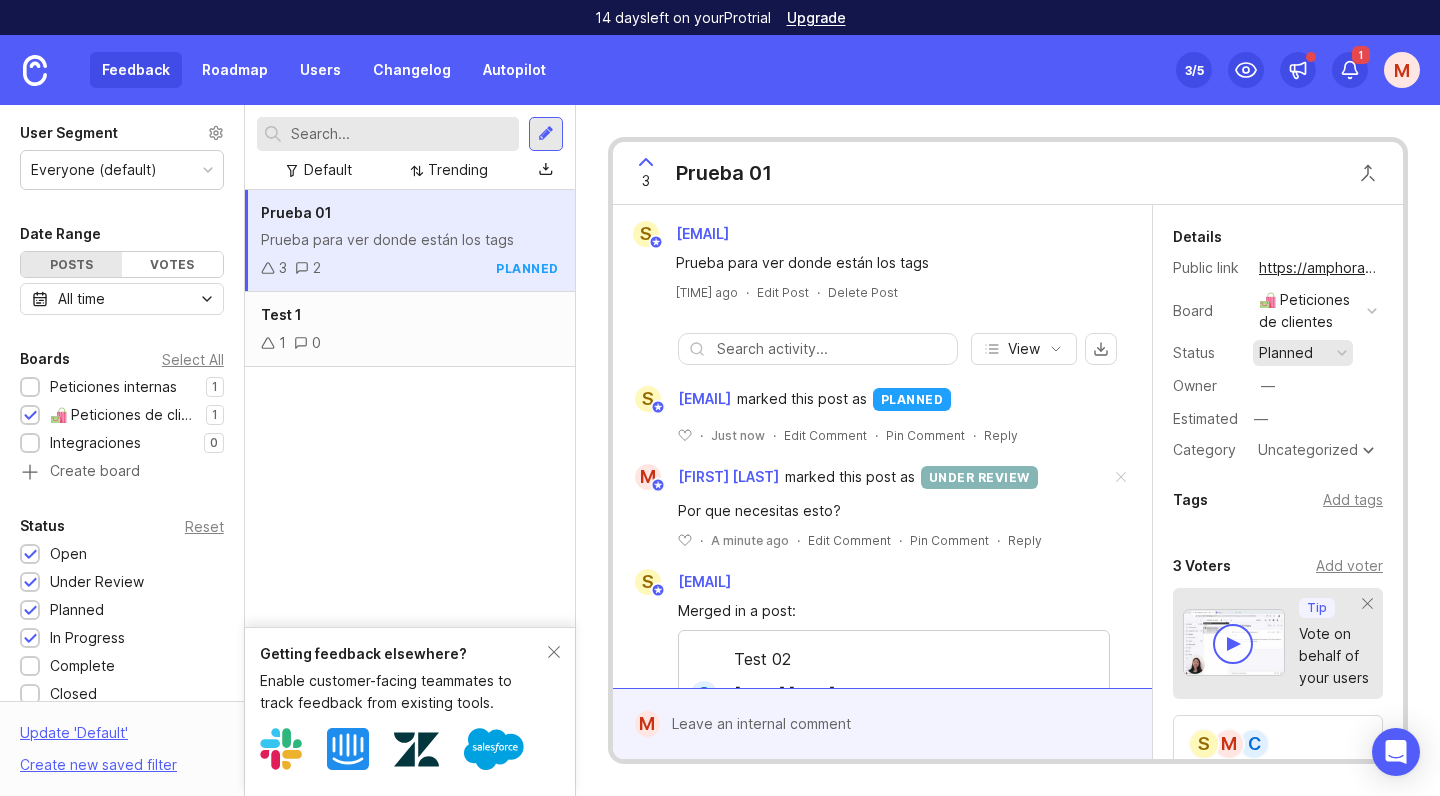 click on "planned" at bounding box center [1286, 353] 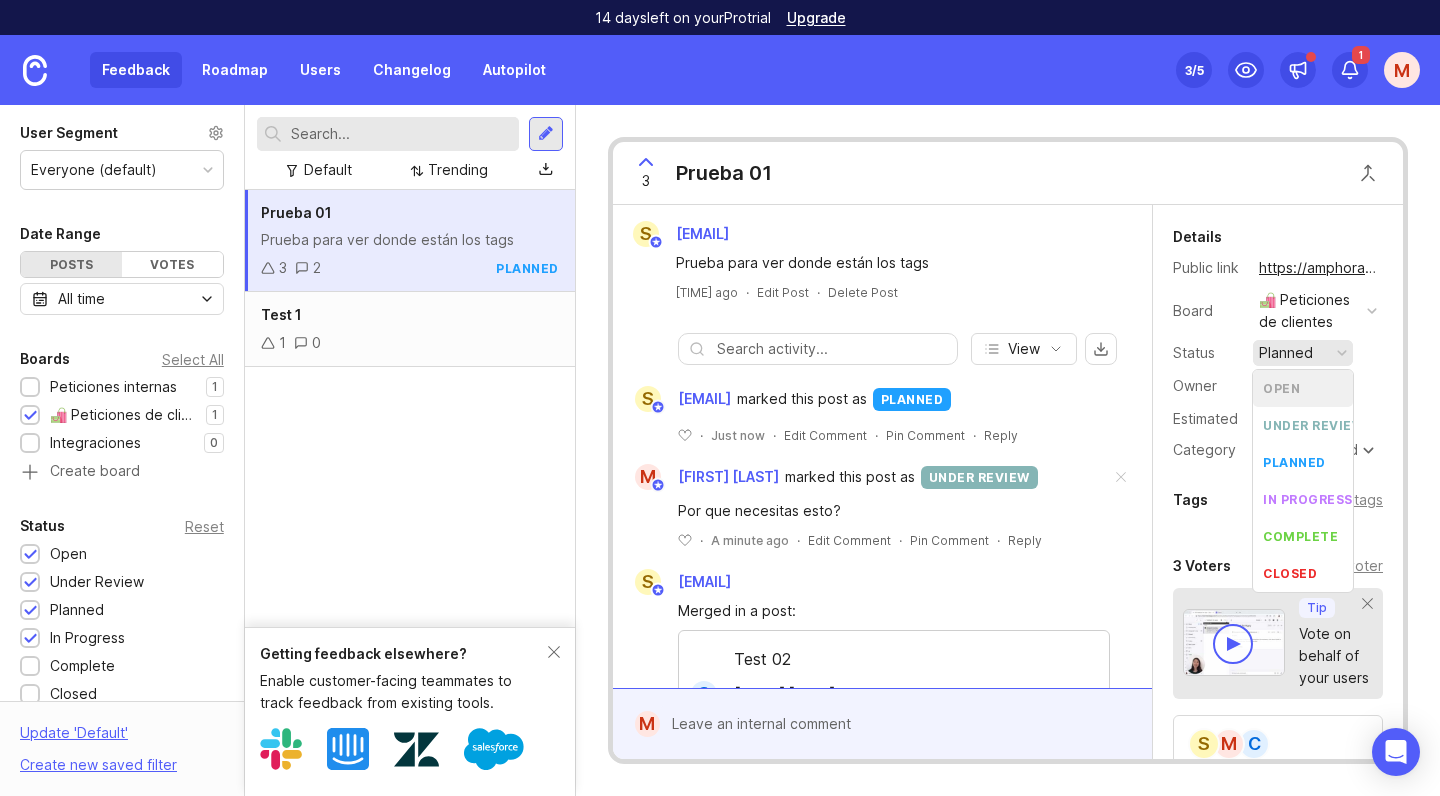 click on "planned" at bounding box center (1286, 353) 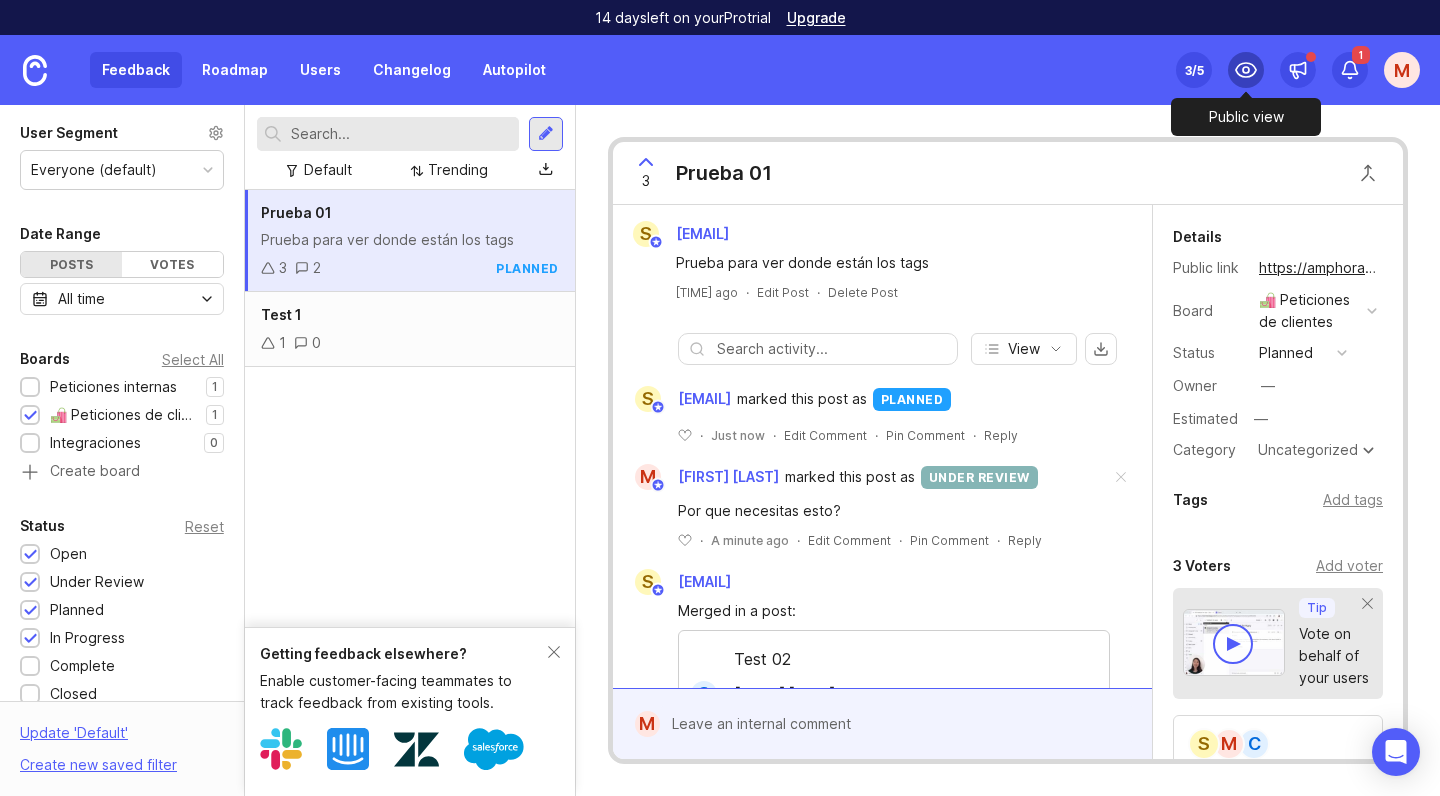 click at bounding box center [1246, 70] 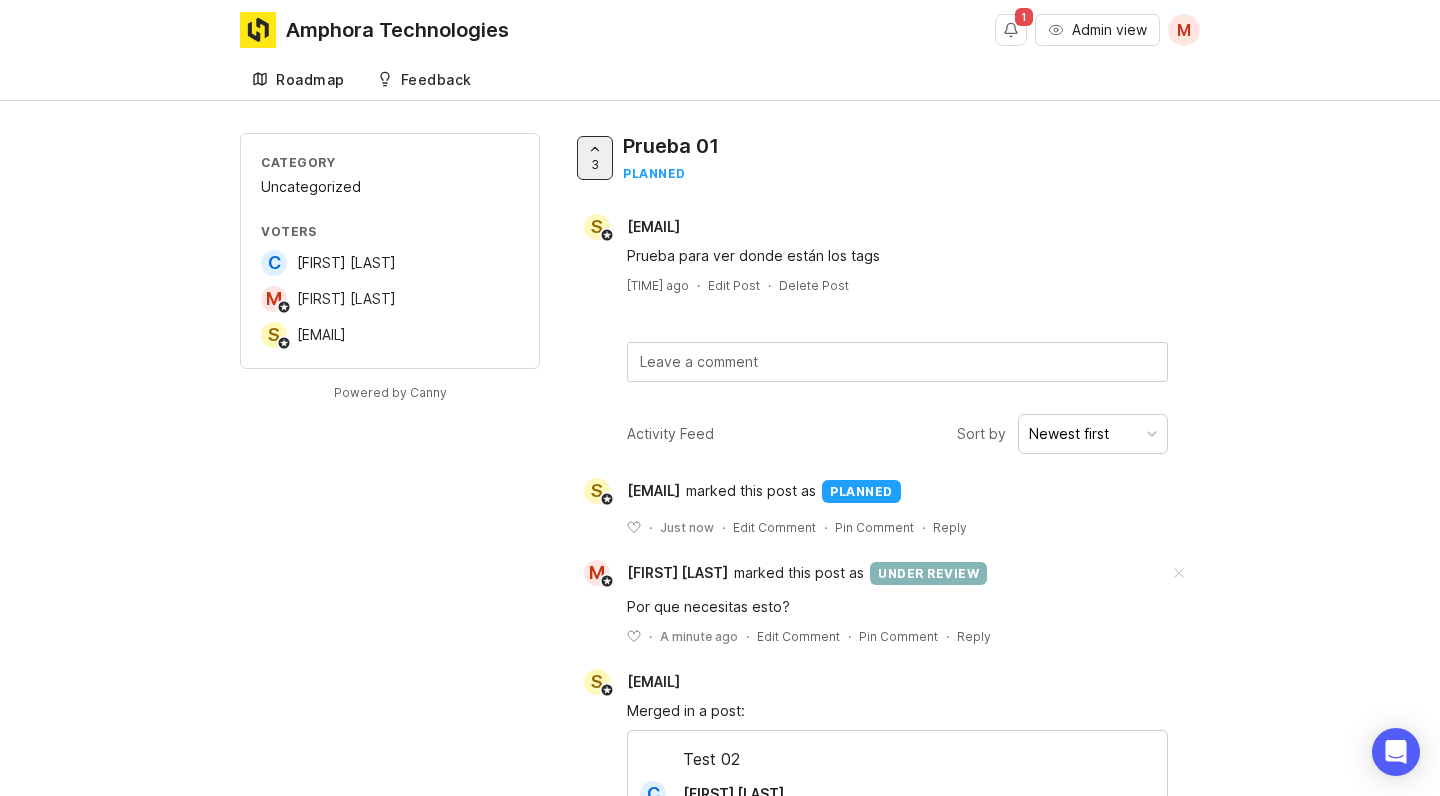 scroll, scrollTop: 0, scrollLeft: 0, axis: both 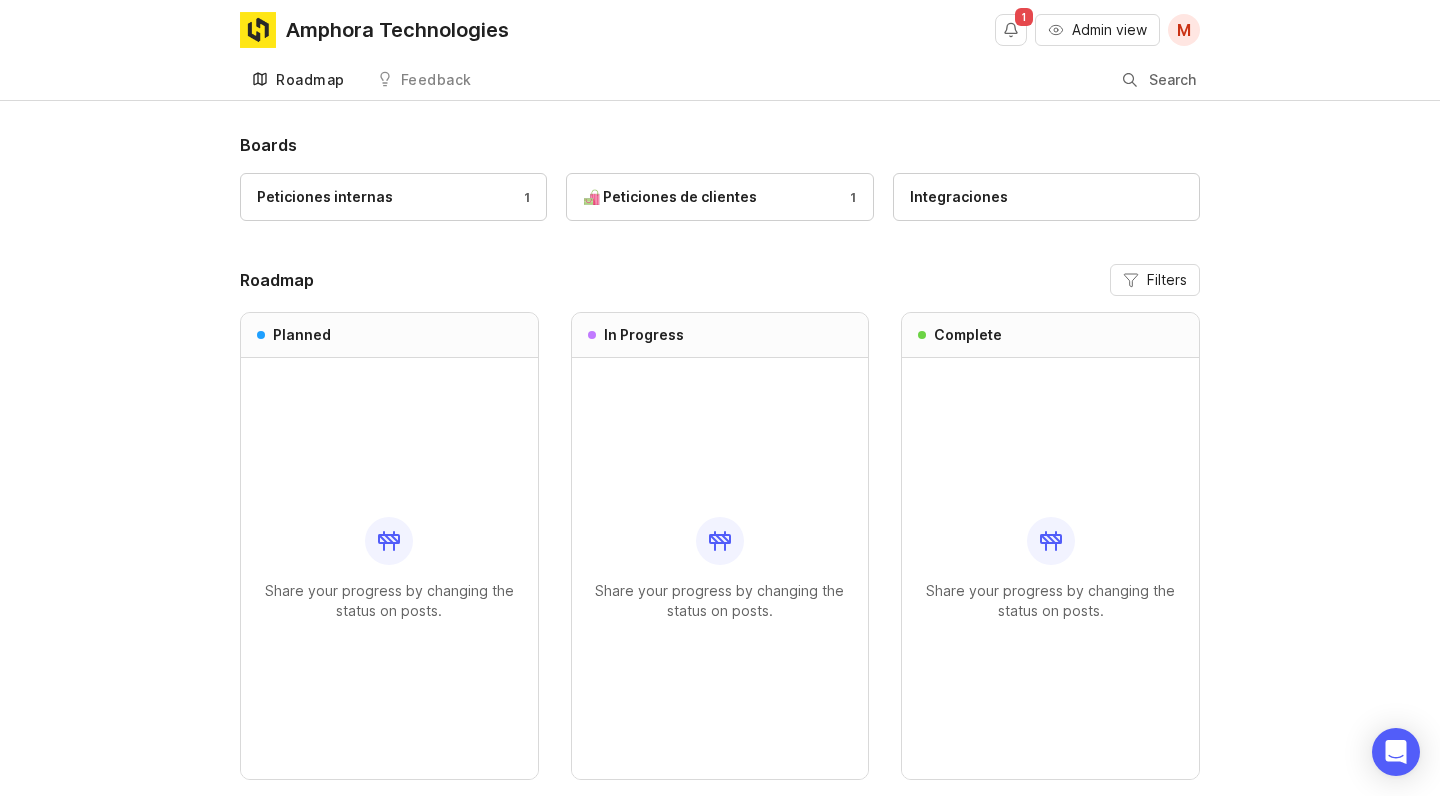 click on "Peticiones internas 1 🛍️ Peticiones de clientes 1 Integraciones" at bounding box center [720, 206] 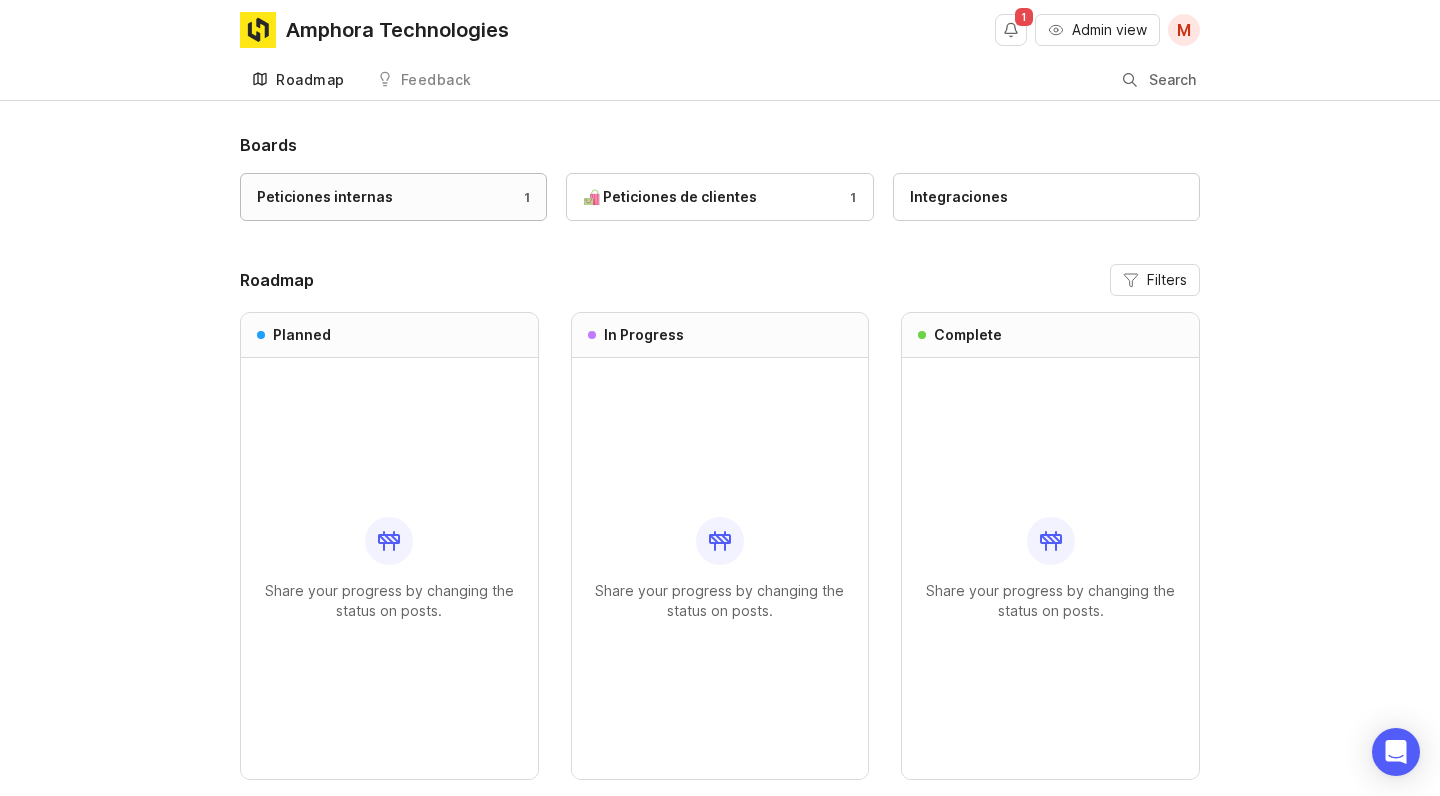 click on "Peticiones internas 1" at bounding box center (393, 197) 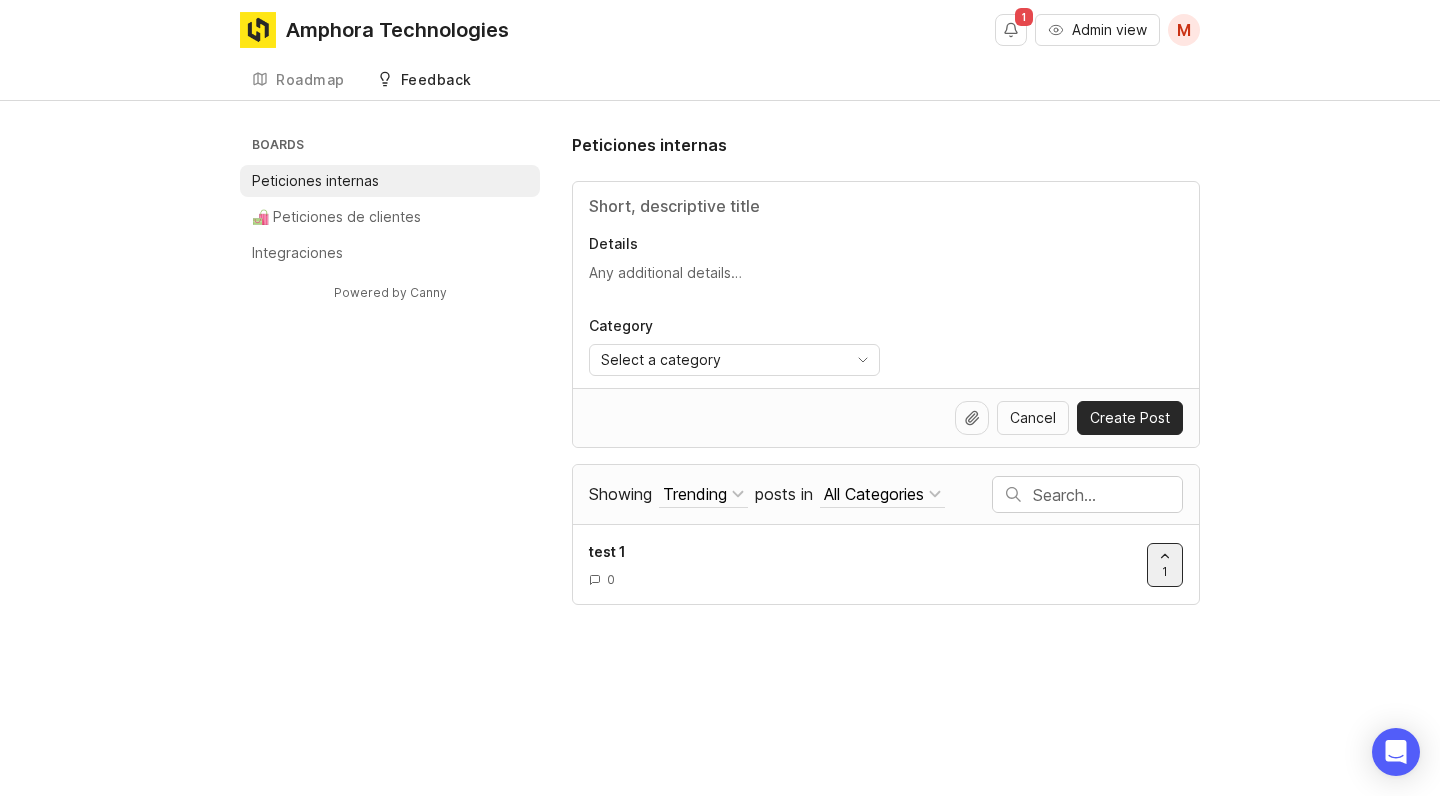 click on "Boards Peticiones internas 🛍️ Peticiones de clientes Integraciones" at bounding box center (390, 201) 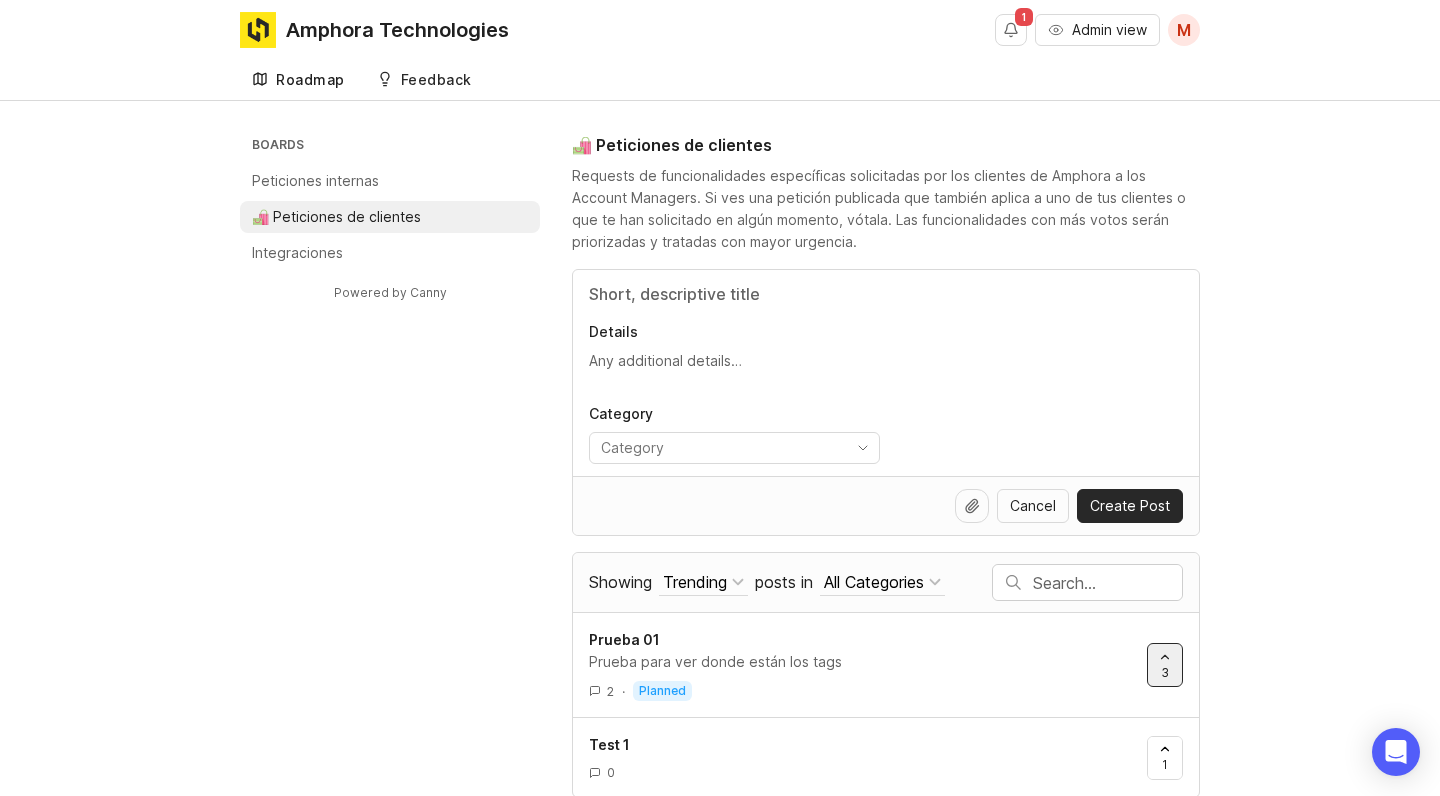 click on "Roadmap" at bounding box center [298, 80] 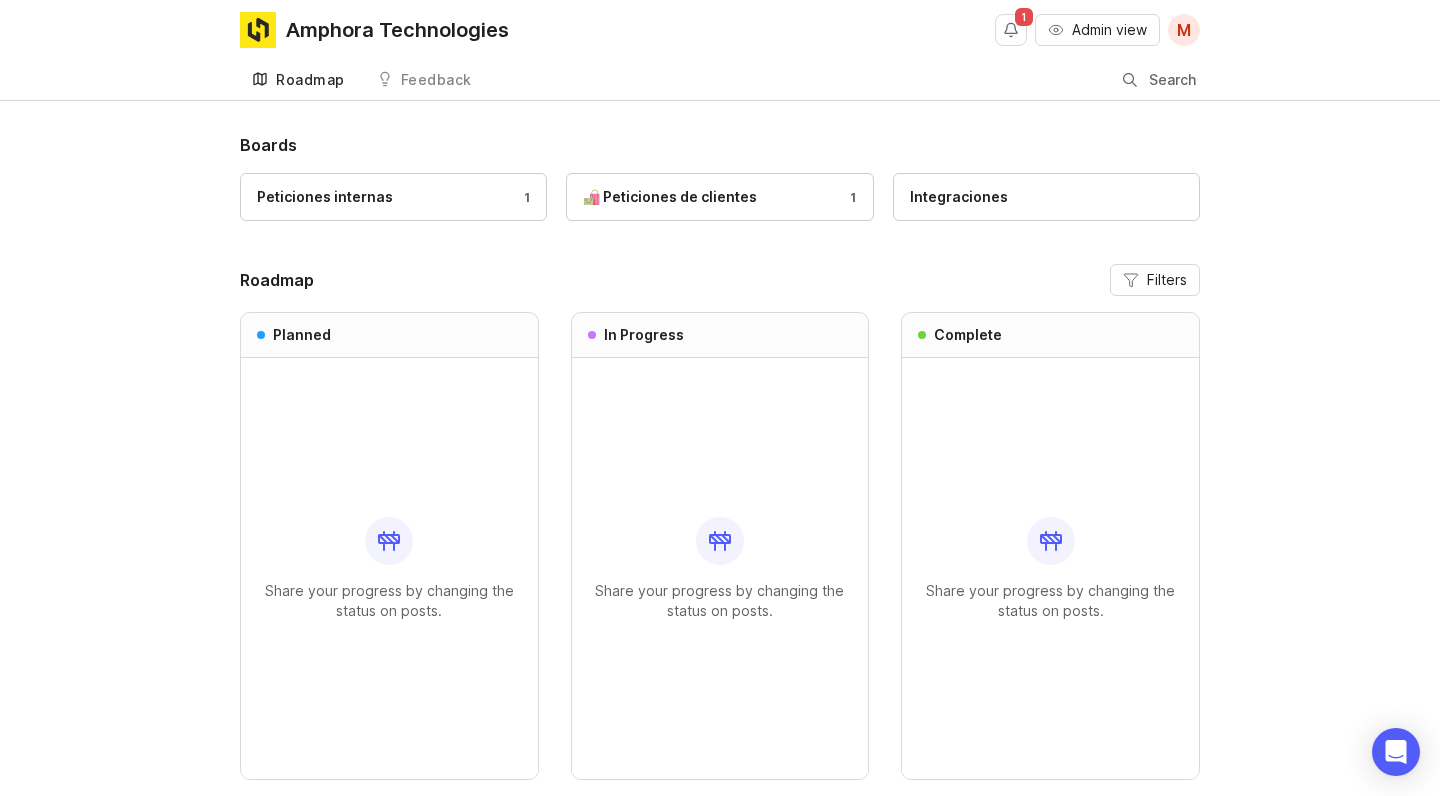 scroll, scrollTop: 0, scrollLeft: 0, axis: both 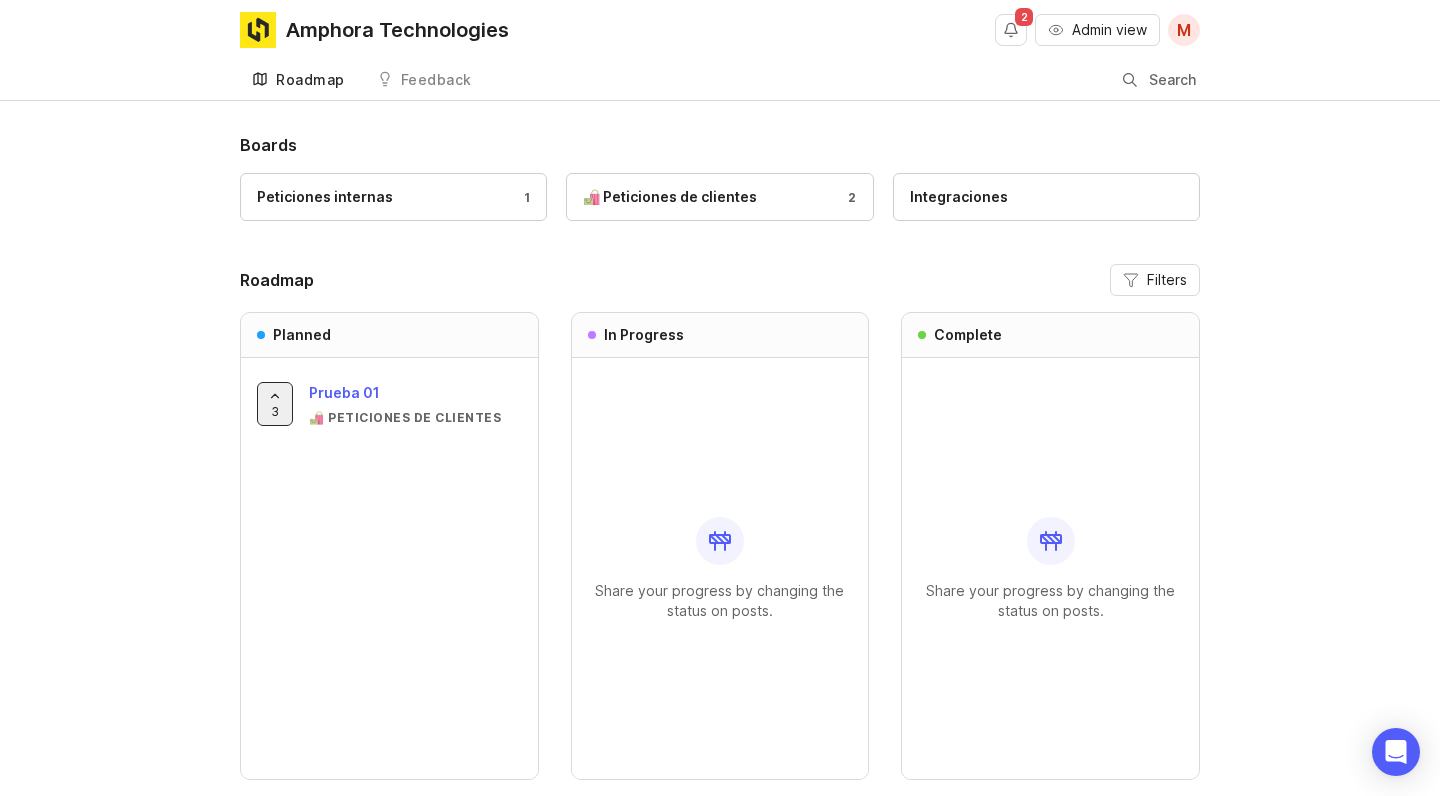 click on "Prueba 01" at bounding box center (344, 392) 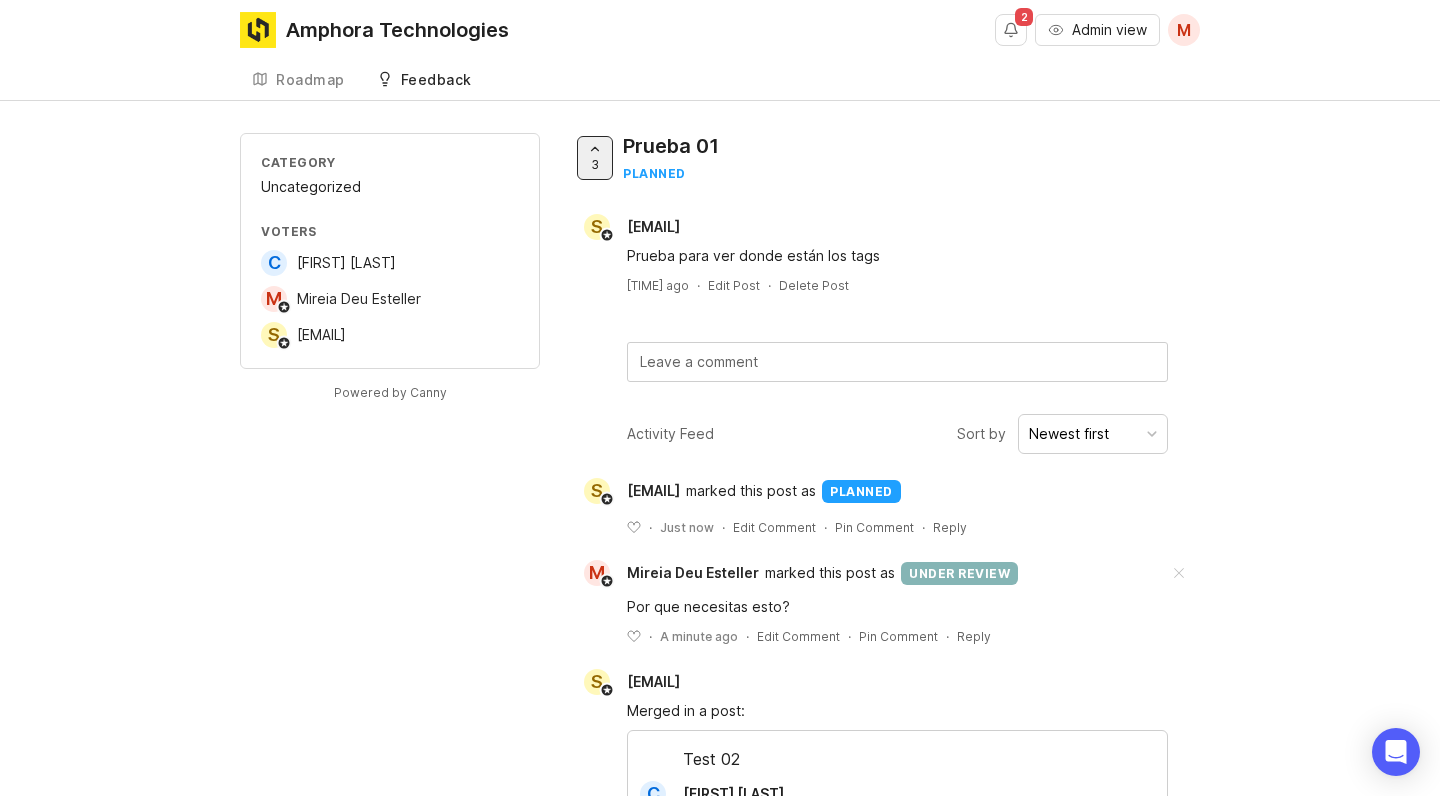 scroll, scrollTop: 0, scrollLeft: 0, axis: both 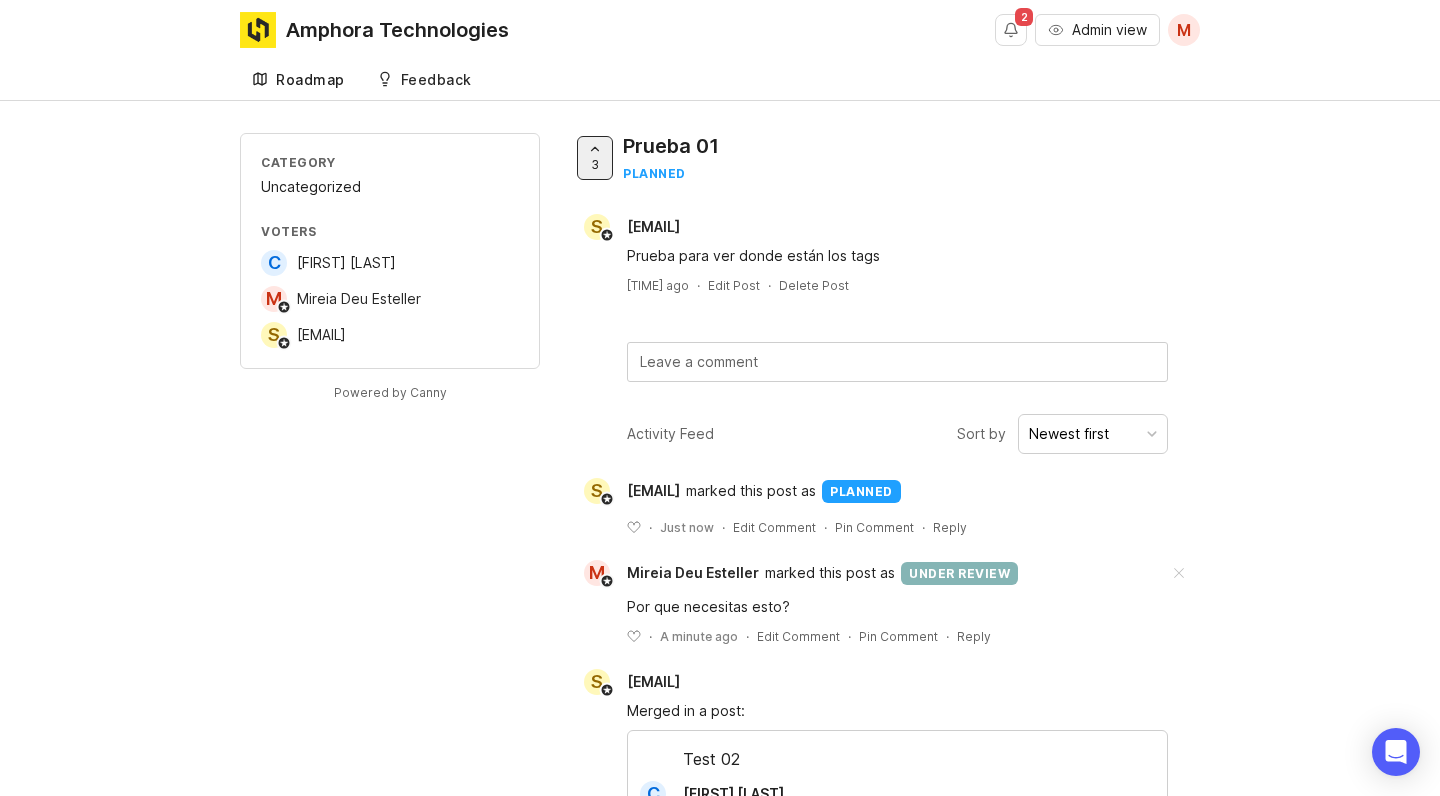 click on "Roadmap" at bounding box center [298, 80] 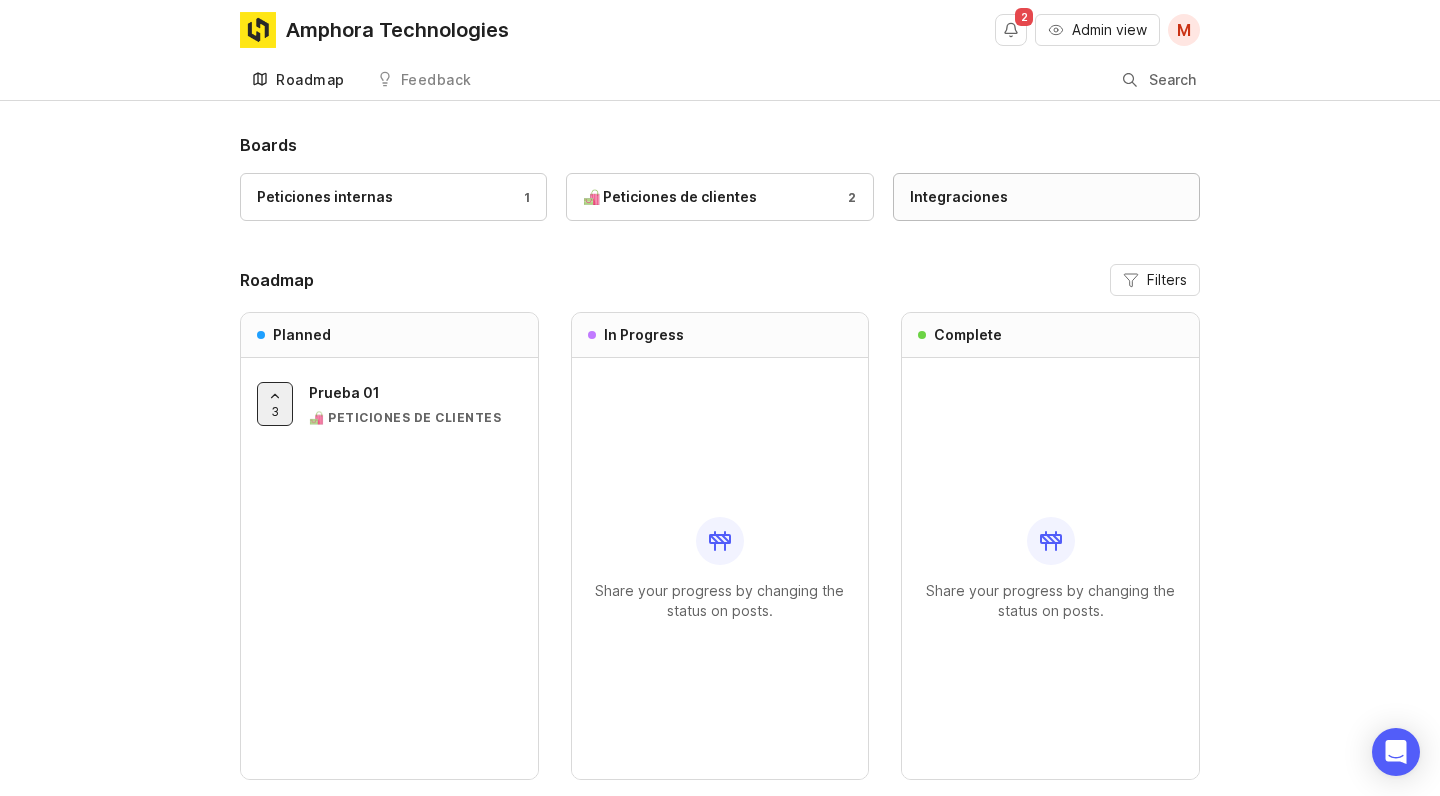 click on "Integraciones" at bounding box center [959, 197] 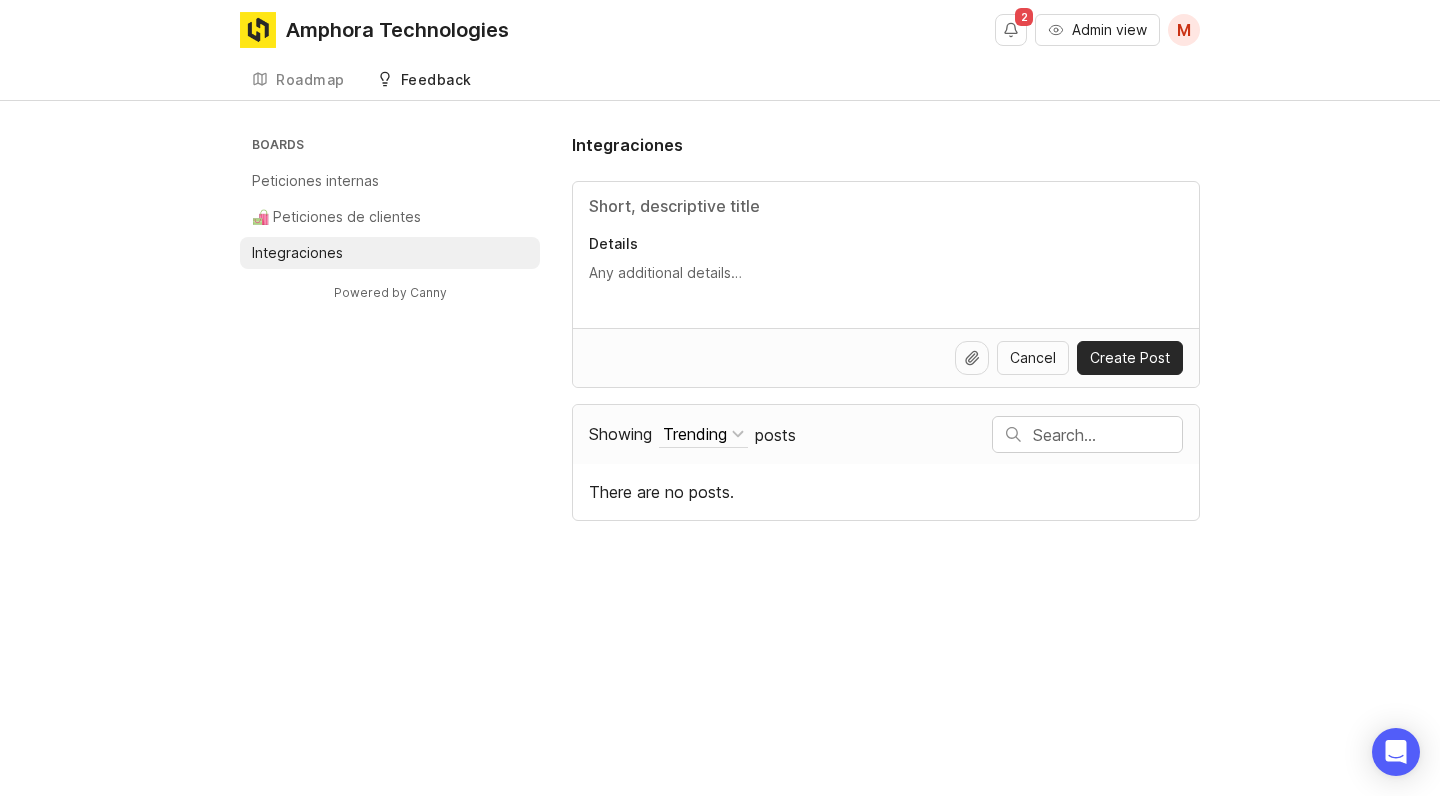 click on "Boards Peticiones internas 🛍️ Peticiones de clientes Integraciones Powered by Canny Integraciones Details Cancel Create Post Showing Trending Sort Trending Top New Filter Under Review Planned In Progress Complete My Own posts There are no posts. Powered by Canny" at bounding box center [720, 327] 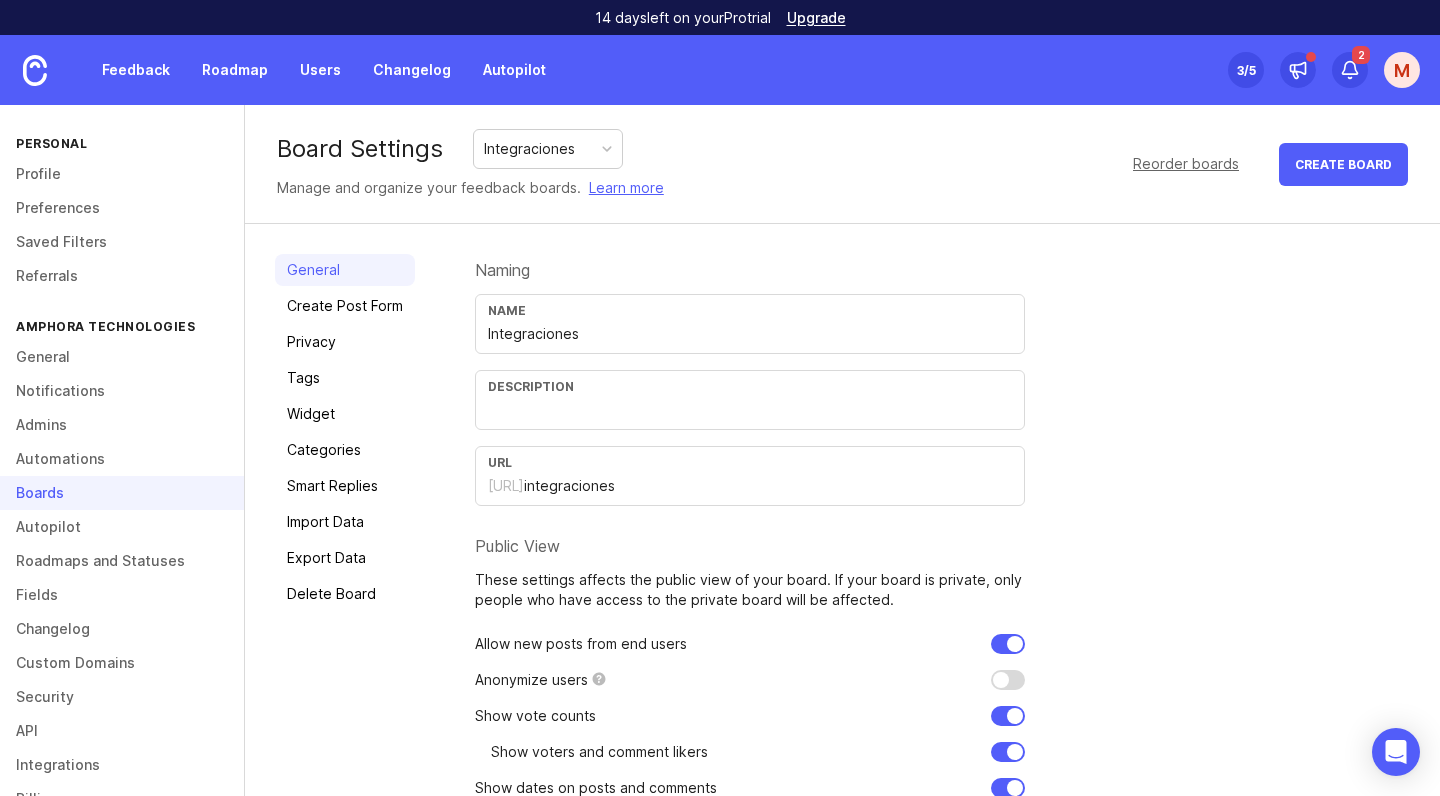 click on "Name Integraciones" at bounding box center [750, 324] 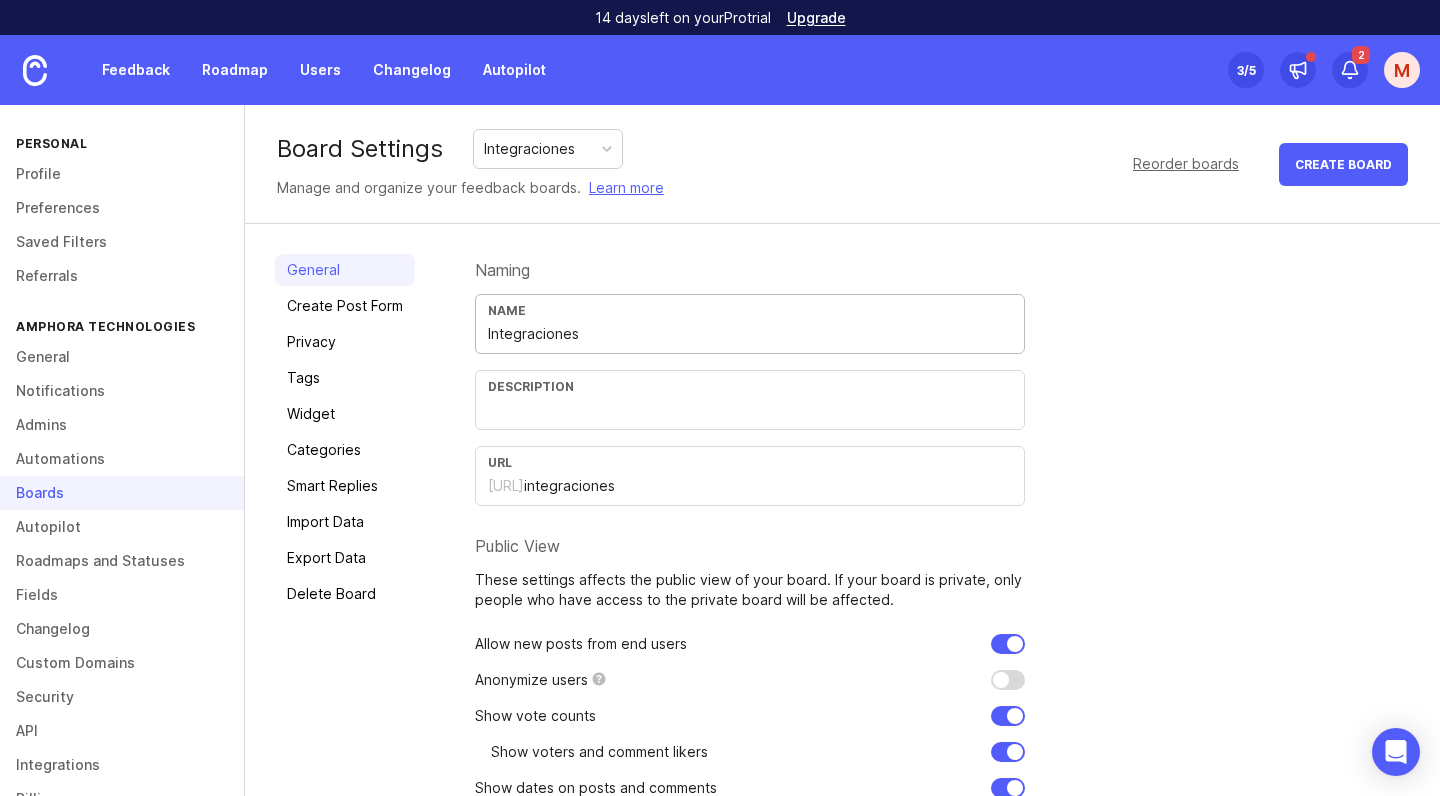 click on "Name Integraciones" at bounding box center [750, 324] 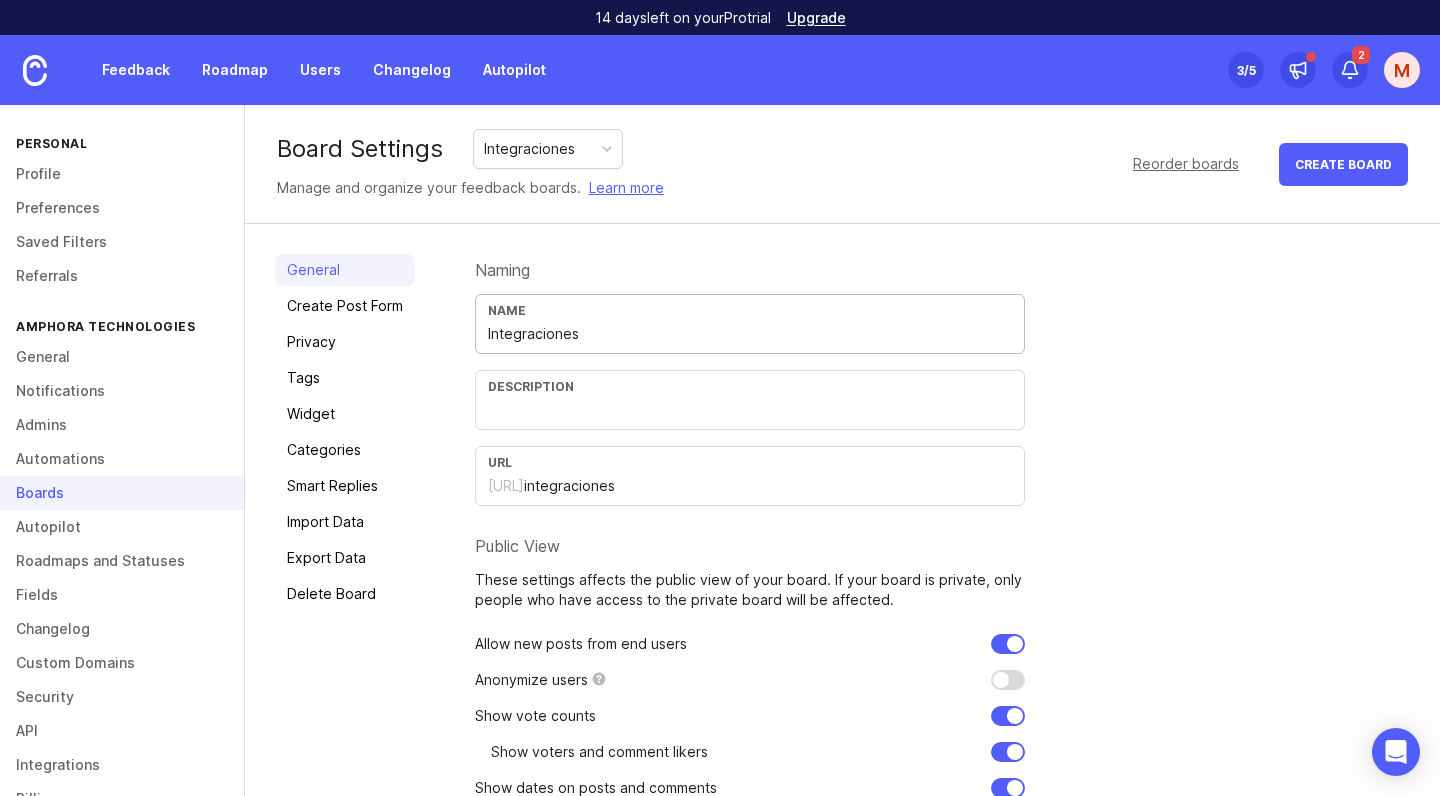 paste on "🔗" 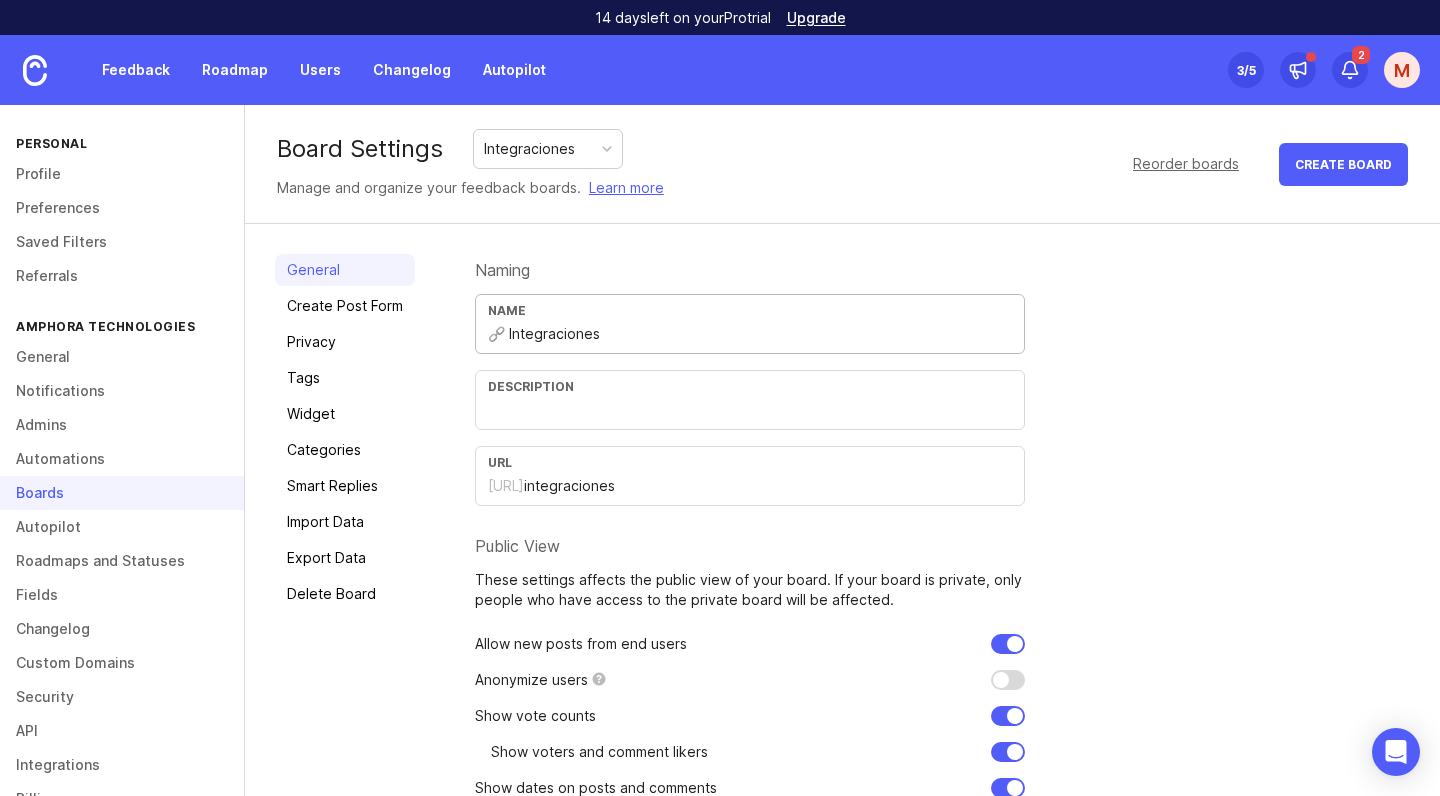 type on "🔗 Integraciones" 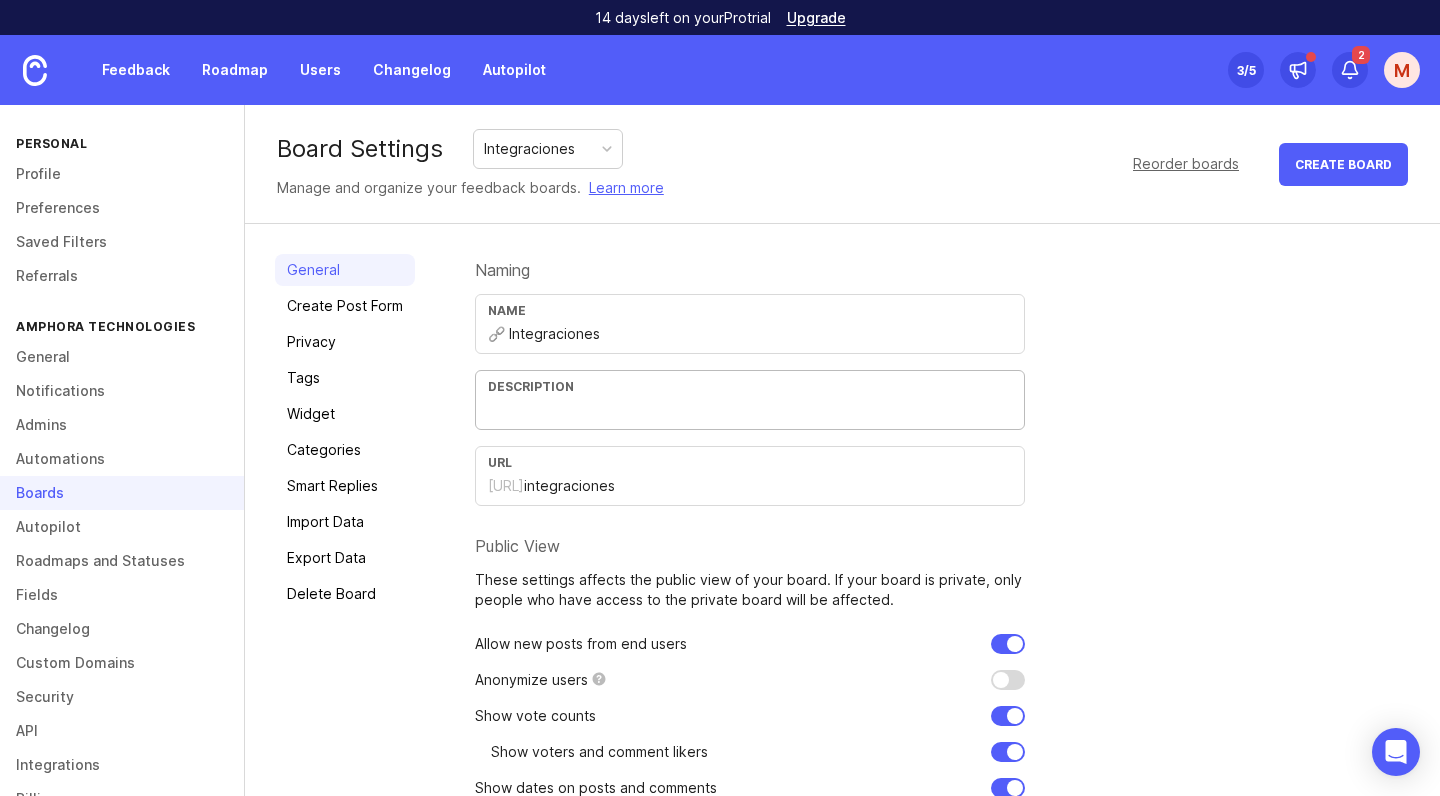 click at bounding box center (750, 410) 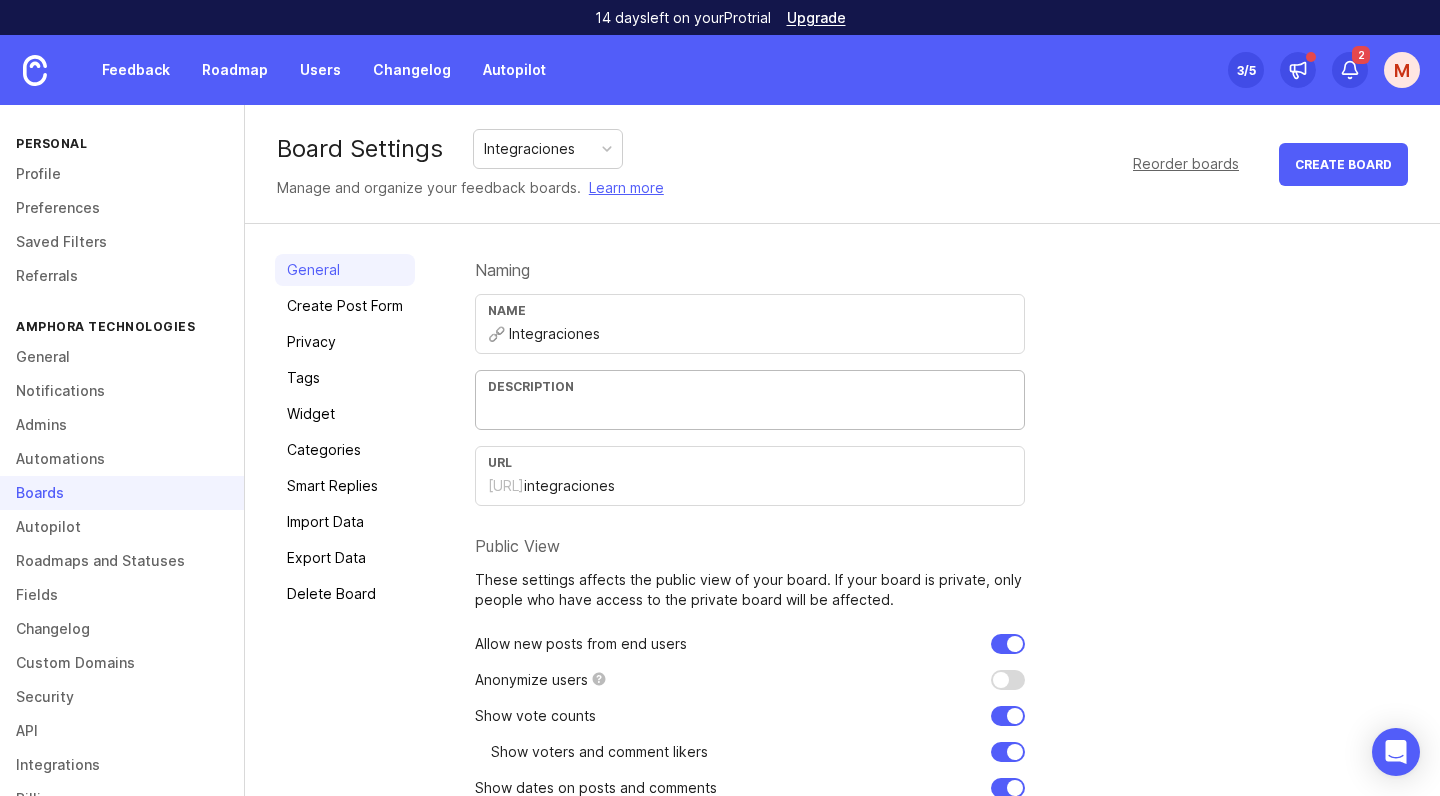 paste on "Requests de integraciones solicitadas por los clientes de Amphora. Si ves una integración publicada que también necesita tu cliente o que te han solicitado anteriormente, vótala. Las integraciones con más votos serán priorizadas y tratadas con mayor urgencia." 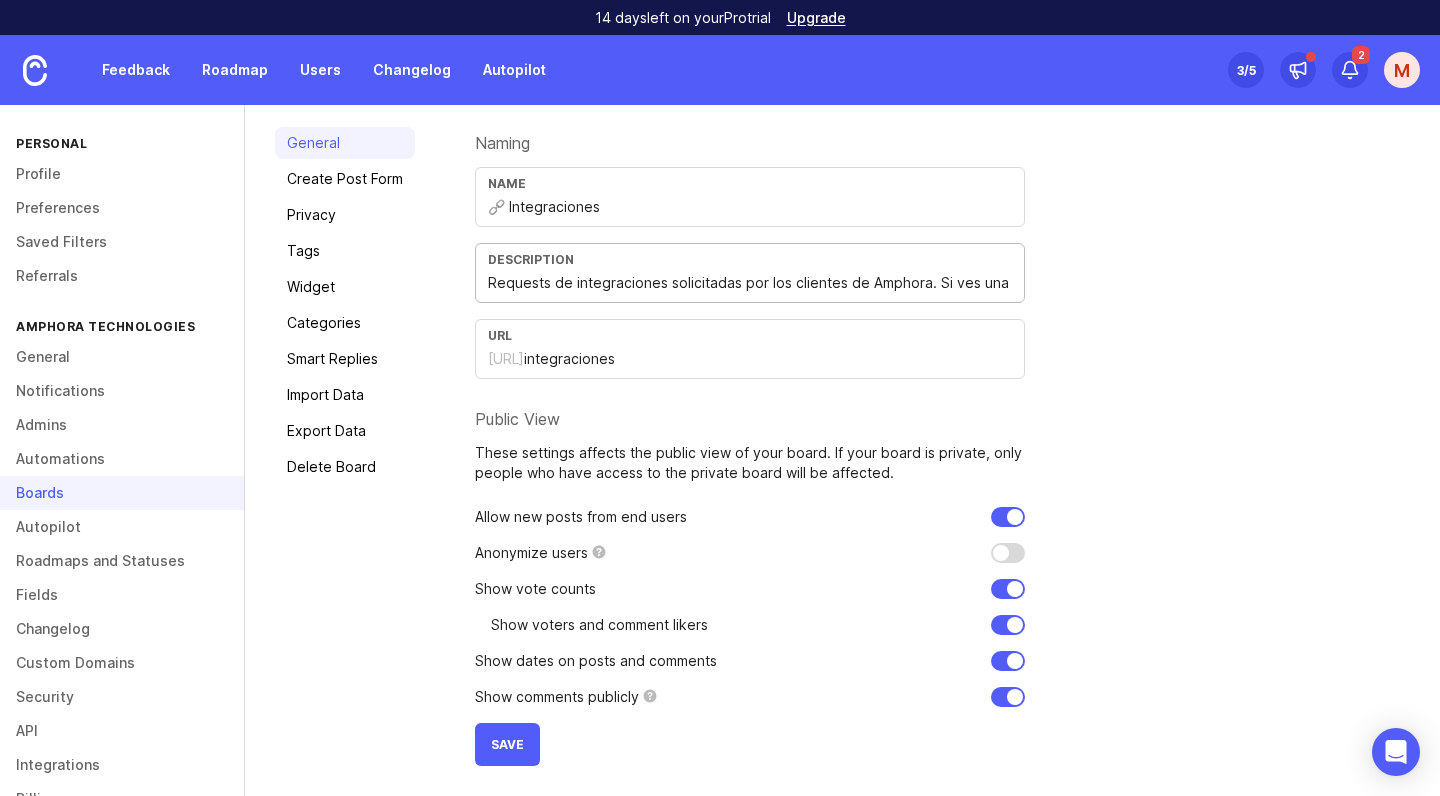scroll, scrollTop: 127, scrollLeft: 0, axis: vertical 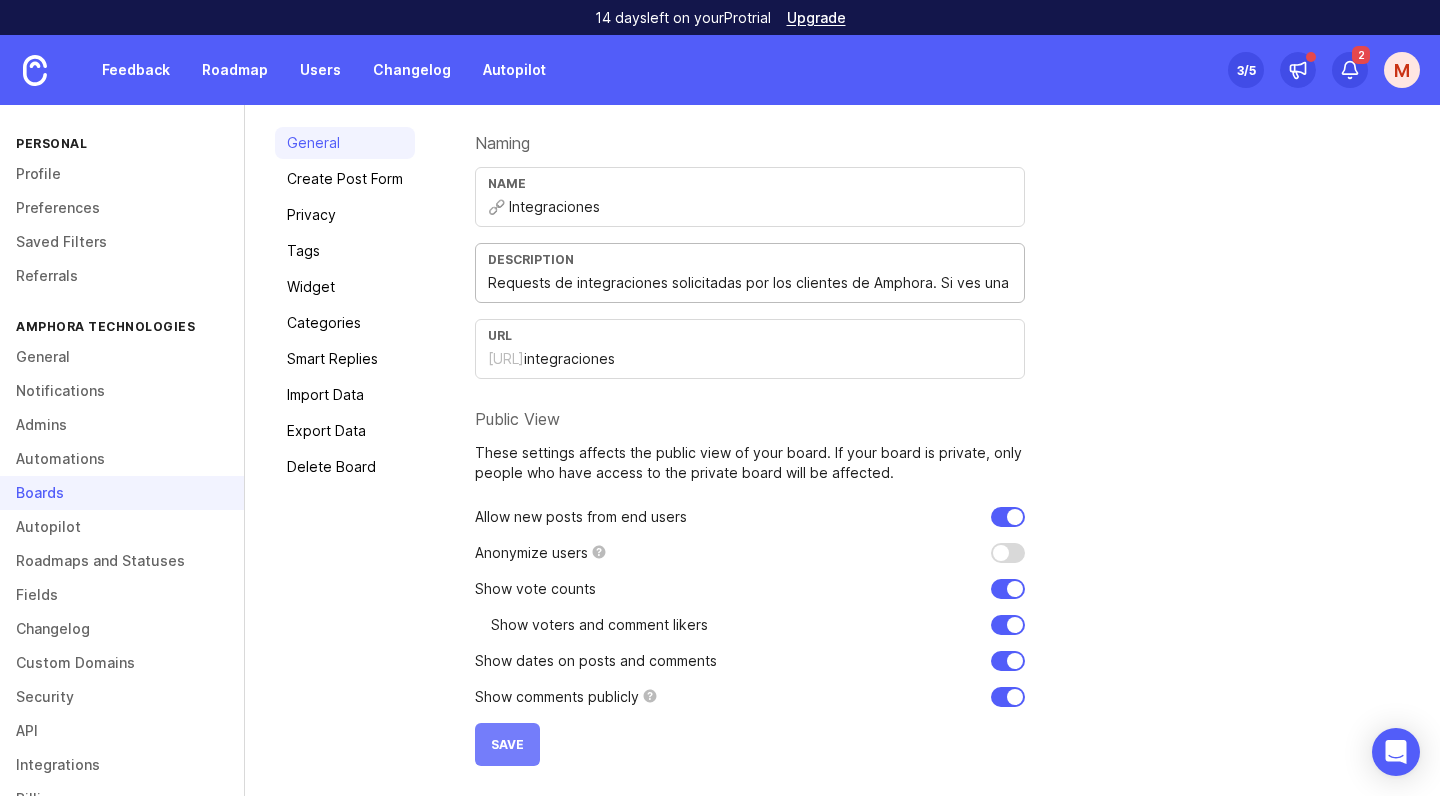 type on "Requests de integraciones solicitadas por los clientes de Amphora. Si ves una integración publicada que también necesita tu cliente o que te han solicitado anteriormente, vótala. Las integraciones con más votos serán priorizadas y tratadas con mayor urgencia." 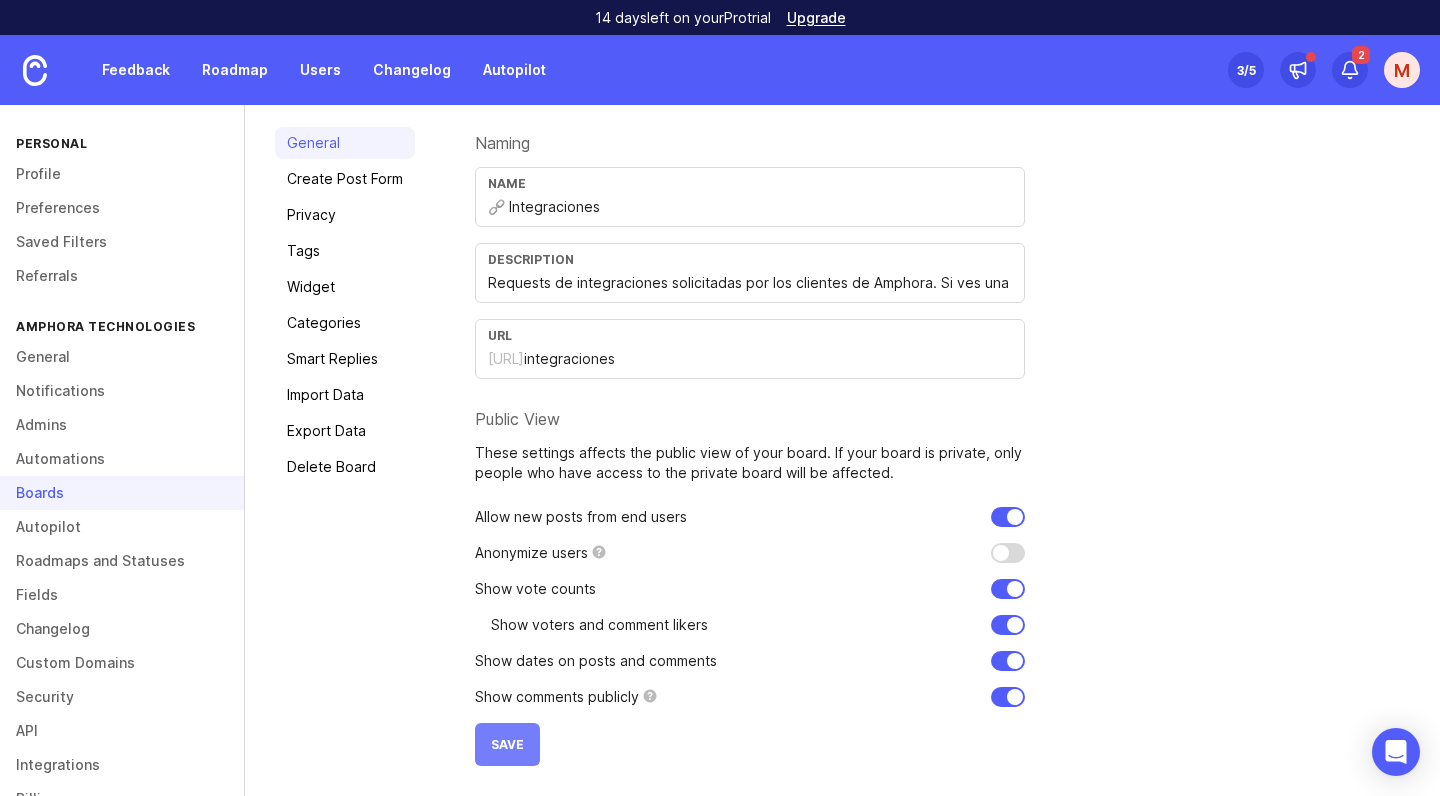click on "Save" at bounding box center (507, 744) 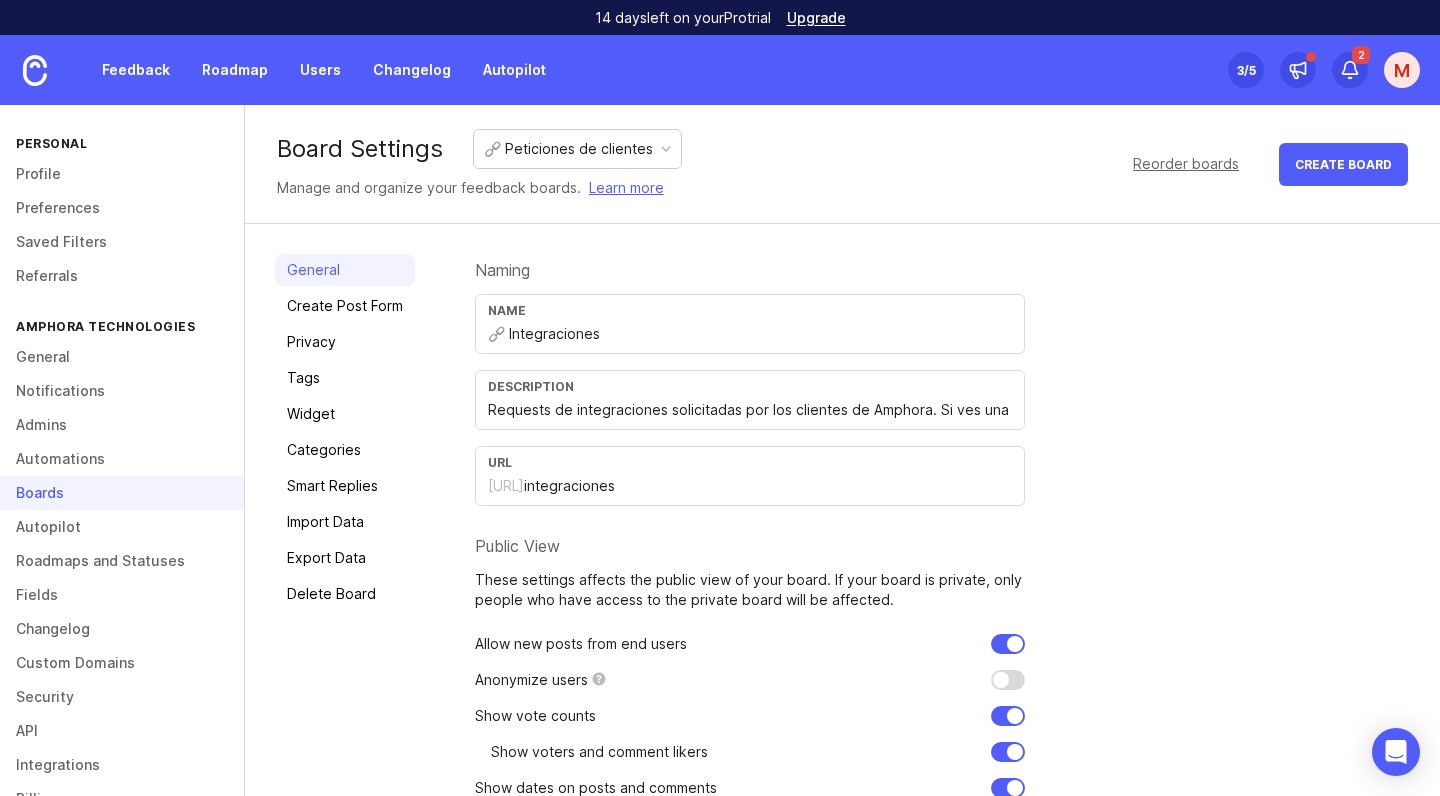 scroll, scrollTop: 0, scrollLeft: 0, axis: both 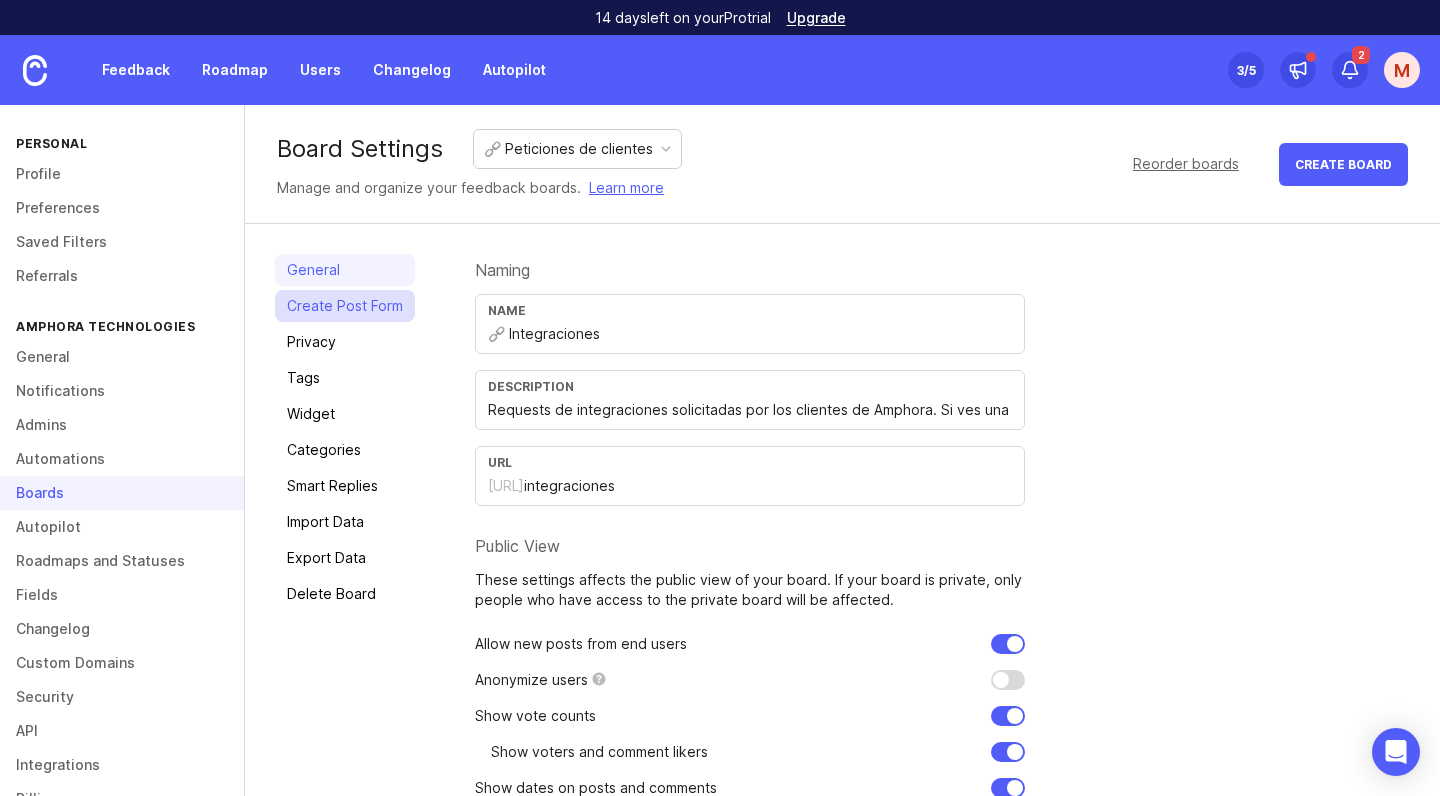 click on "Create Post Form" at bounding box center (345, 306) 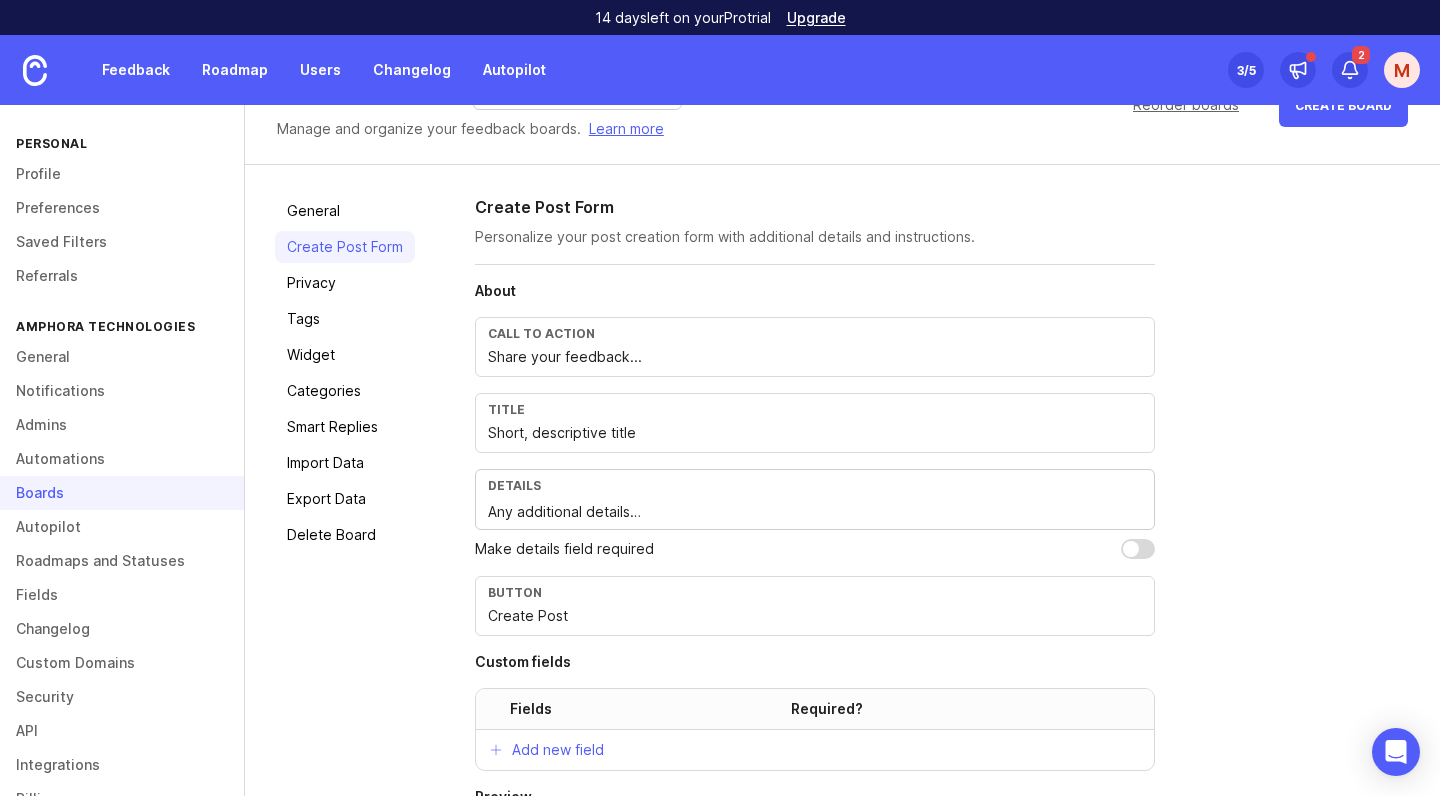 scroll, scrollTop: 65, scrollLeft: 0, axis: vertical 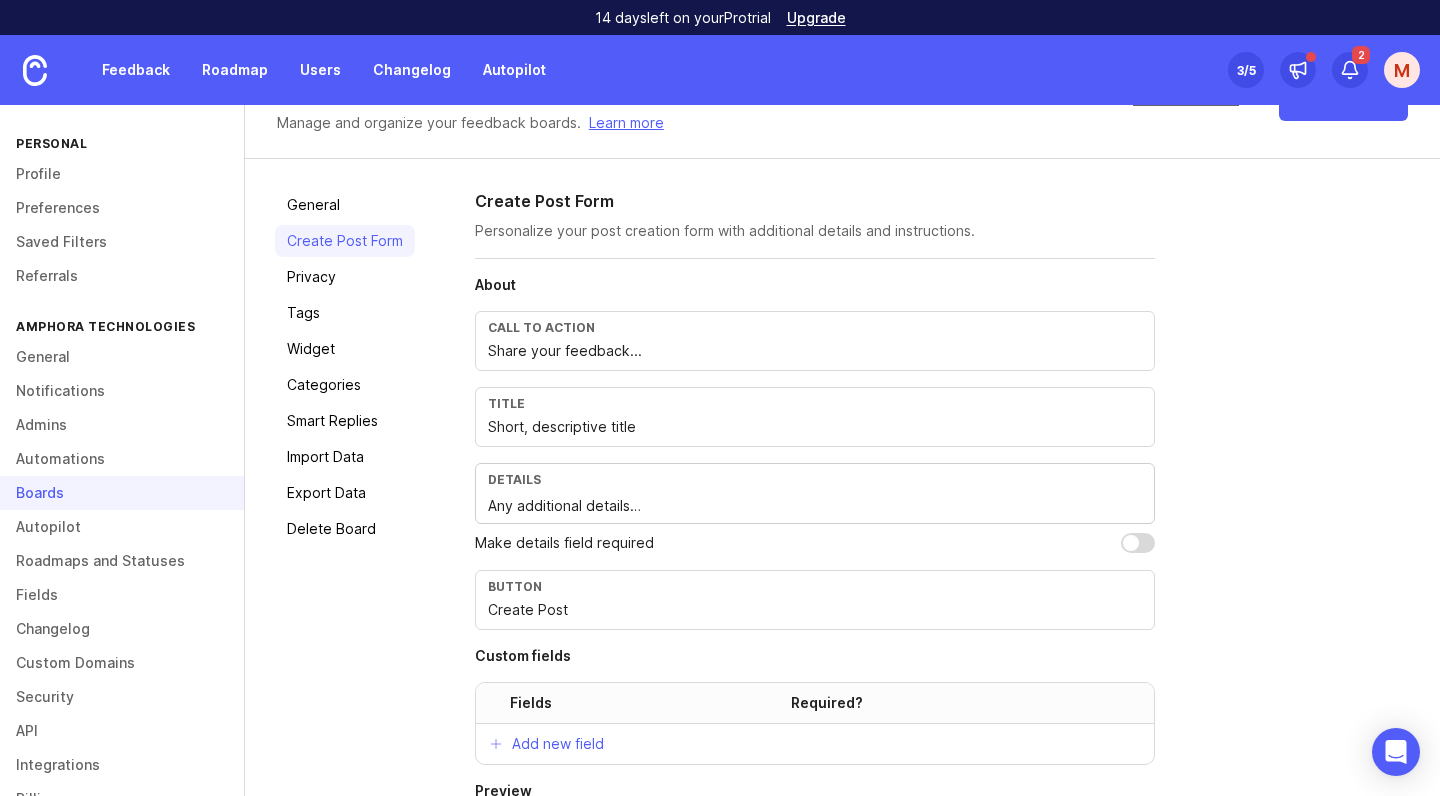 click on "Create Post Form Personalize your post creation form with additional details and instructions. About Call to action Share your feedback... Title Short, descriptive title Details Any additional details… Make details field required Button Create Post Custom fields Fields Required? Add new field Preview Share your feedback... Save" at bounding box center (942, 557) 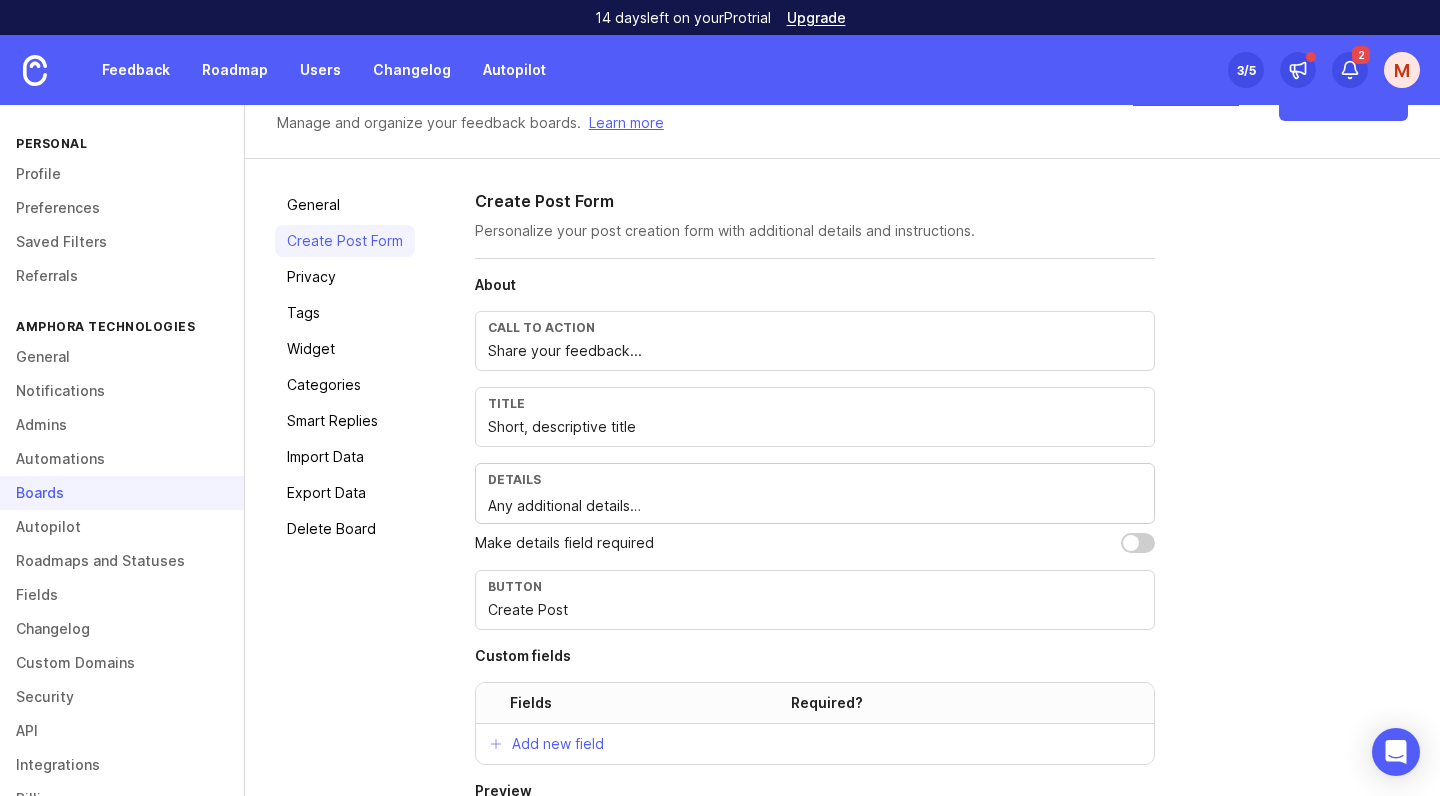click at bounding box center [1138, 543] 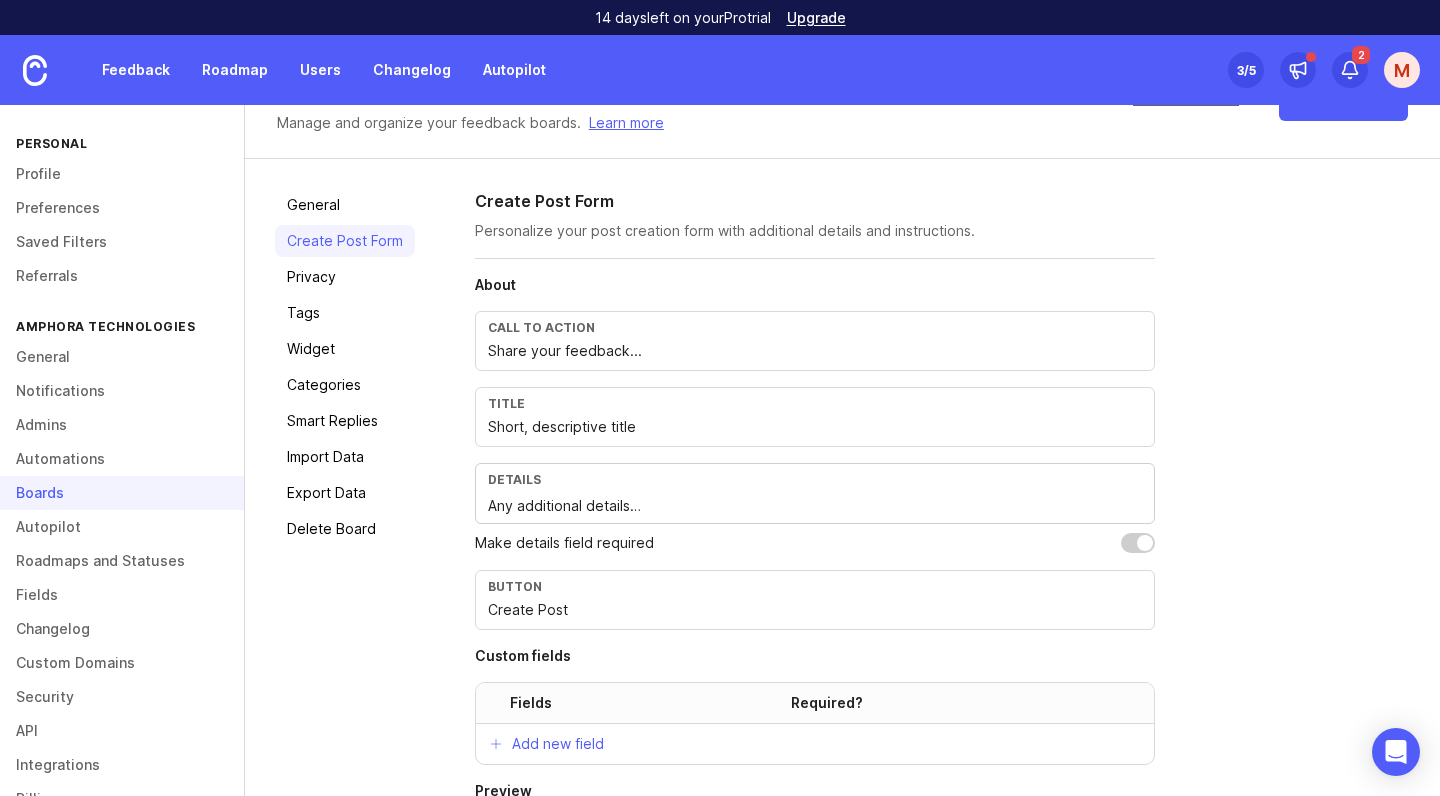checkbox on "true" 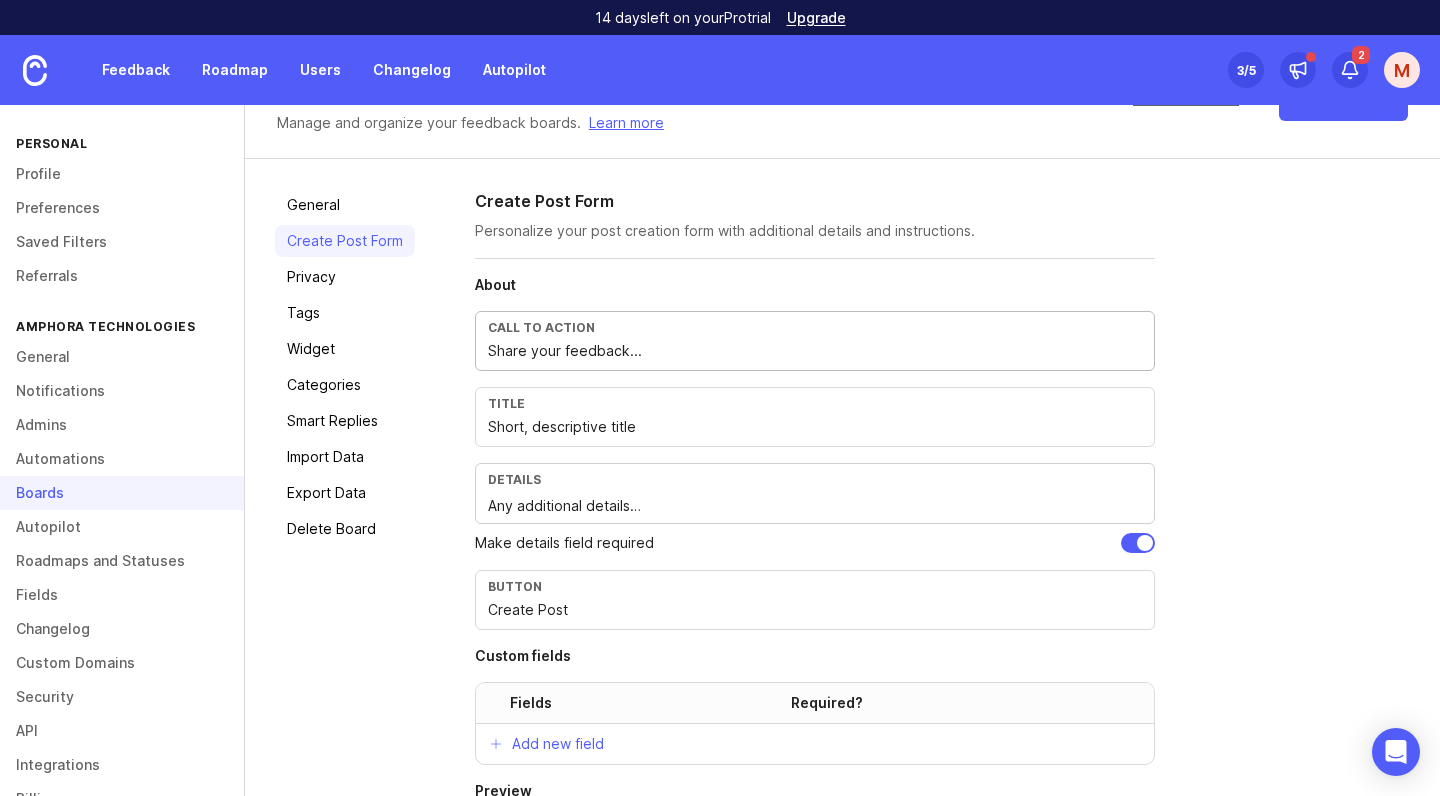 click on "Share your feedback..." at bounding box center (815, 351) 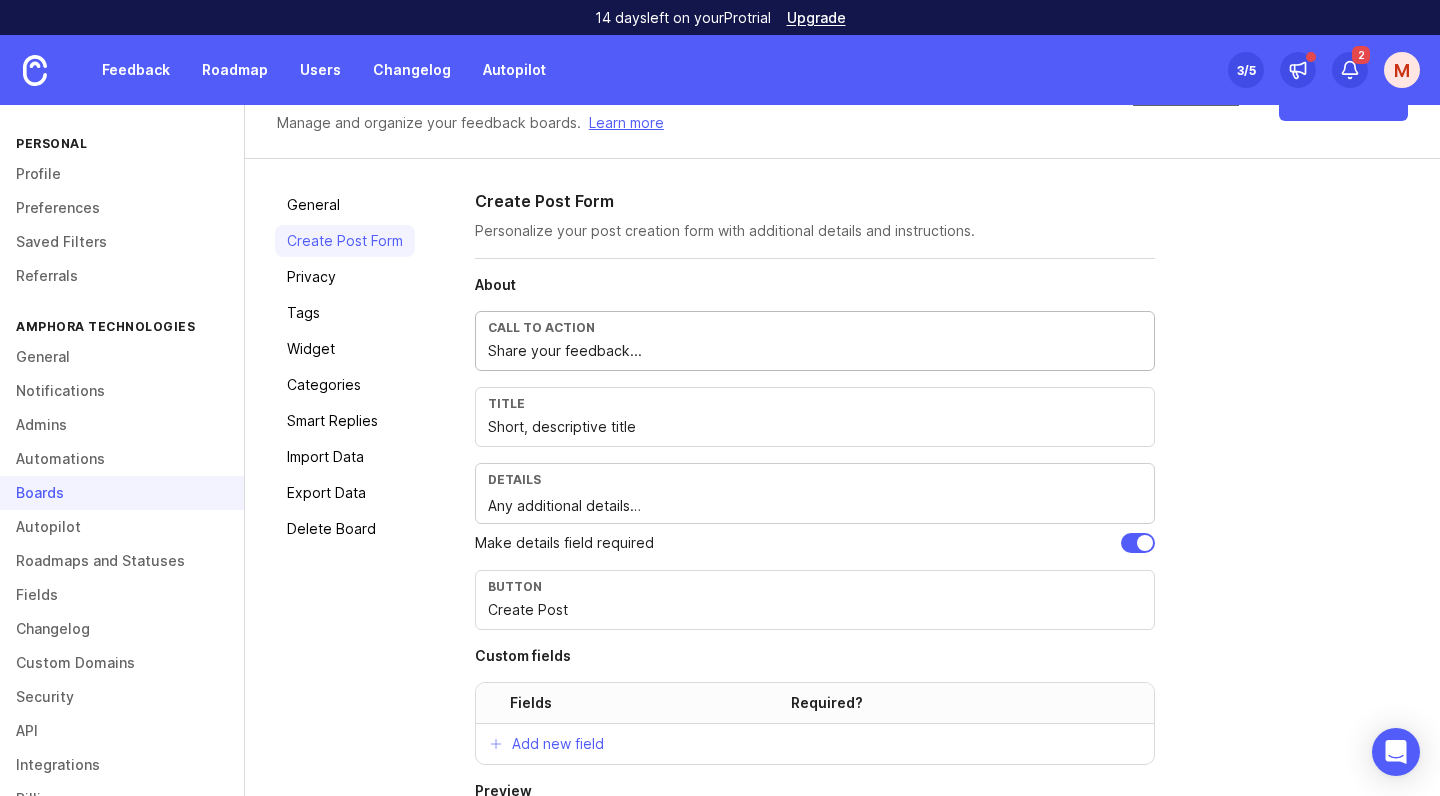 drag, startPoint x: 658, startPoint y: 351, endPoint x: 483, endPoint y: 353, distance: 175.01143 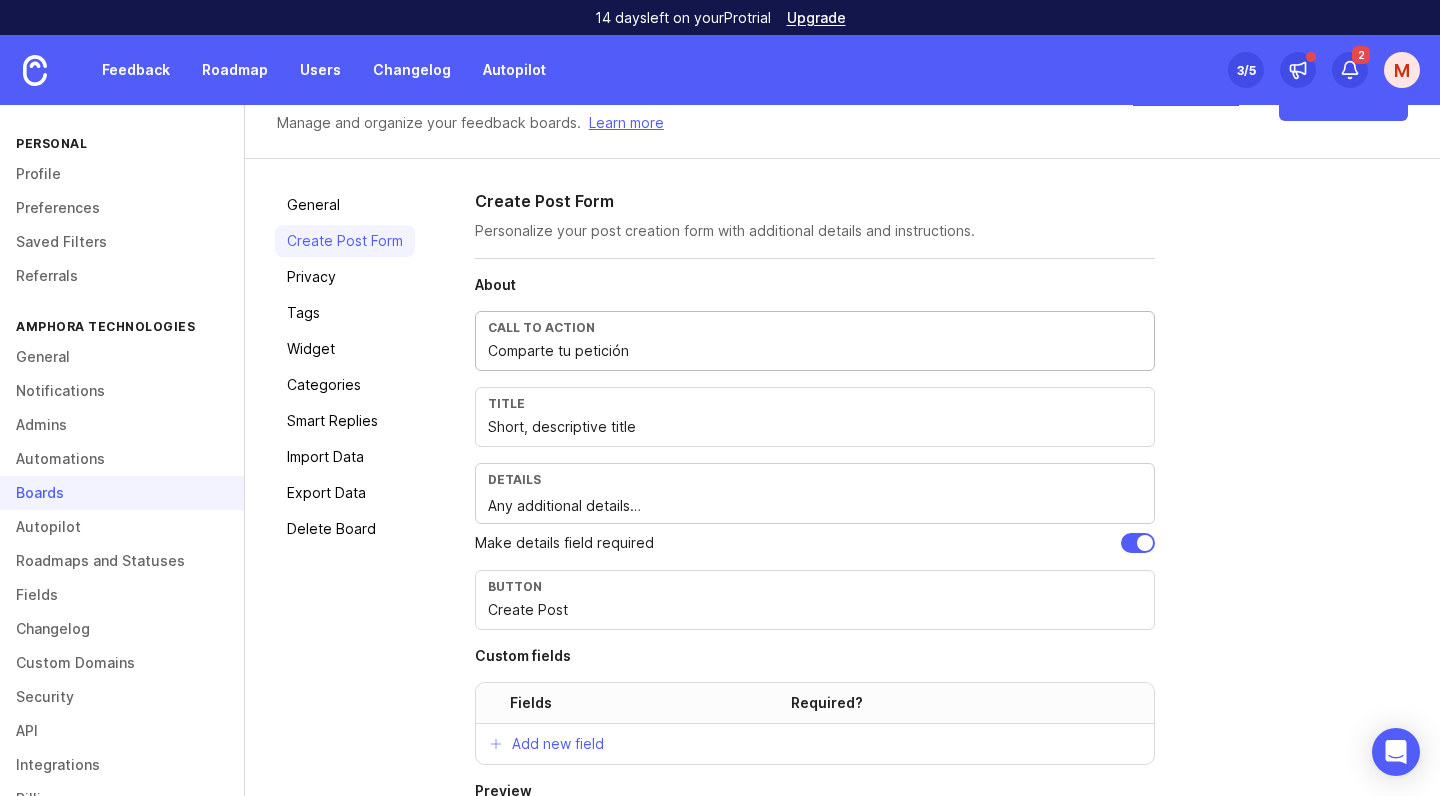 type on "Comparte tu petición" 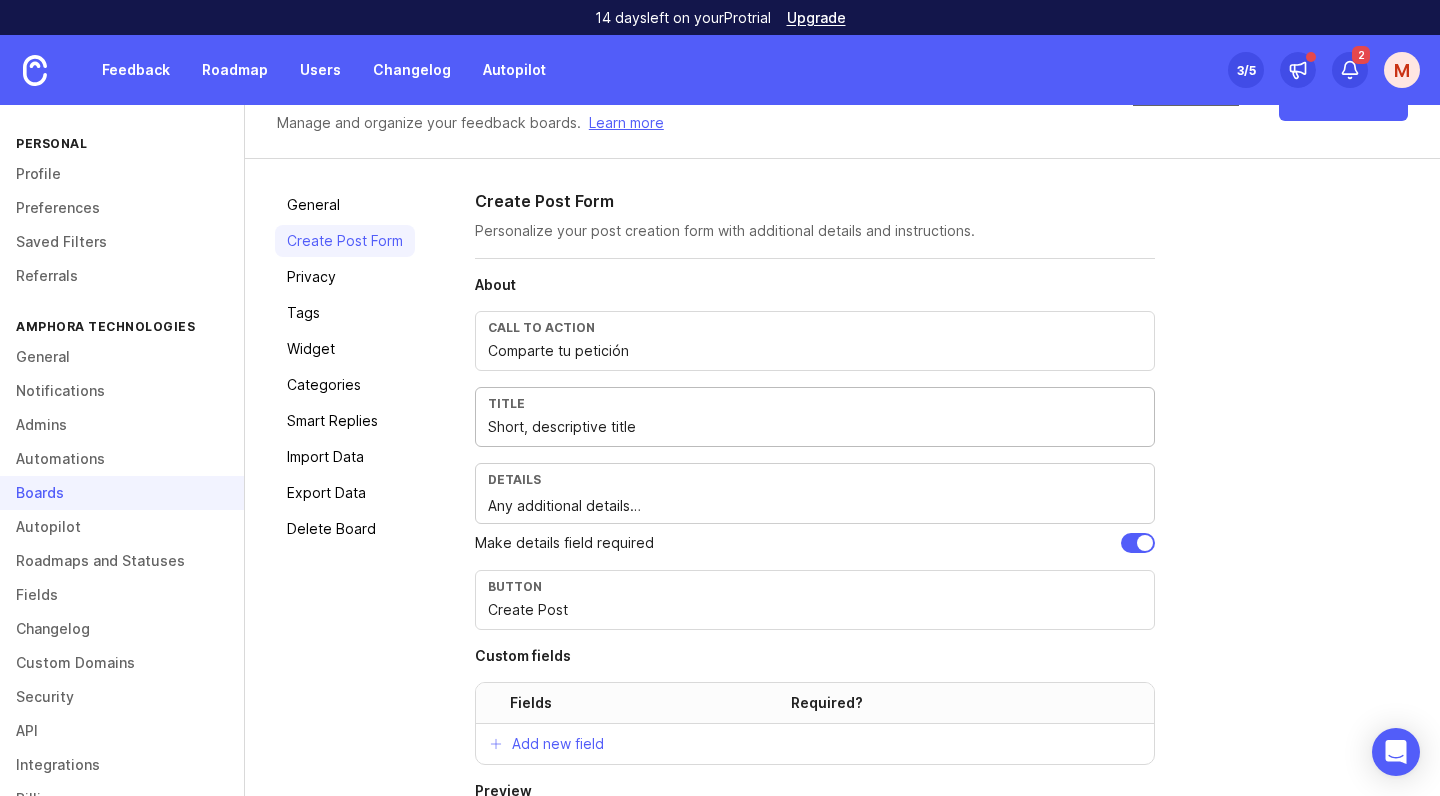 click on "Short, descriptive title" at bounding box center [815, 427] 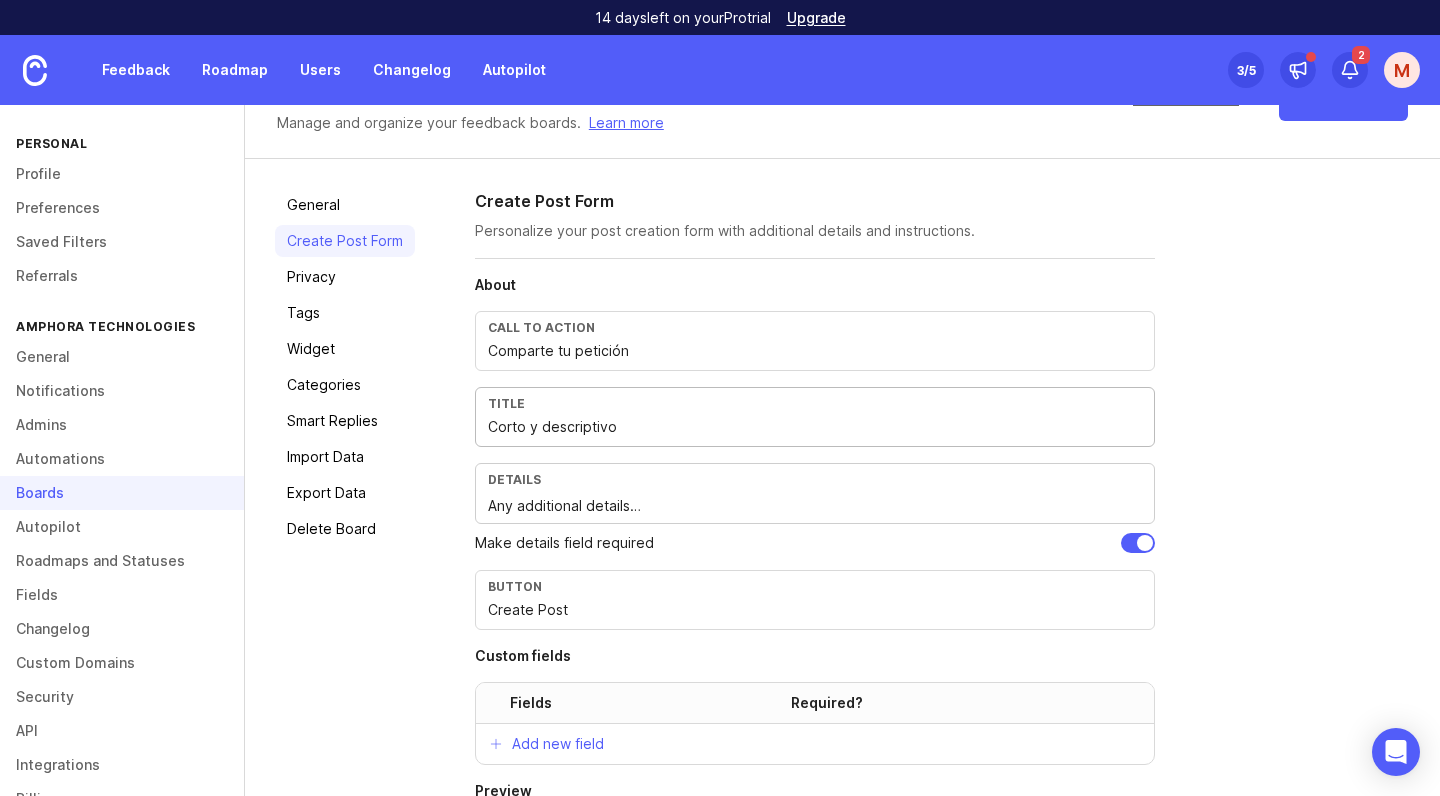 type on "Corto y descriptivo" 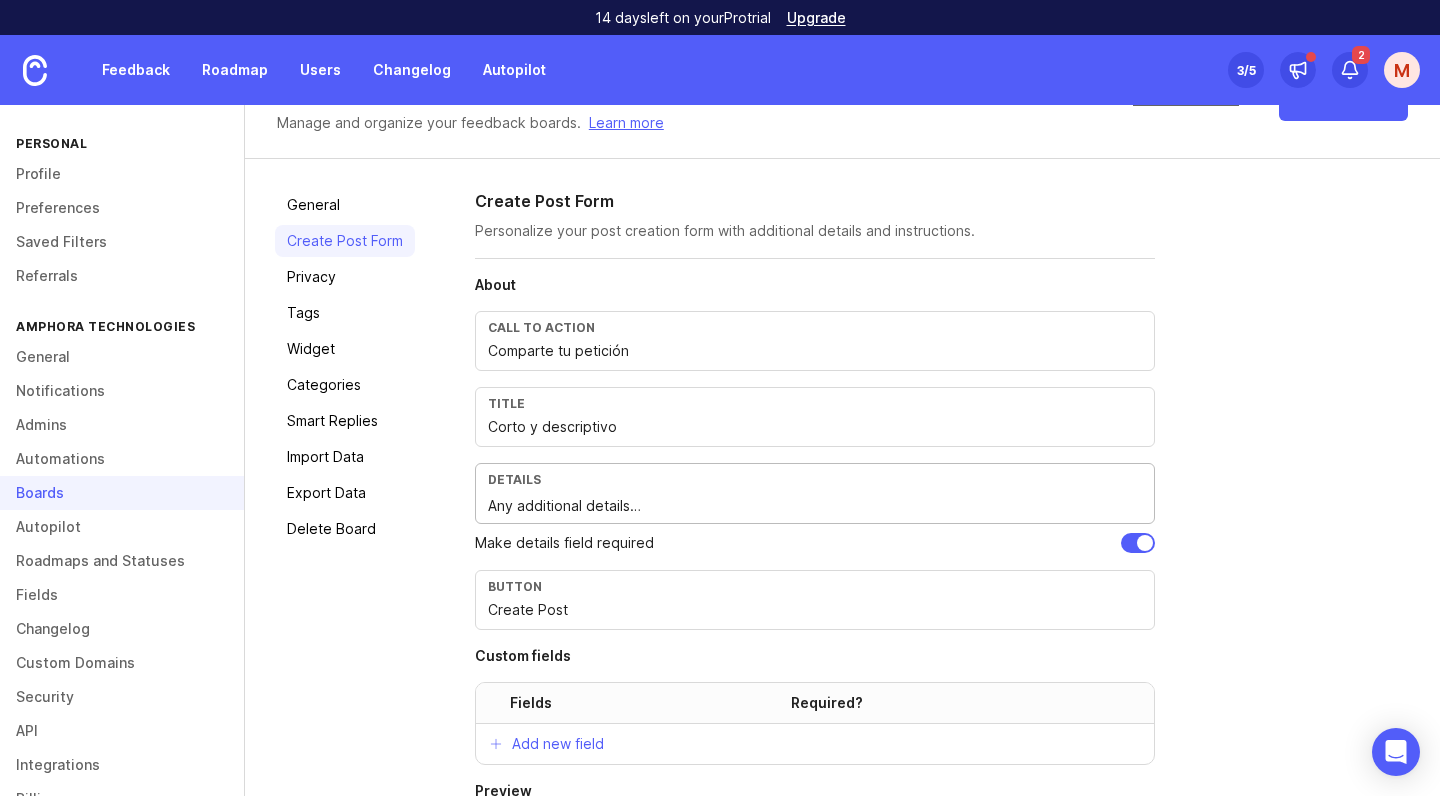 click on "Any additional details…" at bounding box center (815, 506) 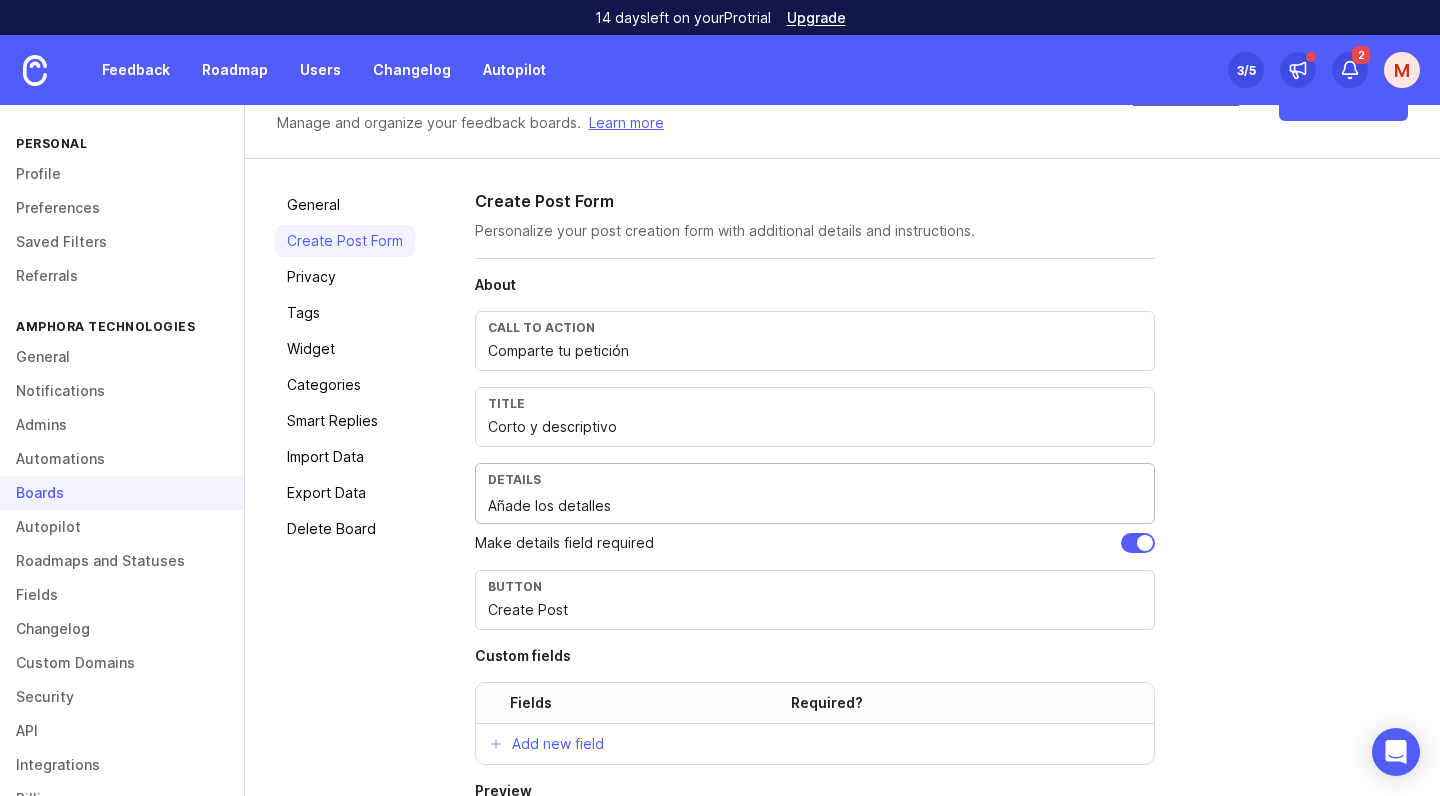 type on "Añade los detalles" 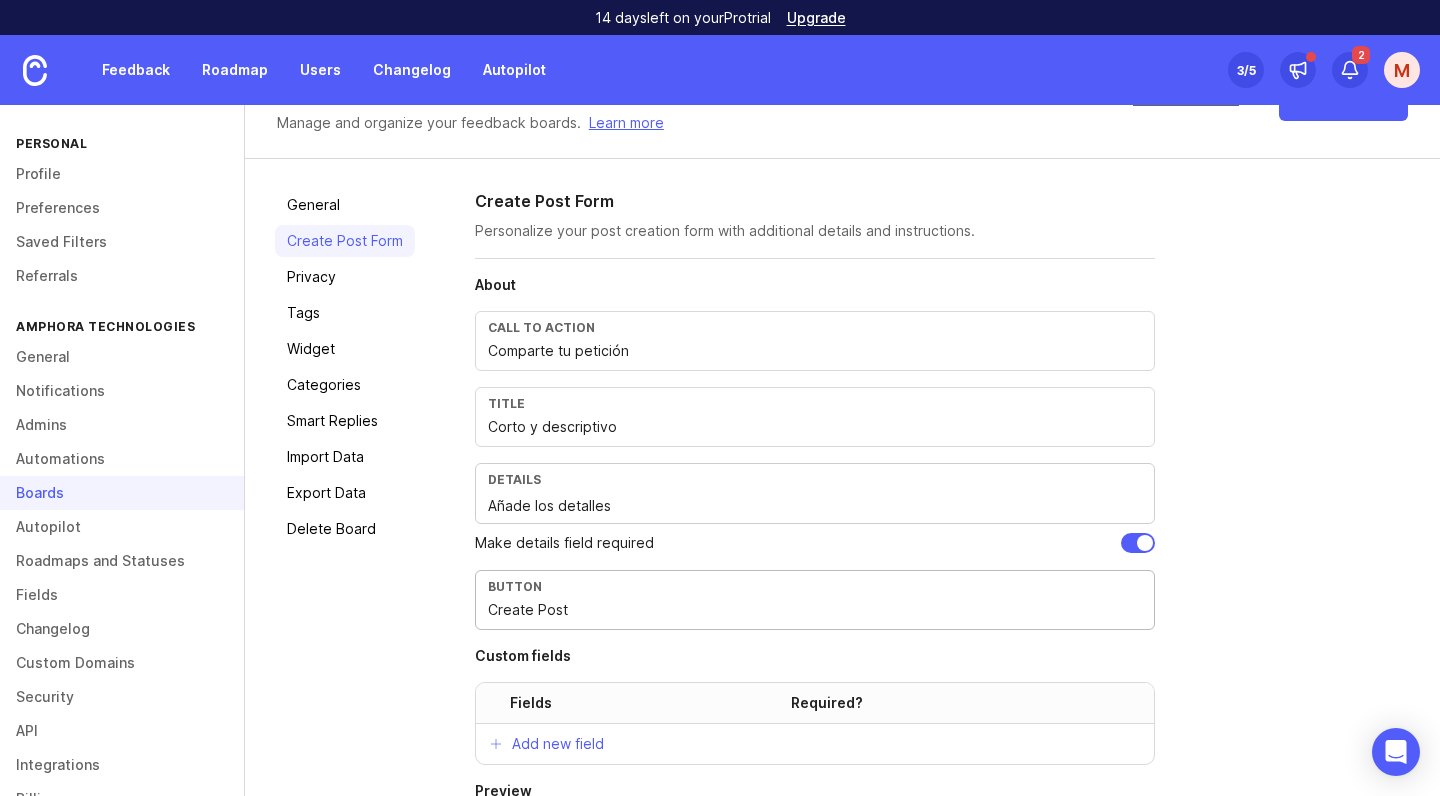 click on "Create Post" at bounding box center [815, 610] 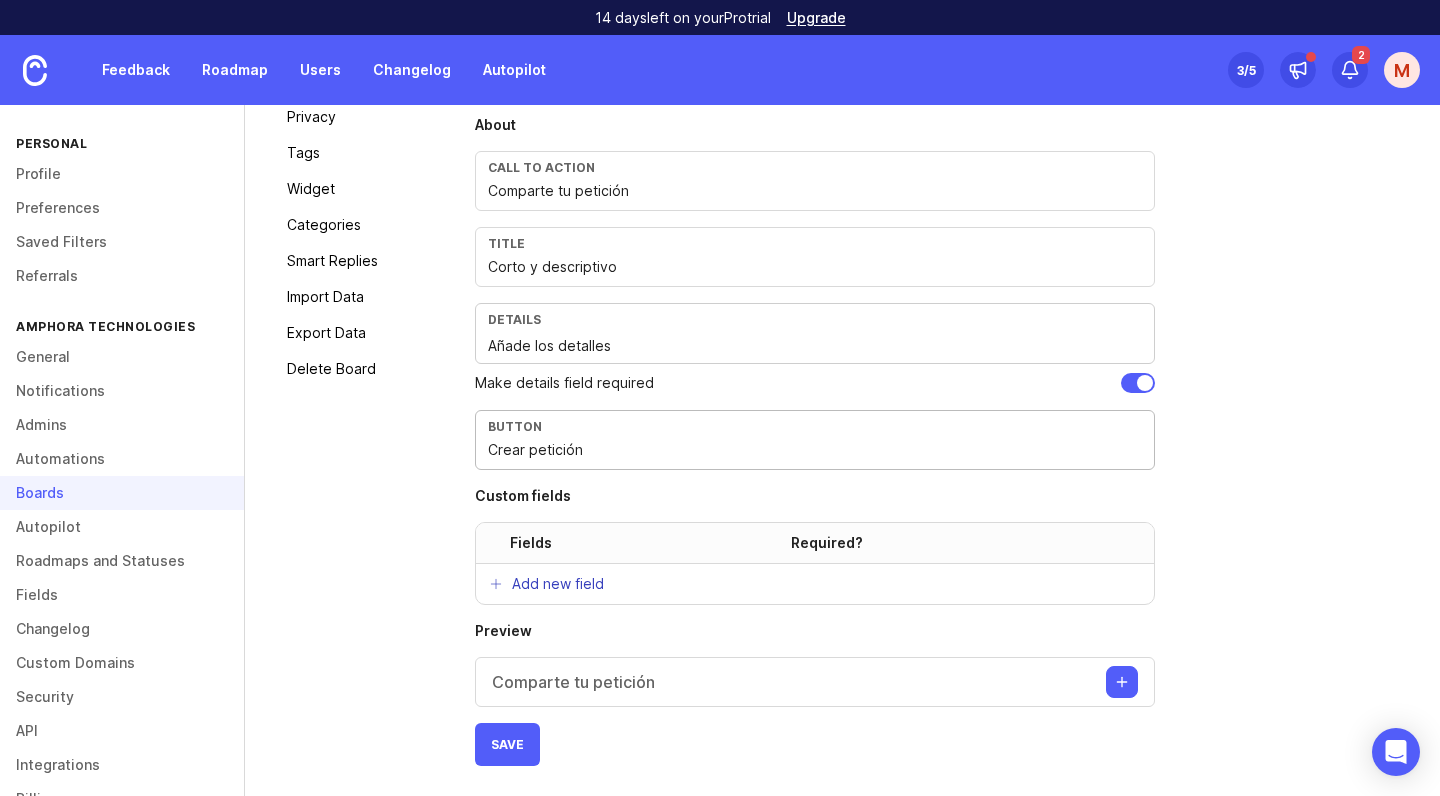 scroll, scrollTop: 225, scrollLeft: 0, axis: vertical 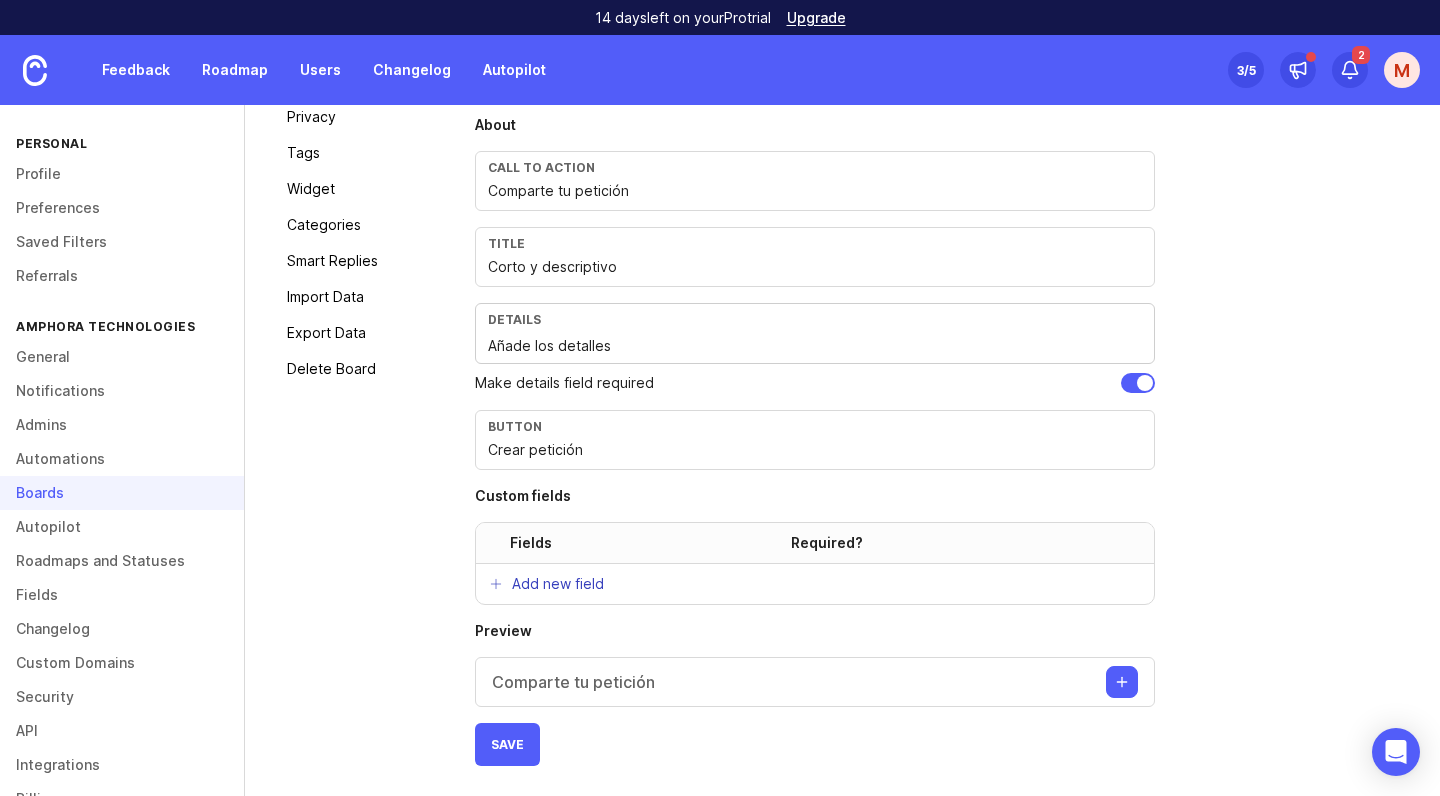 click on "Add new field" at bounding box center (558, 584) 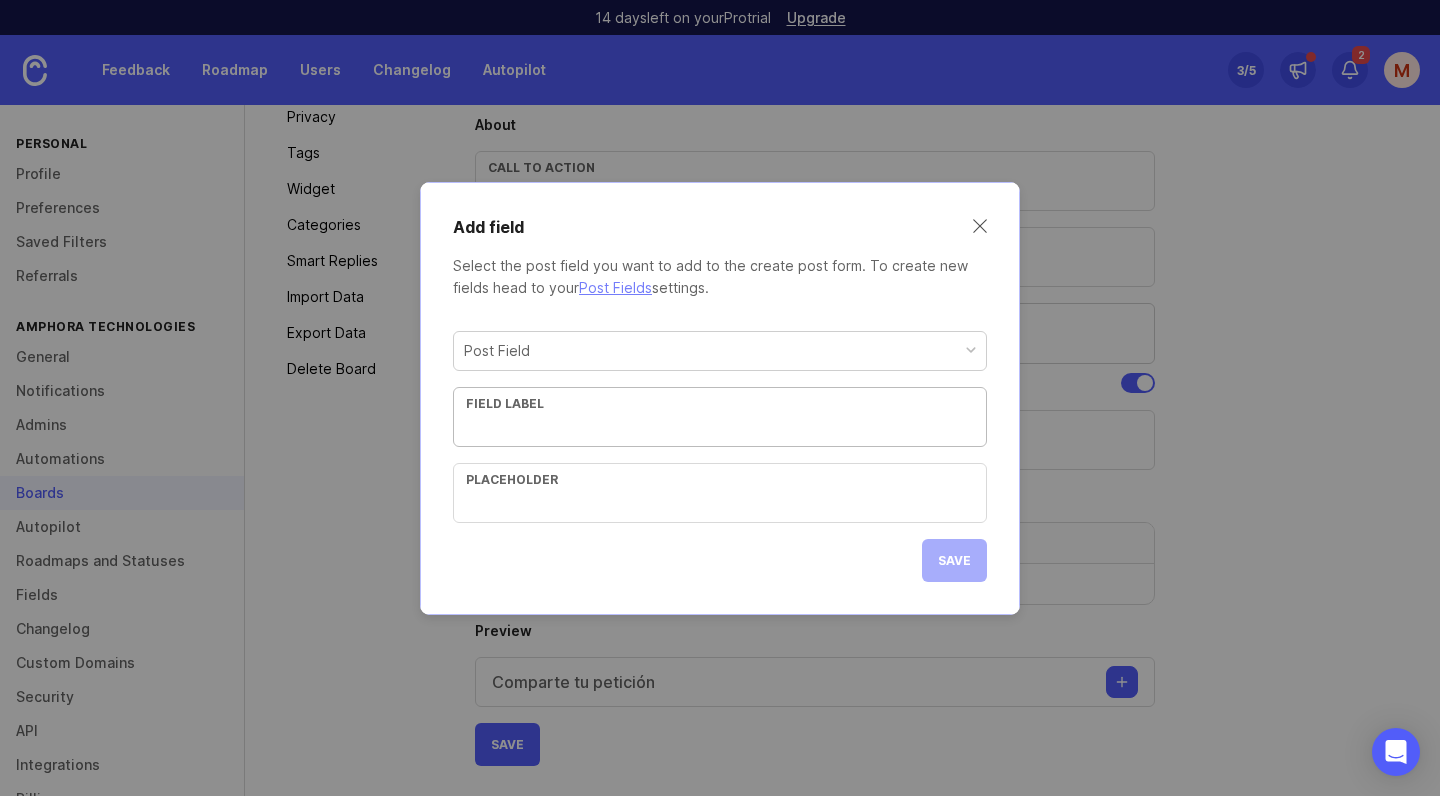 click on "Placeholder" at bounding box center (720, 493) 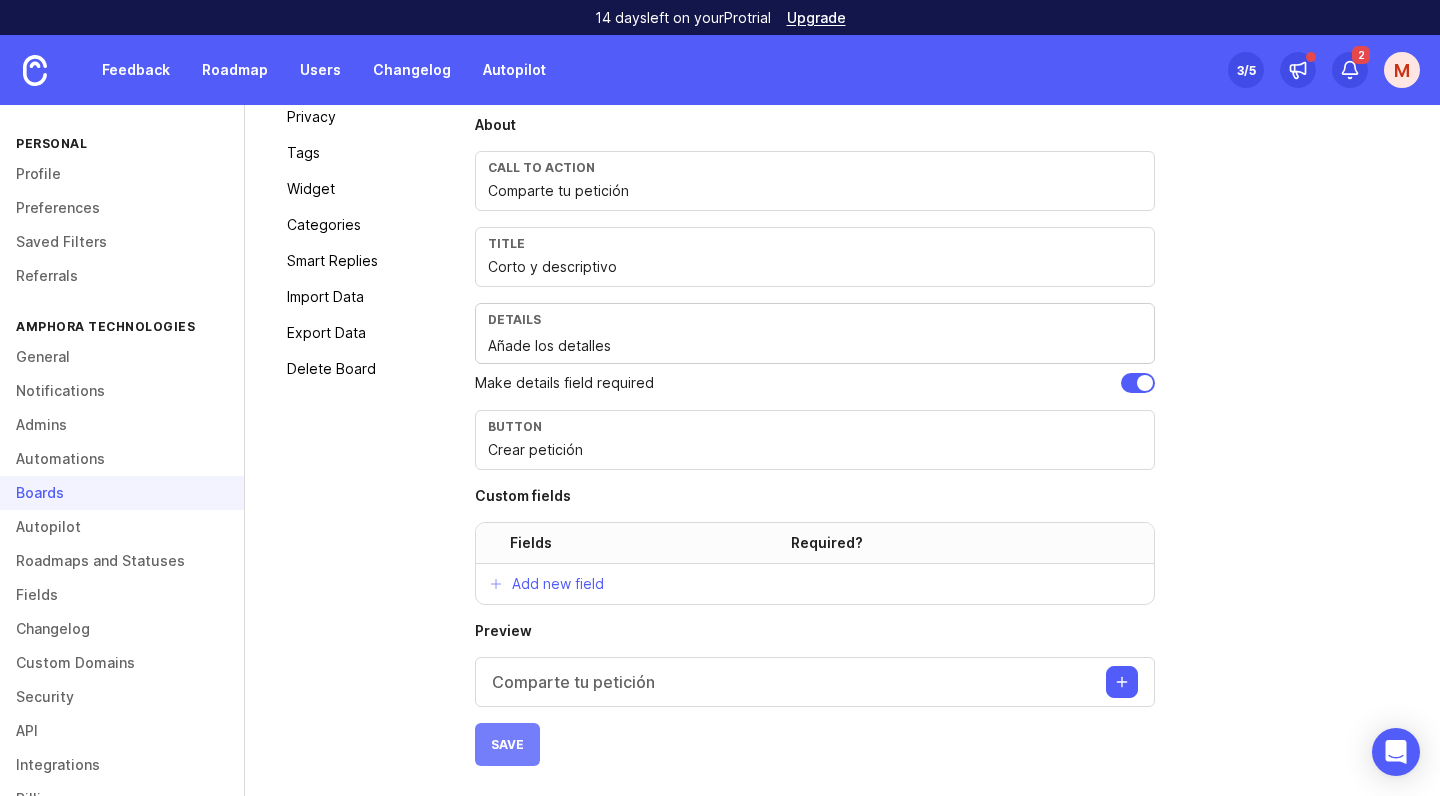 click on "Save" at bounding box center (507, 744) 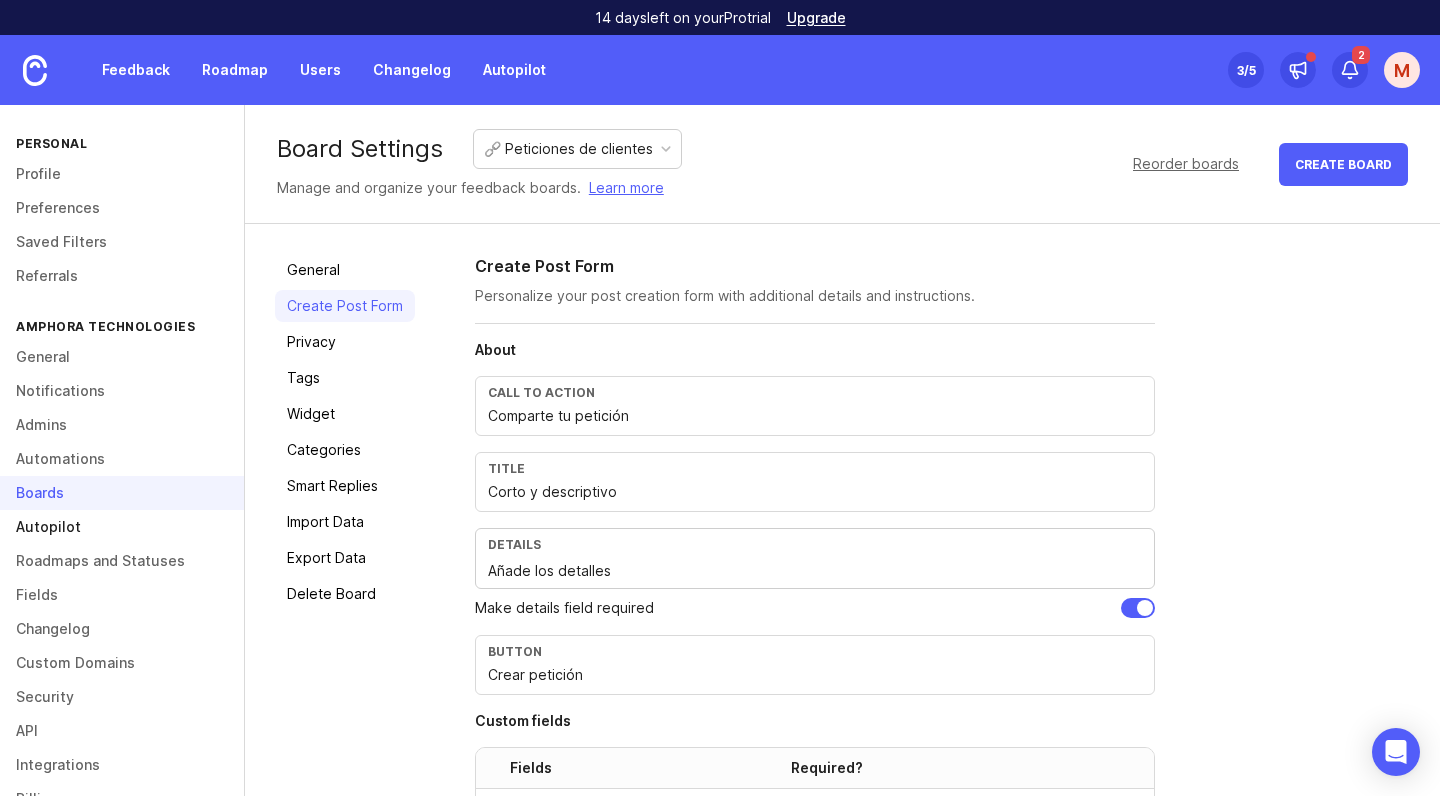 scroll, scrollTop: 0, scrollLeft: 0, axis: both 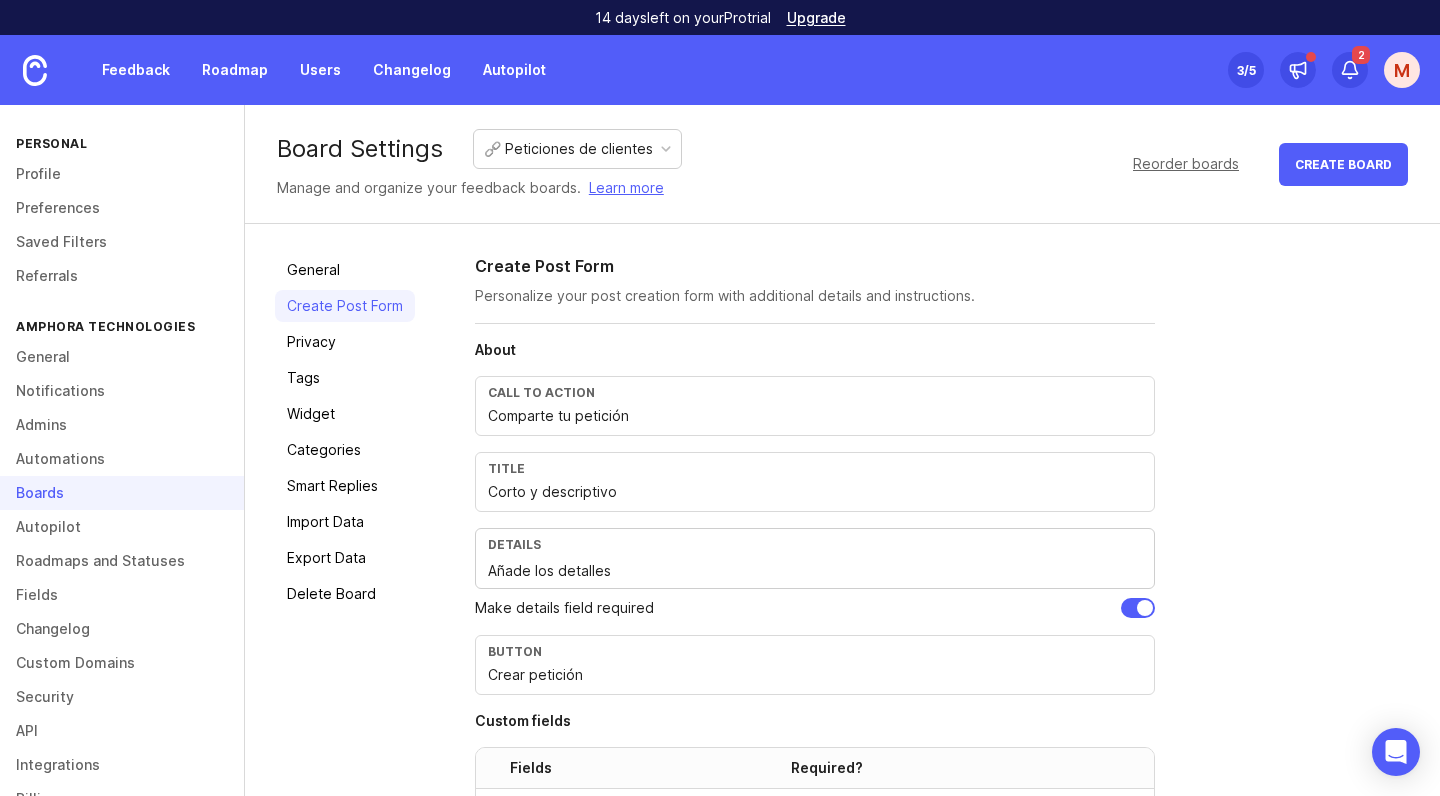 click on "🔗 Peticiones de clientes" at bounding box center (577, 149) 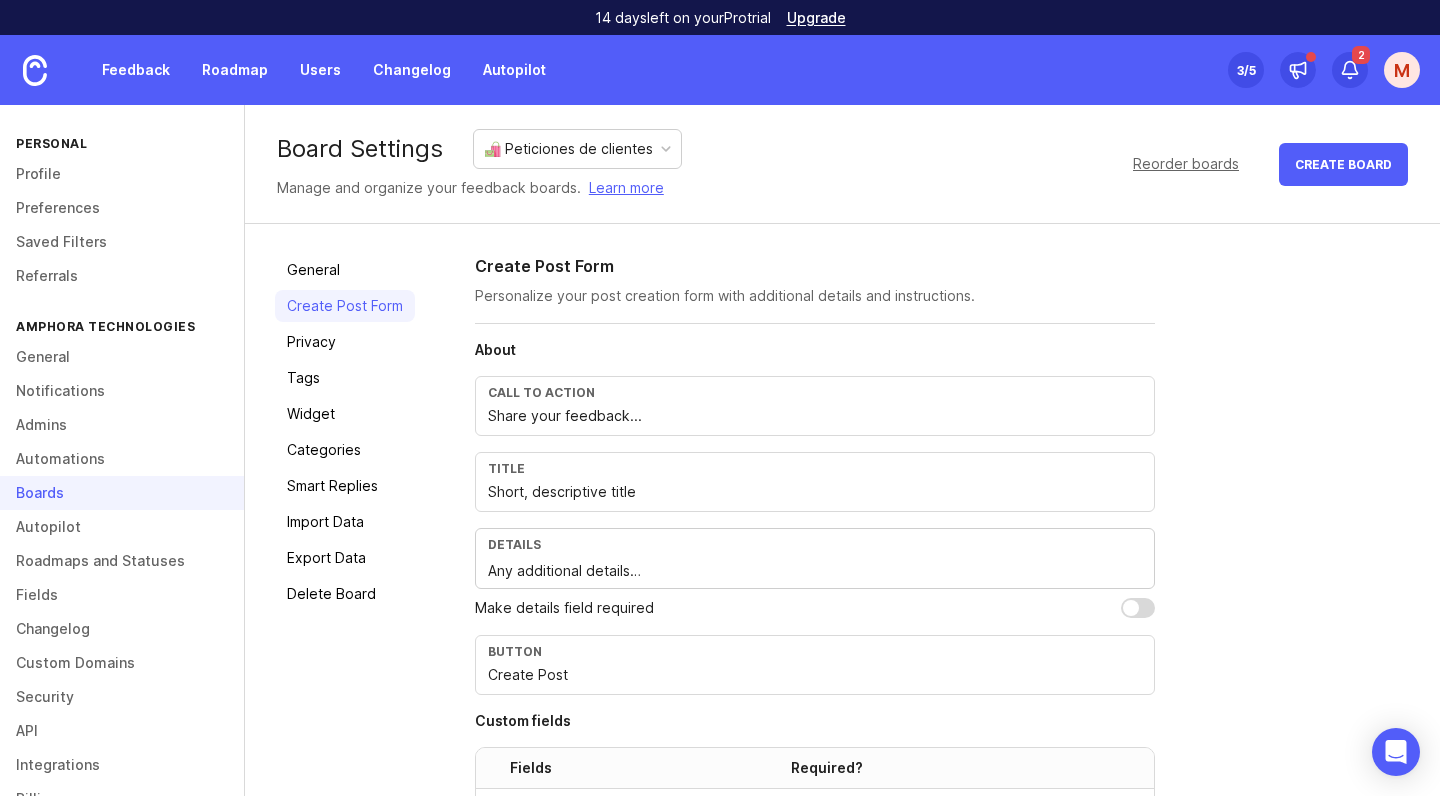 scroll, scrollTop: 21, scrollLeft: 0, axis: vertical 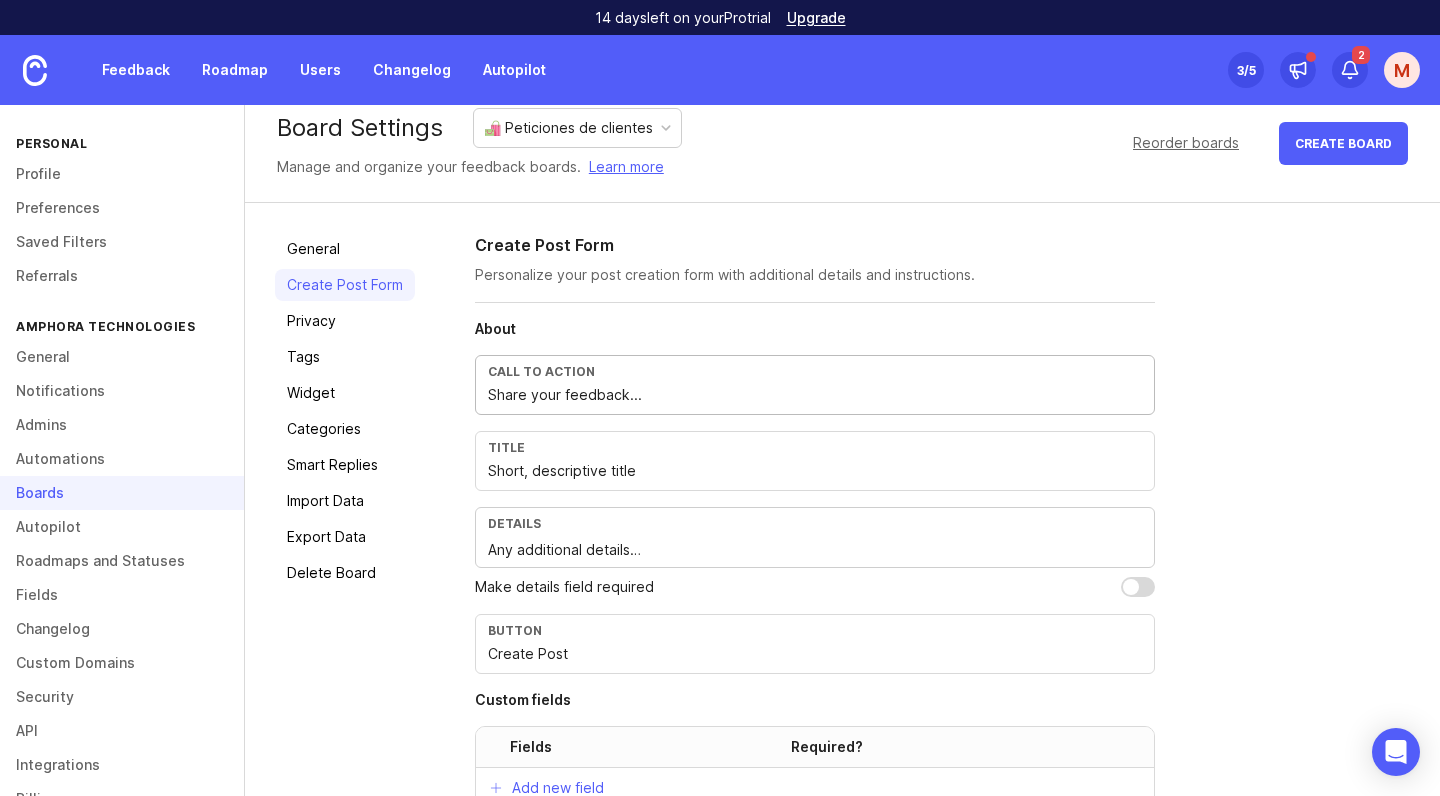 click on "Share your feedback..." at bounding box center (815, 395) 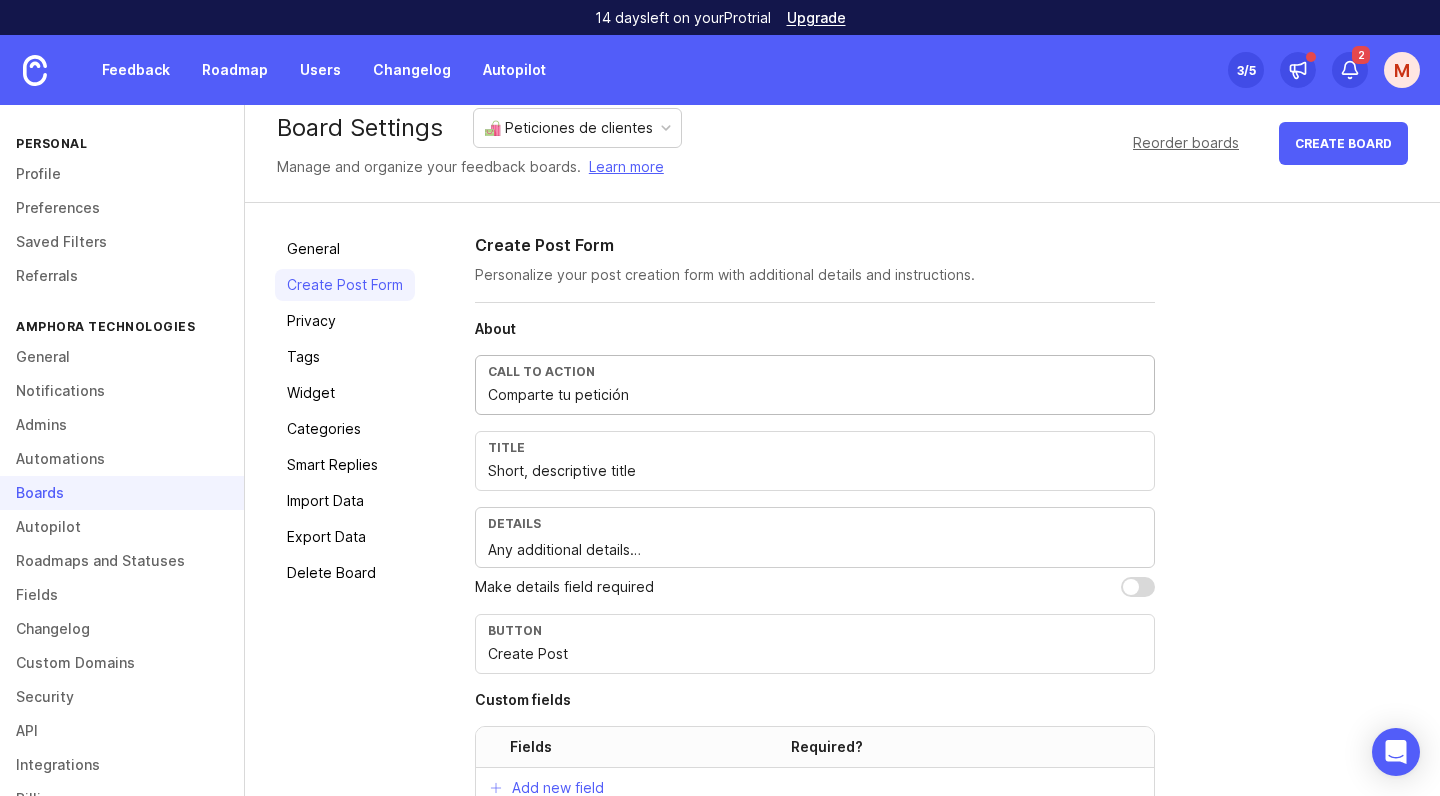 type on "Comparte tu petición" 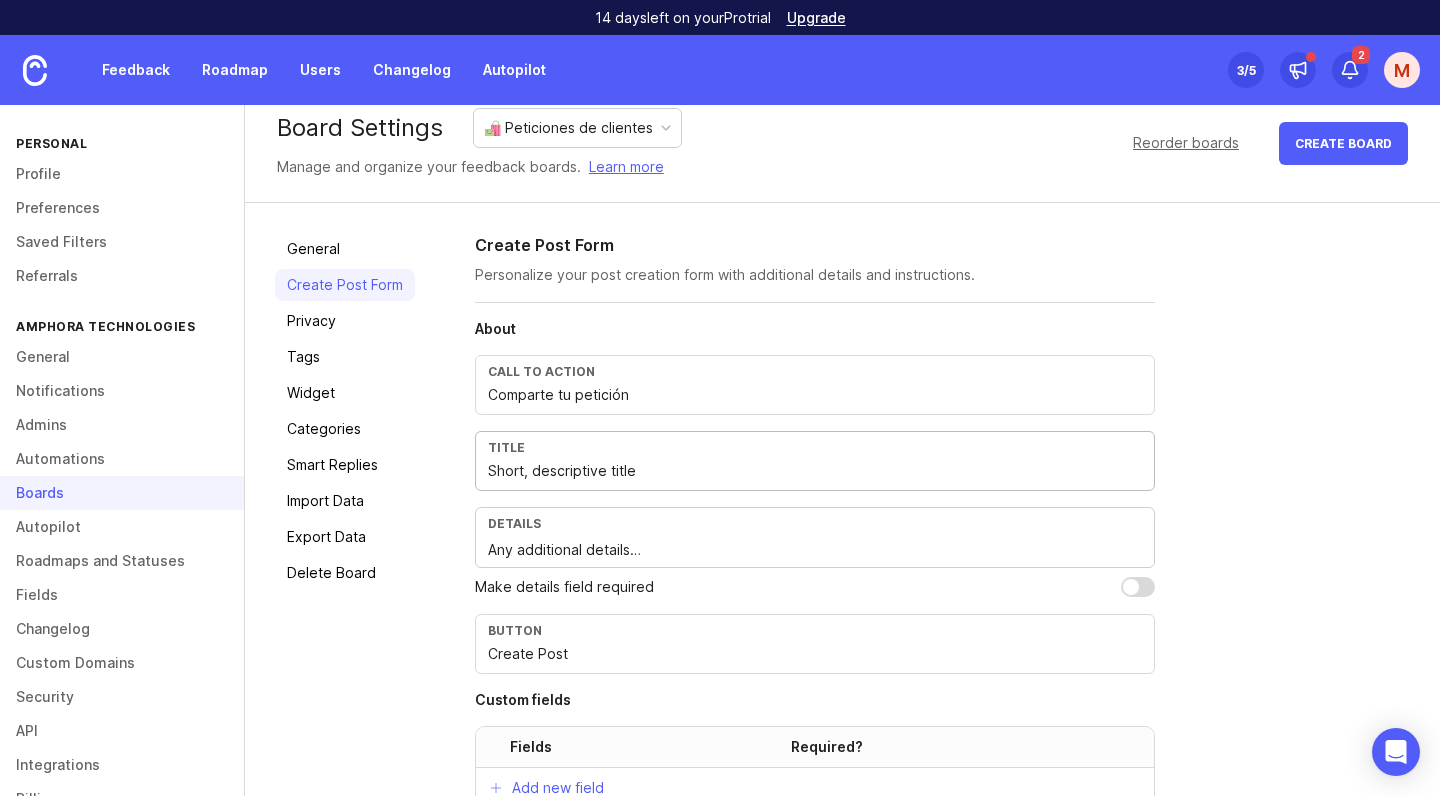click on "Short, descriptive title" at bounding box center (815, 471) 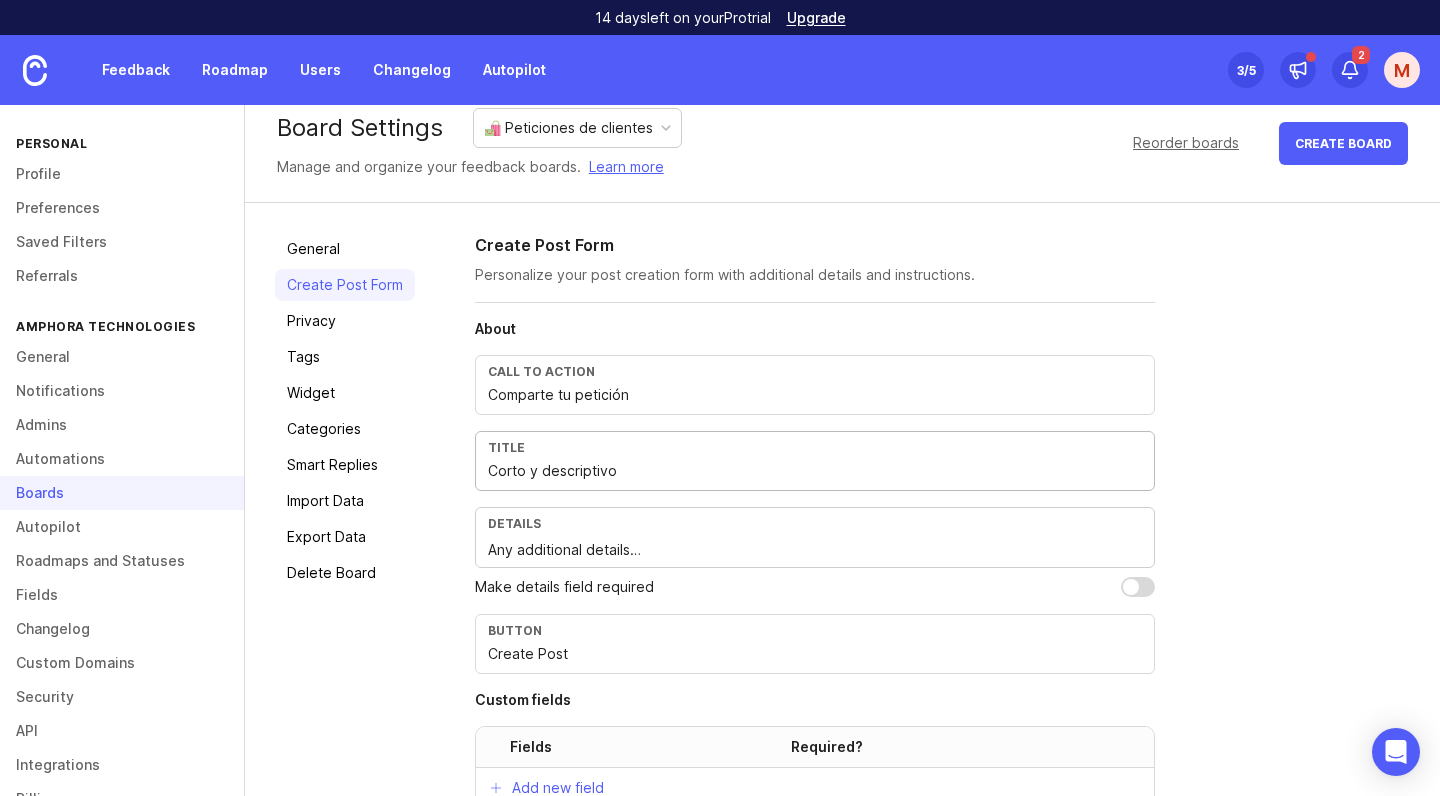 type on "Corto y descriptivo" 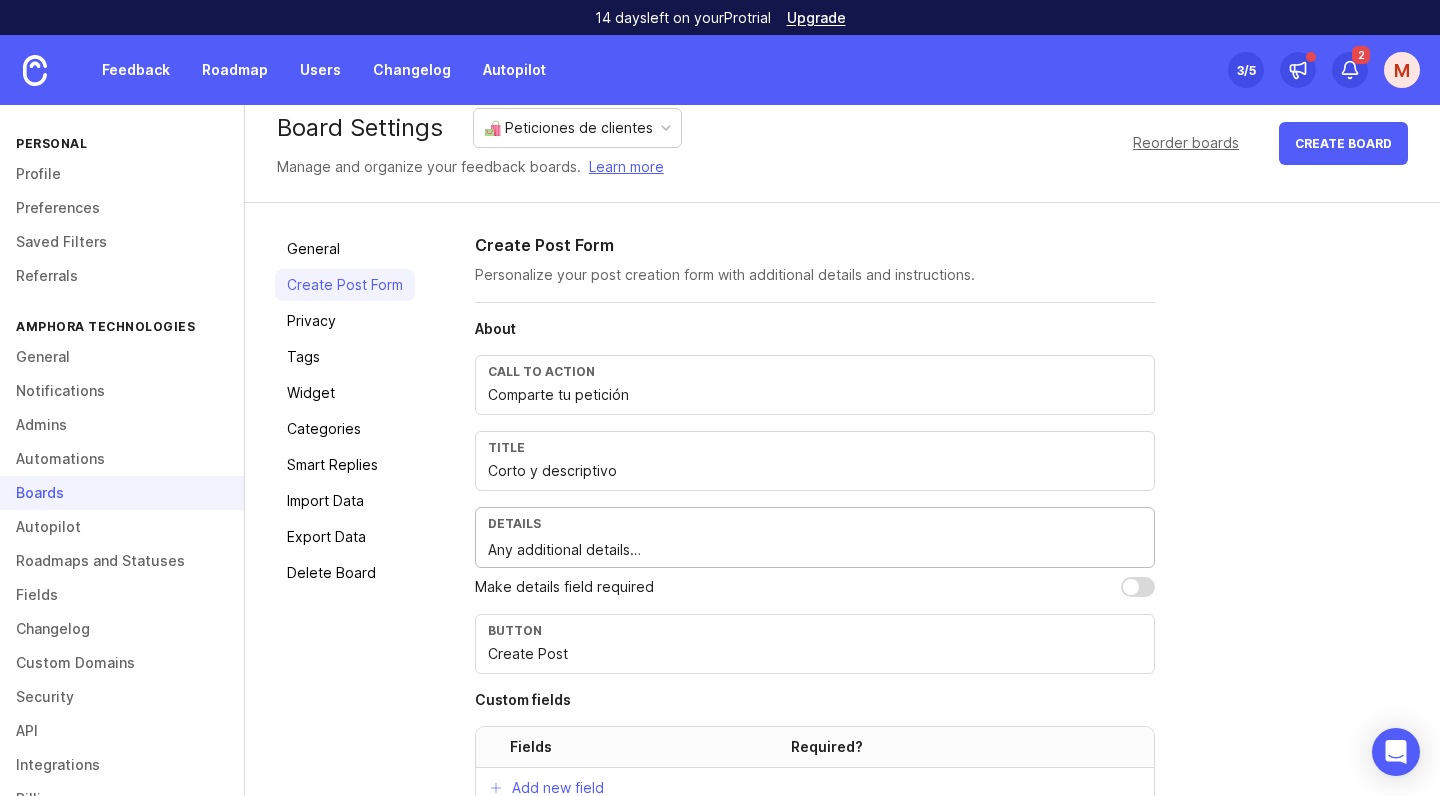 click on "Any additional details…" at bounding box center [815, 550] 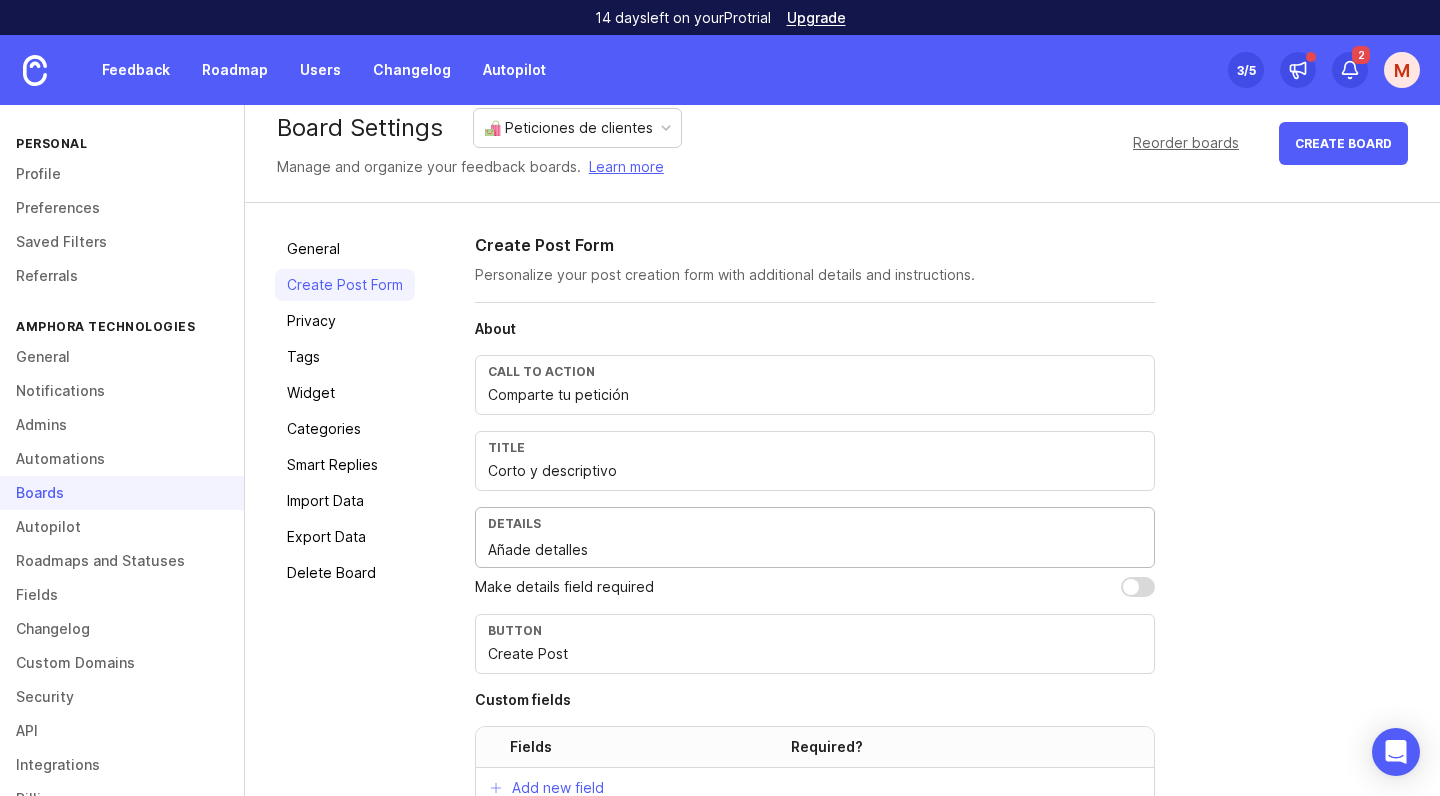 type on "Añade detalles" 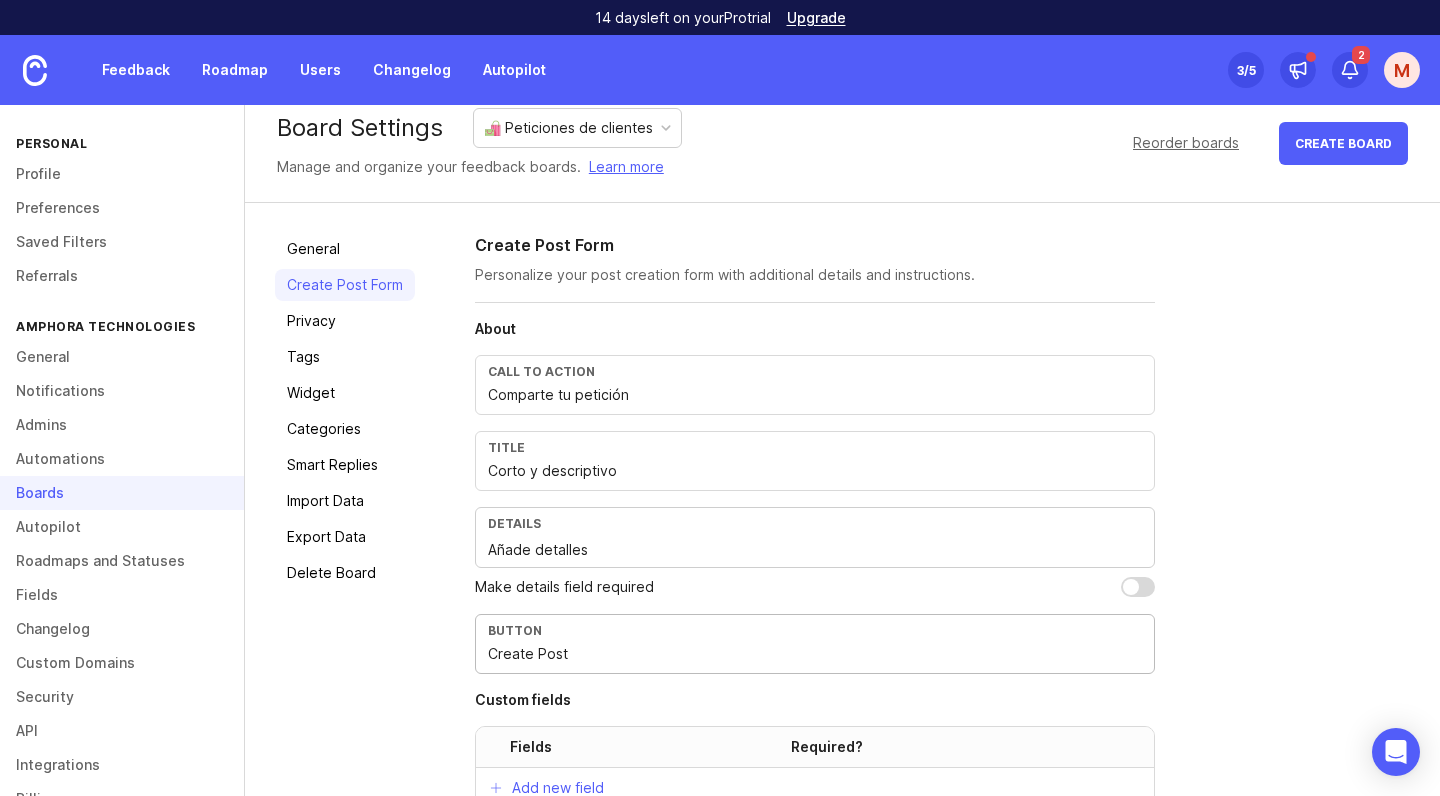 click on "Create Post" at bounding box center (815, 654) 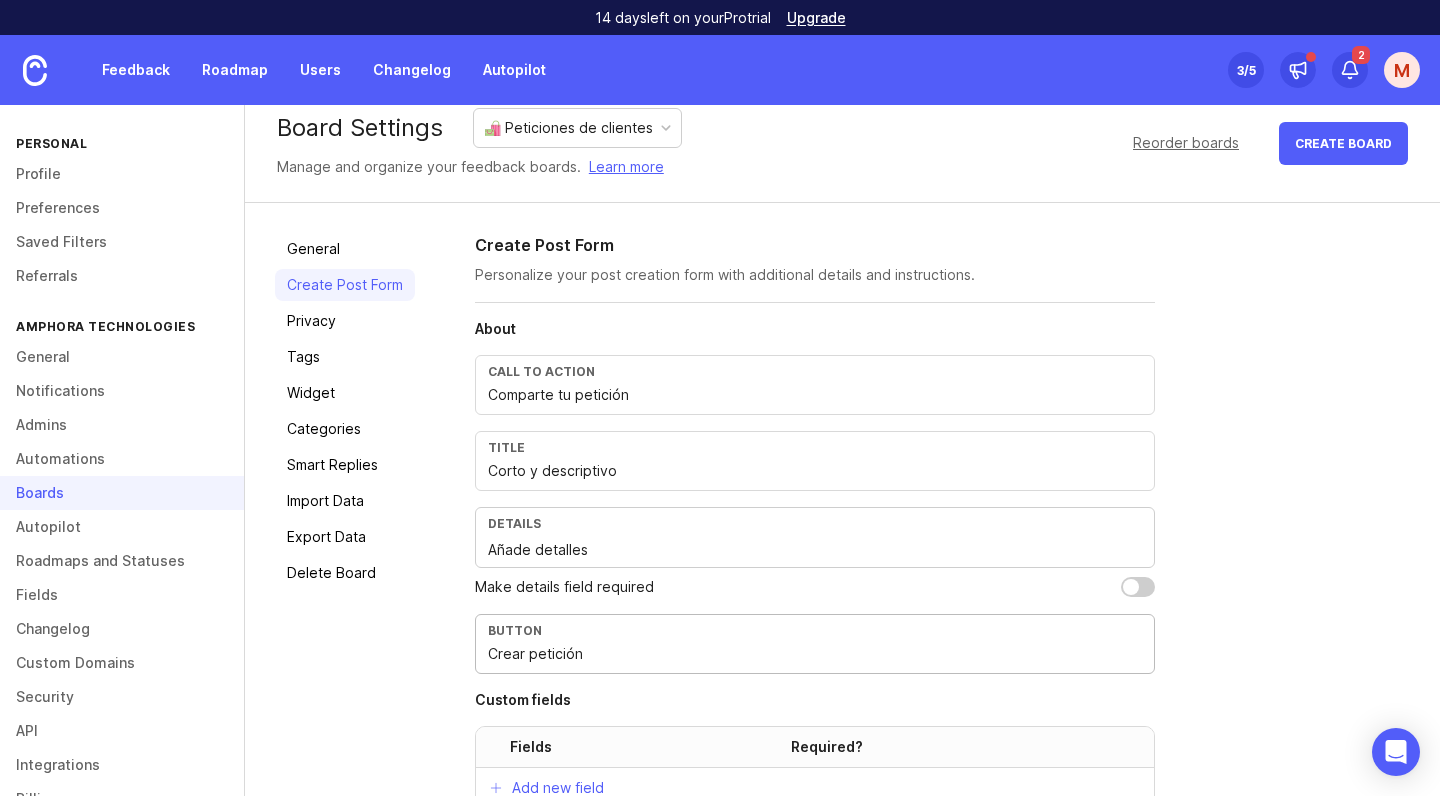 type on "Crear petición" 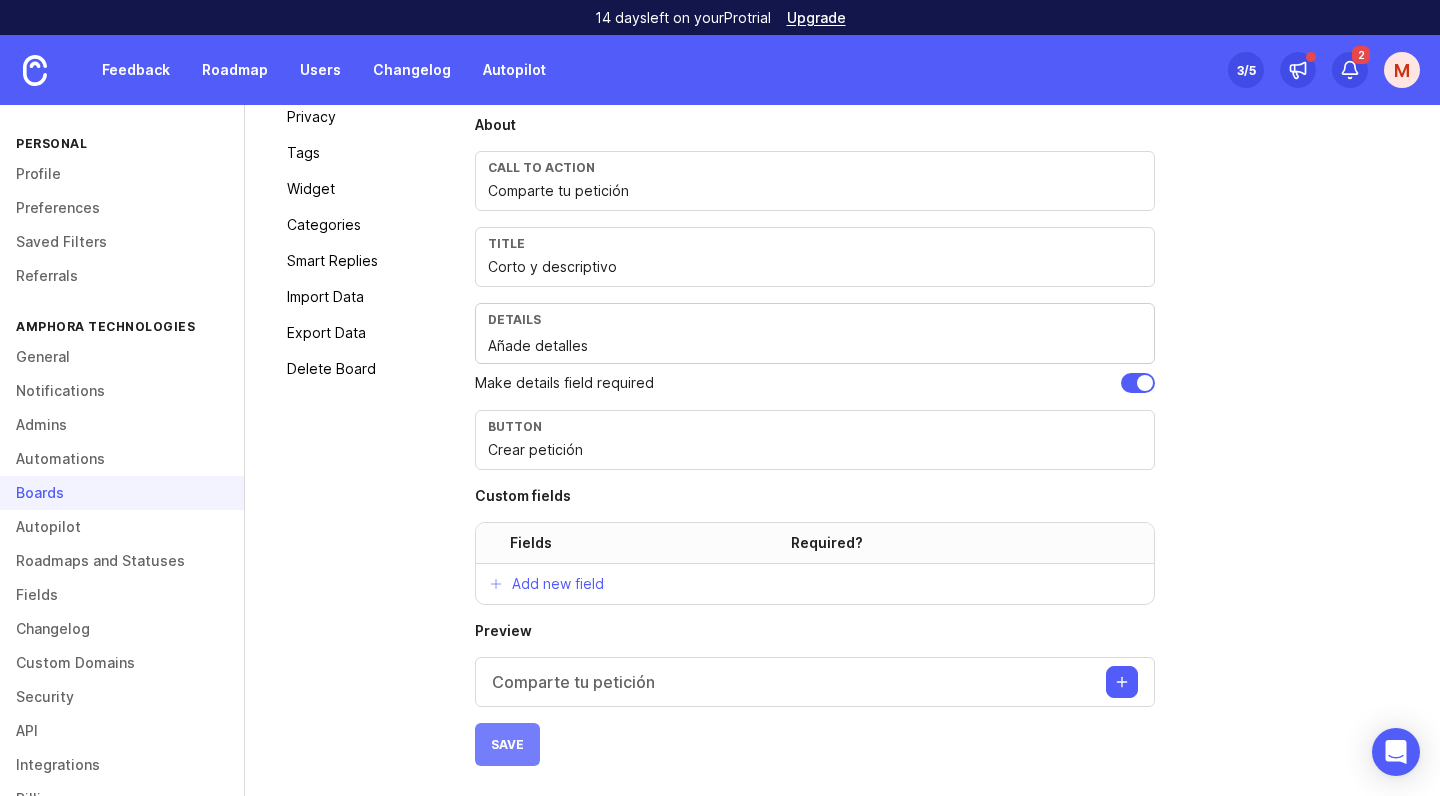 scroll, scrollTop: 225, scrollLeft: 0, axis: vertical 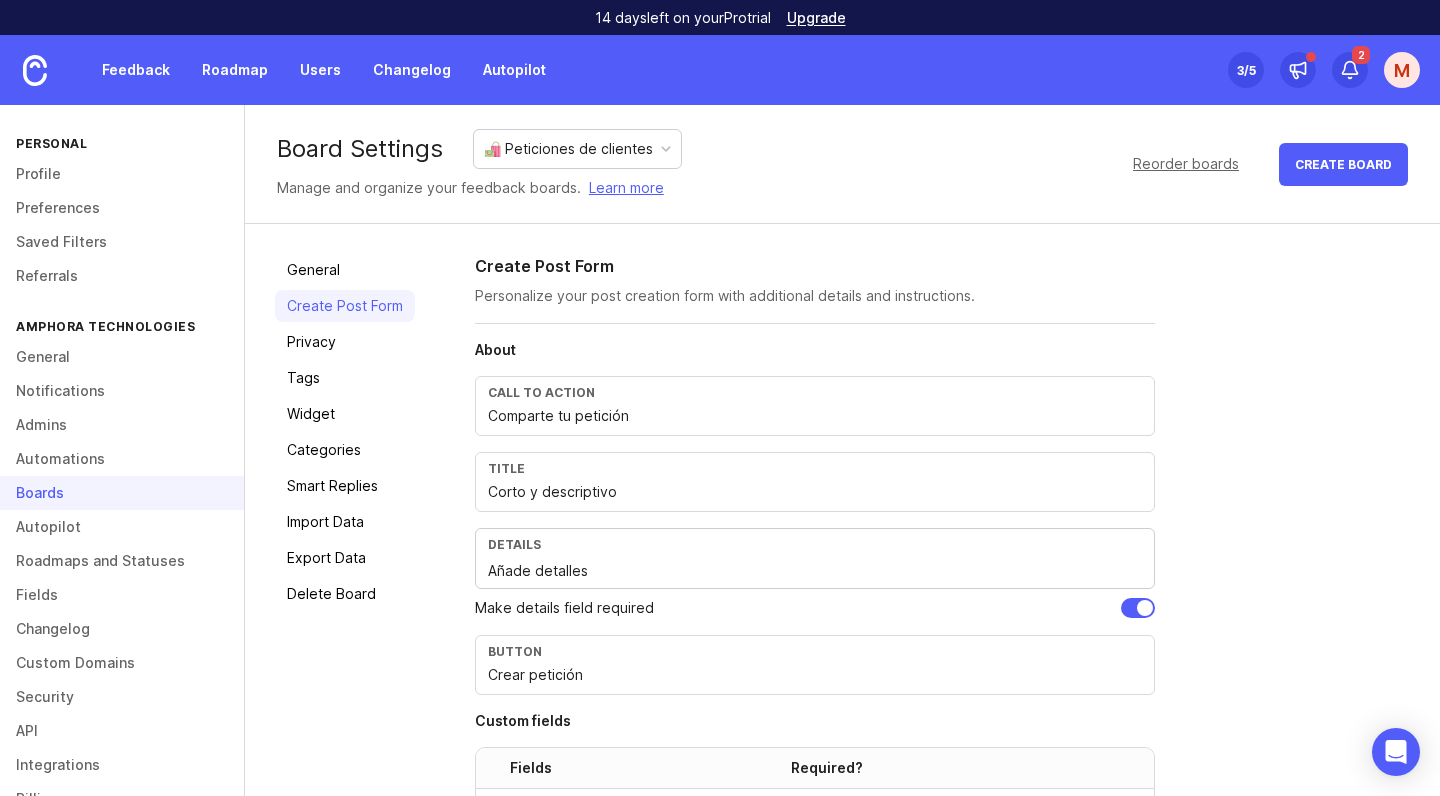 click on "🛍️ Peticiones de clientes" at bounding box center [568, 149] 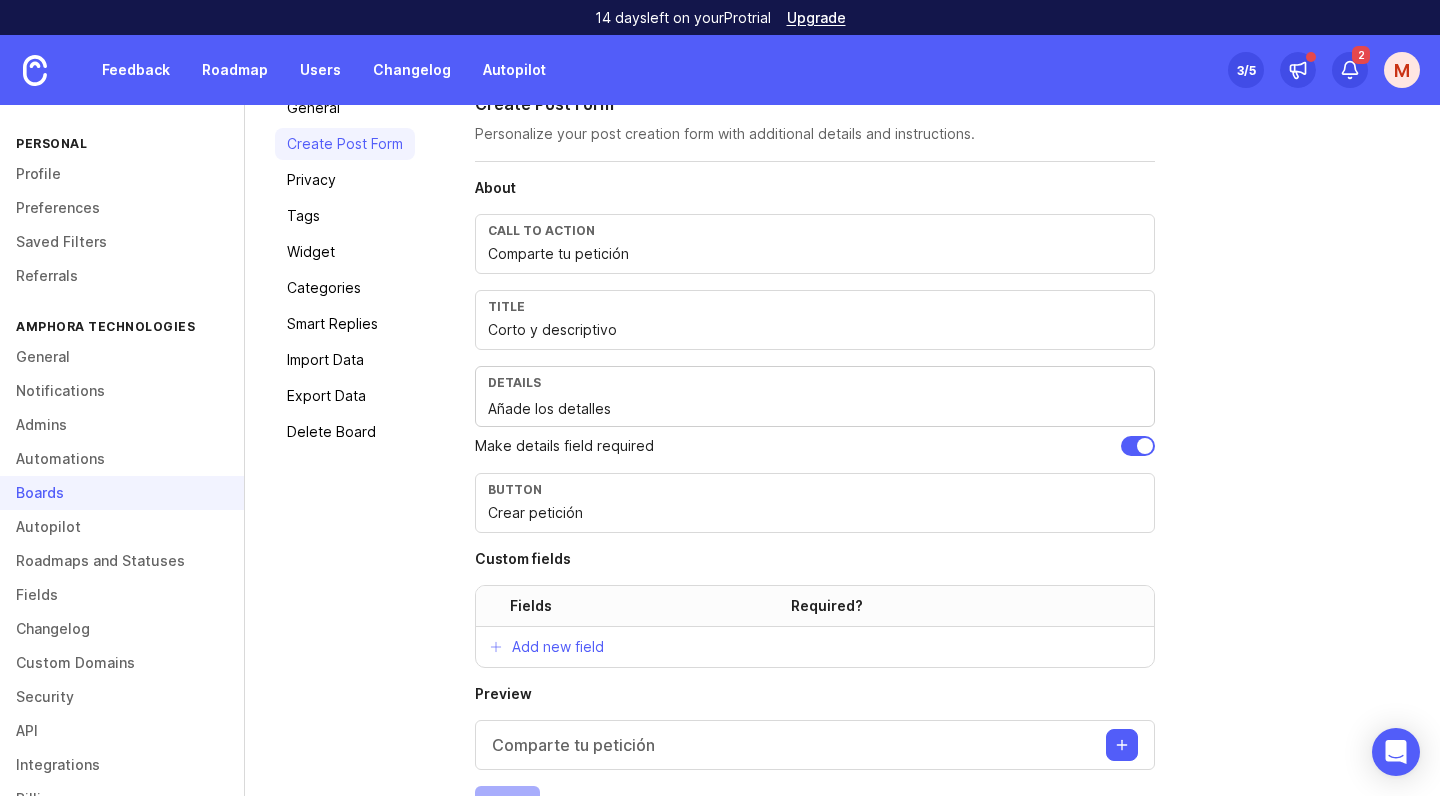 scroll, scrollTop: 126, scrollLeft: 0, axis: vertical 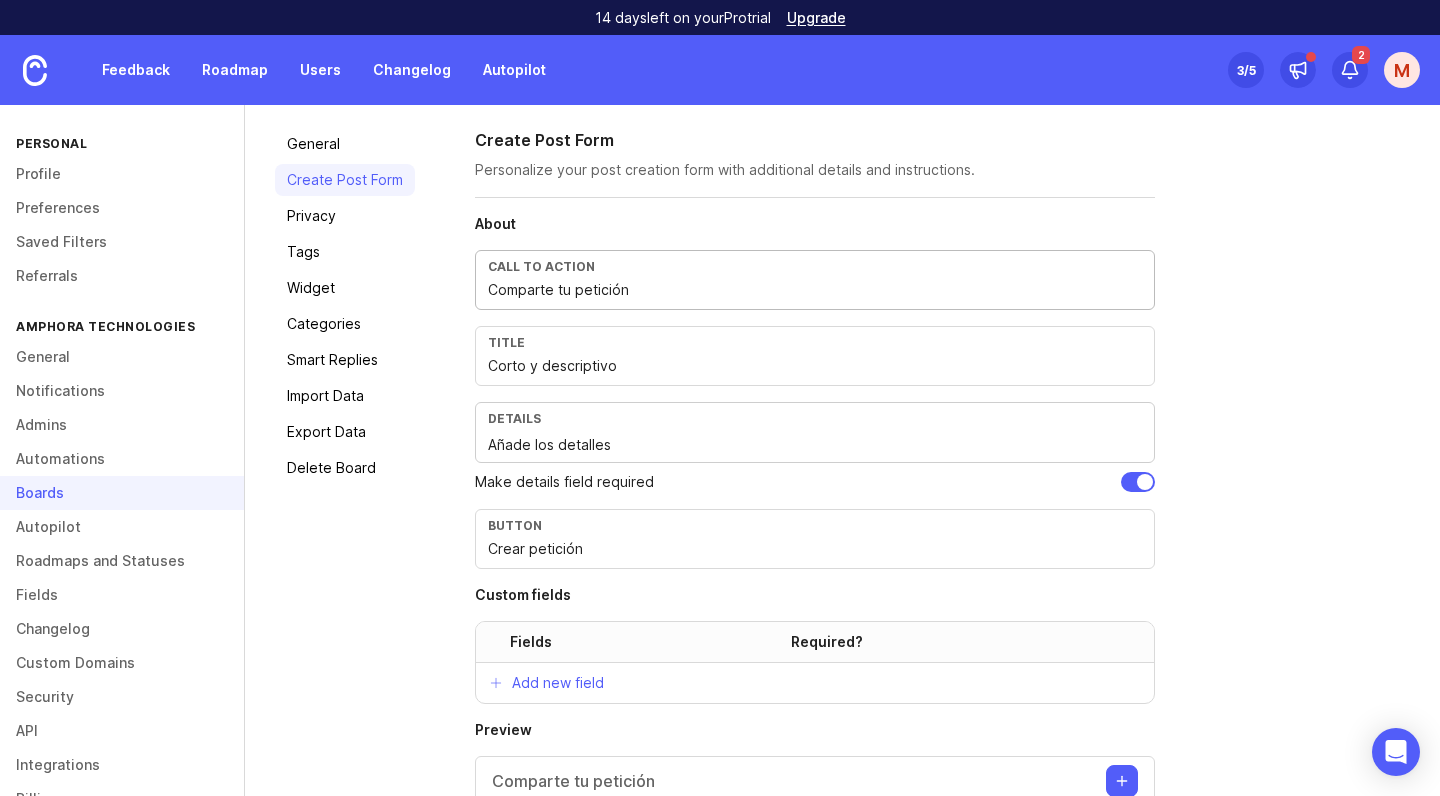 drag, startPoint x: 633, startPoint y: 290, endPoint x: 475, endPoint y: 289, distance: 158.00316 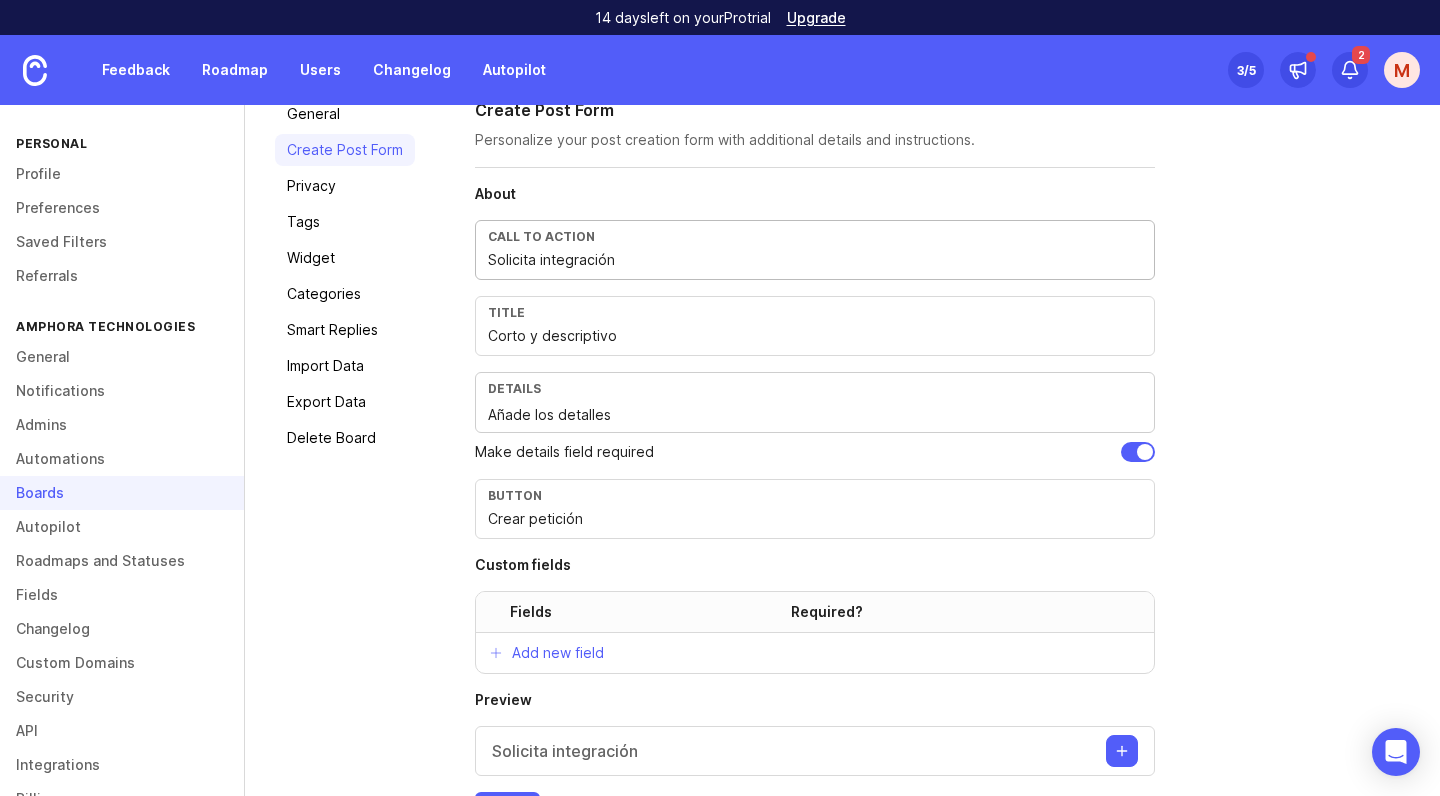 scroll, scrollTop: 225, scrollLeft: 0, axis: vertical 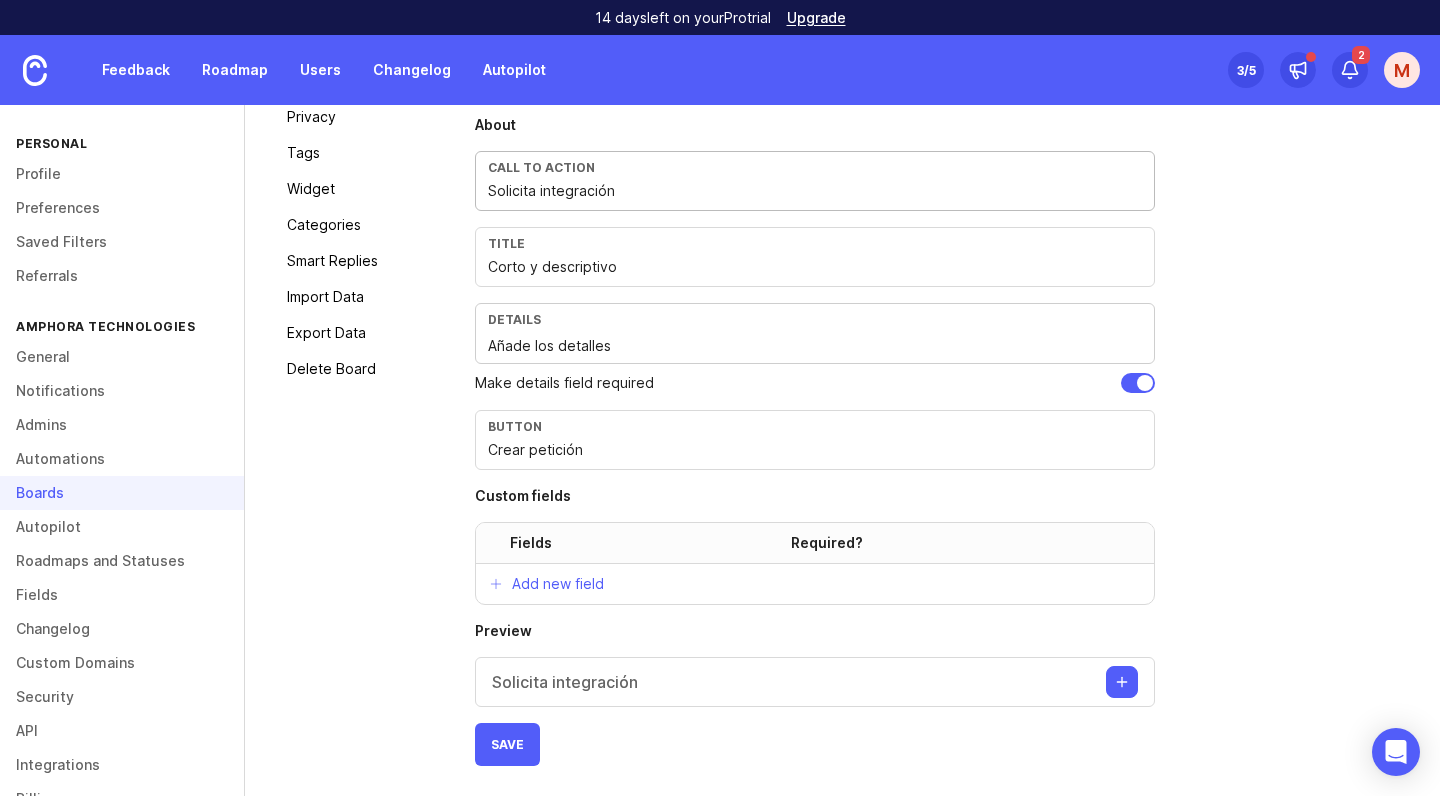 type on "Solicita integración" 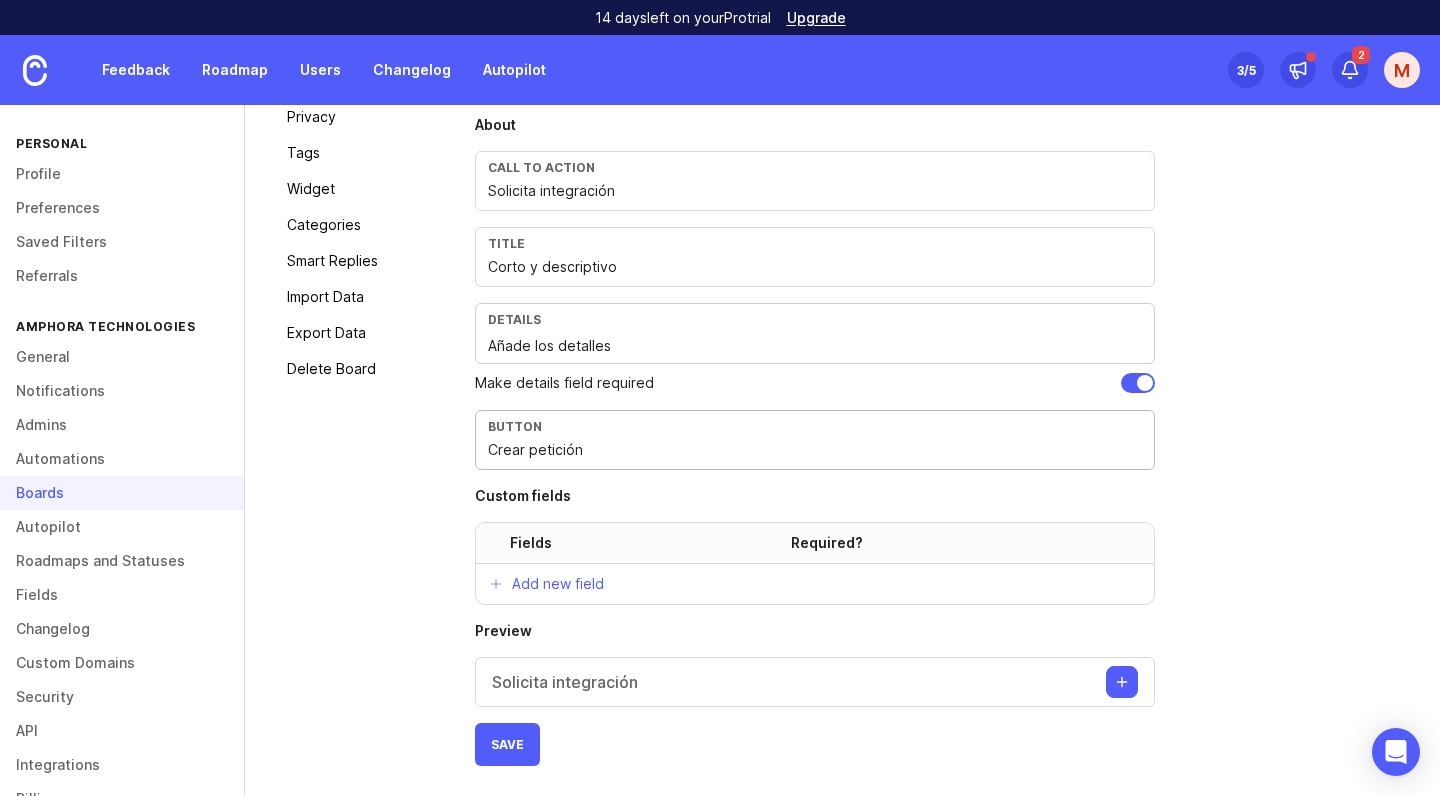 click on "Crear petición" at bounding box center (815, 450) 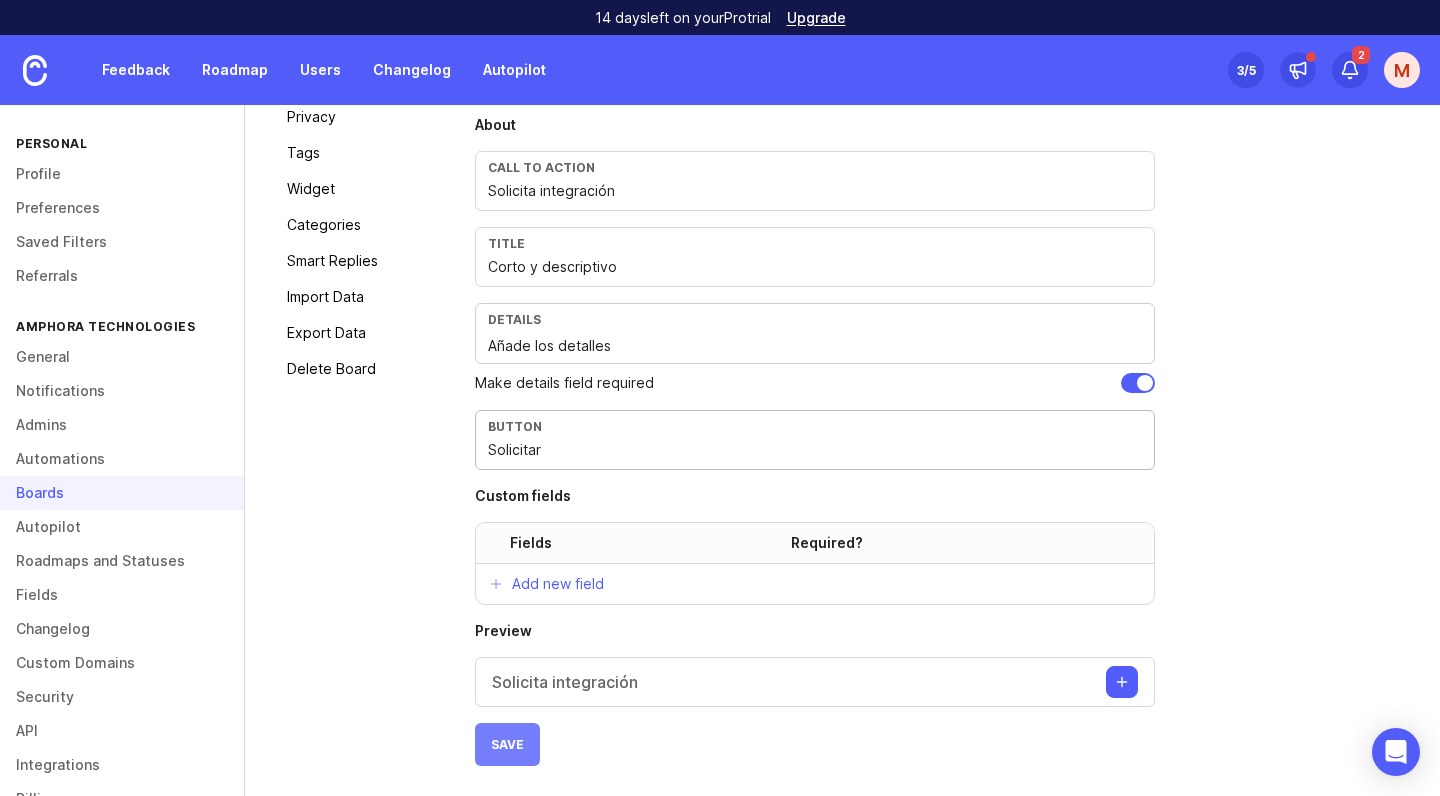 type on "Solicitar" 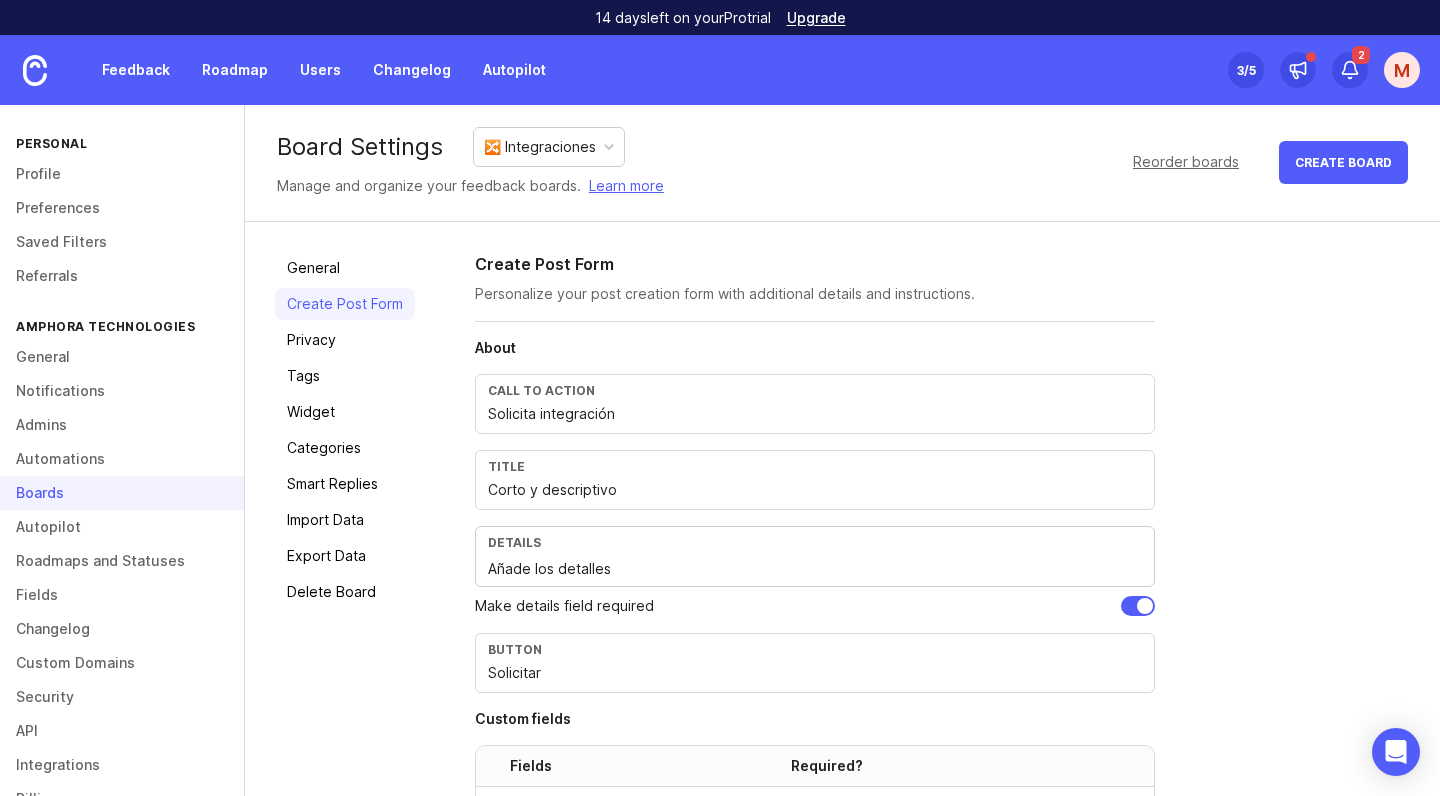 scroll, scrollTop: 0, scrollLeft: 0, axis: both 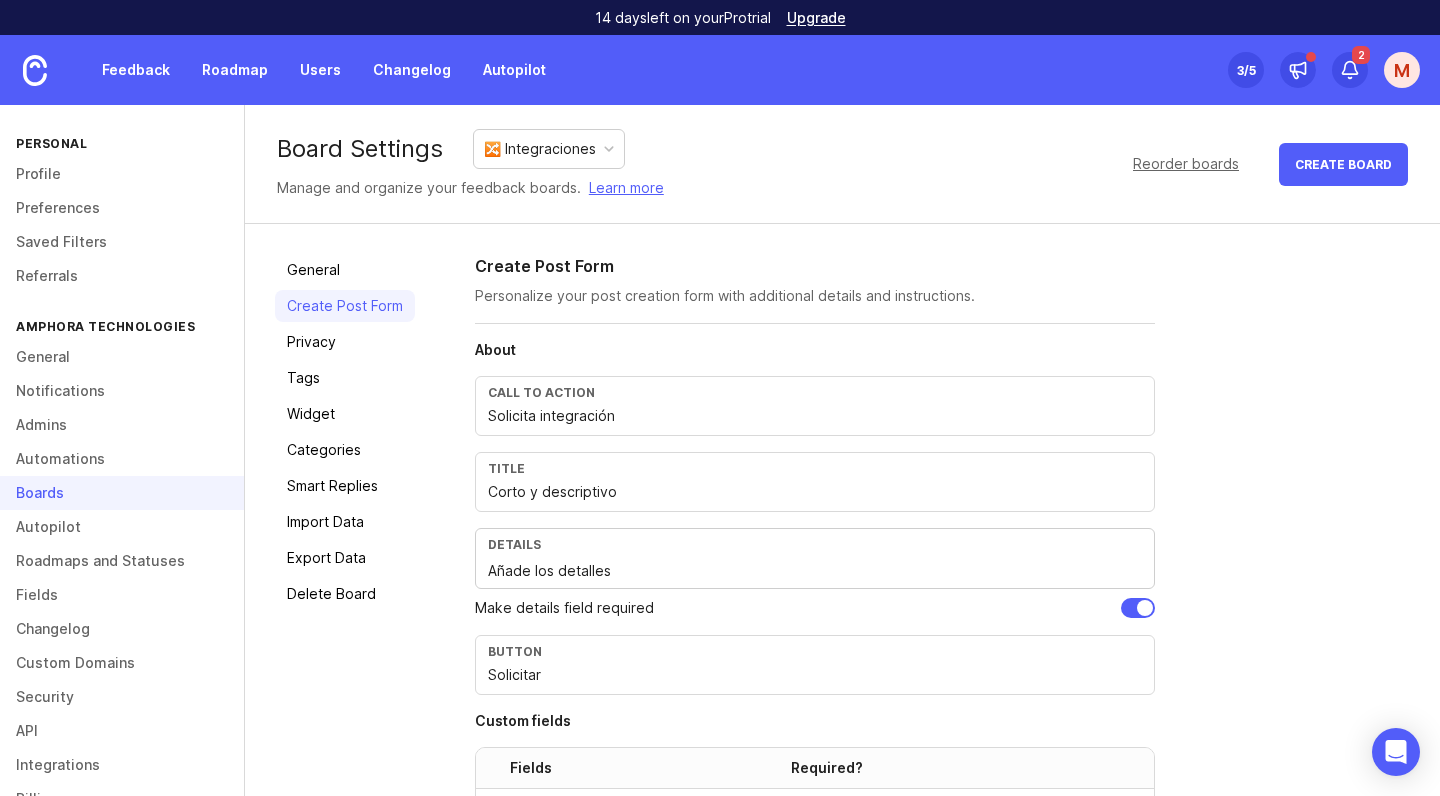 click on "🔀 Integraciones" at bounding box center [540, 149] 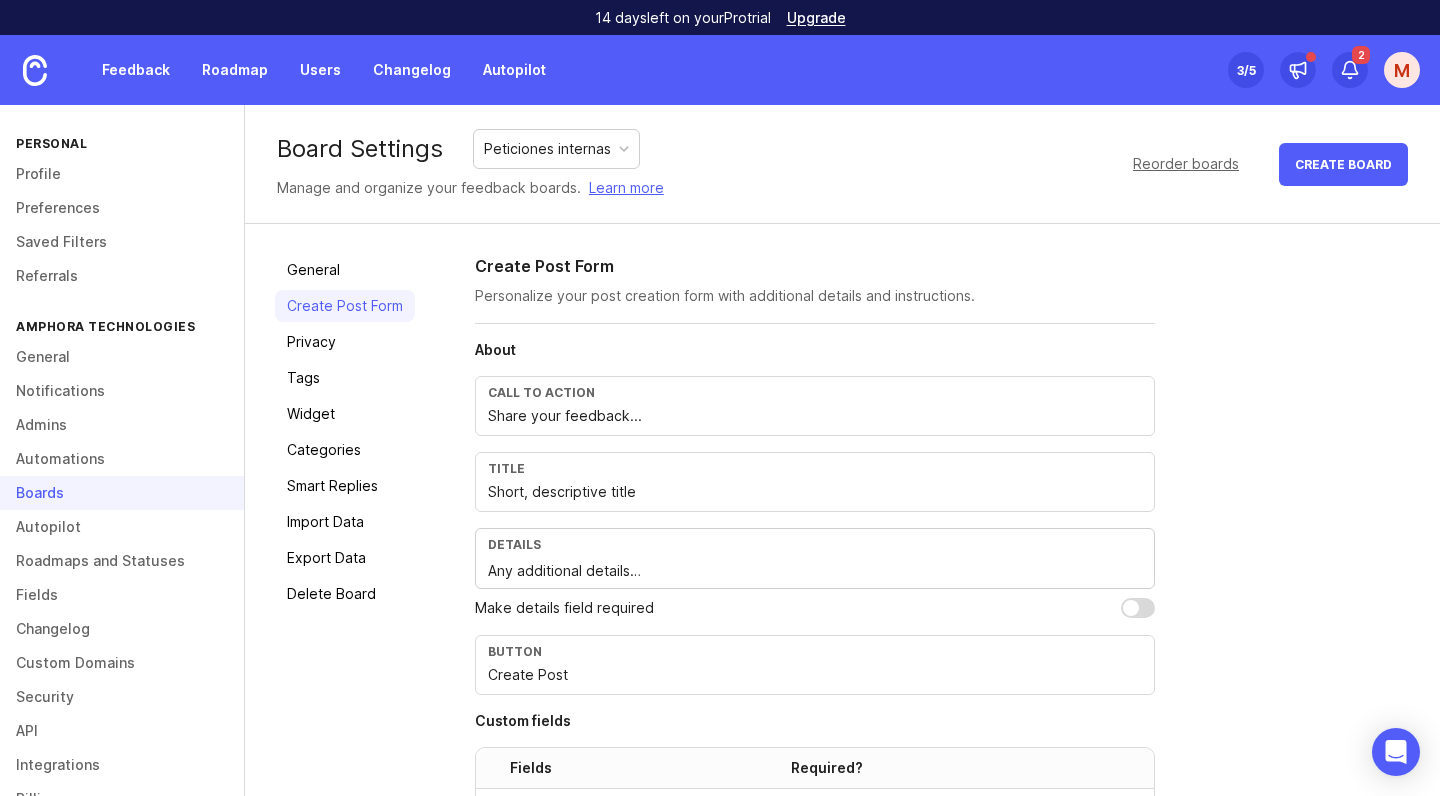 click on "Boards Peticiones internas 🛍️ Peticiones de clientes Integraciones Powered by Canny Integraciones Details Cancel Create Post Showing Trending Sort Trending Top New Filter Under Review Planned In Progress Complete My Own posts There are no posts. Powered by Canny" at bounding box center [842, 622] 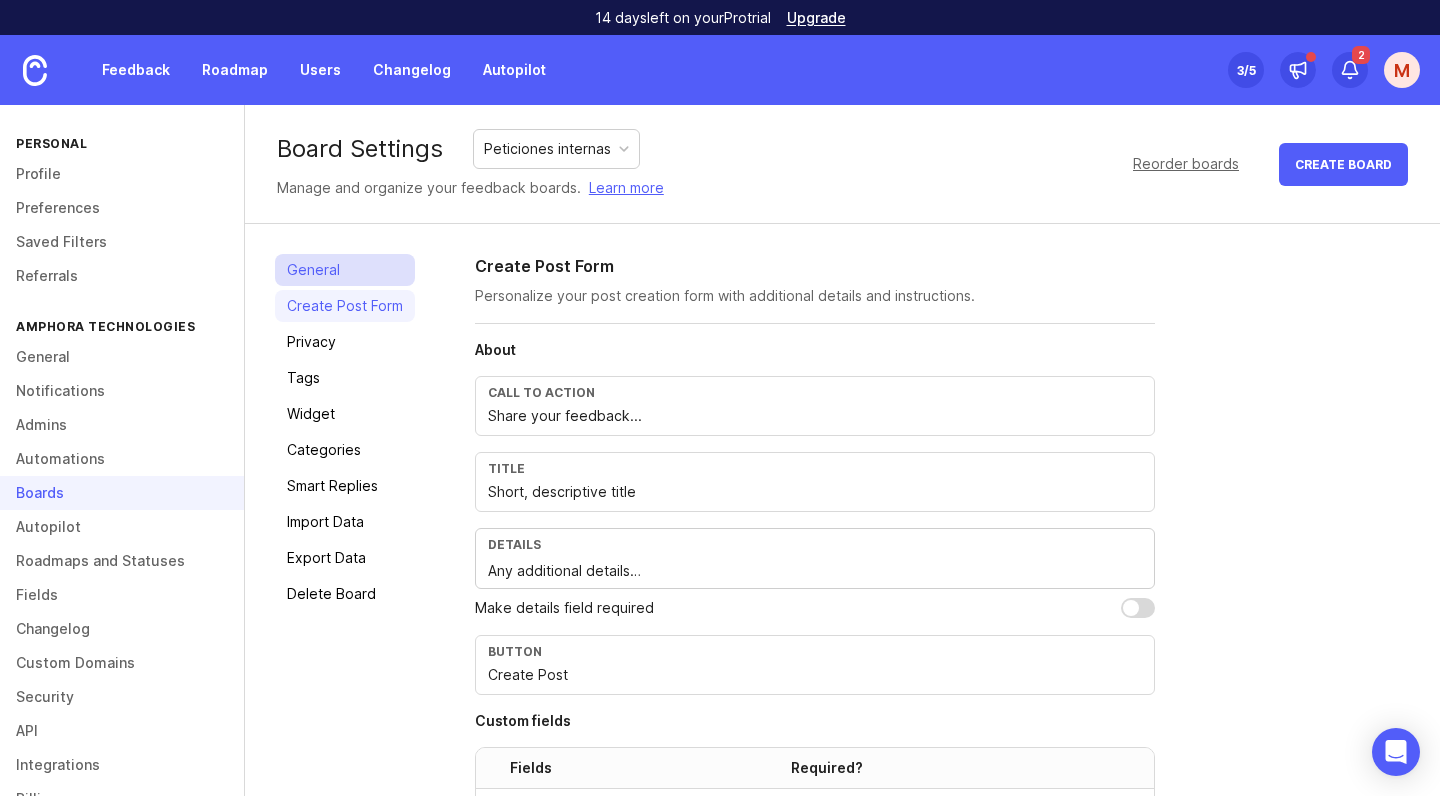 click on "General" at bounding box center (345, 270) 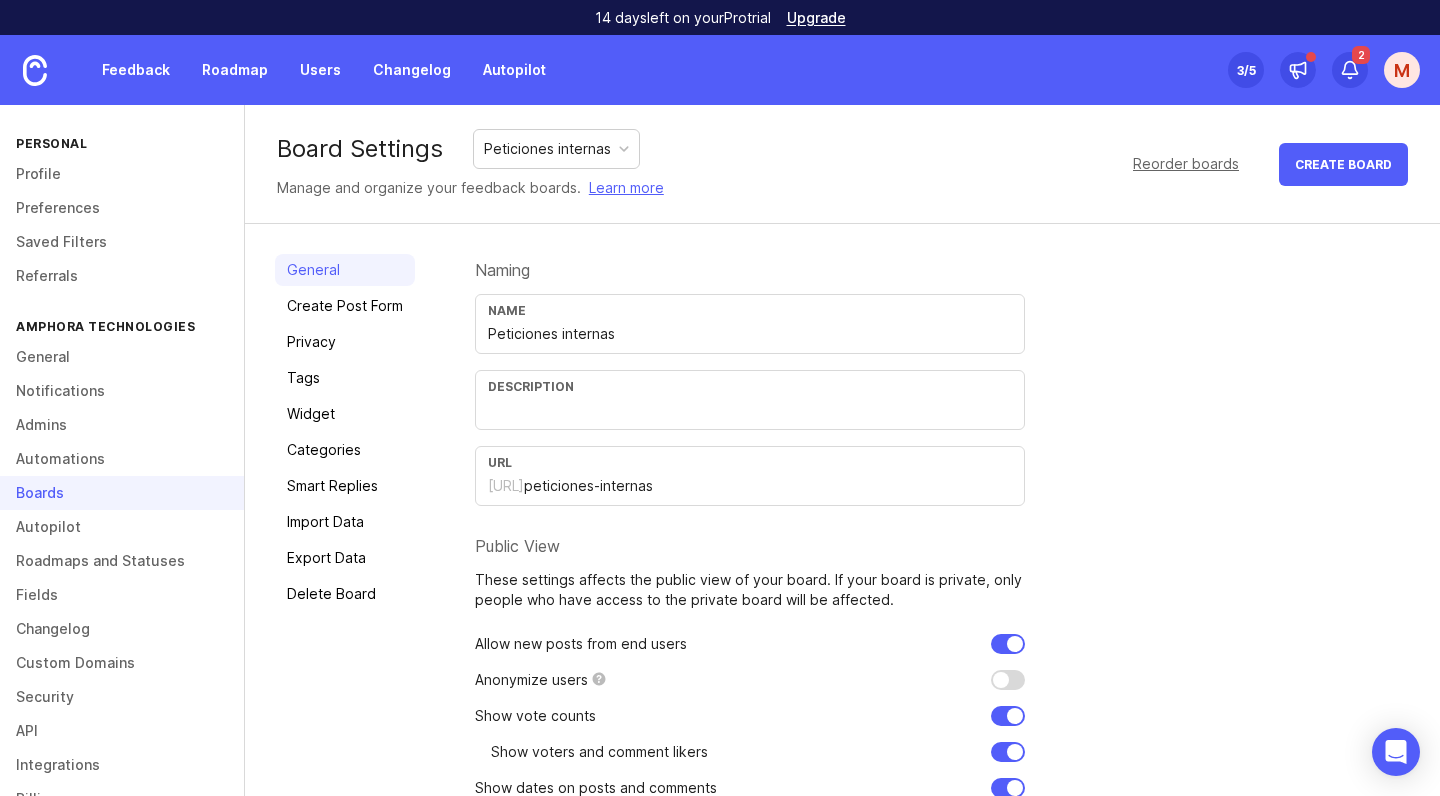 click on "Name Peticiones internas" at bounding box center (750, 324) 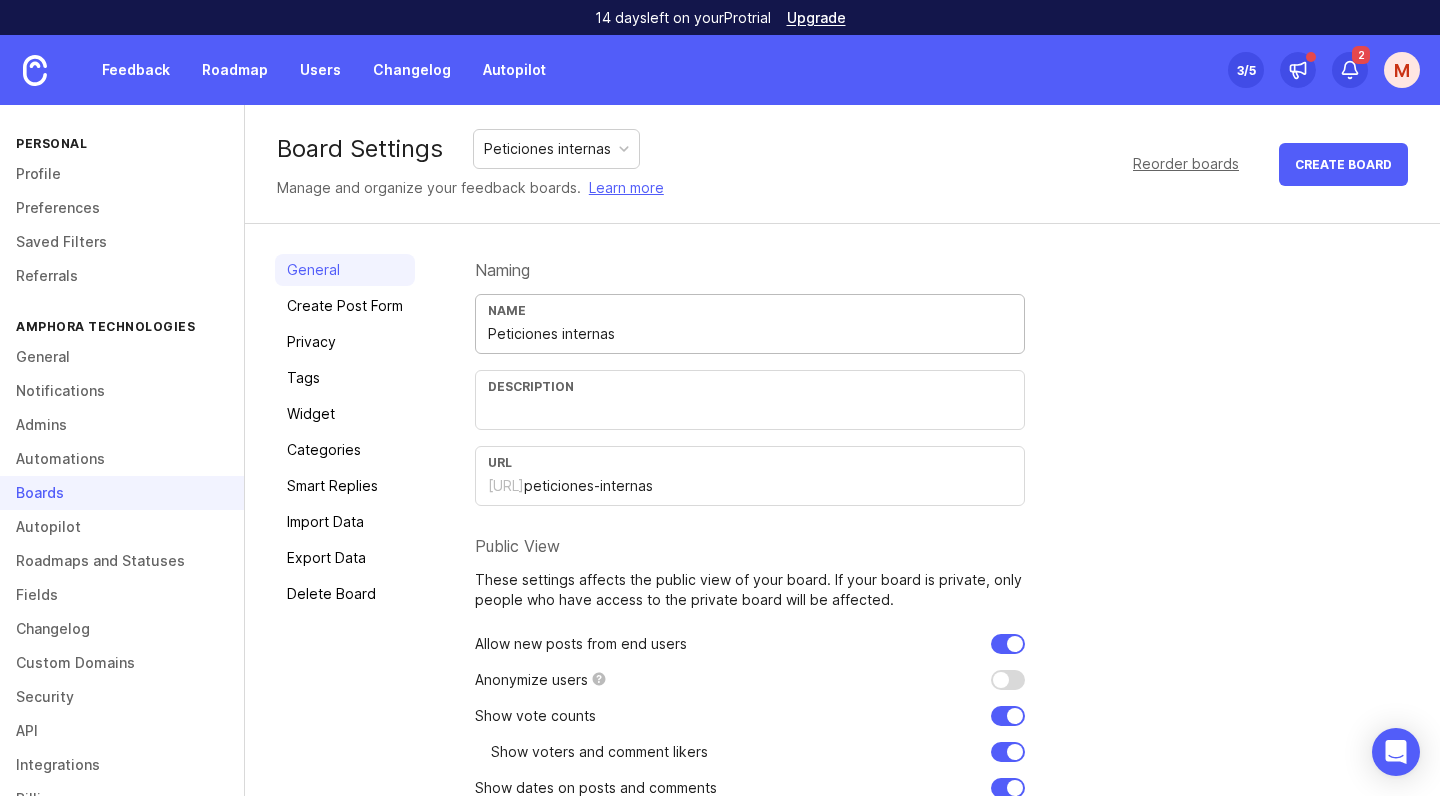 click on "Peticiones internas" at bounding box center (750, 334) 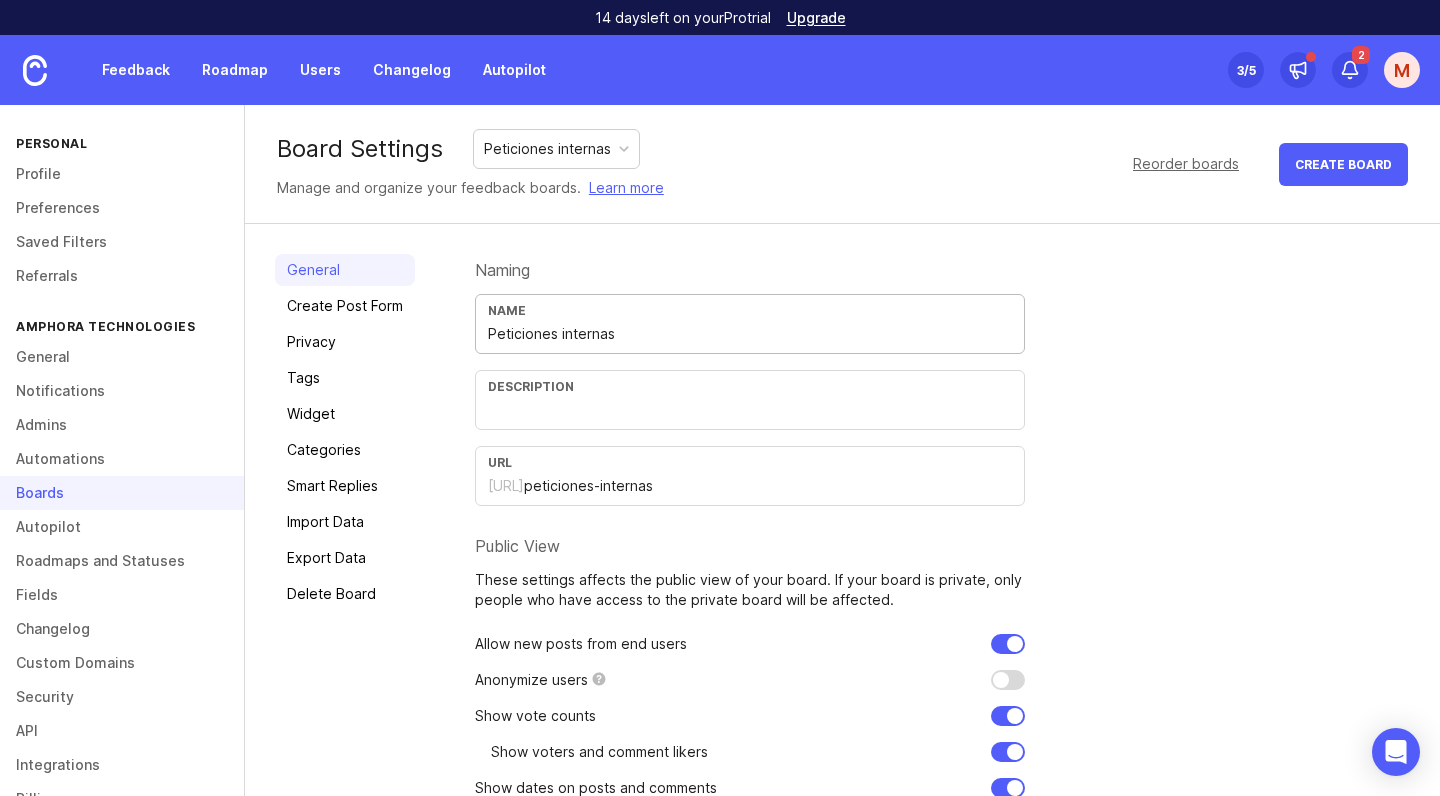 click on "Peticiones internas" at bounding box center (750, 334) 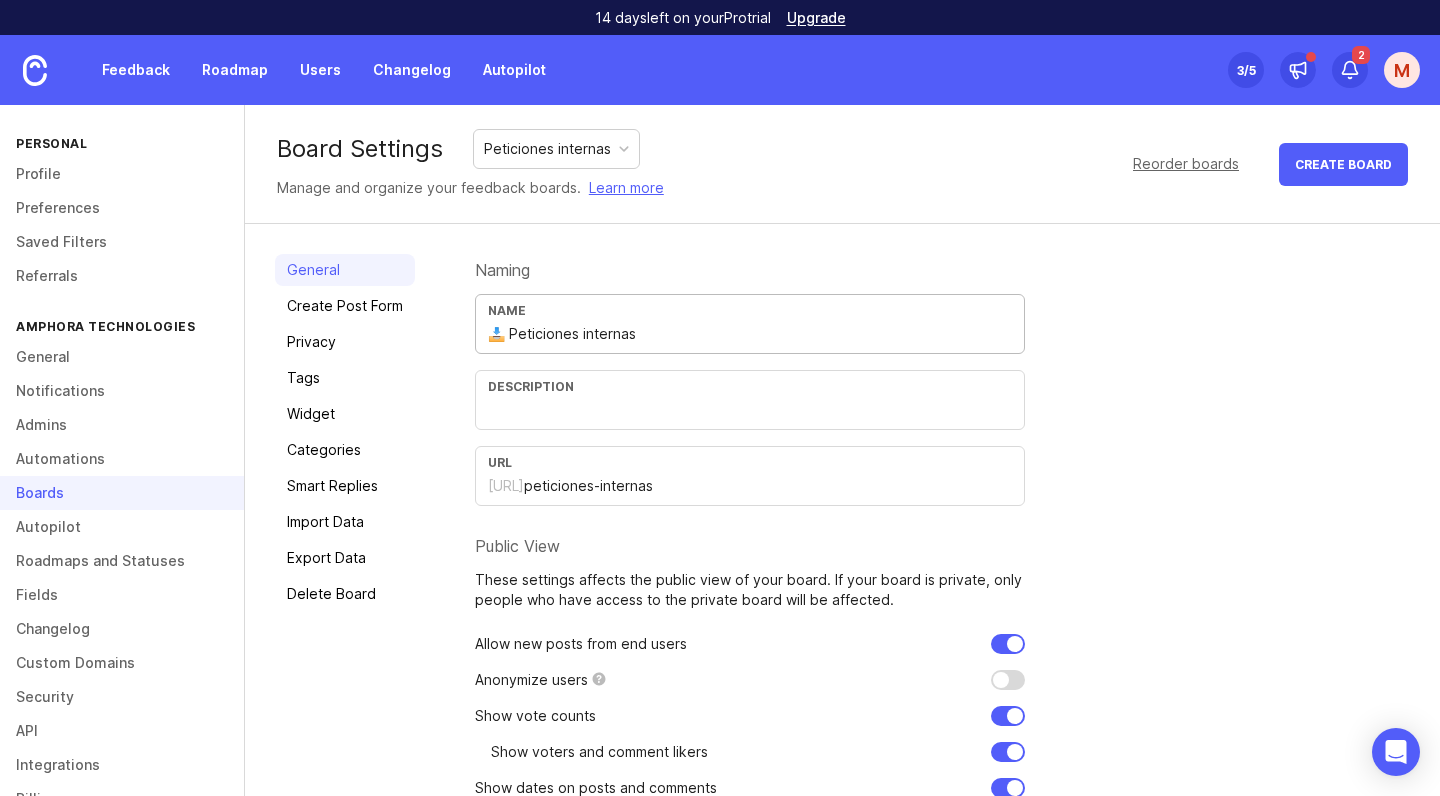 type on "📥 Peticiones internas" 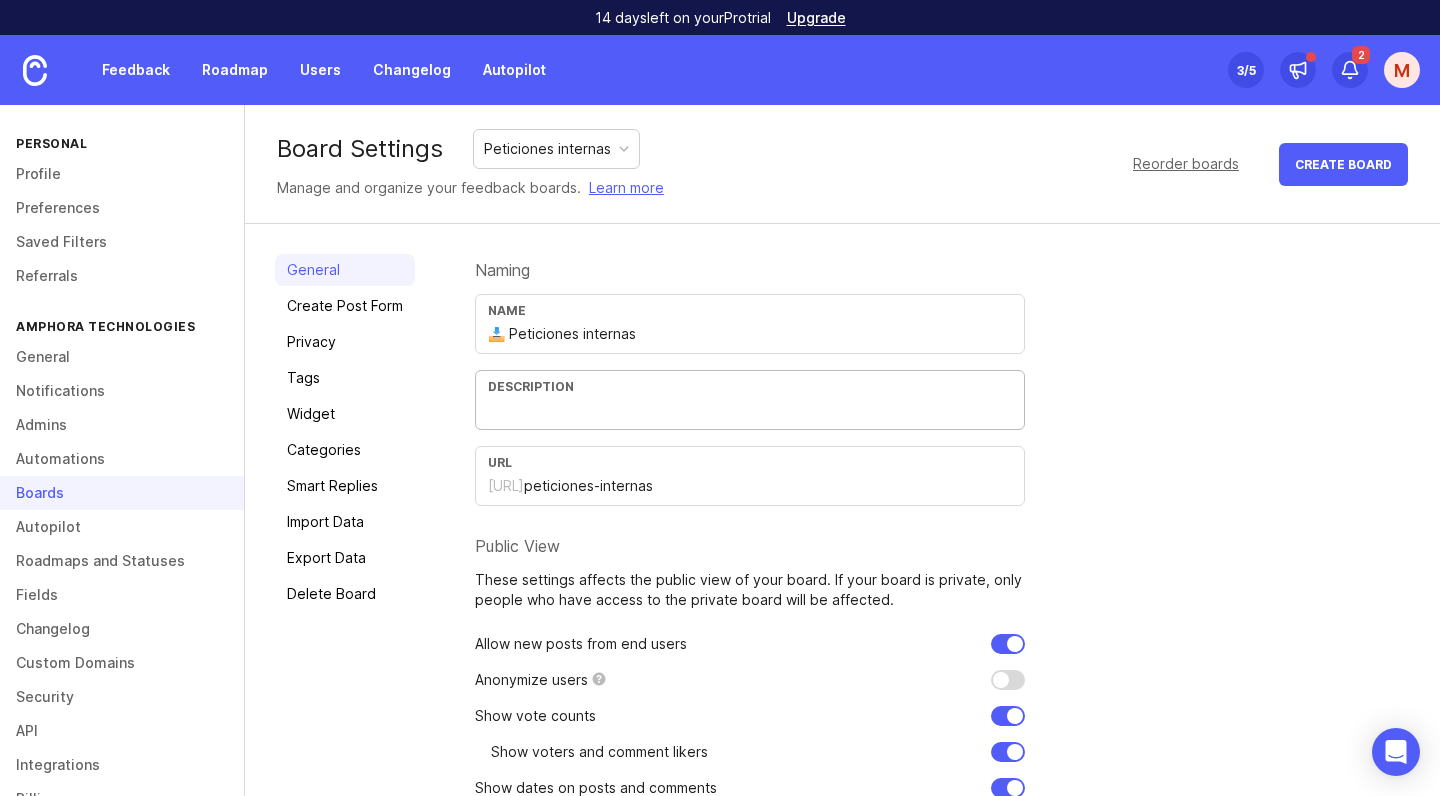 paste on "Requests de funcionalidades internas solicitadas por el equipo de Amphora. Aquí puedes proponer mejoras o nuevas funcionalidades que consideres necesarias para tu área o el funcionamiento general de la plataforma. Si ves una petición publicada que también crees importante, vótala. Las funcionalidades internas con más votos serán priorizadas y valoradas con mayor urgencia." 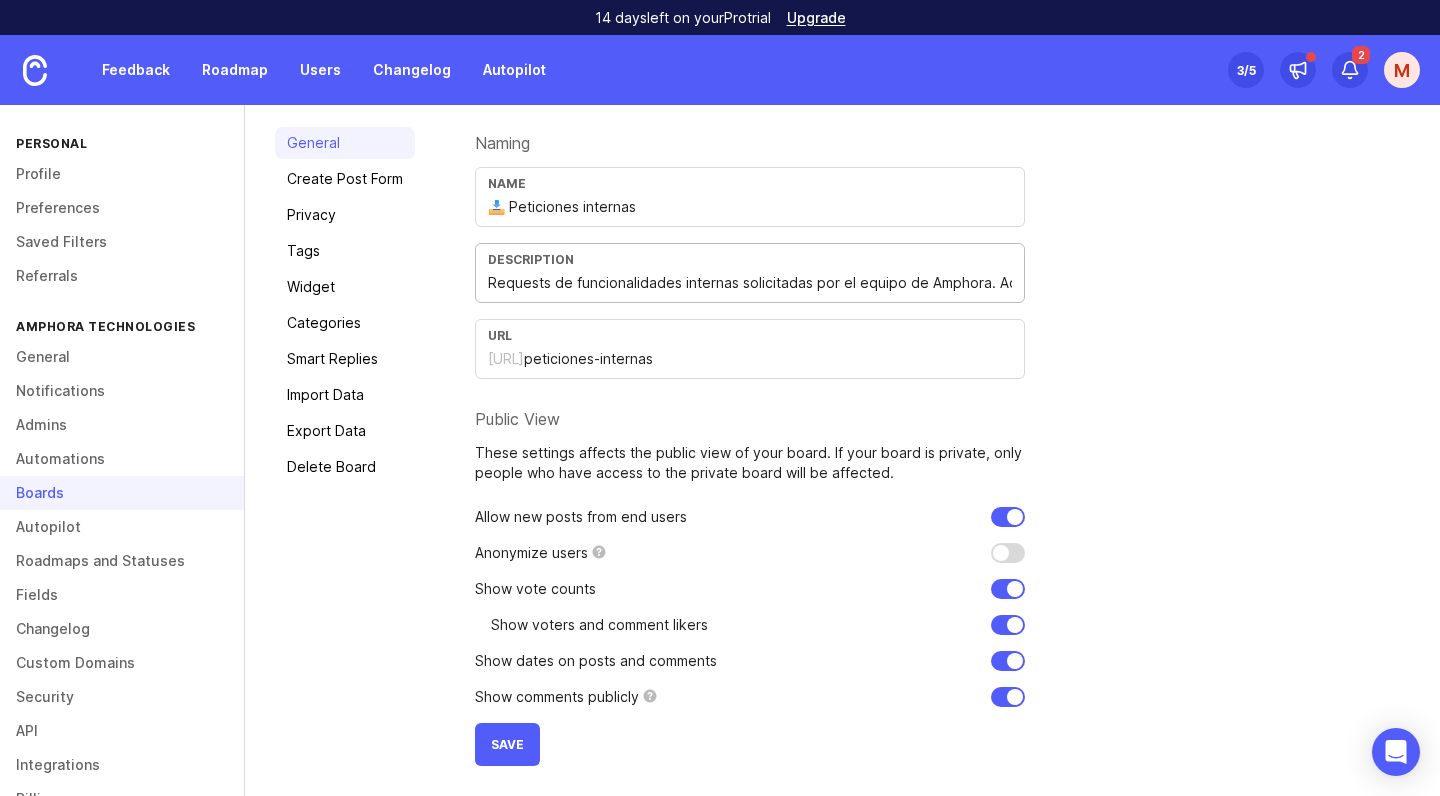 scroll, scrollTop: 127, scrollLeft: 0, axis: vertical 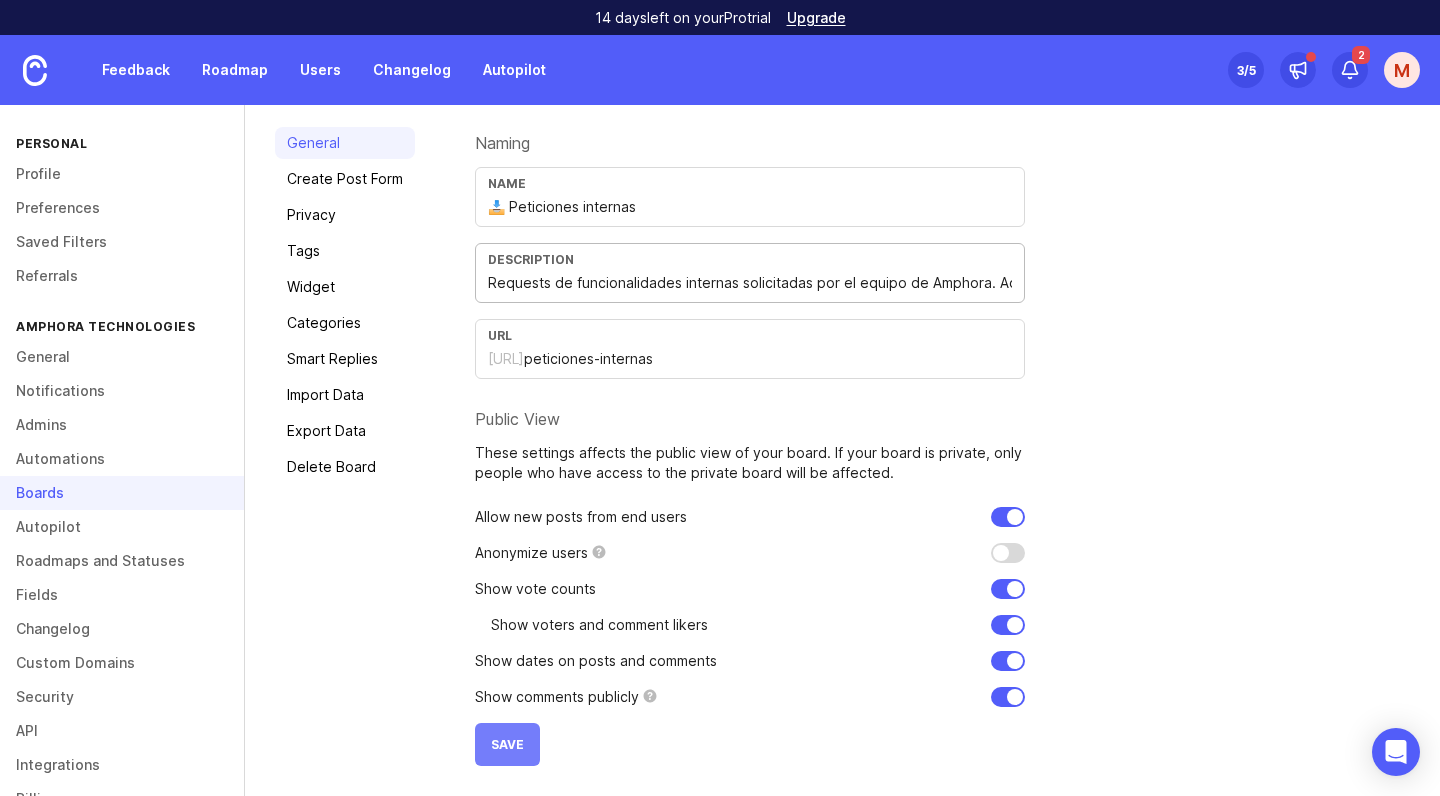 type on "Requests de funcionalidades internas solicitadas por el equipo de Amphora. Aquí puedes proponer mejoras o nuevas funcionalidades que consideres necesarias para tu área o el funcionamiento general de la plataforma. Si ves una petición publicada que también crees importante, vótala. Las funcionalidades internas con más votos serán priorizadas y valoradas con mayor urgencia." 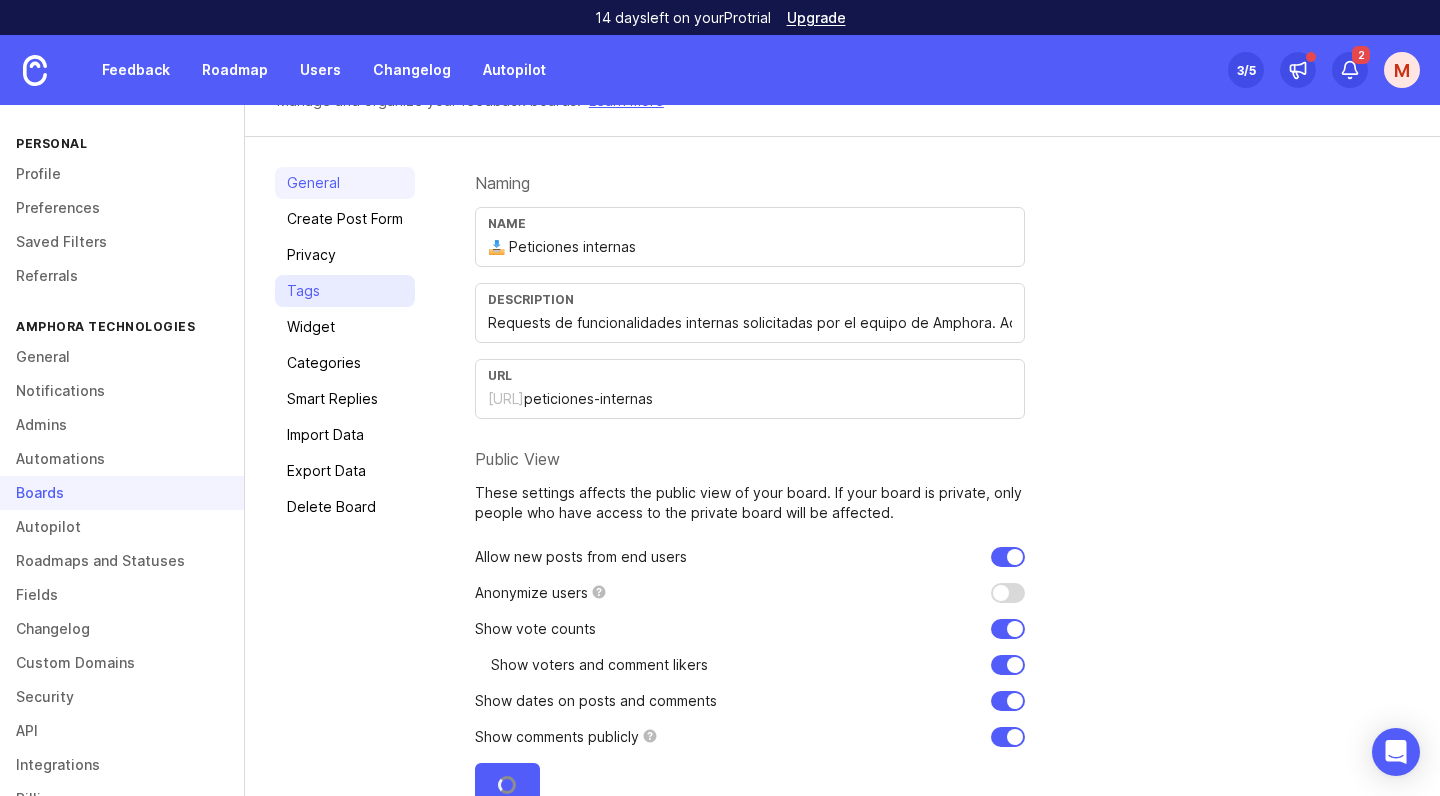 scroll, scrollTop: 79, scrollLeft: 0, axis: vertical 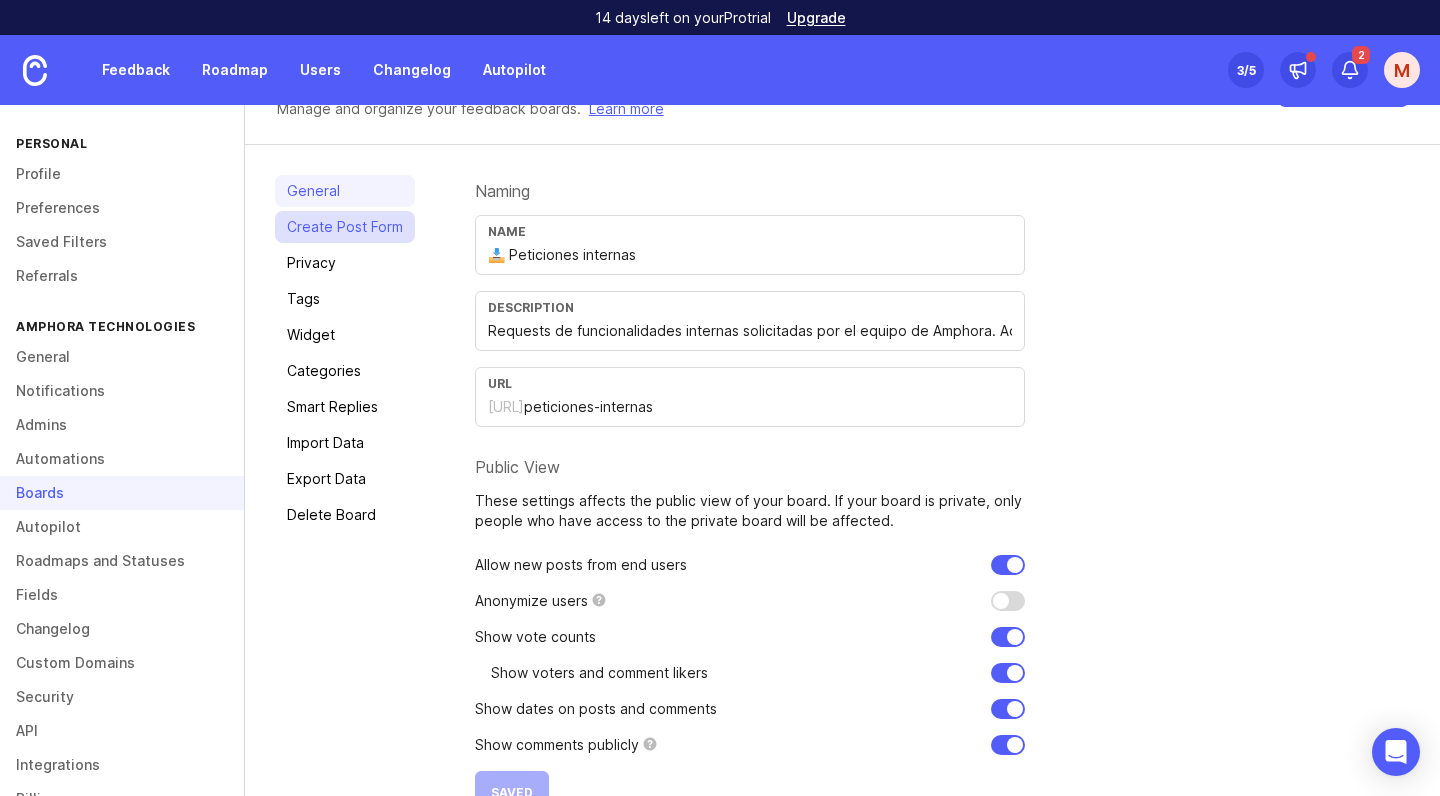 click on "Create Post Form" at bounding box center [345, 227] 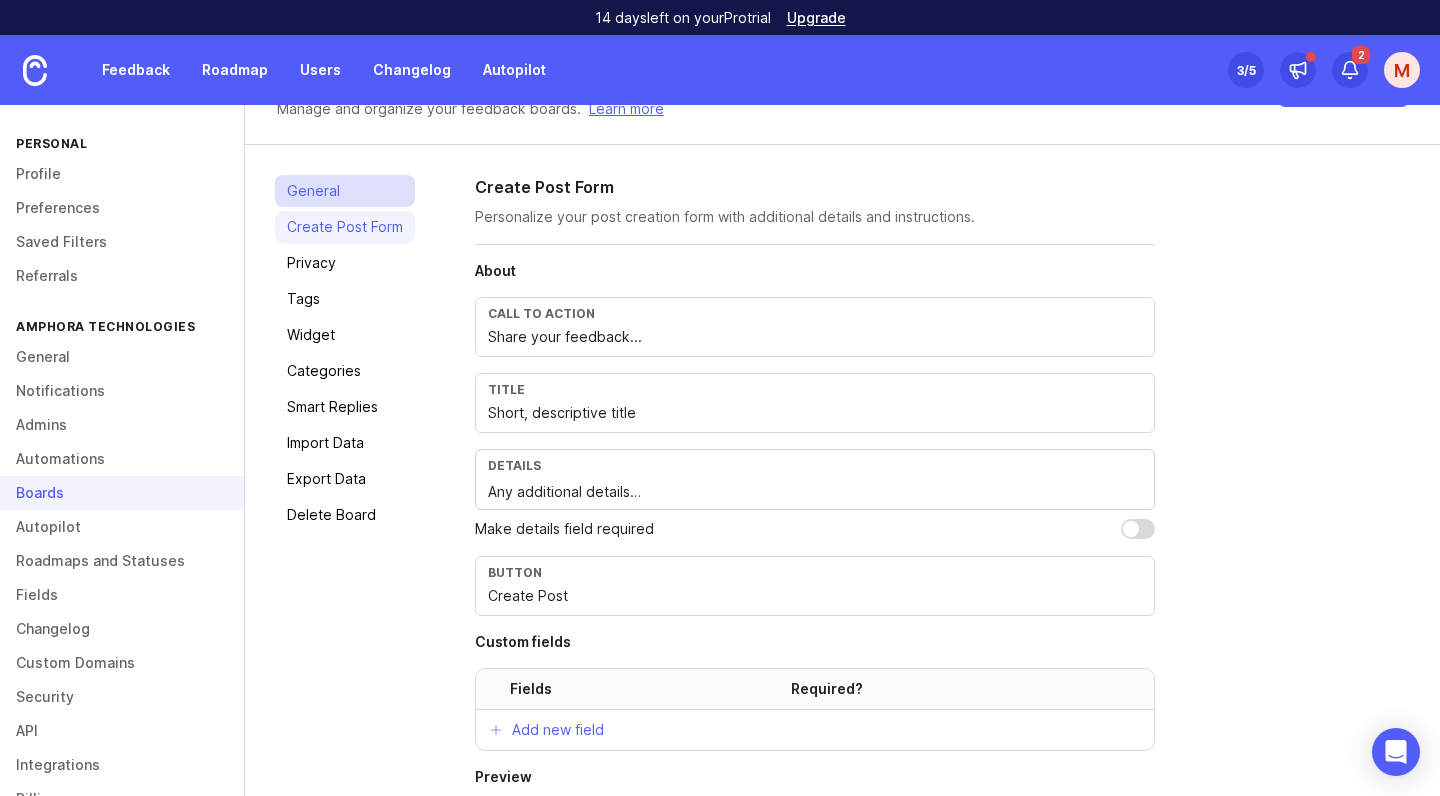 click on "General" at bounding box center [345, 191] 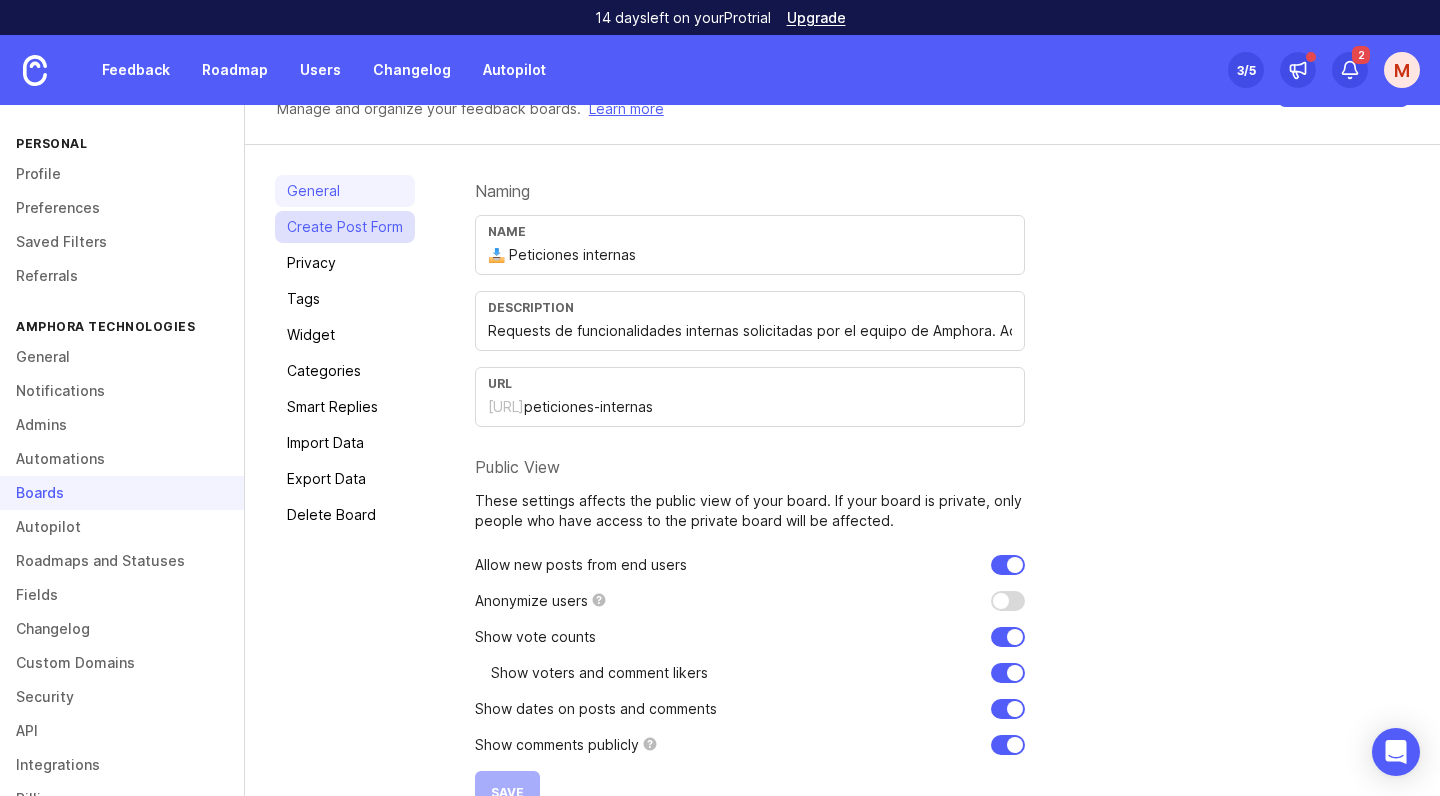 click on "Create Post Form" at bounding box center [345, 227] 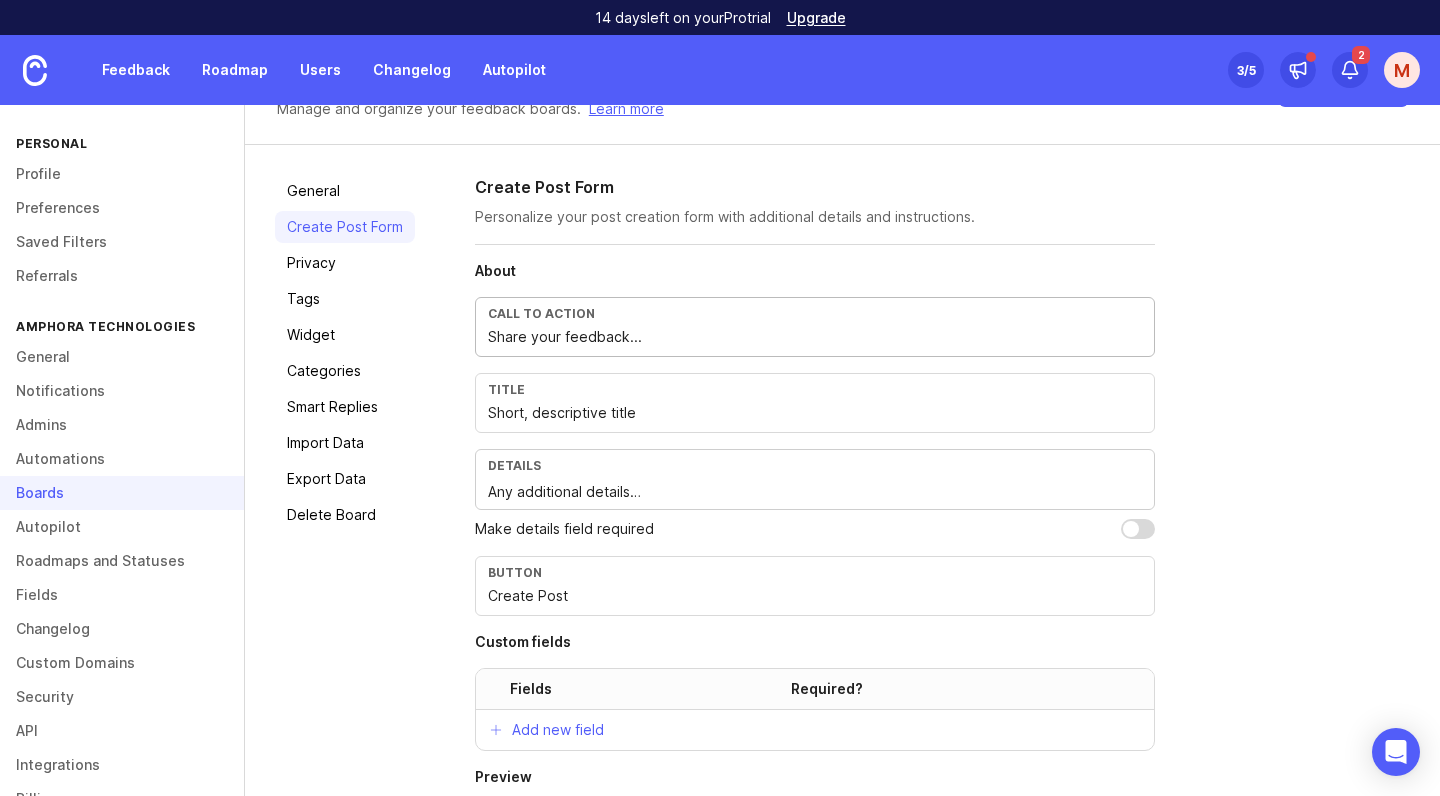 click on "Share your feedback..." at bounding box center [815, 337] 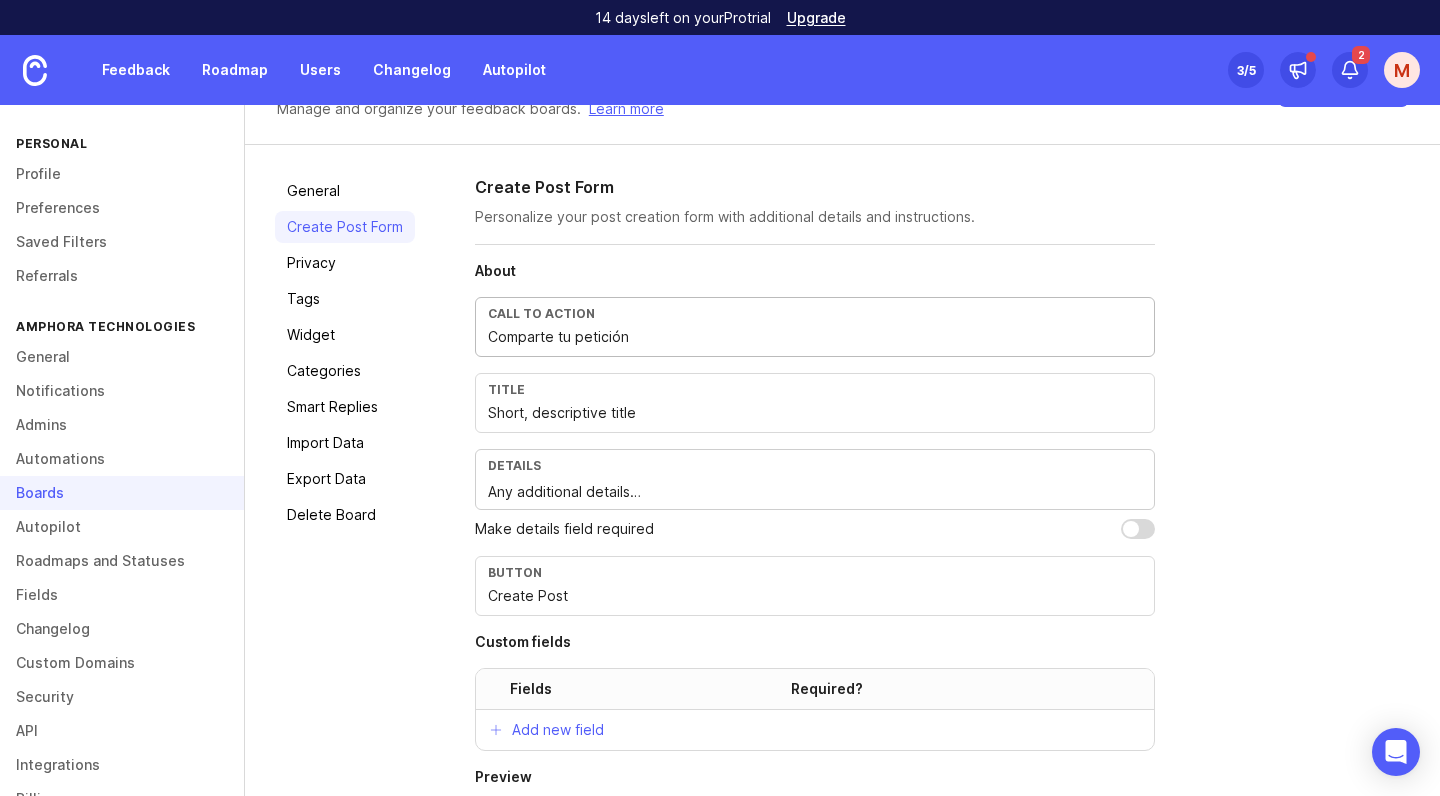 type on "Comparte tu petición" 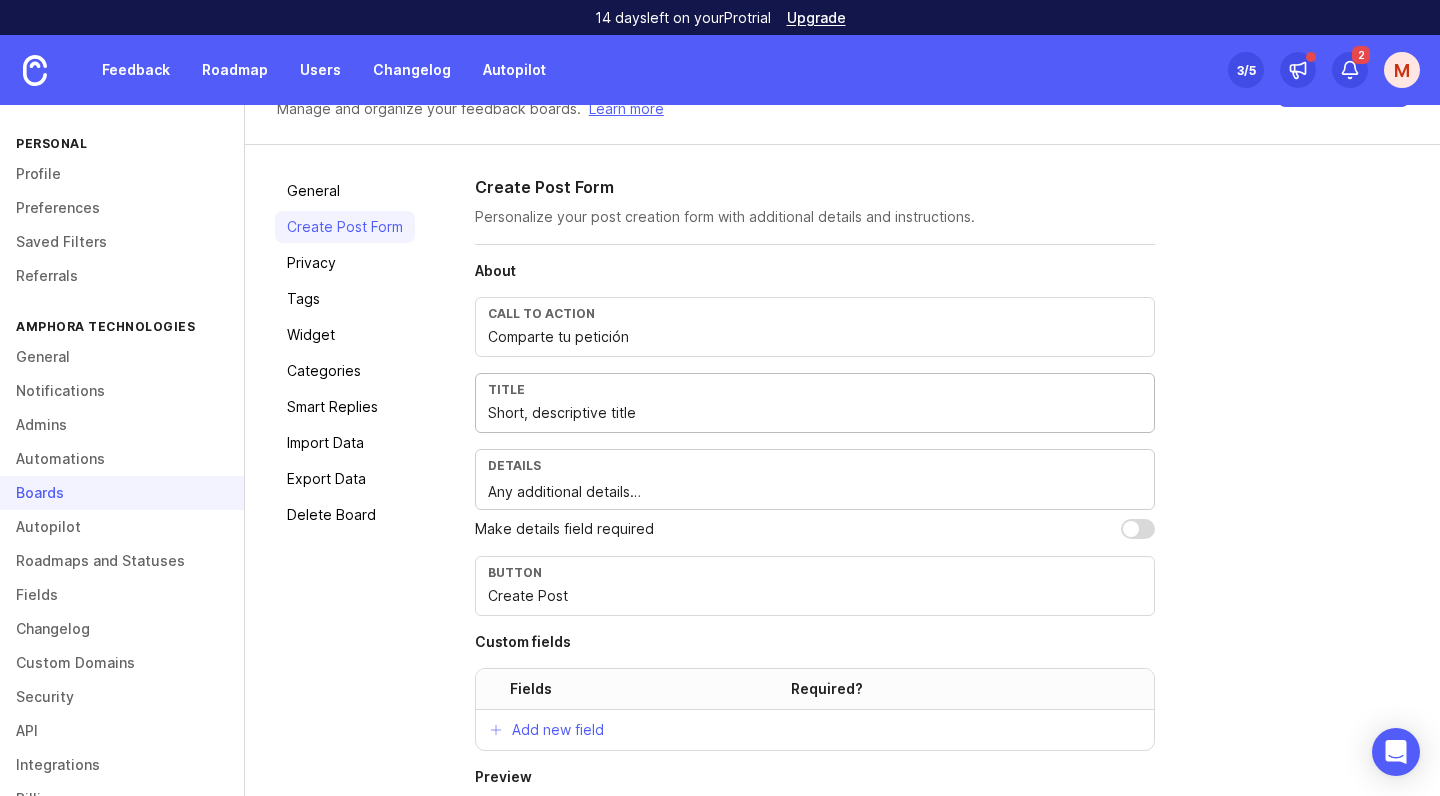click on "Short, descriptive title" at bounding box center (815, 413) 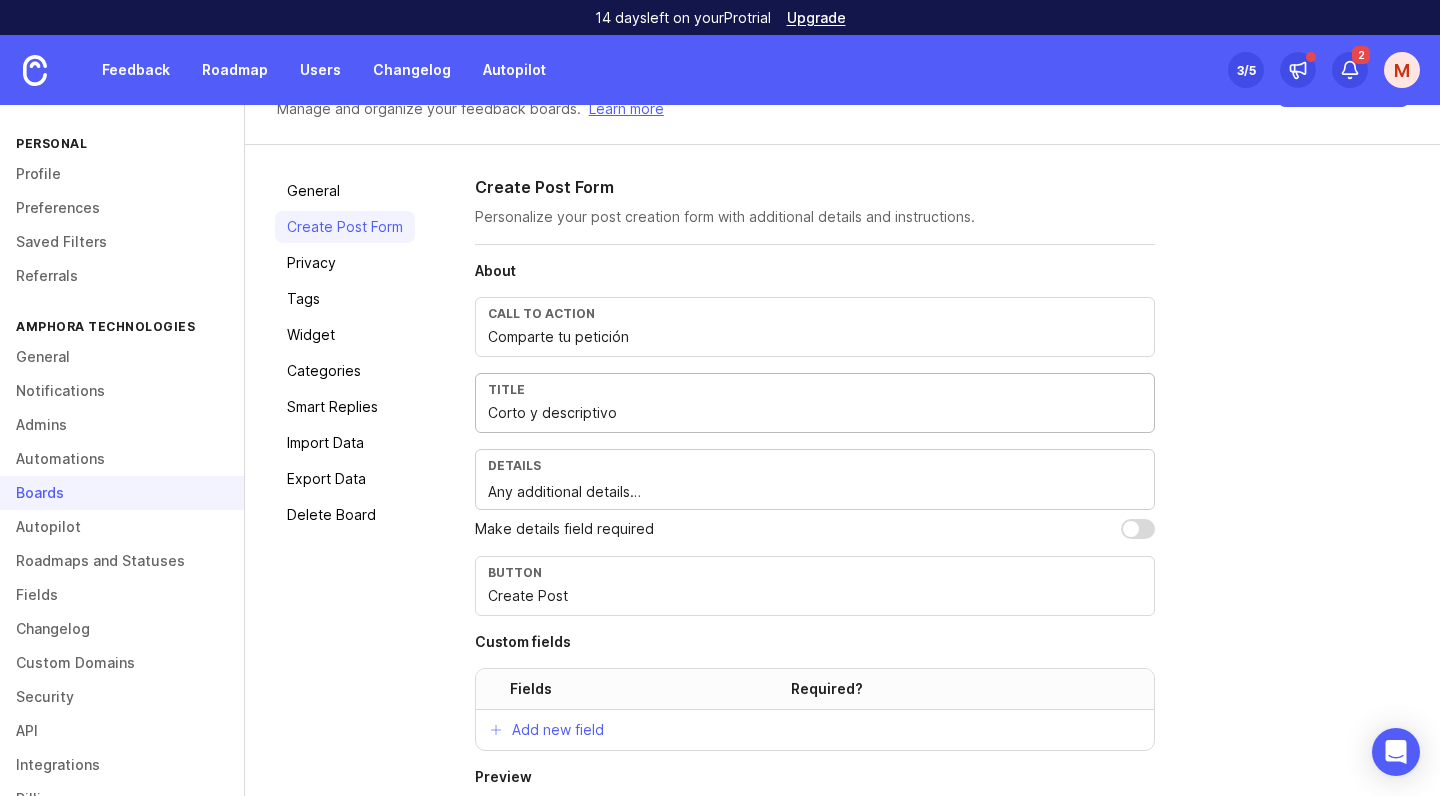 type on "Corto y descriptivo" 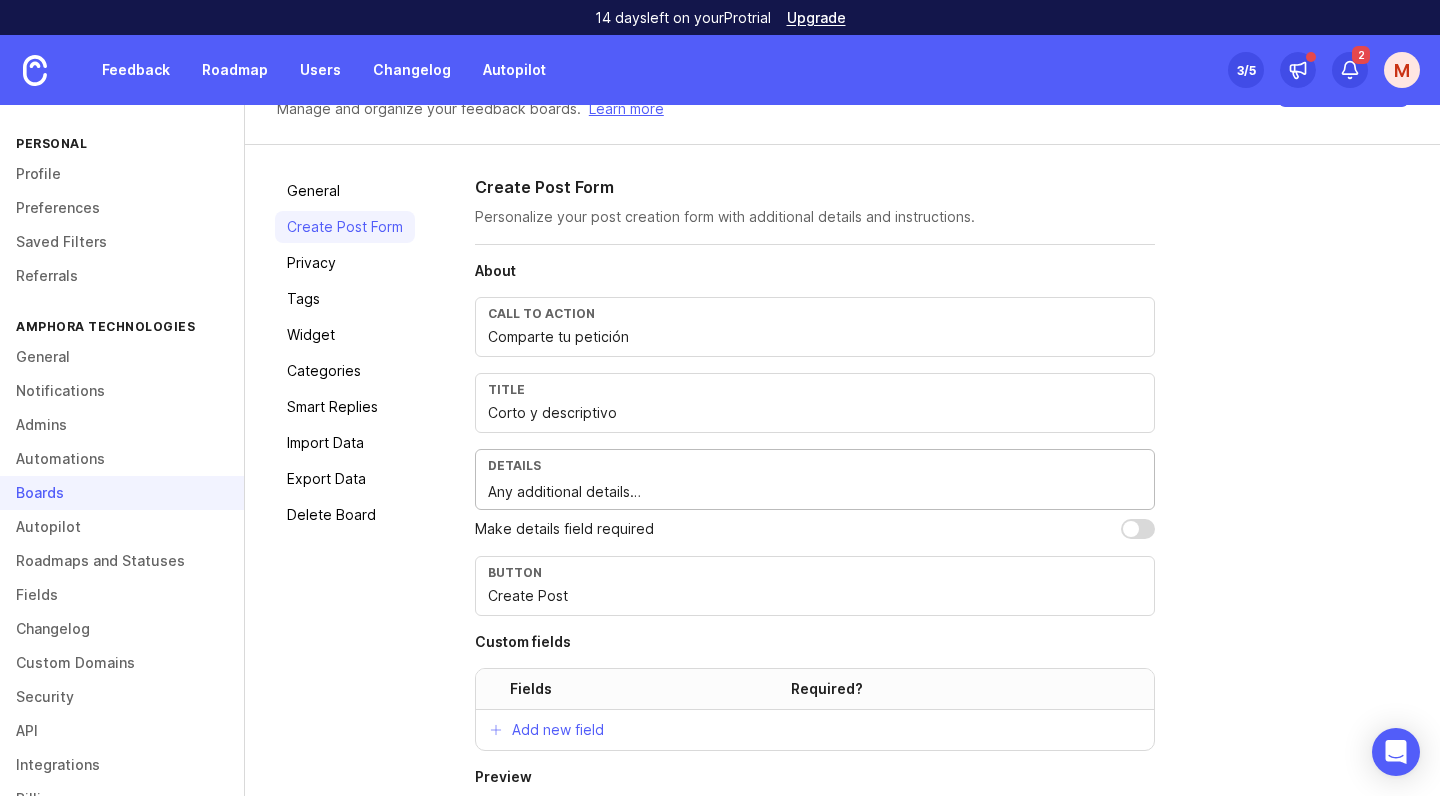 click on "Any additional details…" at bounding box center [815, 492] 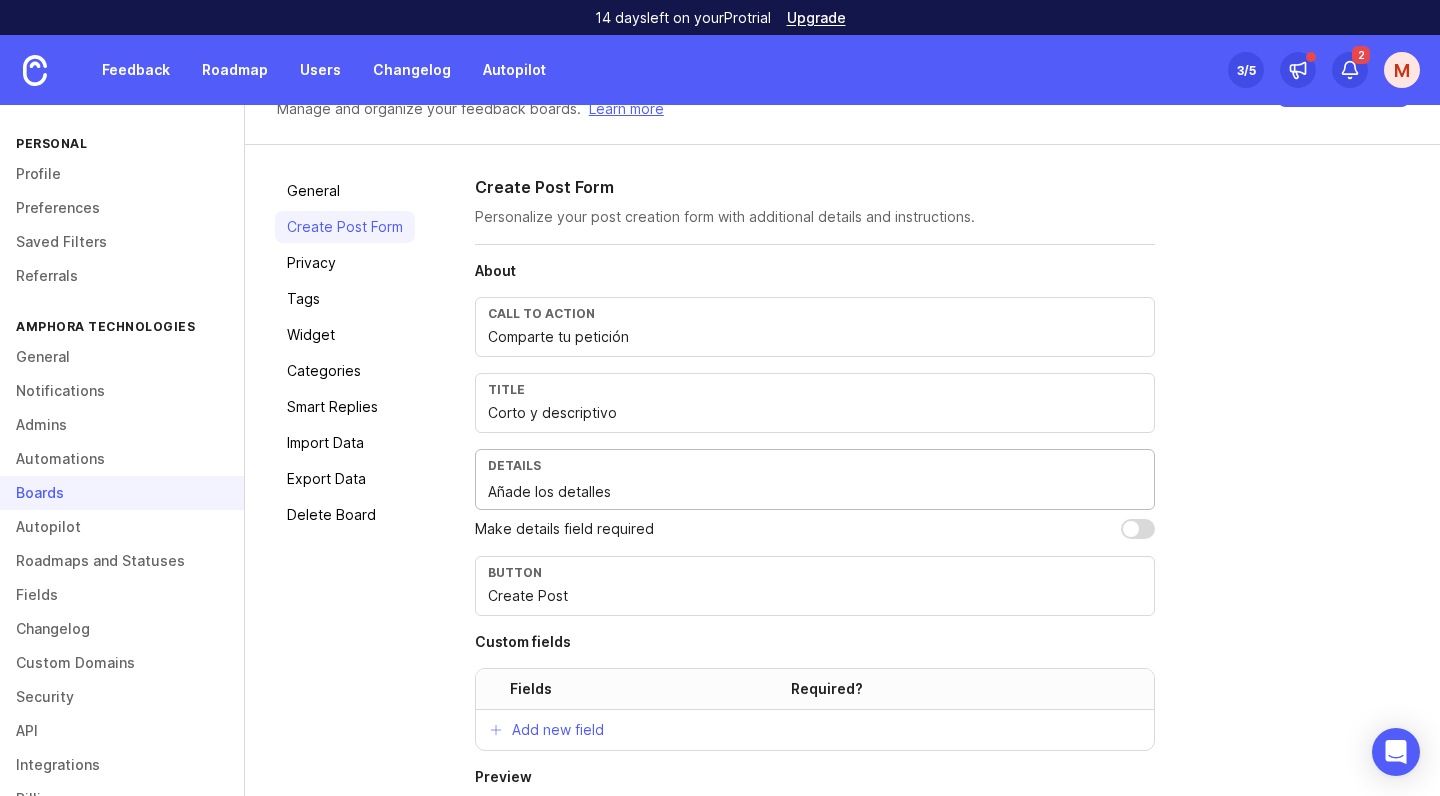 type on "Añade los detalles" 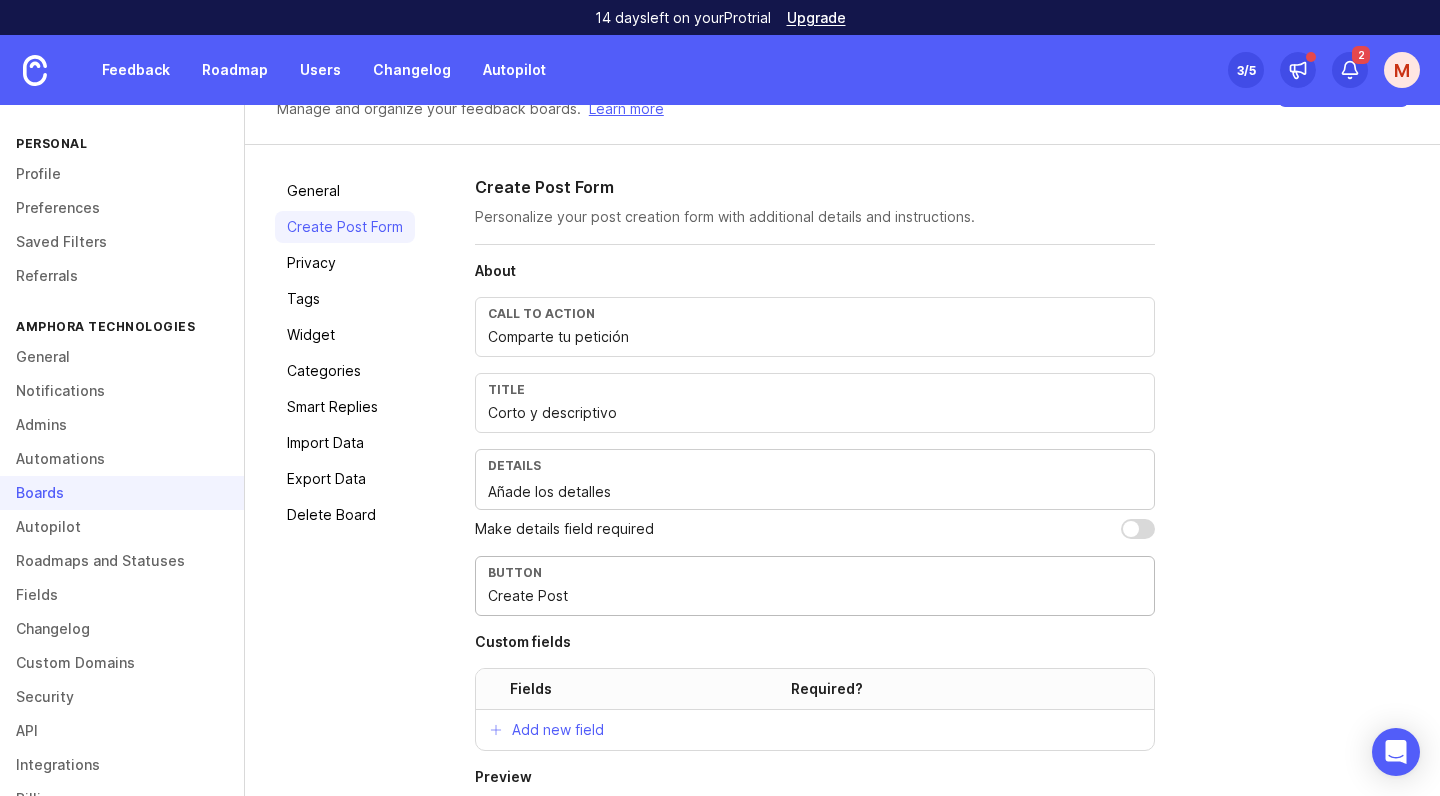 click on "Create Post" at bounding box center (815, 596) 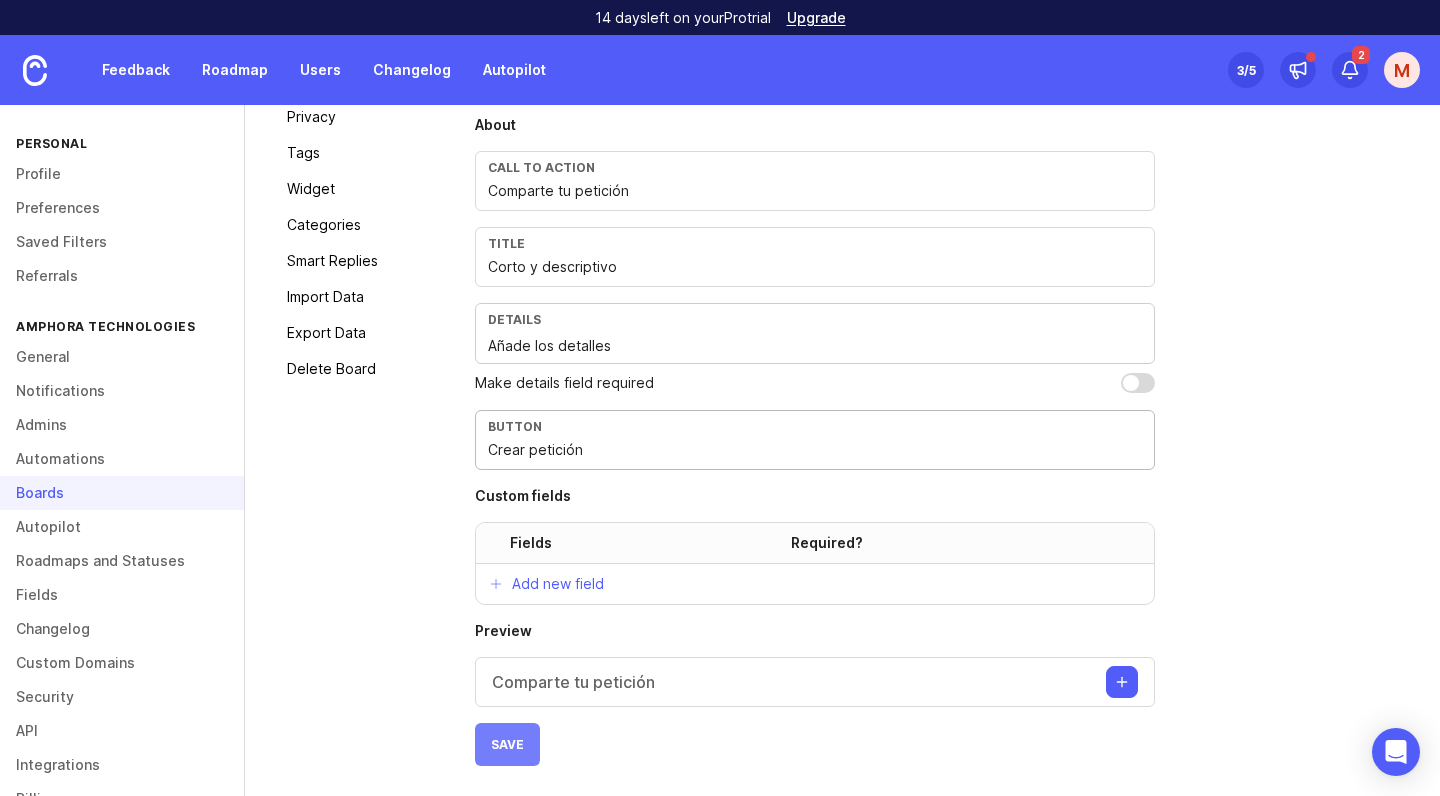 scroll, scrollTop: 225, scrollLeft: 0, axis: vertical 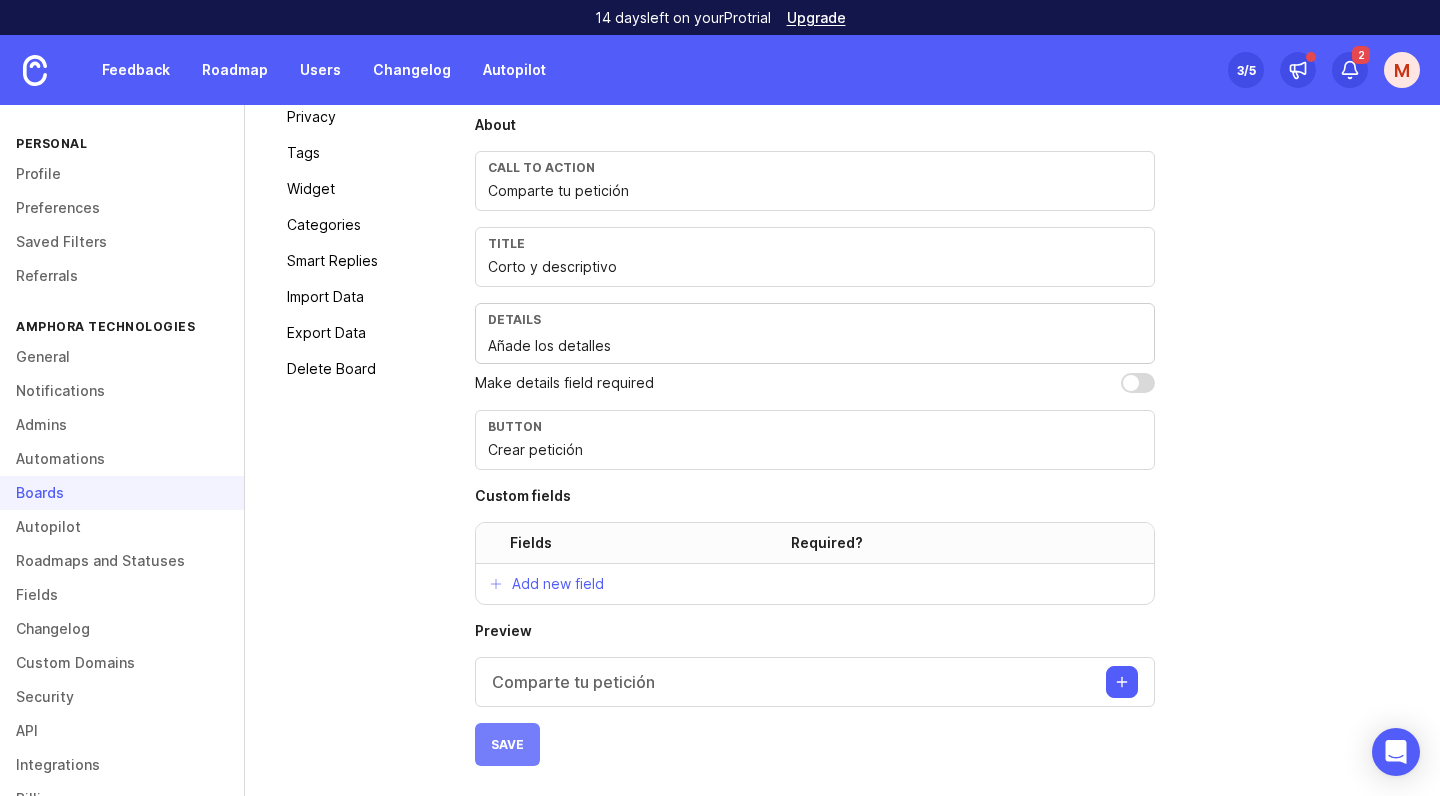 click on "Save" at bounding box center (507, 744) 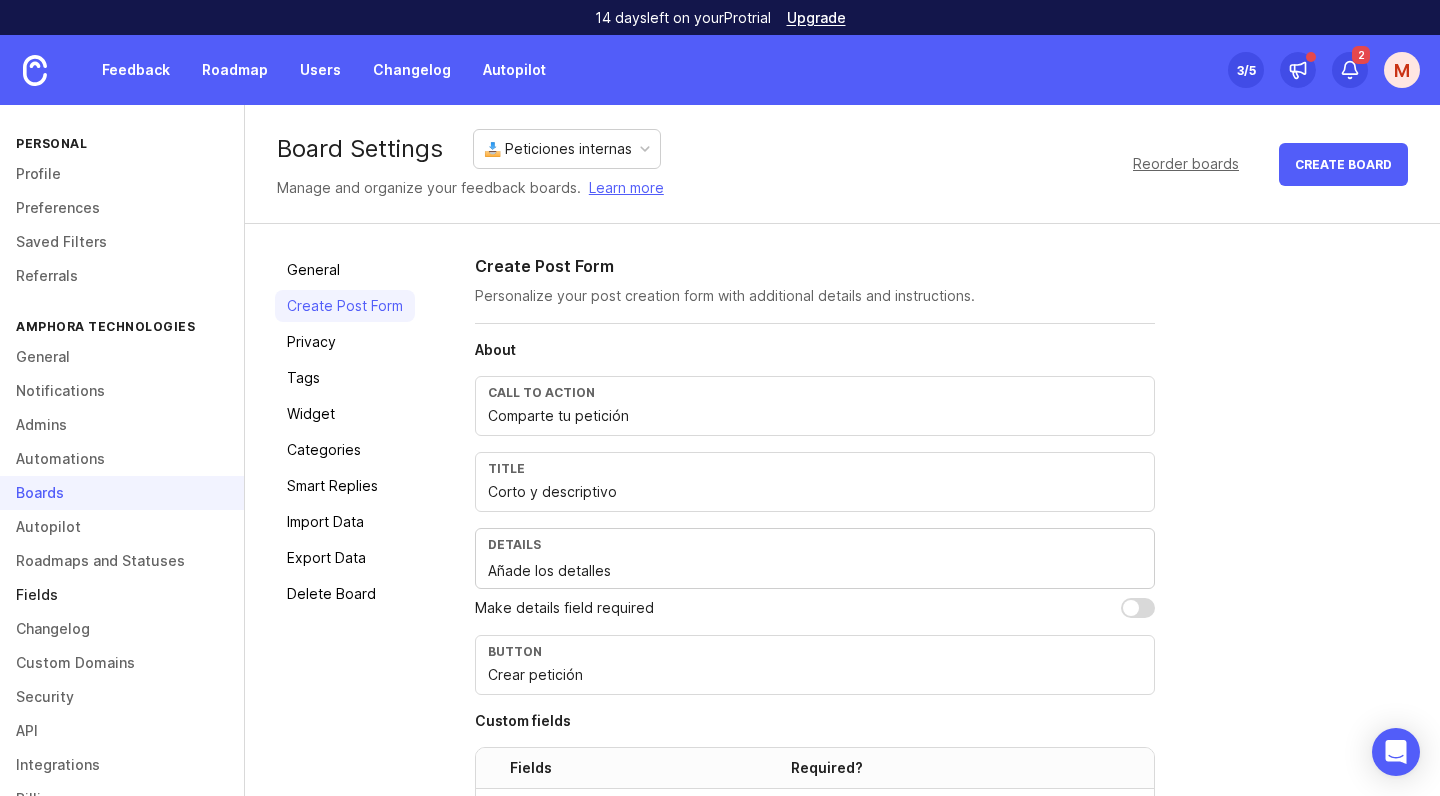 scroll, scrollTop: 0, scrollLeft: 0, axis: both 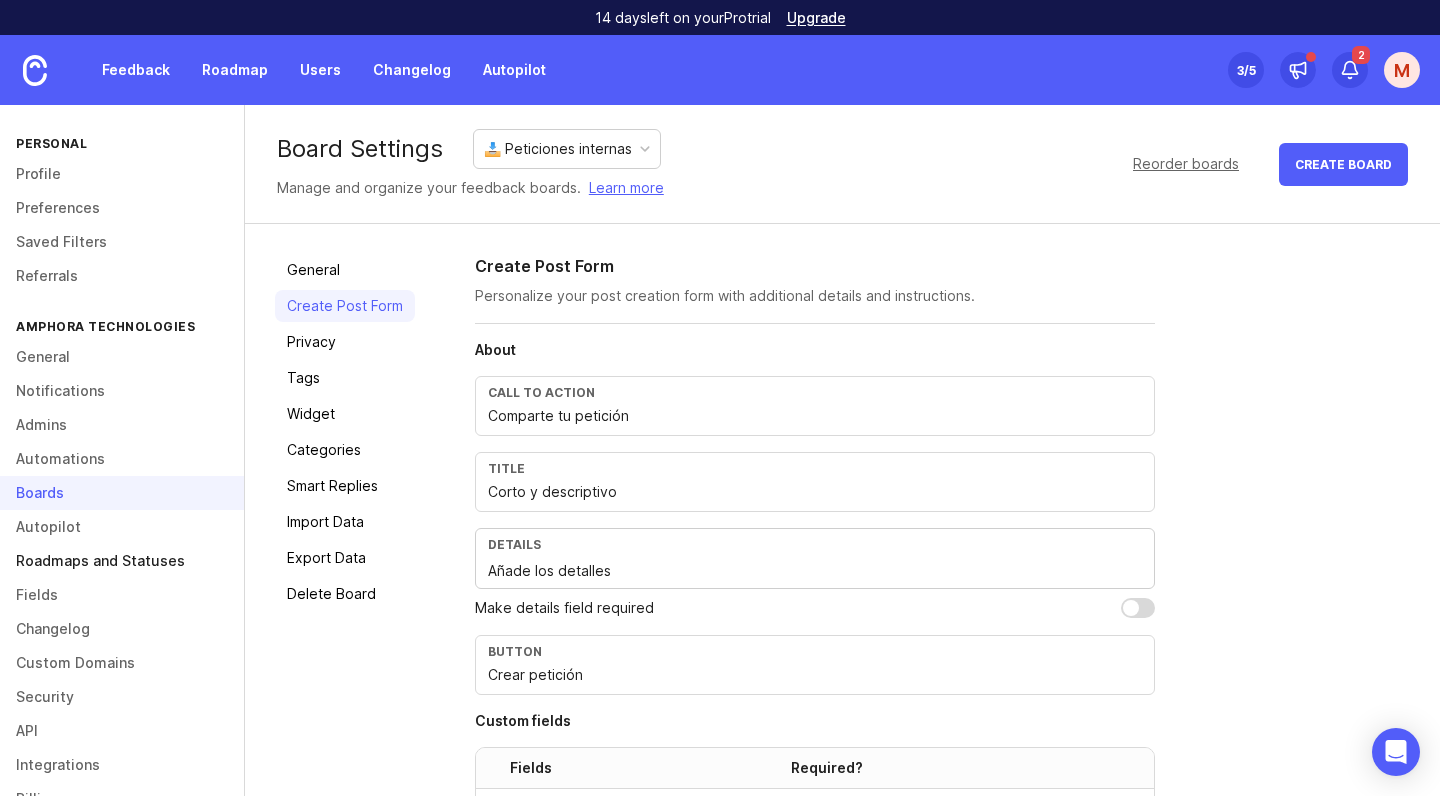 click on "Roadmaps and Statuses" at bounding box center [122, 561] 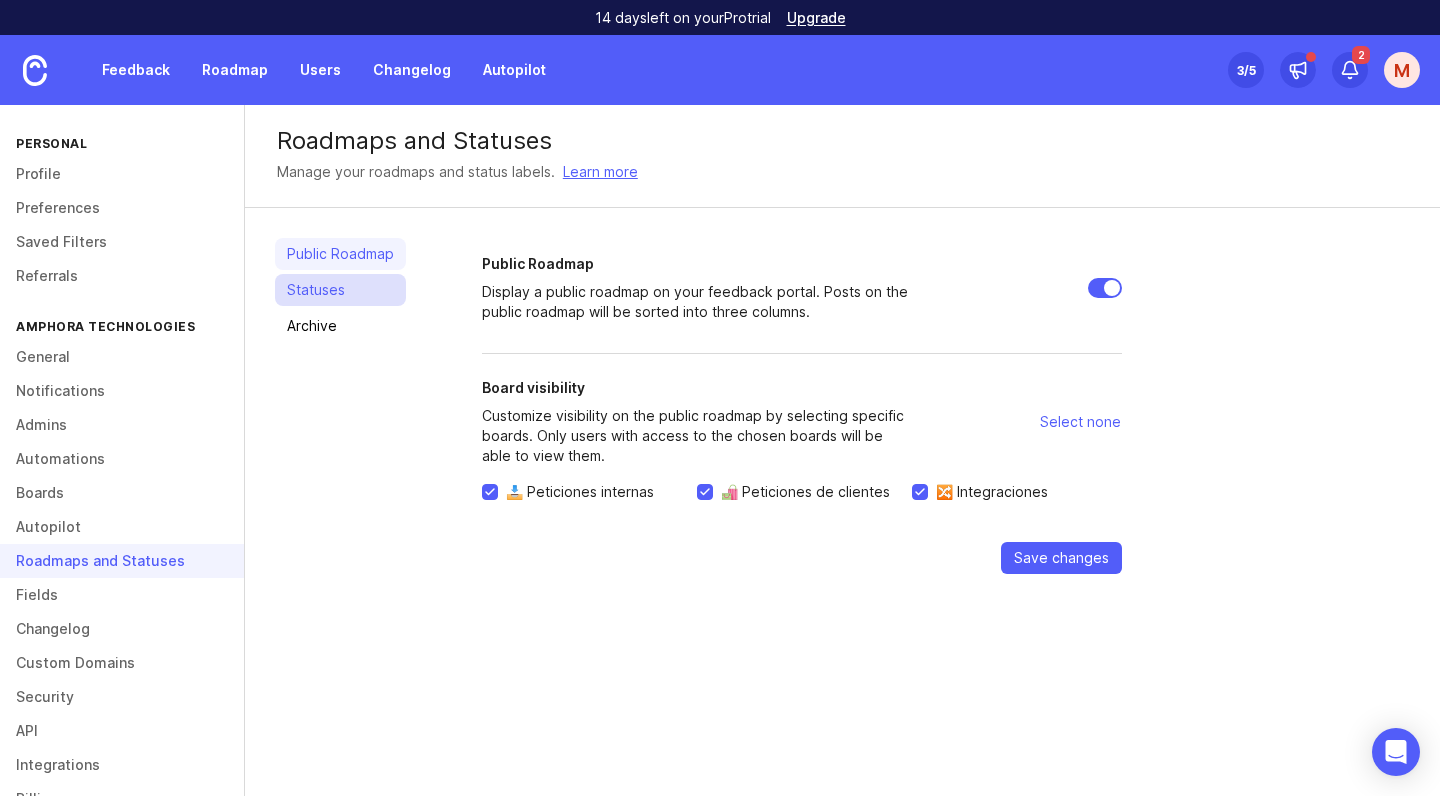 click on "Statuses" at bounding box center (340, 290) 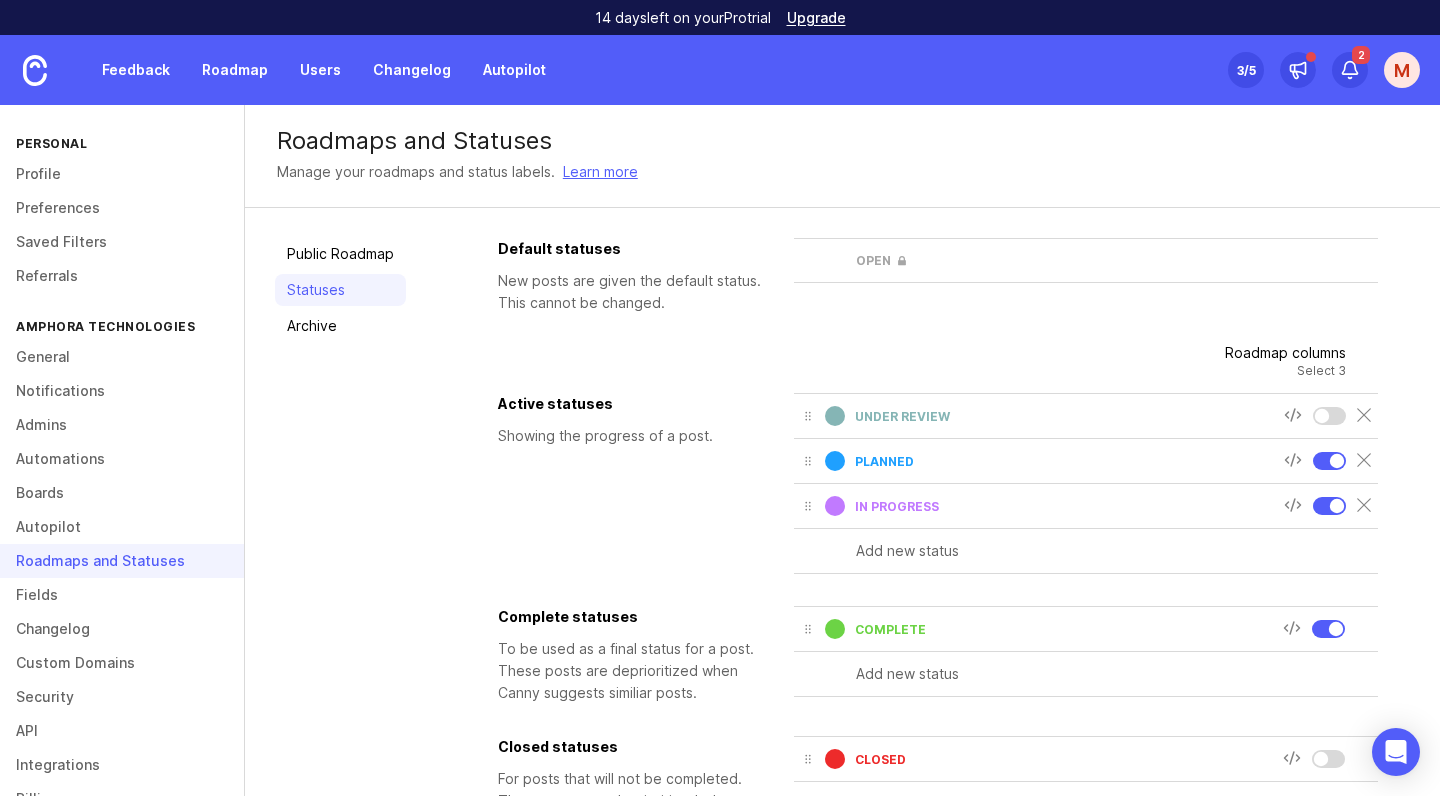 click at bounding box center (902, 261) 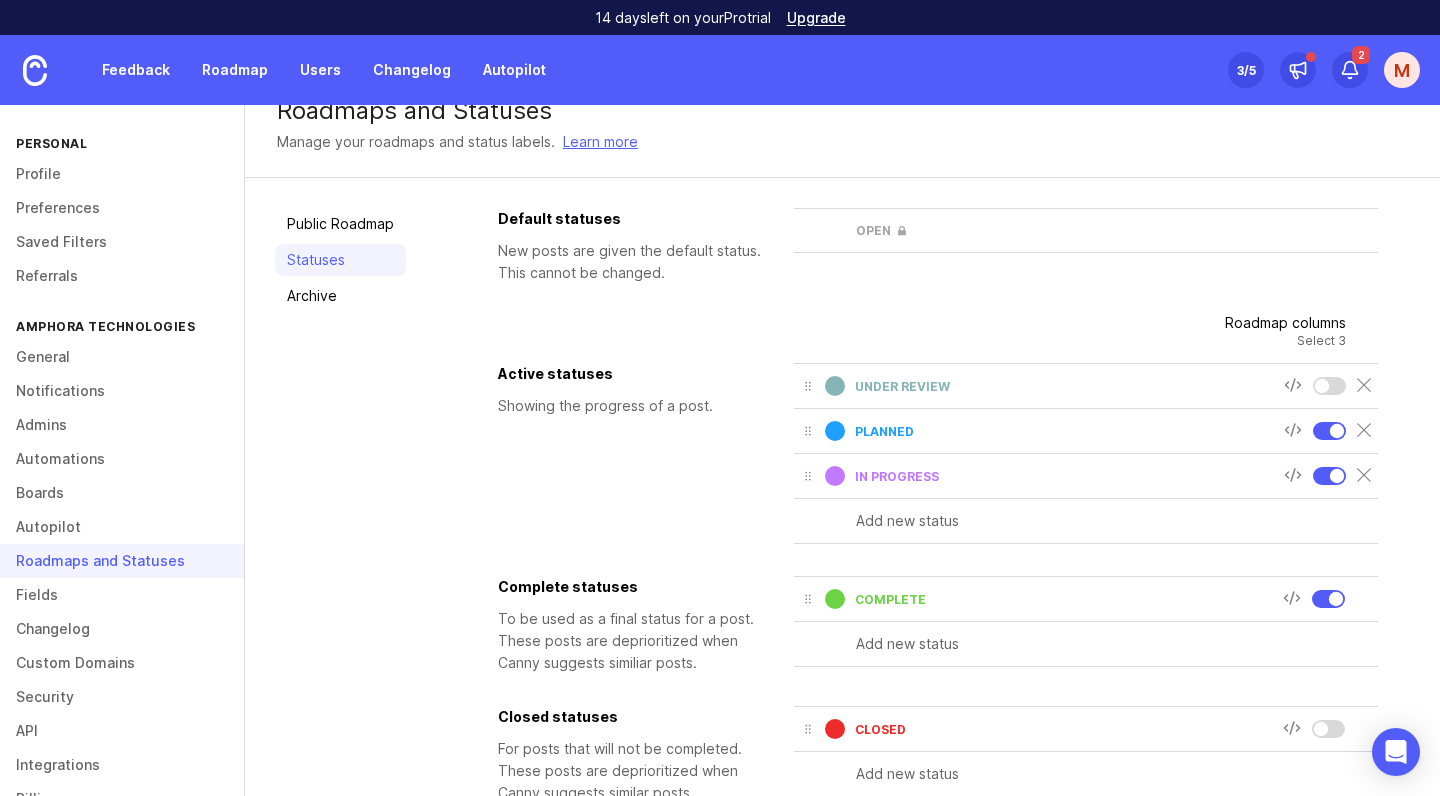 scroll, scrollTop: 75, scrollLeft: 0, axis: vertical 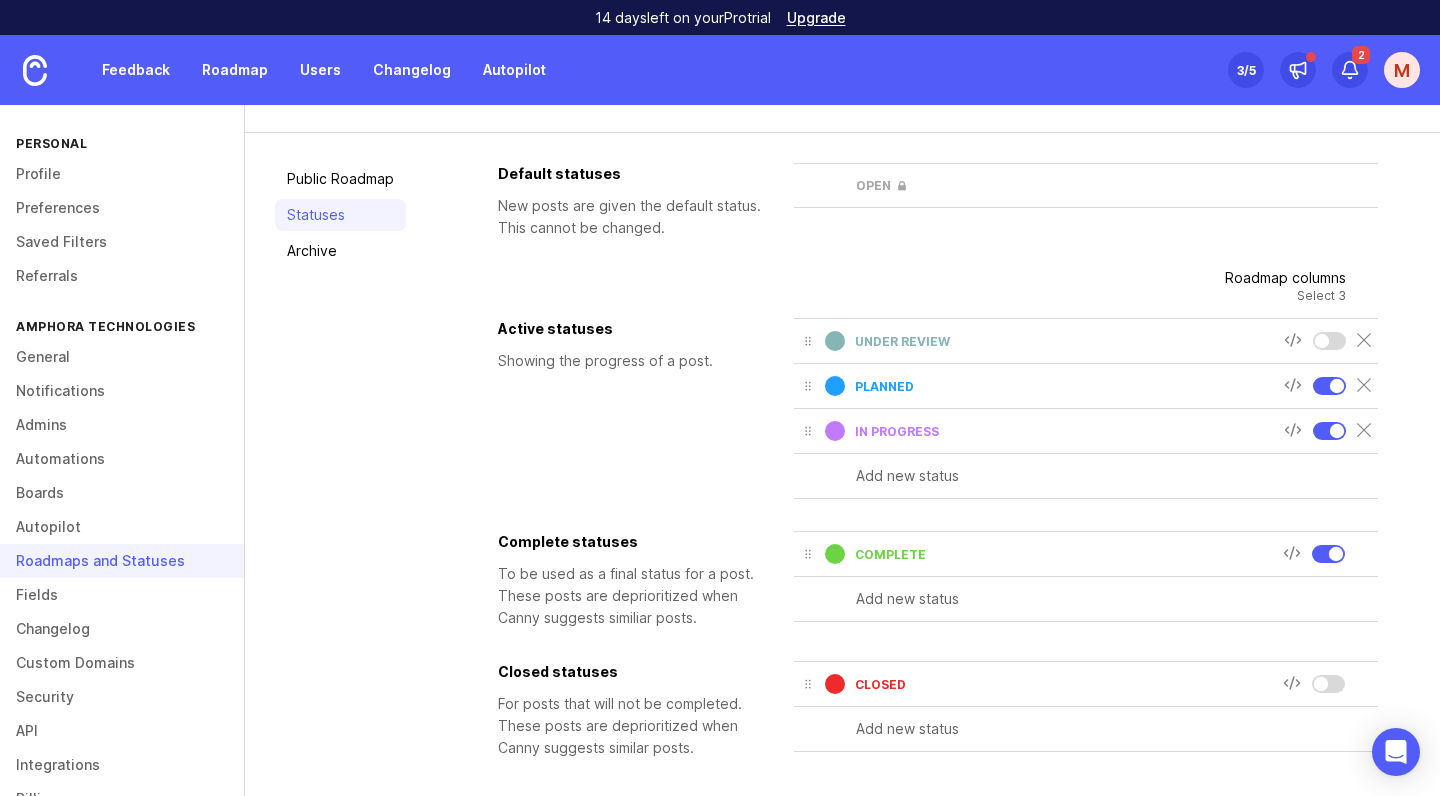 click at bounding box center (1322, 341) 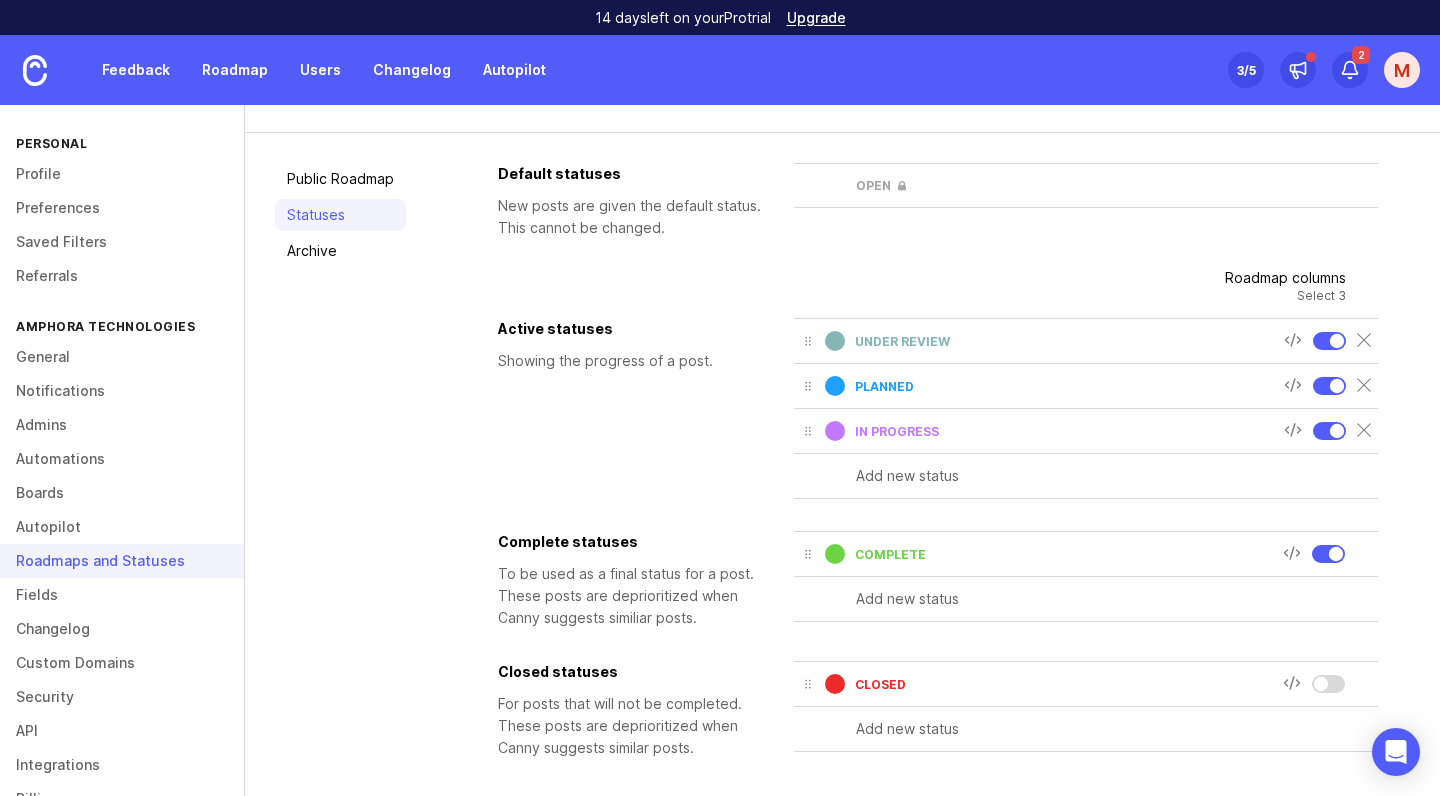 scroll, scrollTop: 144, scrollLeft: 0, axis: vertical 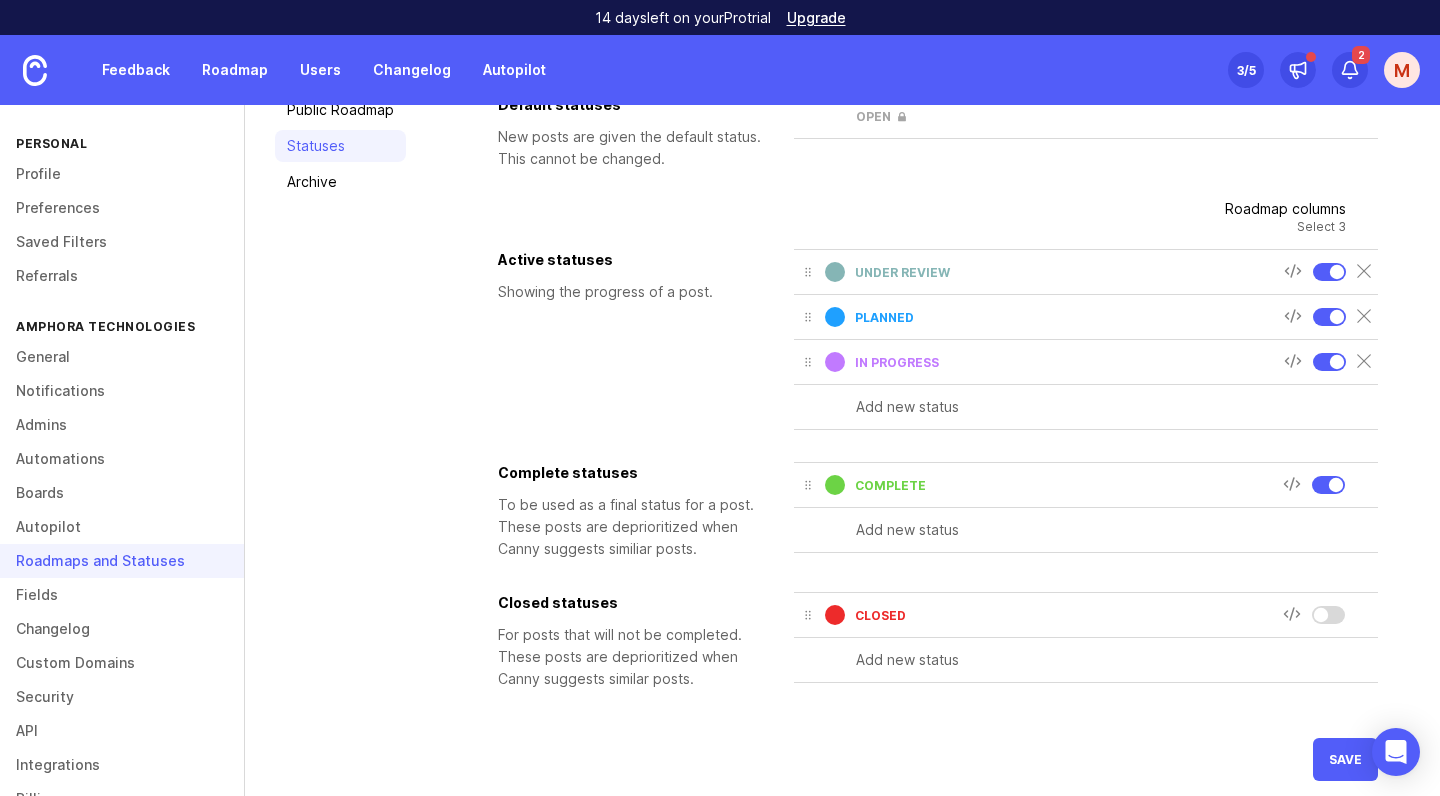 click at bounding box center (1321, 615) 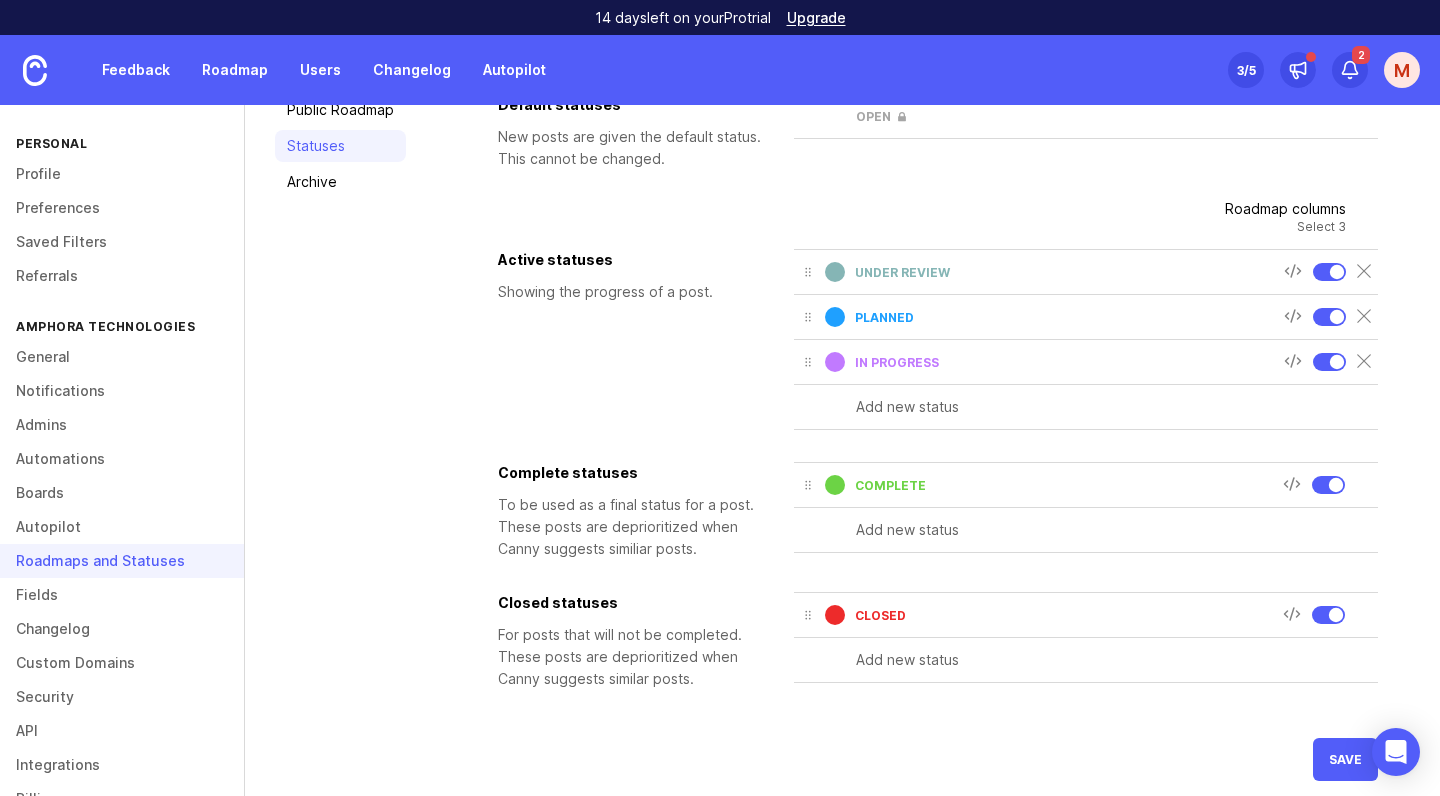 click on "closed" at bounding box center (1069, 615) 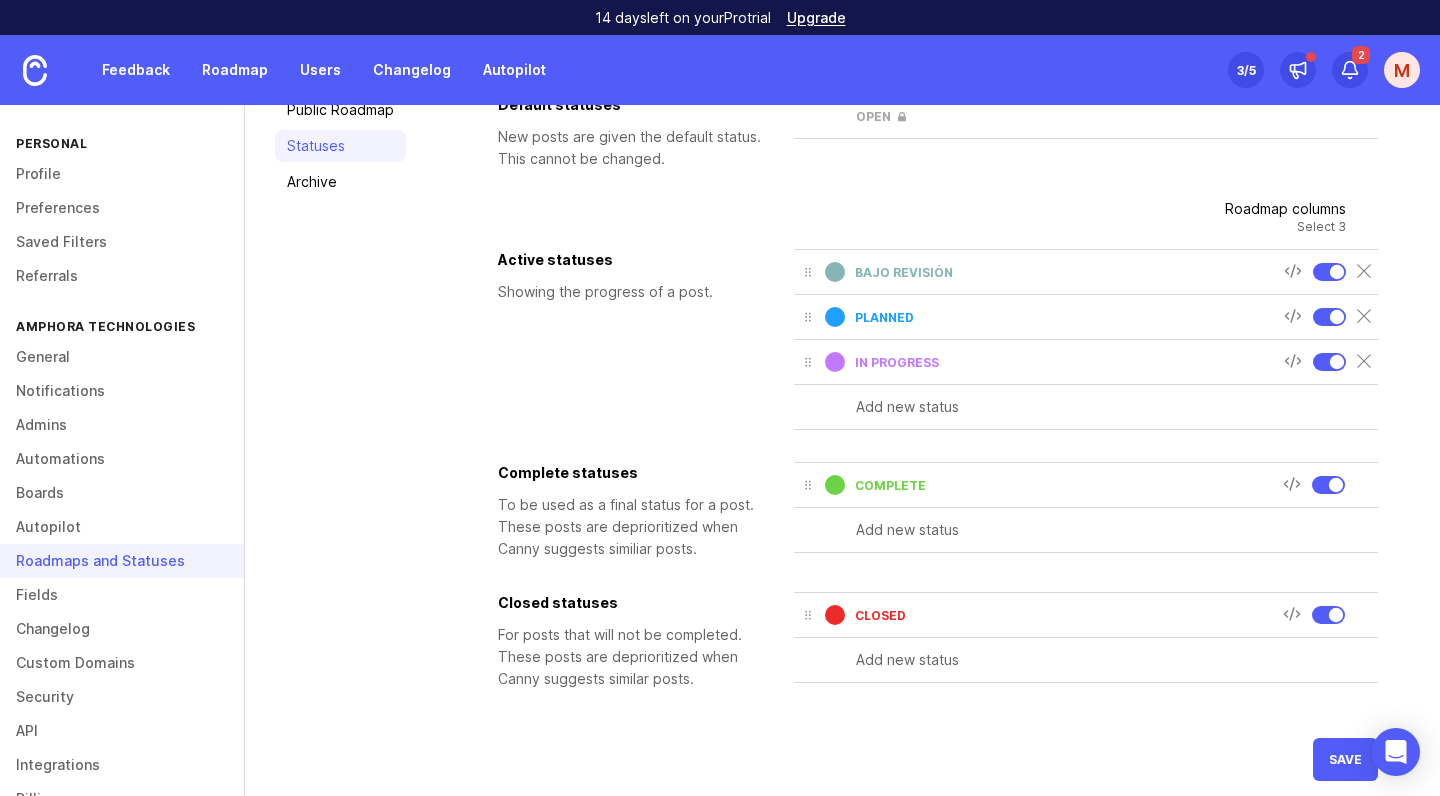 type on "Bajo revisión" 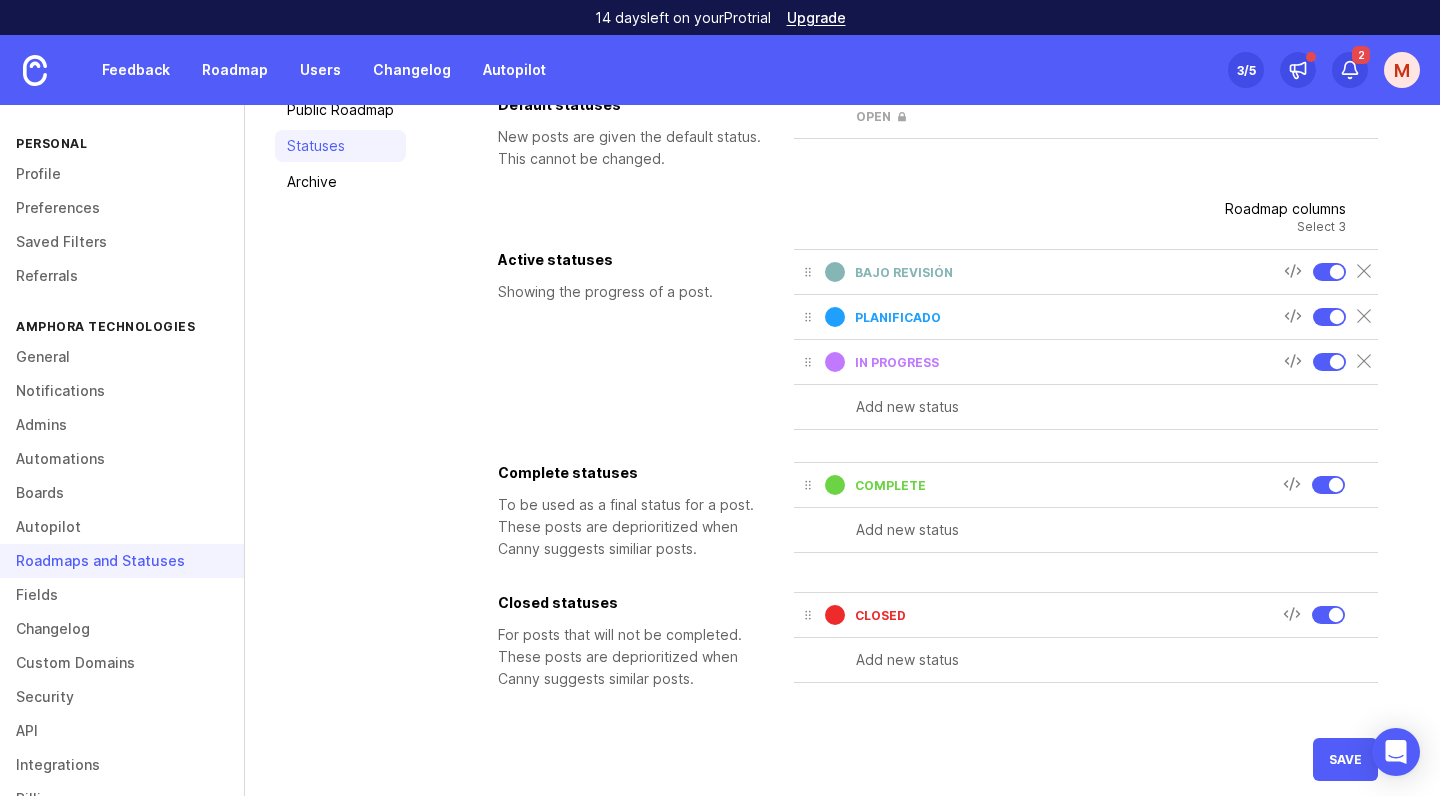 type on "PLANIFICADO" 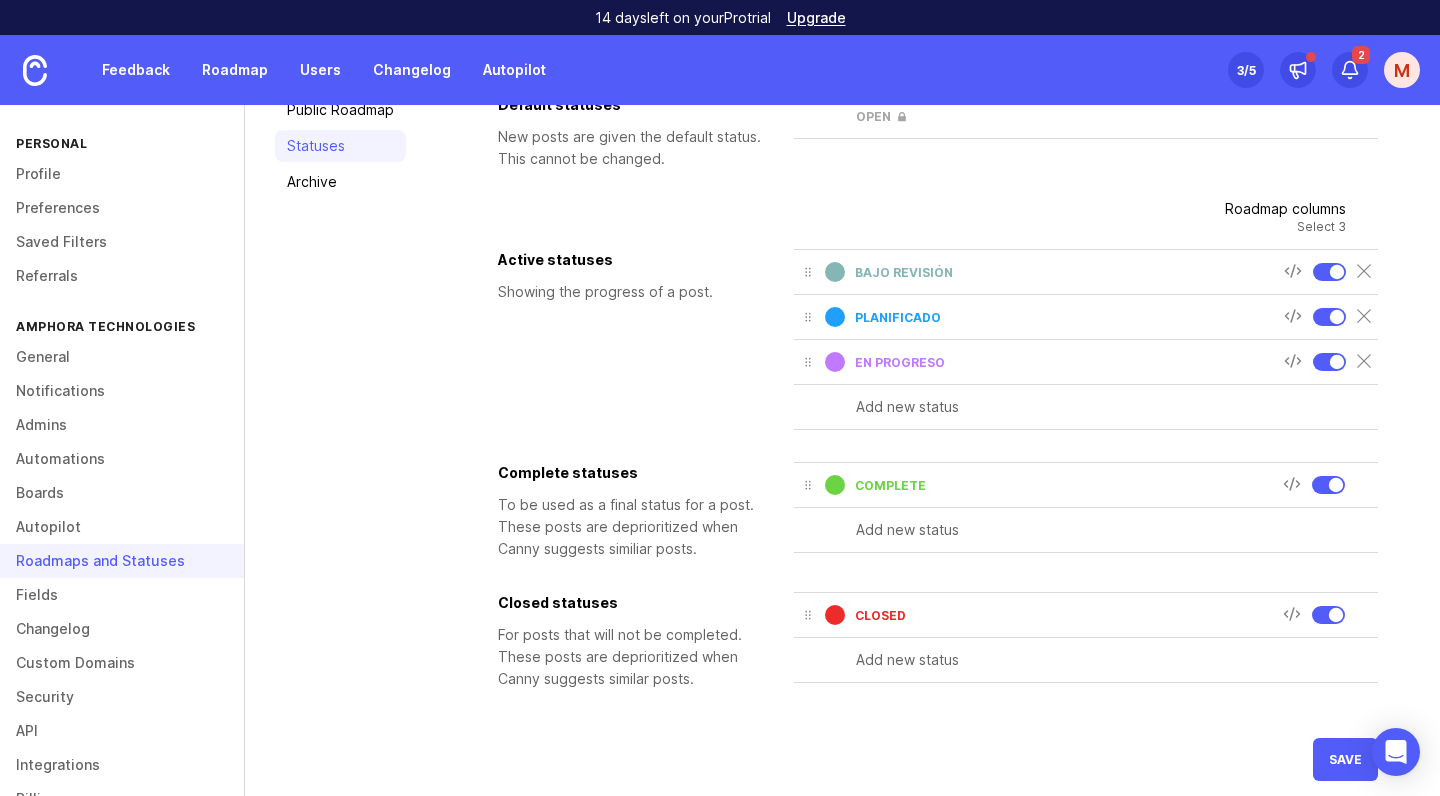 type on "EN PROGRESO" 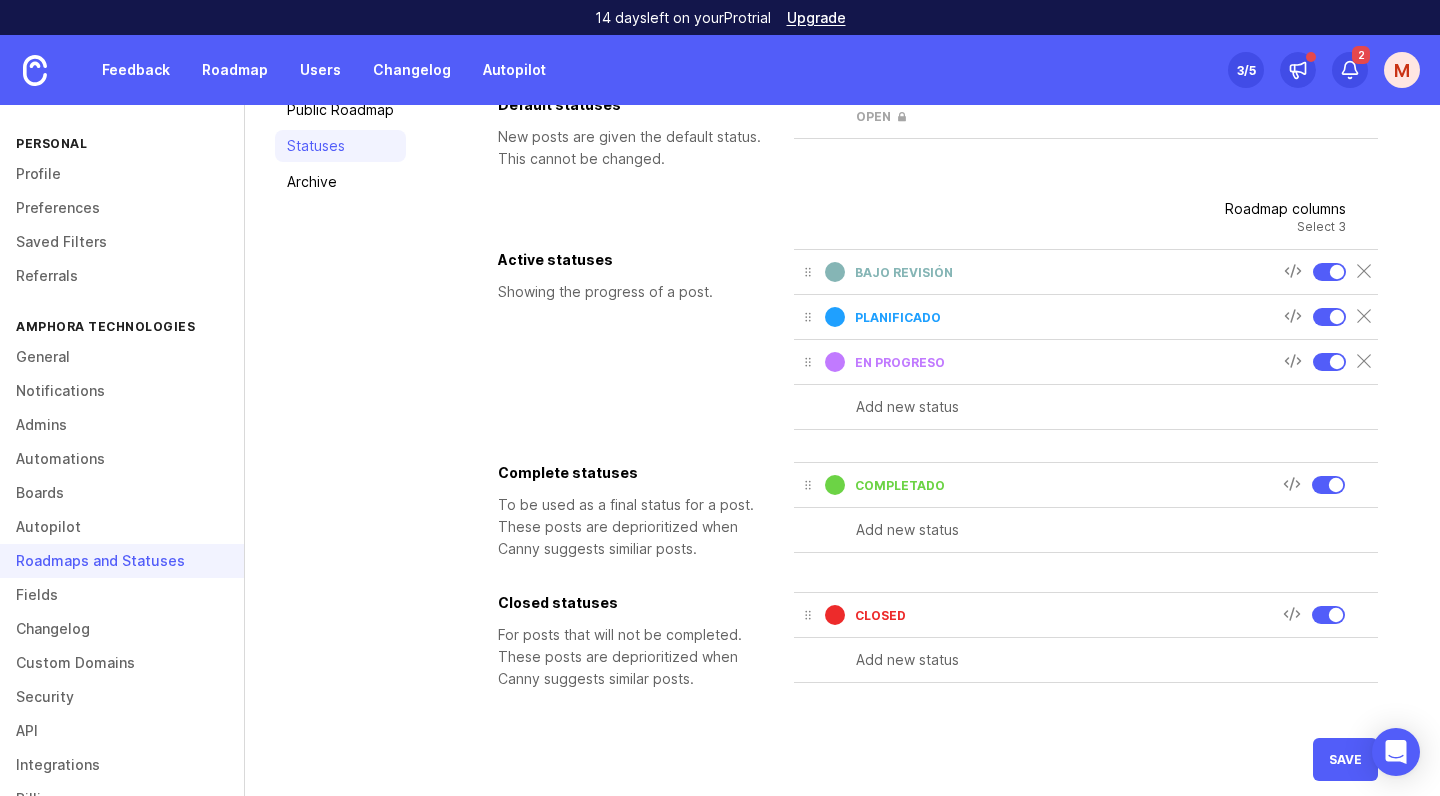 type on "COMPLETADO" 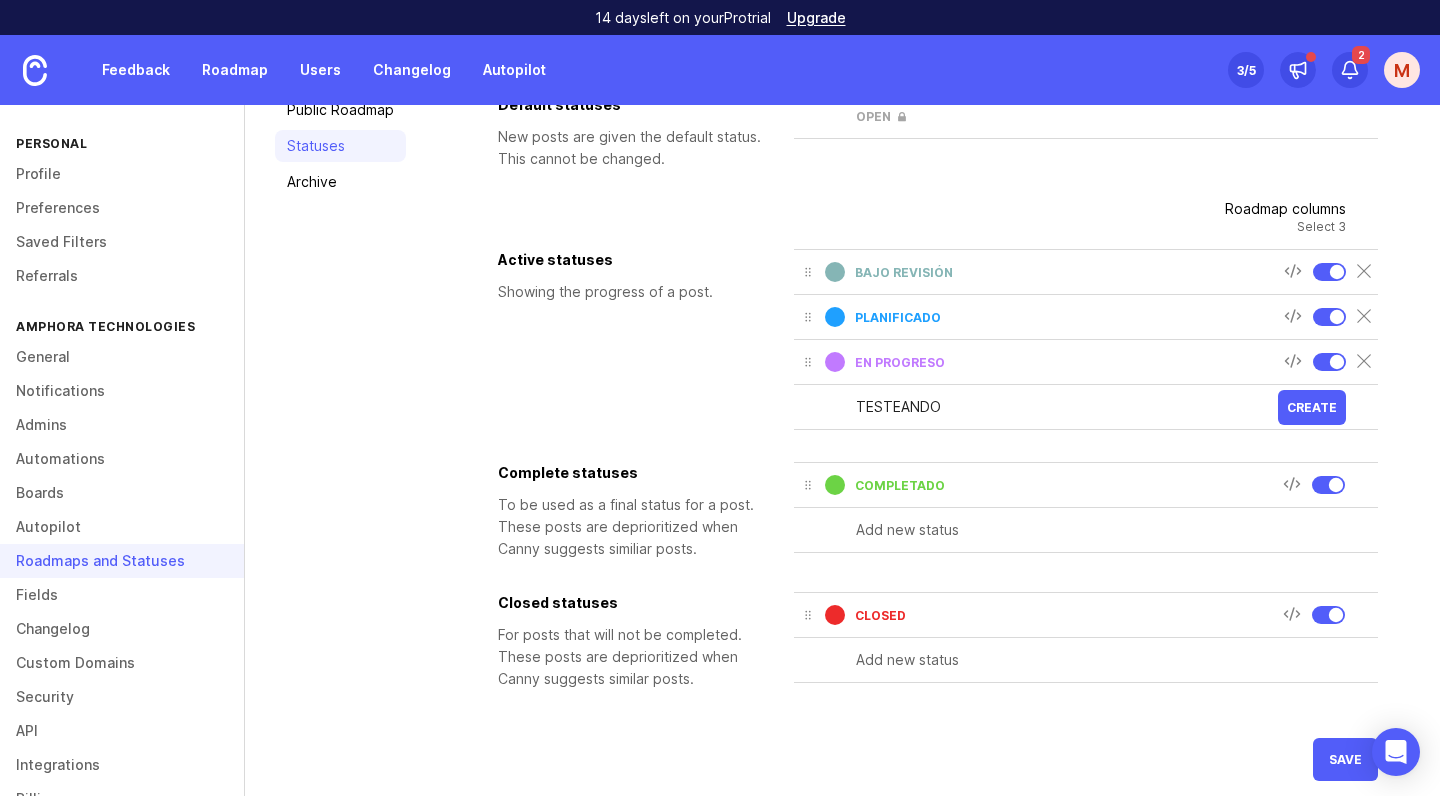 type on "TESTEANDO" 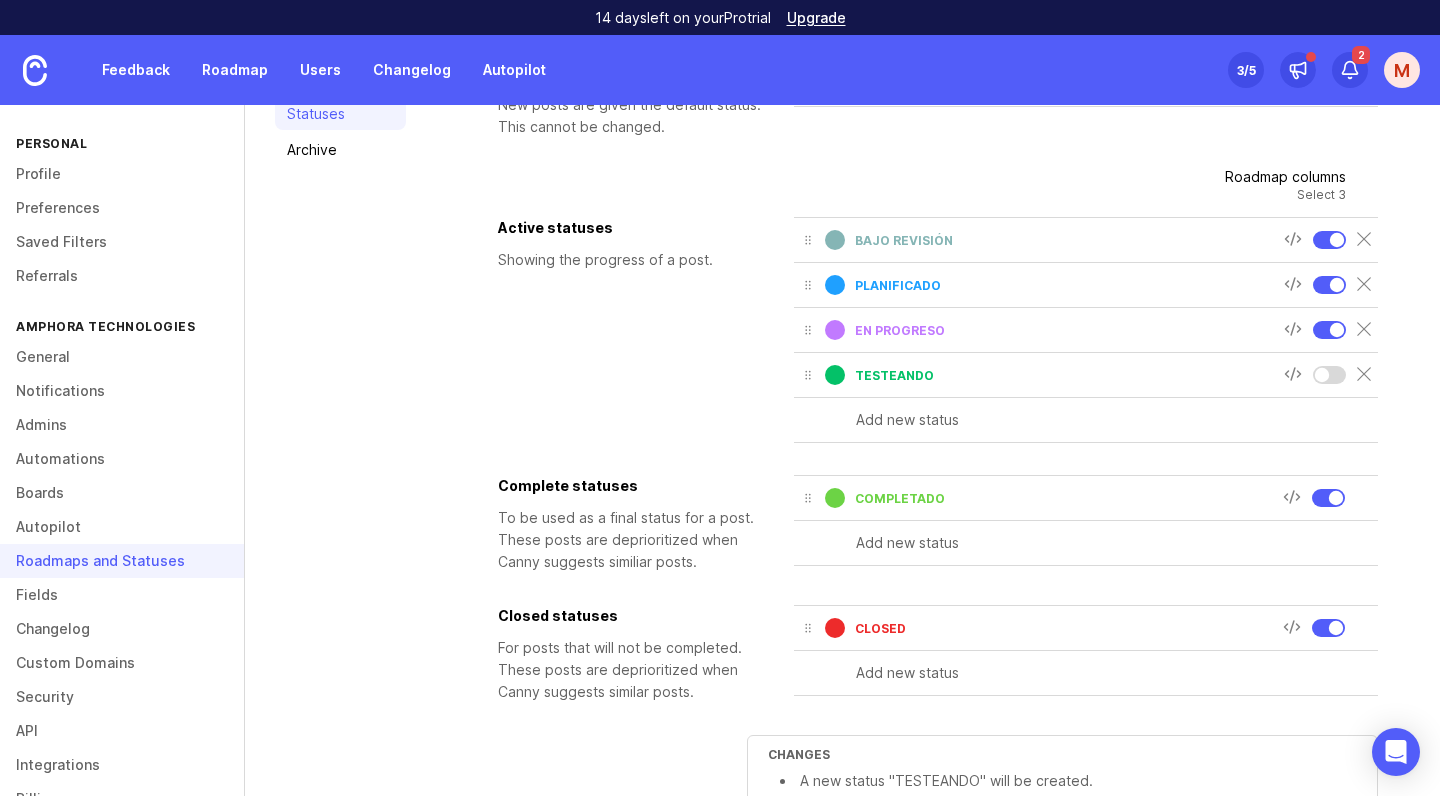 scroll, scrollTop: 177, scrollLeft: 0, axis: vertical 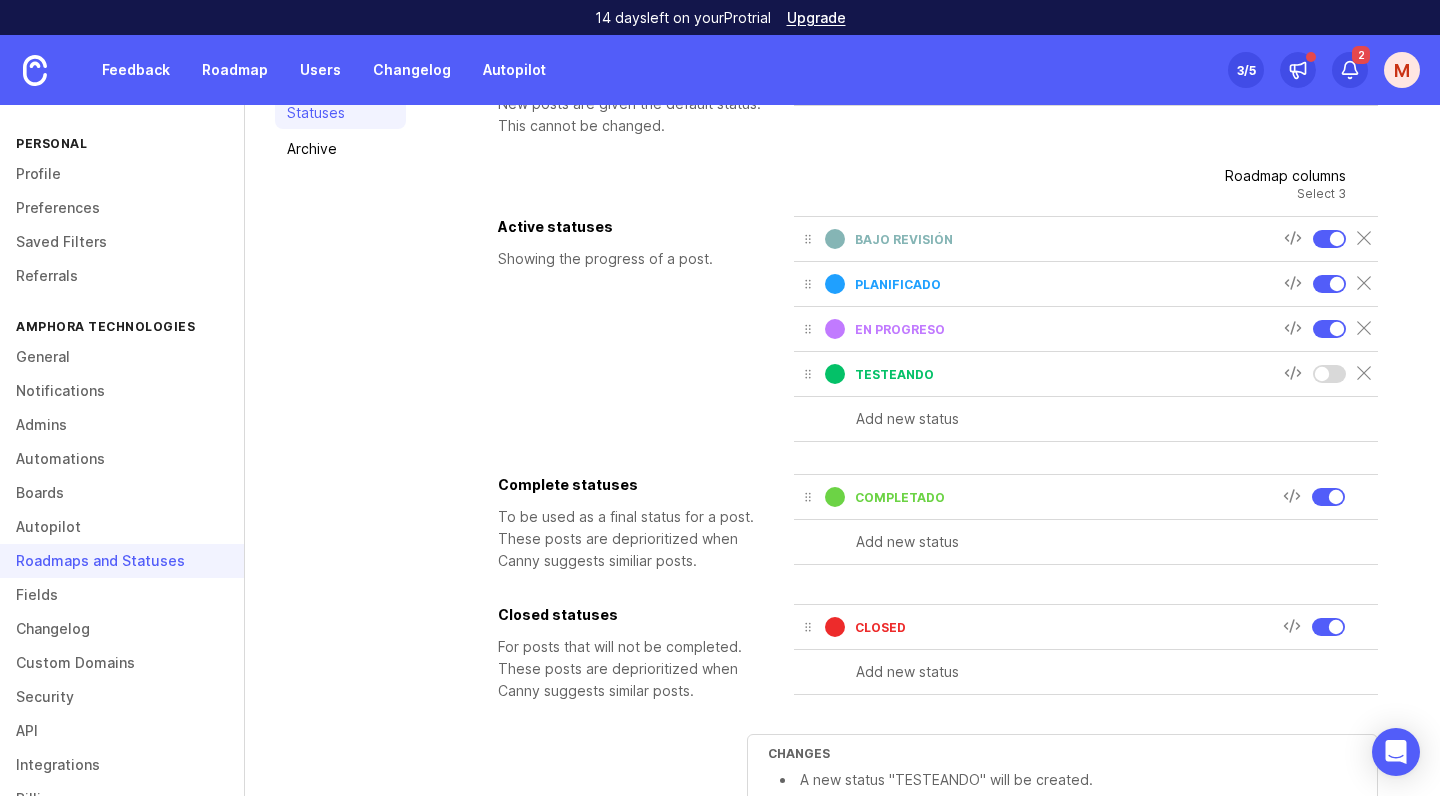 click on "closed" at bounding box center [1069, 239] 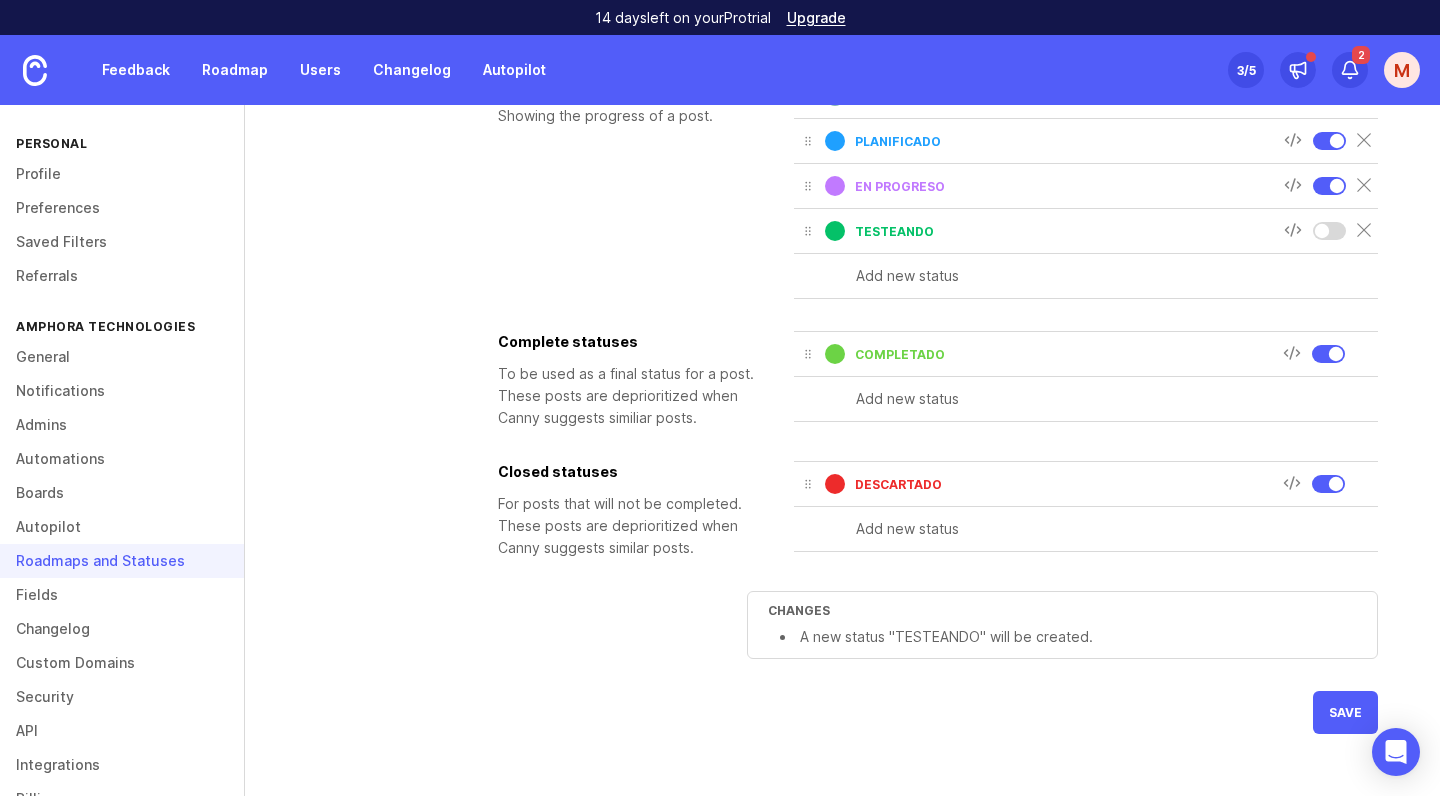 scroll, scrollTop: 320, scrollLeft: 0, axis: vertical 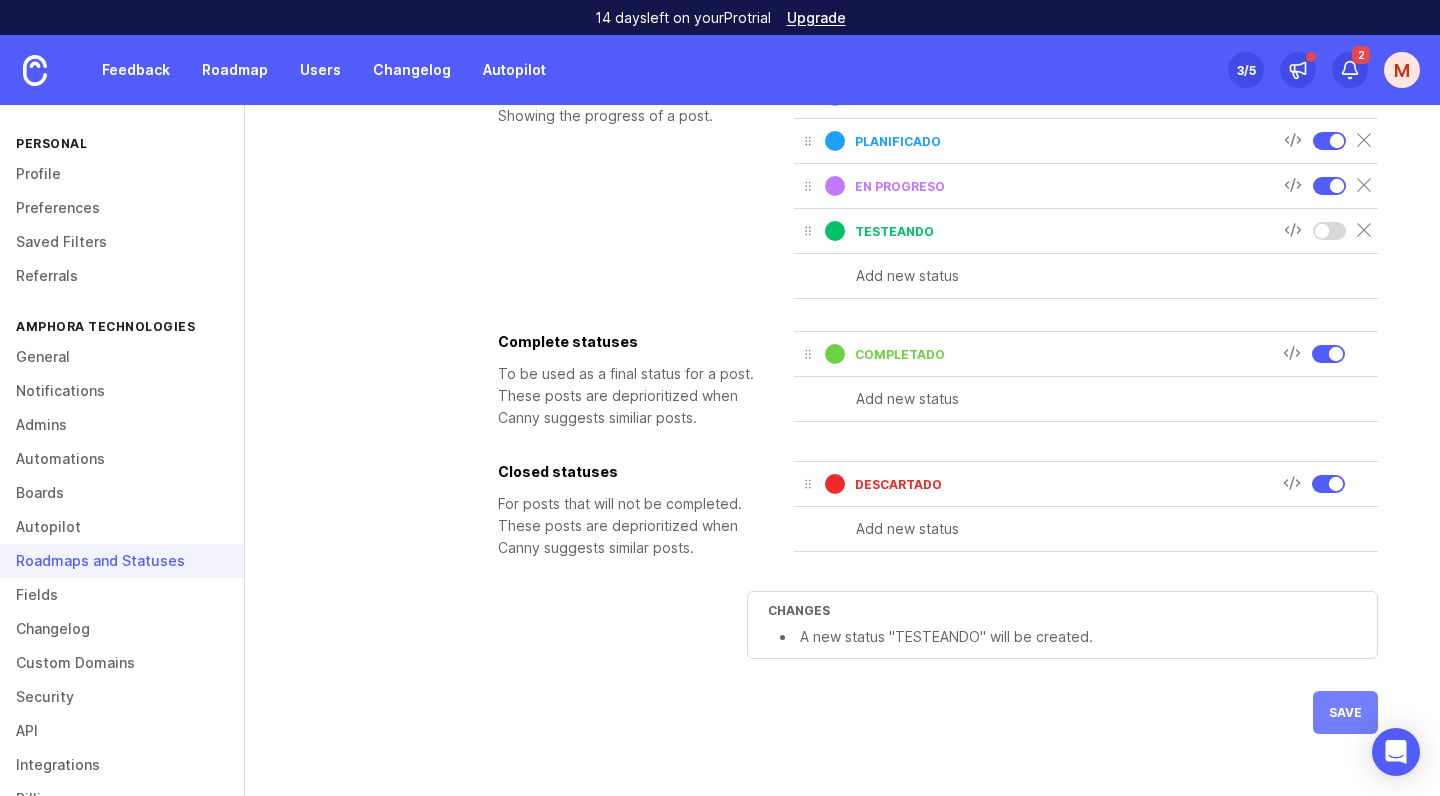 type on "DESCARTADO" 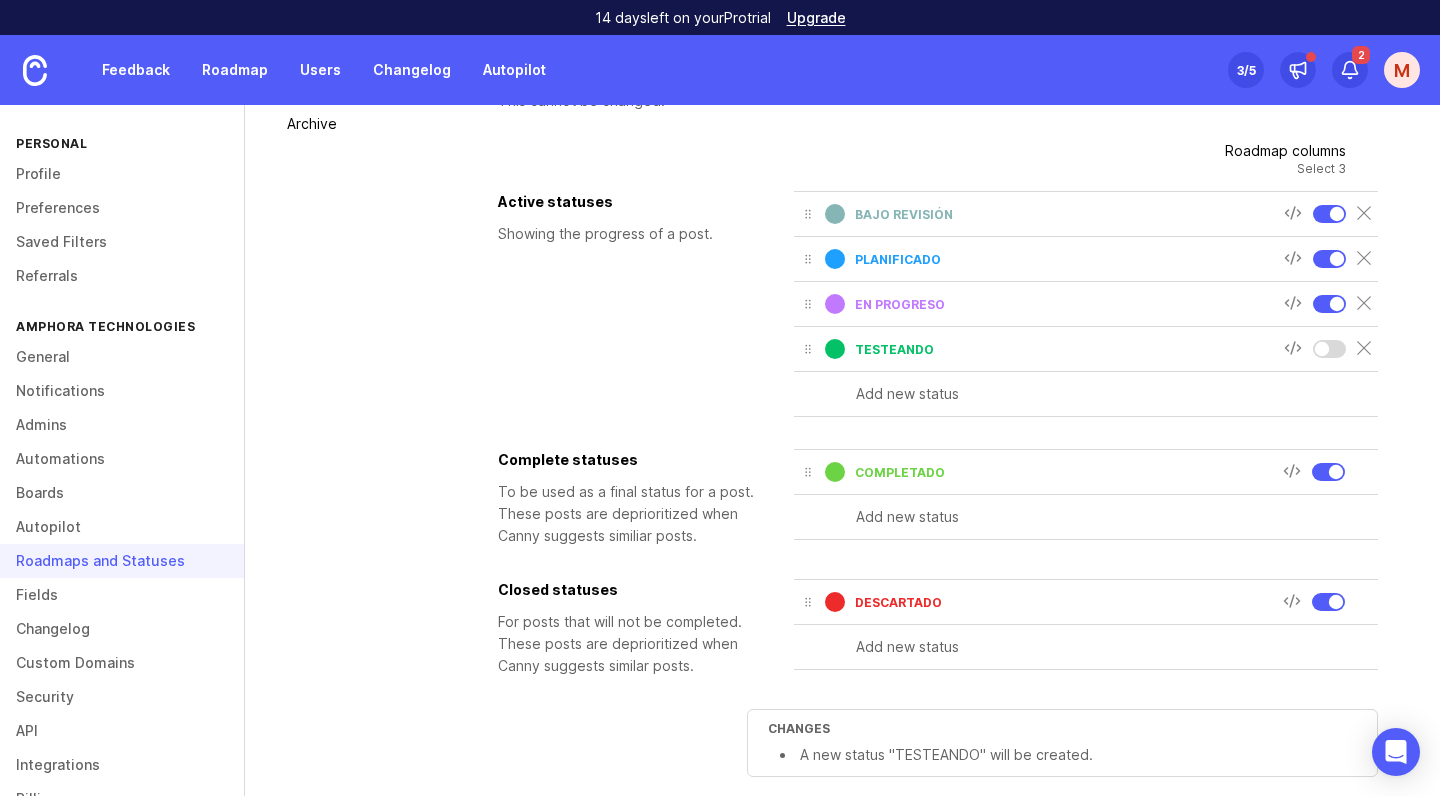 scroll, scrollTop: 200, scrollLeft: 0, axis: vertical 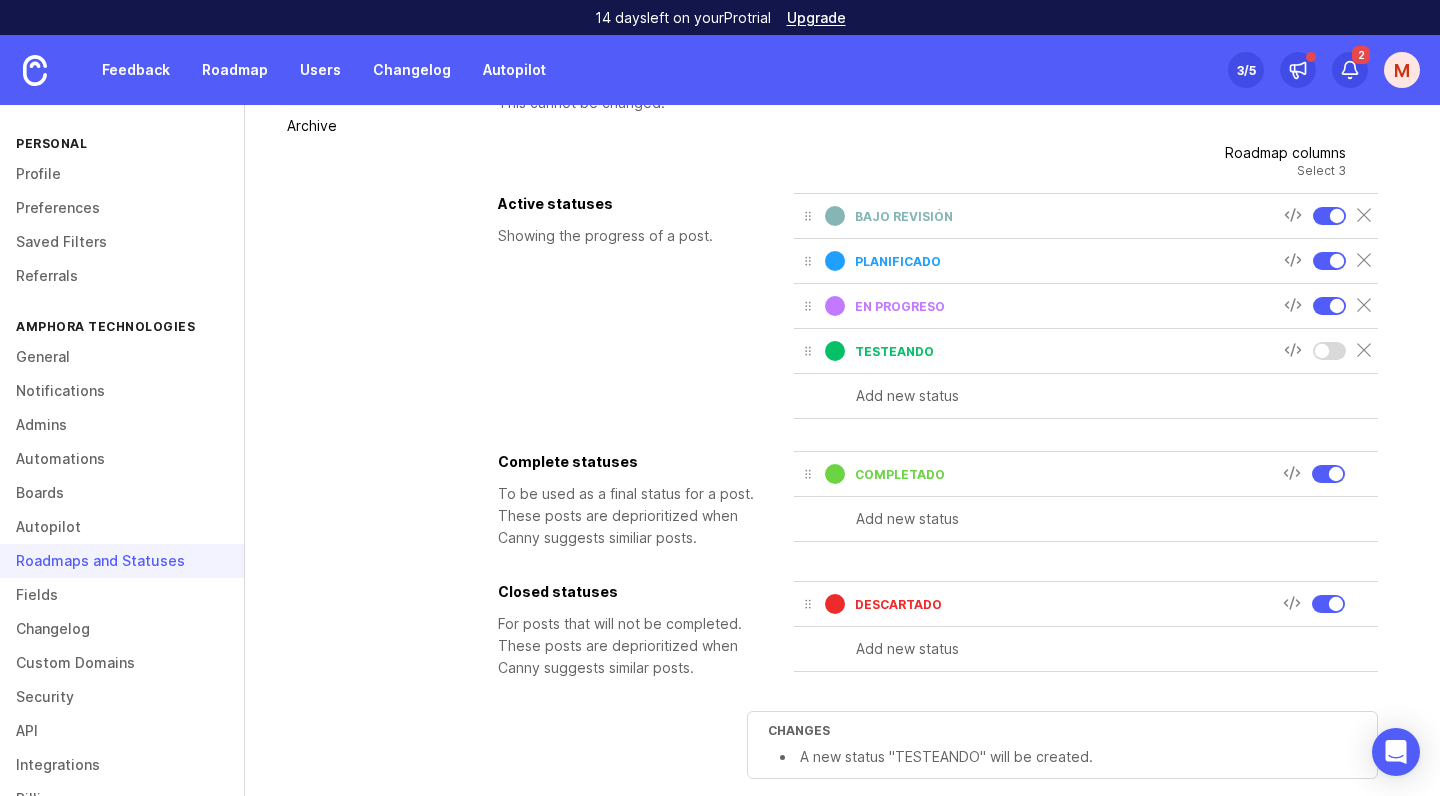 click at bounding box center [1329, 216] 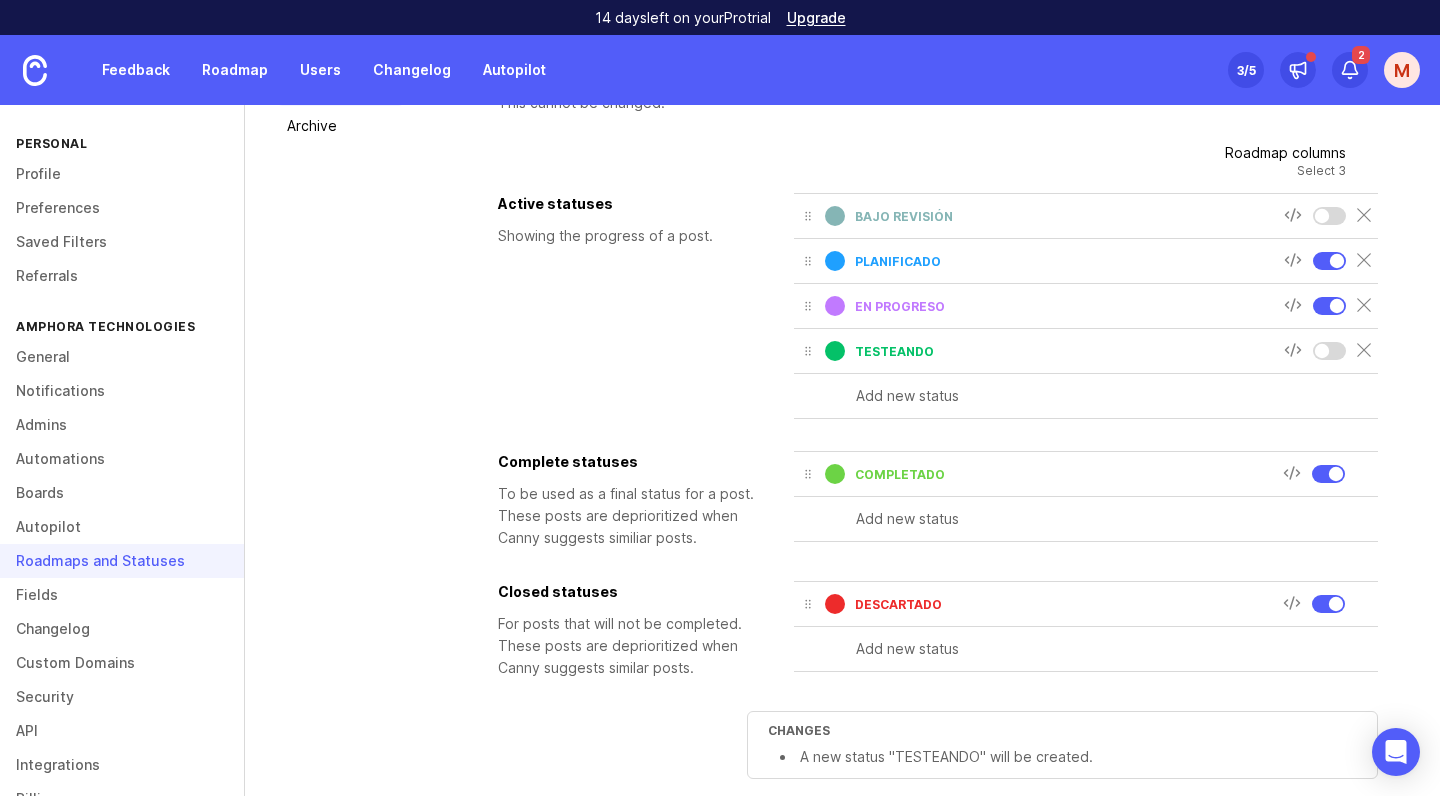 click at bounding box center (1329, 261) 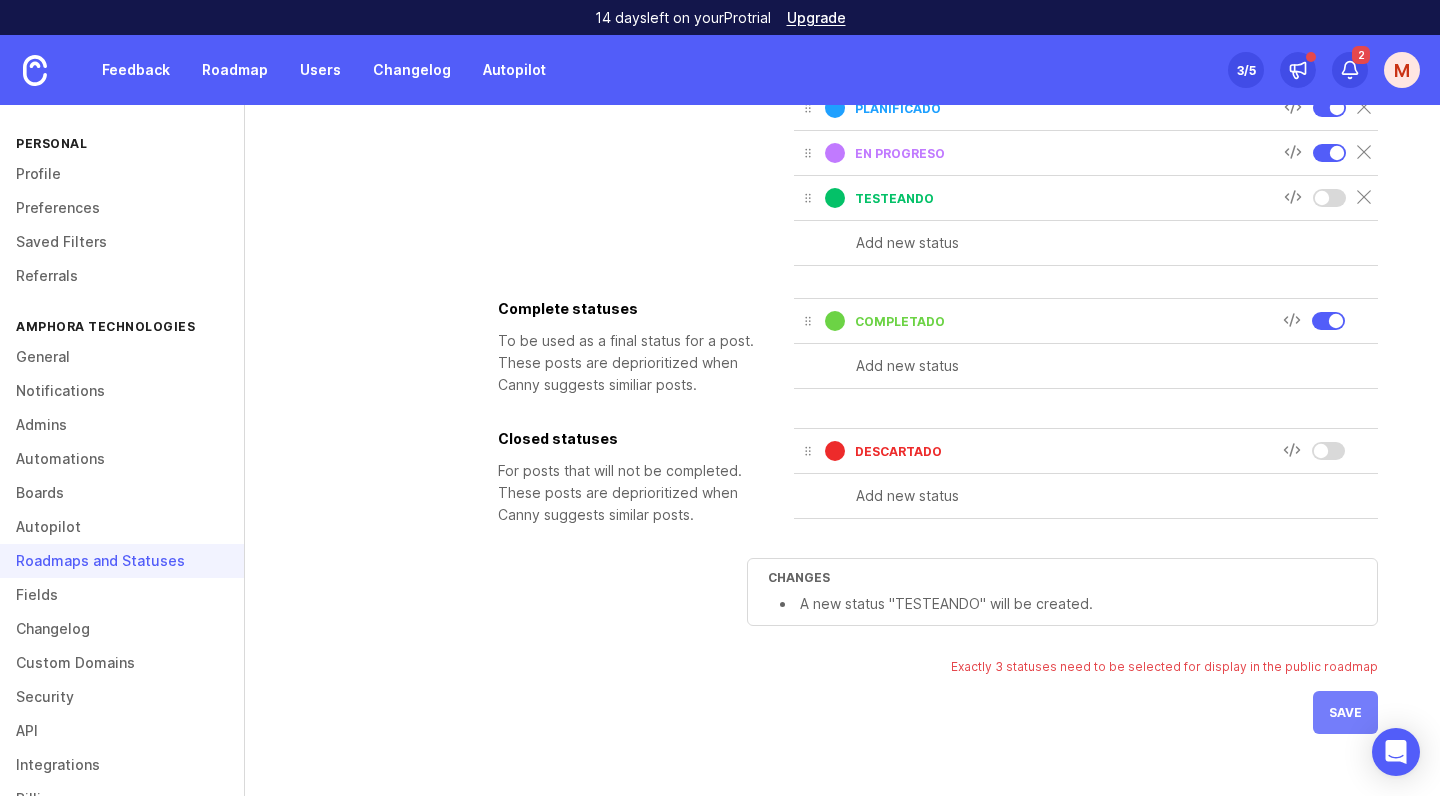 scroll, scrollTop: 353, scrollLeft: 0, axis: vertical 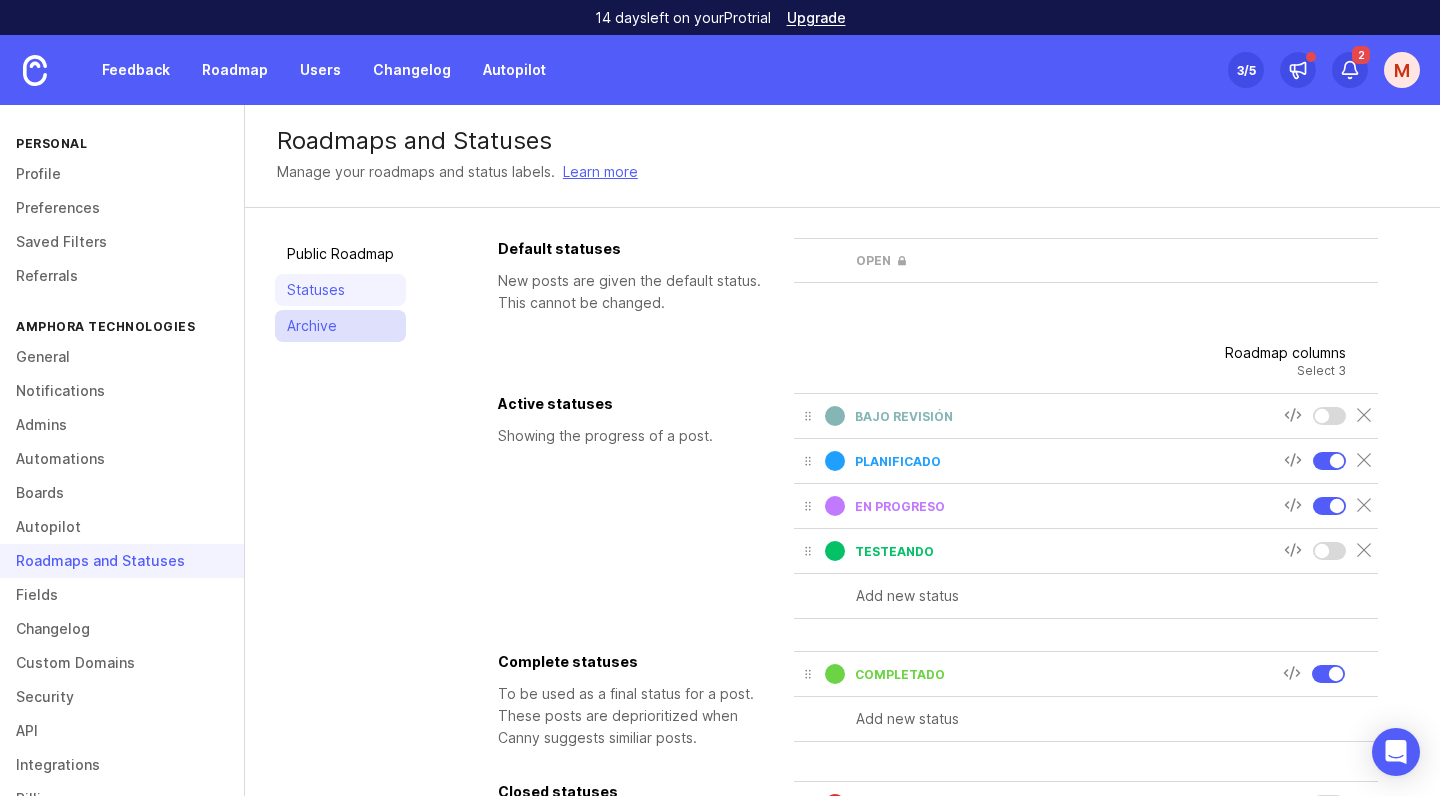 click on "Archive" at bounding box center (340, 326) 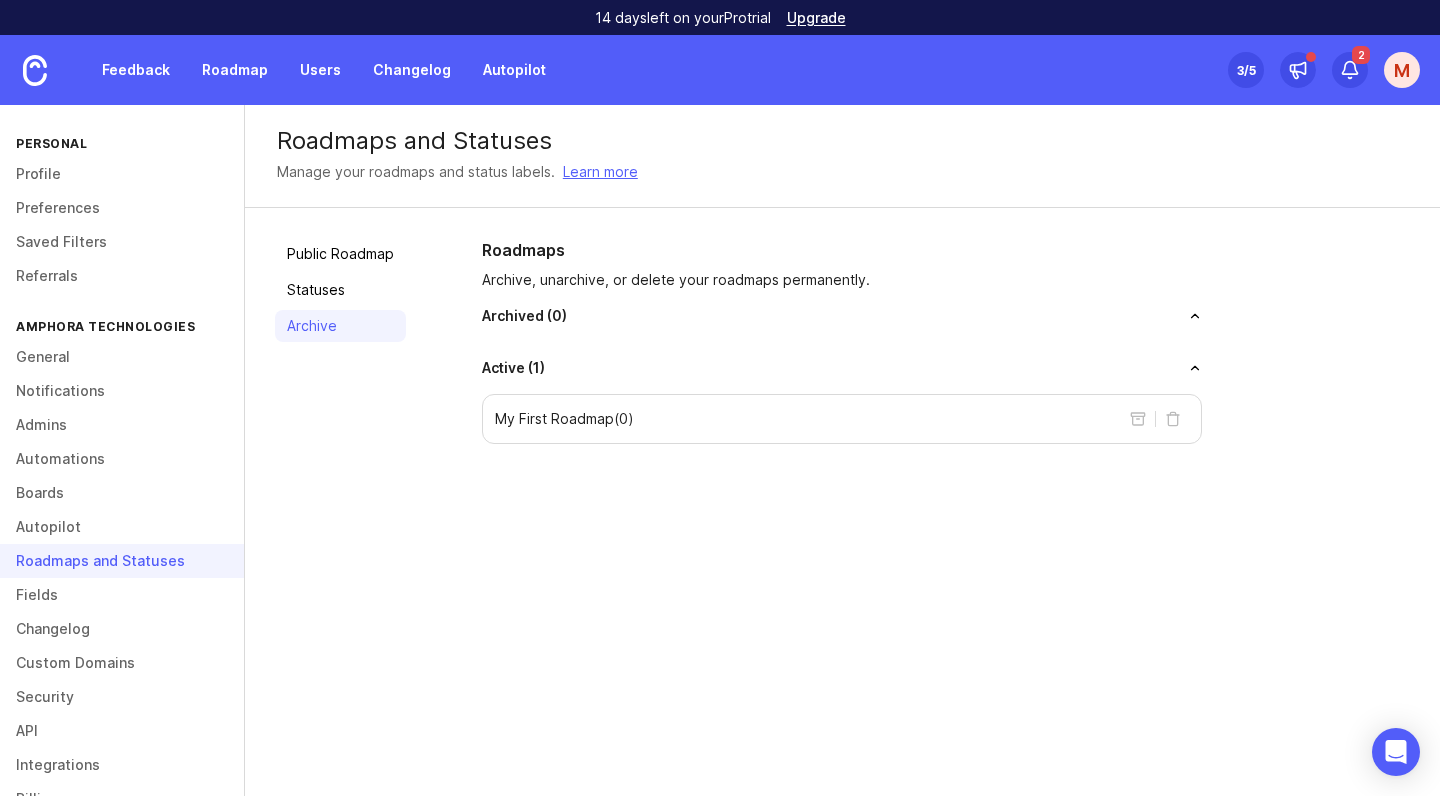 click on "My First Roadmap ( 0 )" at bounding box center (842, 419) 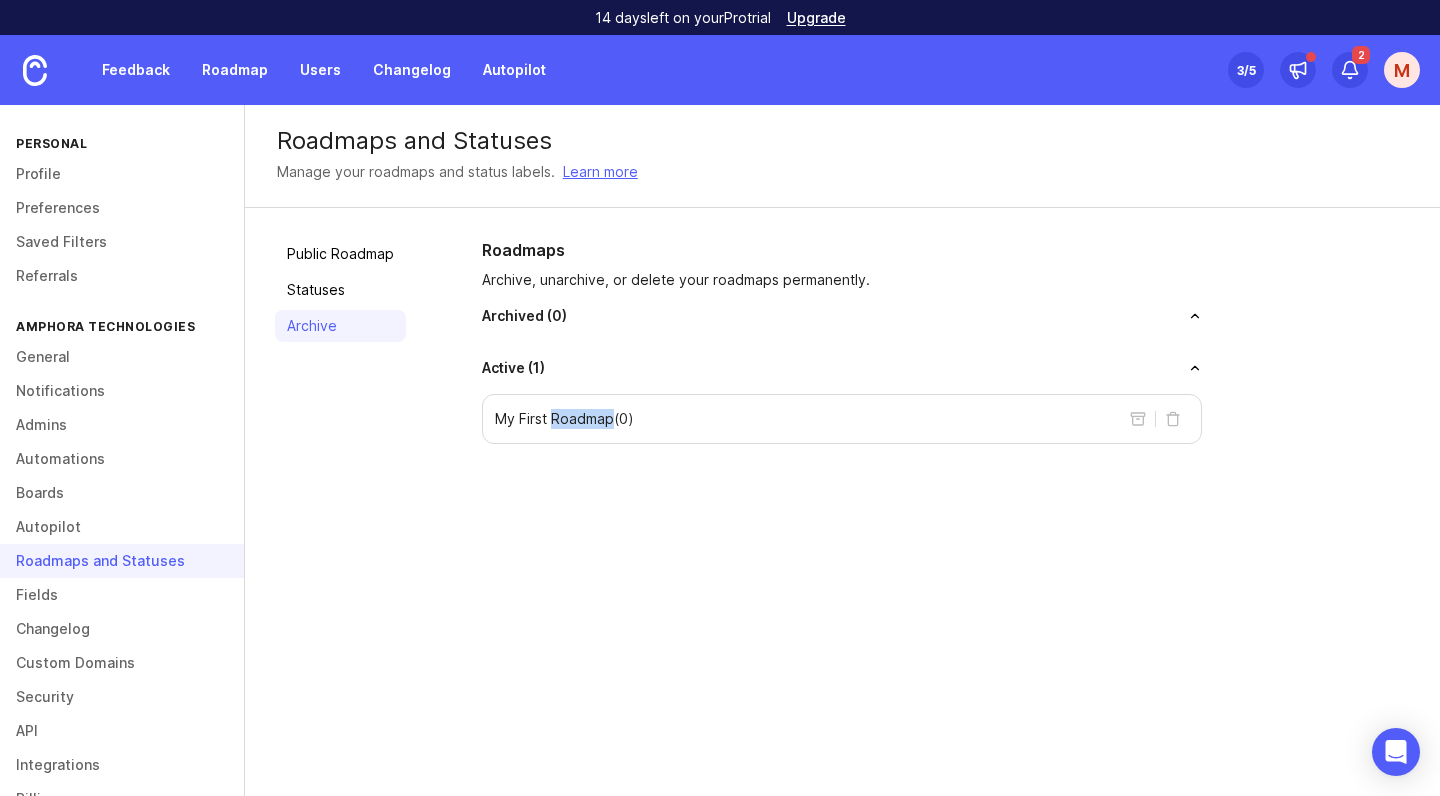 click on "My First Roadmap ( 0 )" at bounding box center (564, 419) 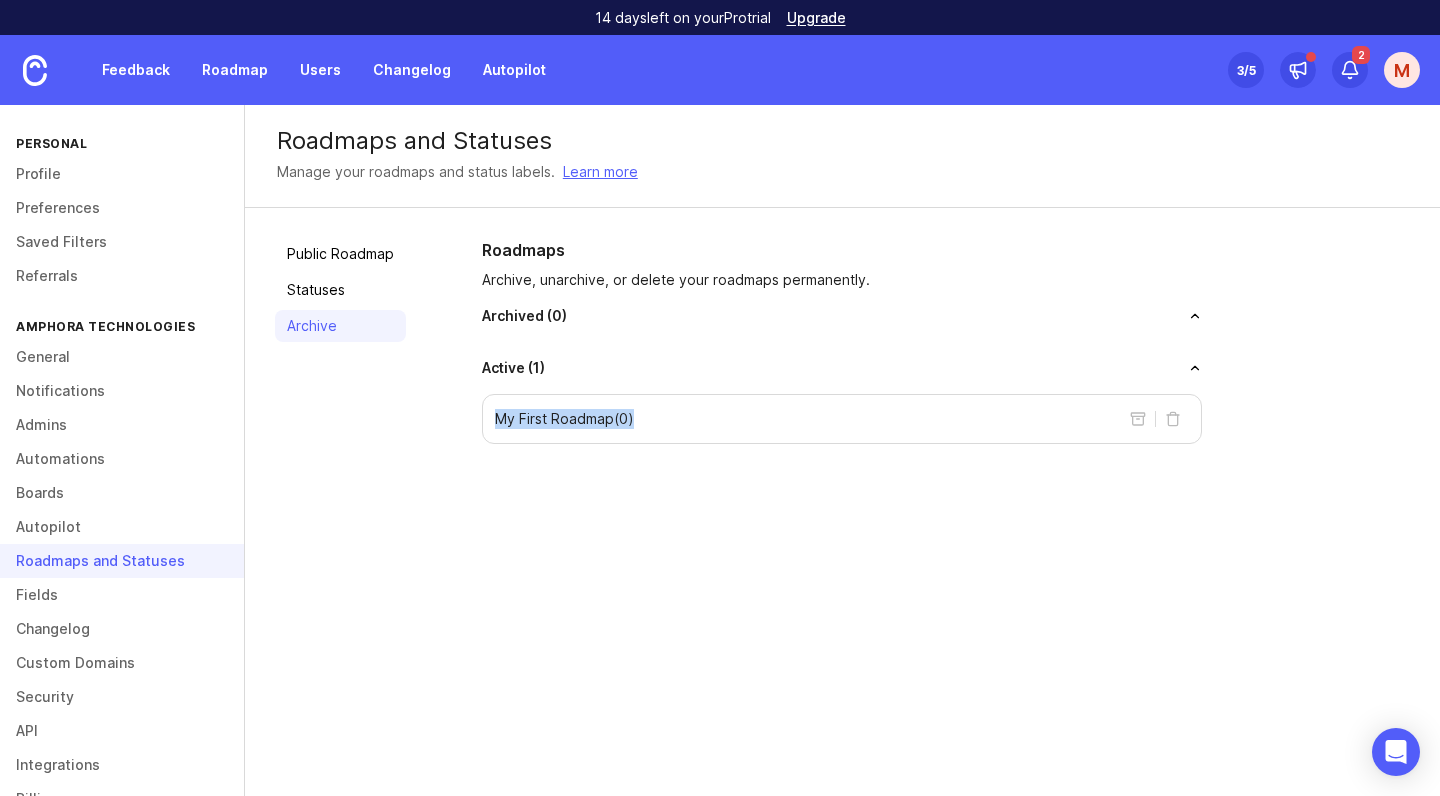 click on "My First Roadmap ( 0 )" at bounding box center [564, 419] 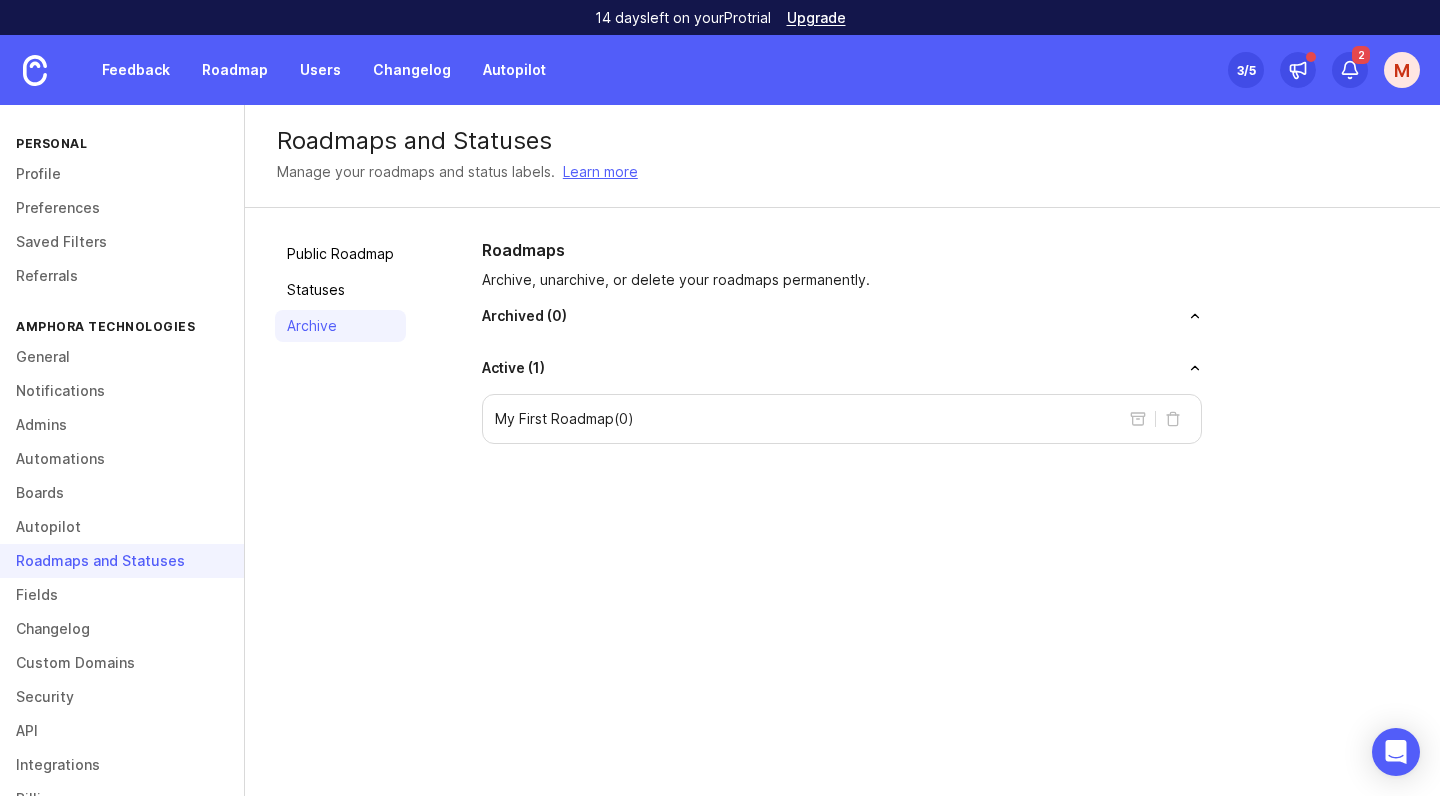 click on "Archived ( 0 )" at bounding box center (842, 324) 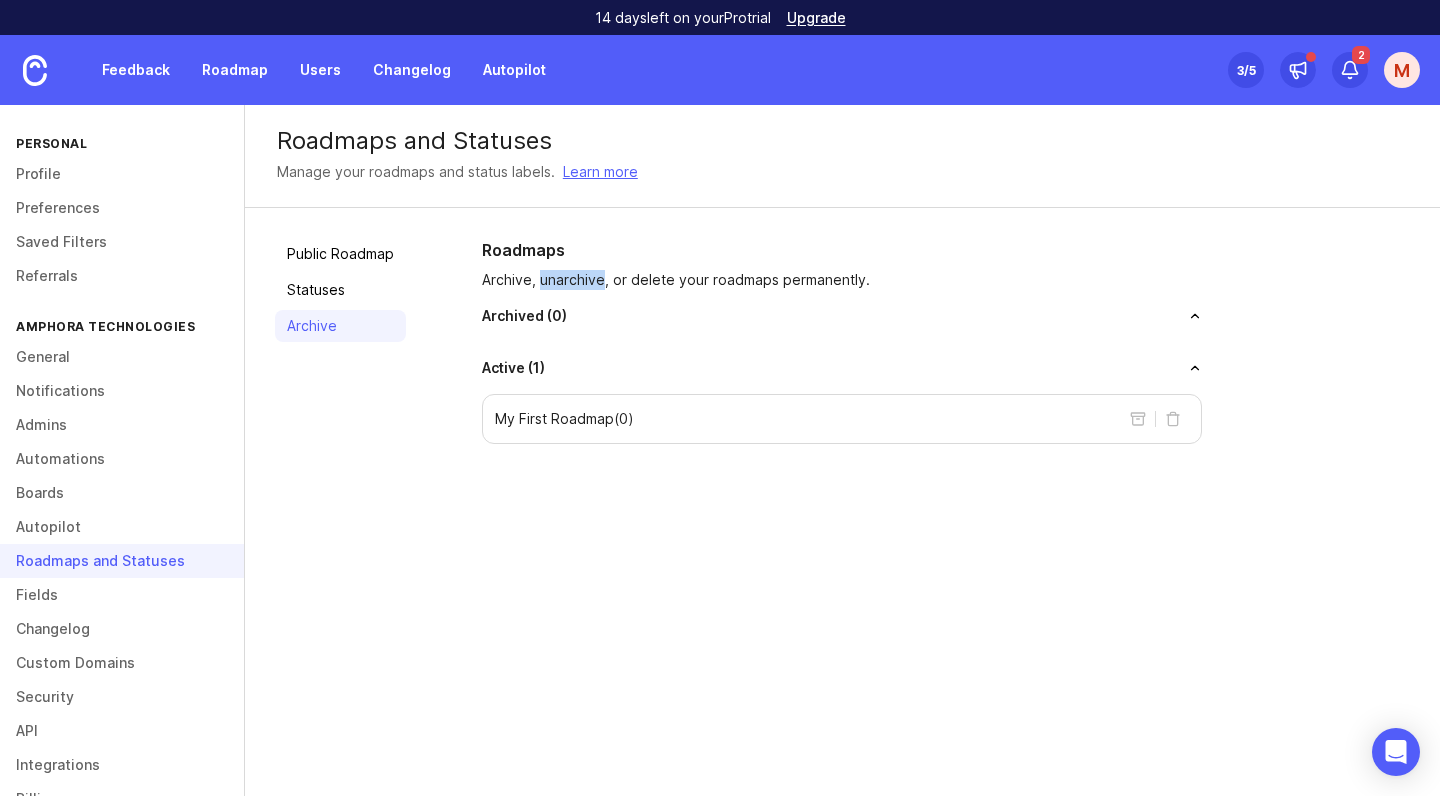 click on "Archive, unarchive, or delete your roadmaps permanently." at bounding box center (842, 280) 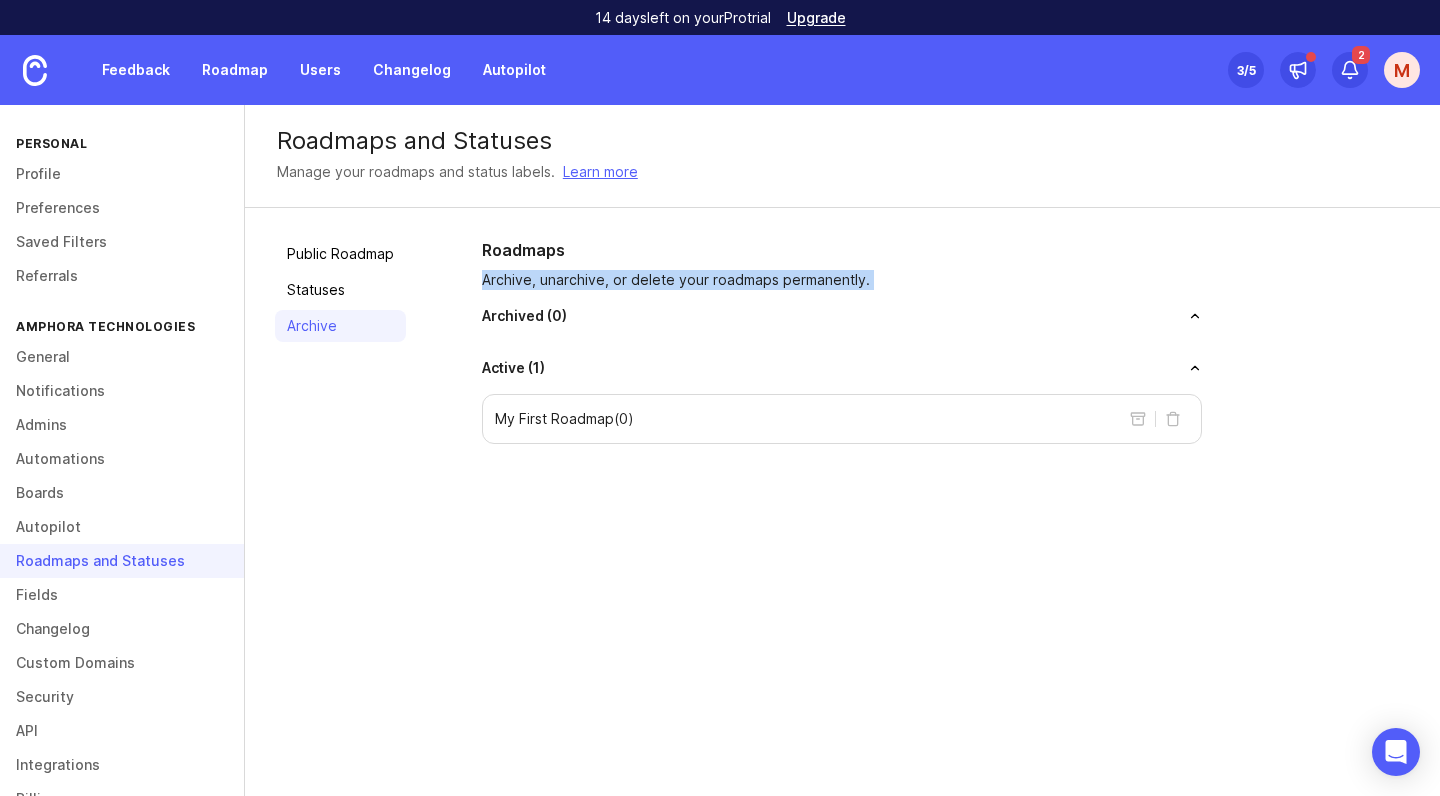 click on "Archive, unarchive, or delete your roadmaps permanently." at bounding box center (842, 280) 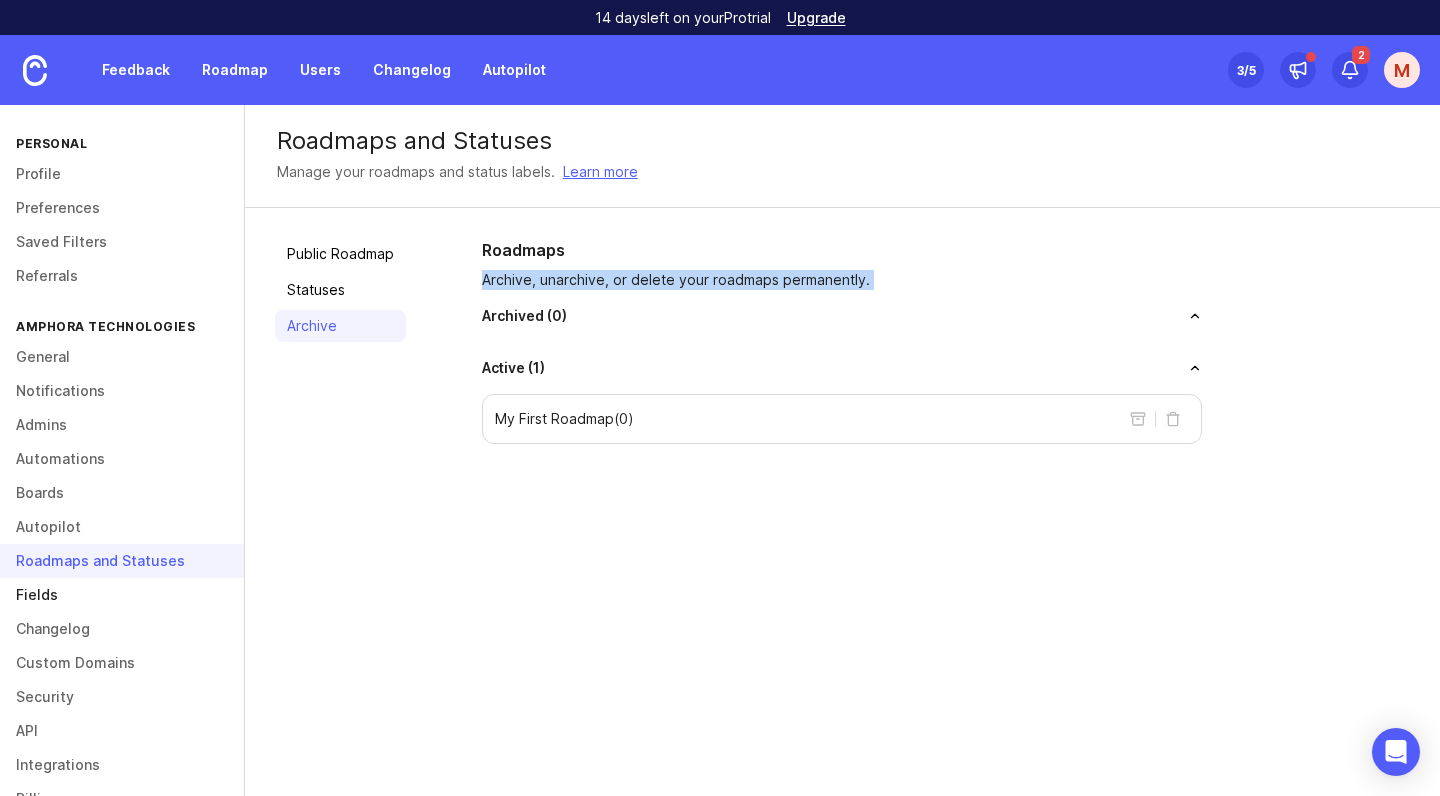 click on "Fields" at bounding box center [122, 595] 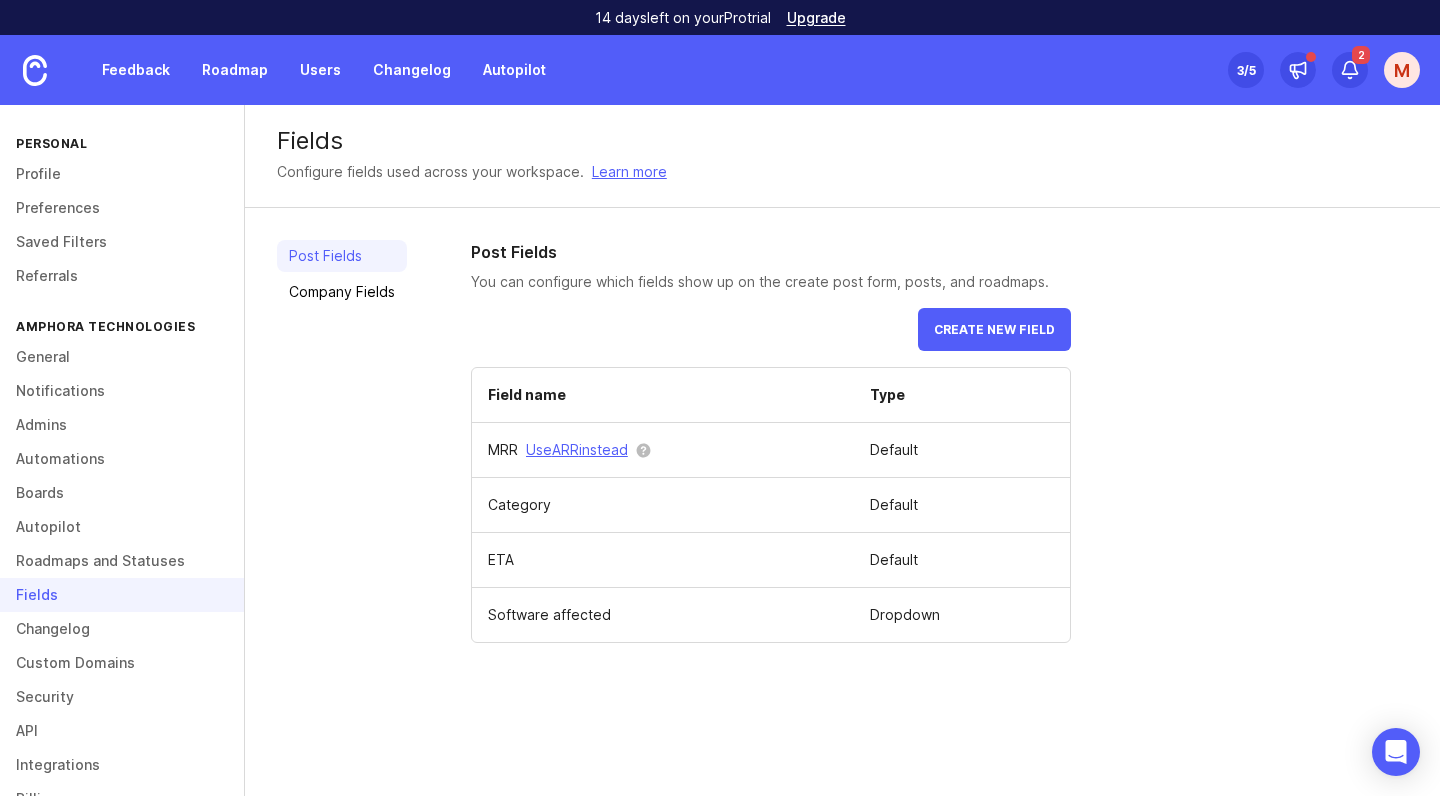 click on "MRR Use ARR instead" at bounding box center (663, 450) 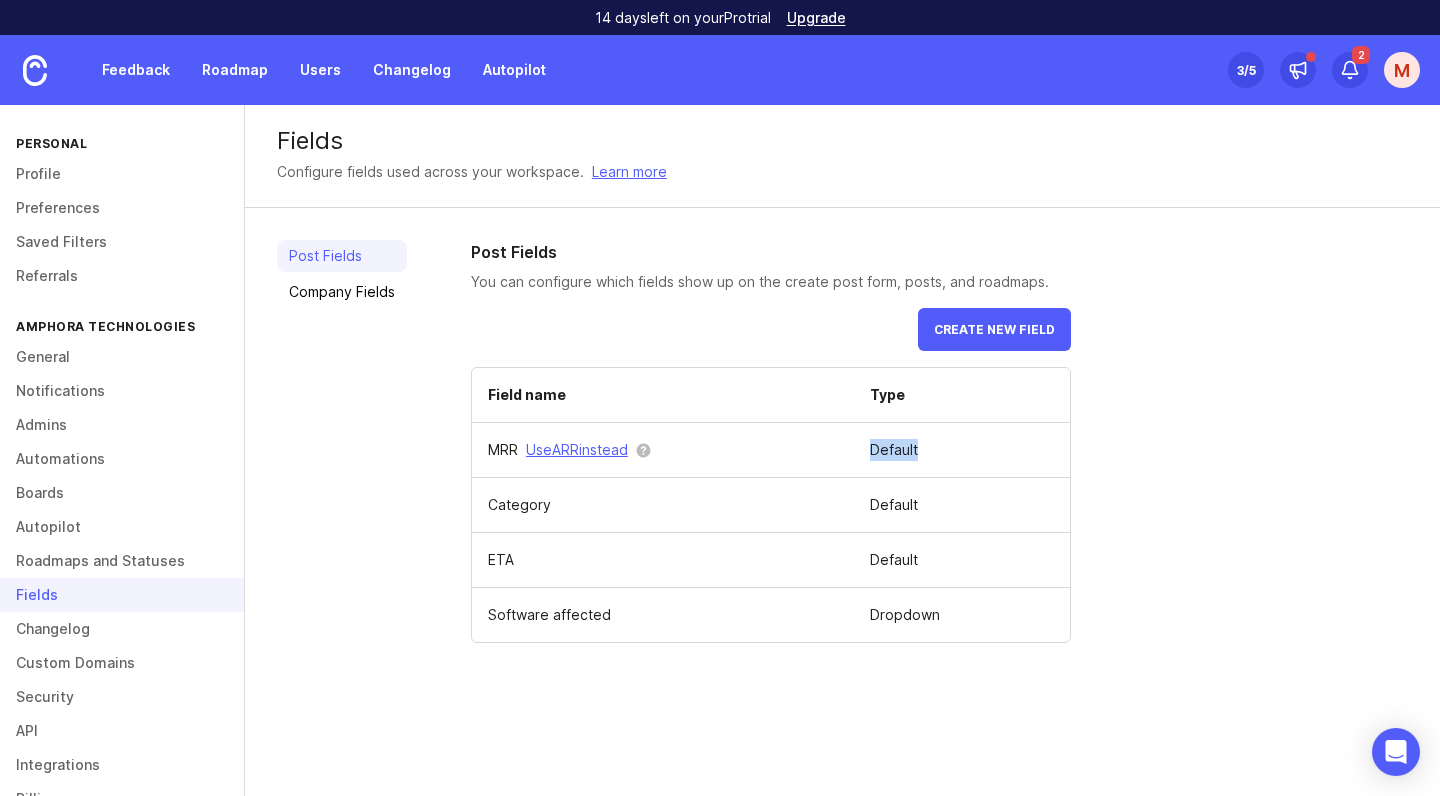 click on "Default" at bounding box center [962, 450] 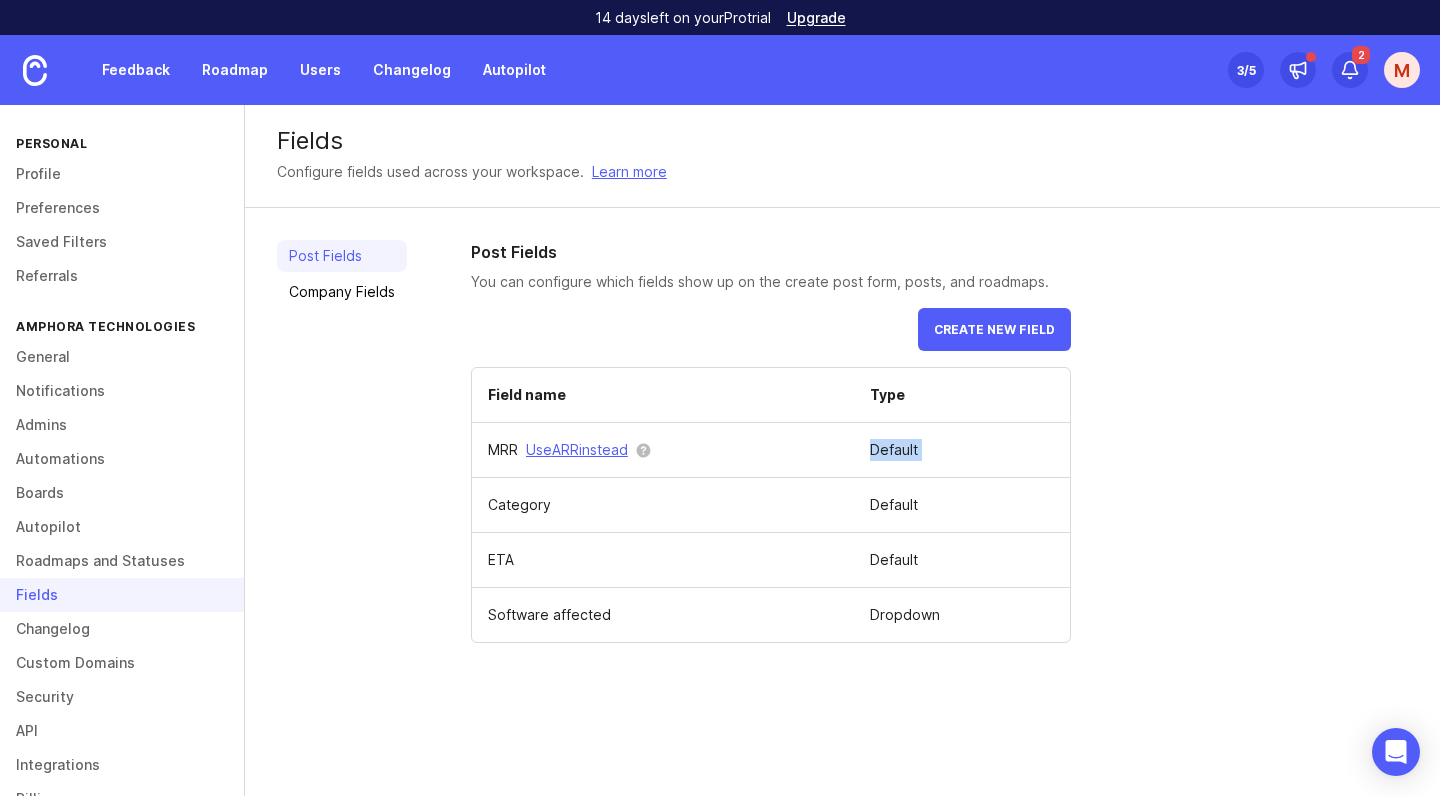 click on "Default" at bounding box center [962, 450] 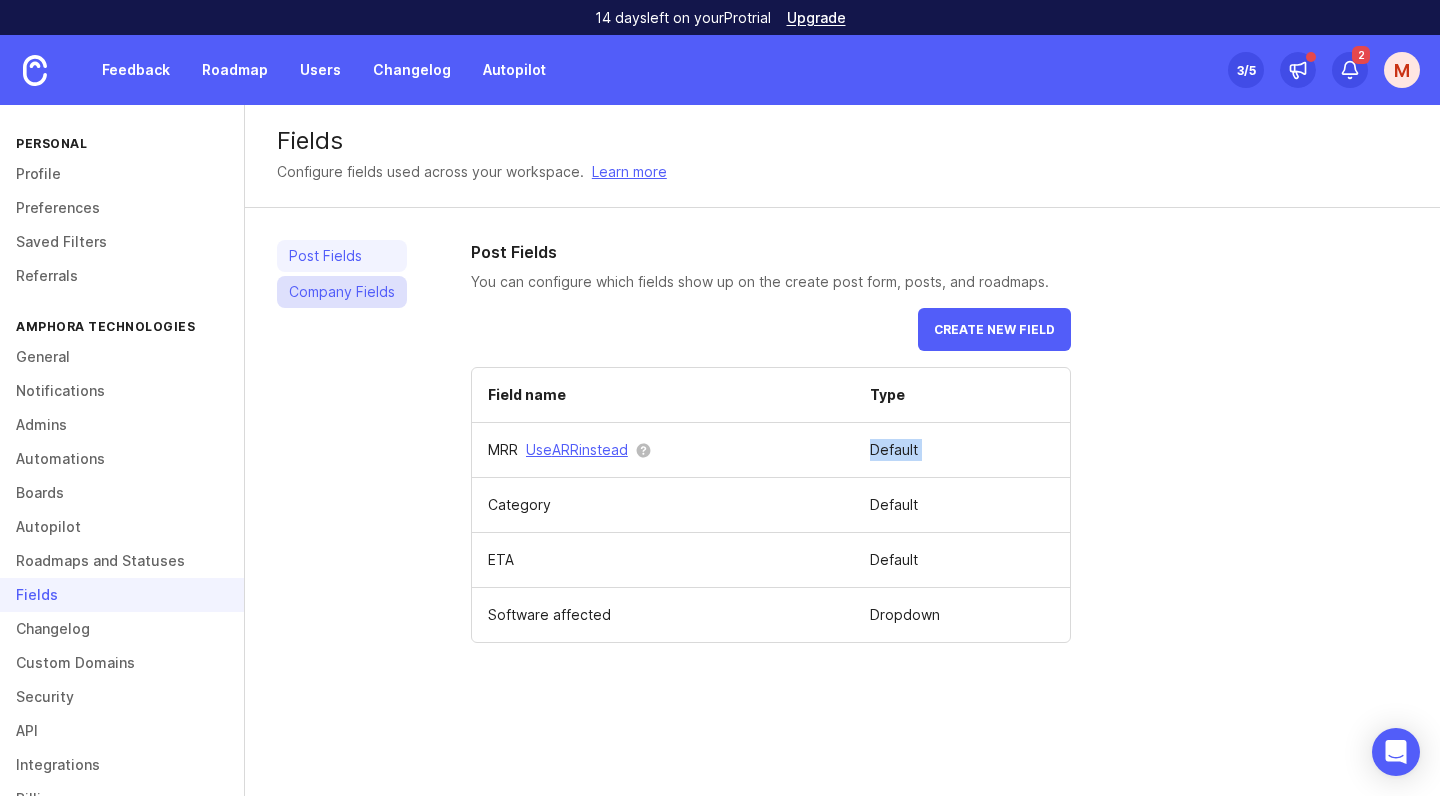 click on "Company Fields" at bounding box center (342, 292) 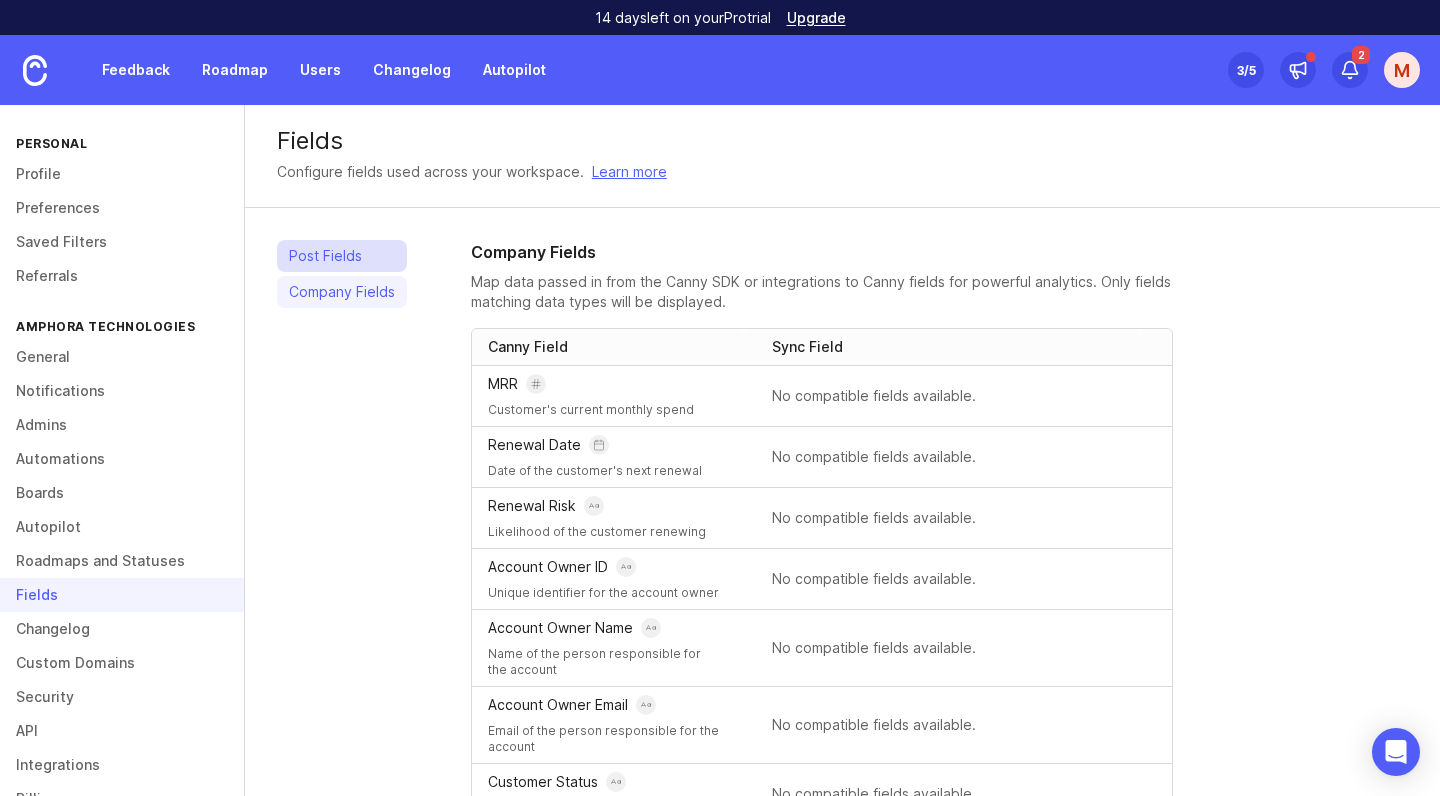 click on "Post Fields" at bounding box center (342, 256) 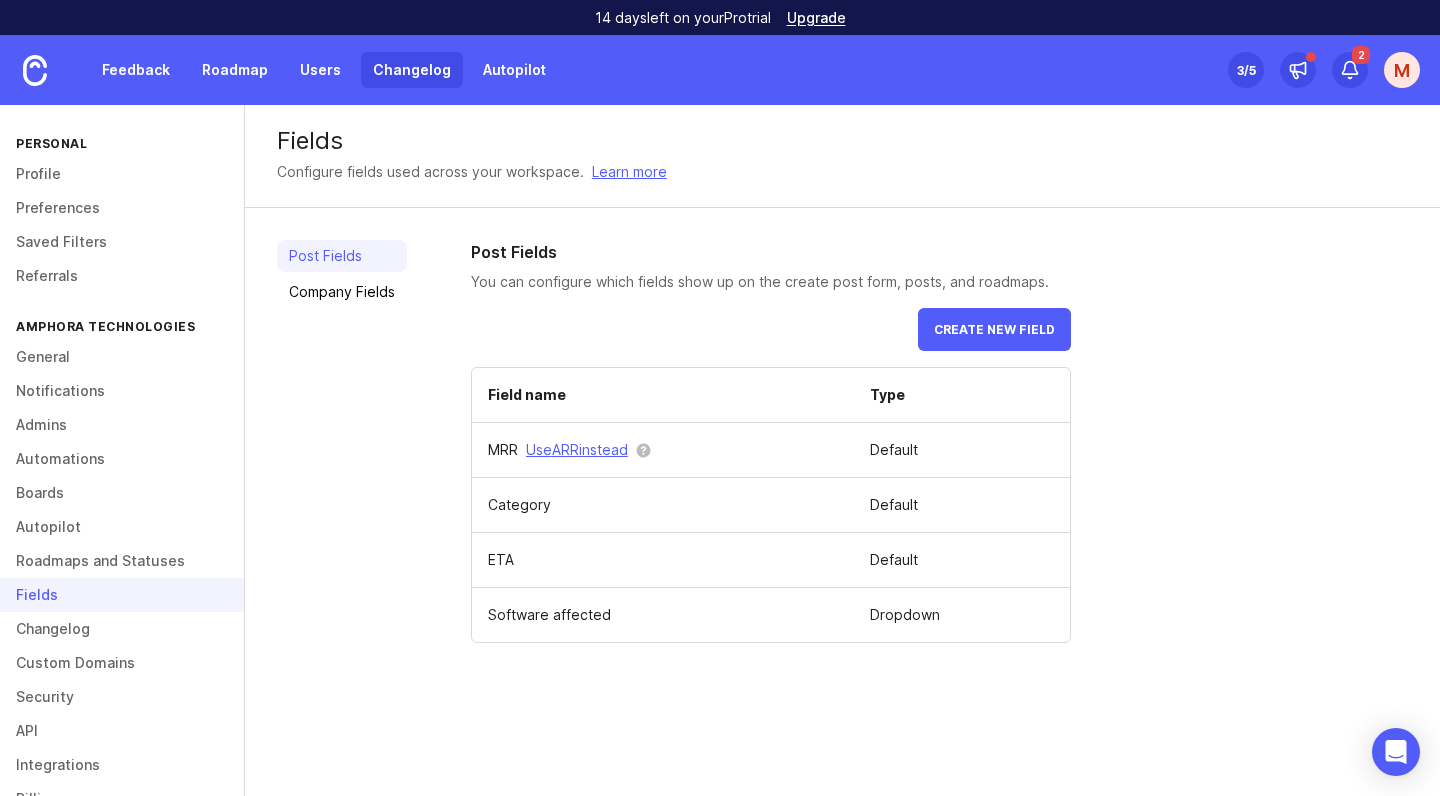 click on "Changelog" at bounding box center (412, 70) 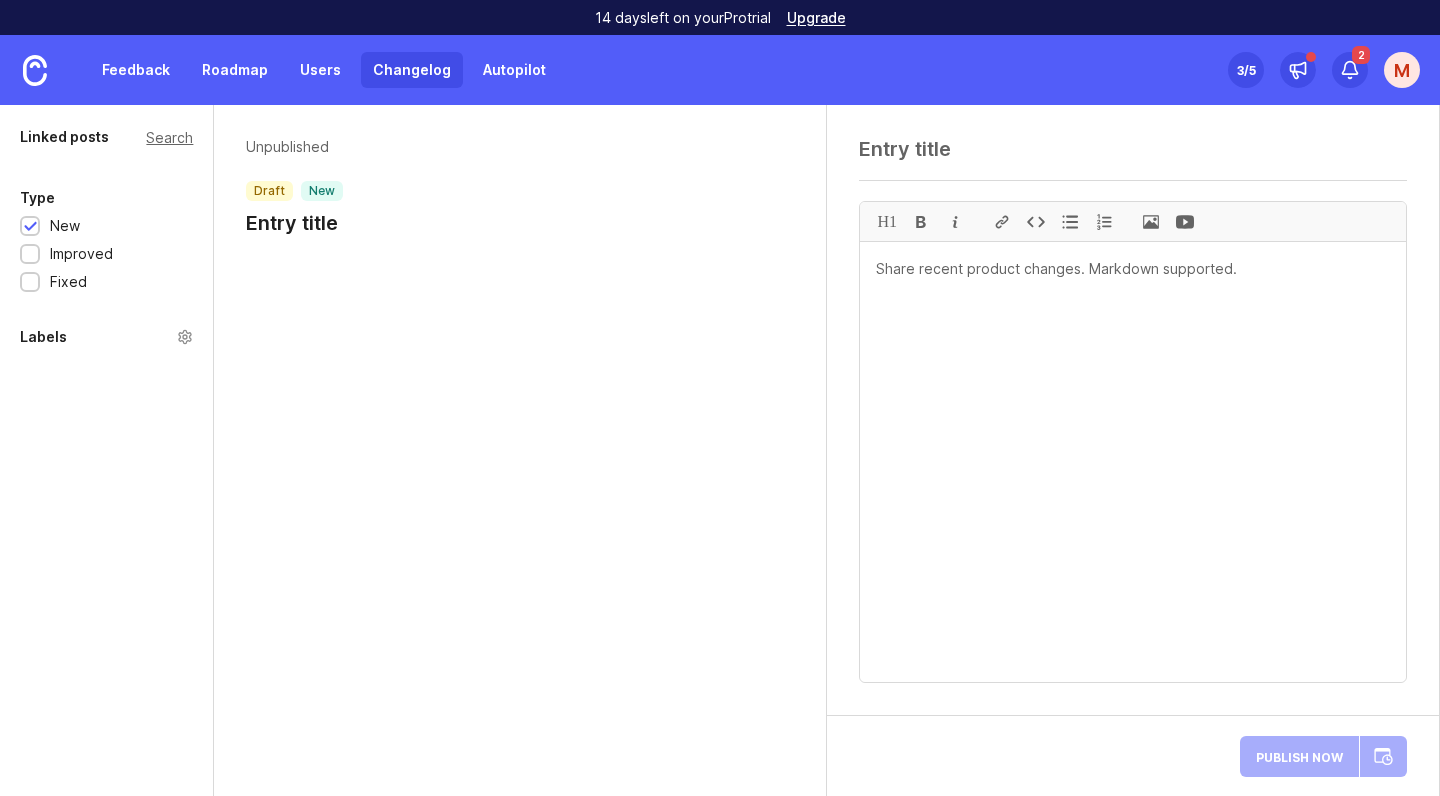 click on "Labels" at bounding box center [43, 337] 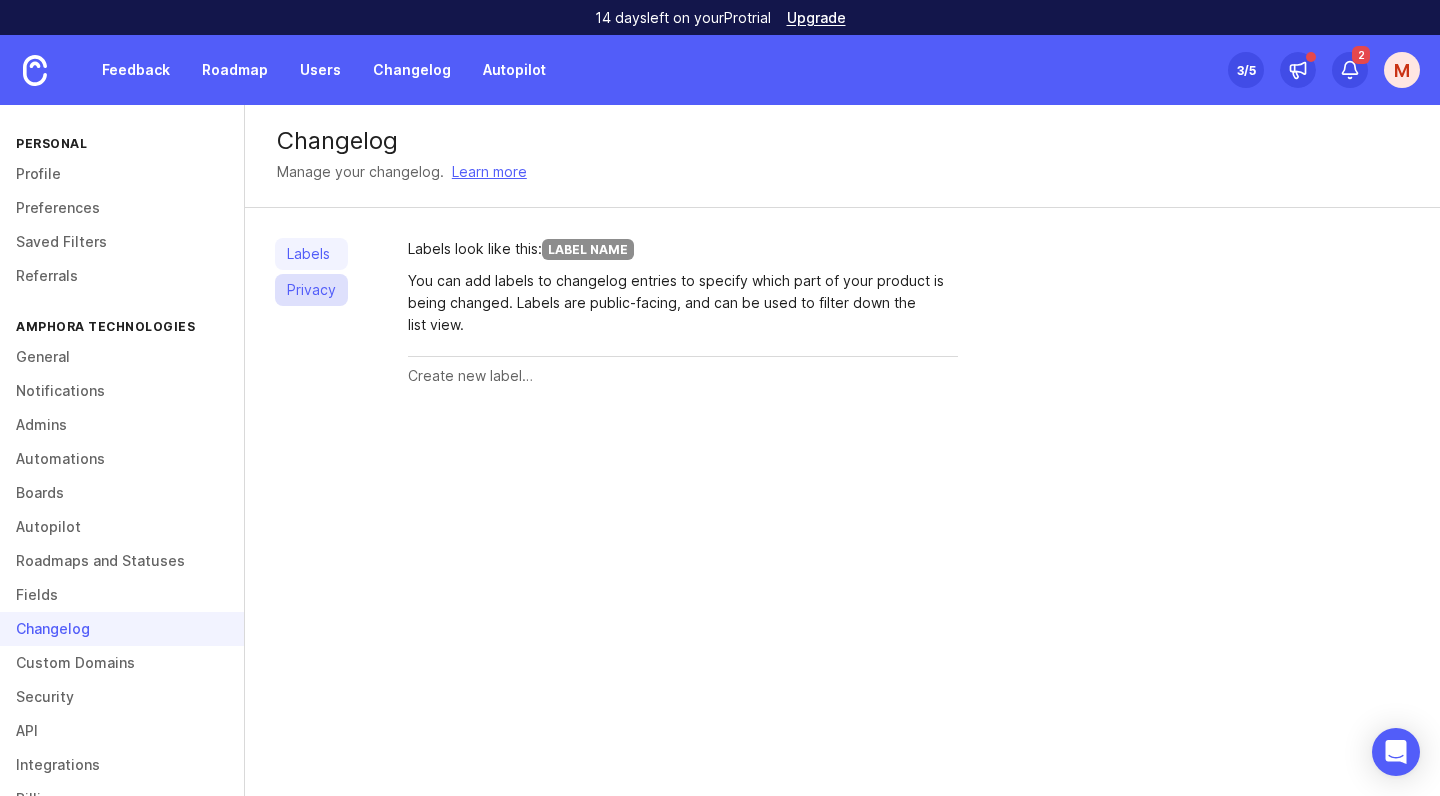 click on "Privacy" at bounding box center [311, 290] 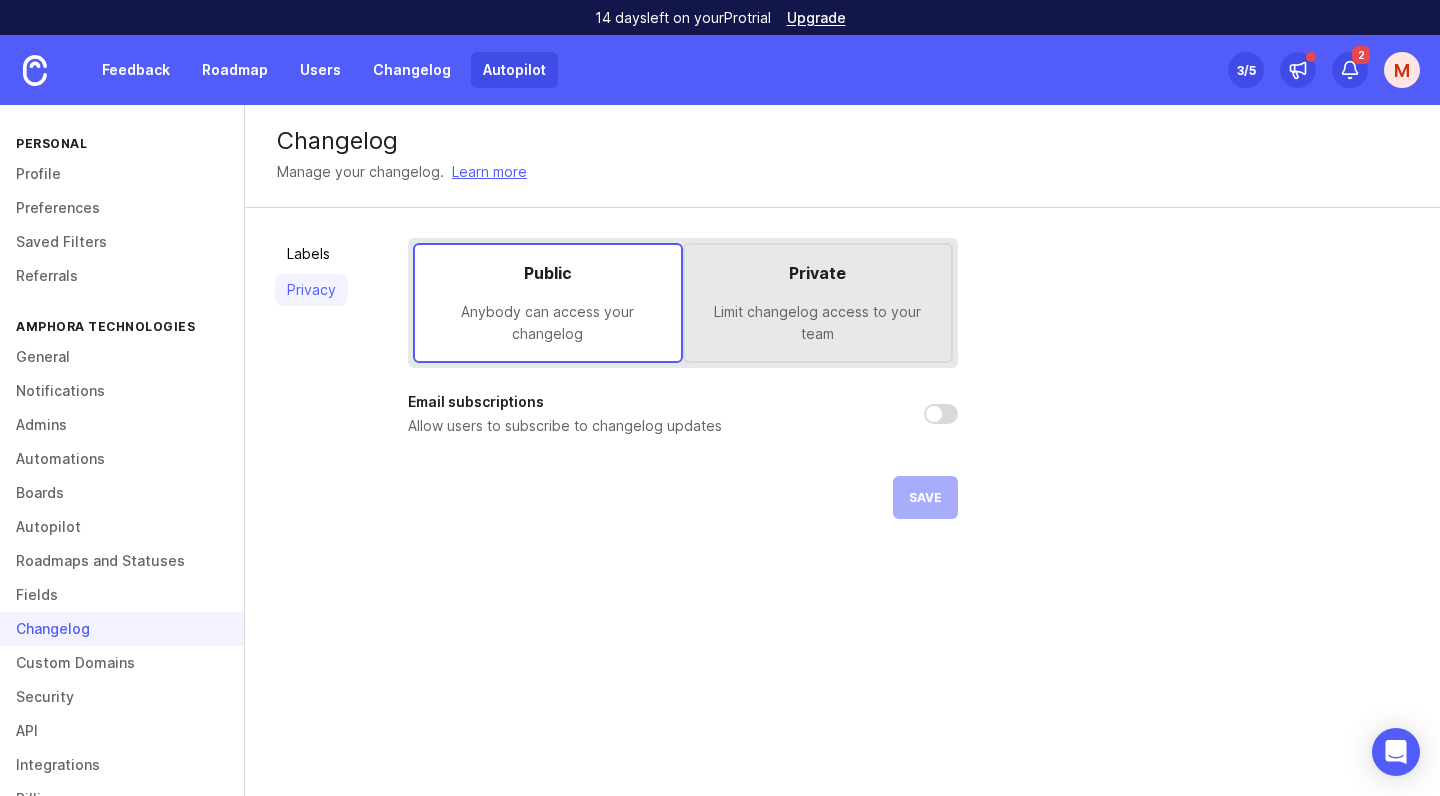 click on "Autopilot" at bounding box center (514, 70) 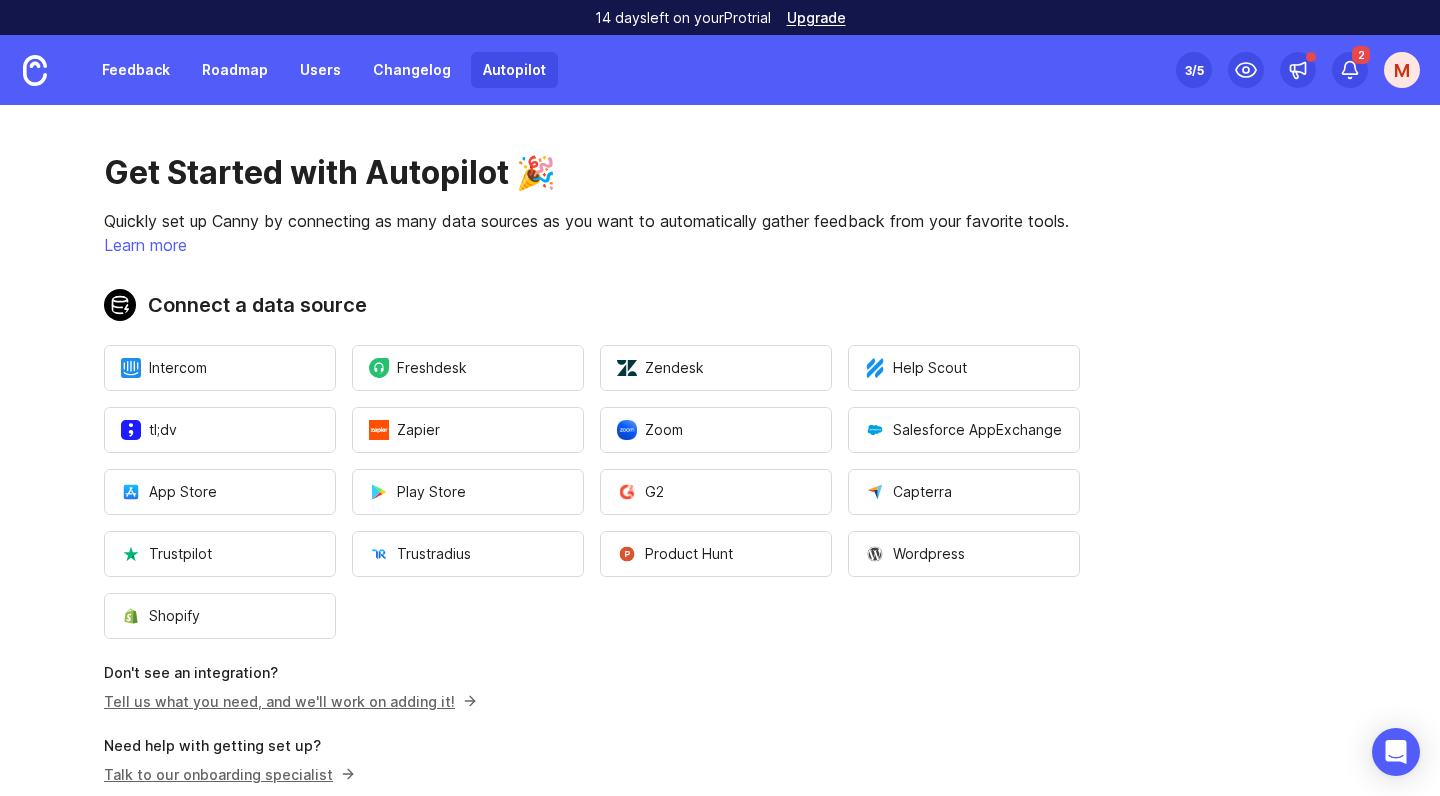 scroll, scrollTop: 0, scrollLeft: 0, axis: both 